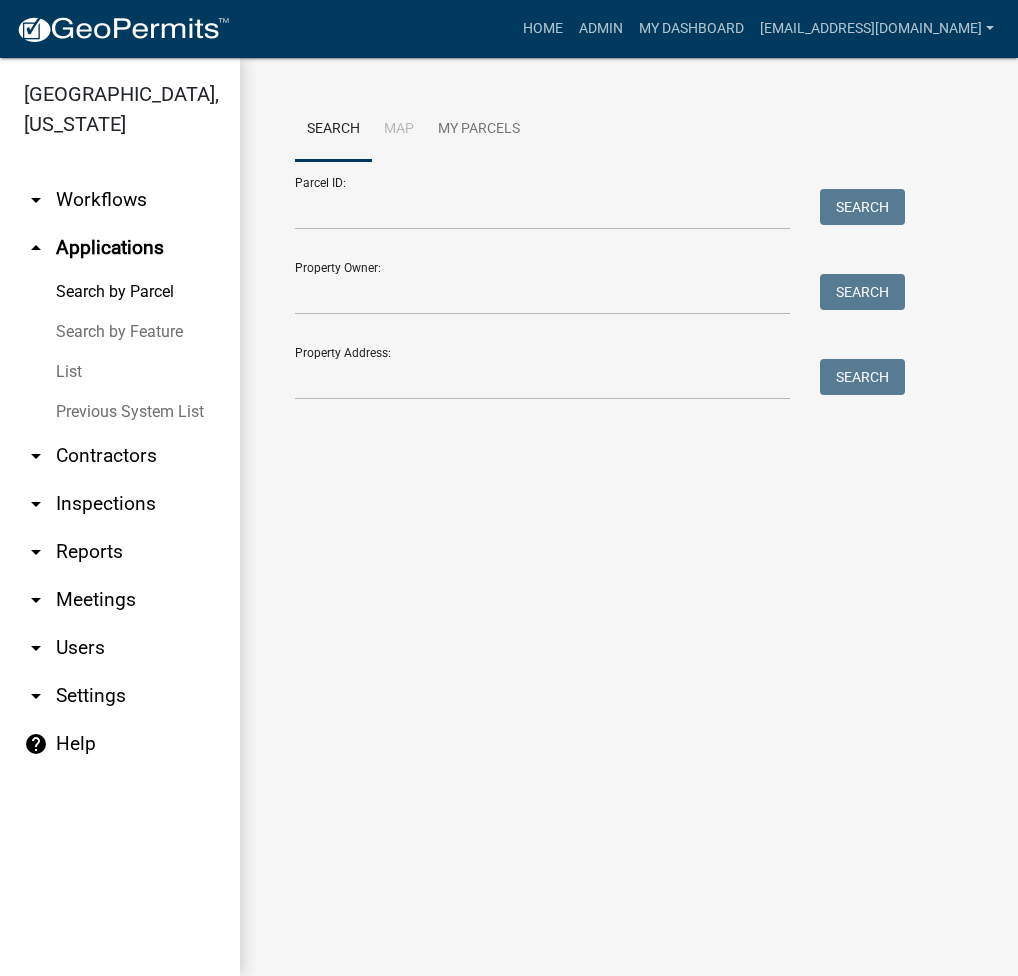 scroll, scrollTop: 0, scrollLeft: 0, axis: both 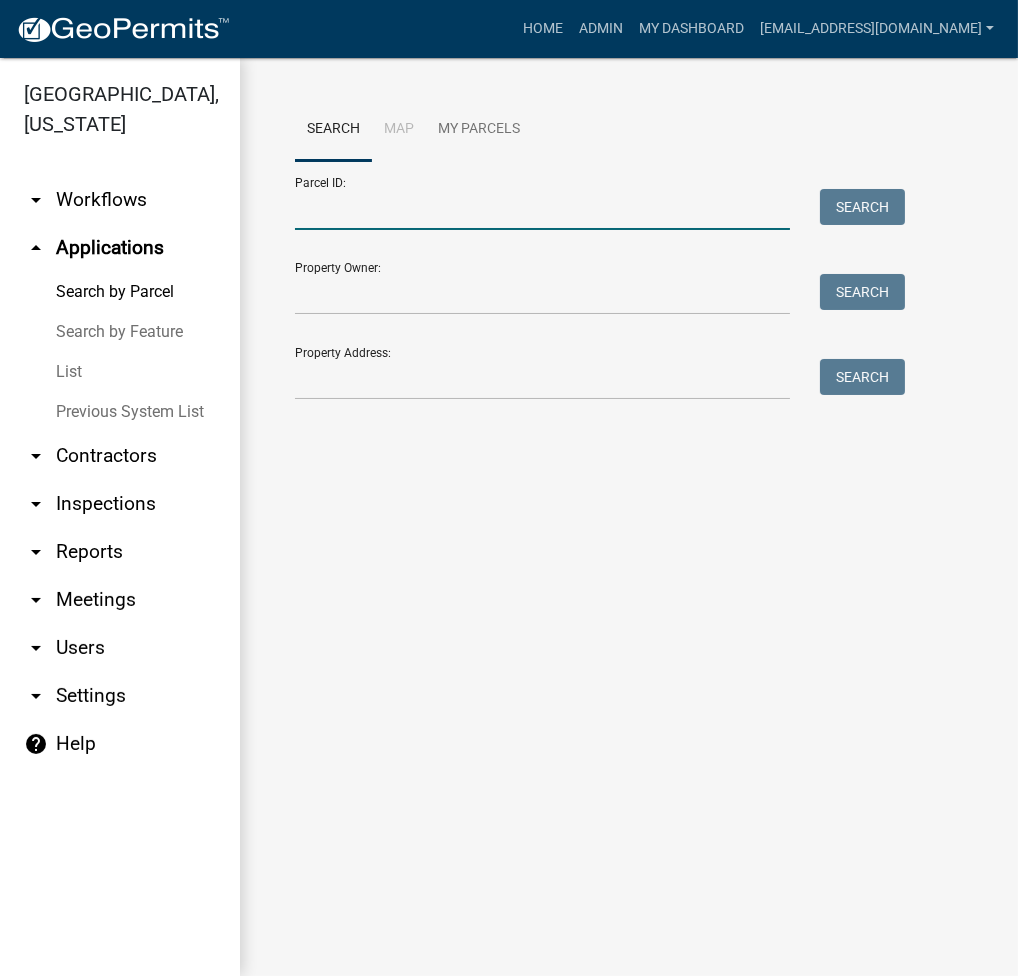 click on "Parcel ID:" at bounding box center [542, 209] 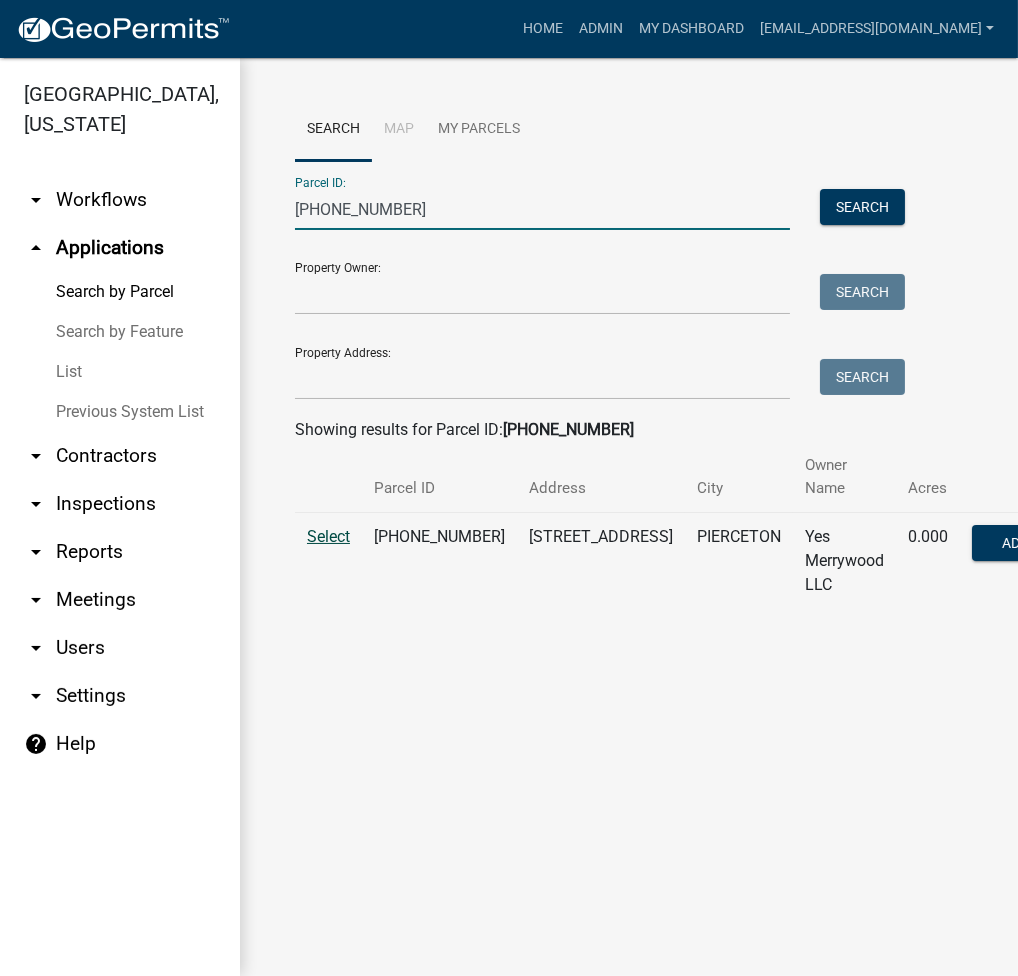 type on "003-118-014" 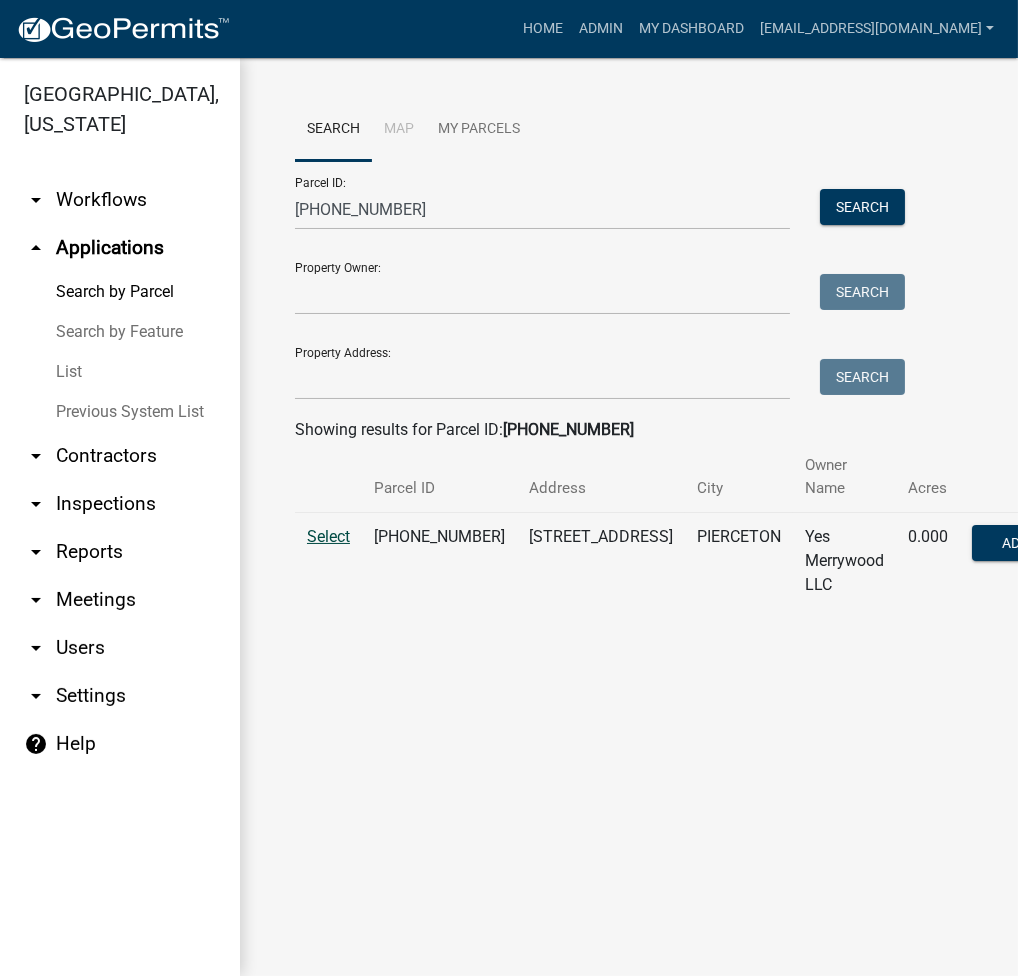 click on "Select" at bounding box center (328, 536) 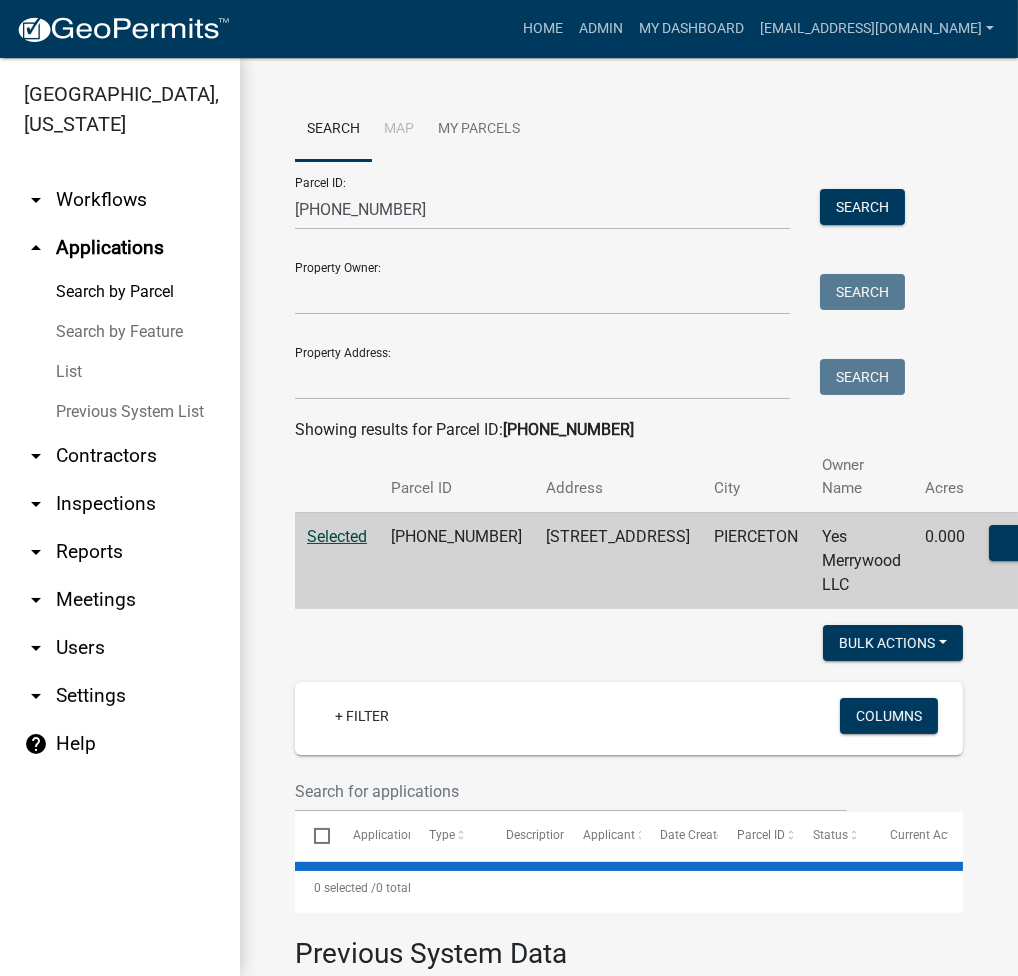 select on "3: 100" 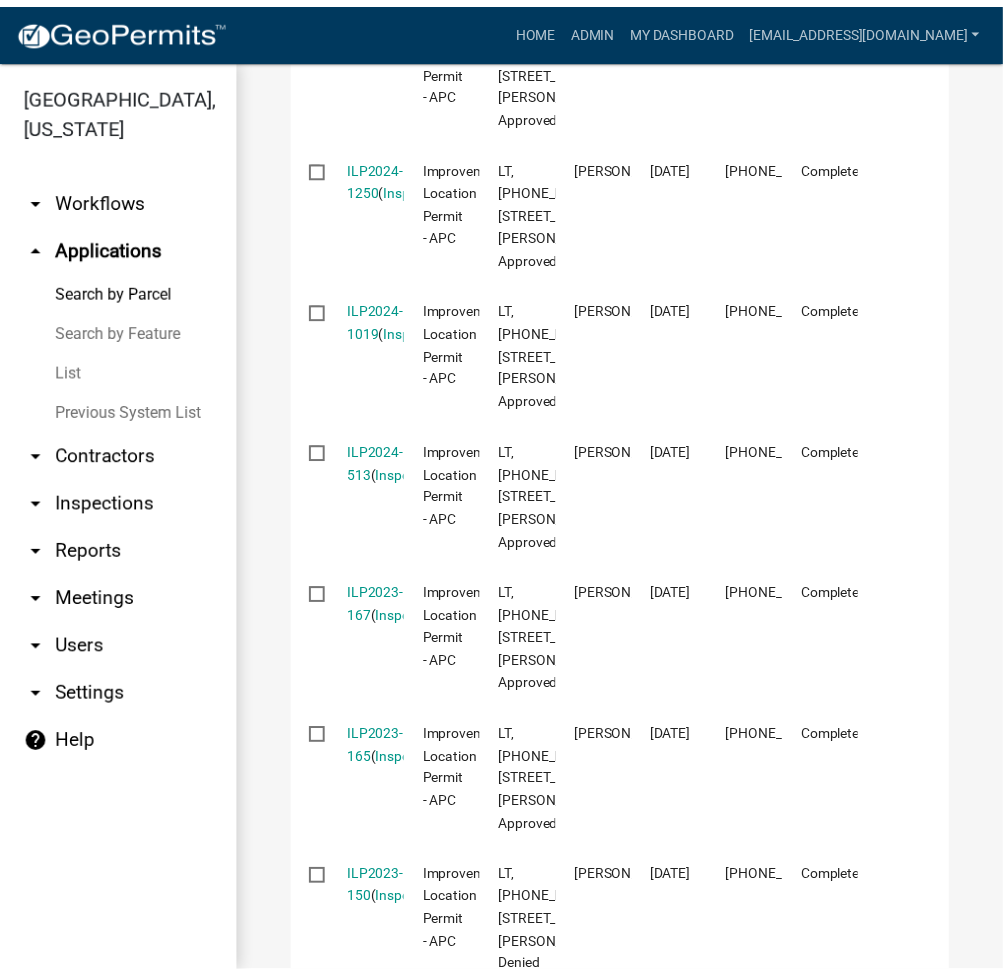 scroll, scrollTop: 2400, scrollLeft: 0, axis: vertical 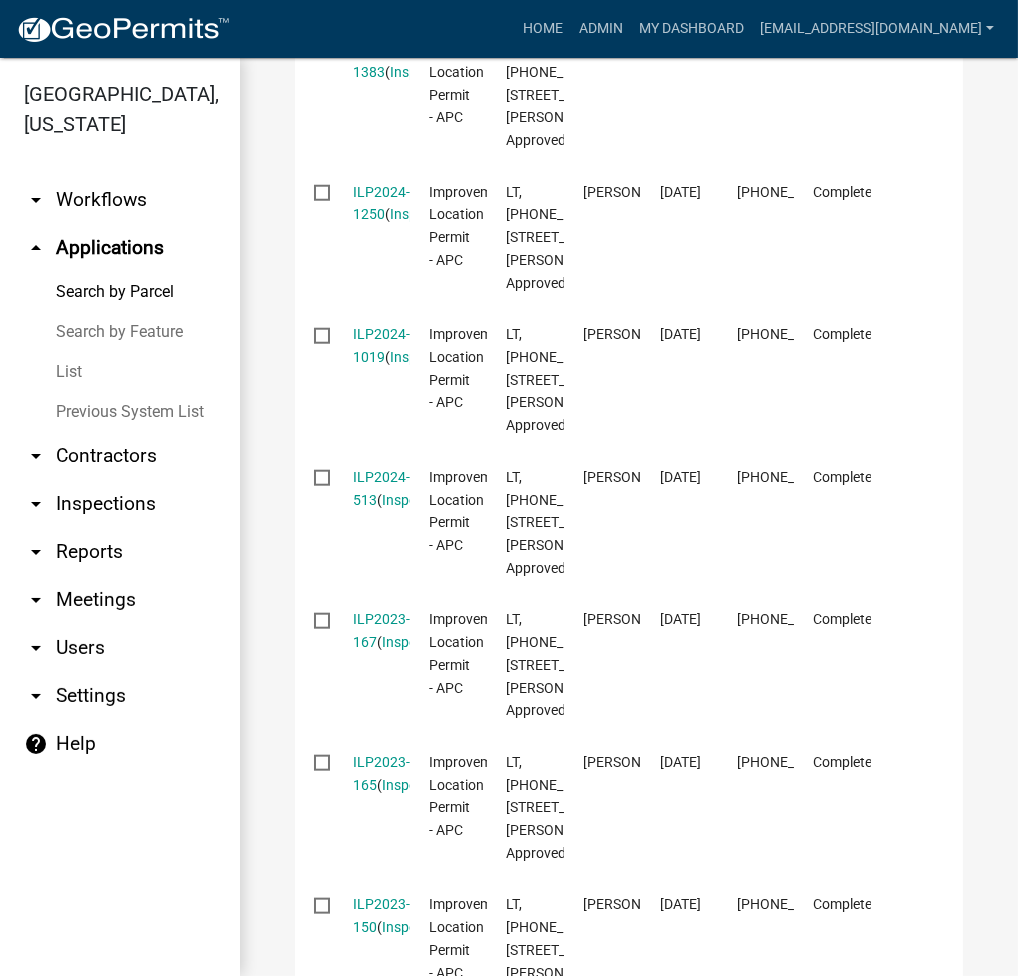 click on "Var-2025-58" 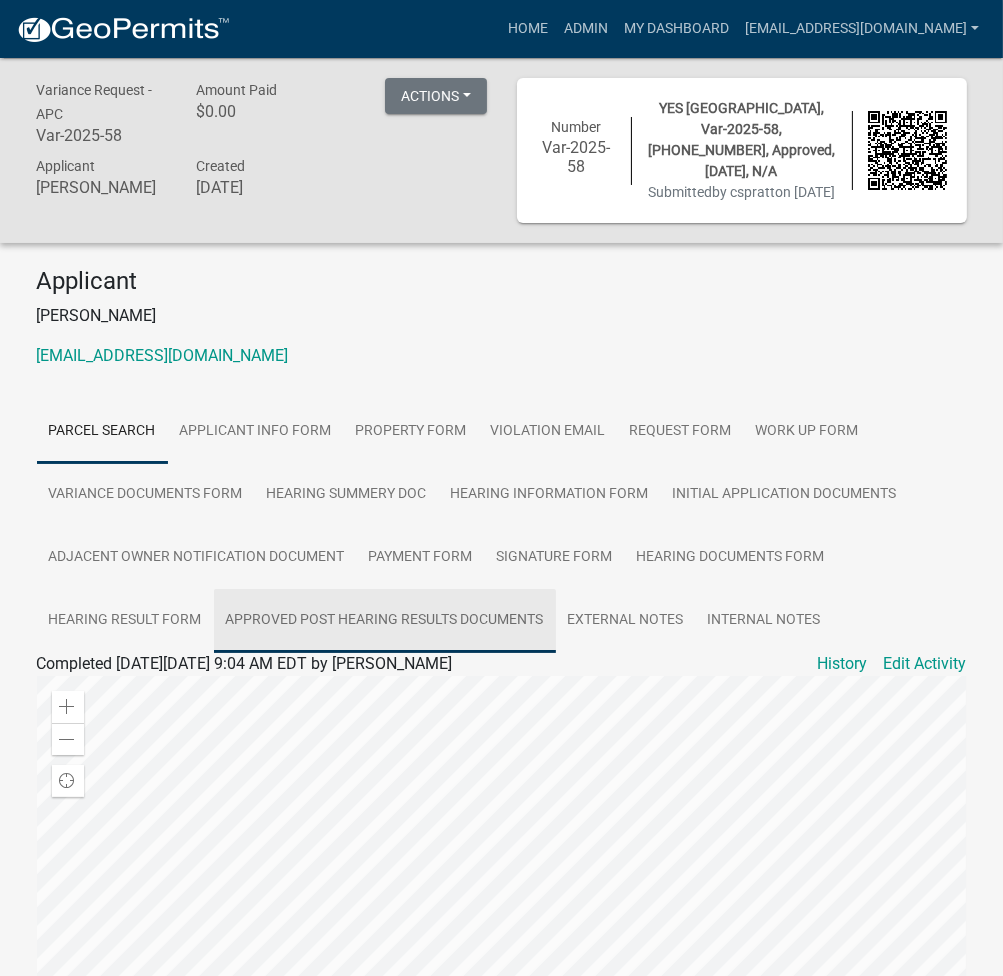 click on "Approved Post Hearing Results Documents" at bounding box center (385, 621) 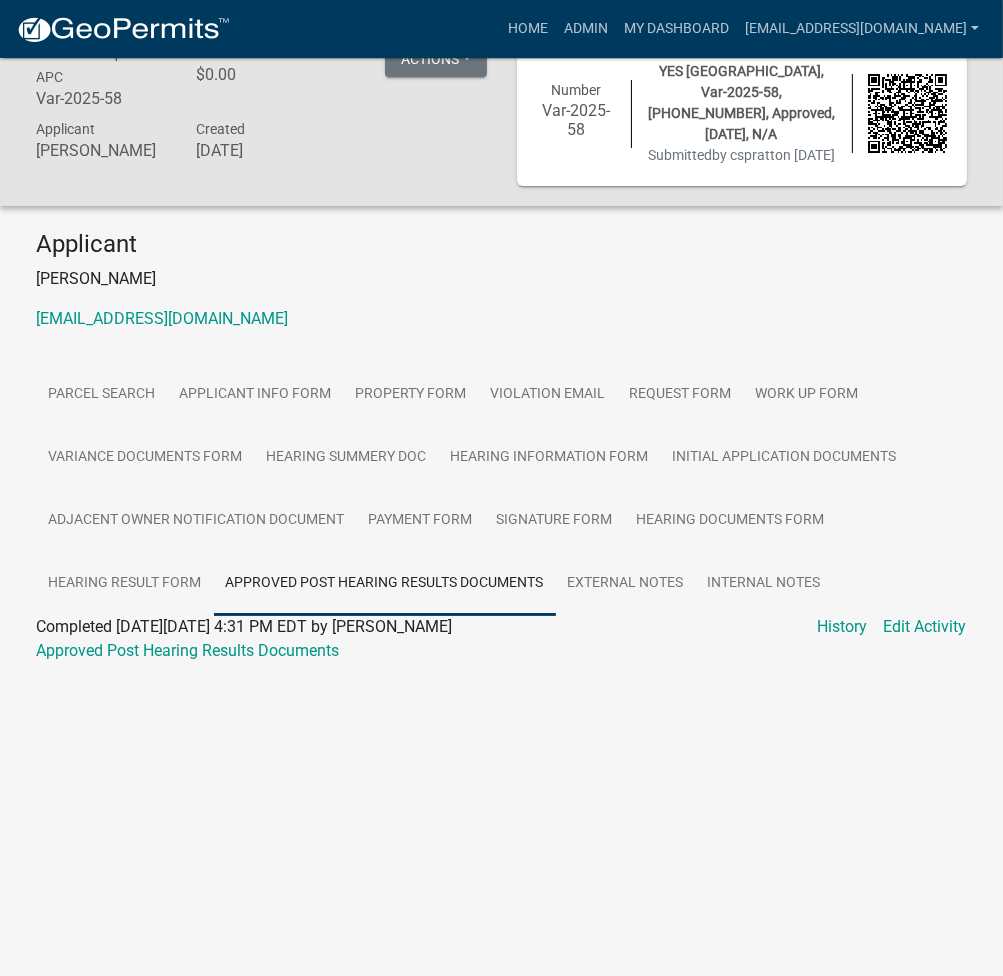 scroll, scrollTop: 58, scrollLeft: 0, axis: vertical 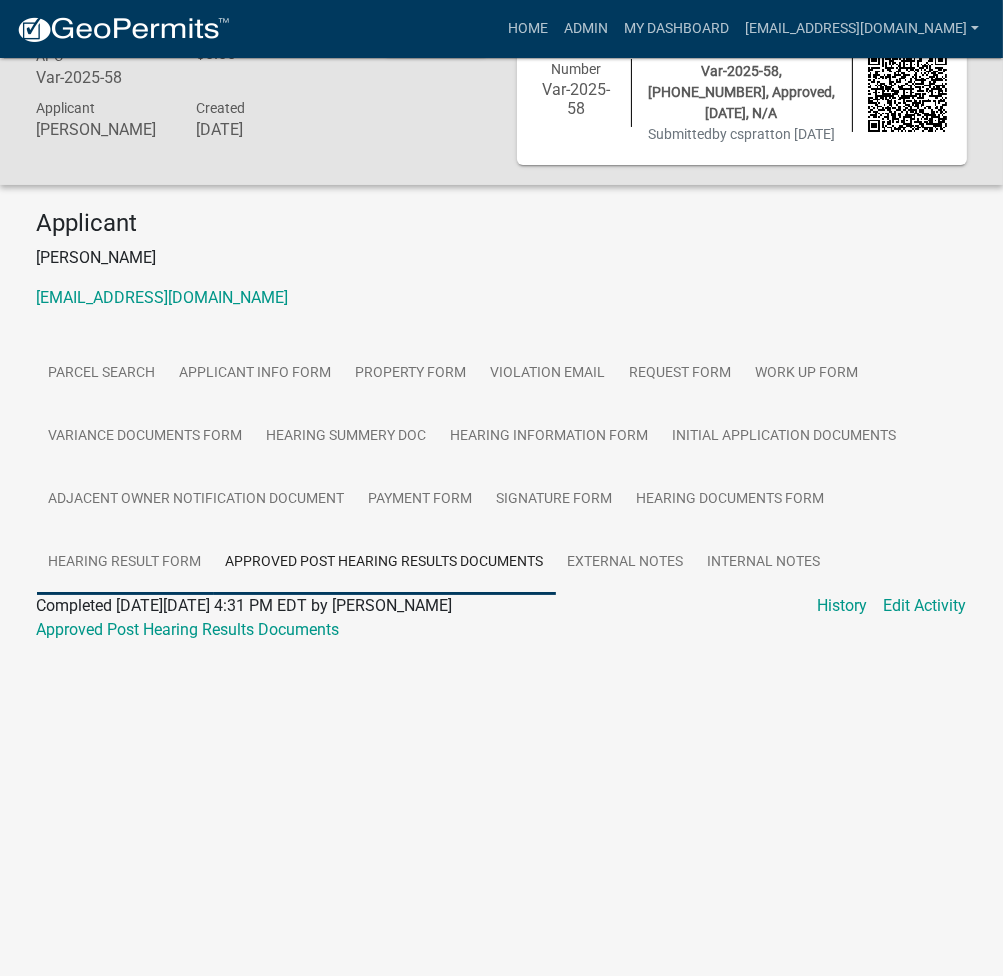 click on "Hearing Result Form" at bounding box center [125, 563] 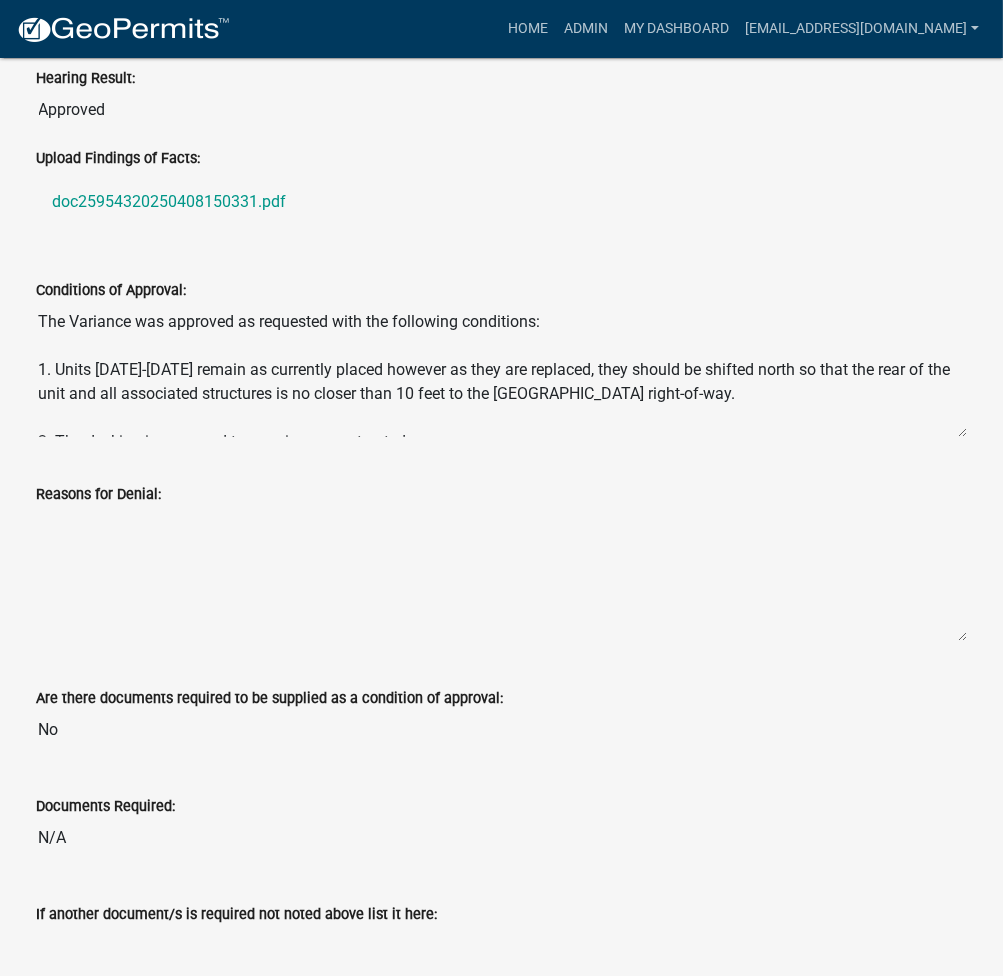 scroll, scrollTop: 858, scrollLeft: 0, axis: vertical 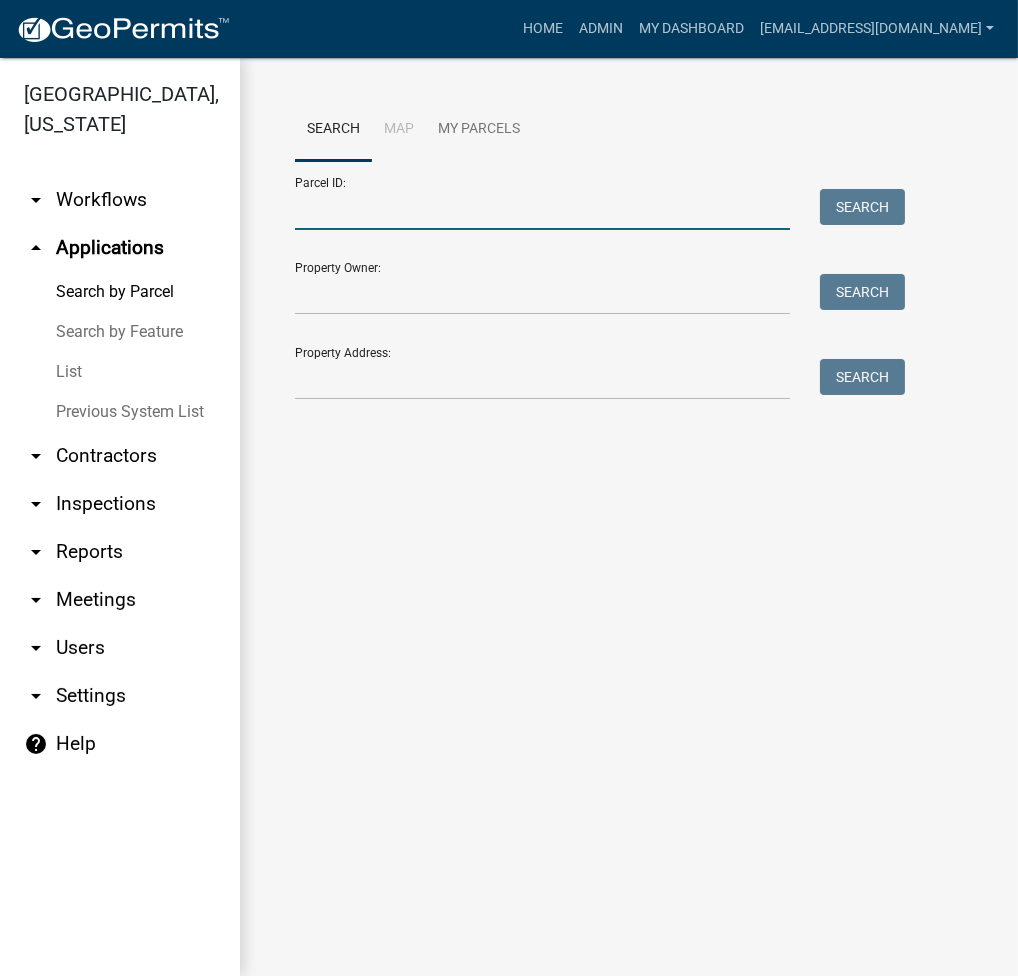 click on "Parcel ID:" at bounding box center (542, 209) 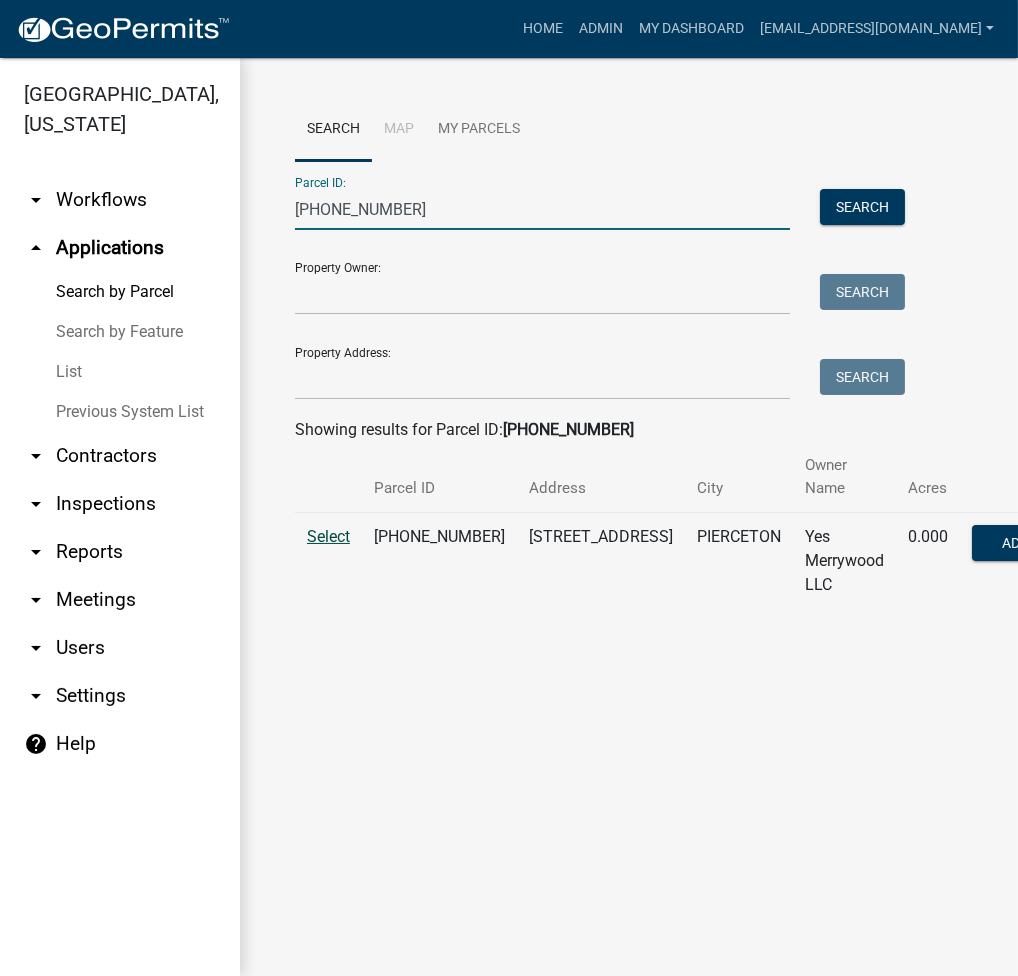 type on "003-118-014" 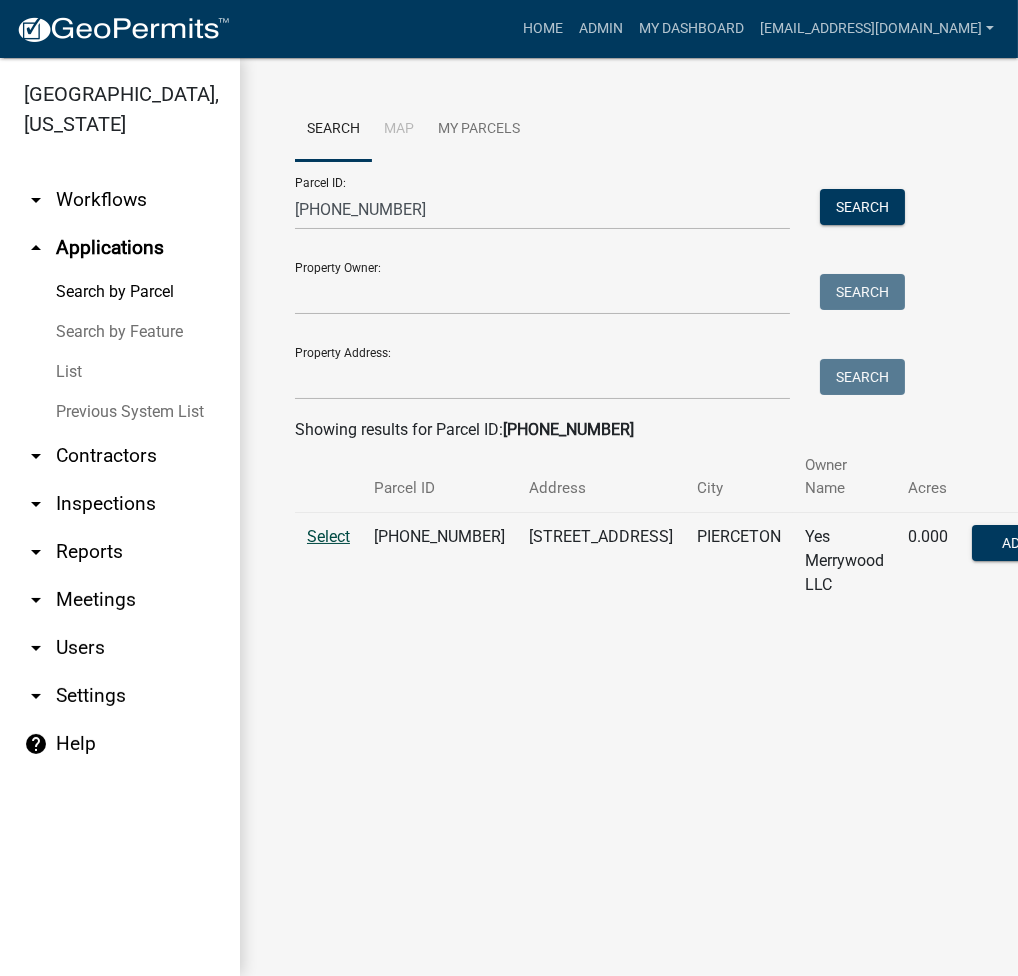 click on "Select" at bounding box center [328, 536] 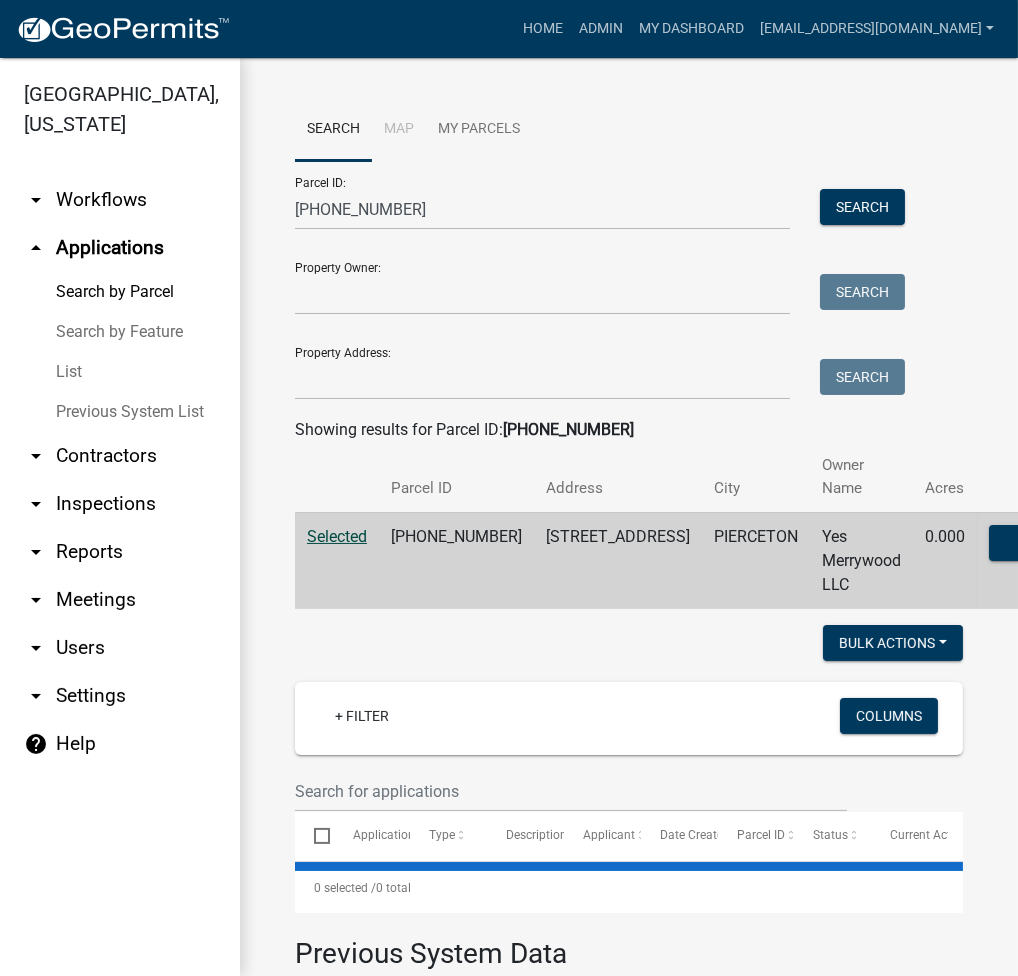 select on "3: 100" 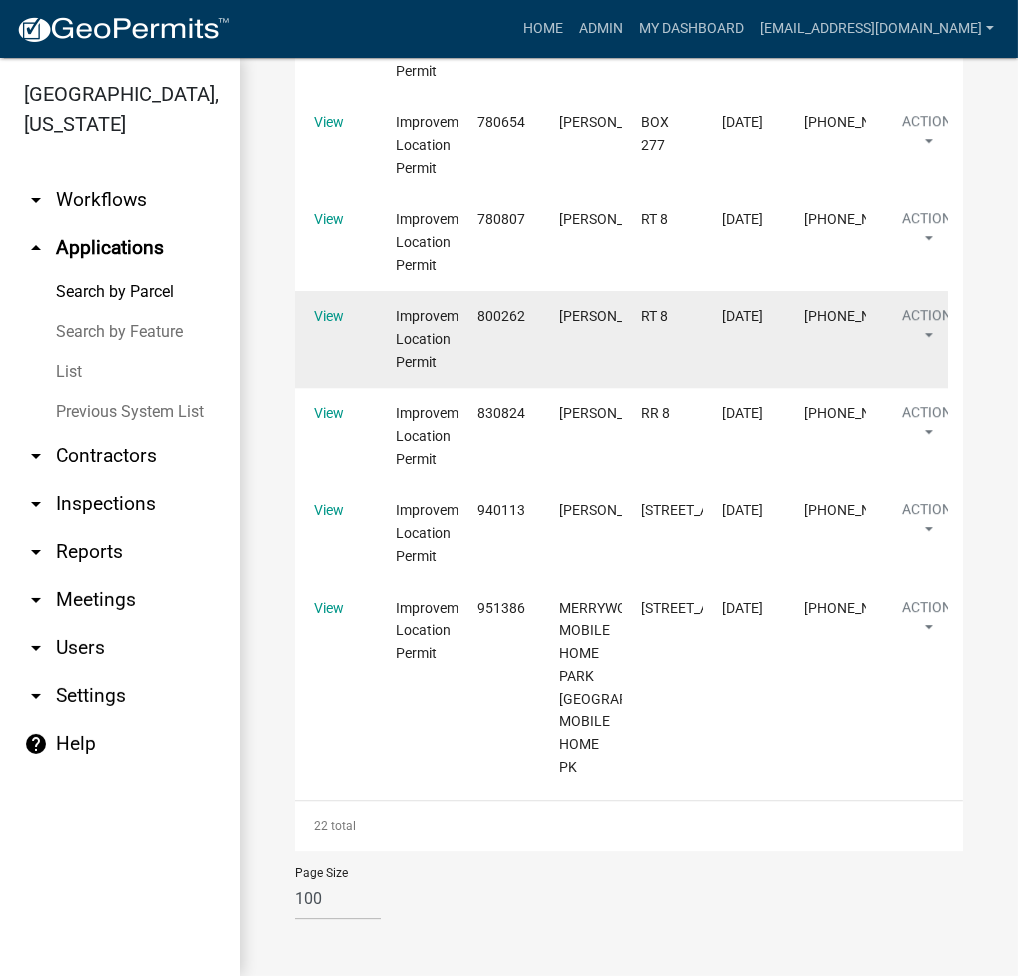 scroll, scrollTop: 9599, scrollLeft: 0, axis: vertical 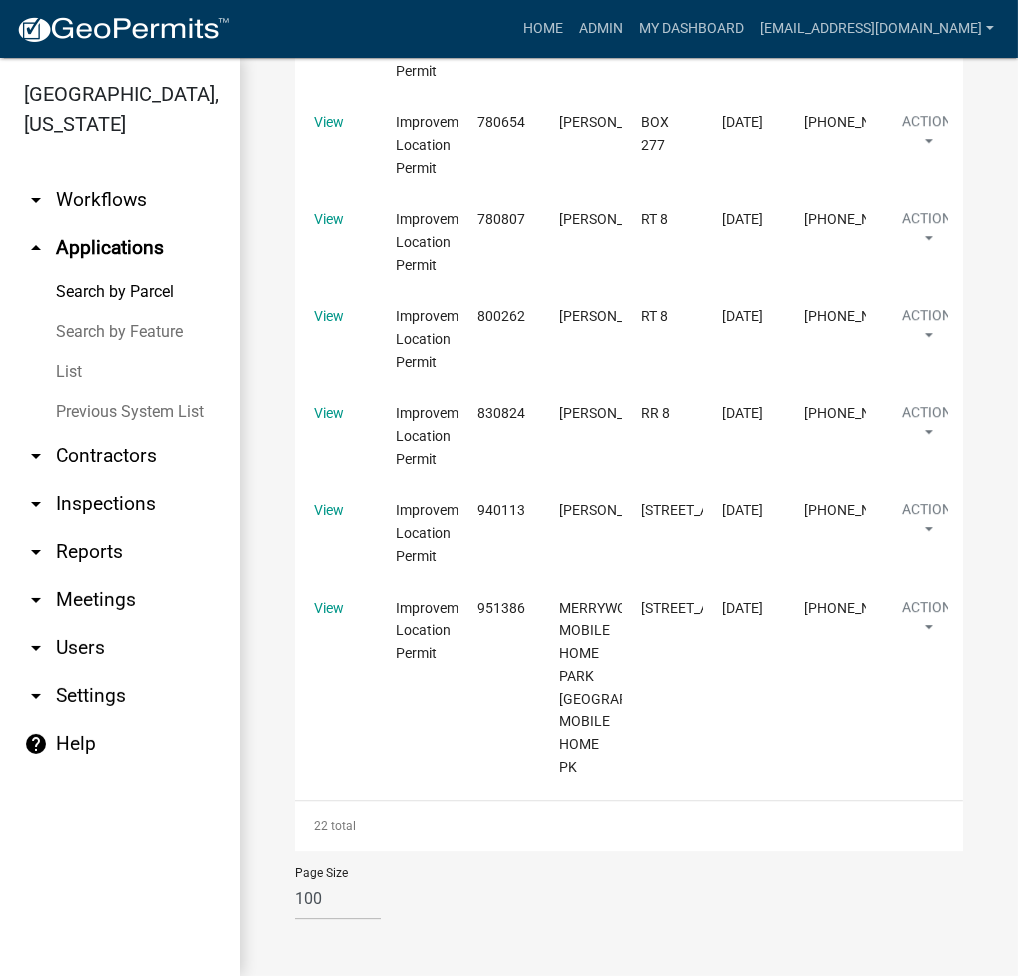 click on "View" at bounding box center [329, -1476] 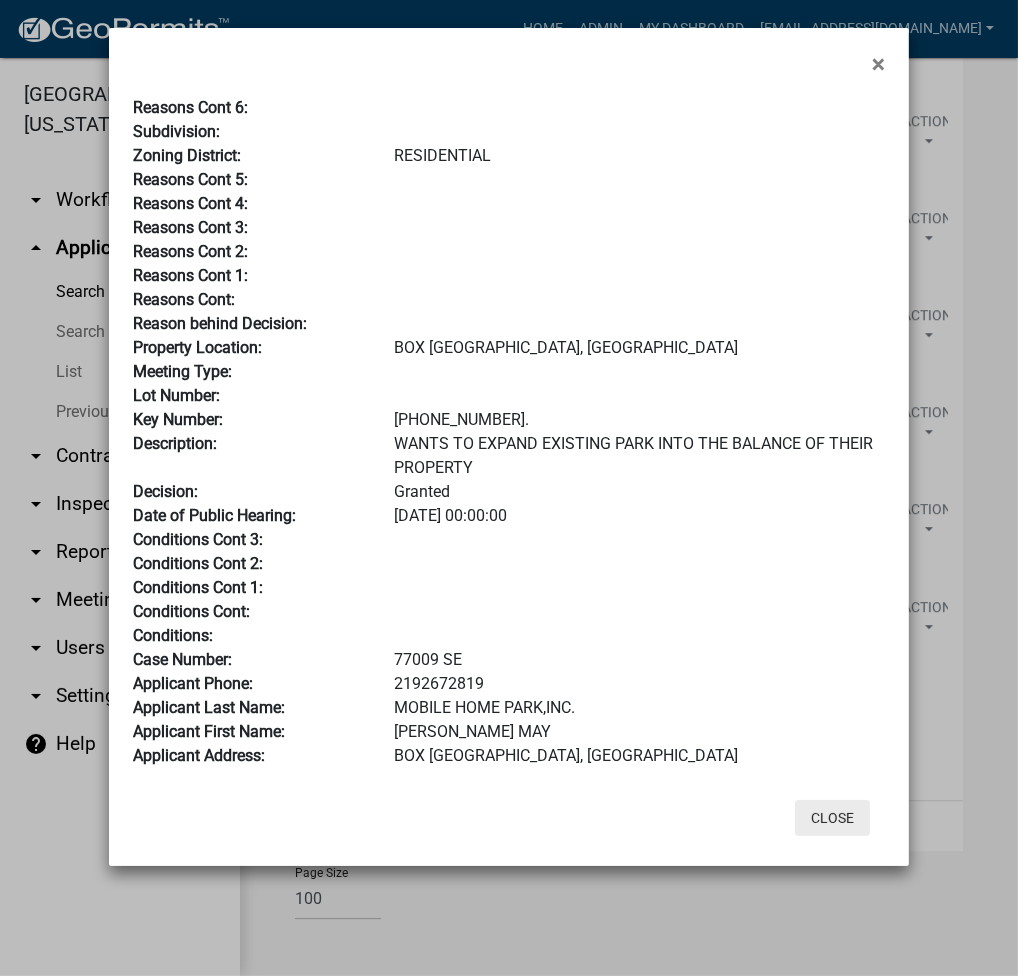 click on "Close" 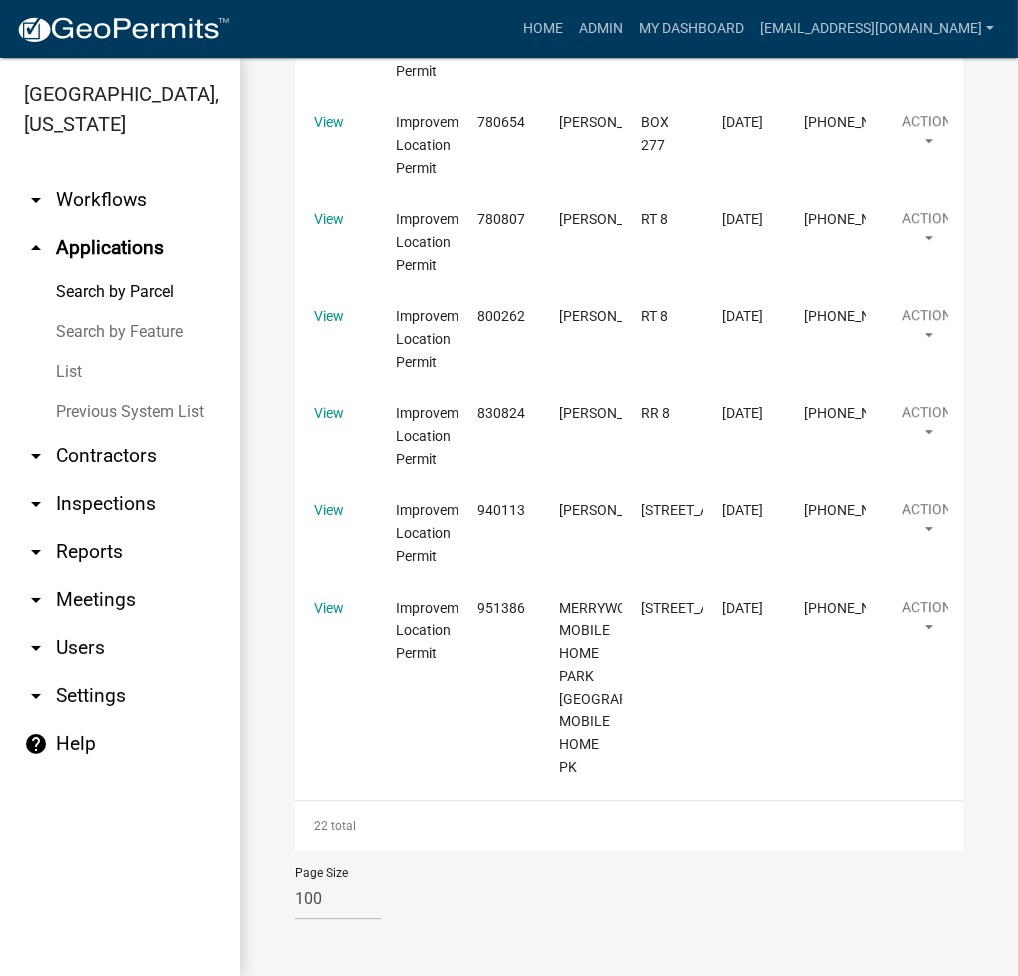 click on "Previous System List" at bounding box center [120, 412] 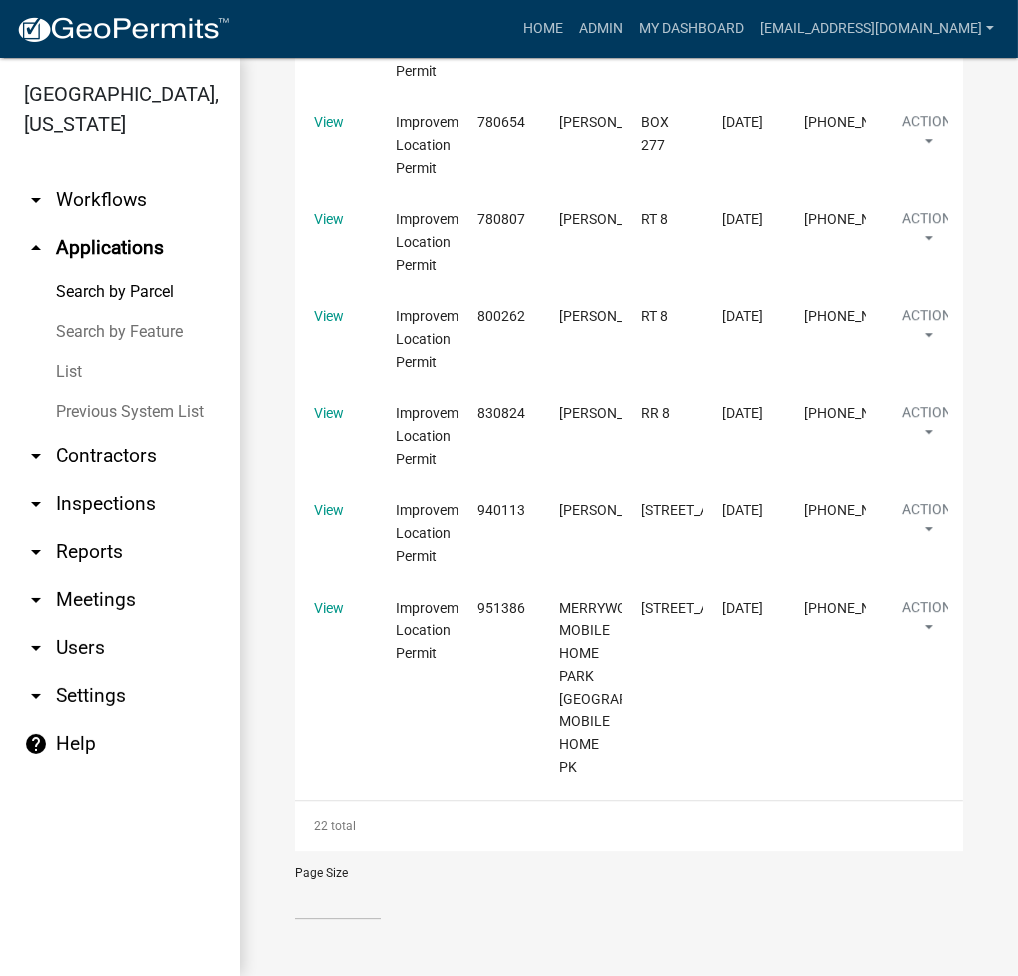 scroll, scrollTop: 0, scrollLeft: 0, axis: both 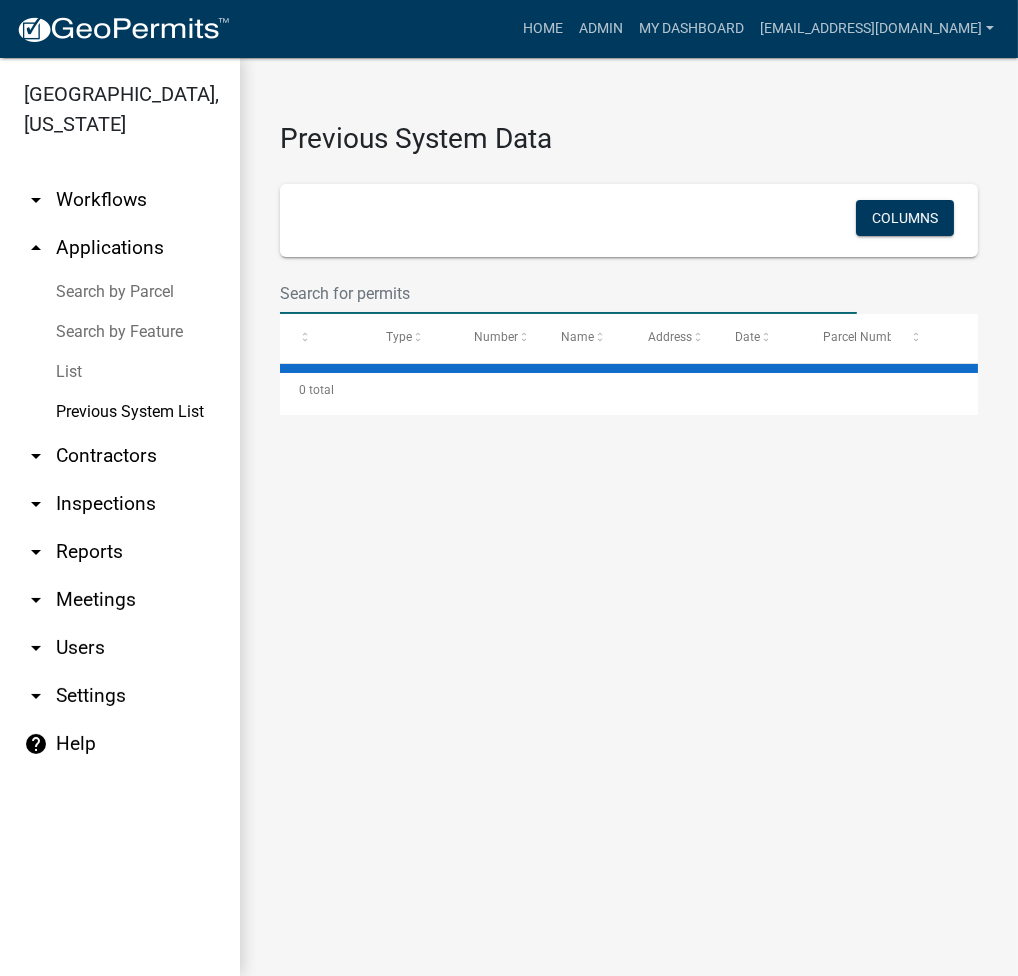 click at bounding box center [568, 293] 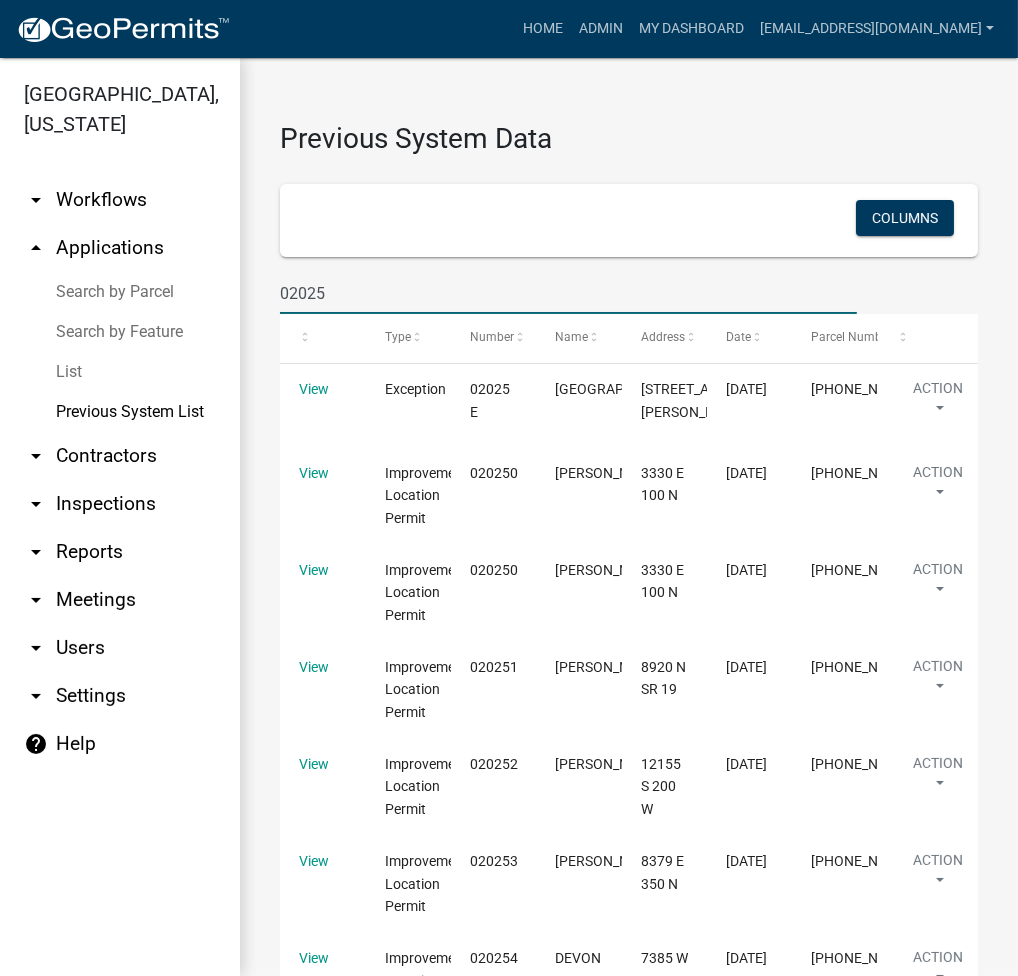 type on "02025" 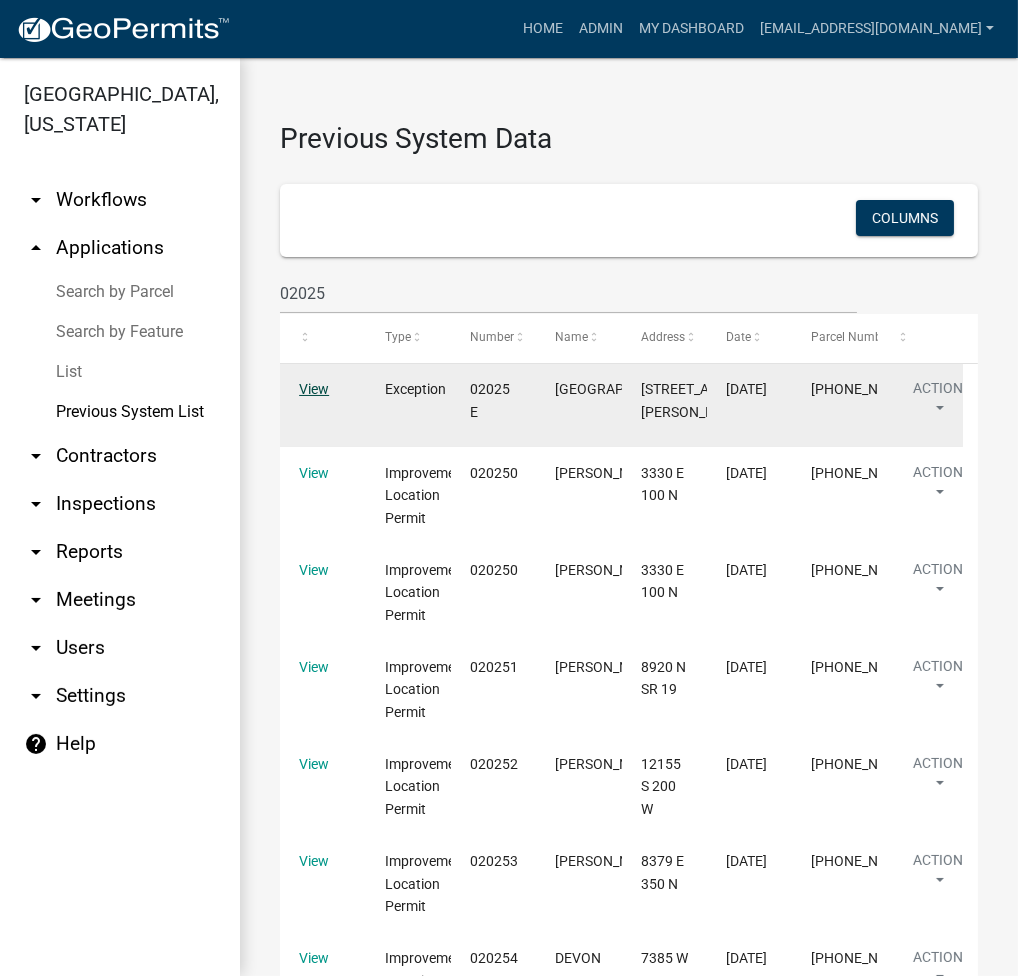 click on "View" at bounding box center (314, 389) 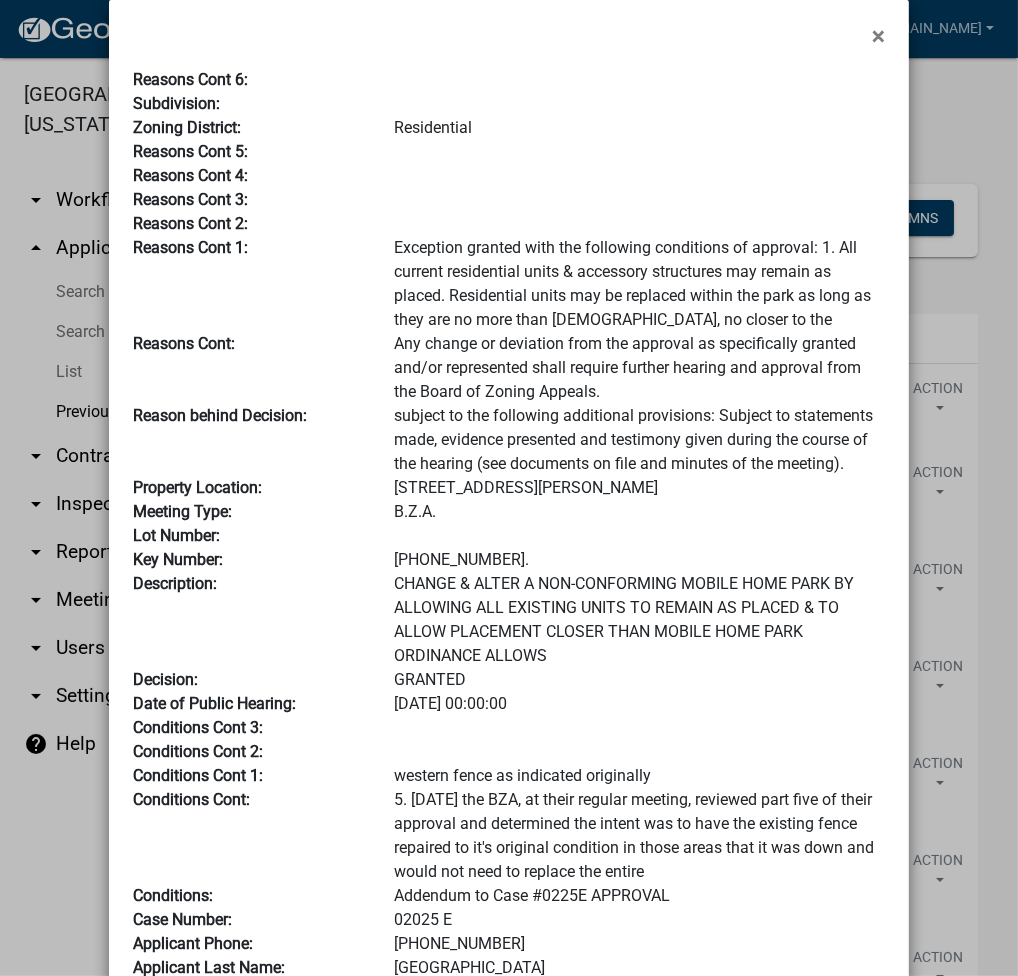 scroll, scrollTop: 0, scrollLeft: 0, axis: both 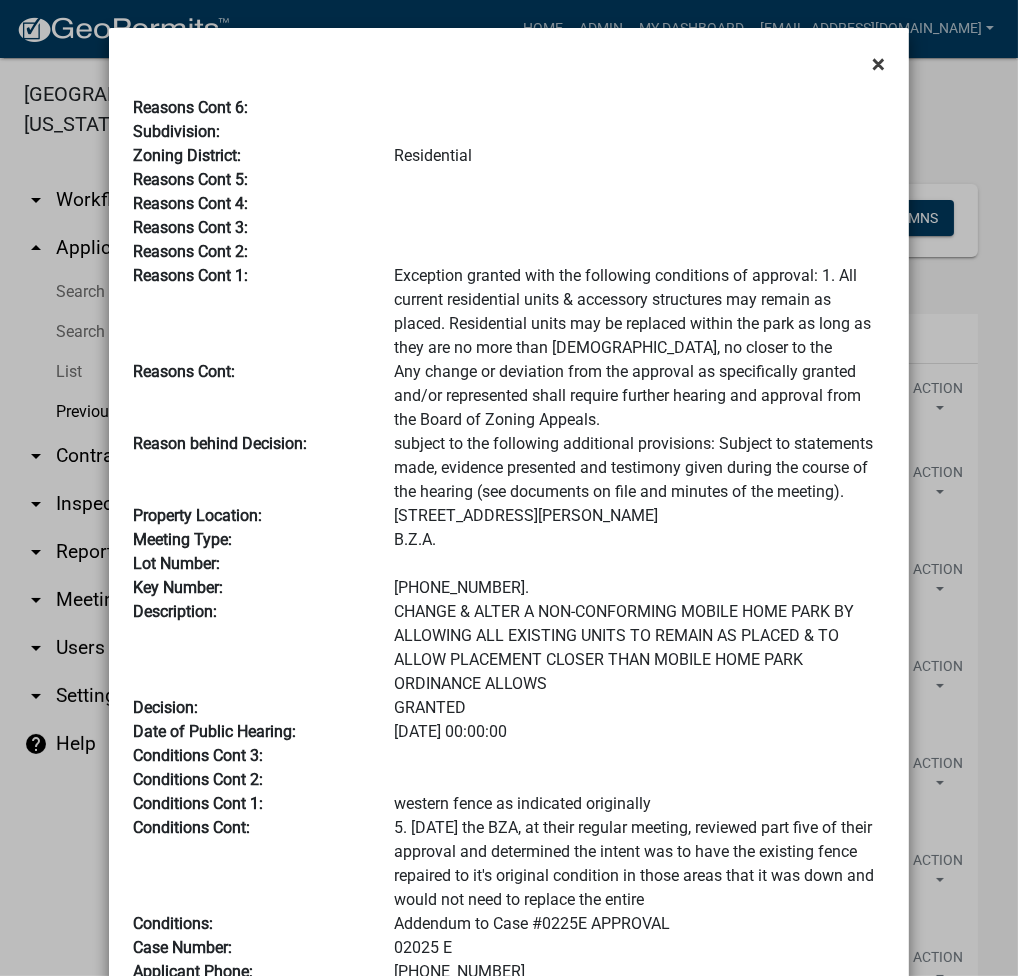 click on "×" 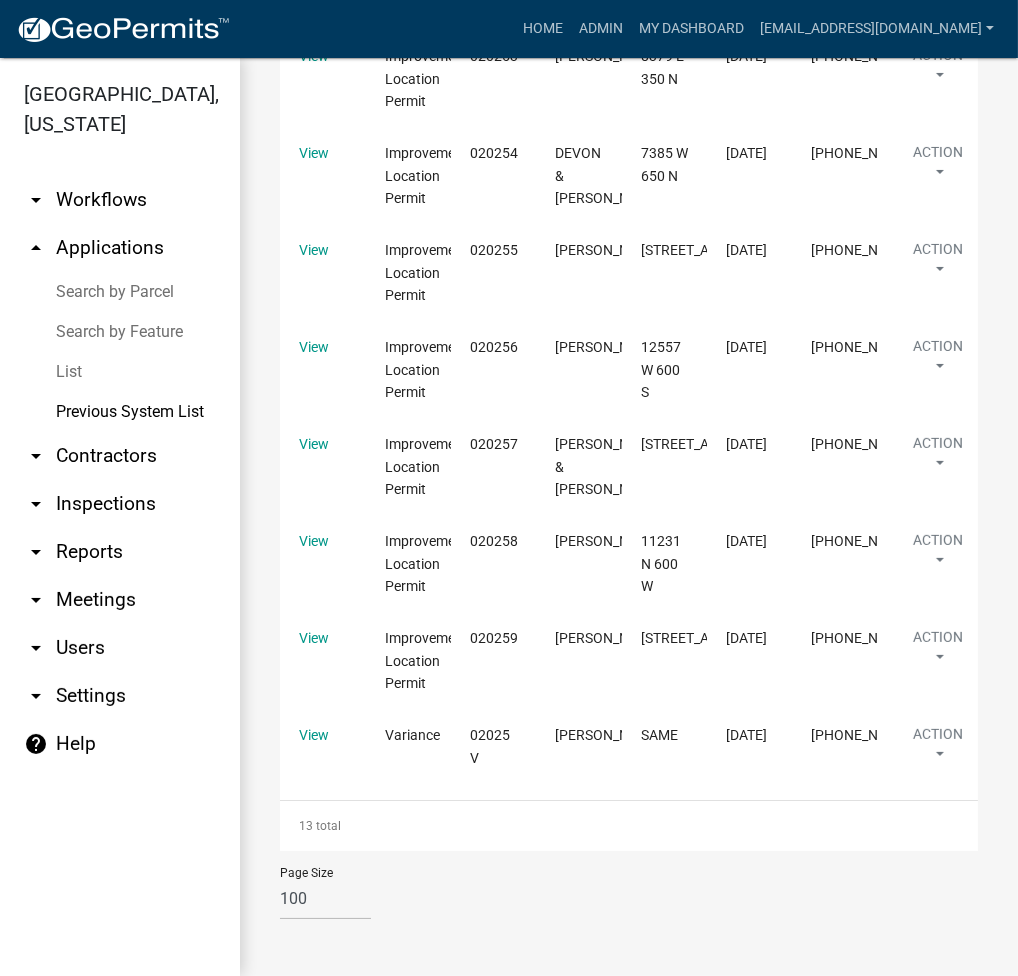 scroll, scrollTop: 922, scrollLeft: 0, axis: vertical 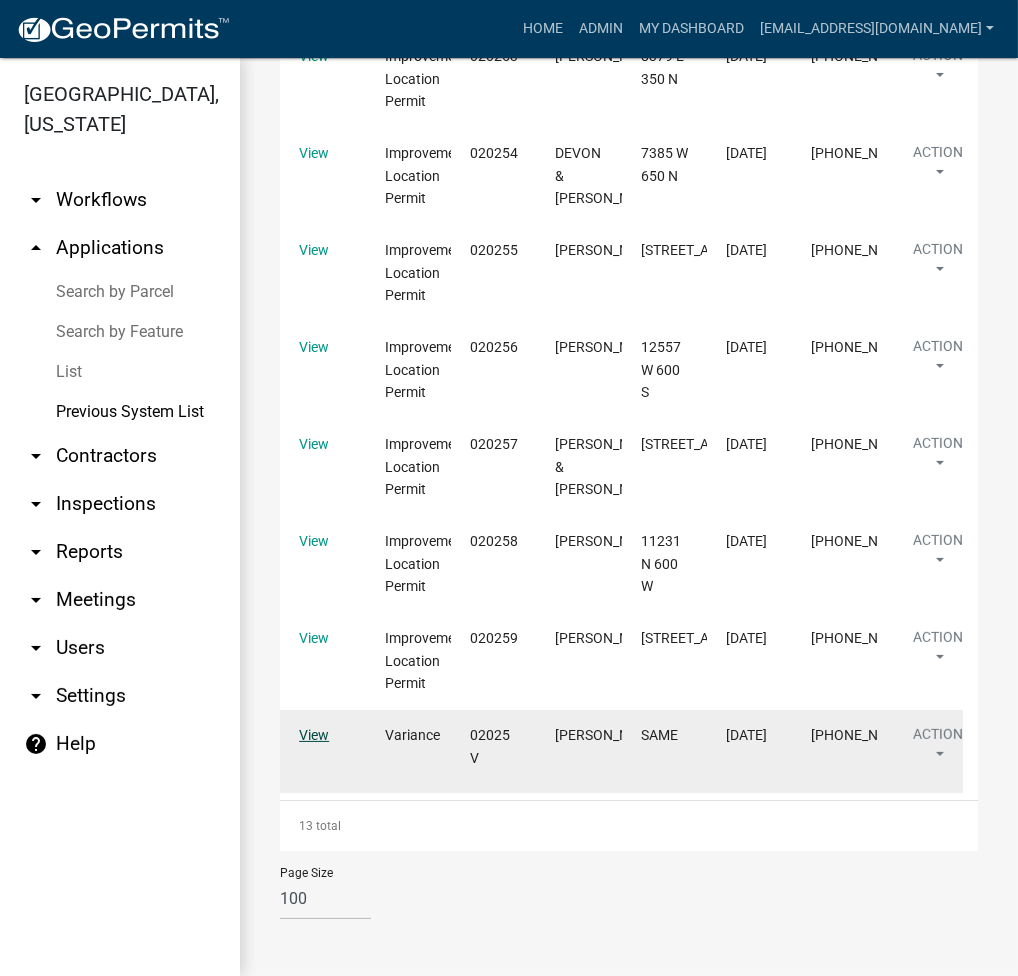 click on "View" at bounding box center (314, 735) 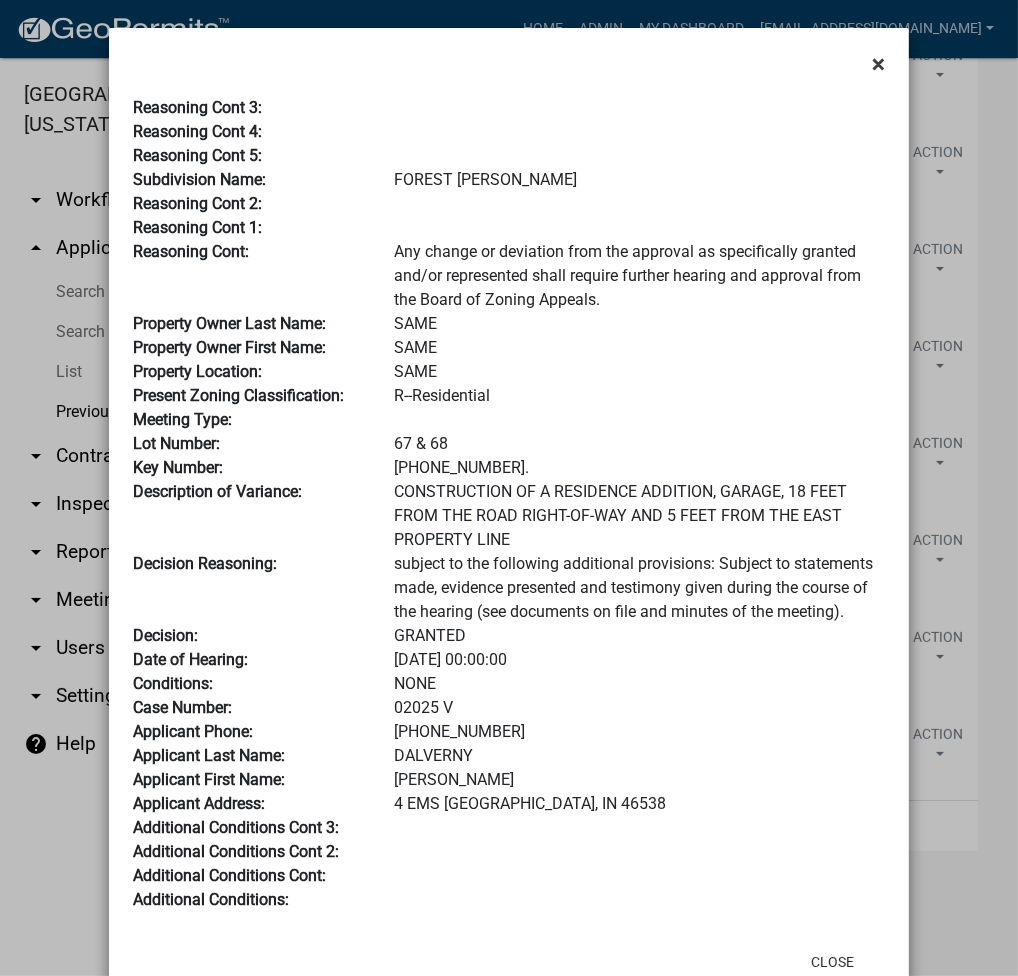 click on "×" 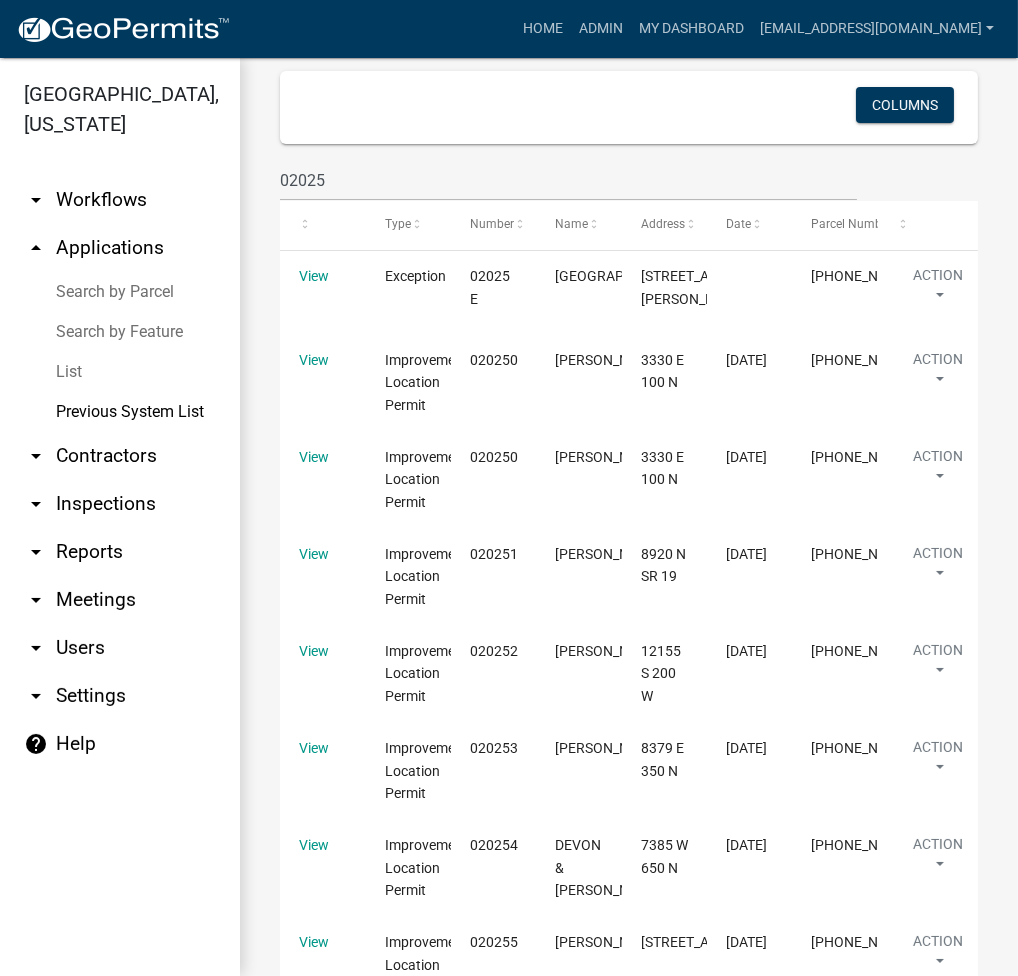 scroll, scrollTop: 0, scrollLeft: 0, axis: both 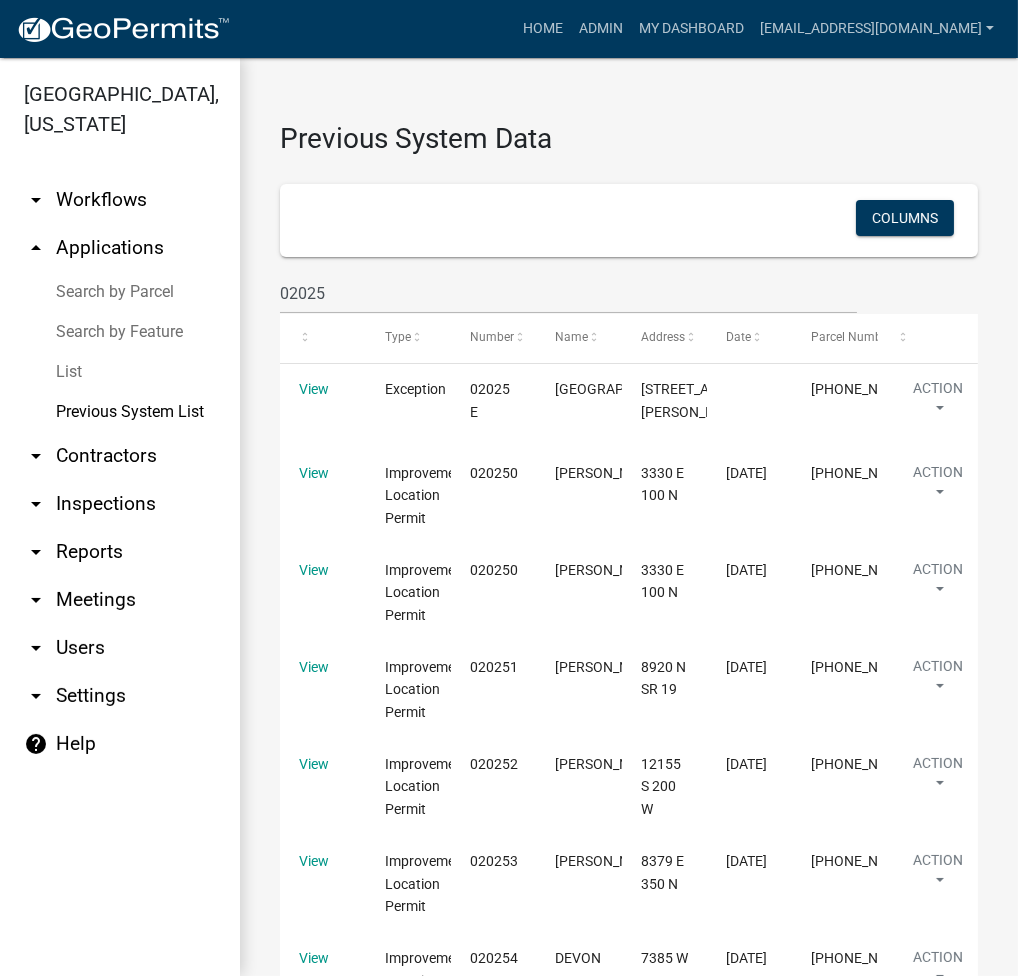 click on "Search by Parcel" at bounding box center [120, 292] 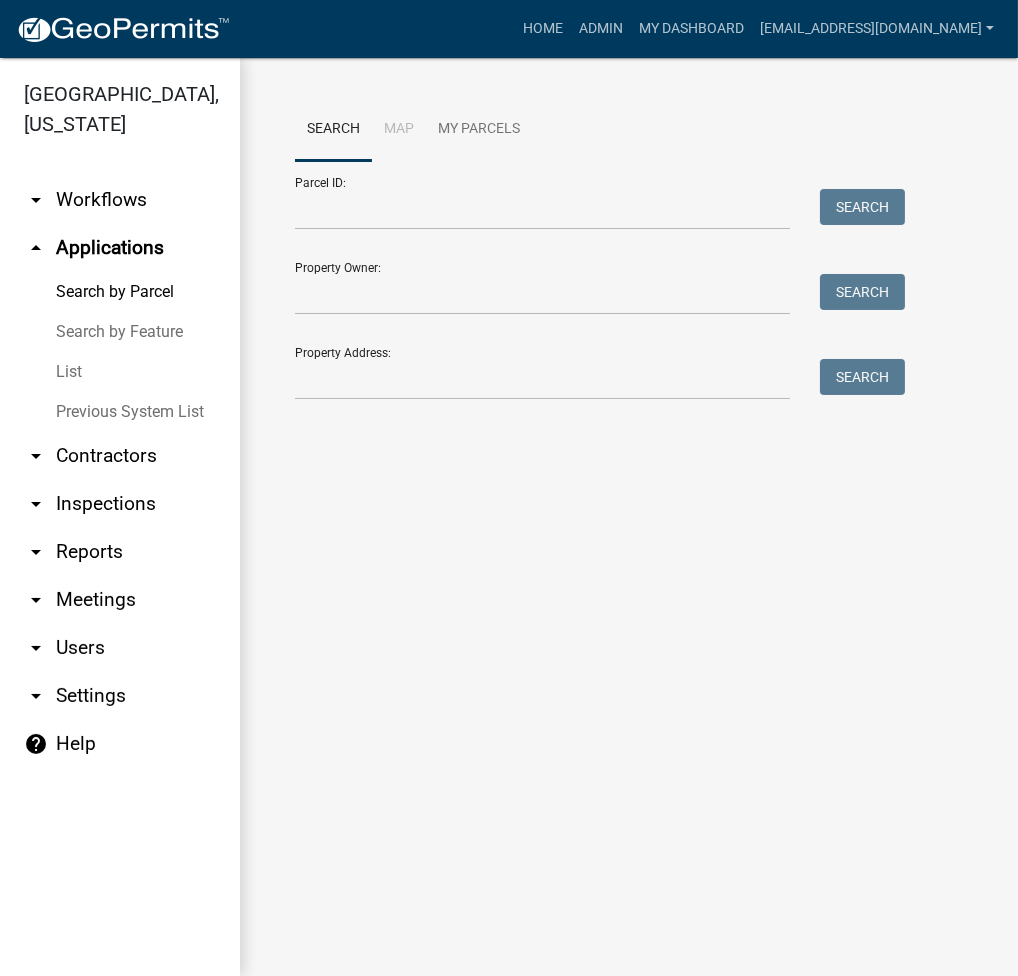 click on "Parcel ID:   Search   Property Owner:   Search   Property Address:   Search" at bounding box center [595, 280] 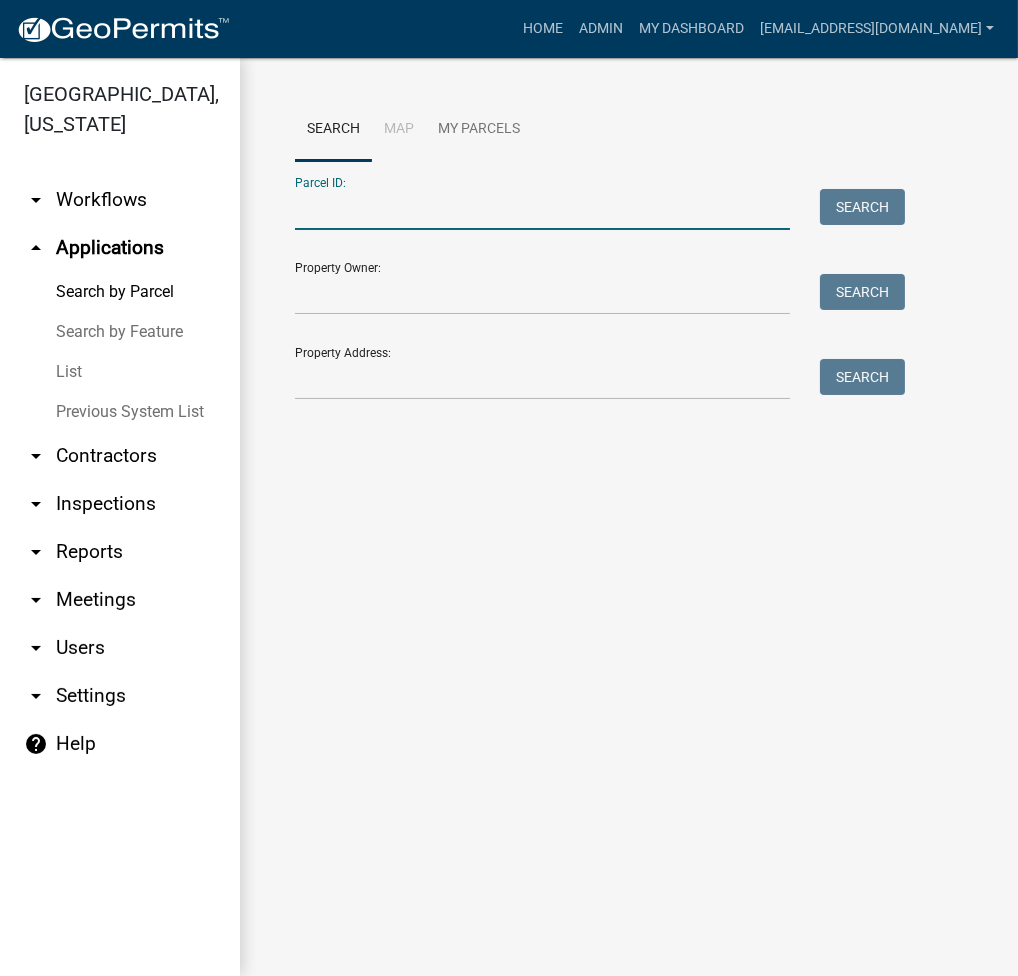 click on "Parcel ID:" at bounding box center (542, 209) 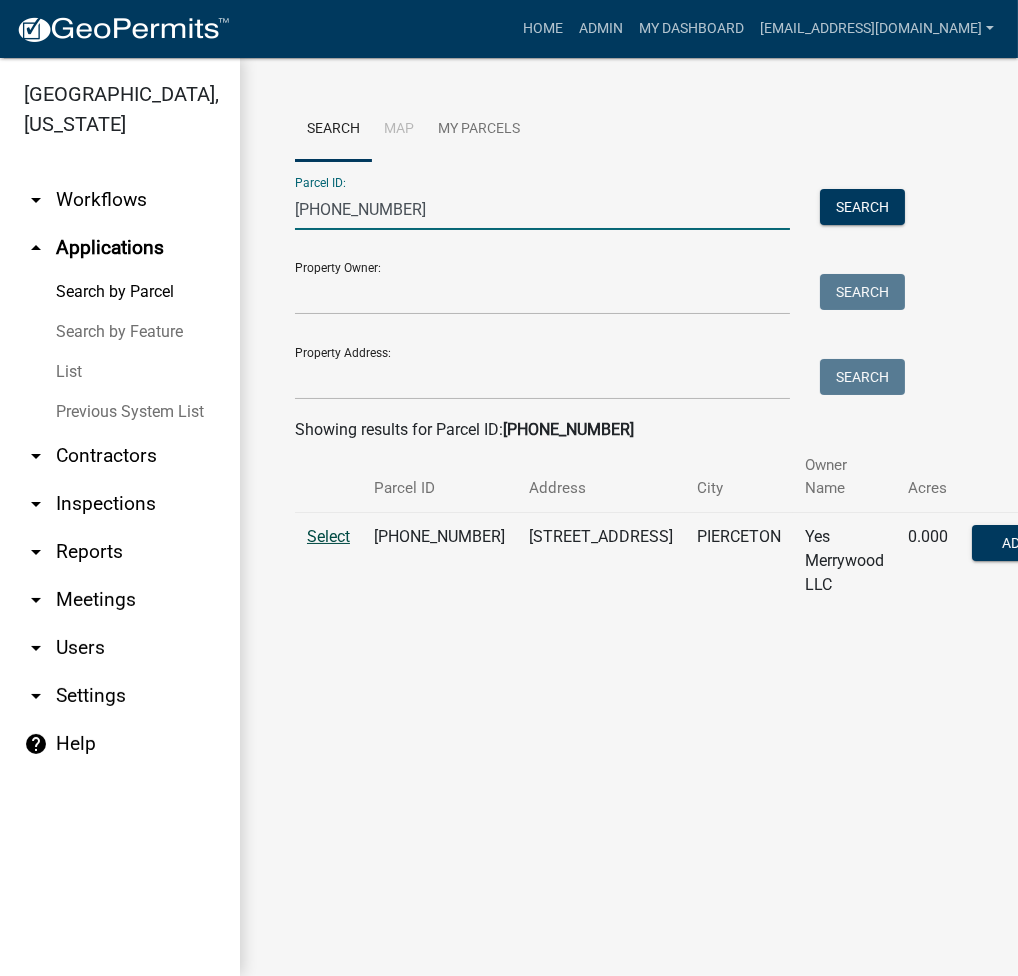 type on "003-118-014" 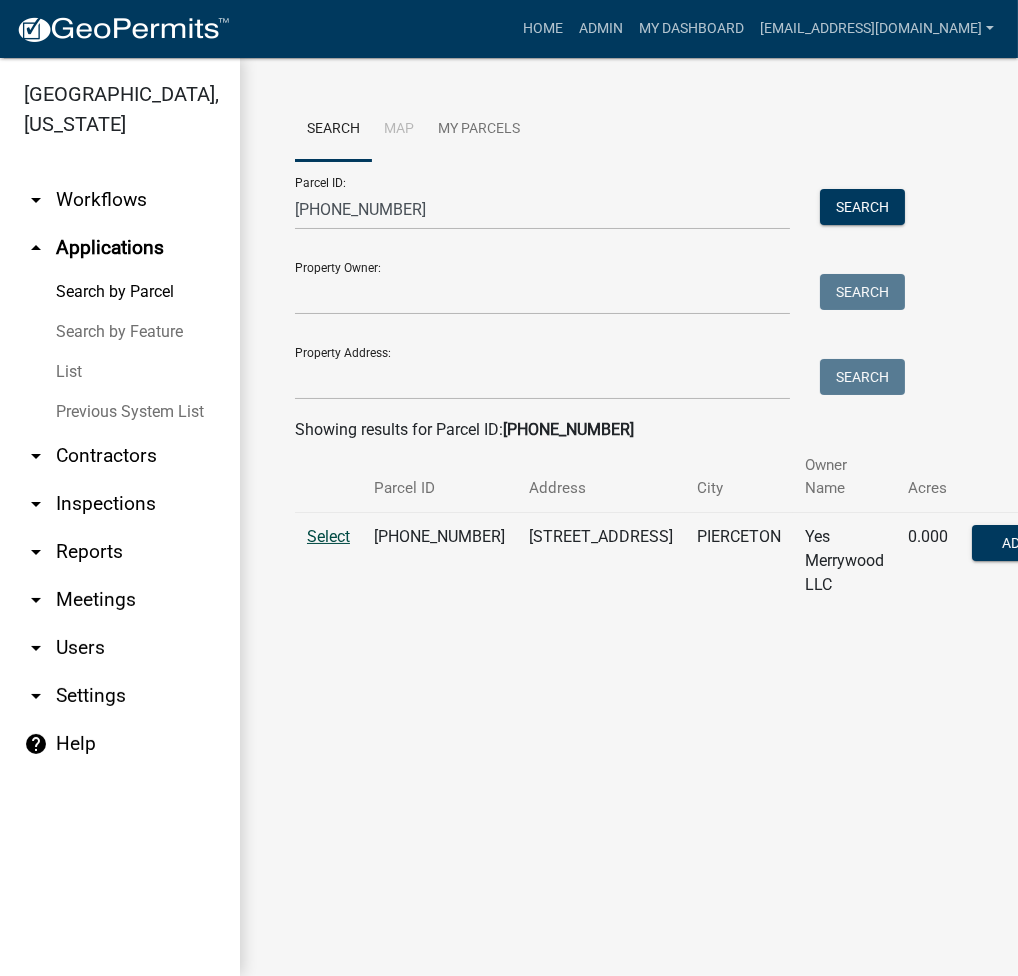 click on "Select" at bounding box center [328, 536] 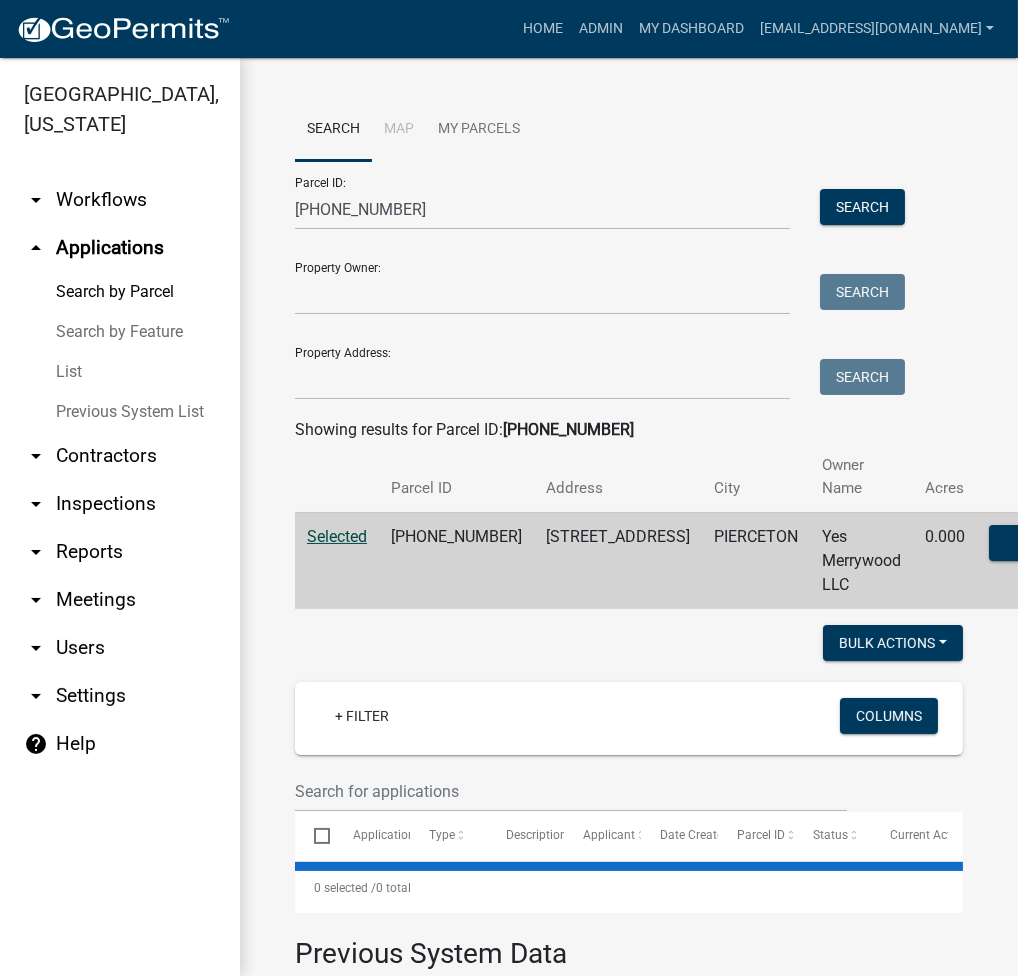 select on "2: 50" 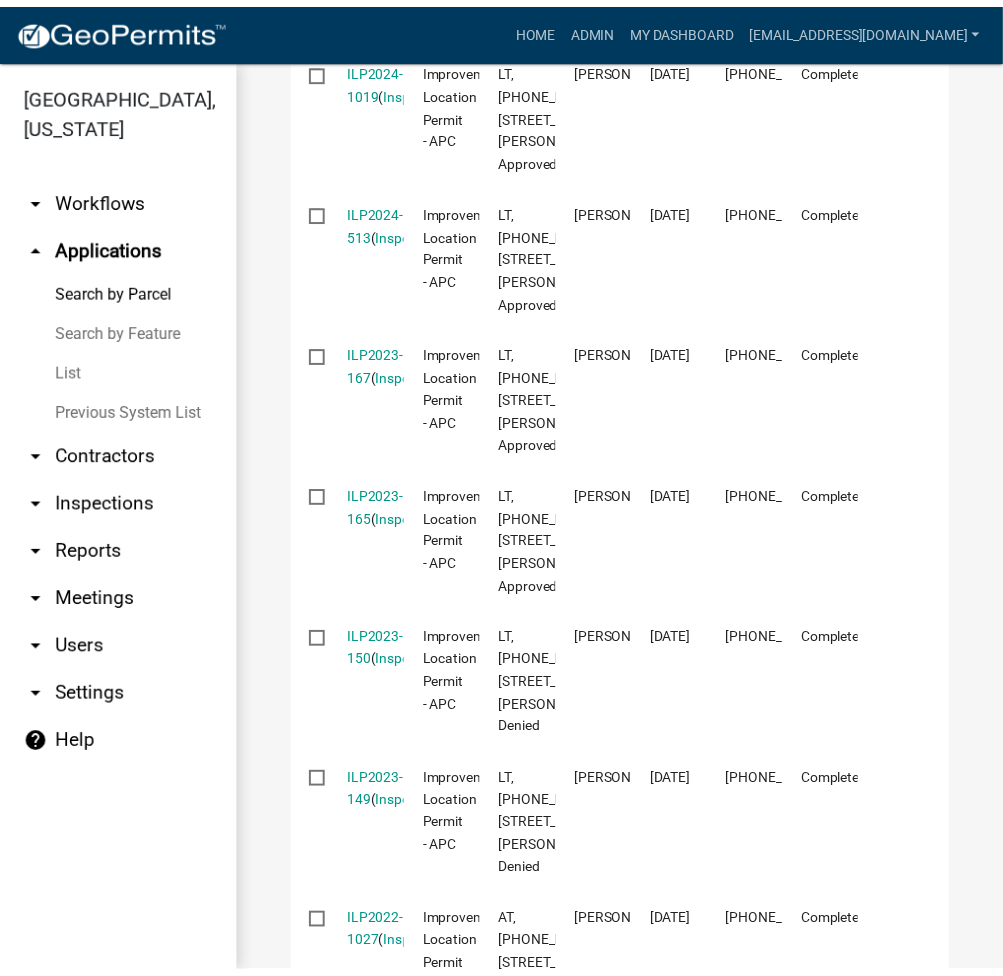 scroll, scrollTop: 2400, scrollLeft: 0, axis: vertical 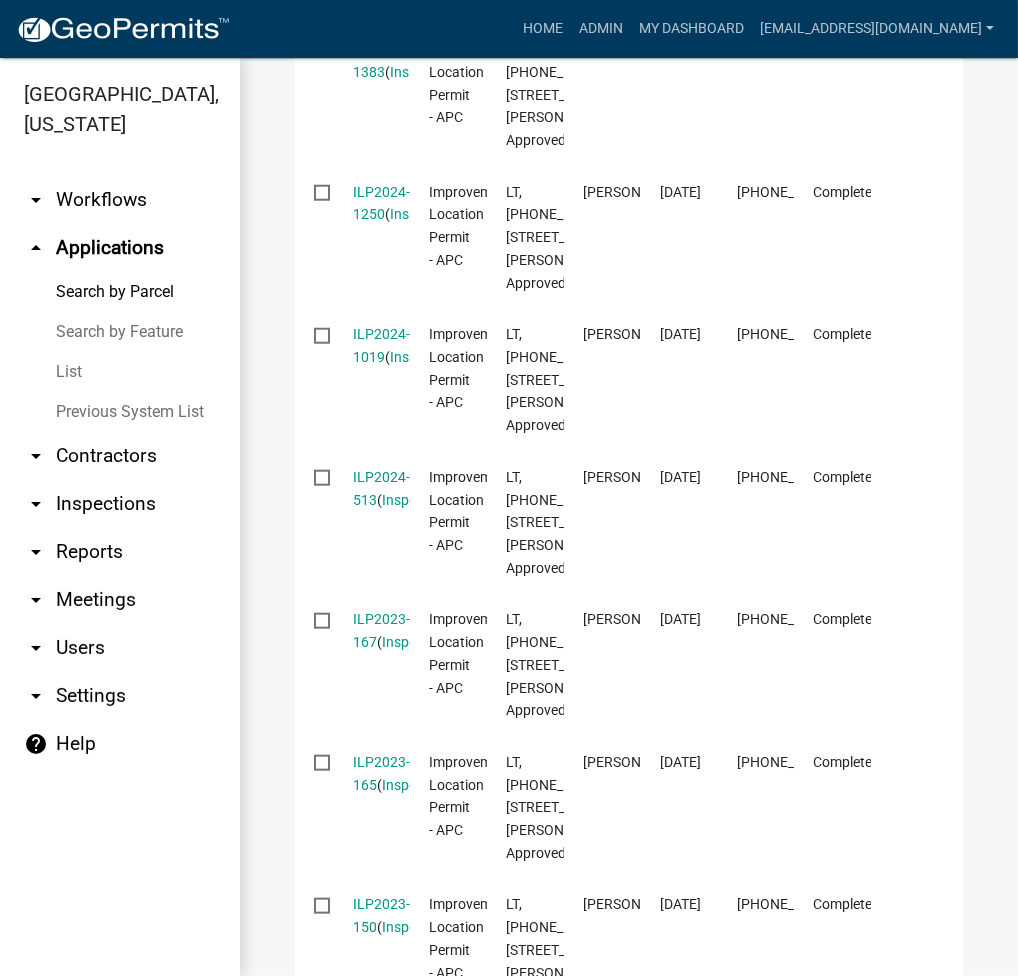 click on "Var-2025-58" 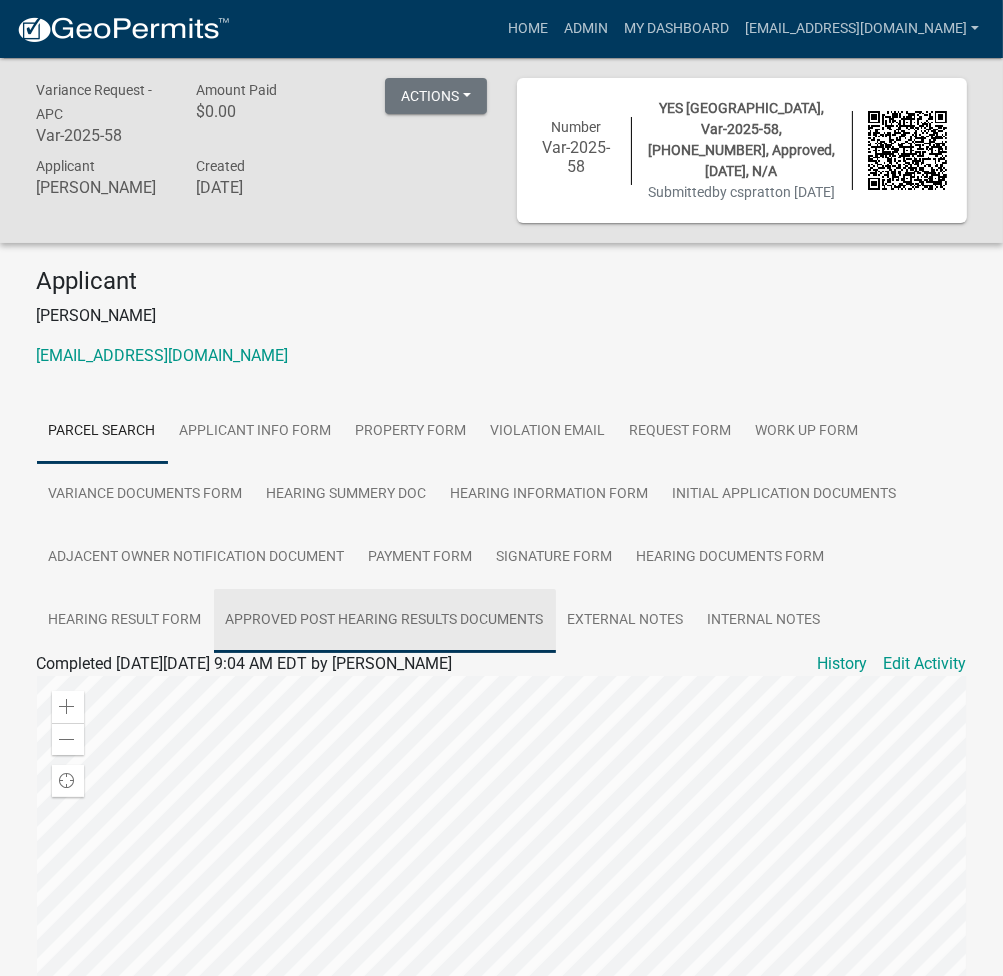 click on "Approved Post Hearing Results Documents" at bounding box center [385, 621] 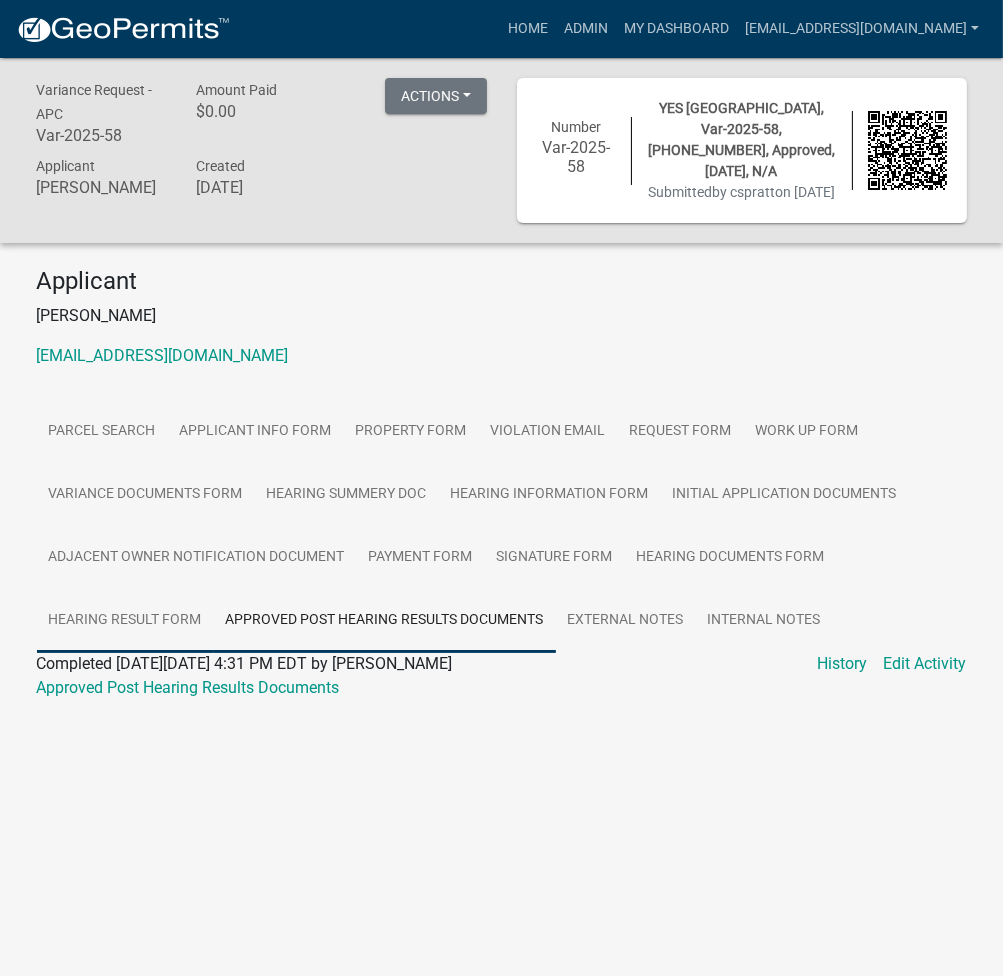 click on "Hearing Result Form" at bounding box center (125, 621) 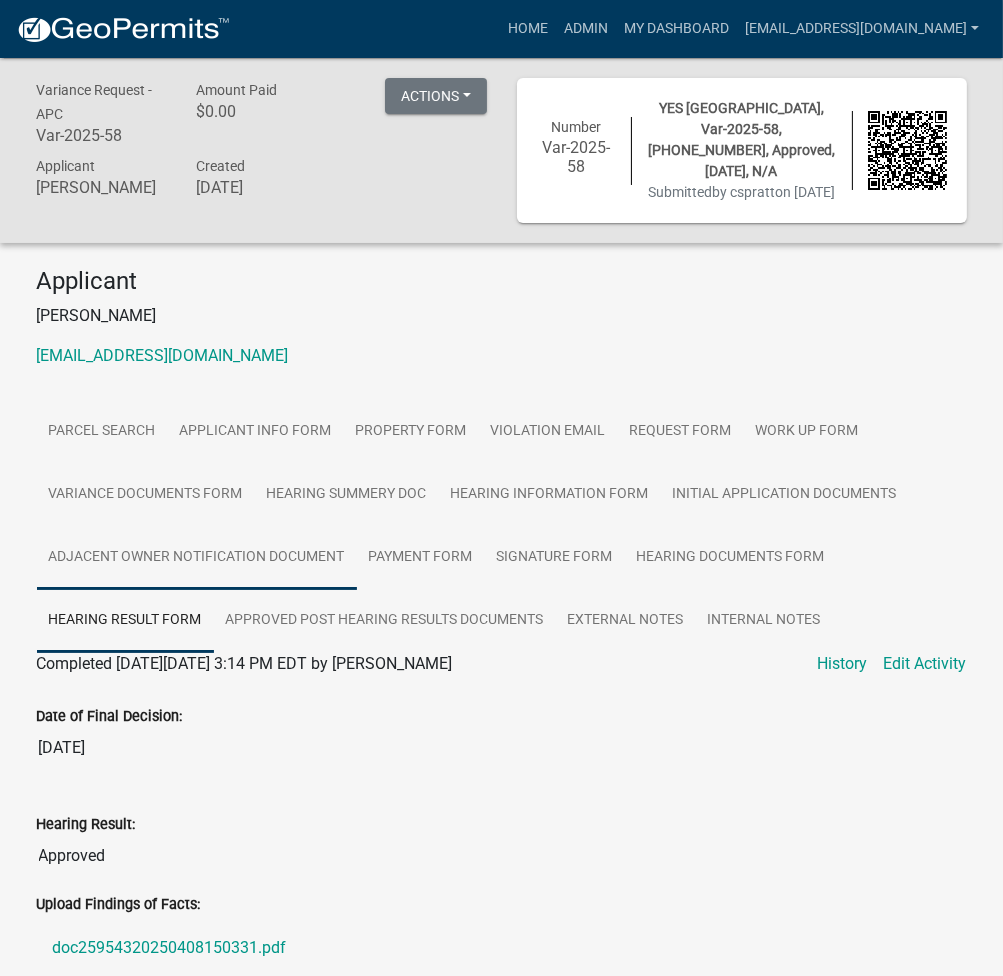 scroll, scrollTop: 800, scrollLeft: 0, axis: vertical 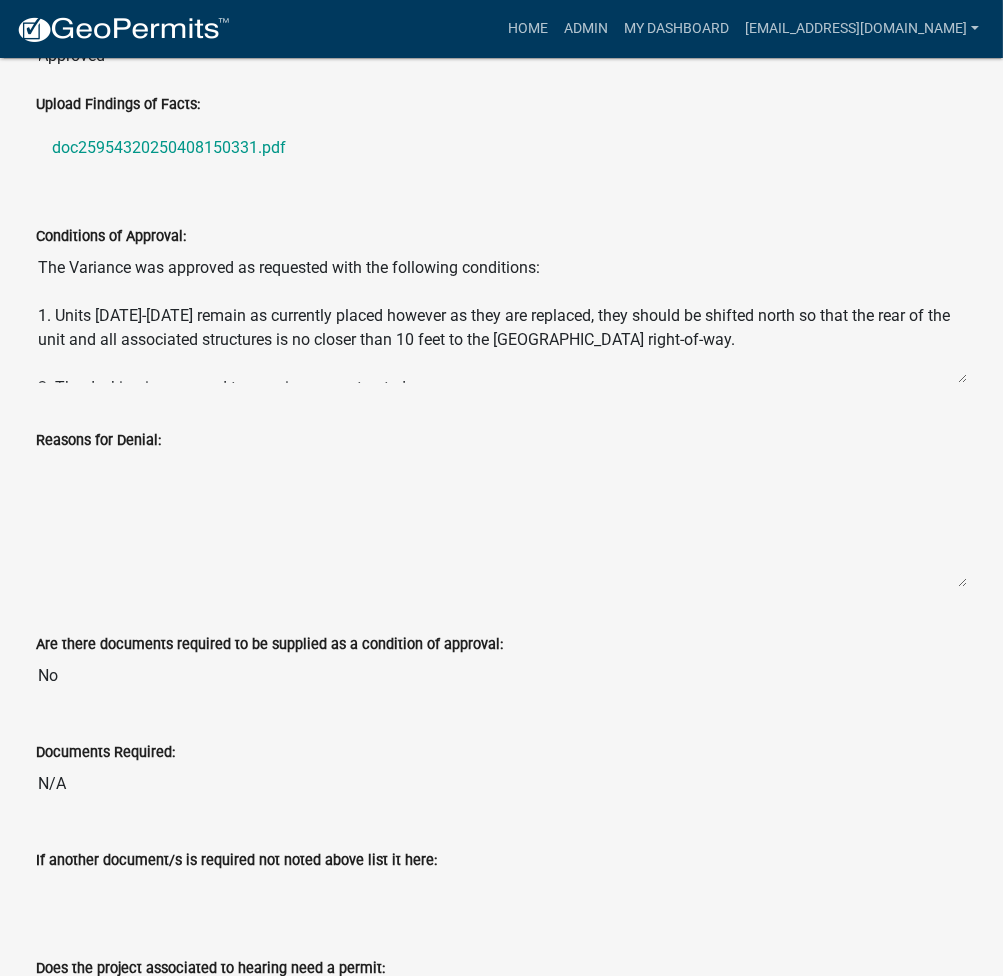 click on "The Variance was approved as requested with the following conditions:
1. Units 1-9 may remain as currently placed however as they are replaced, they should be shifted north so that the rear of the unit and all associated structures is no closer than 10 feet to the Wooster Road right-of-way.
2. The decking is approved to remain as constructed.
The petitioner must obtain an after the fact permit for the decking on lot 40 and pay the $125 permit fee on or before May 7, 2025." at bounding box center (502, 316) 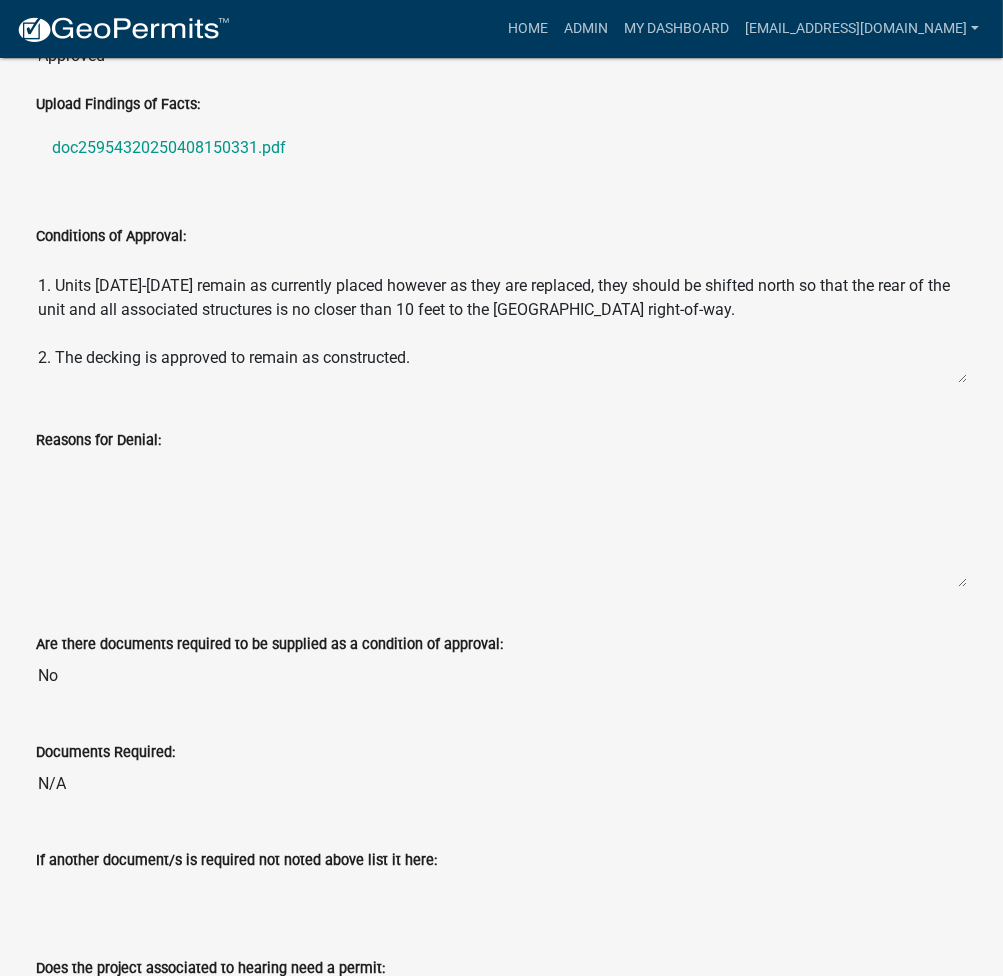 scroll, scrollTop: 0, scrollLeft: 0, axis: both 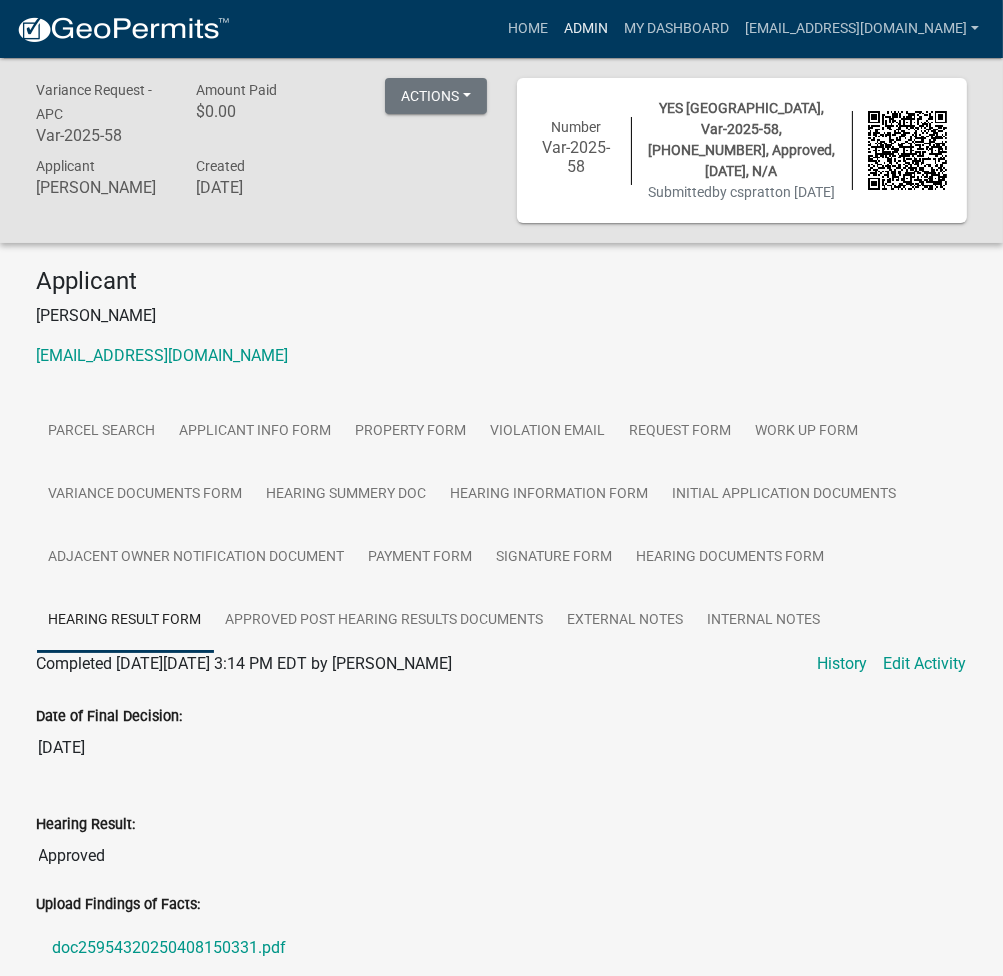 click on "Admin" at bounding box center [586, 29] 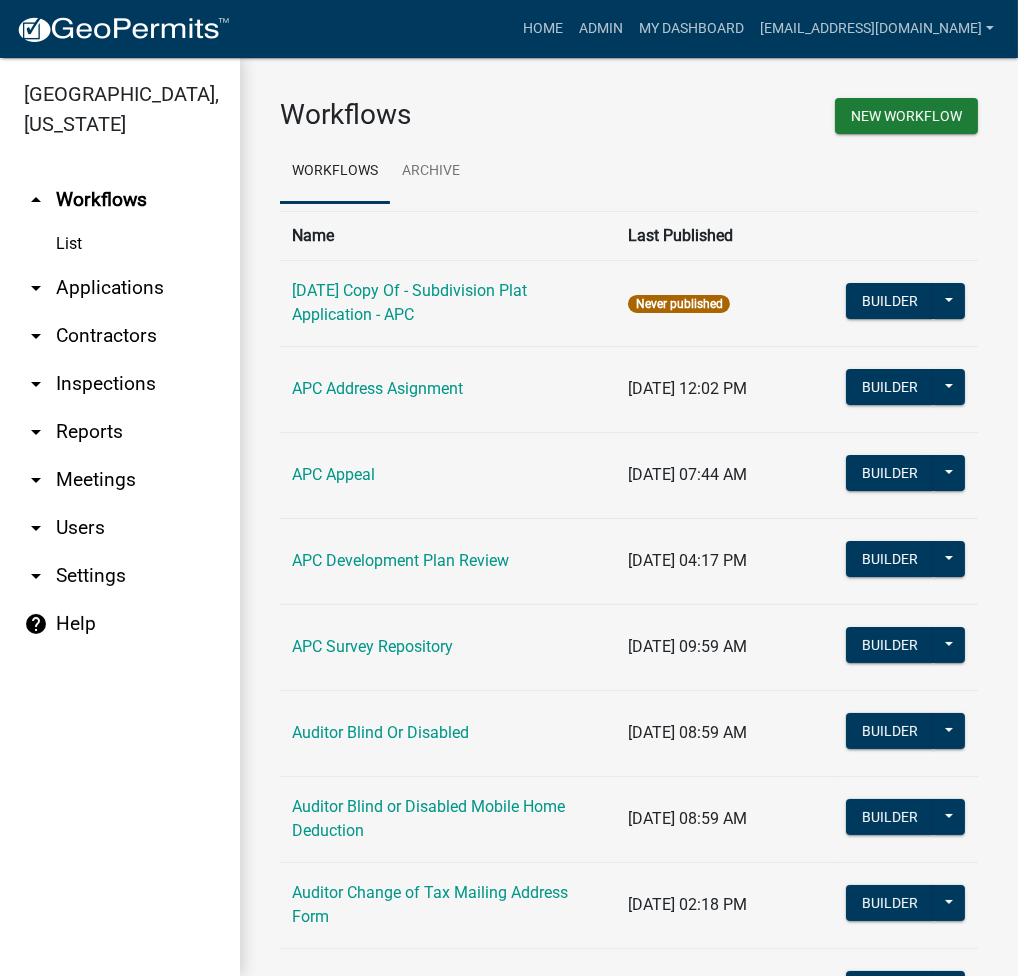 click on "arrow_drop_down   Applications" at bounding box center [120, 288] 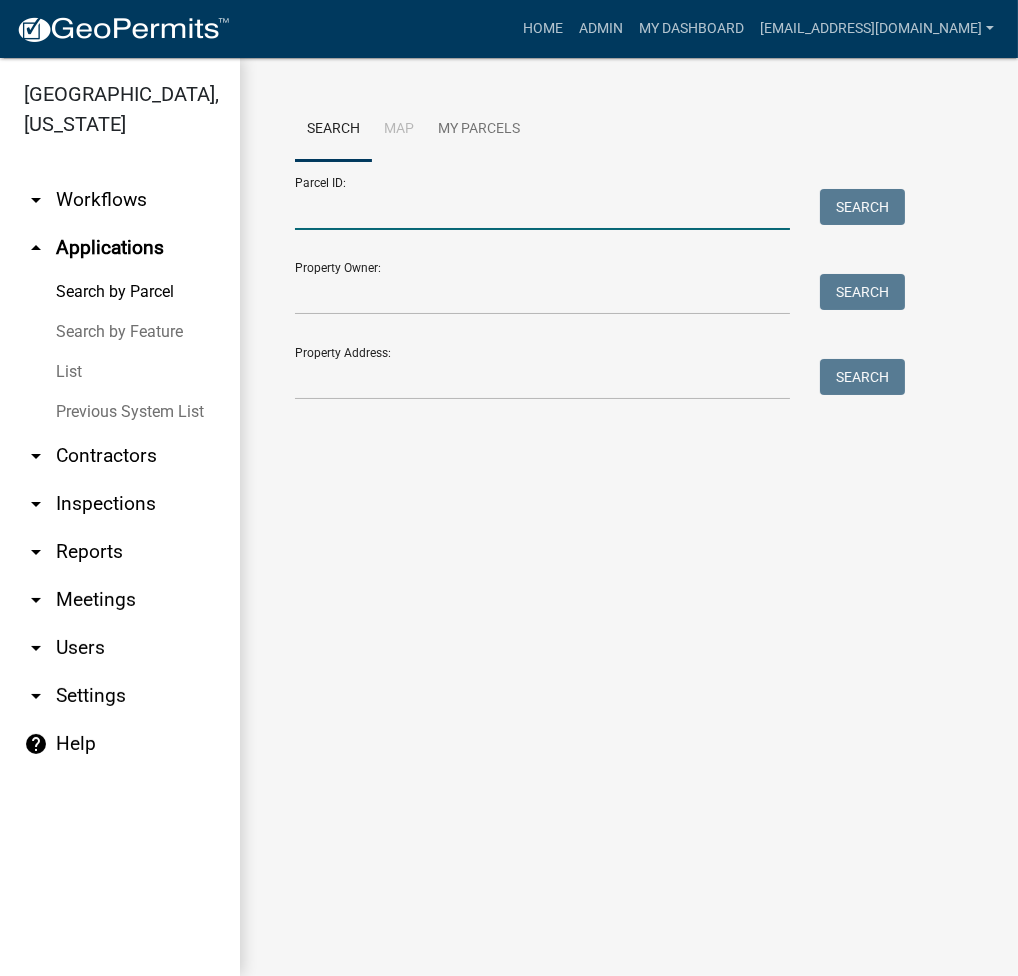 click on "Parcel ID:" at bounding box center (542, 209) 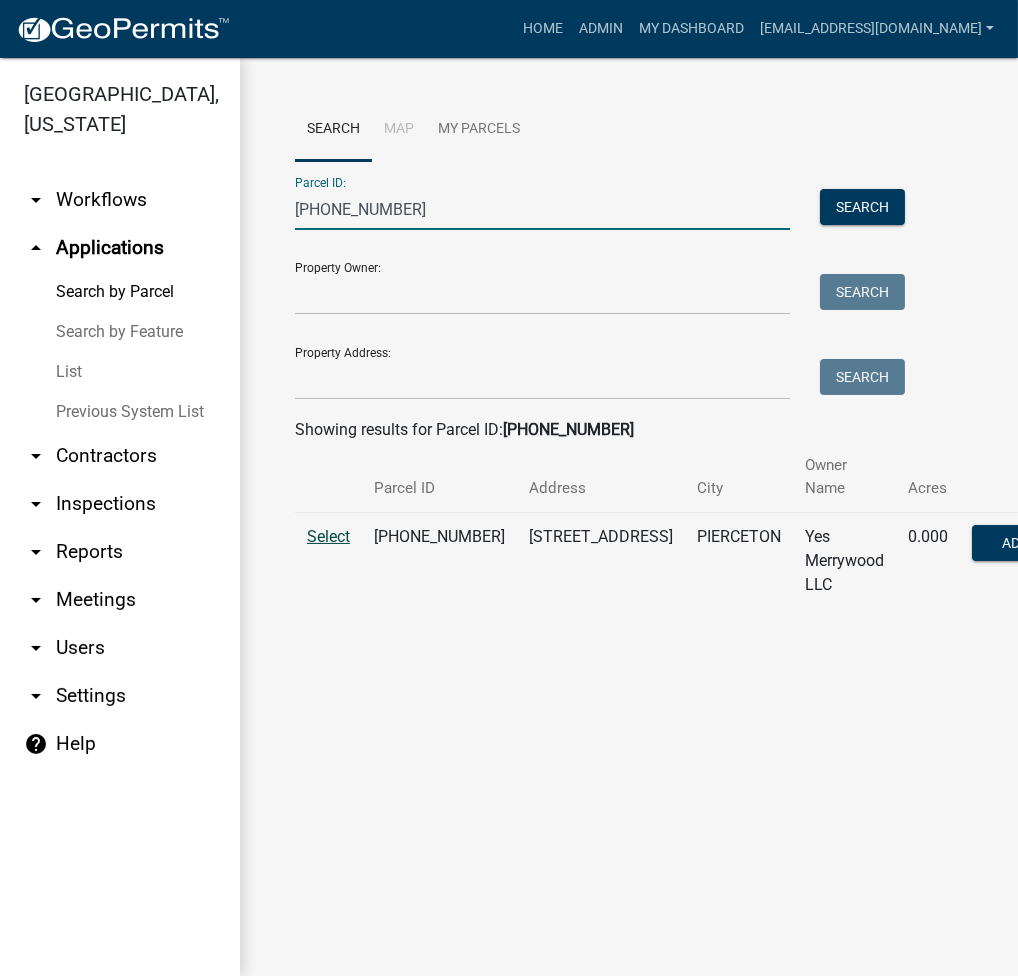 type on "003-118-014" 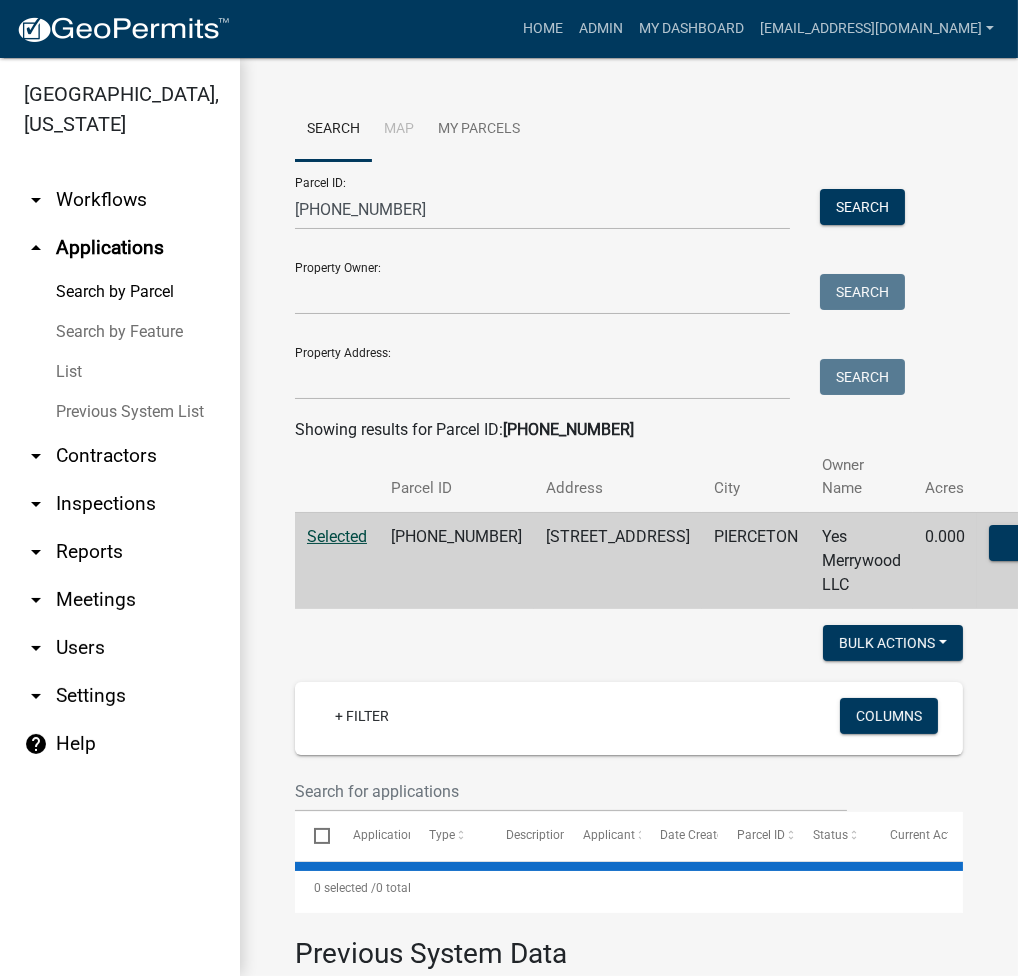 select on "3: 100" 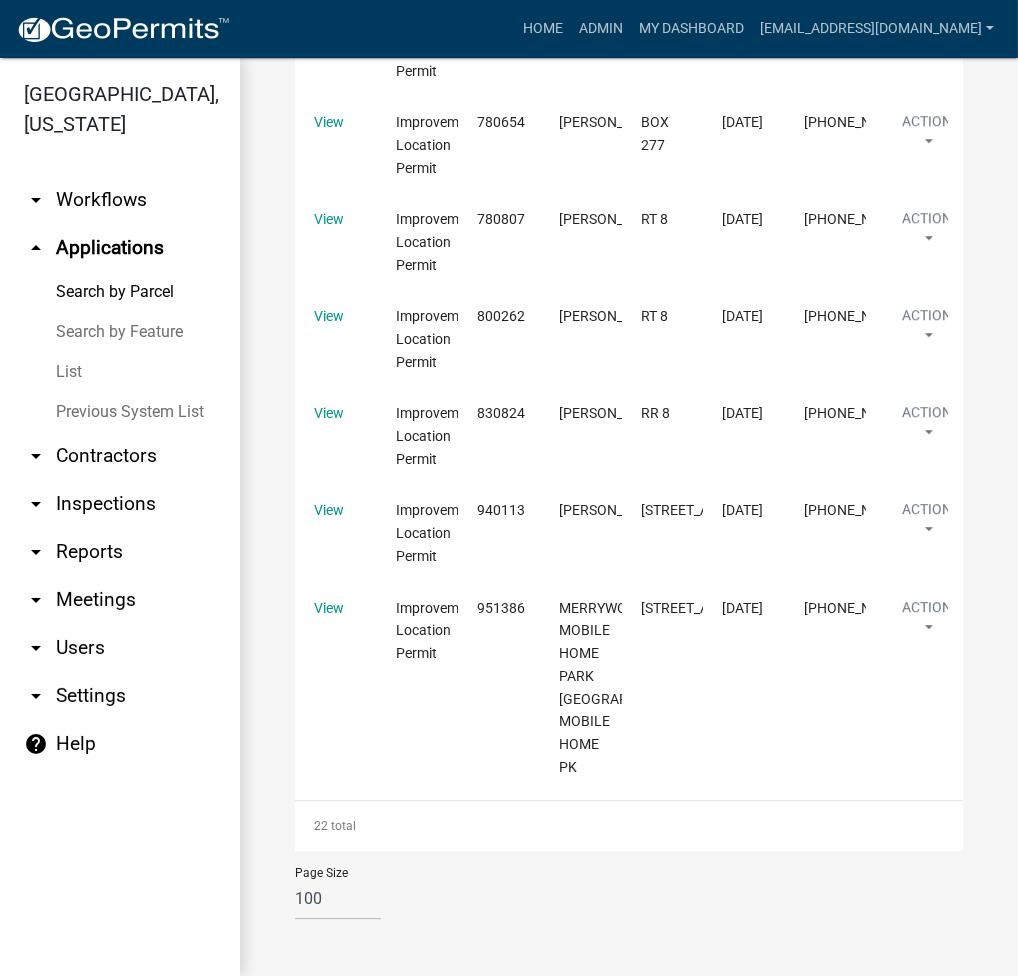 scroll, scrollTop: 9866, scrollLeft: 0, axis: vertical 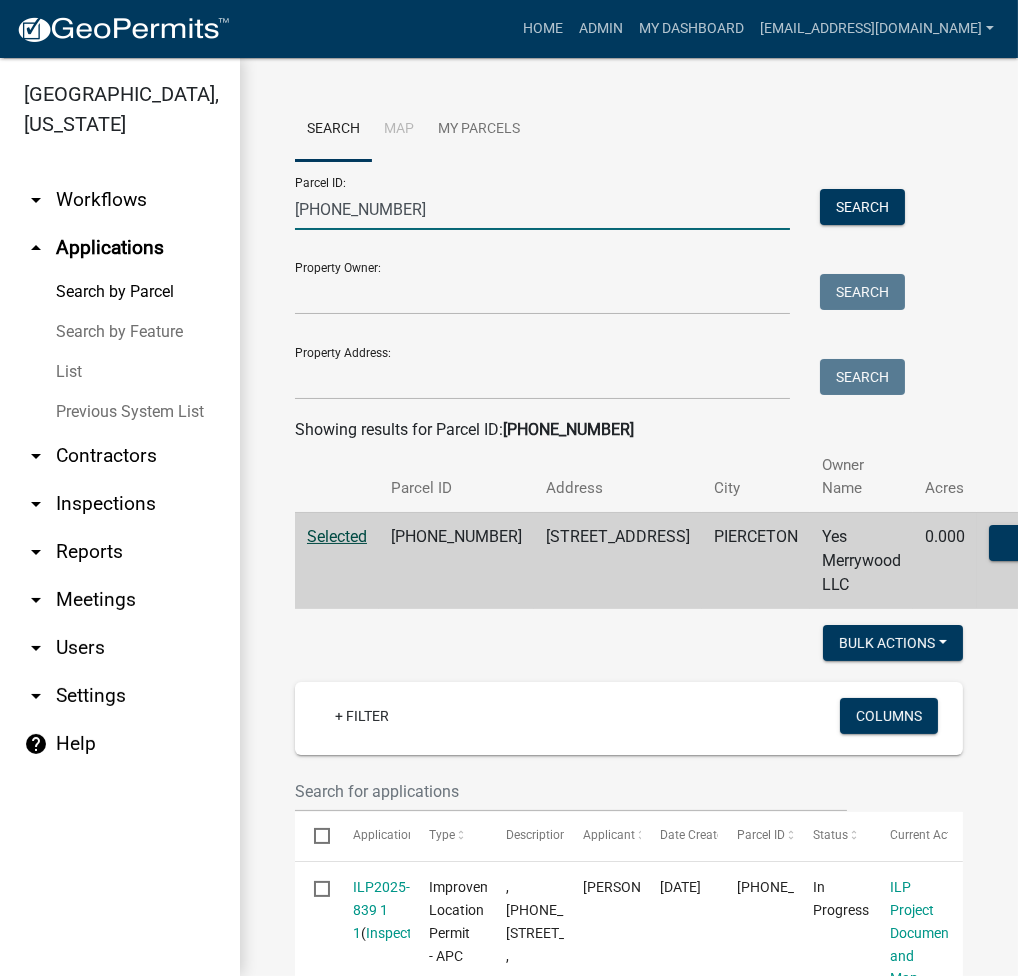 click on "[PHONE_NUMBER]" at bounding box center (542, 209) 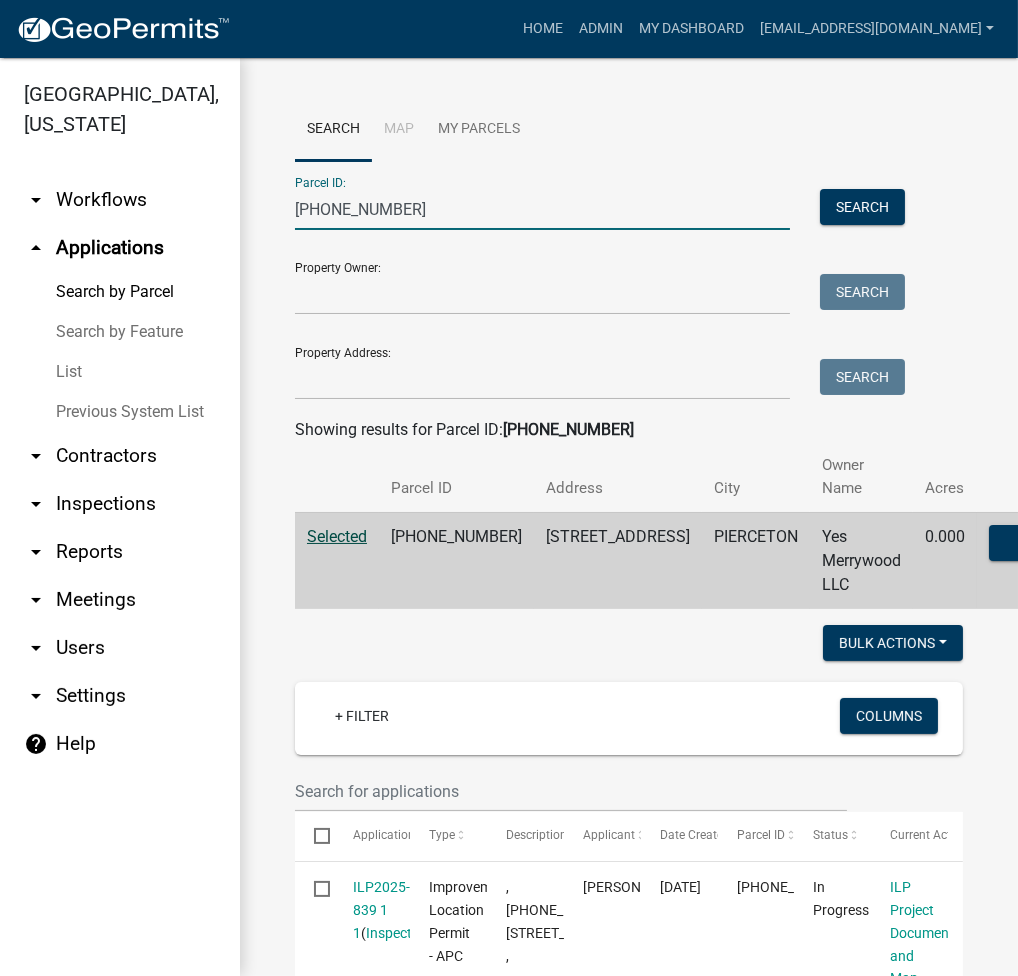 click on "[PHONE_NUMBER]" at bounding box center [542, 209] 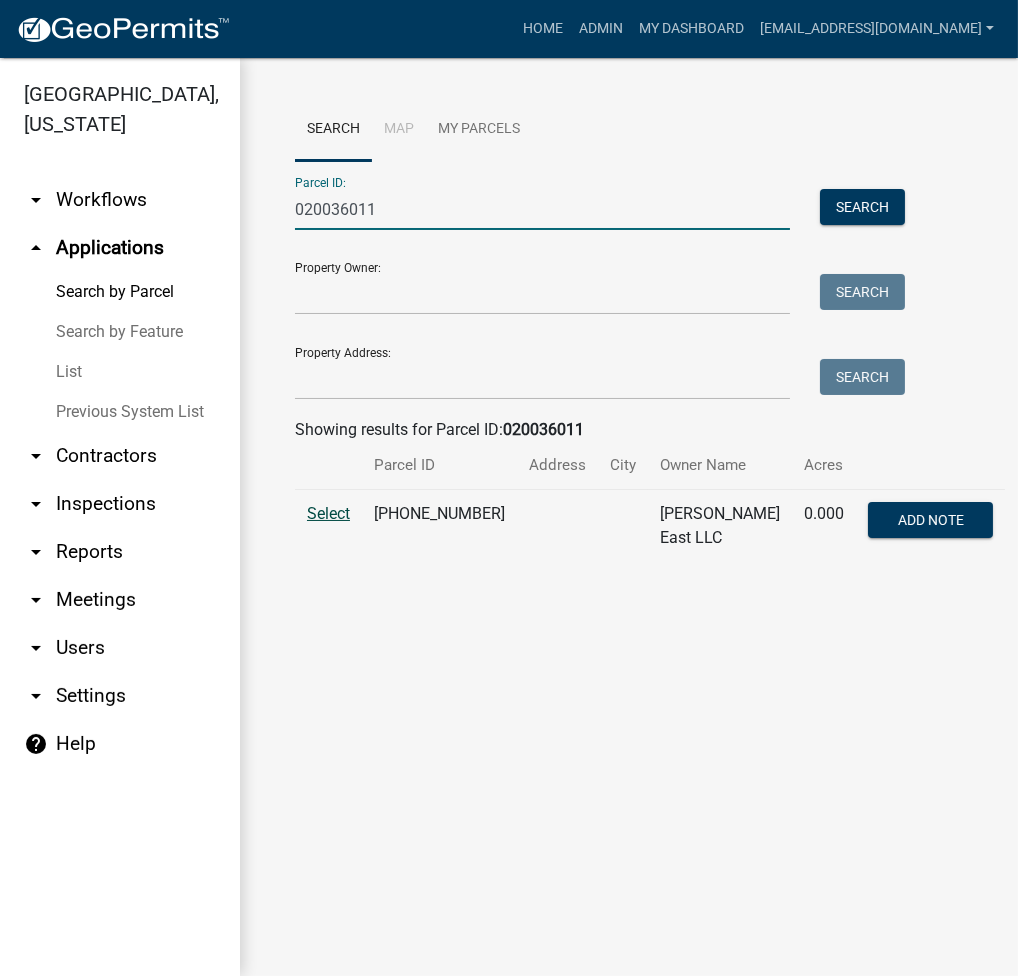 type on "020036011" 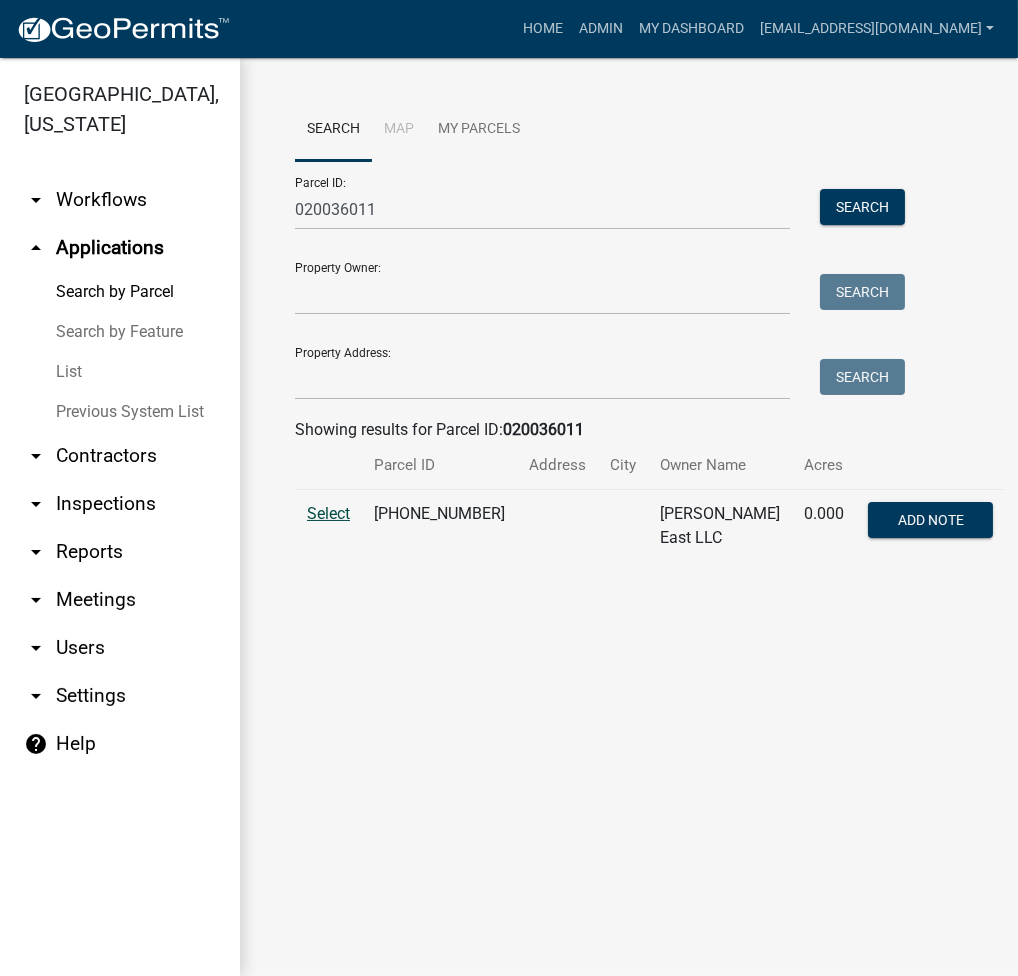click on "Select" at bounding box center [328, 513] 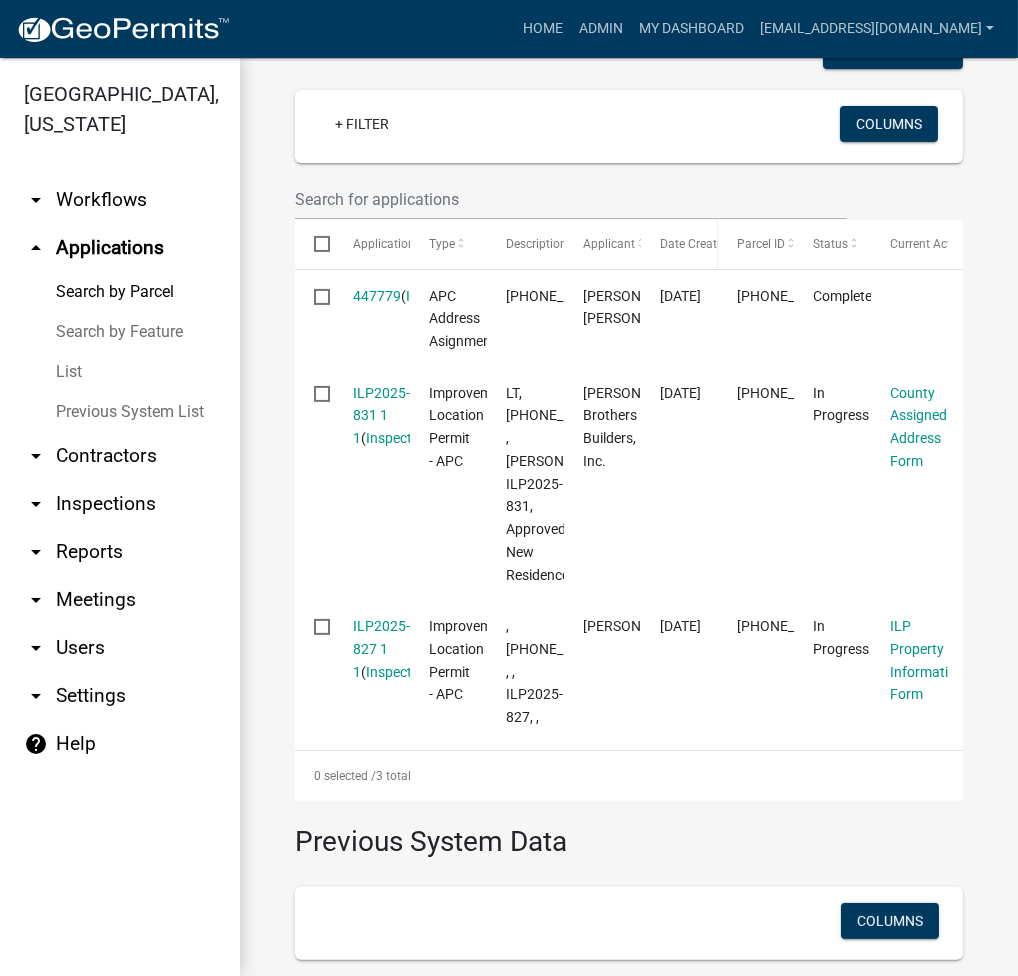 scroll, scrollTop: 533, scrollLeft: 0, axis: vertical 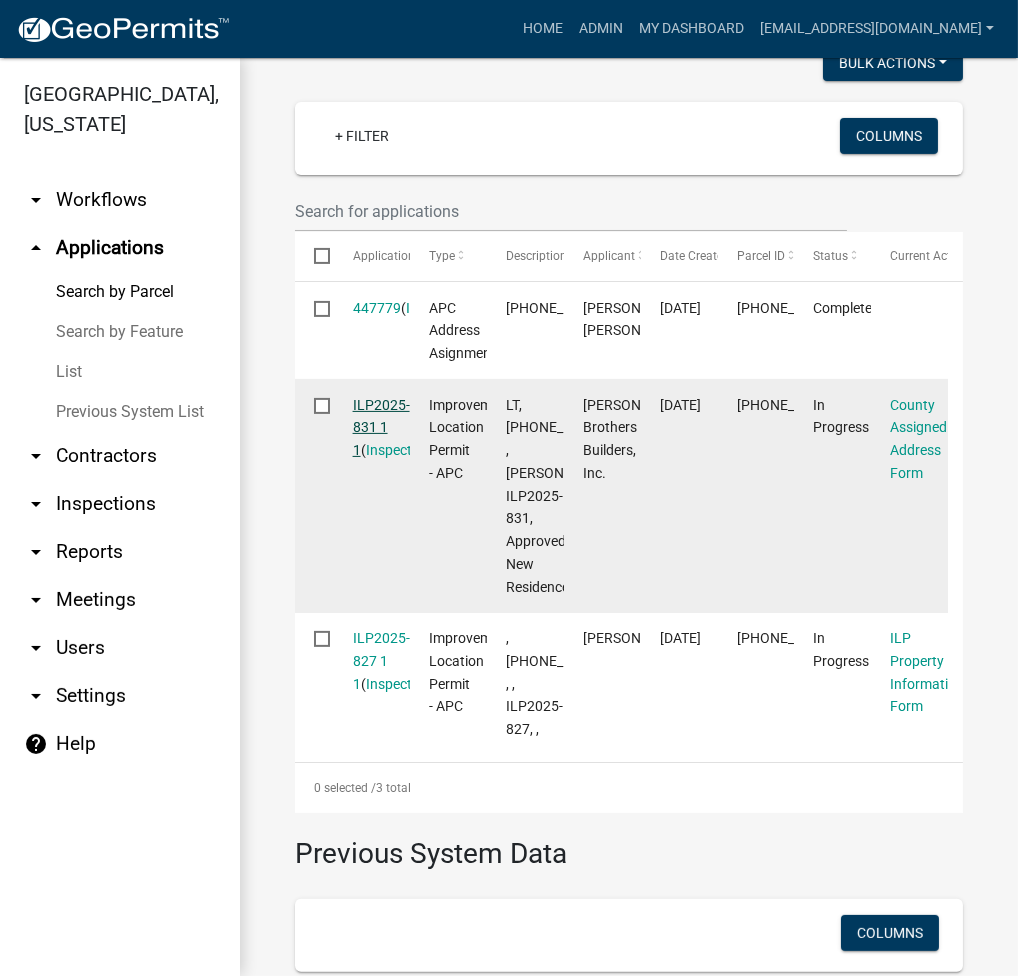 click on "ILP2025-831 1 1" 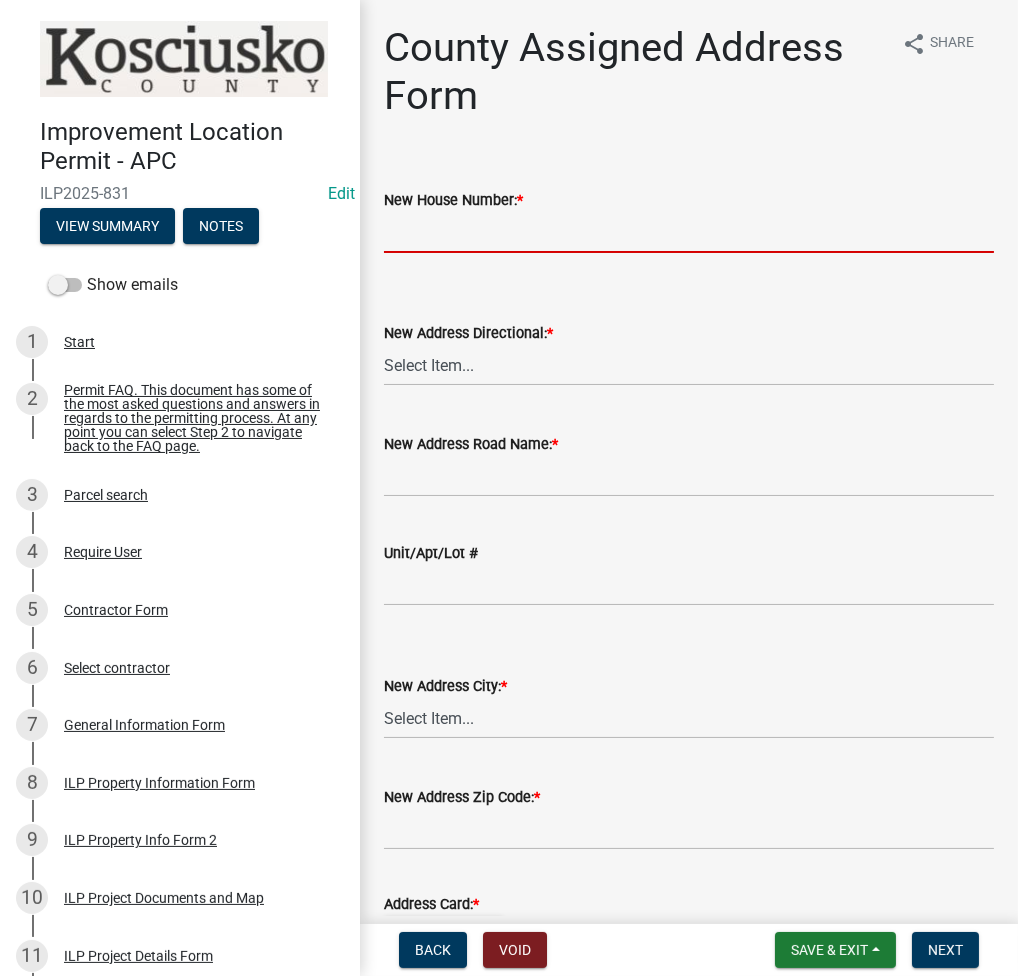 click on "New House Number:  *" at bounding box center (689, 232) 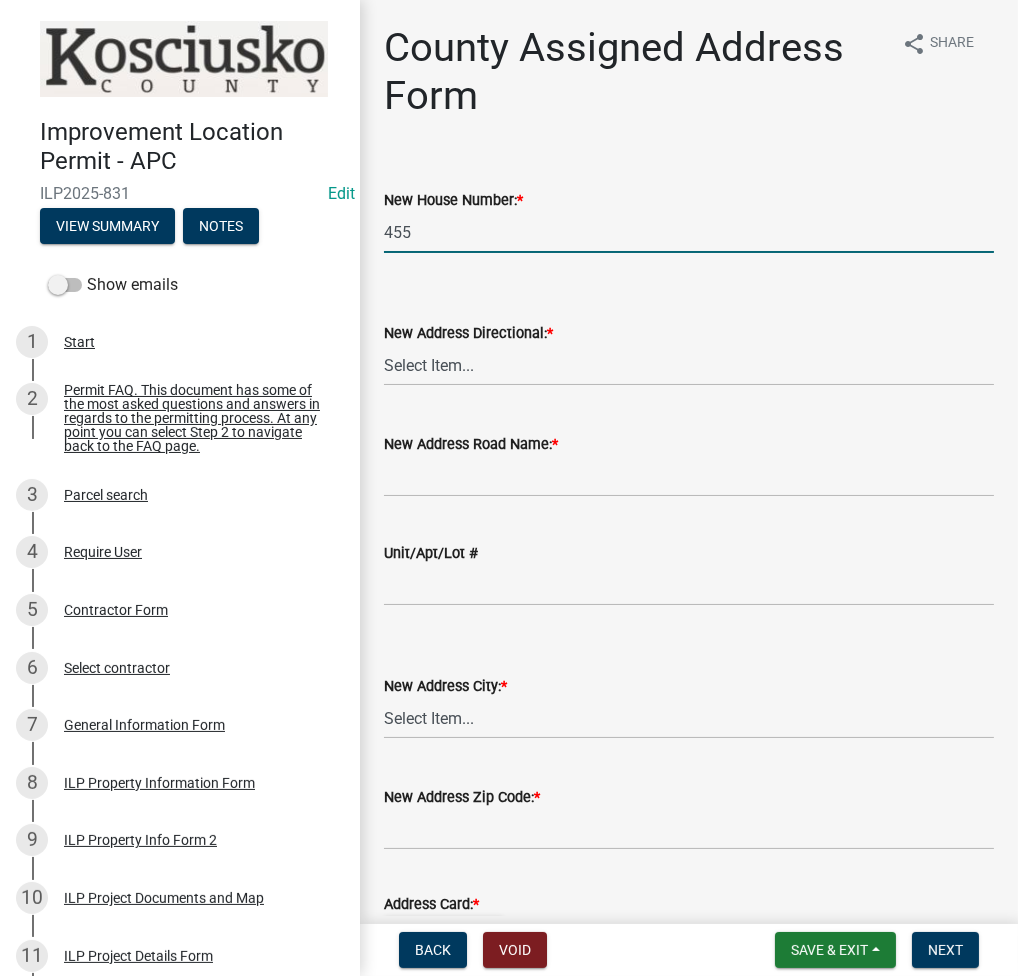 type on "455" 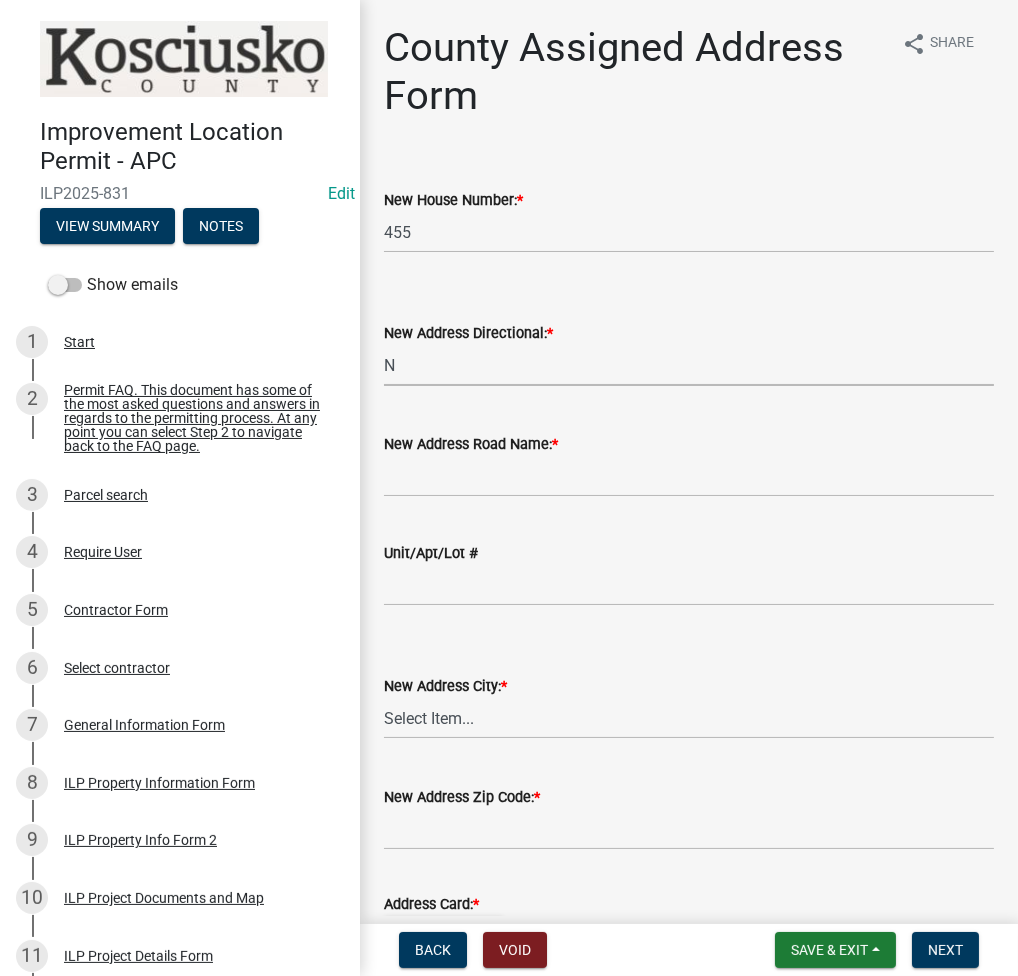 select on "57d3dbe1-f48f-4c9f-af6d-6c7a2e9f3087" 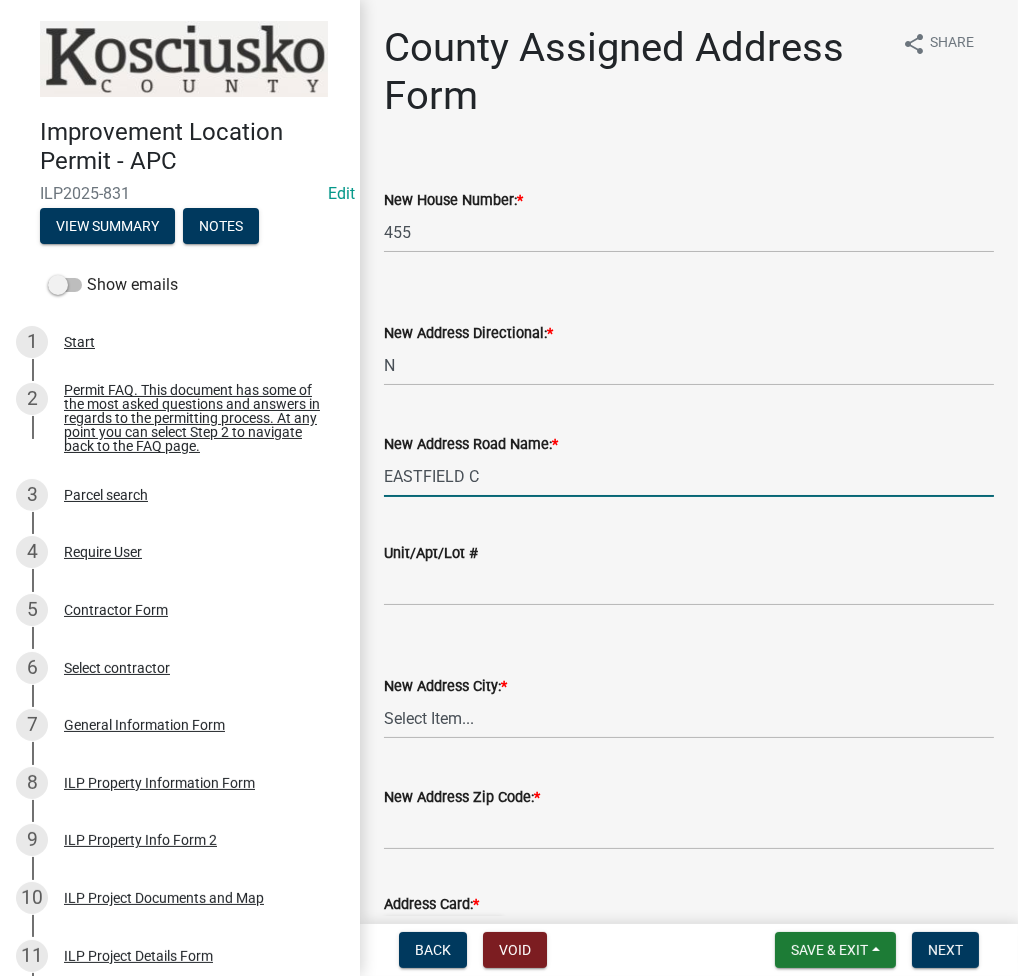 type on "EASTFIELD CIR" 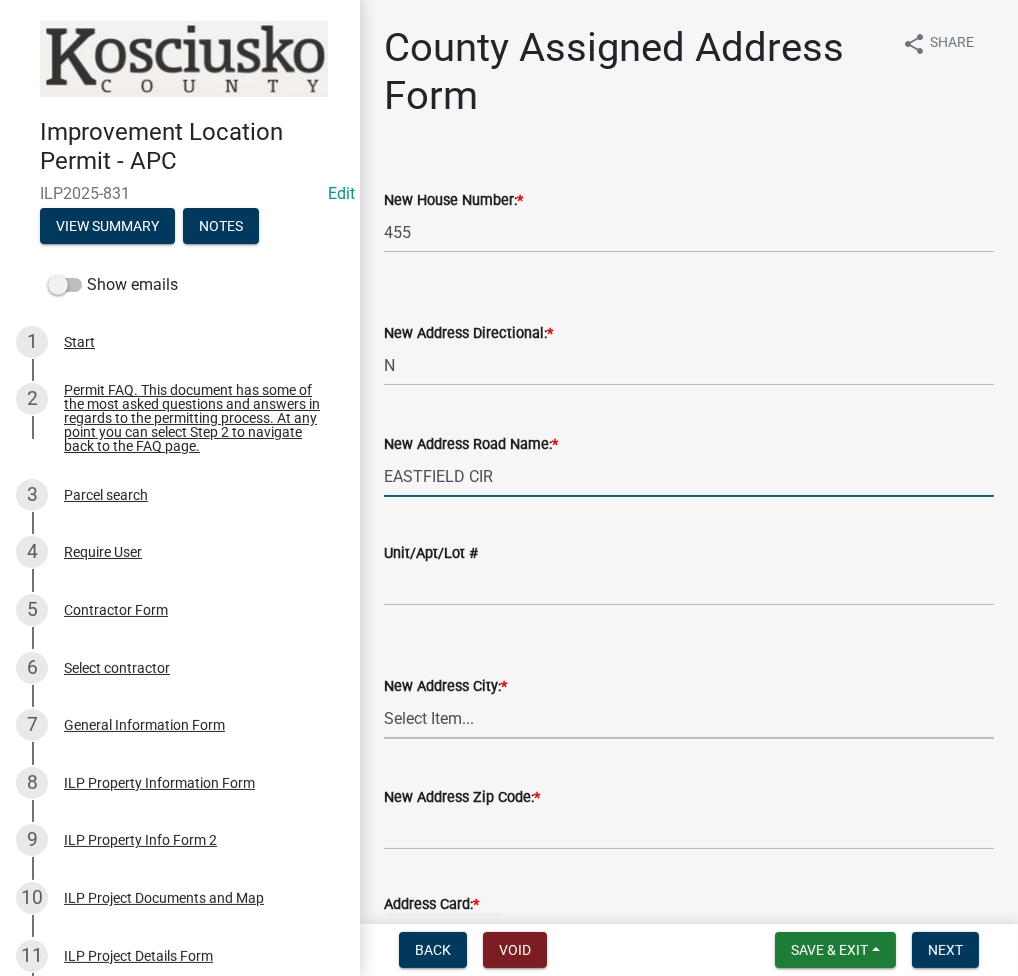 click on "Select Item...   Akron   Breman   Bourbon   [PERSON_NAME][GEOGRAPHIC_DATA]   [GEOGRAPHIC_DATA][PERSON_NAME] Green   [GEOGRAPHIC_DATA]   [GEOGRAPHIC_DATA]   [GEOGRAPHIC_DATA]   [GEOGRAPHIC_DATA]   [GEOGRAPHIC_DATA]   [GEOGRAPHIC_DATA][PERSON_NAME]   [GEOGRAPHIC_DATA]   [GEOGRAPHIC_DATA]   [GEOGRAPHIC_DATA]   [GEOGRAPHIC_DATA]   [GEOGRAPHIC_DATA]   [GEOGRAPHIC_DATA]   [GEOGRAPHIC_DATA][PERSON_NAME]" at bounding box center [689, 718] 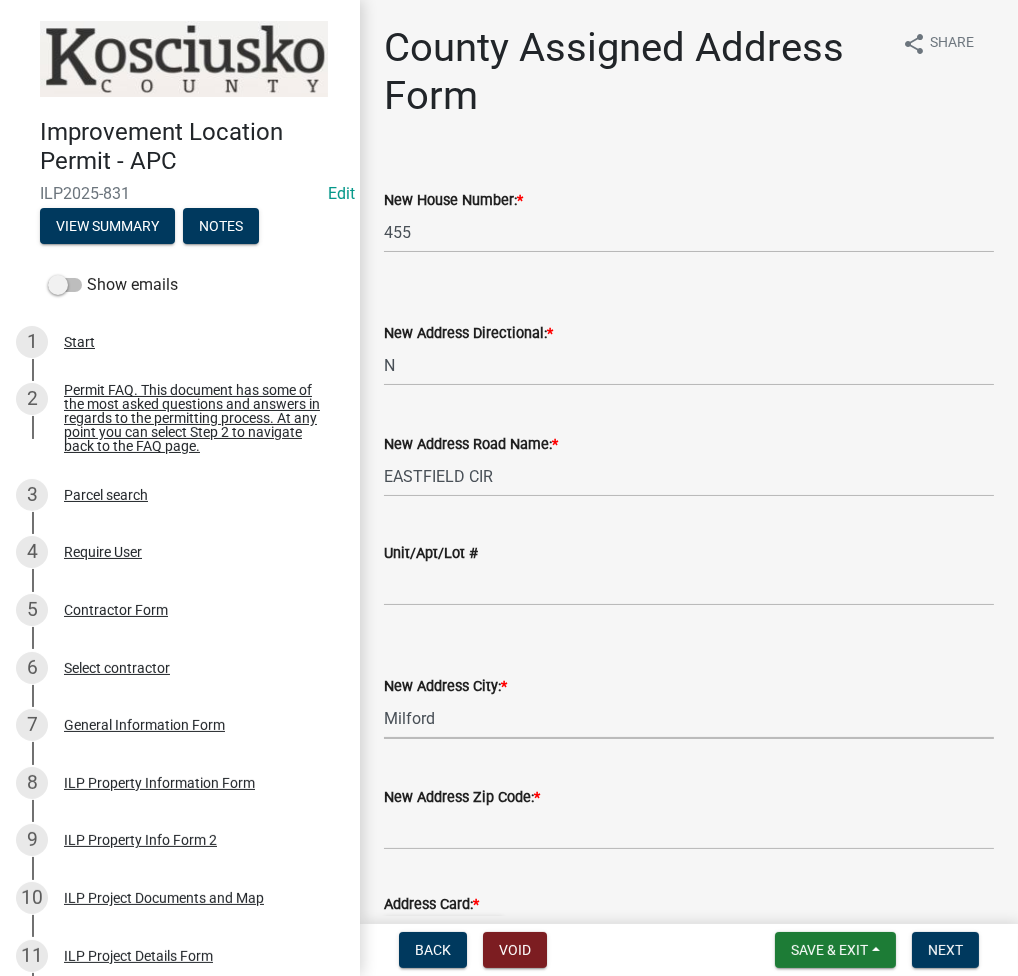 click on "Select Item...   Akron   Breman   Bourbon   [PERSON_NAME][GEOGRAPHIC_DATA]   [GEOGRAPHIC_DATA][PERSON_NAME] Green   [GEOGRAPHIC_DATA]   [GEOGRAPHIC_DATA]   [GEOGRAPHIC_DATA]   [GEOGRAPHIC_DATA]   [GEOGRAPHIC_DATA]   [GEOGRAPHIC_DATA][PERSON_NAME]   [GEOGRAPHIC_DATA]   [GEOGRAPHIC_DATA]   [GEOGRAPHIC_DATA]   [GEOGRAPHIC_DATA]   [GEOGRAPHIC_DATA]   [GEOGRAPHIC_DATA]   [GEOGRAPHIC_DATA][PERSON_NAME]" at bounding box center (689, 718) 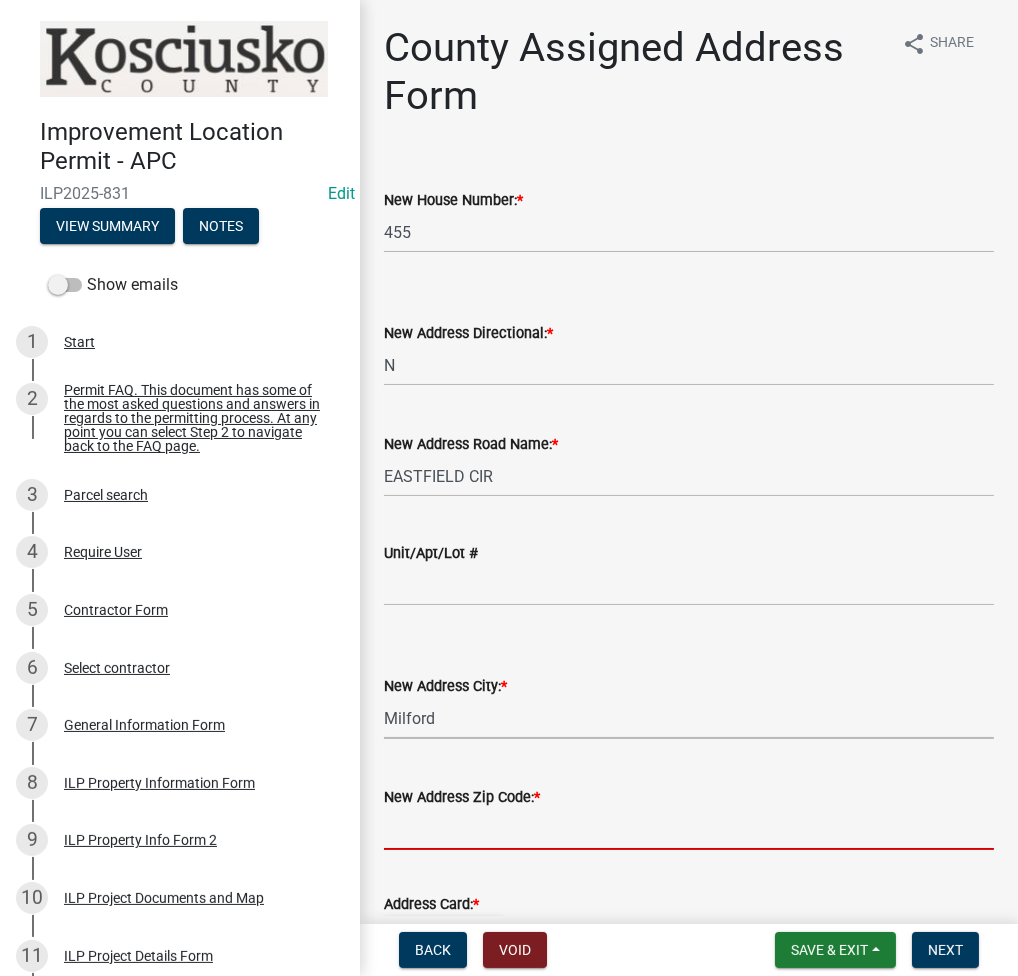 click 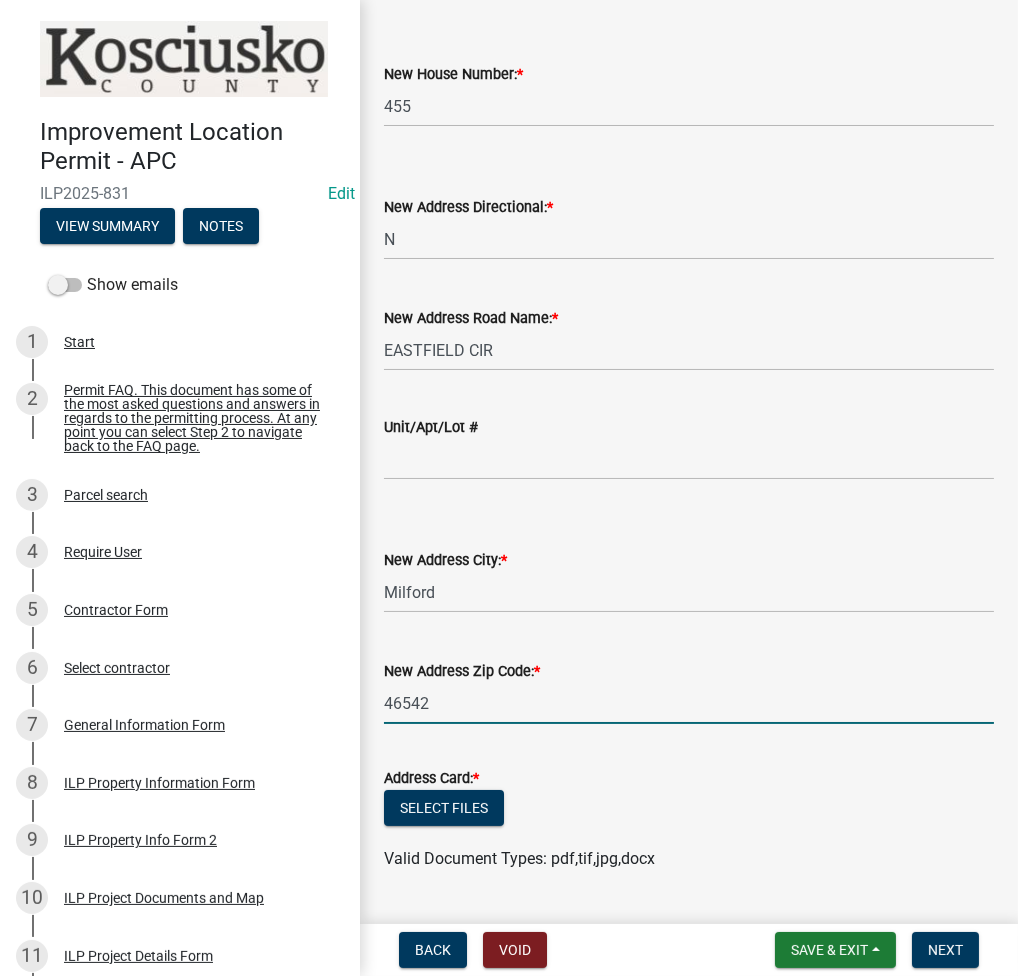 scroll, scrollTop: 176, scrollLeft: 0, axis: vertical 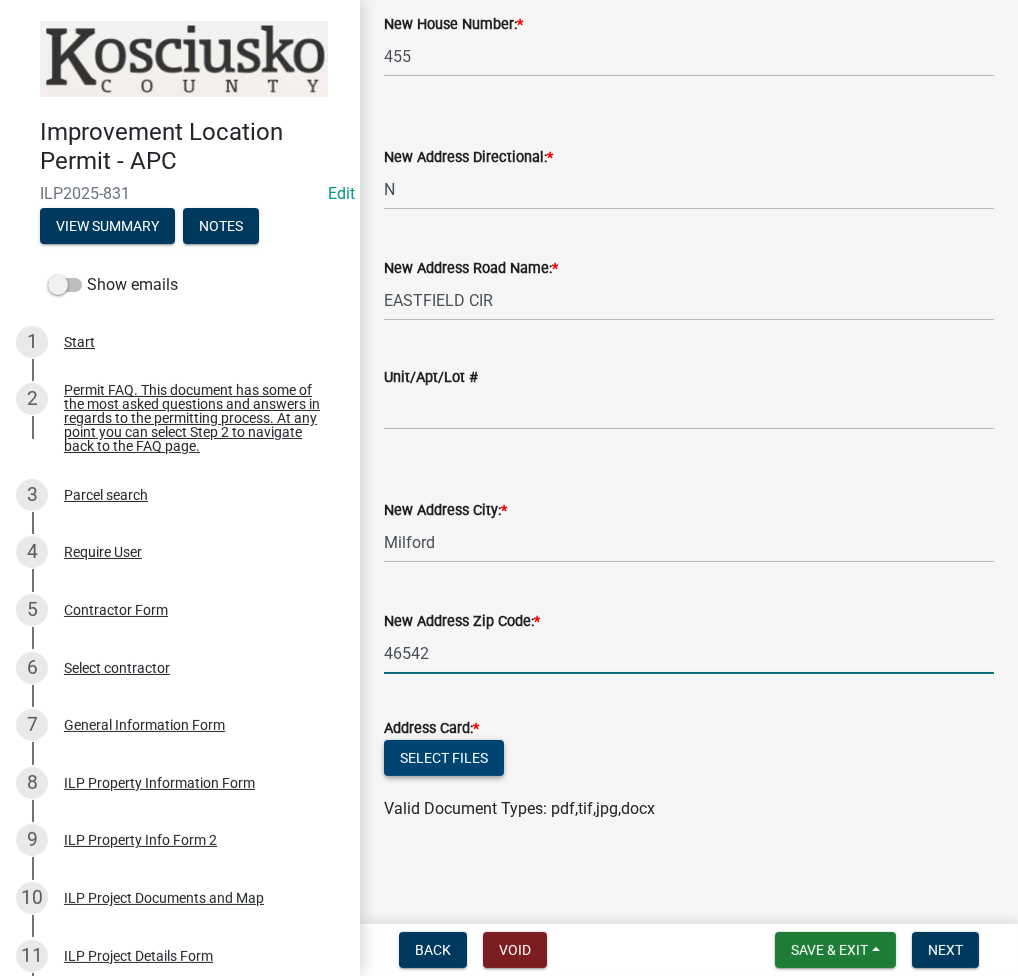 type on "46542" 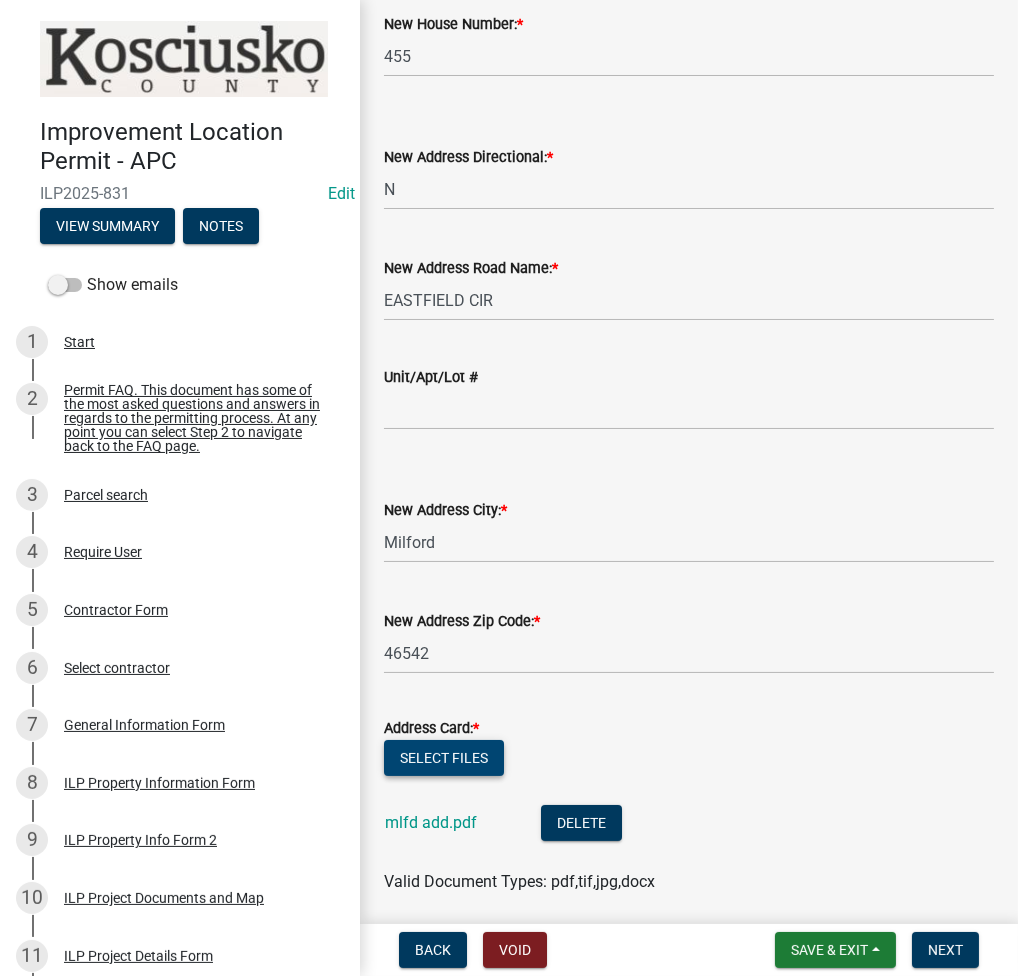scroll, scrollTop: 248, scrollLeft: 0, axis: vertical 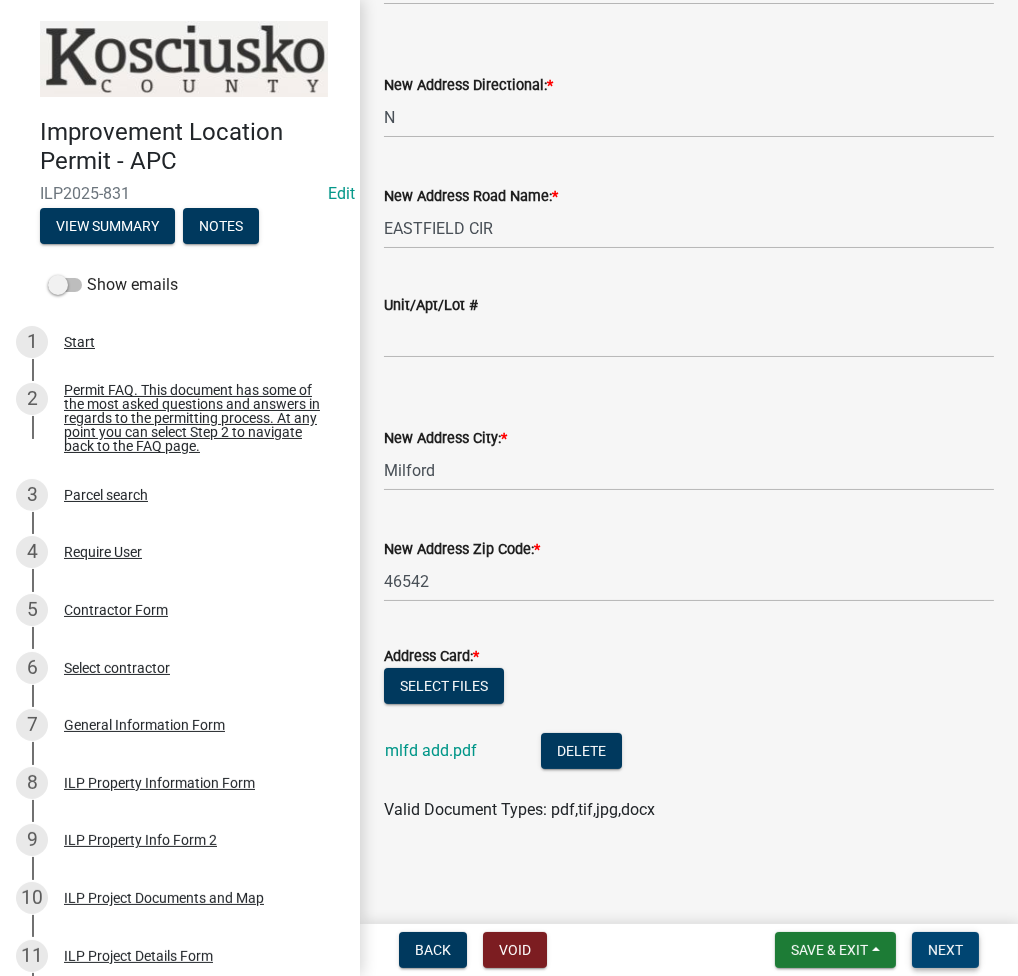 click on "Next" at bounding box center (945, 950) 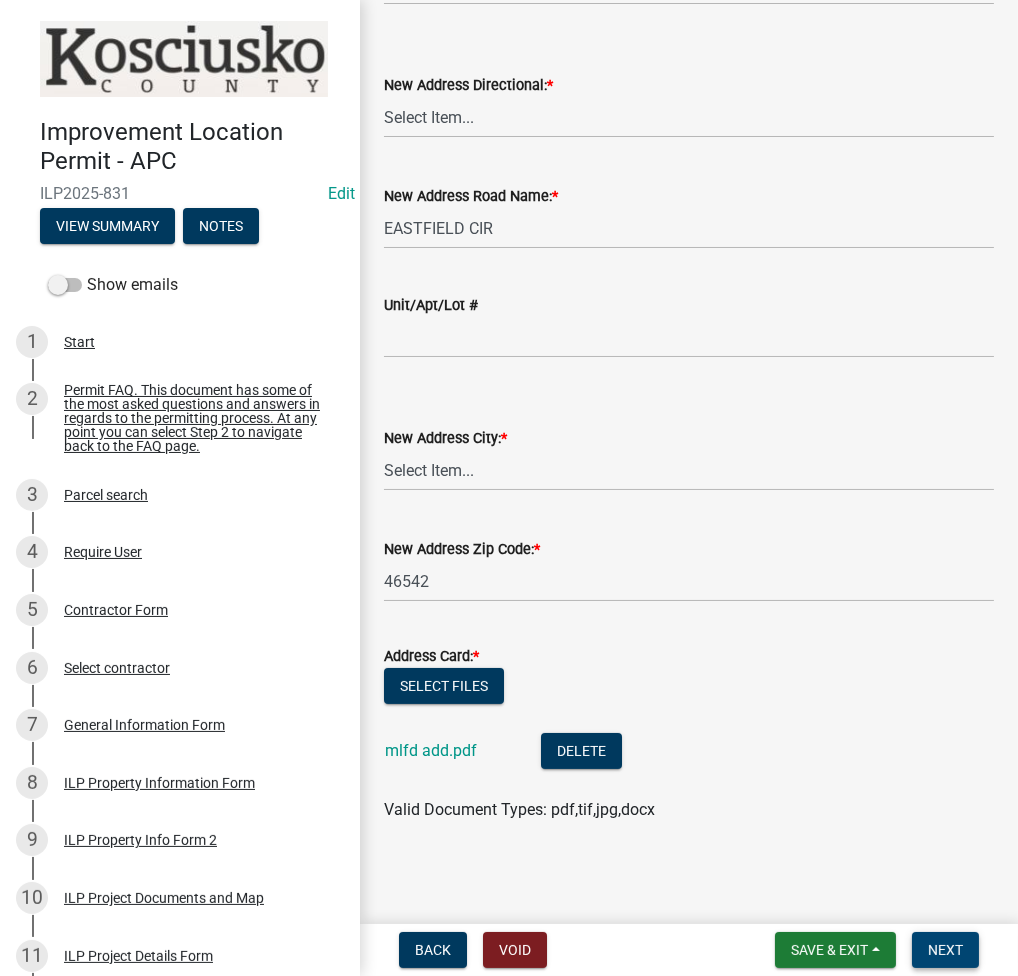 scroll, scrollTop: 0, scrollLeft: 0, axis: both 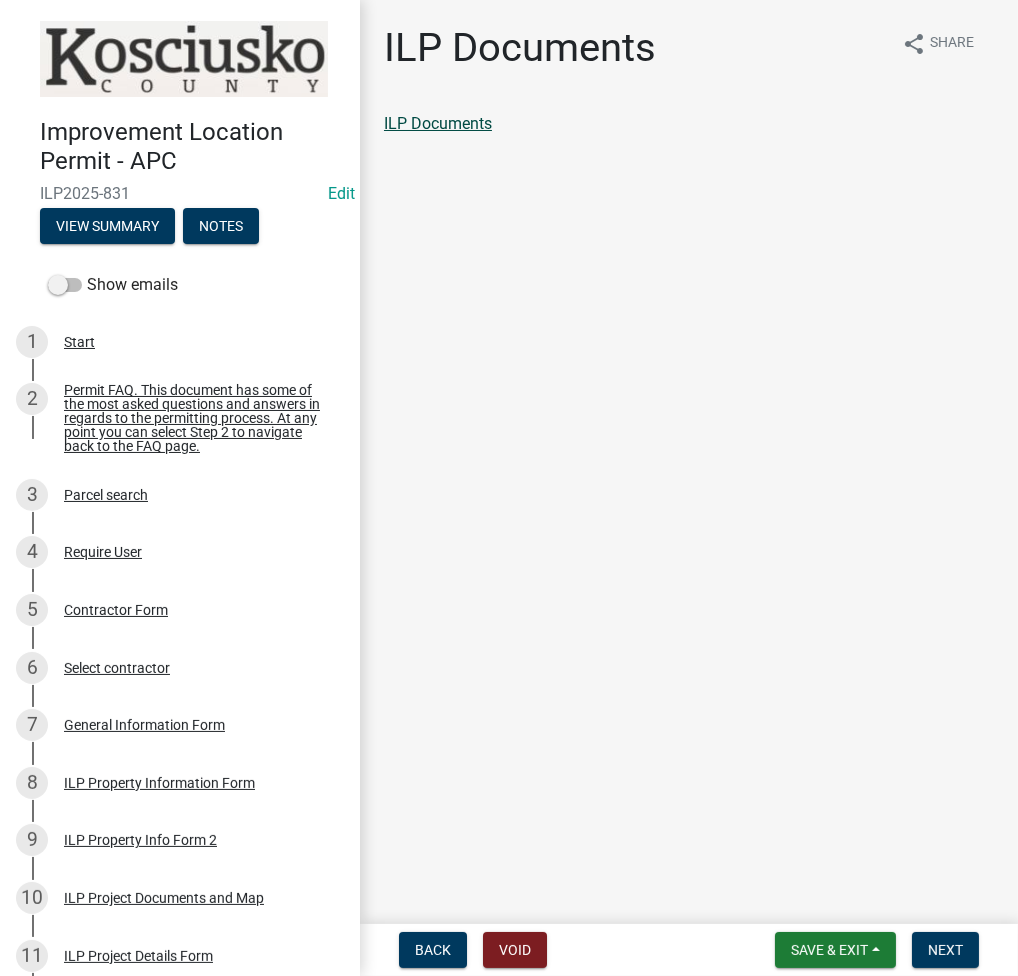 click on "ILP Documents" 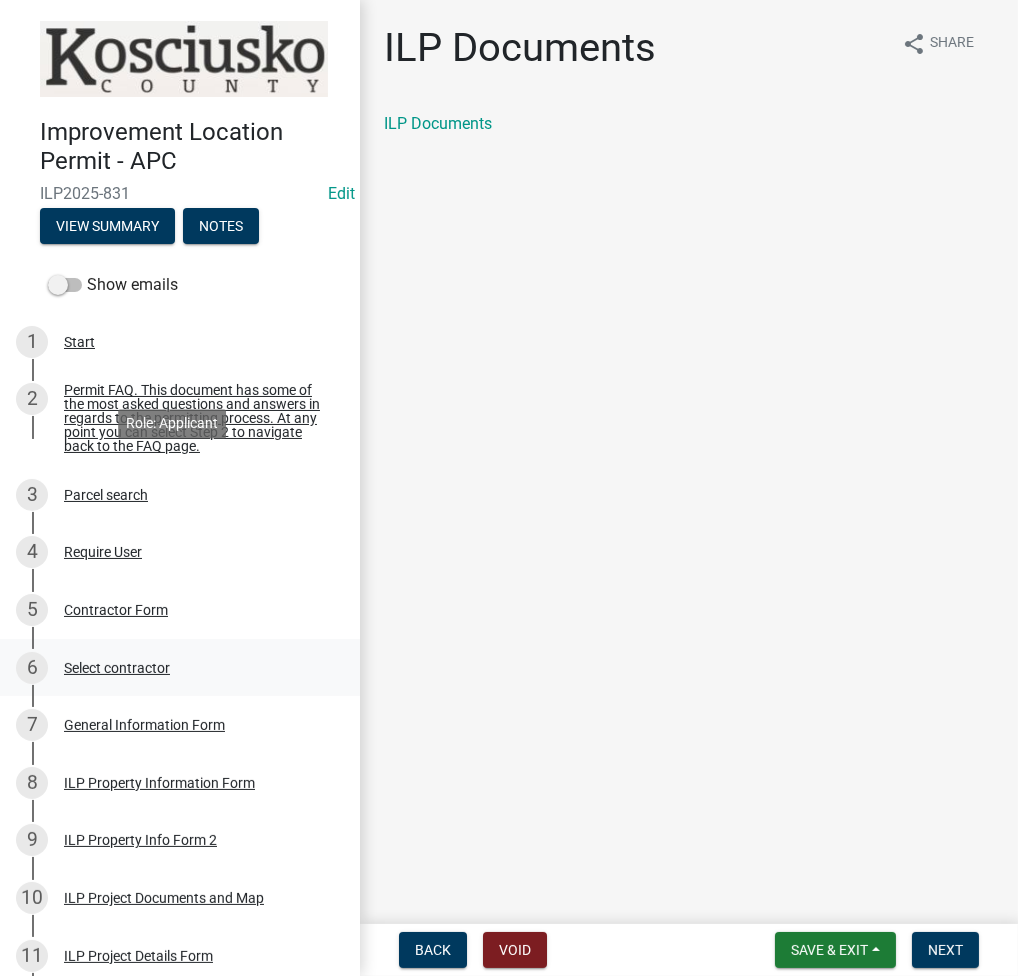 scroll, scrollTop: 952, scrollLeft: 0, axis: vertical 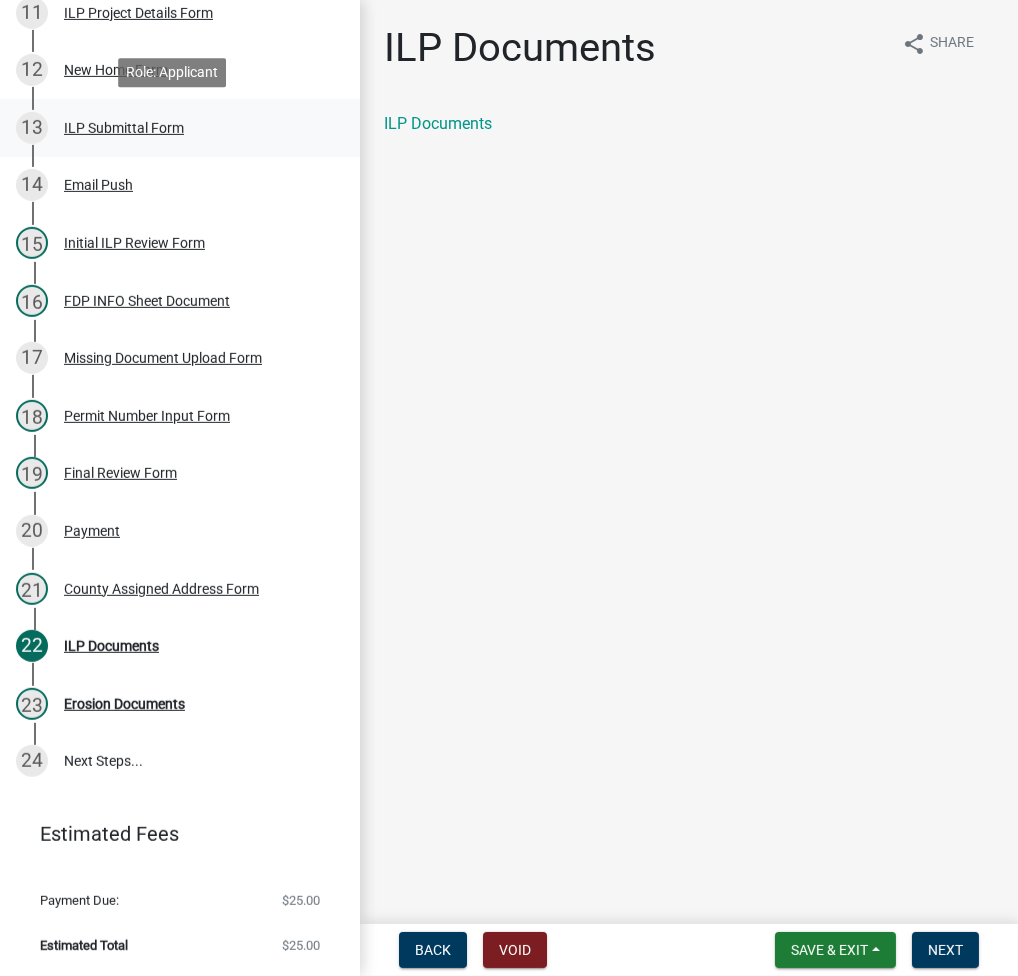 click on "ILP Submittal Form" at bounding box center (124, 128) 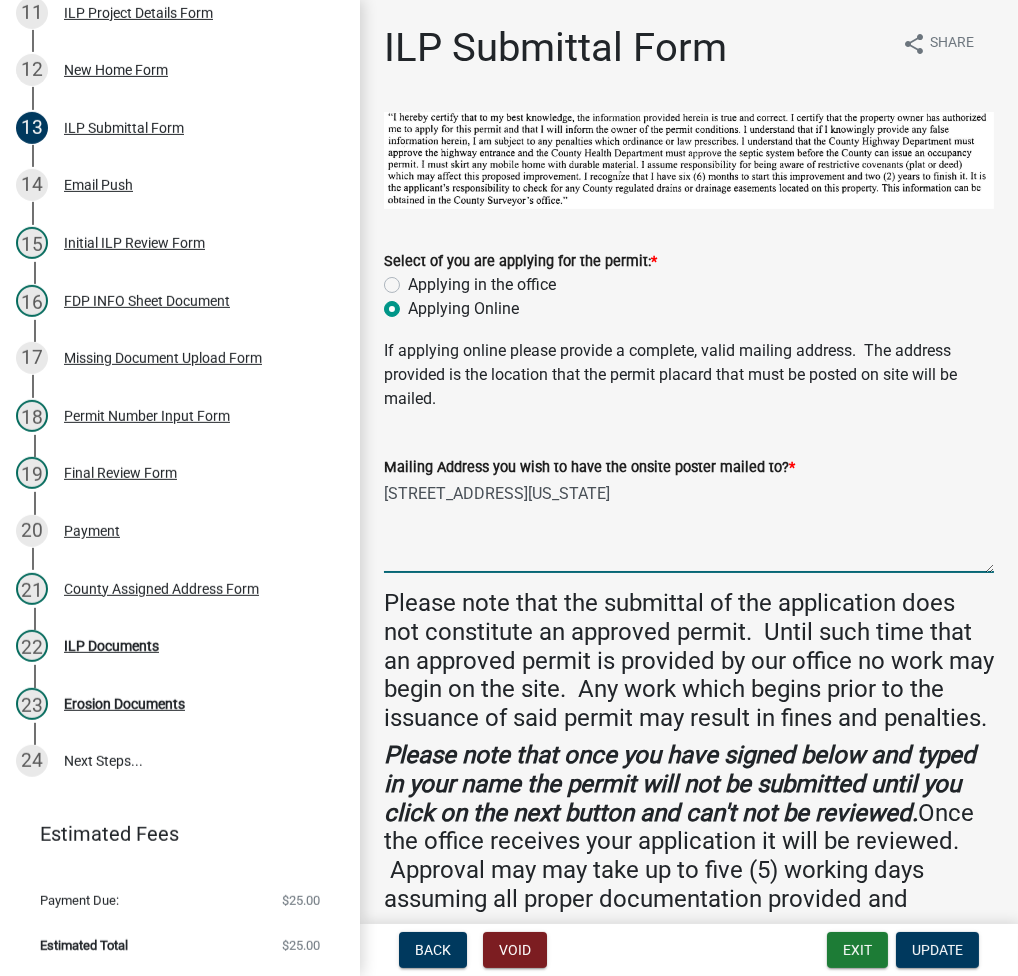 drag, startPoint x: 385, startPoint y: 487, endPoint x: 599, endPoint y: 516, distance: 215.95601 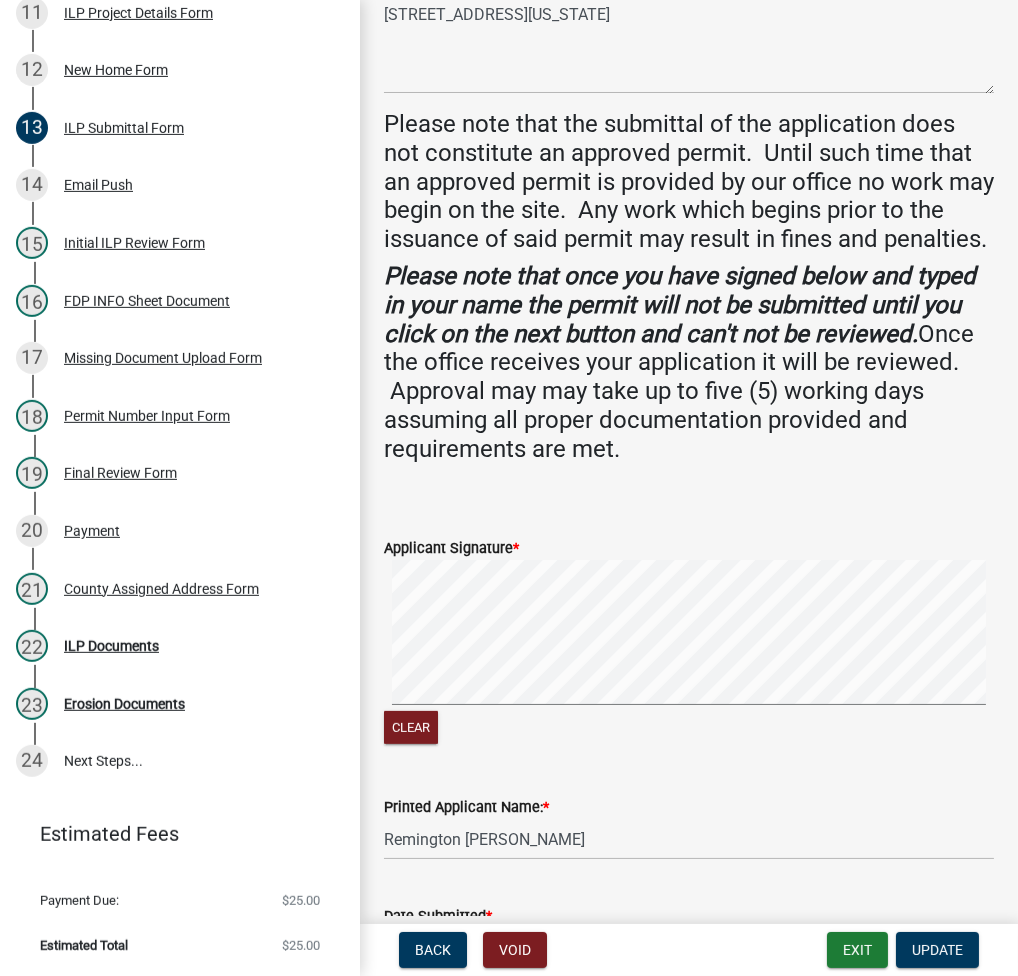 scroll, scrollTop: 649, scrollLeft: 0, axis: vertical 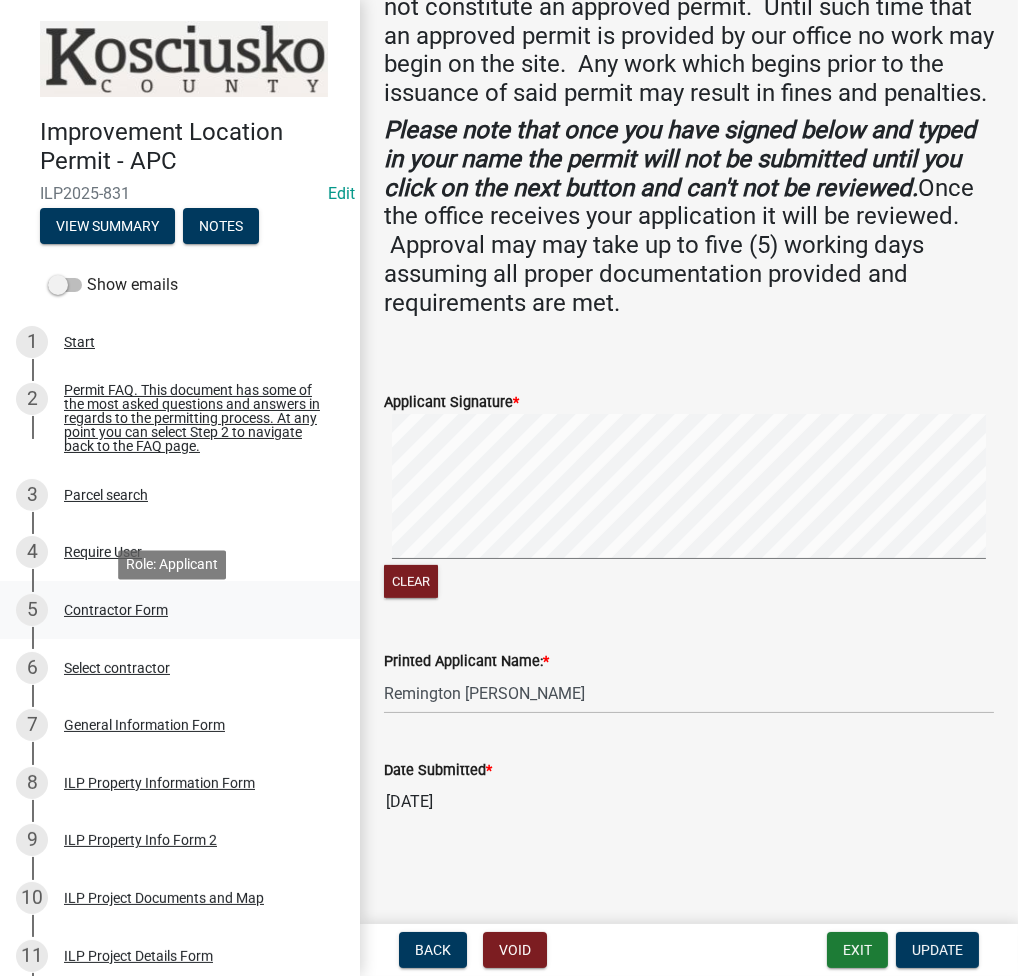 click on "Contractor Form" at bounding box center [116, 610] 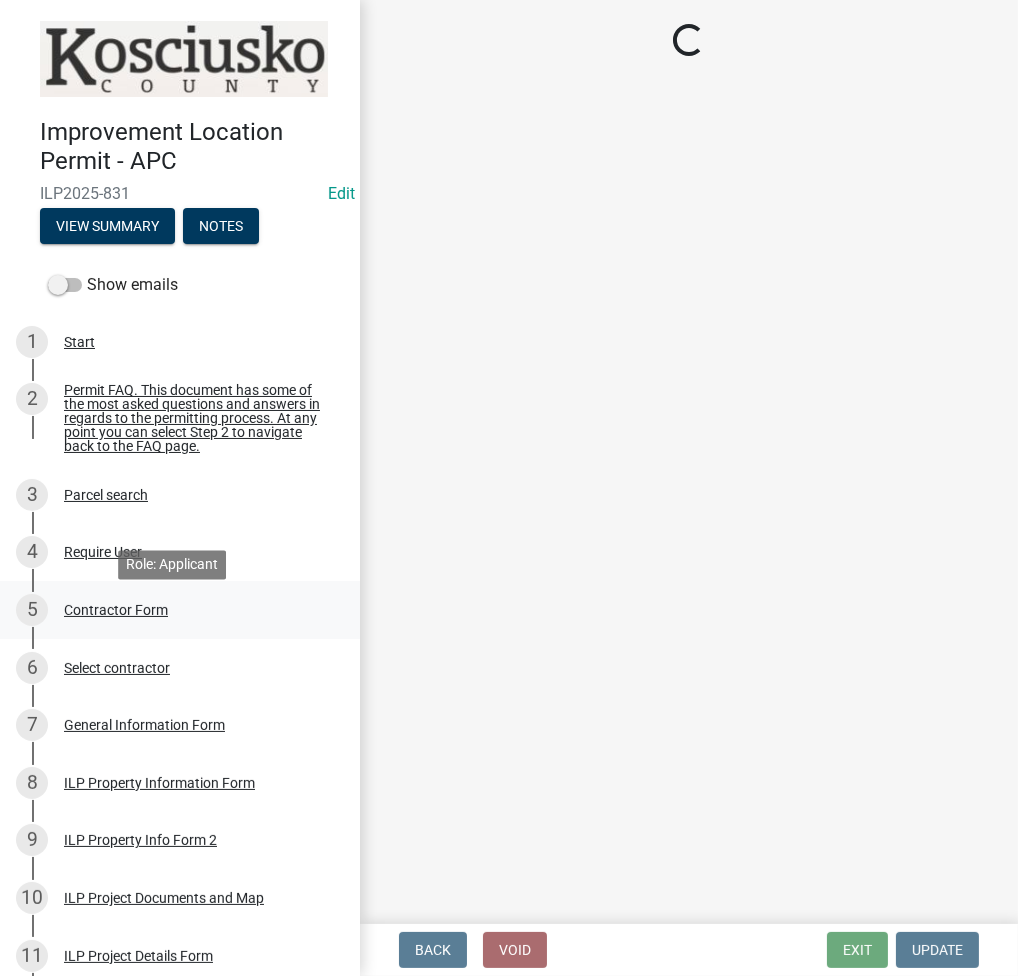 scroll, scrollTop: 0, scrollLeft: 0, axis: both 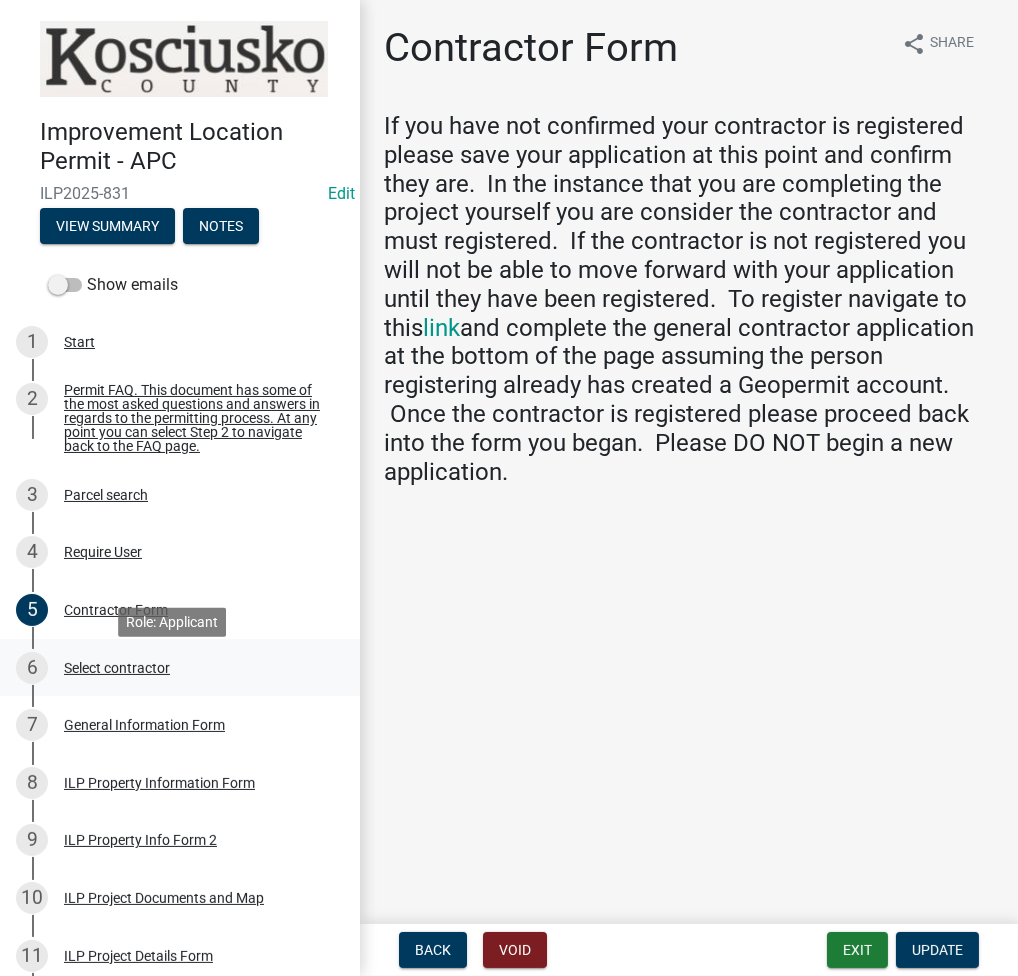 click on "Select contractor" at bounding box center (117, 668) 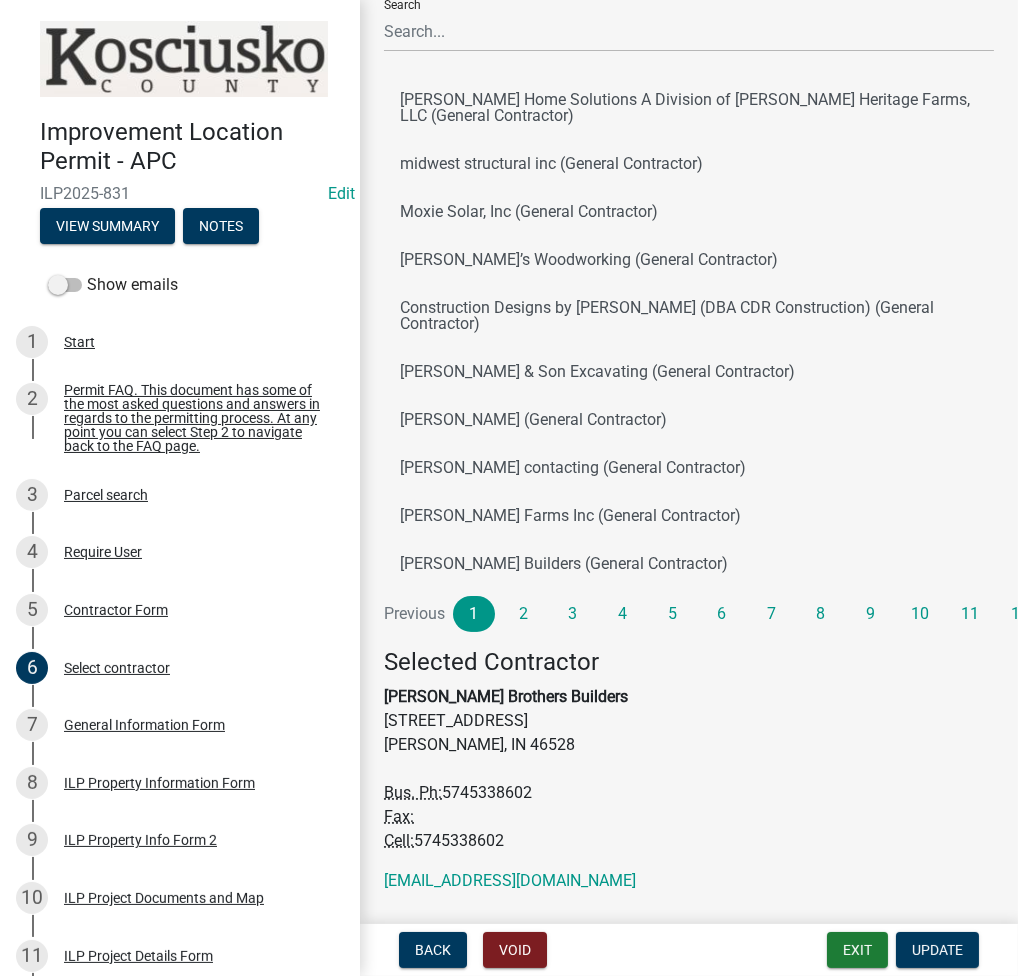 scroll, scrollTop: 166, scrollLeft: 0, axis: vertical 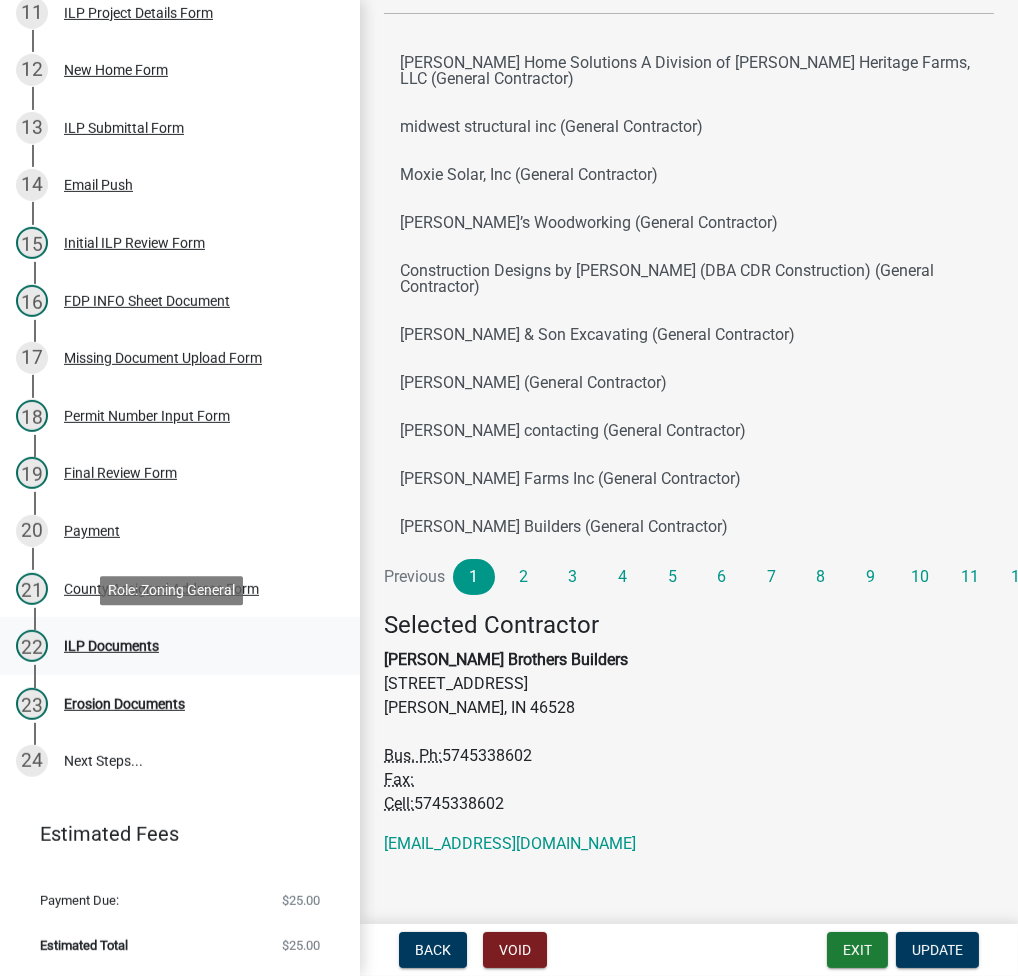 click on "ILP Documents" at bounding box center (111, 646) 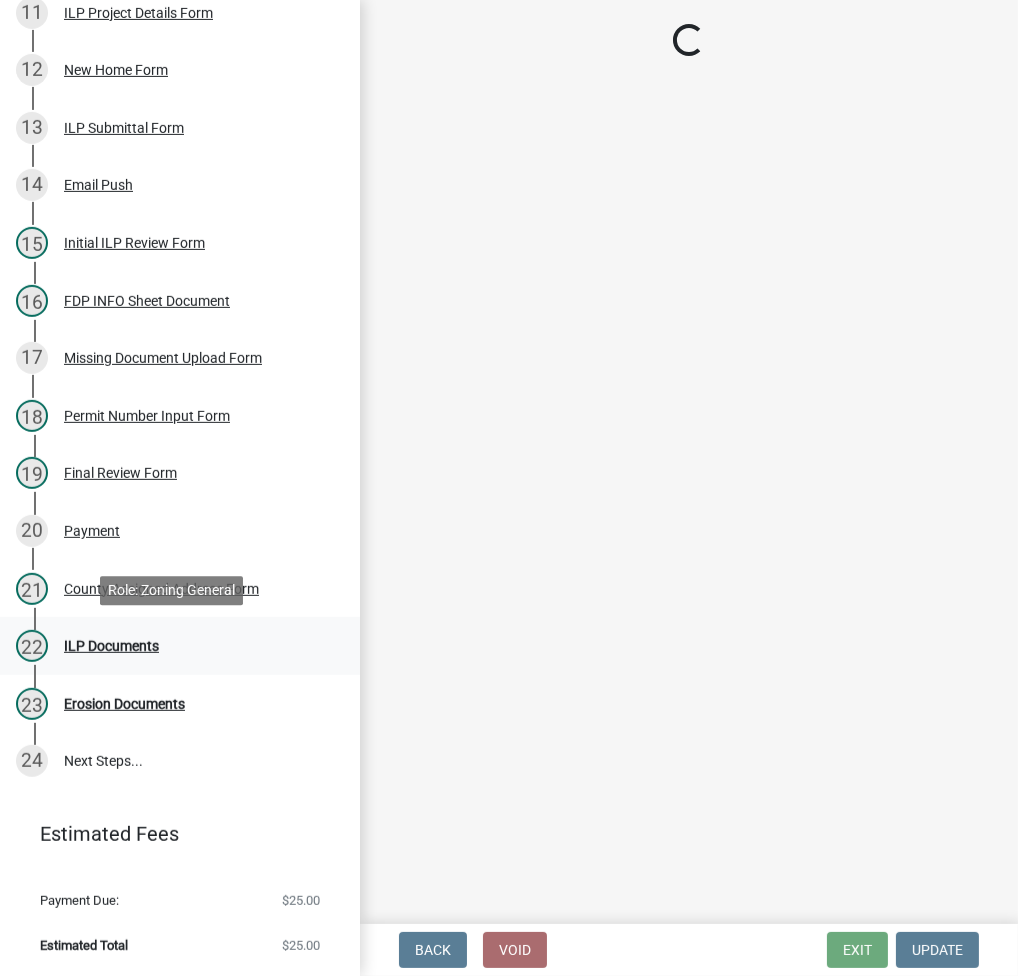 scroll, scrollTop: 0, scrollLeft: 0, axis: both 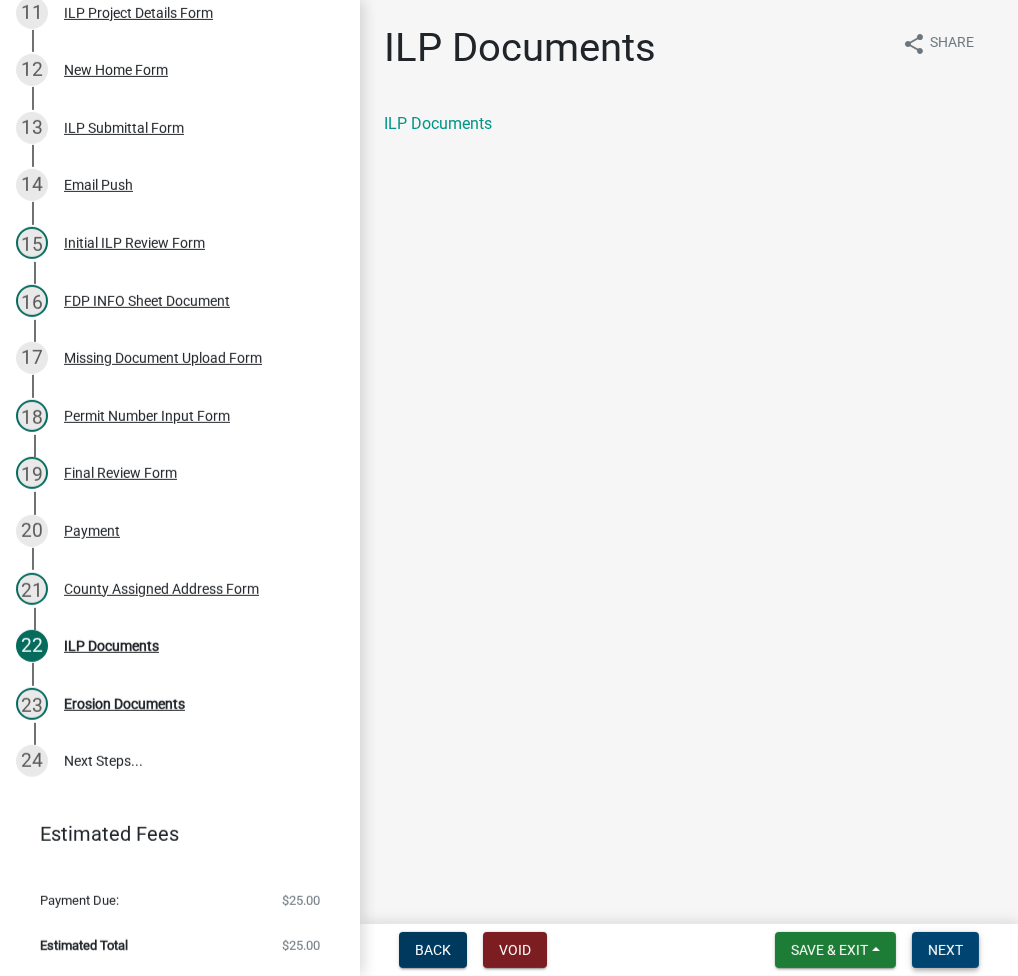click on "Next" at bounding box center (945, 950) 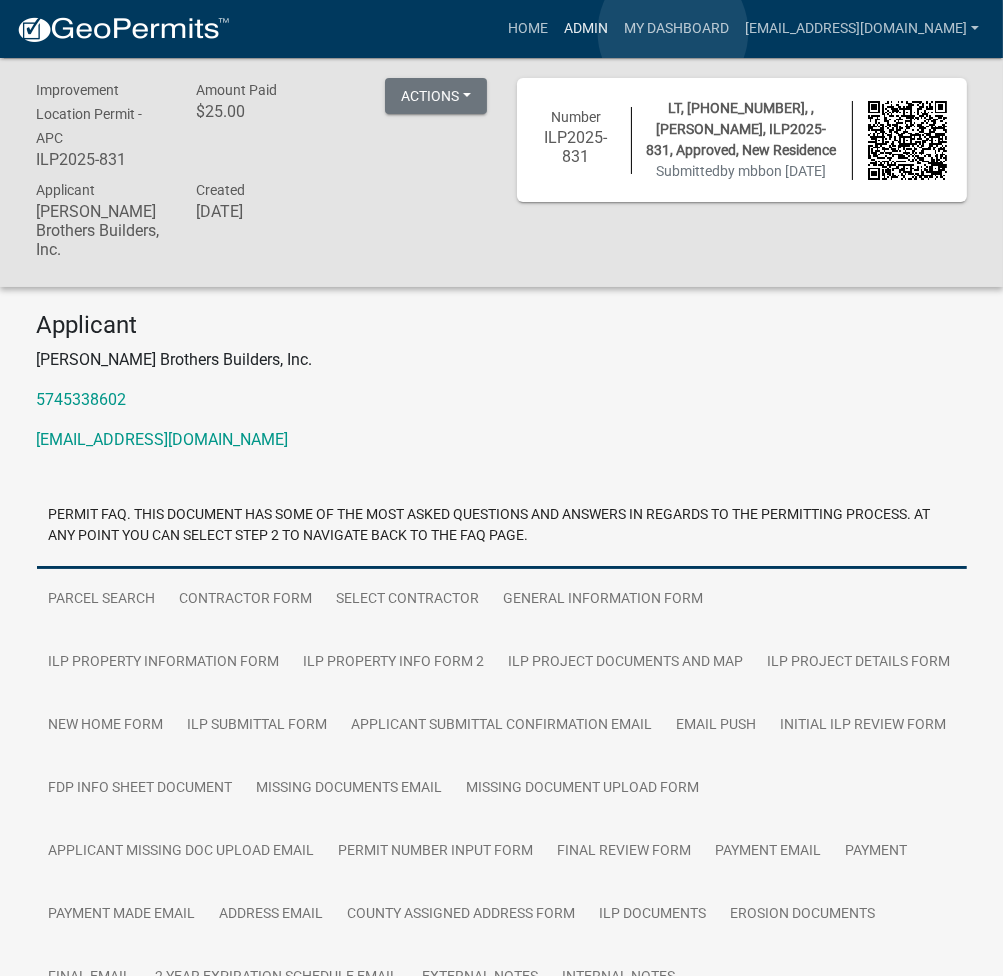 click on "Admin" at bounding box center (586, 29) 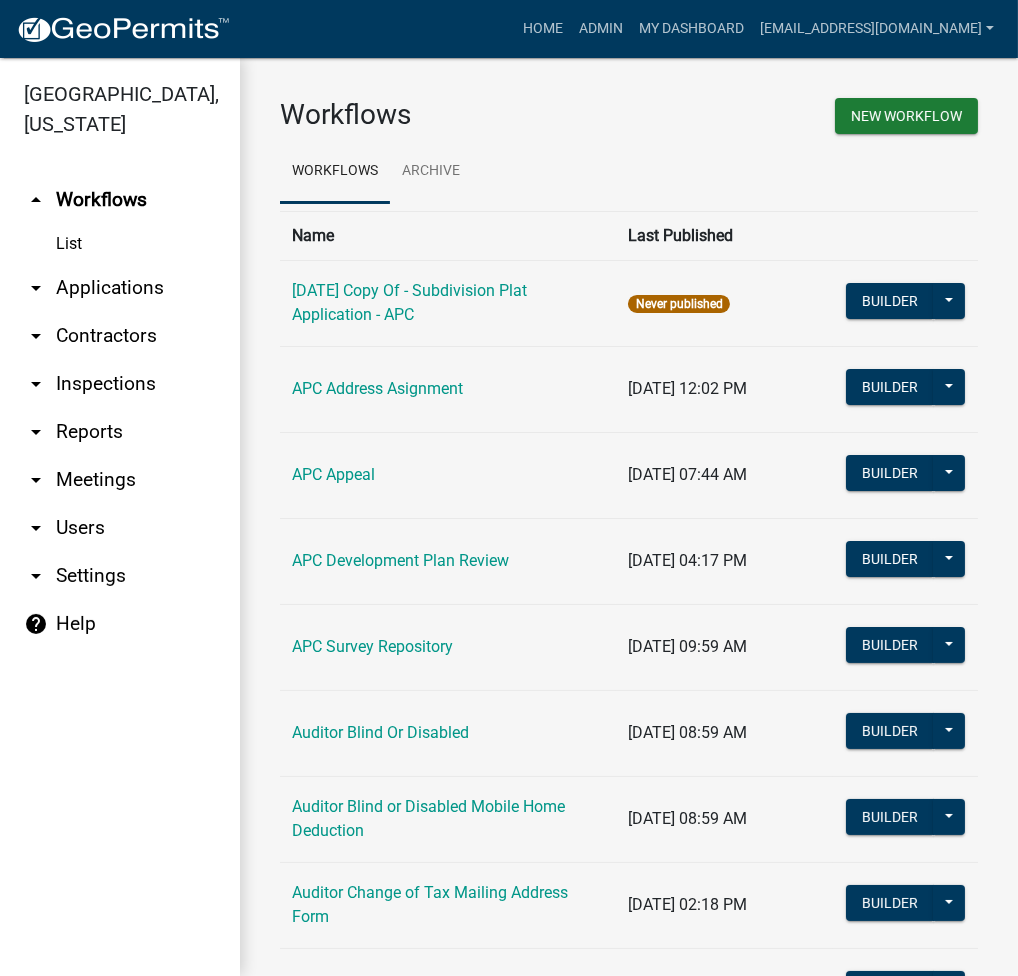 click on "arrow_drop_down   Applications" at bounding box center (120, 288) 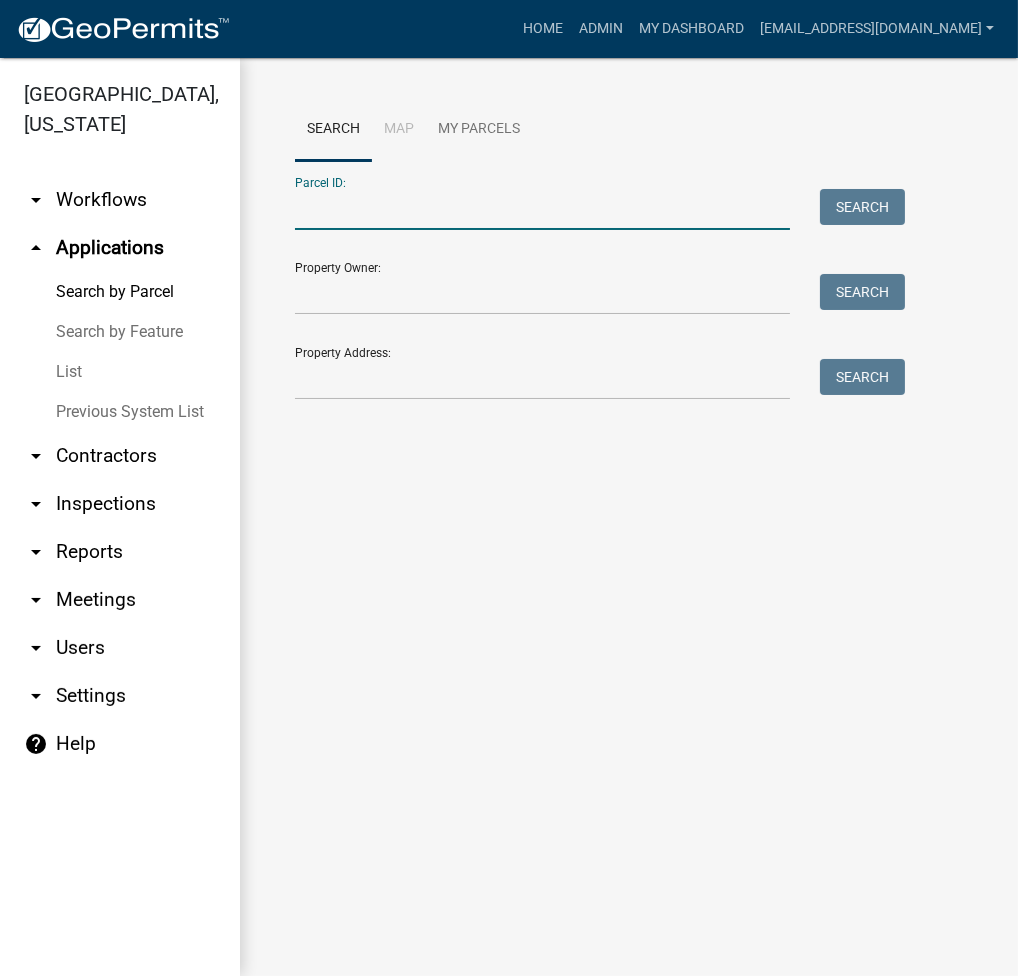 click on "Parcel ID:" at bounding box center [542, 209] 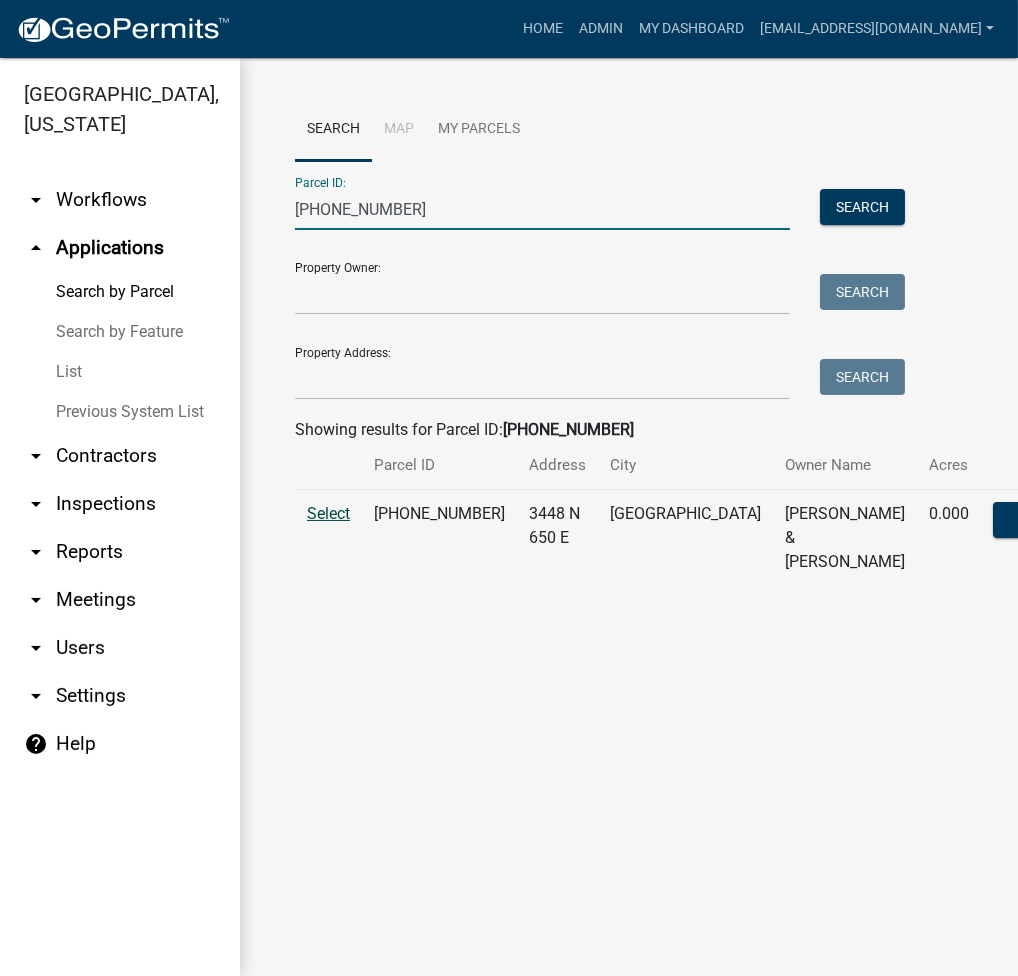 type on "005-112-024" 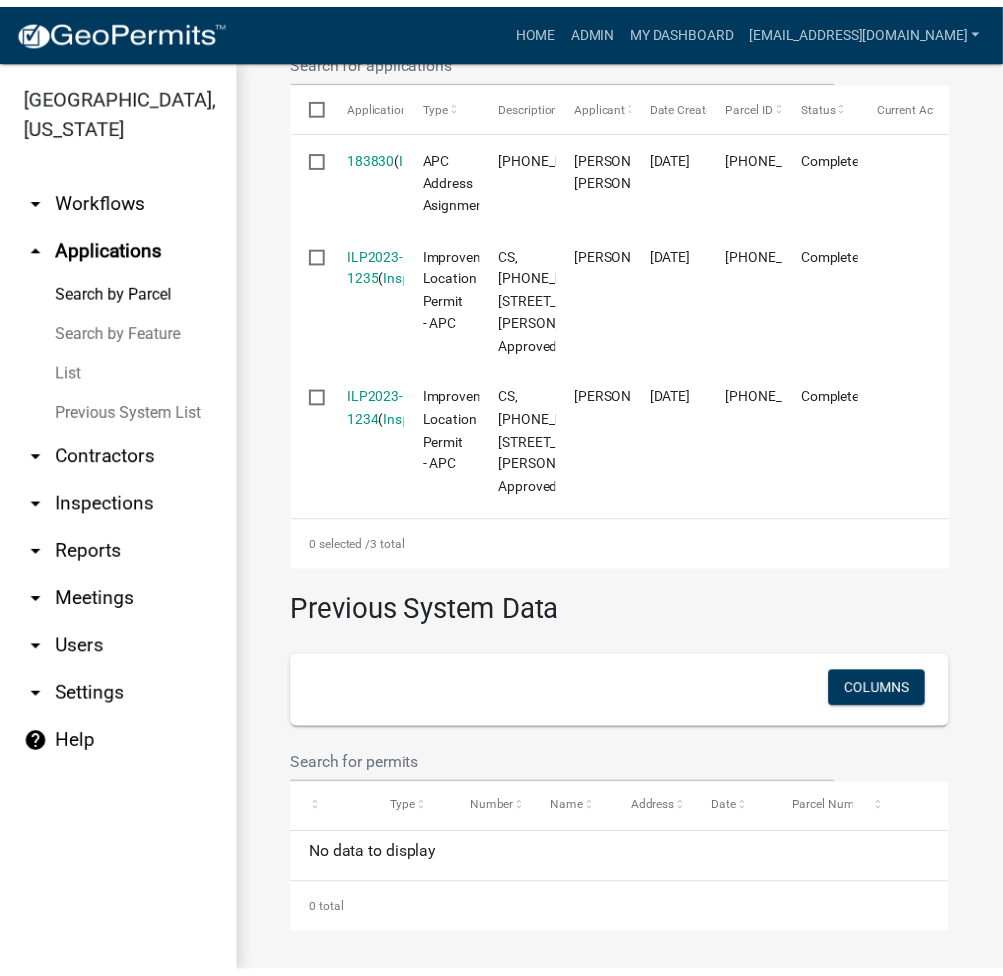 scroll, scrollTop: 633, scrollLeft: 0, axis: vertical 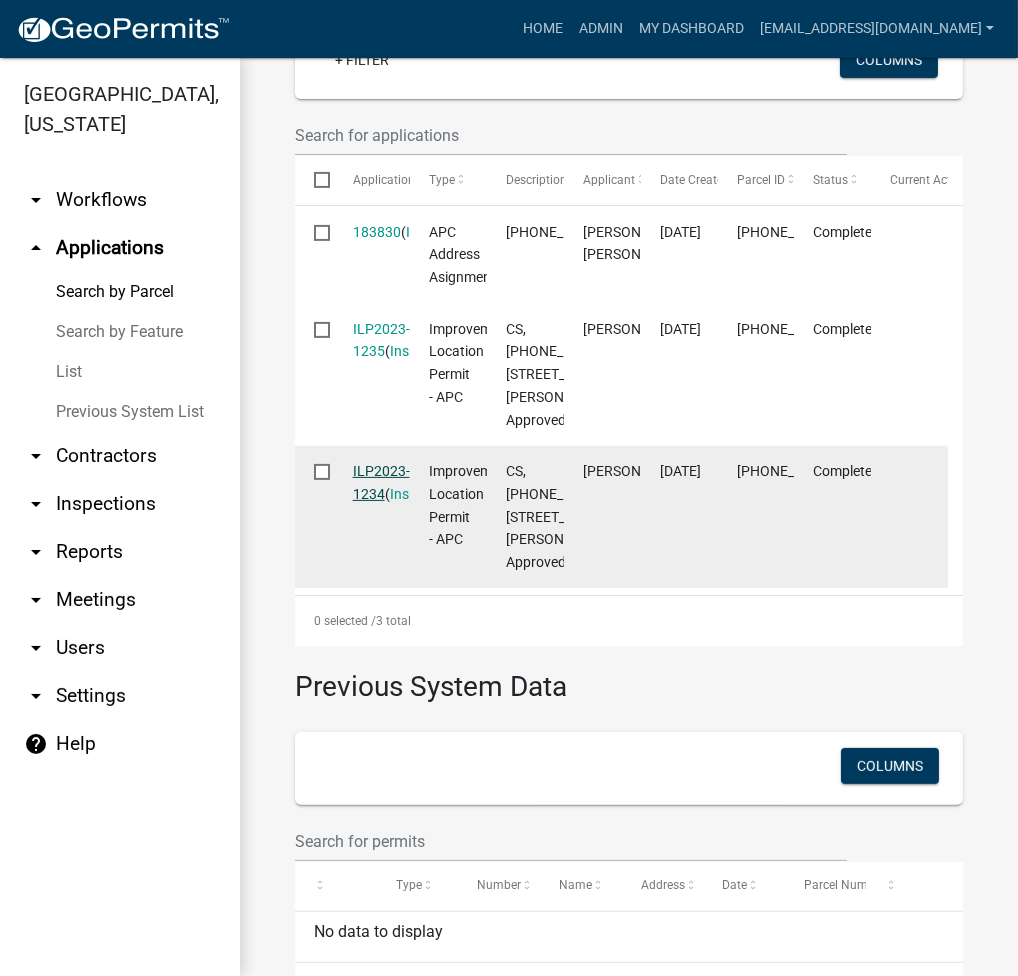 click on "ILP2023-1234" 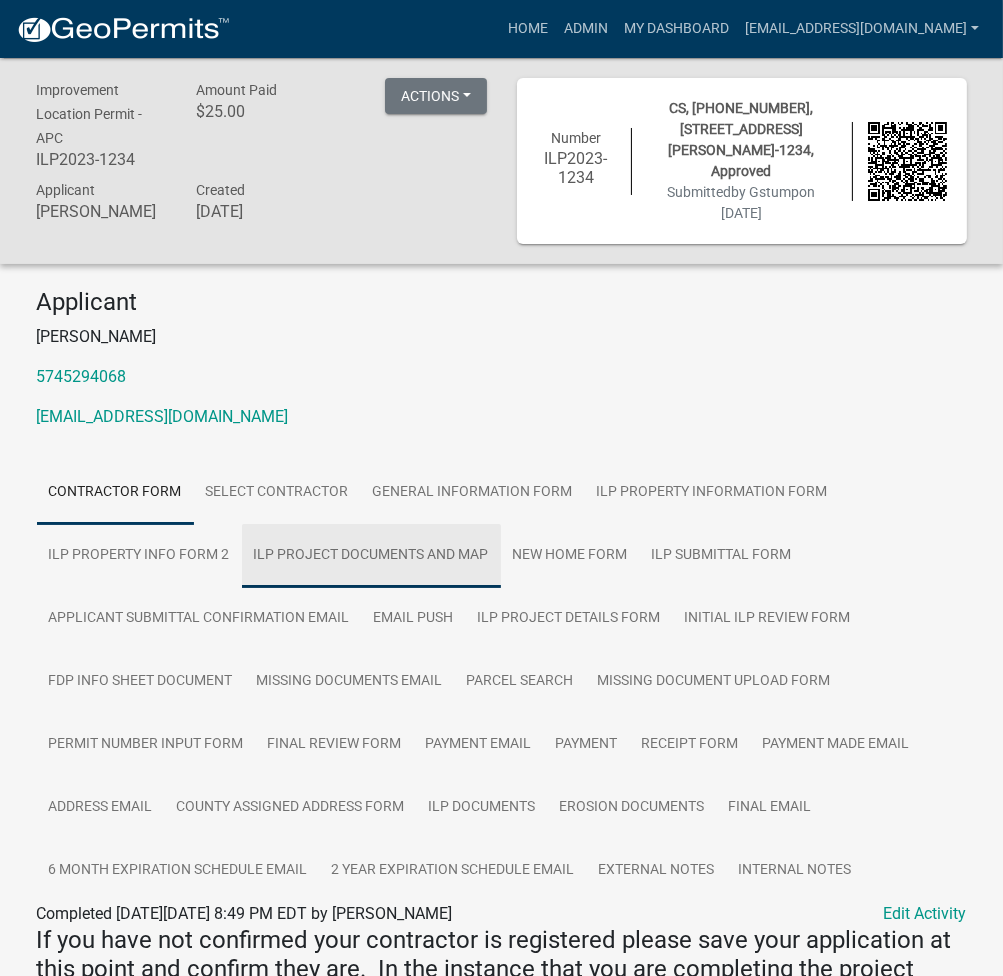 click on "ILP Project Documents and Map" at bounding box center [371, 556] 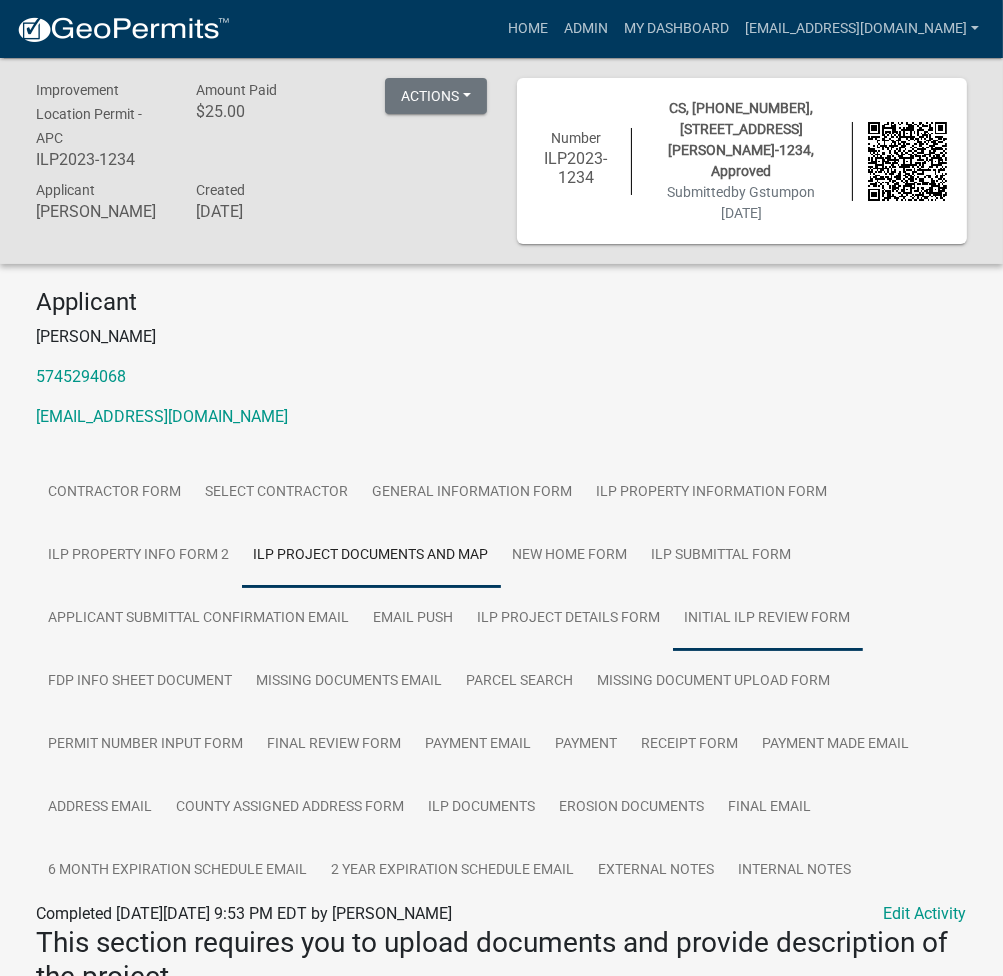 scroll, scrollTop: 266, scrollLeft: 0, axis: vertical 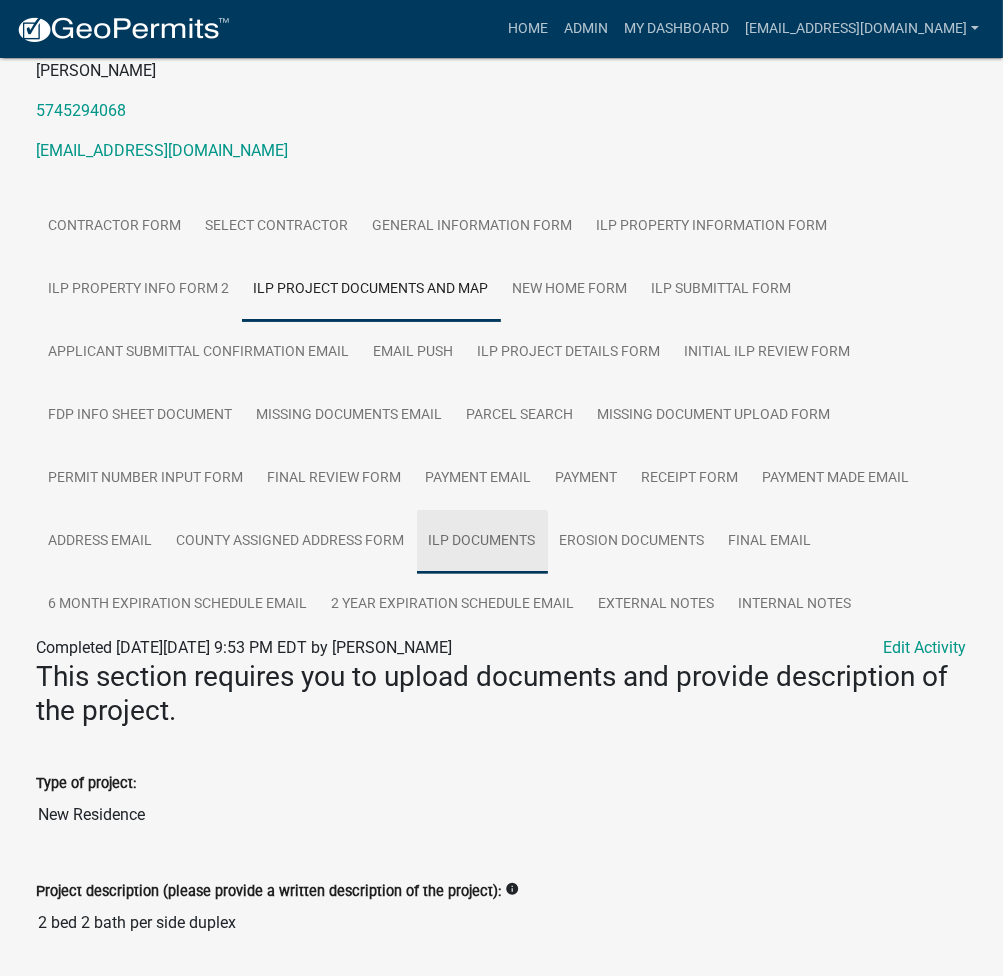 click on "ILP Documents" at bounding box center (482, 542) 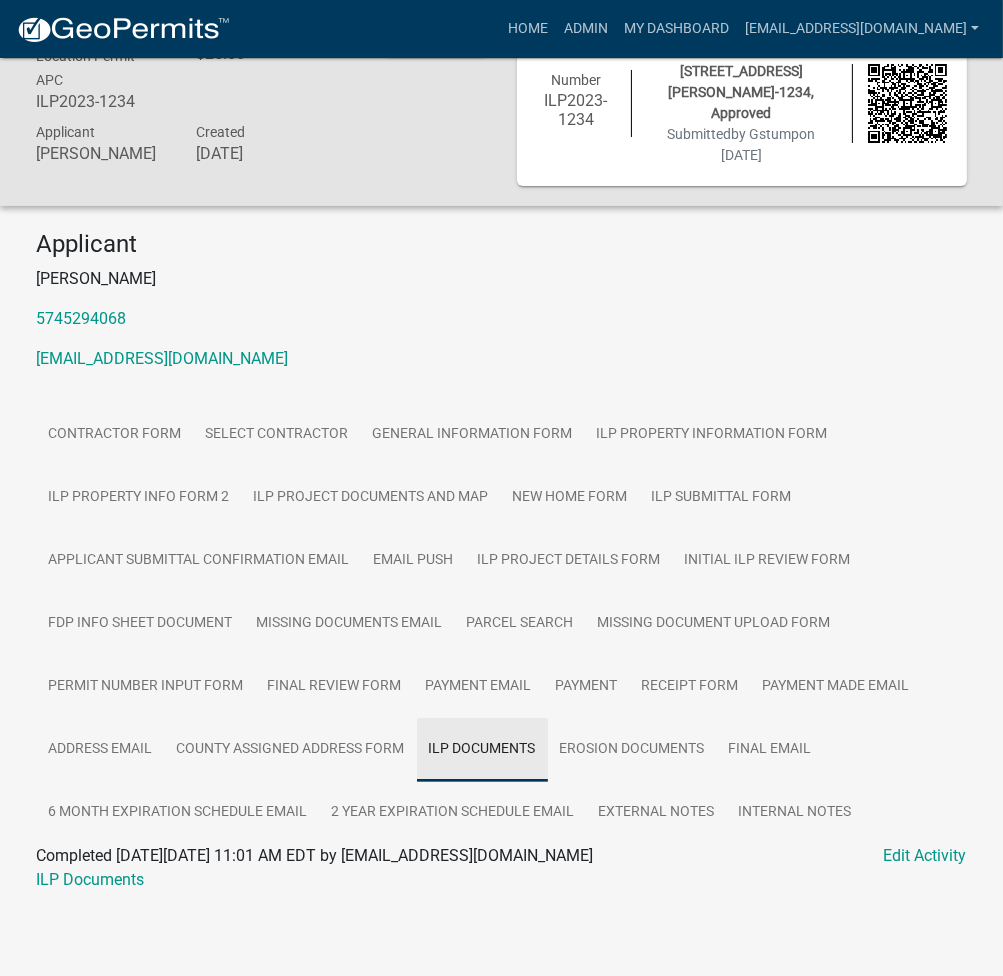 scroll, scrollTop: 58, scrollLeft: 0, axis: vertical 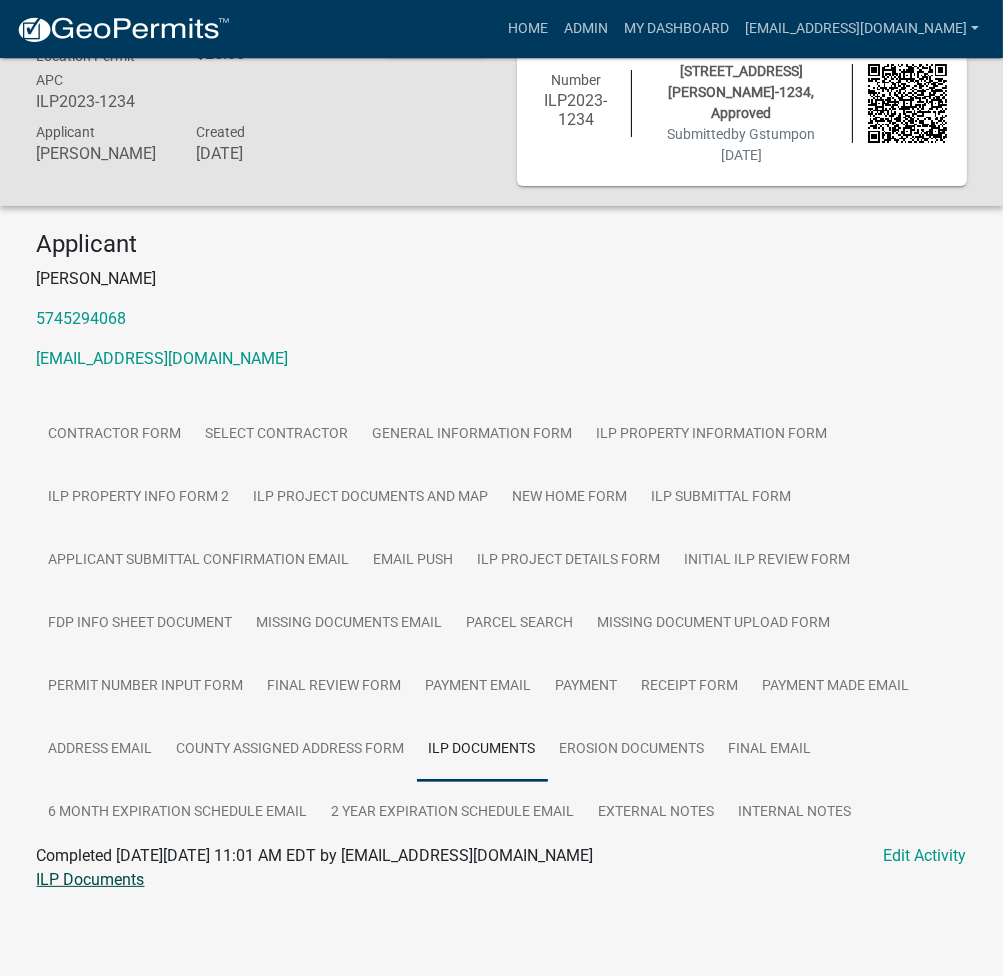 click on "ILP Documents" 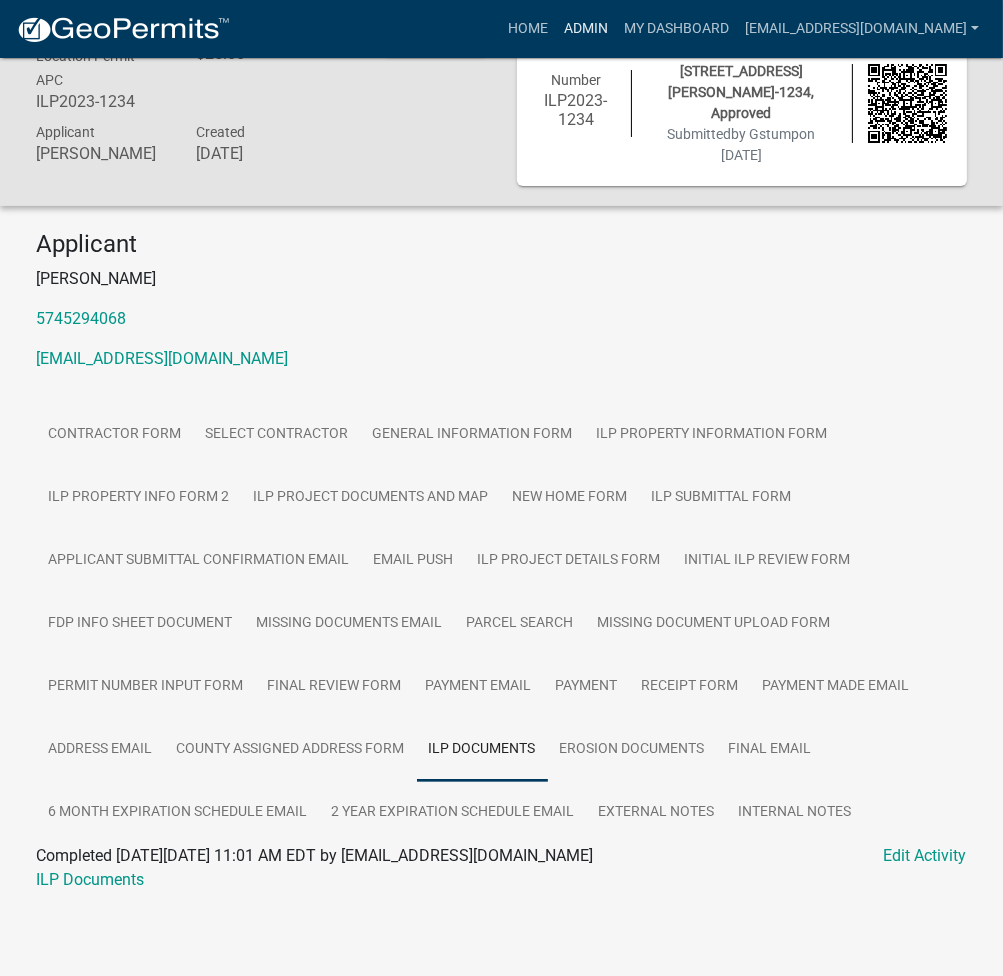 click on "Admin" at bounding box center (586, 29) 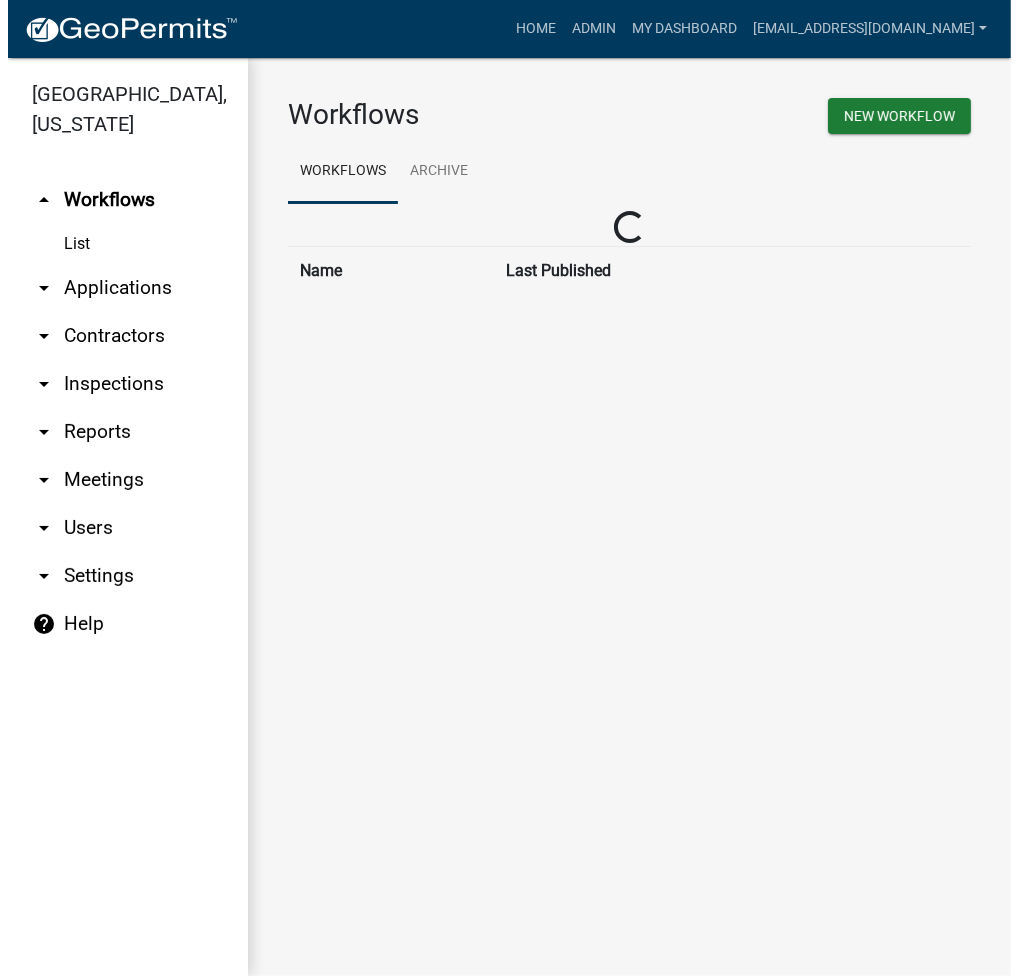 scroll, scrollTop: 0, scrollLeft: 0, axis: both 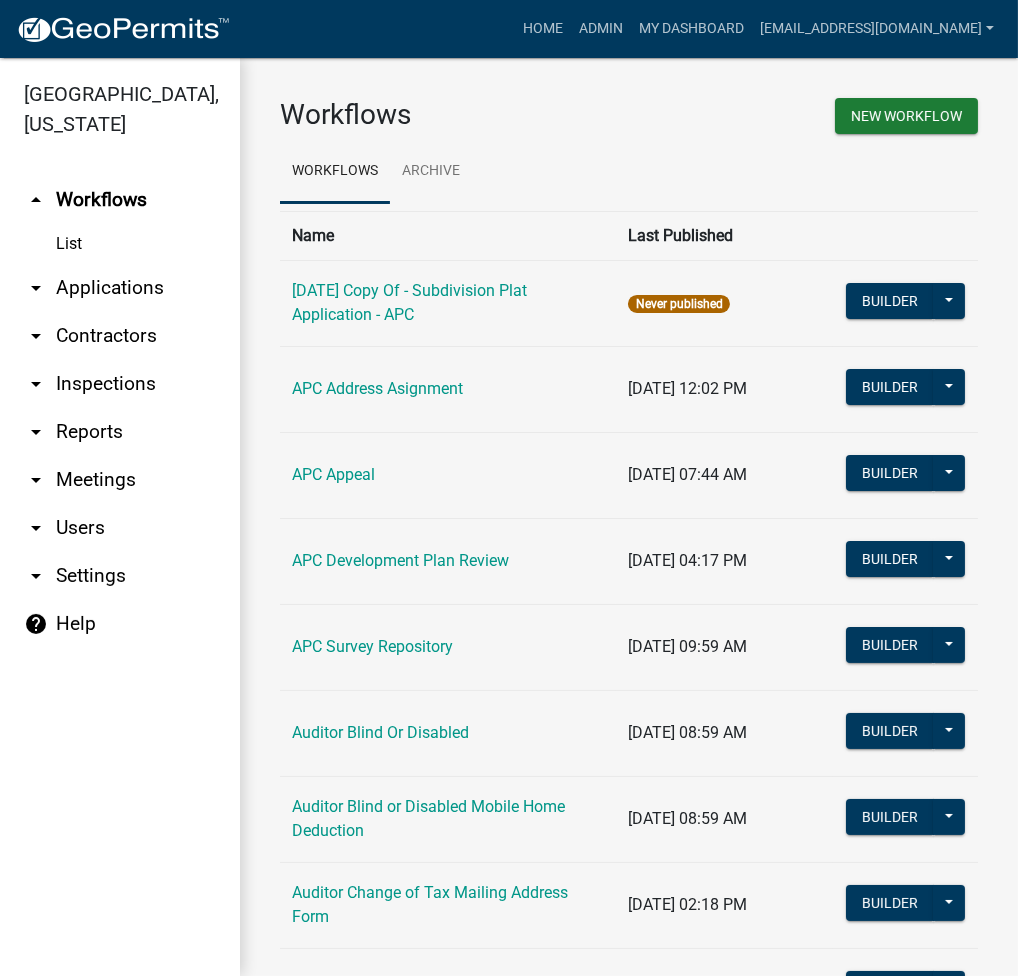 click on "arrow_drop_down   Applications" at bounding box center (120, 288) 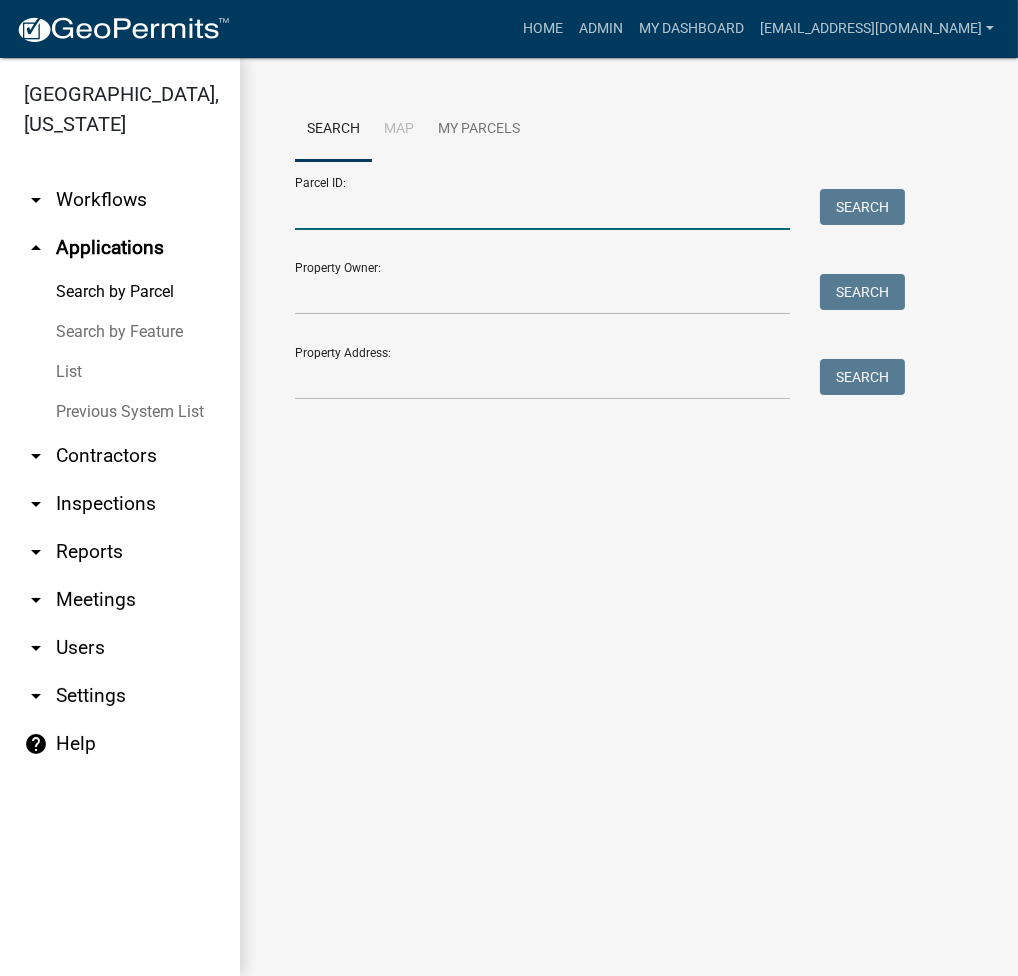 click on "Parcel ID:" at bounding box center [542, 209] 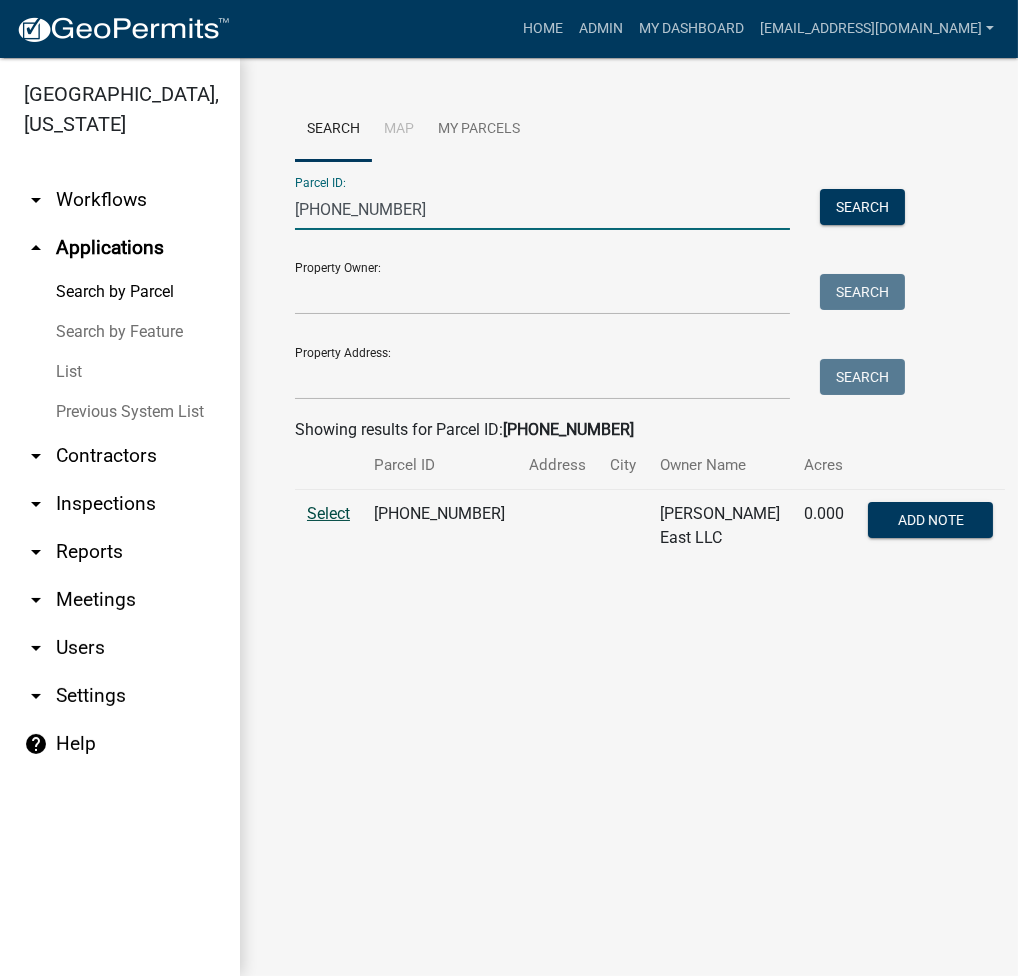 type on "020-036-017" 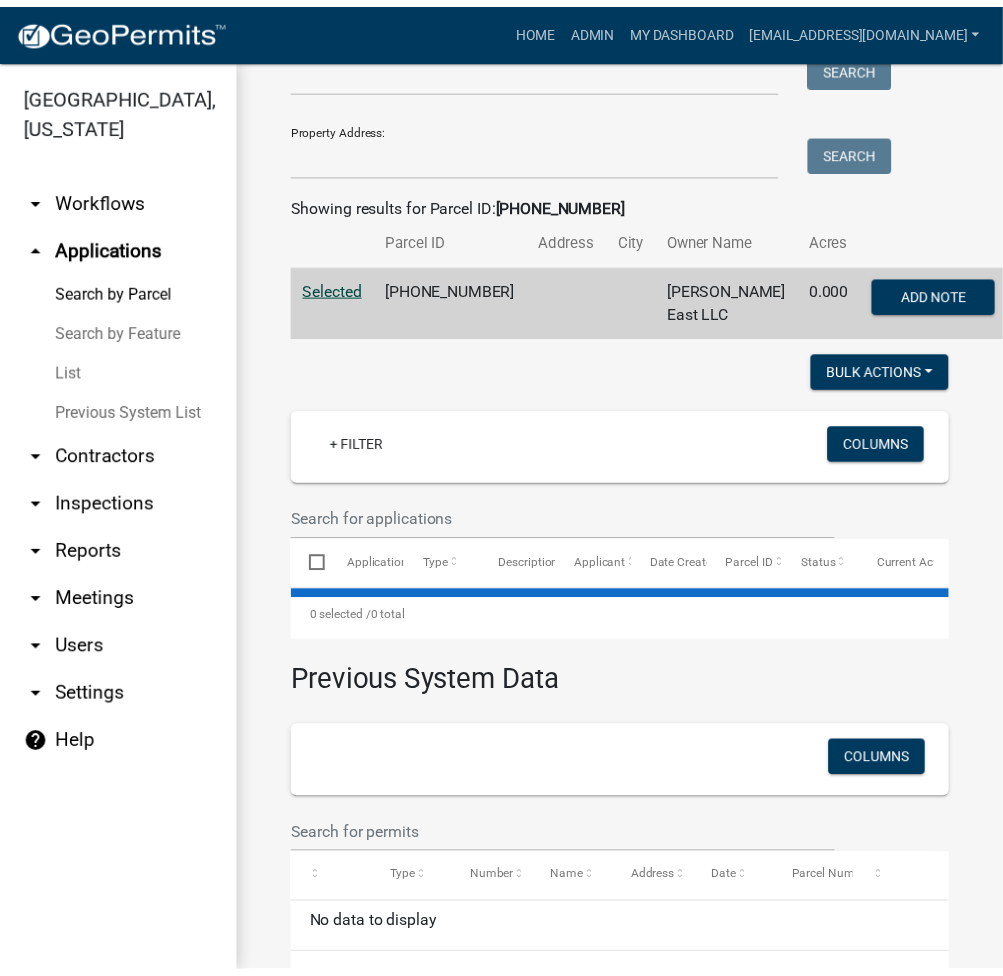 scroll, scrollTop: 245, scrollLeft: 0, axis: vertical 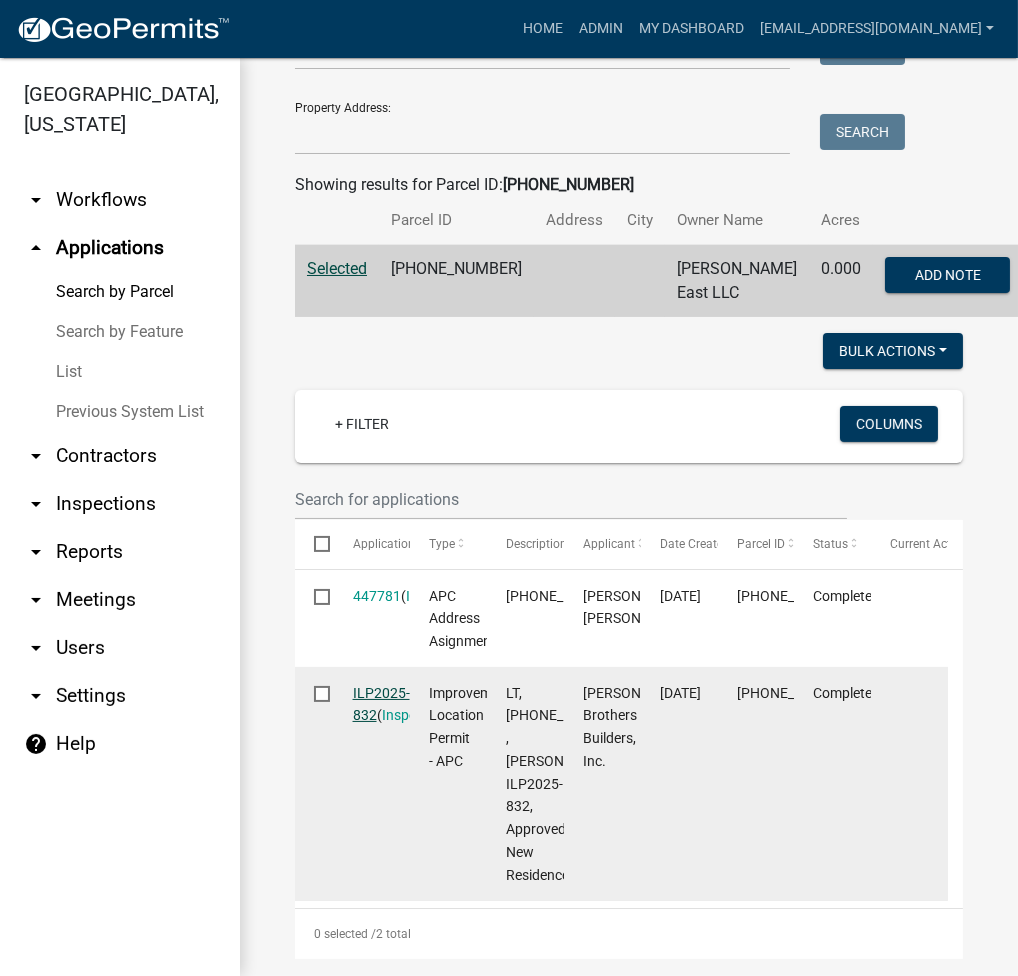 click on "ILP2025-832" 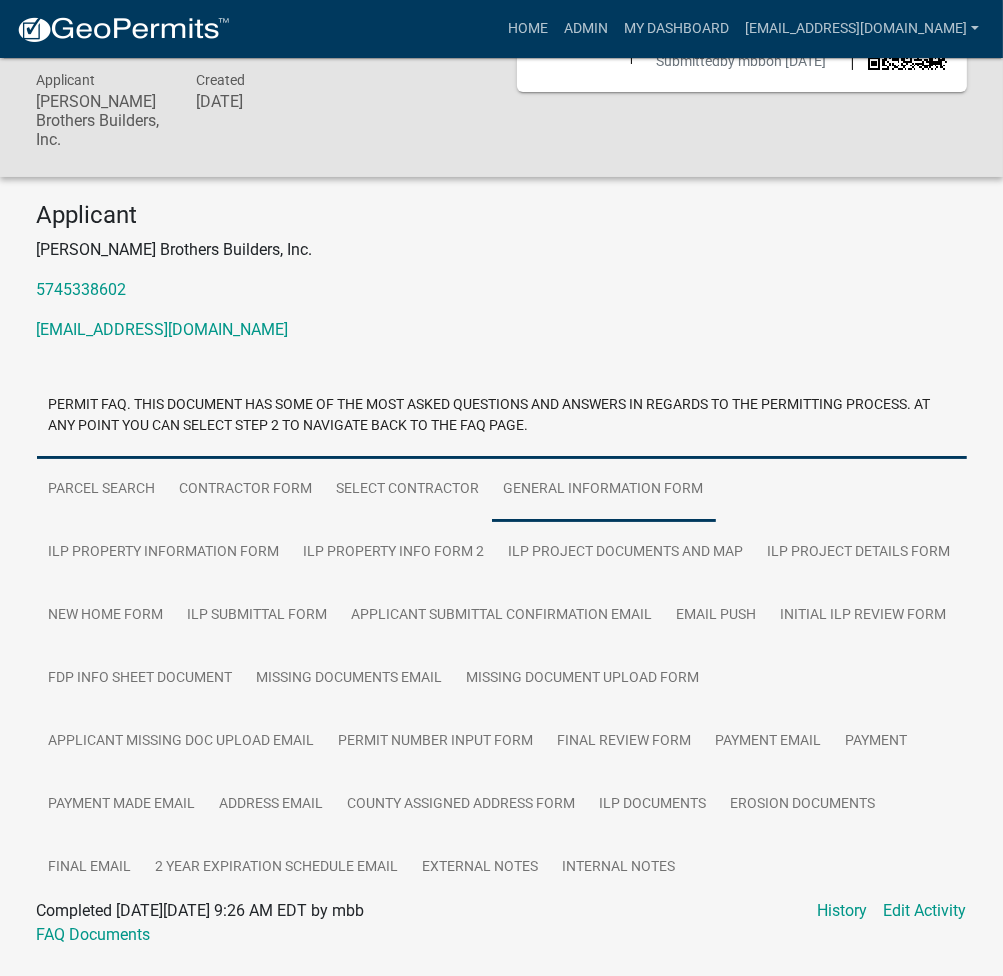 scroll, scrollTop: 146, scrollLeft: 0, axis: vertical 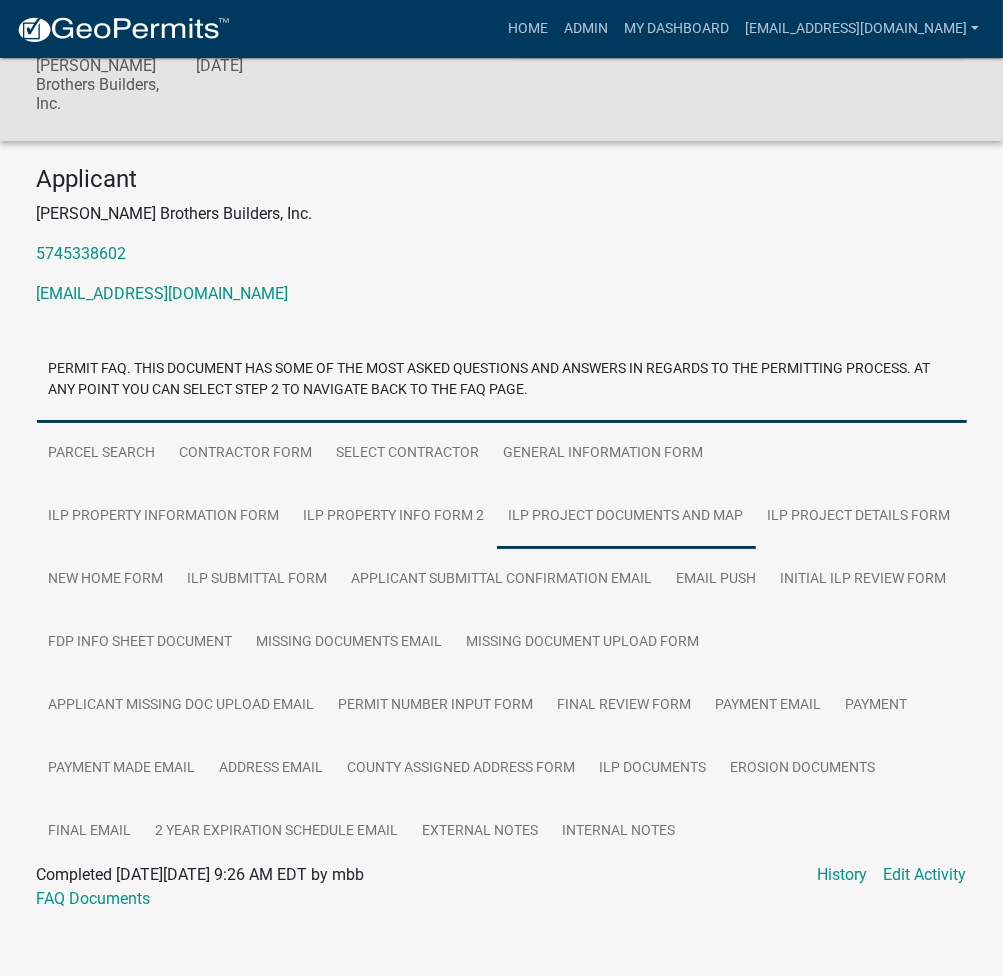 click on "ILP Project Documents and Map" at bounding box center [626, 517] 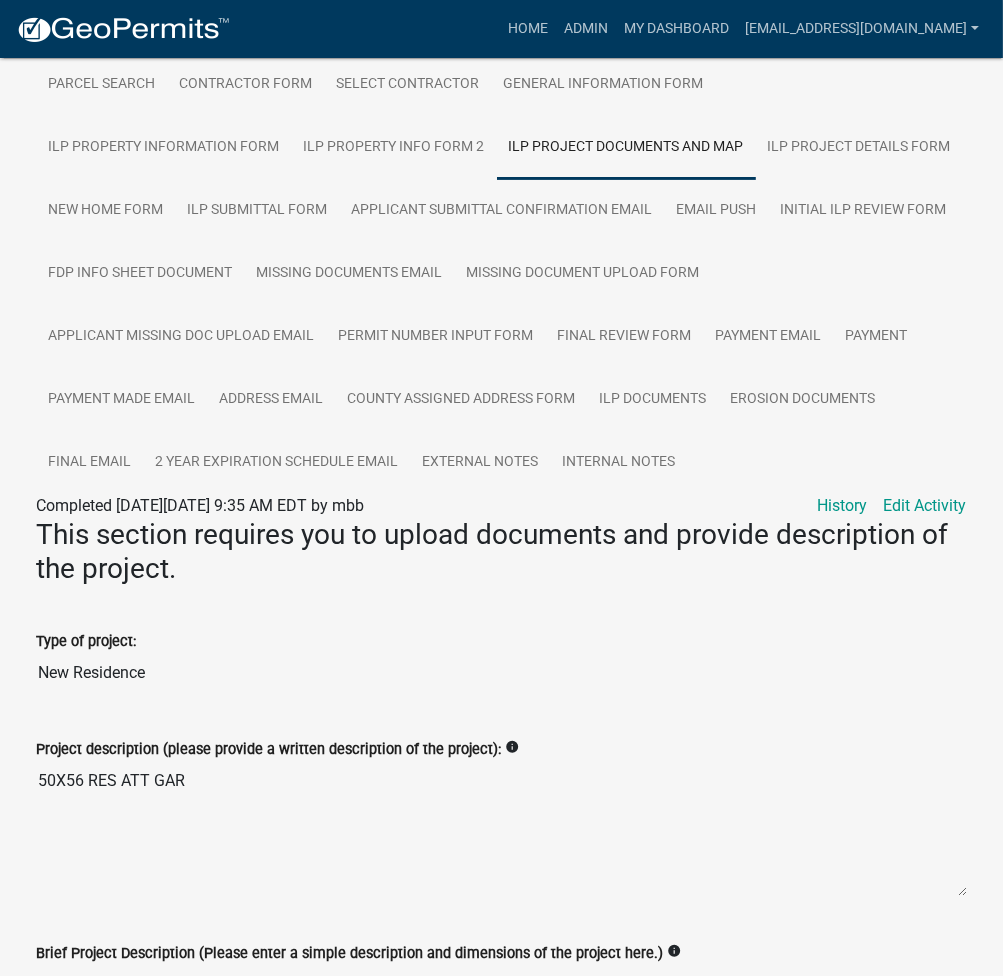 scroll, scrollTop: 413, scrollLeft: 0, axis: vertical 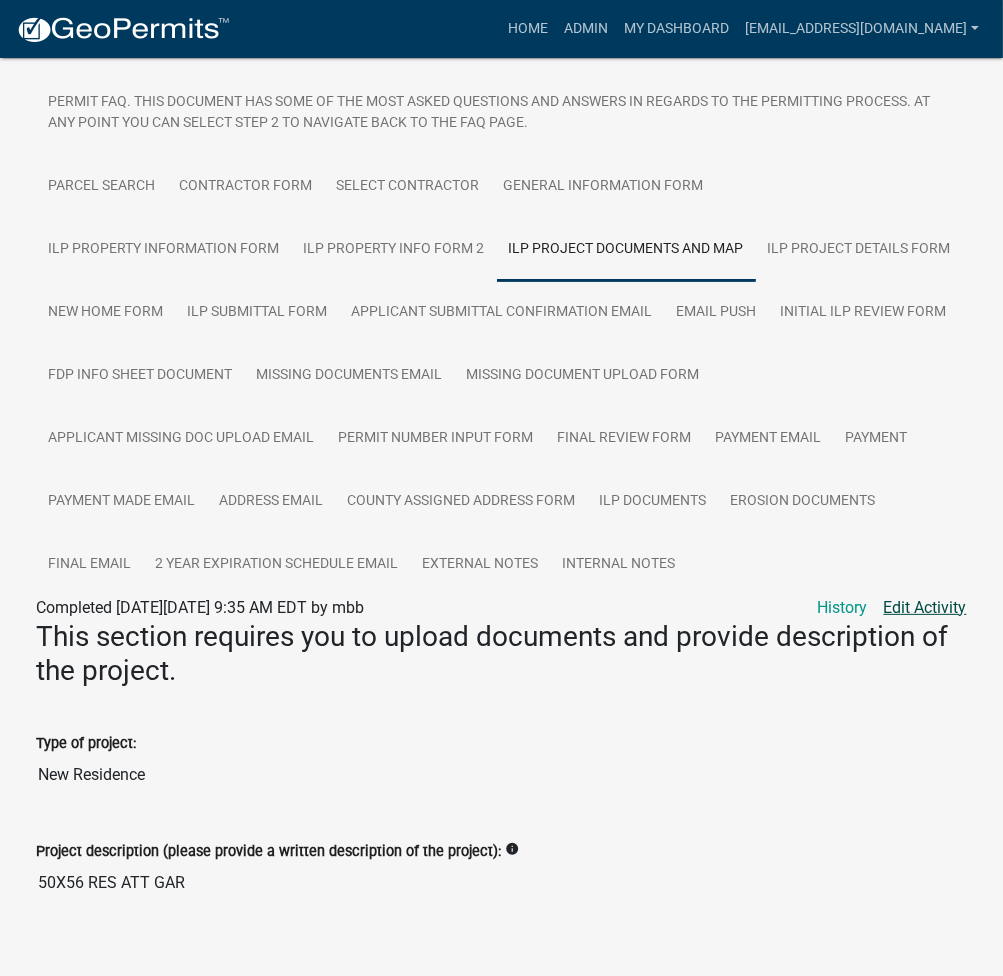 click on "Edit Activity" at bounding box center (925, 608) 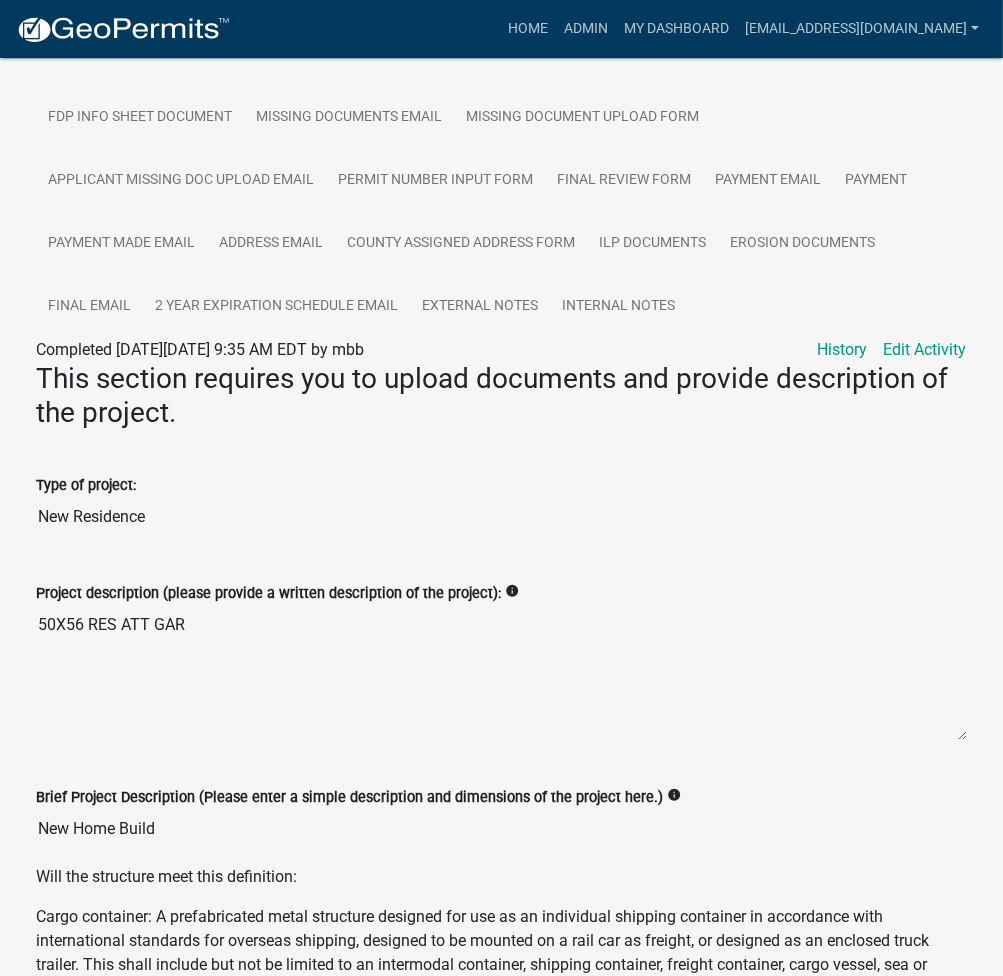 scroll, scrollTop: 679, scrollLeft: 0, axis: vertical 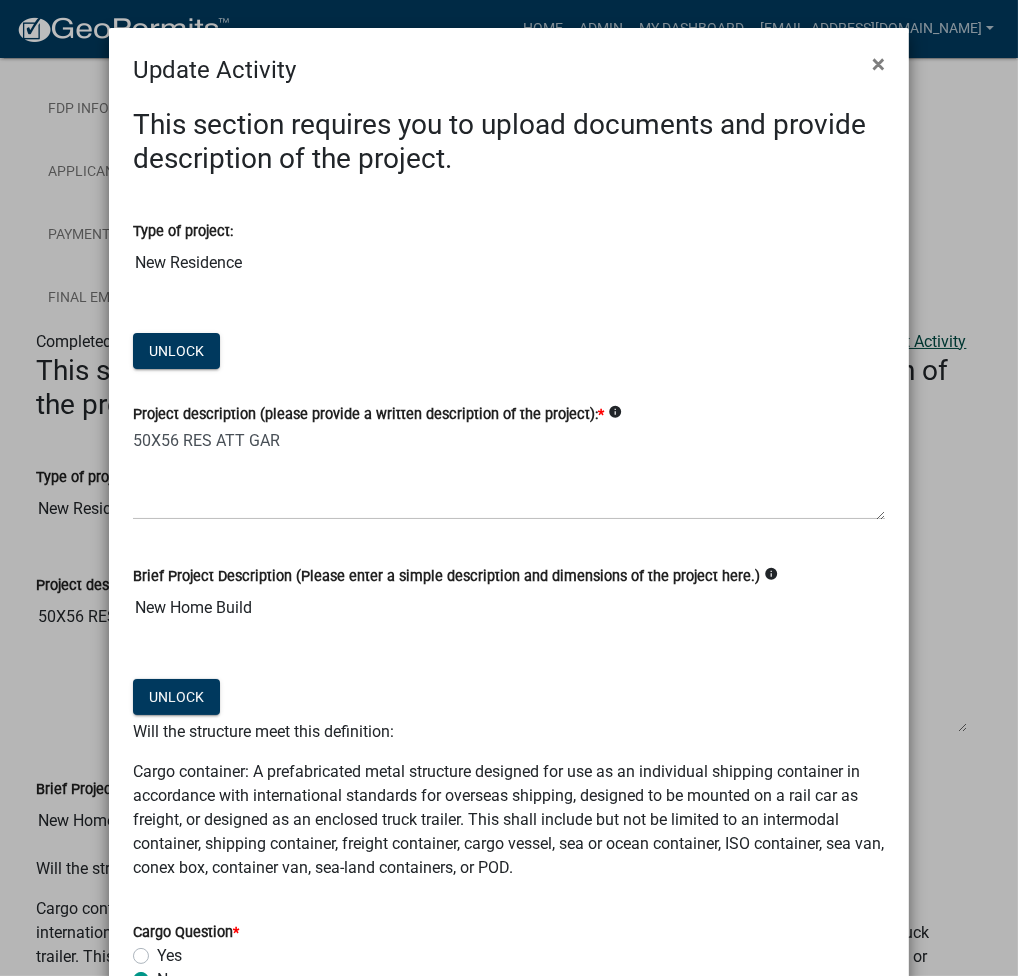 click on "Update Activity × This section requires you to upload documents and provide description of the project.  Type of project:  New Residence  Unlock   Project description (please provide a written description of the project):  *  info
50X56 RES ATT GAR  Brief Project Description (Please enter a simple description and dimensions of the project here.)   info
New Home Build  Unlock  Will the structure meet this definition: Cargo container: A prefabricated metal structure designed for use as an individual shipping container in accordance with international standards for overseas shipping, designed to be mounted on a rail car as freight, or designed as an enclosed truck trailer. This shall include but not be limited to an intermodal container, shipping container, freight container, cargo vessel, sea or ocean container, ISO container, sea van, conex box, container van, sea-land containers, or POD.  Cargo Question  *  Yes   No   What color will the cargo container be painted?   White   Grey   Tan   Brown   Other" 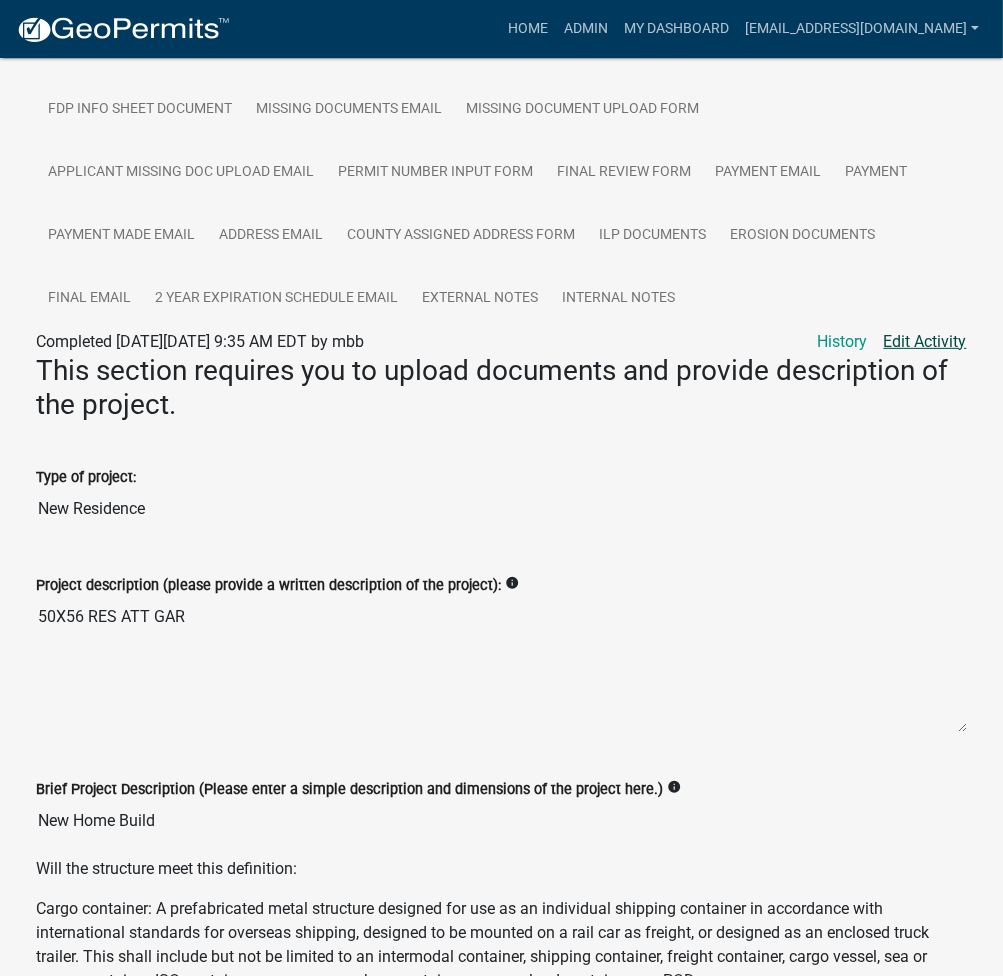 click on "Edit Activity" at bounding box center (925, 342) 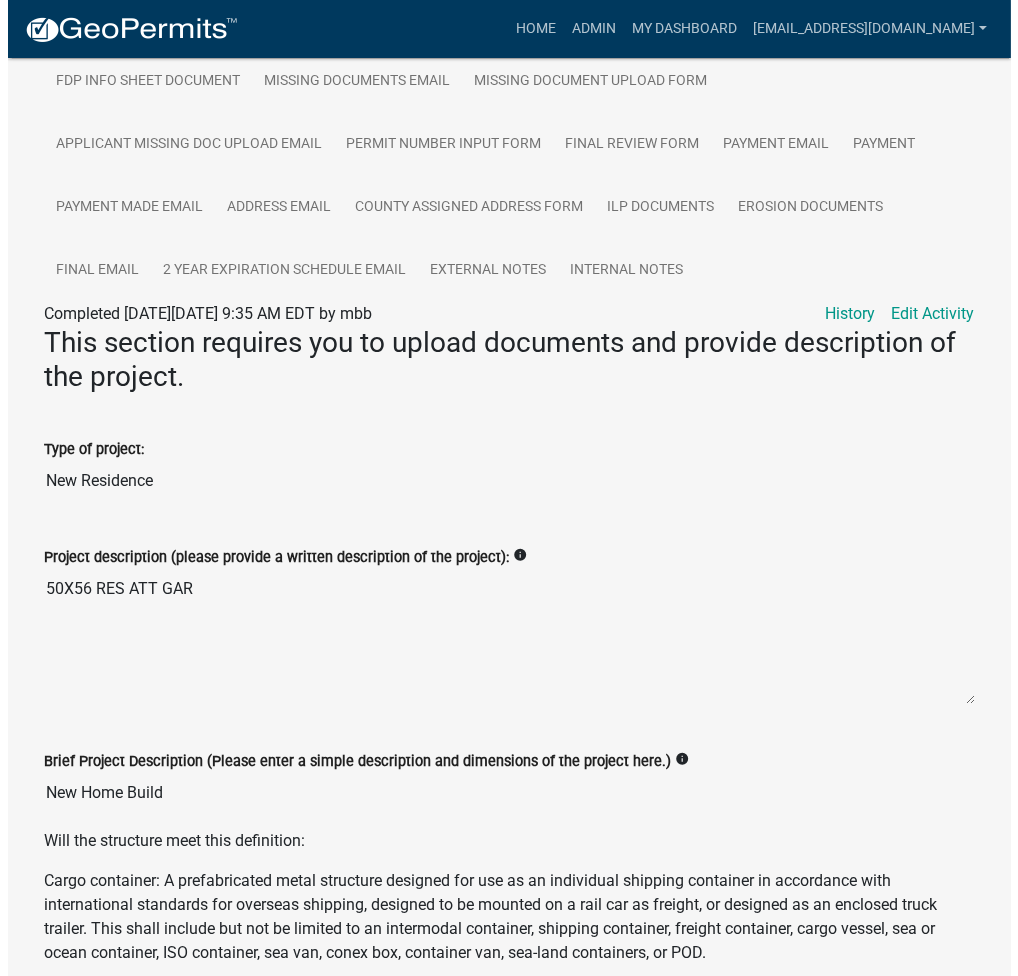 scroll, scrollTop: 679, scrollLeft: 0, axis: vertical 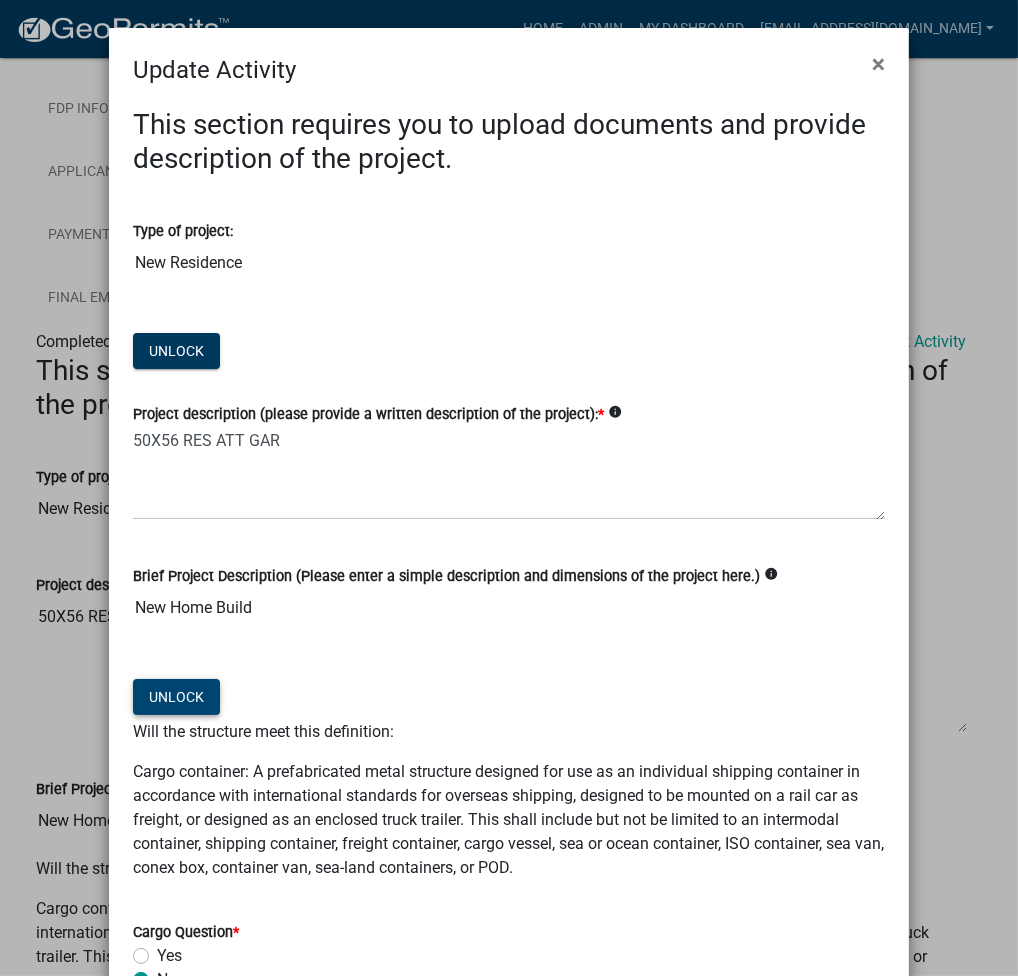 click on "Unlock" at bounding box center [176, 351] 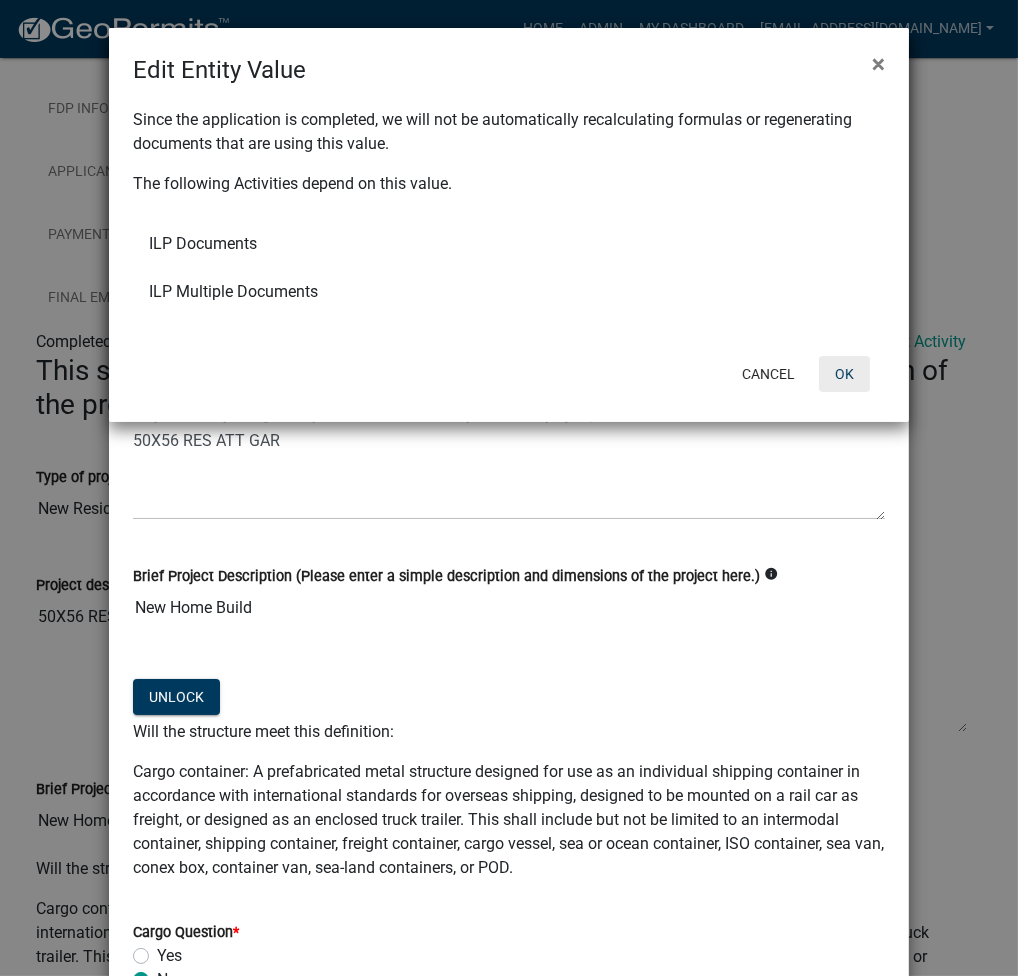 click on "OK" 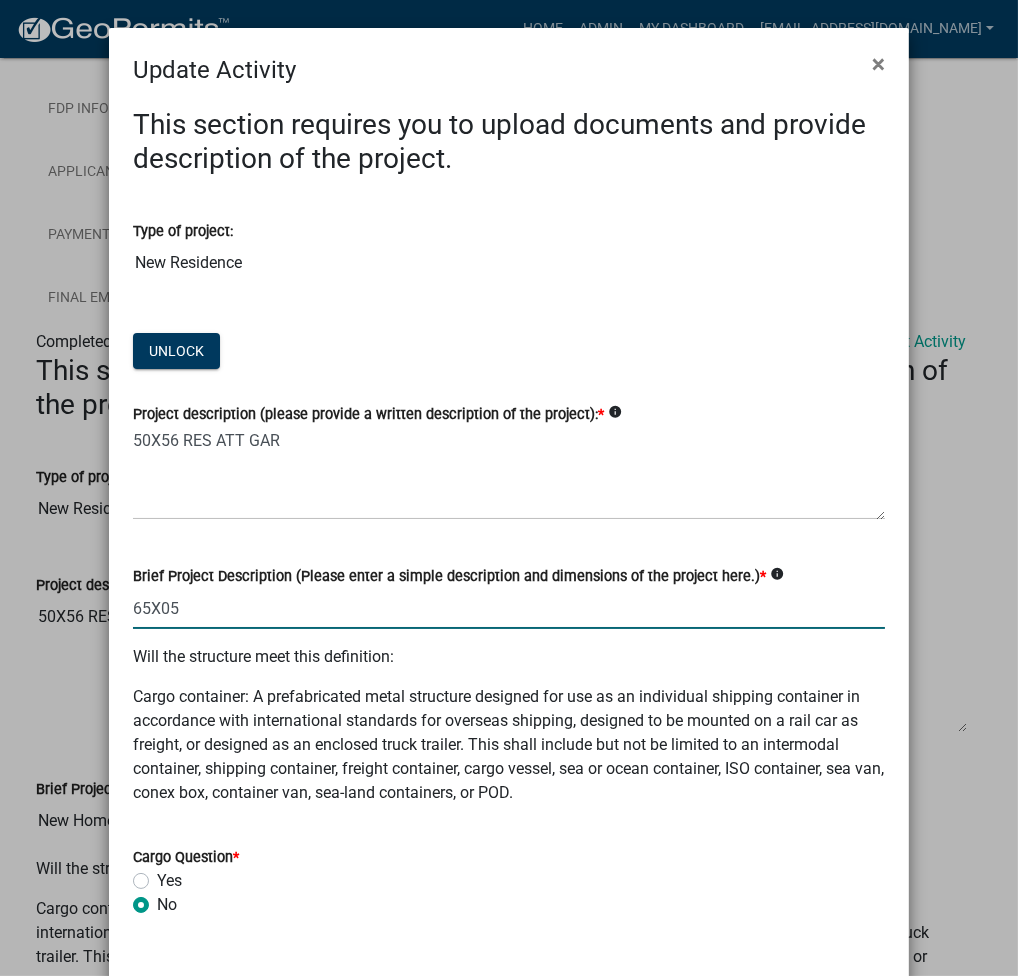 drag, startPoint x: 265, startPoint y: 624, endPoint x: 256, endPoint y: 614, distance: 13.453624 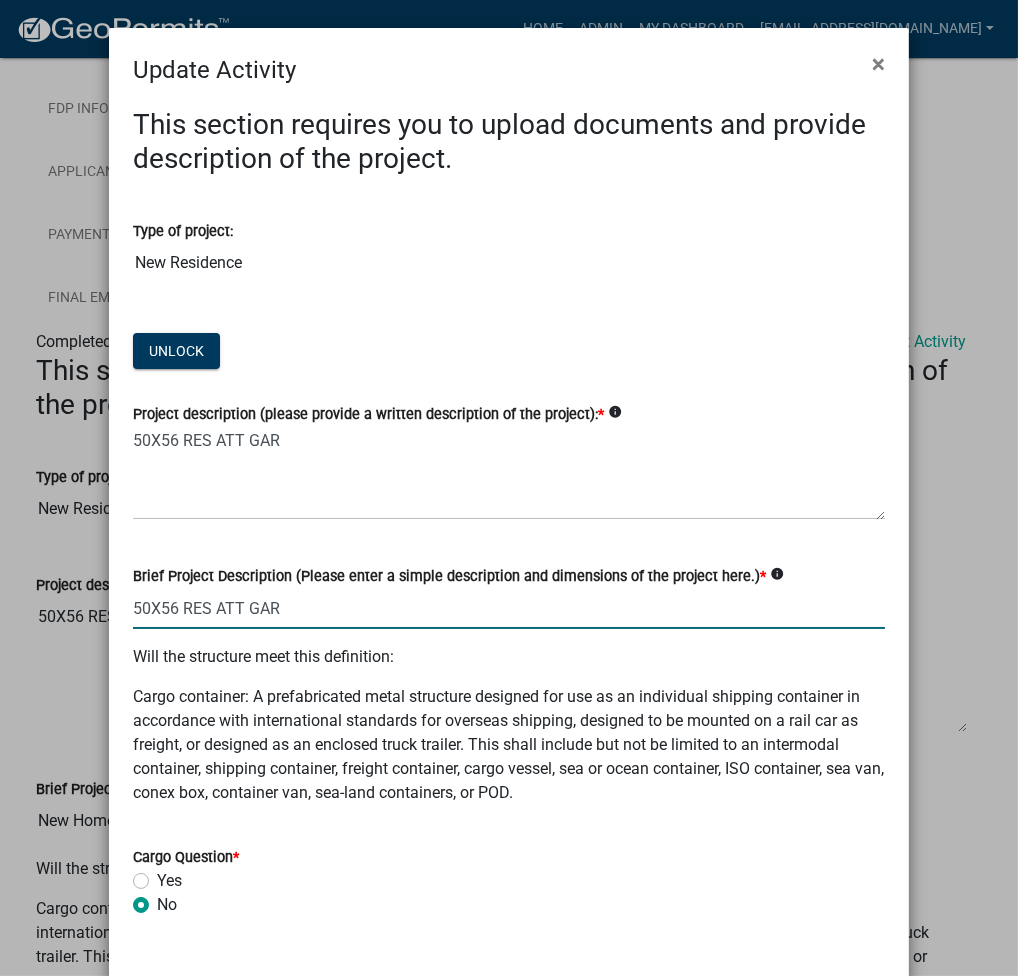 type on "50X56 RES ATT GAR" 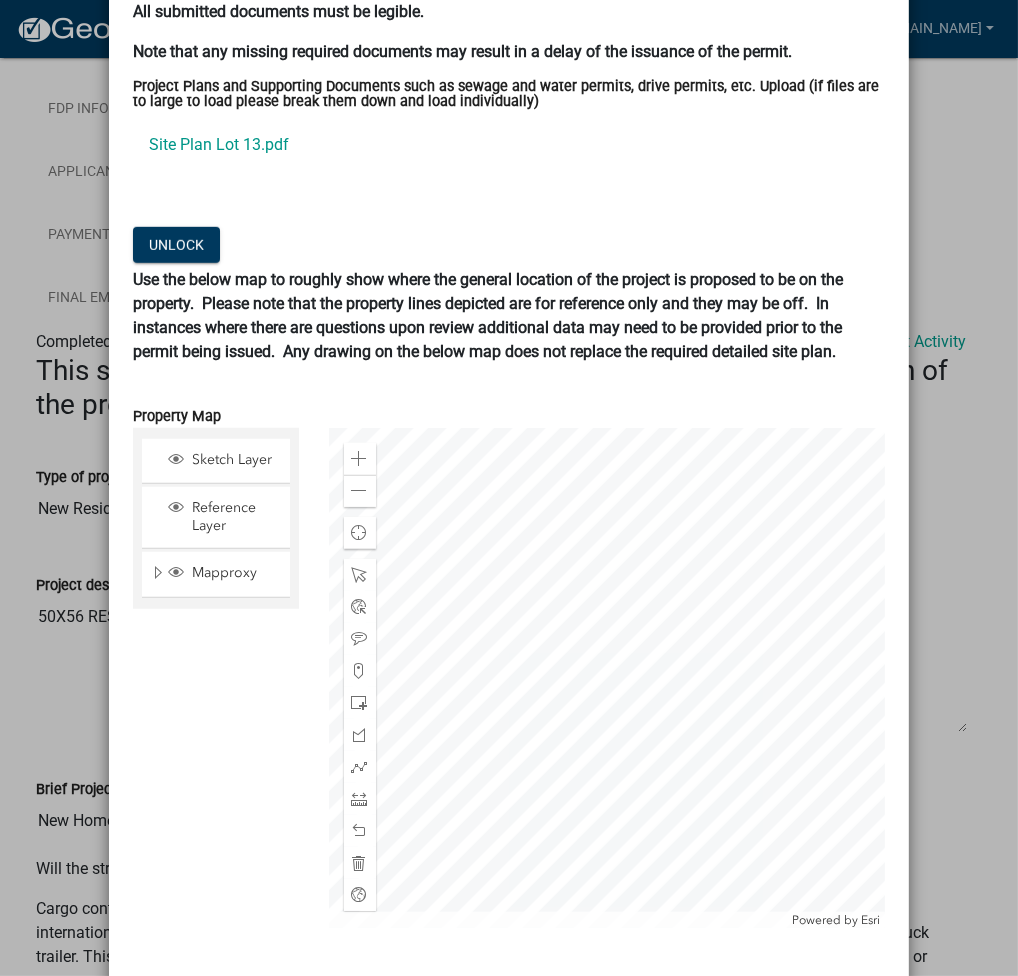 scroll, scrollTop: 1982, scrollLeft: 0, axis: vertical 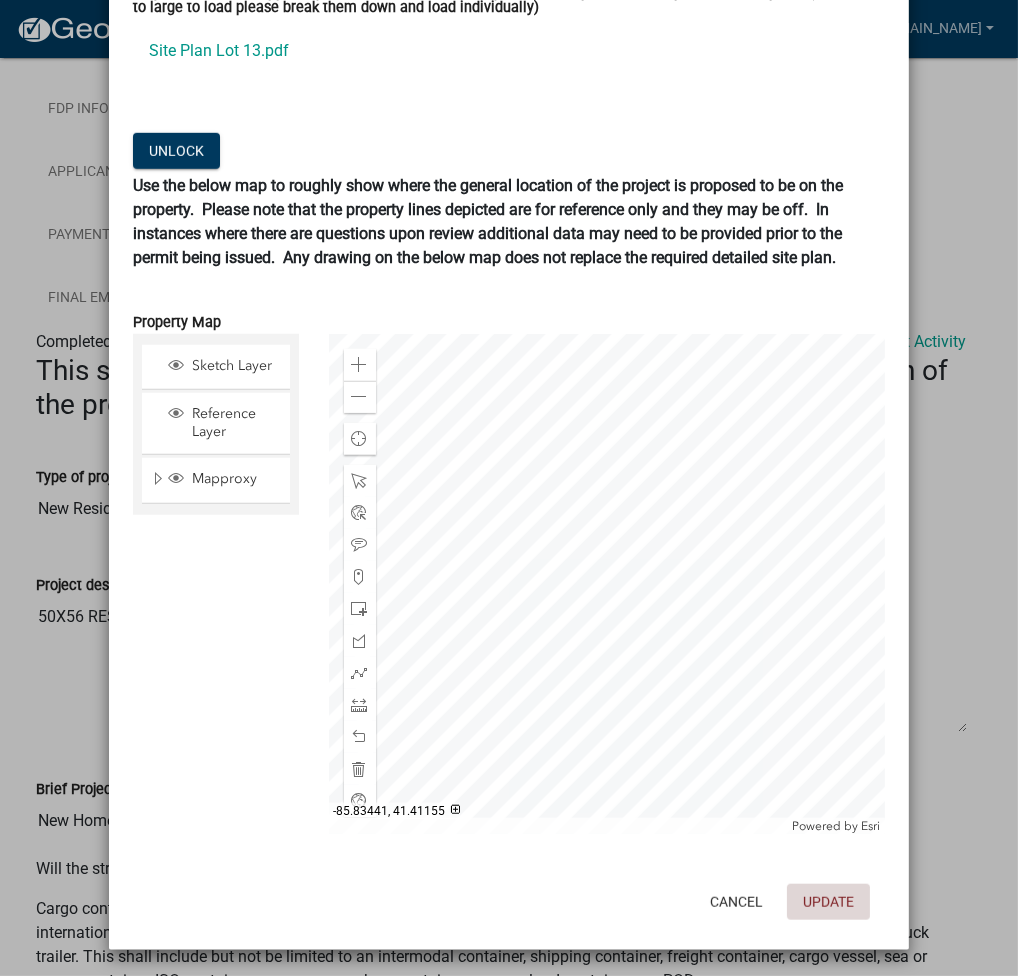 click on "Update" 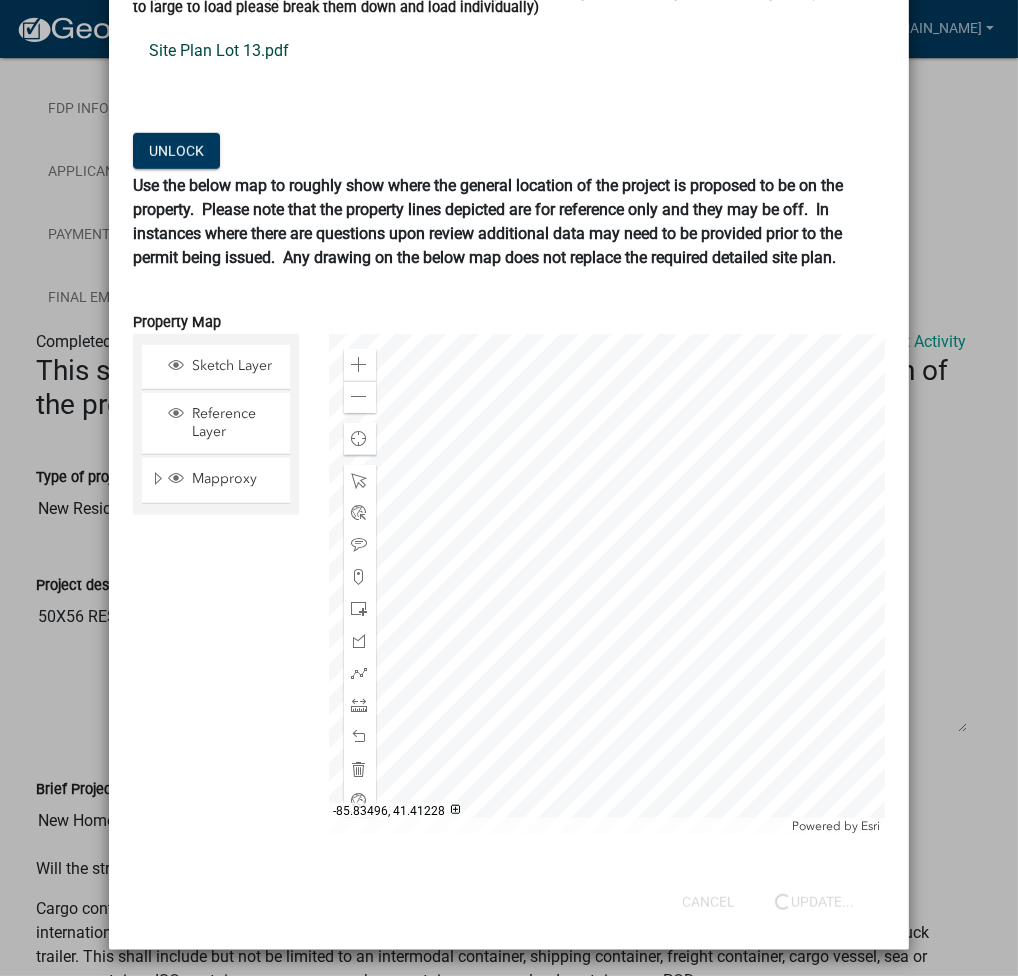 scroll, scrollTop: 98, scrollLeft: 0, axis: vertical 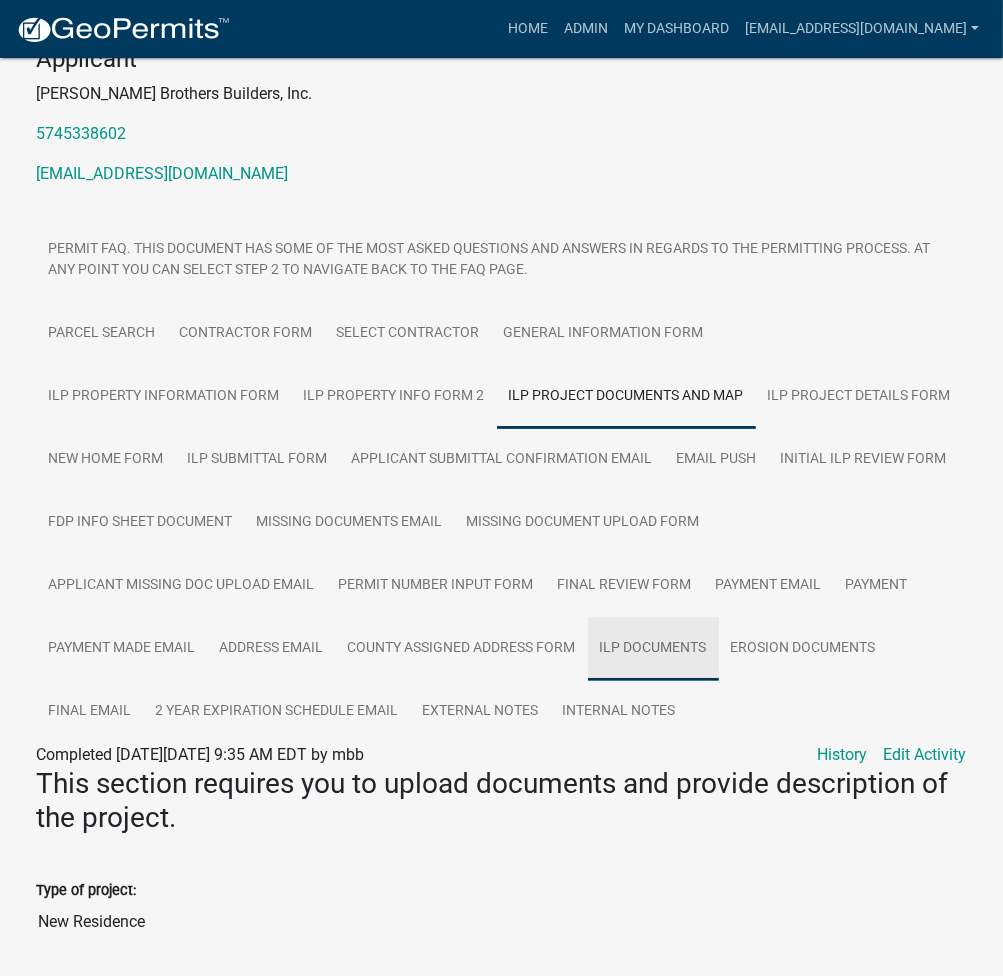 click on "ILP Documents" at bounding box center [653, 649] 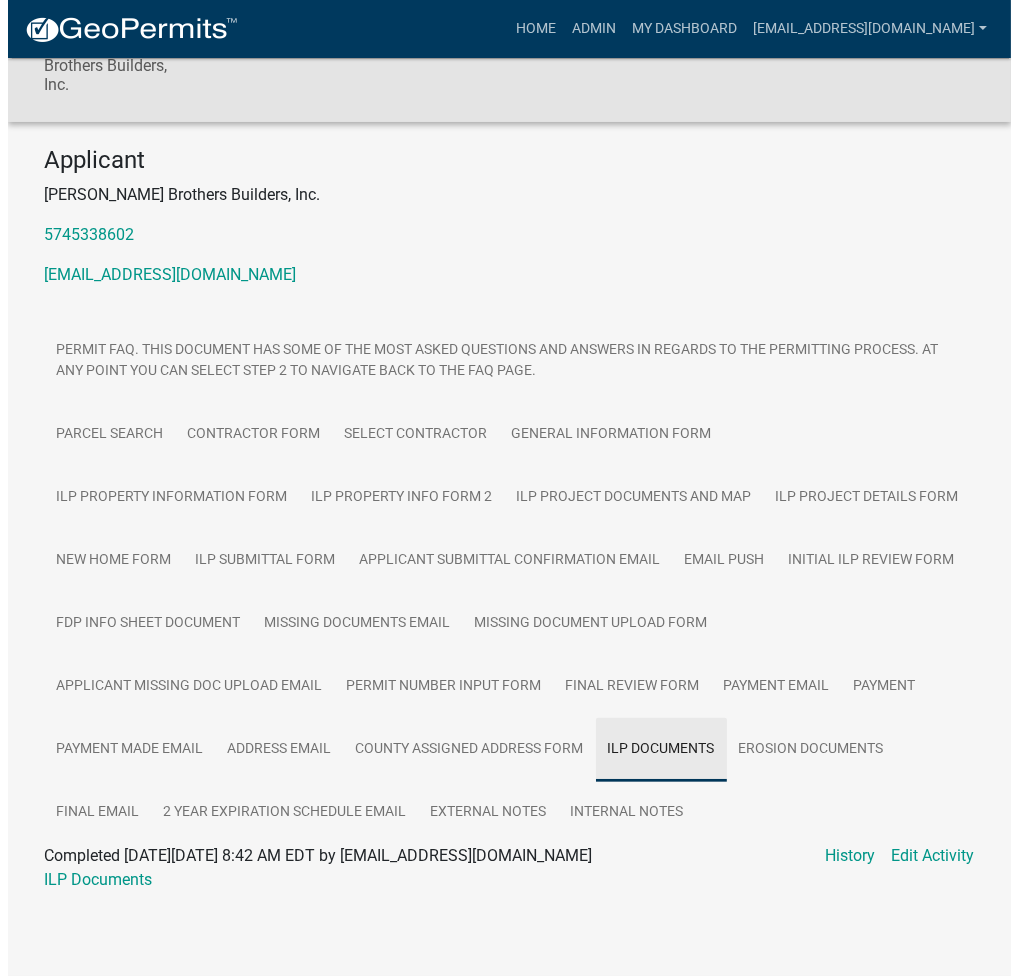 scroll, scrollTop: 146, scrollLeft: 0, axis: vertical 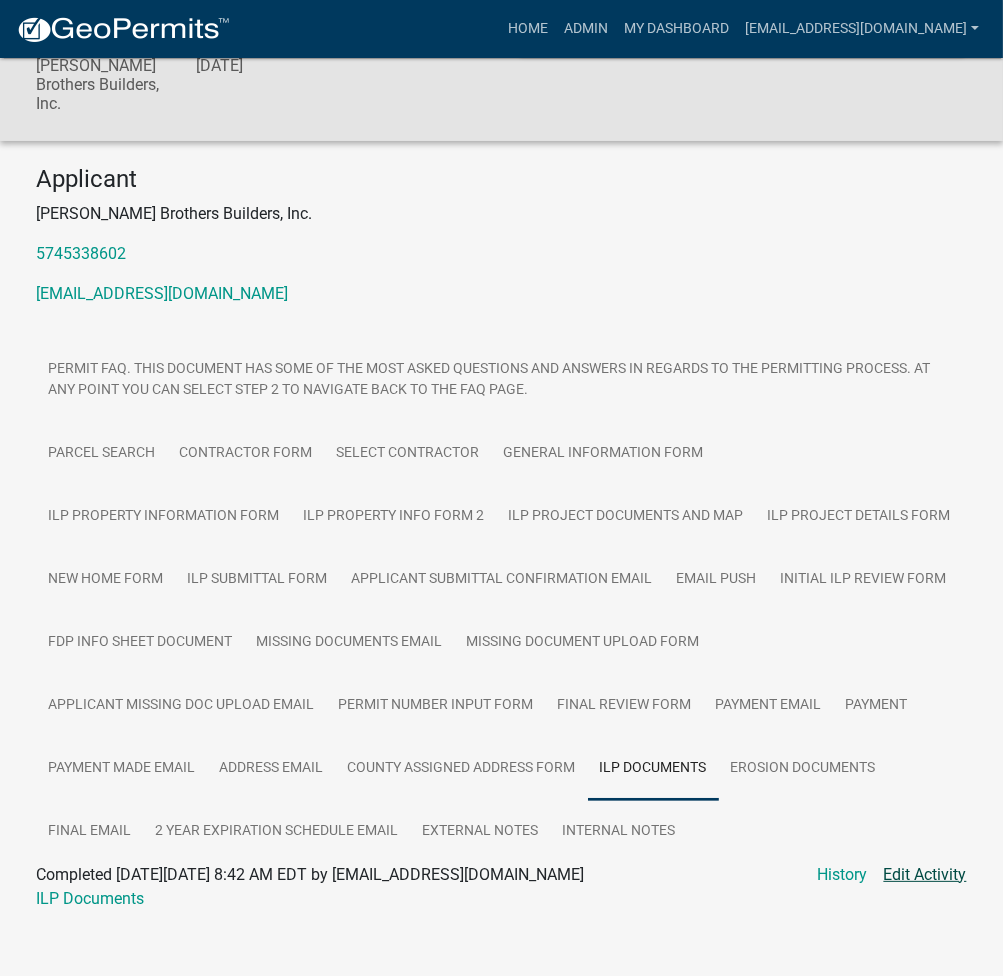 click on "Edit Activity" at bounding box center [925, 875] 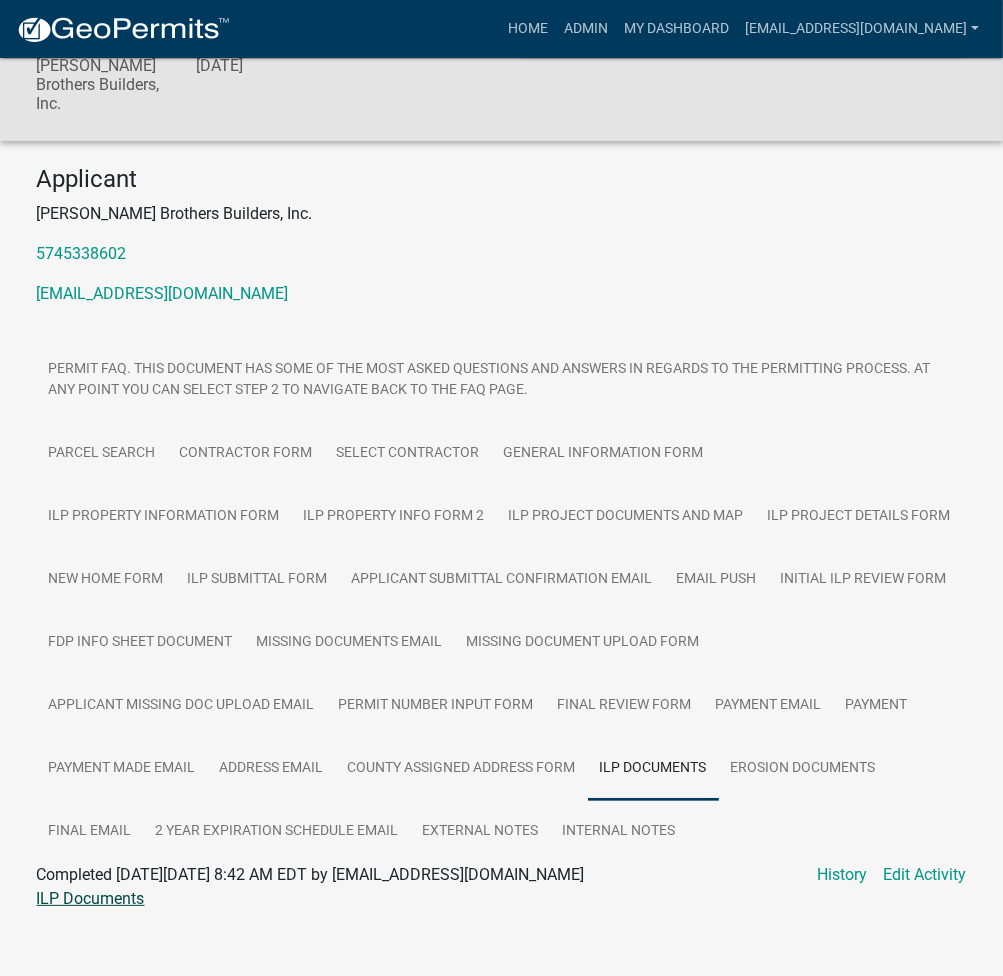 click on "ILP Documents" 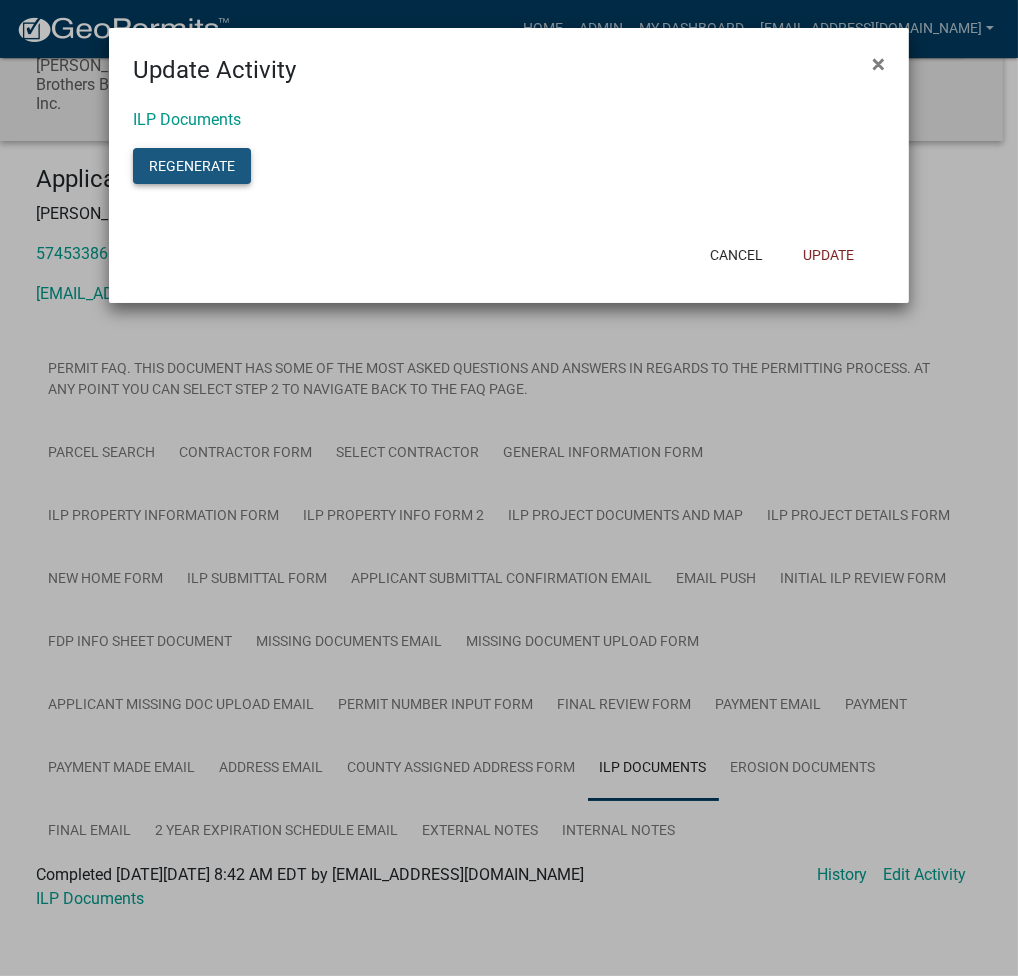 click on "Regenerate" at bounding box center [192, 166] 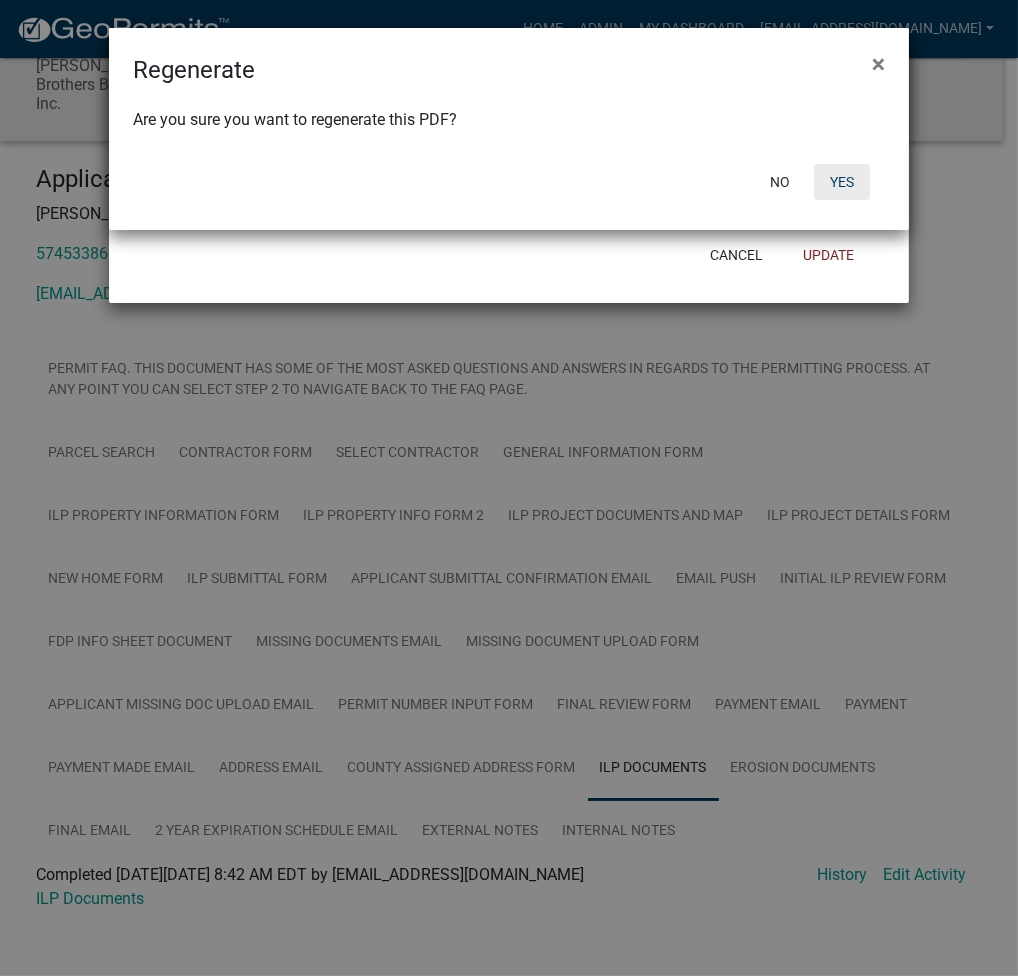 click on "Yes" 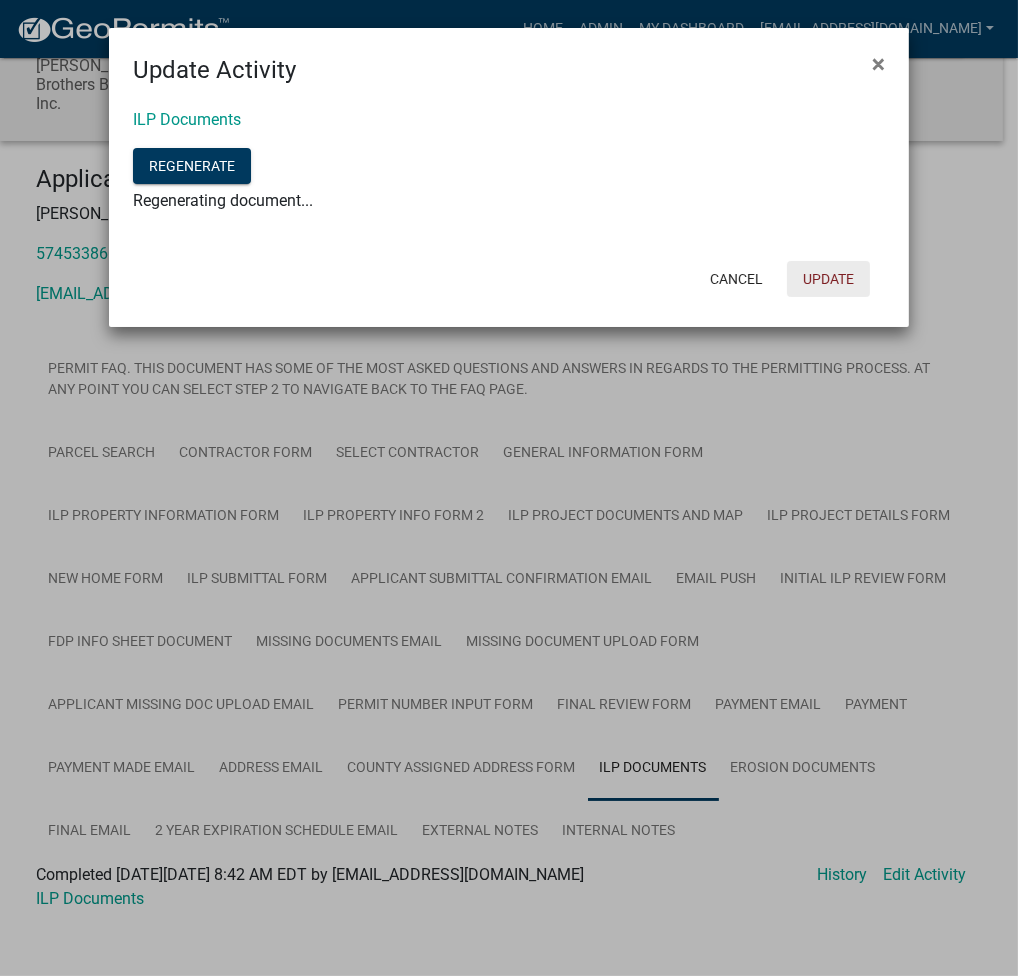 click on "Update" 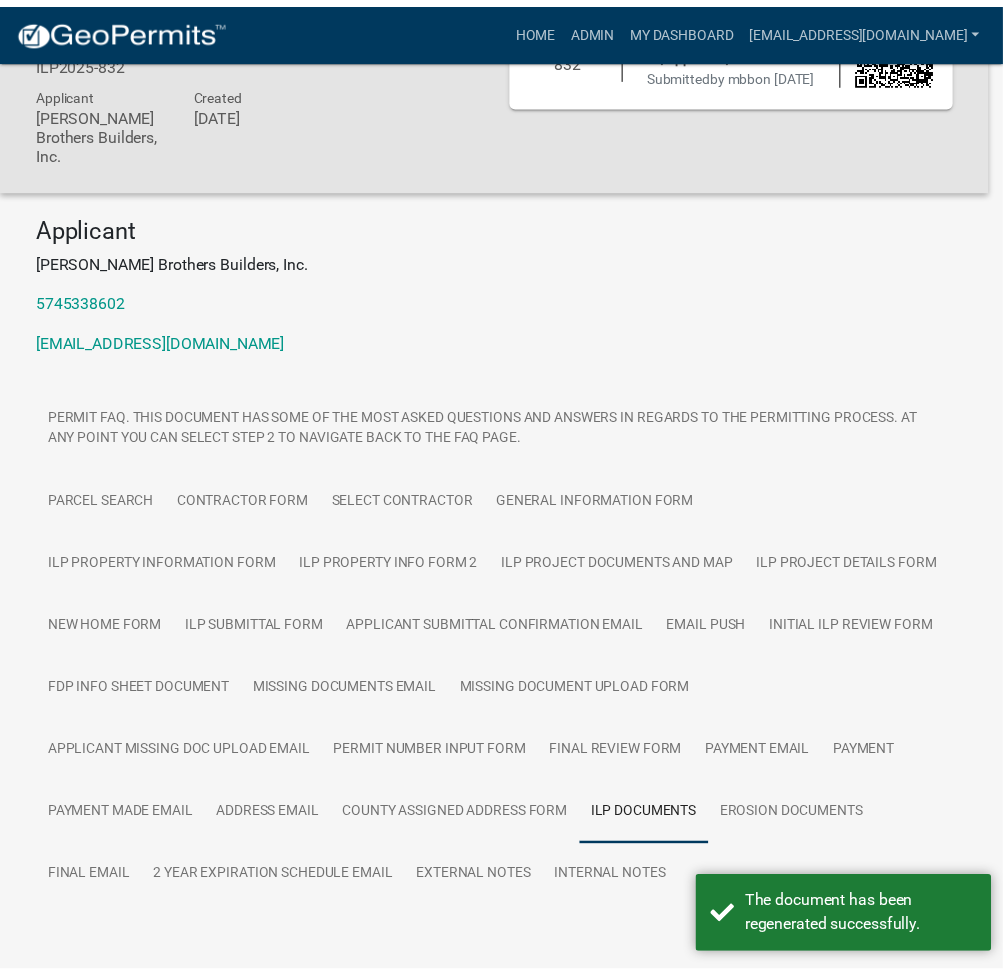 scroll, scrollTop: 146, scrollLeft: 0, axis: vertical 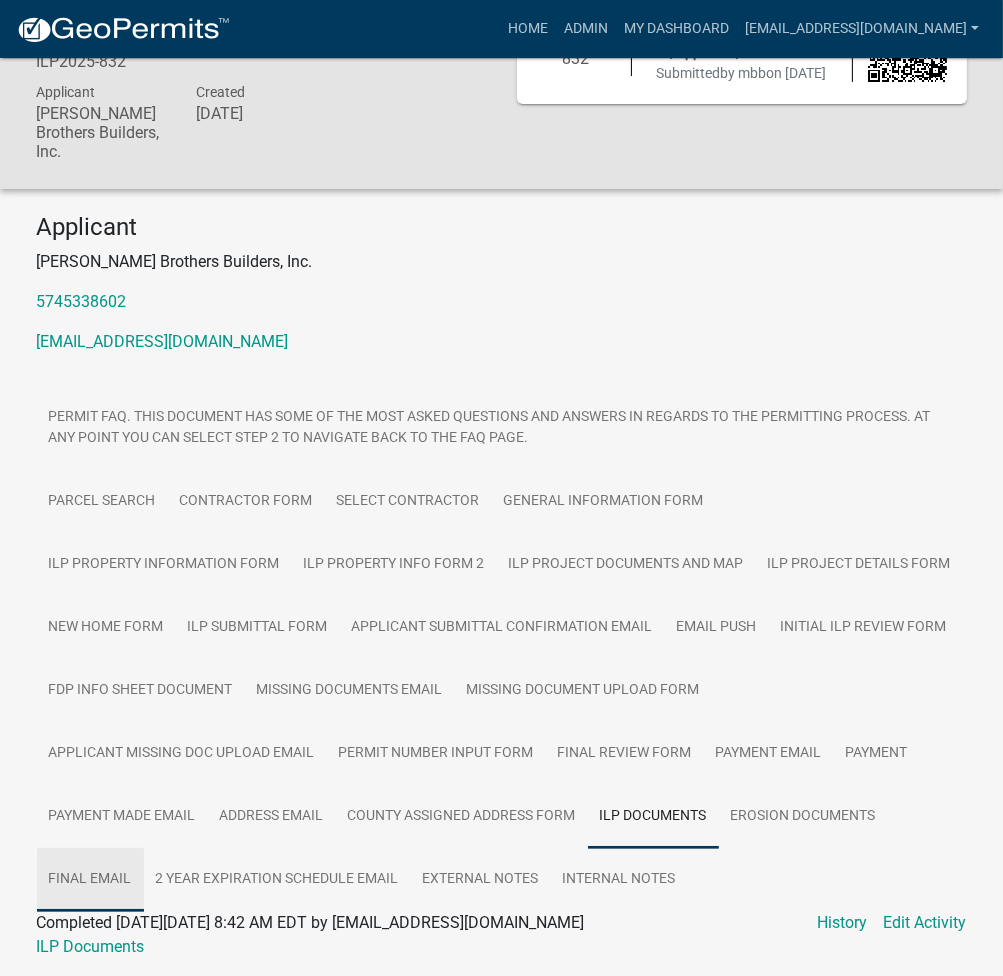 click on "Final Email" at bounding box center (90, 880) 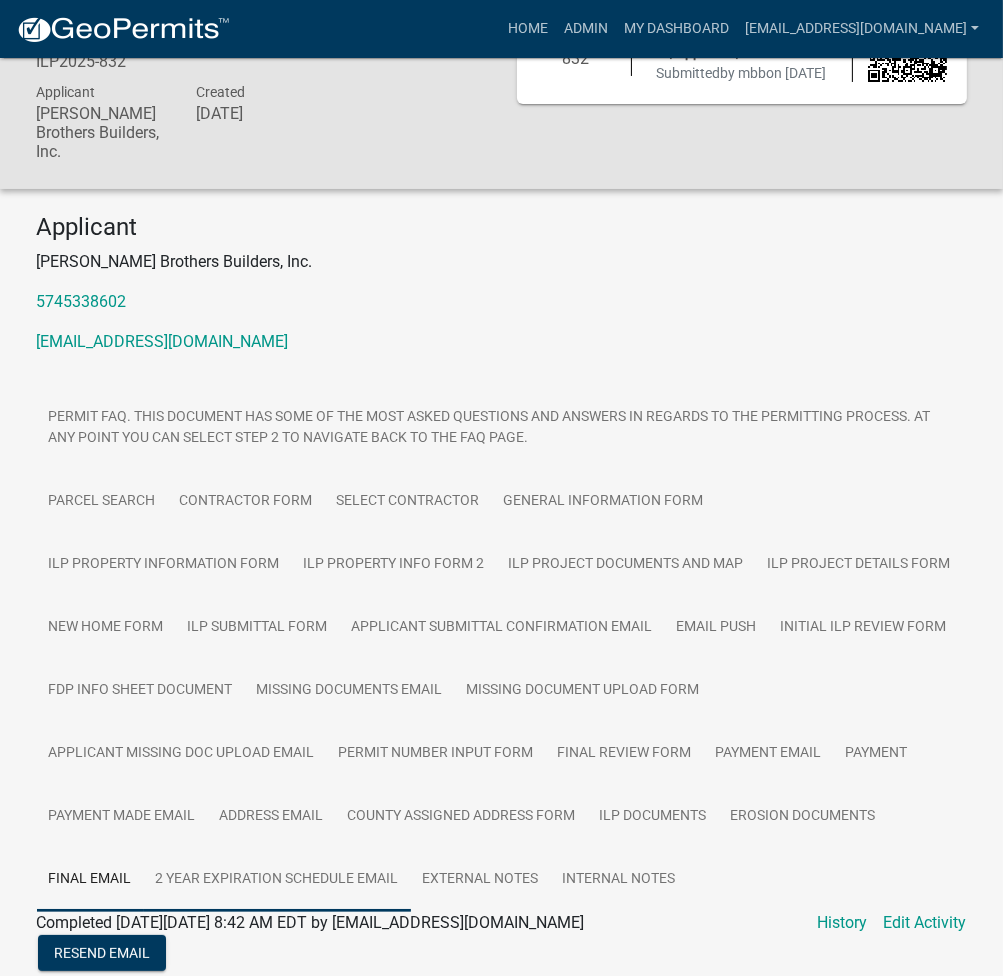 scroll, scrollTop: 365, scrollLeft: 0, axis: vertical 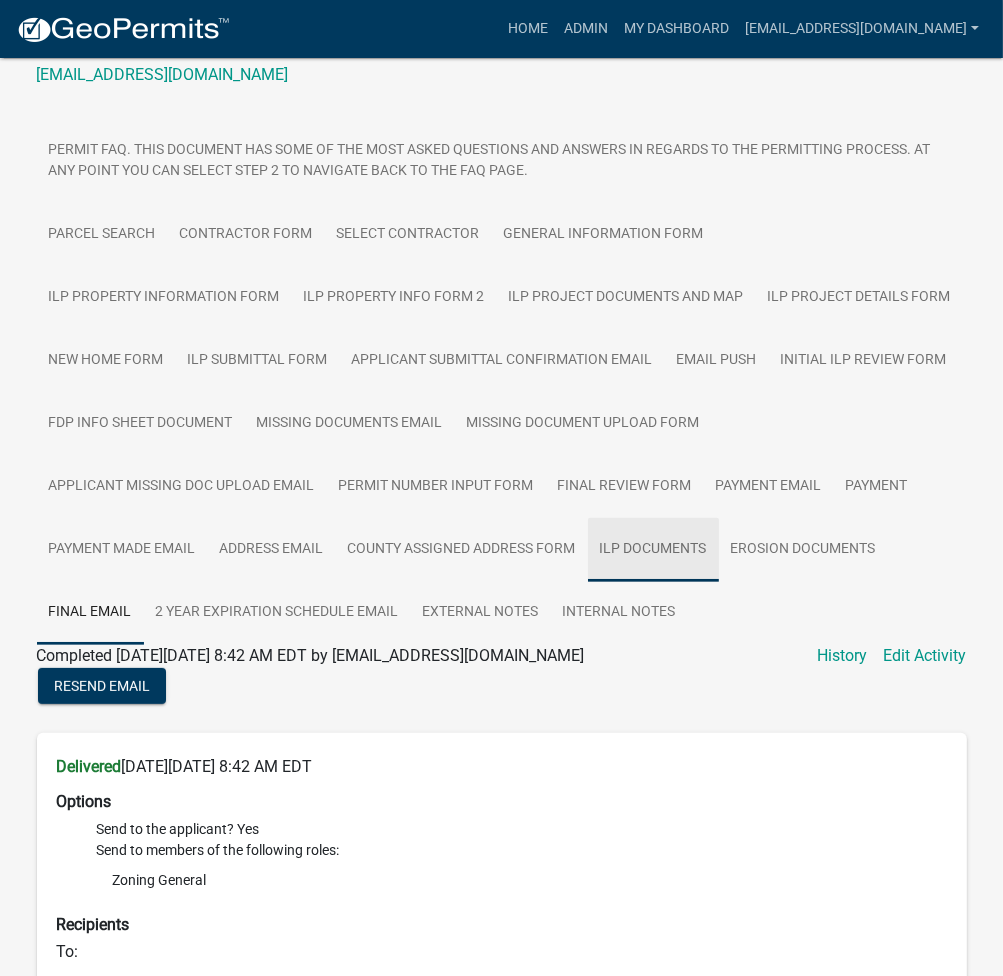 click on "ILP Documents" at bounding box center [653, 550] 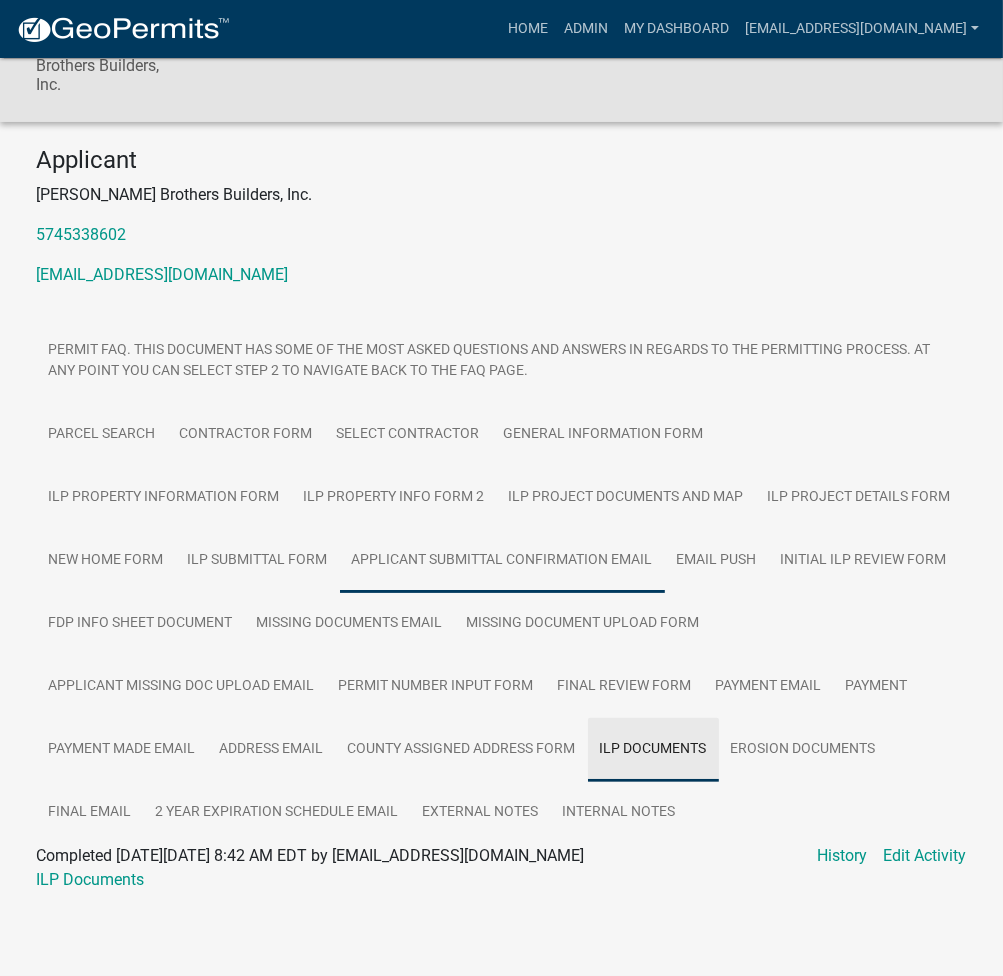 scroll, scrollTop: 146, scrollLeft: 0, axis: vertical 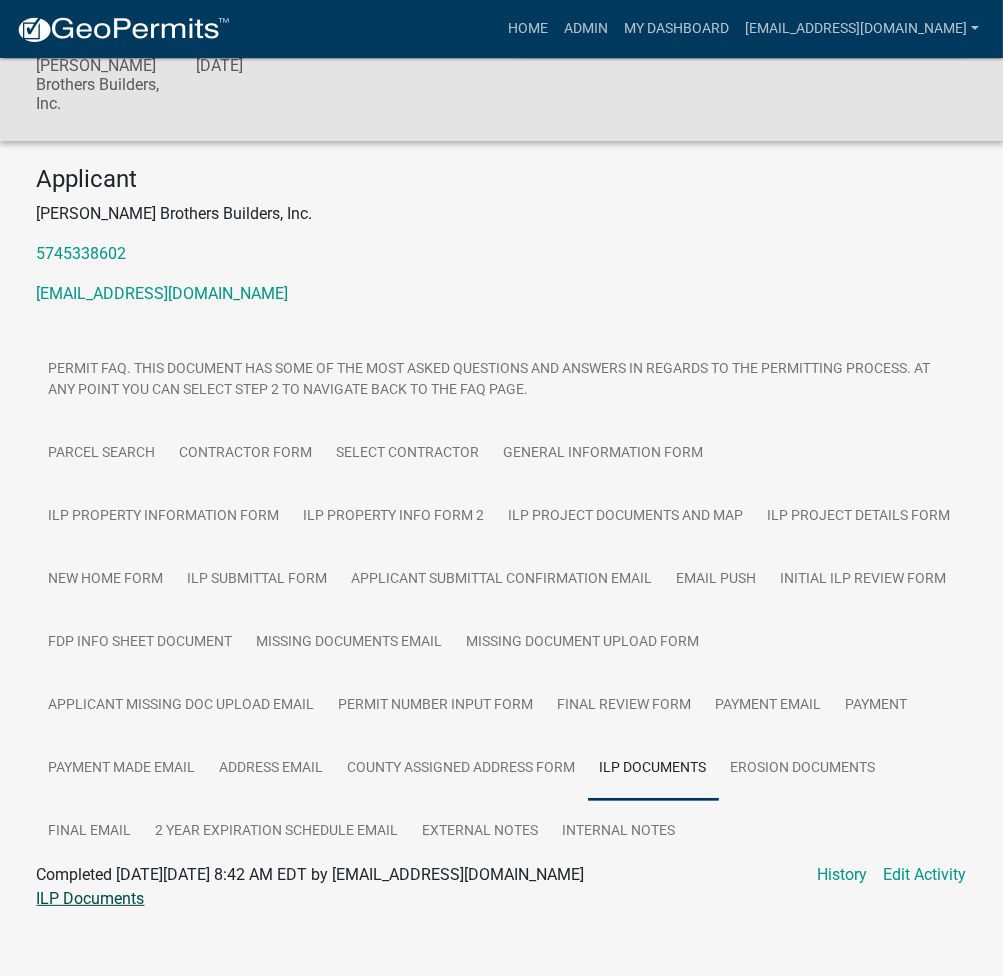 click on "ILP Documents" 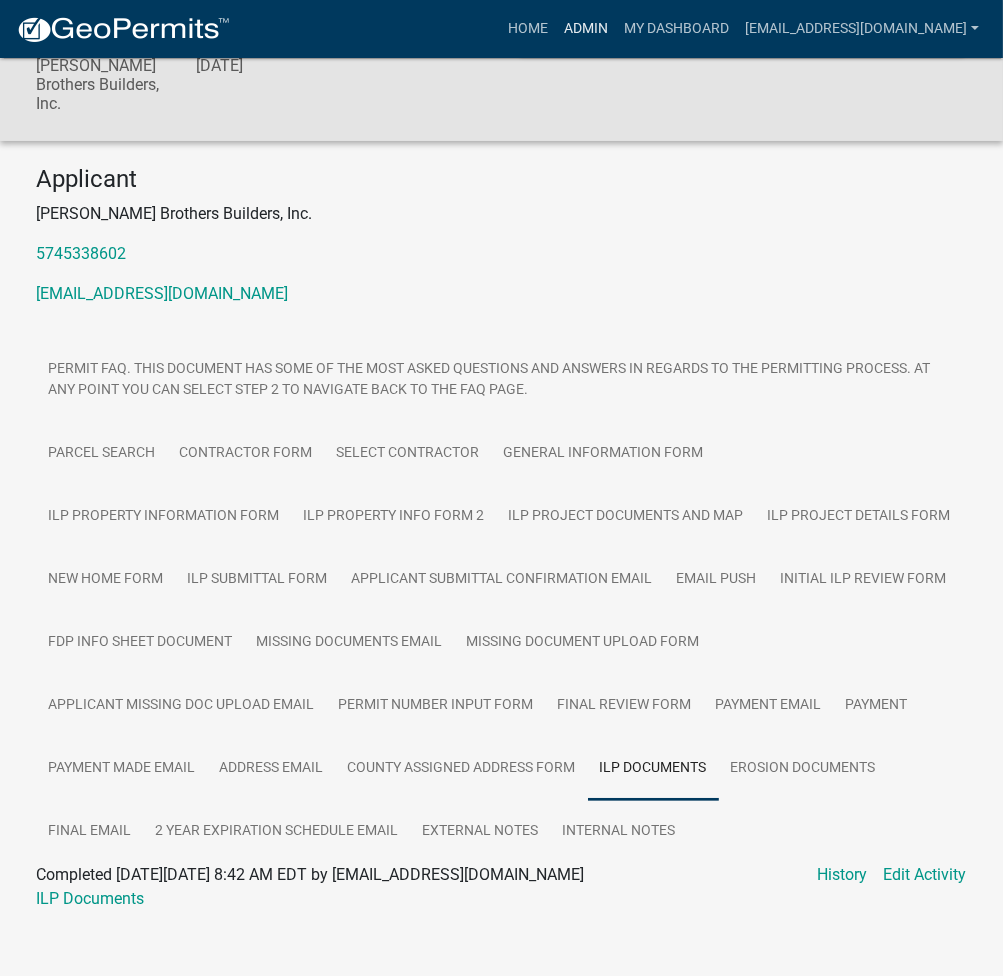 click on "Admin" at bounding box center [586, 29] 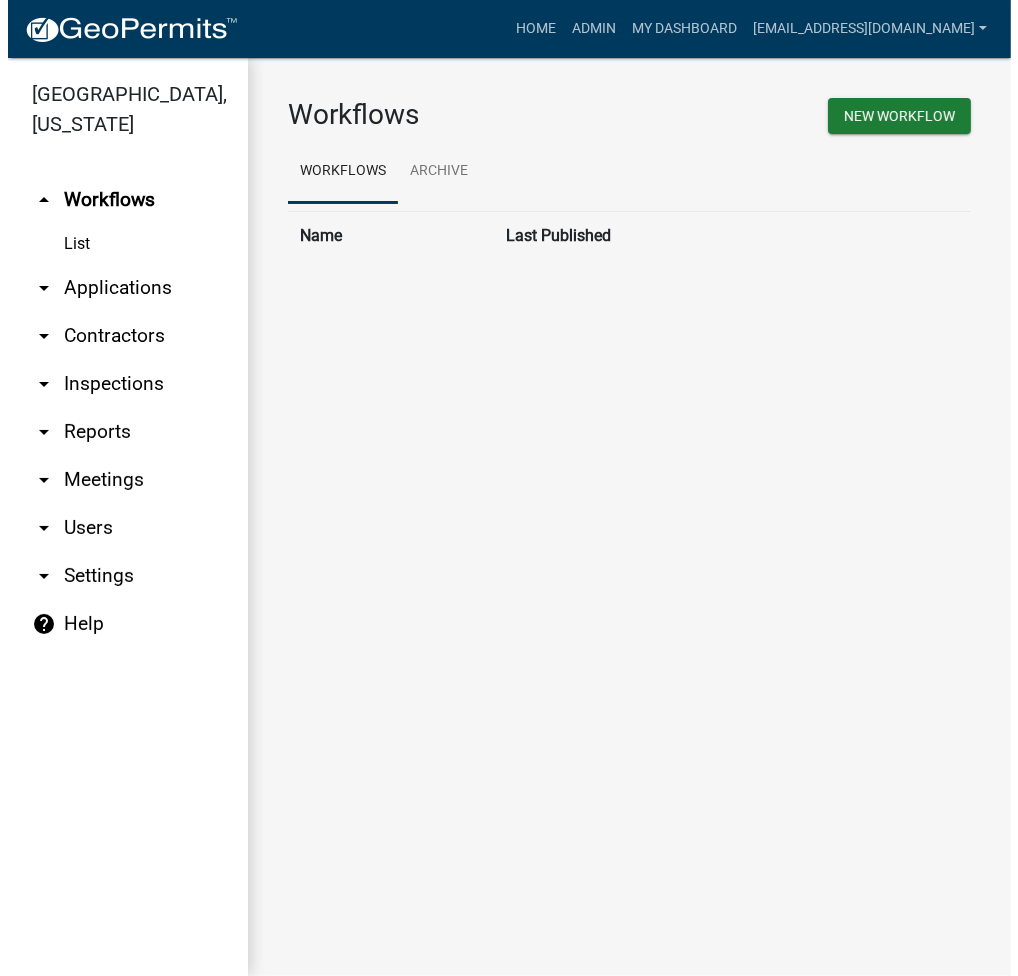 scroll, scrollTop: 0, scrollLeft: 0, axis: both 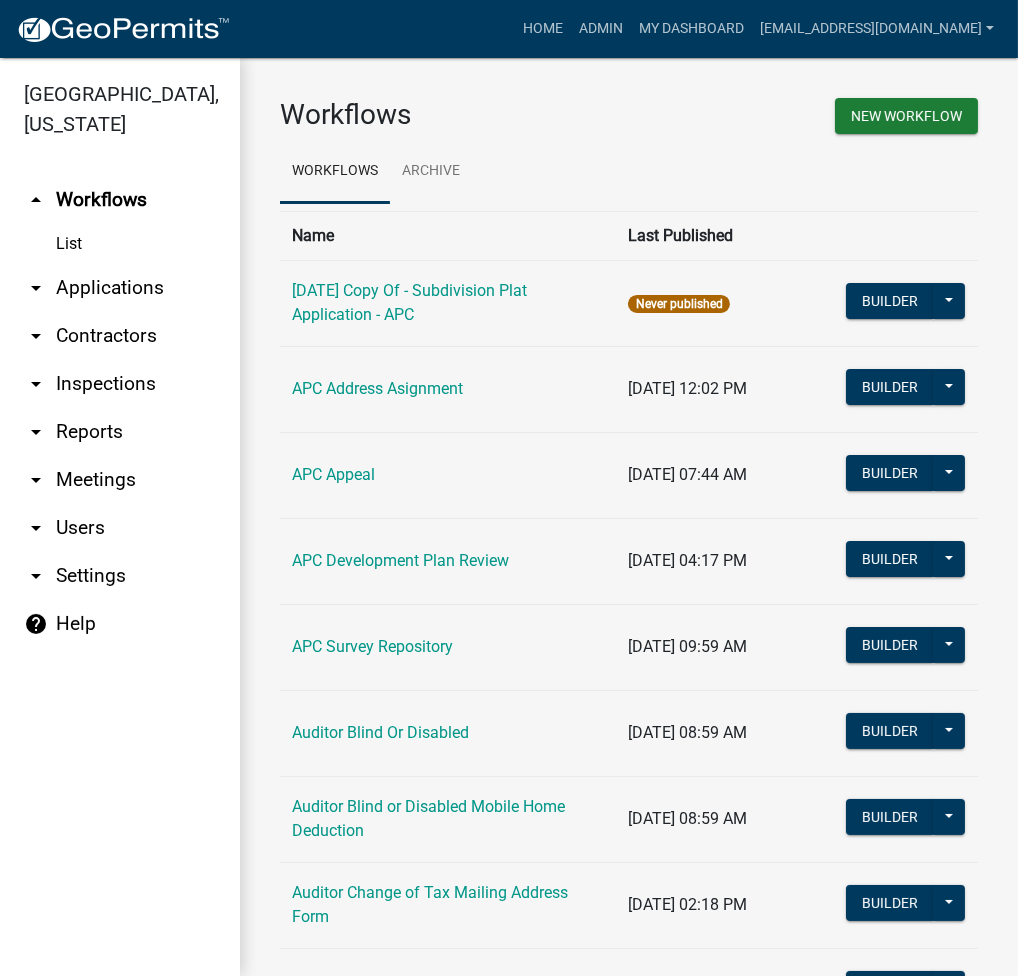 click on "arrow_drop_down   Applications" at bounding box center (120, 288) 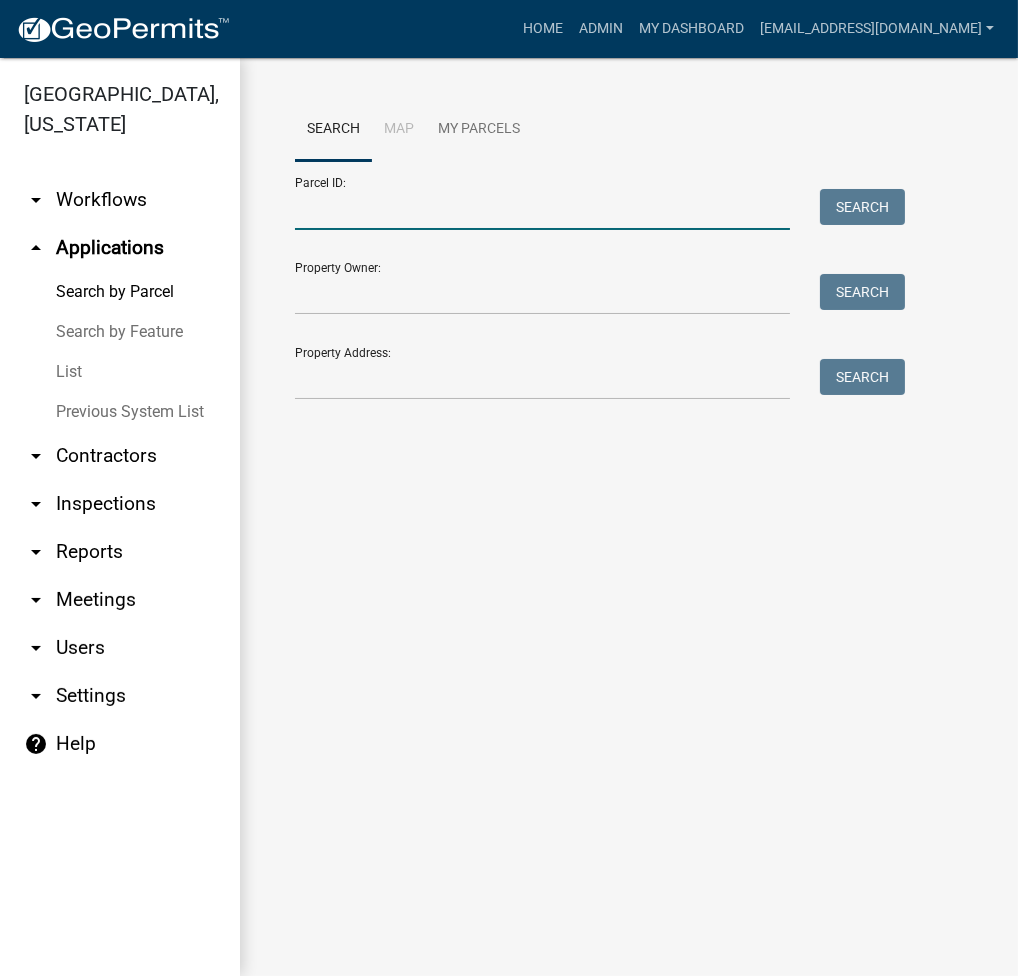 click on "Parcel ID:" at bounding box center [542, 209] 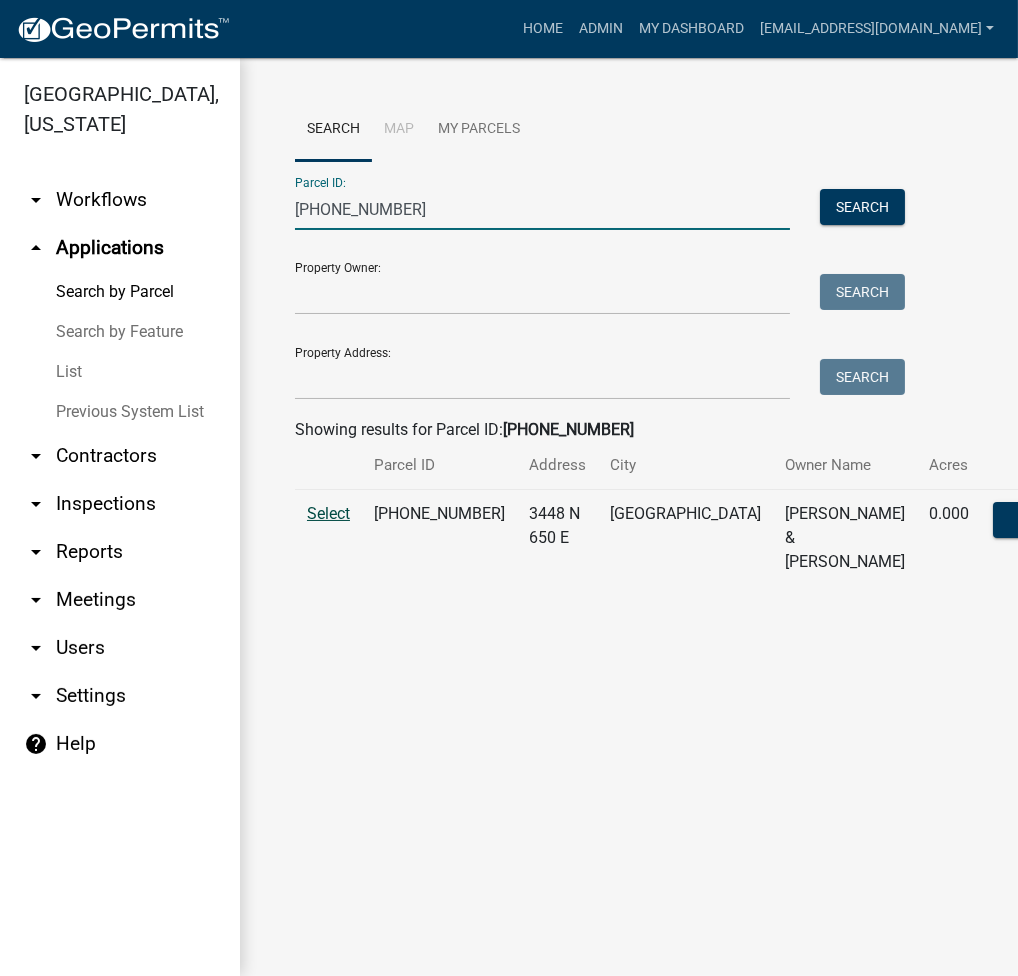 type on "005-112-024" 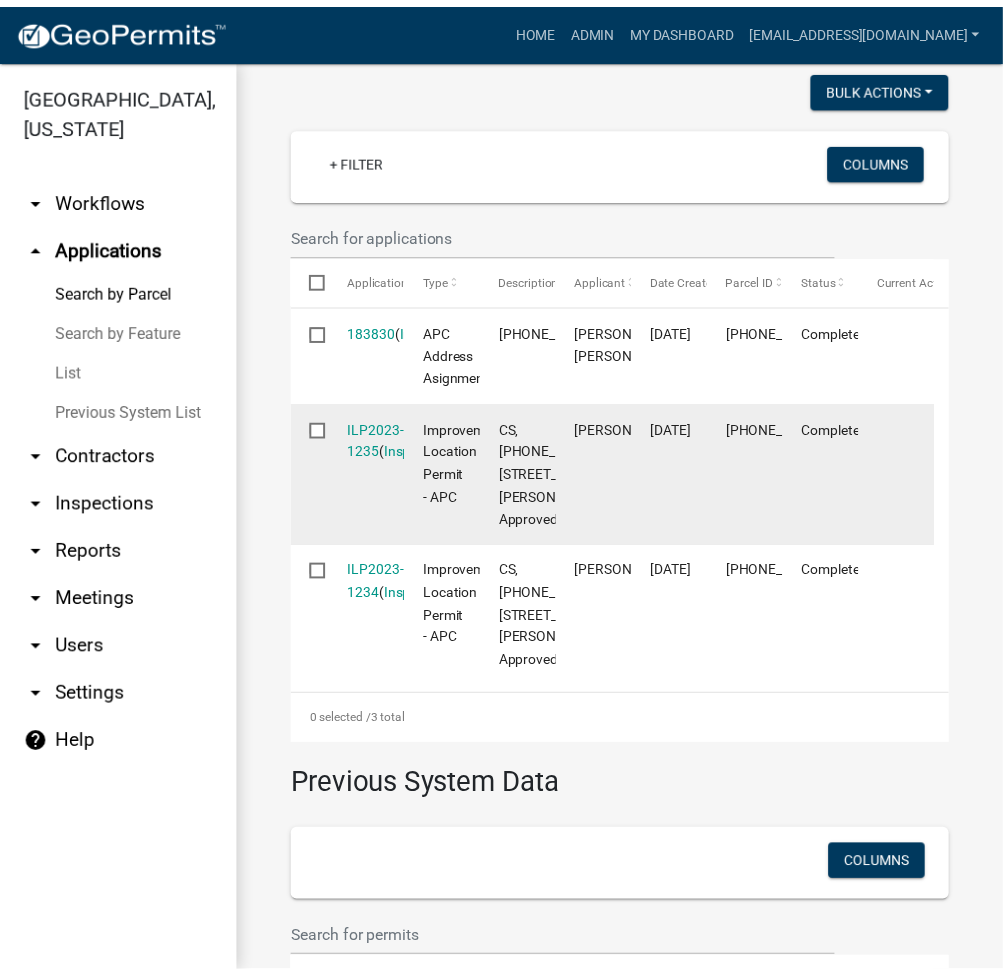 scroll, scrollTop: 800, scrollLeft: 0, axis: vertical 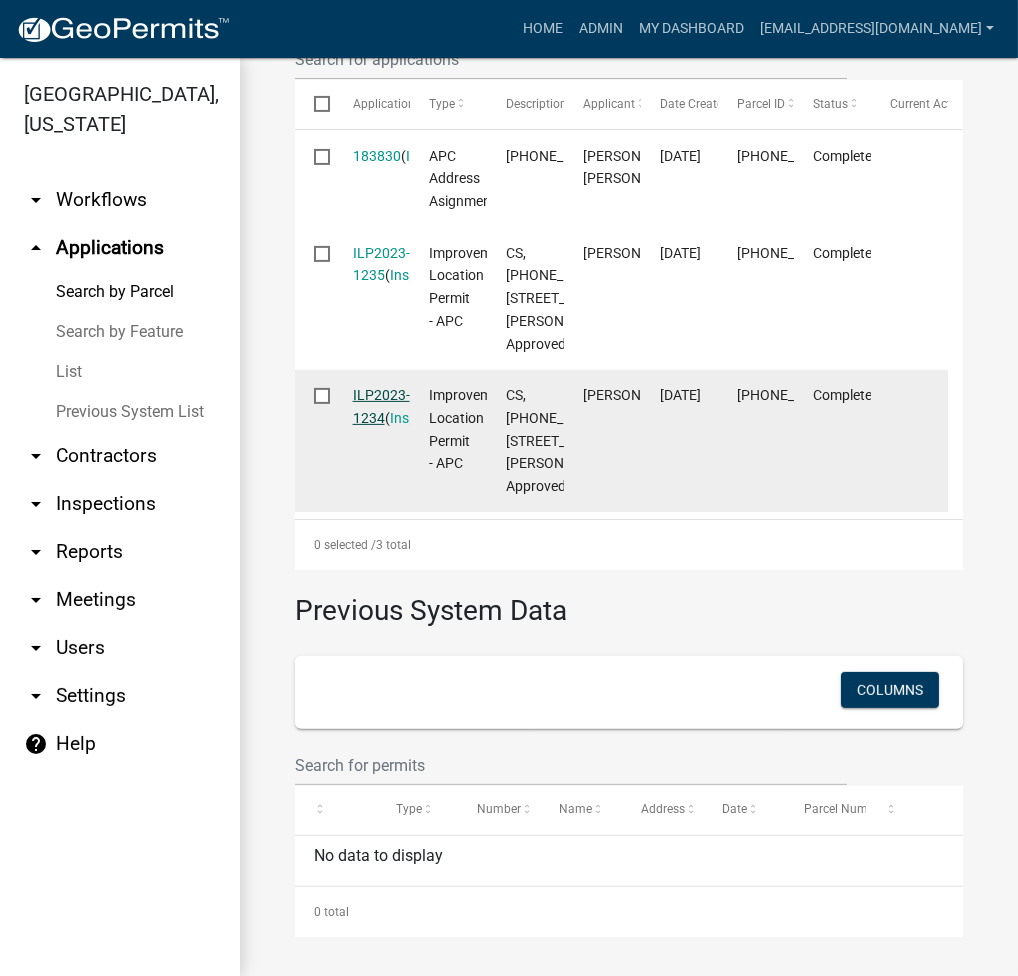 click on "ILP2023-1234" 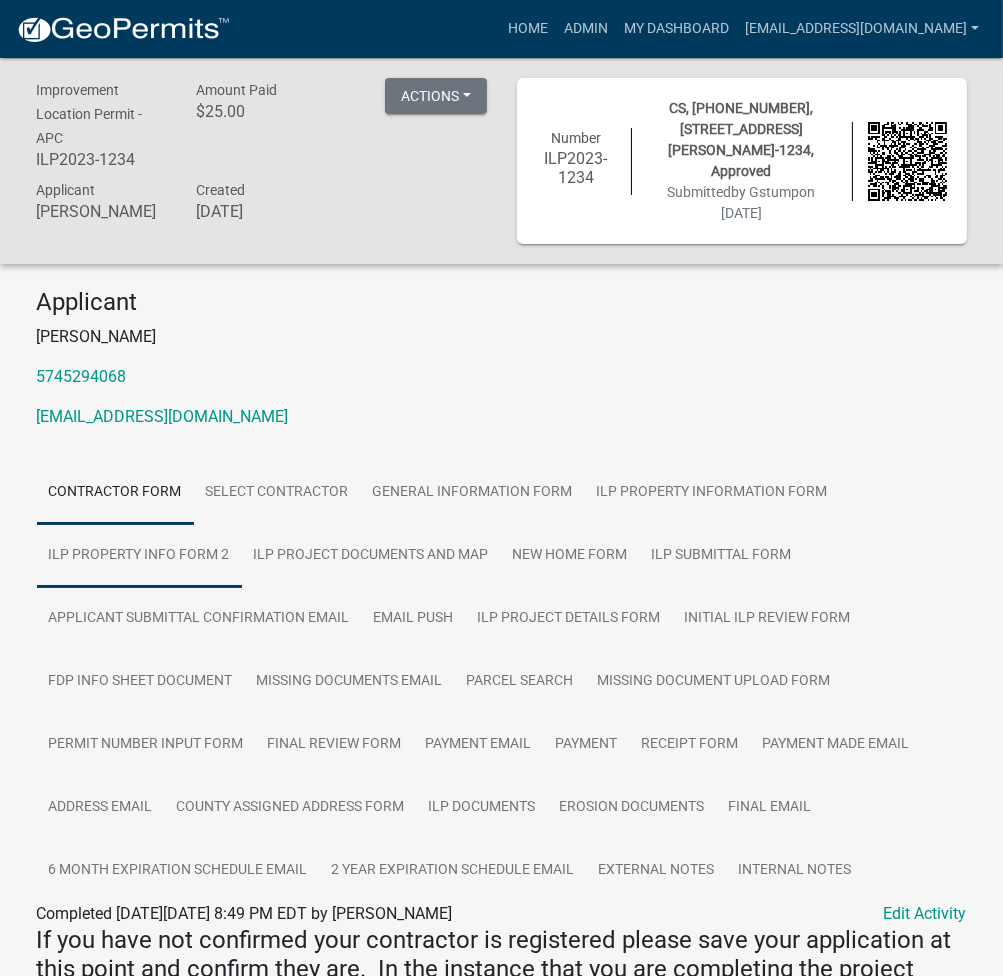 scroll, scrollTop: 265, scrollLeft: 0, axis: vertical 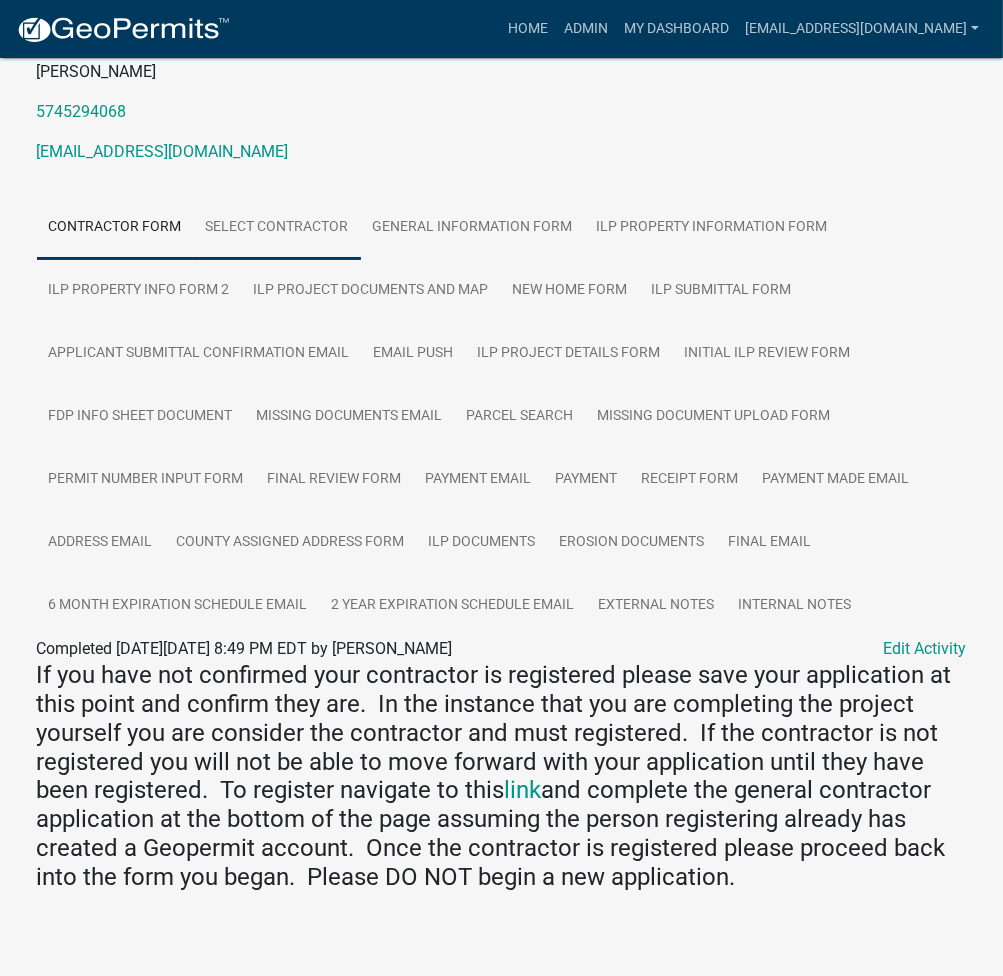 click on "Select contractor" at bounding box center (277, 228) 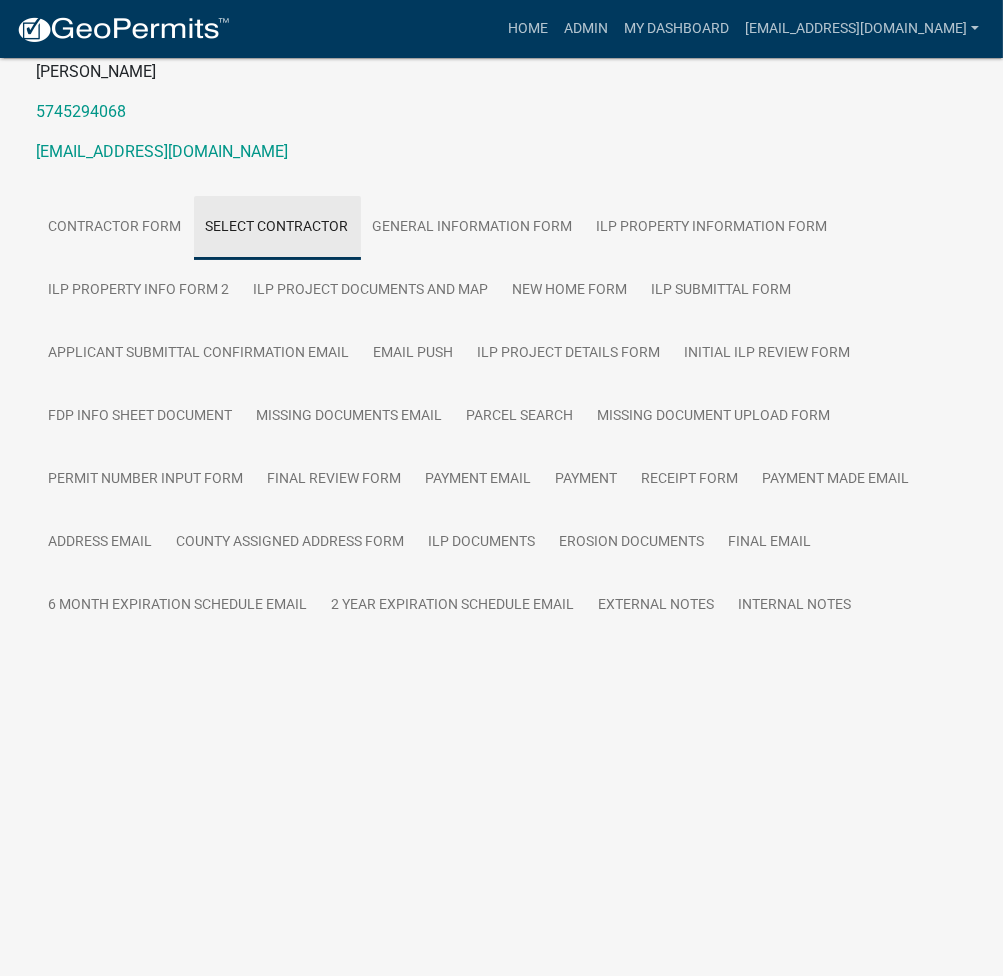 scroll, scrollTop: 243, scrollLeft: 0, axis: vertical 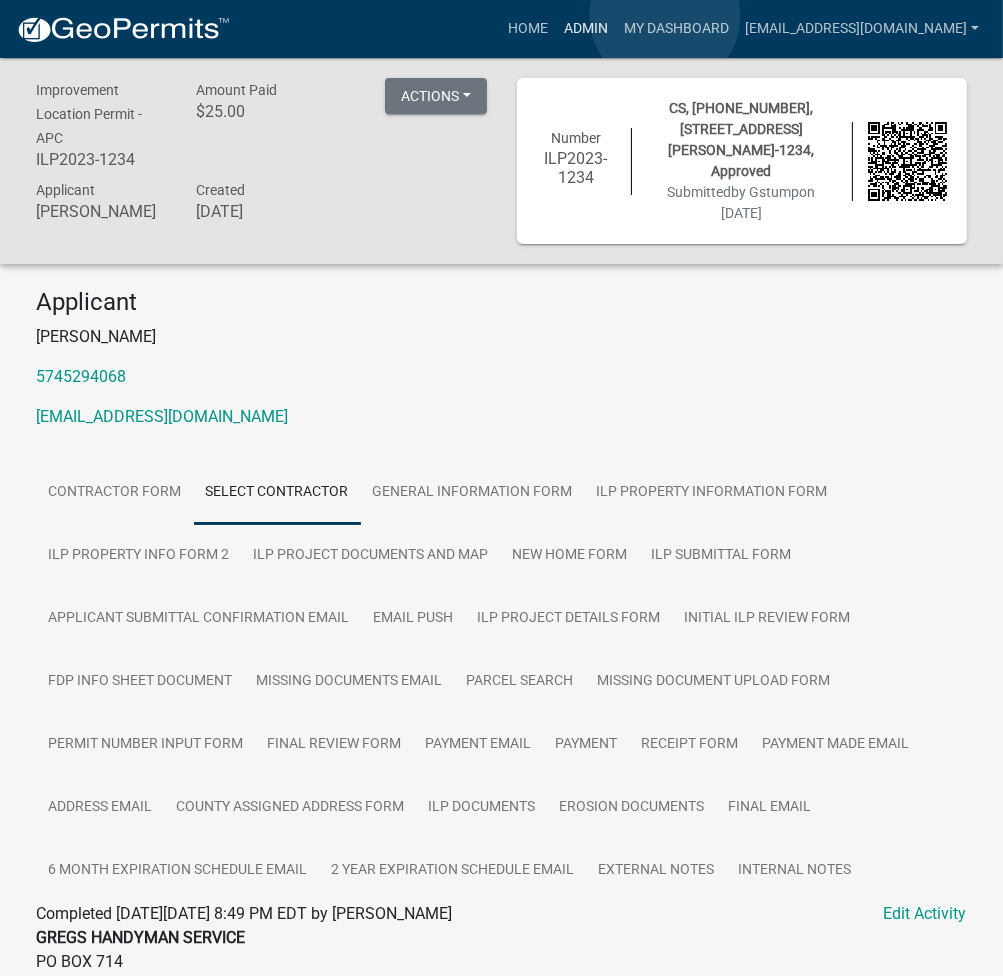 click on "Admin" at bounding box center (586, 29) 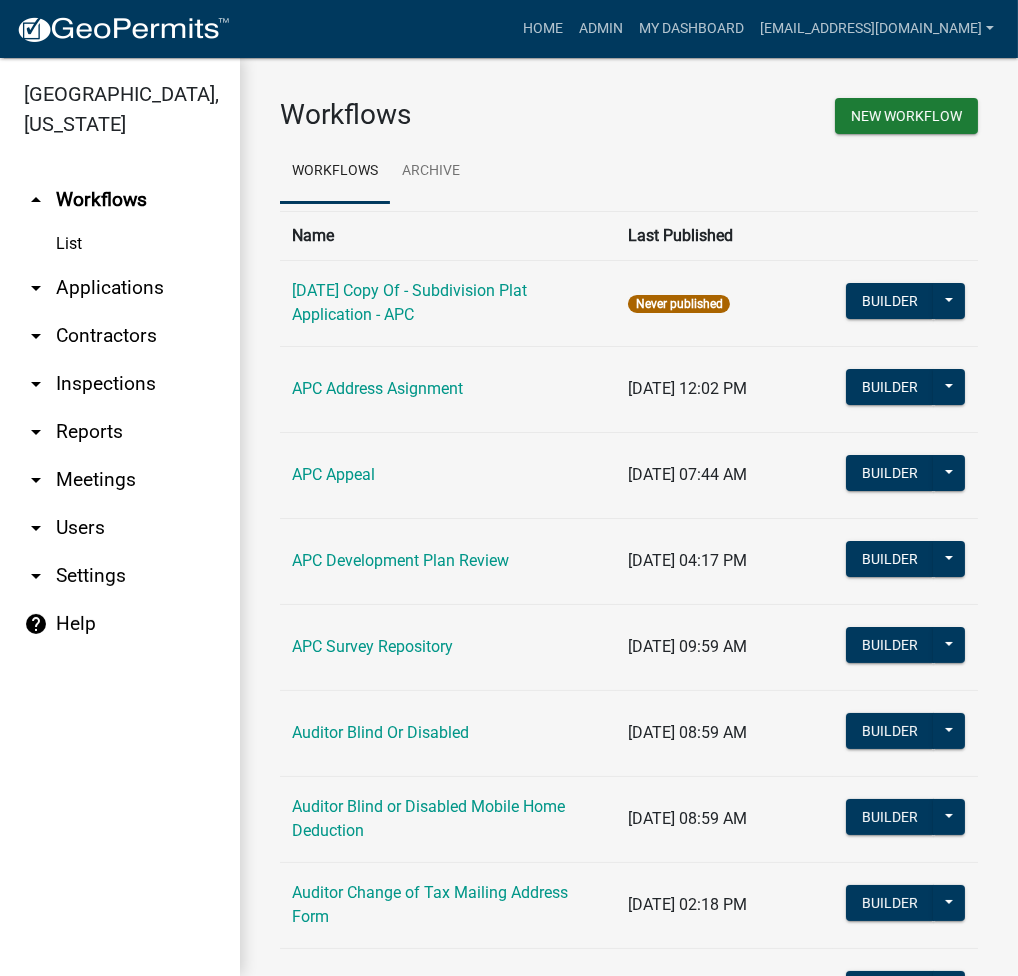 click on "arrow_drop_down   Applications" at bounding box center (120, 288) 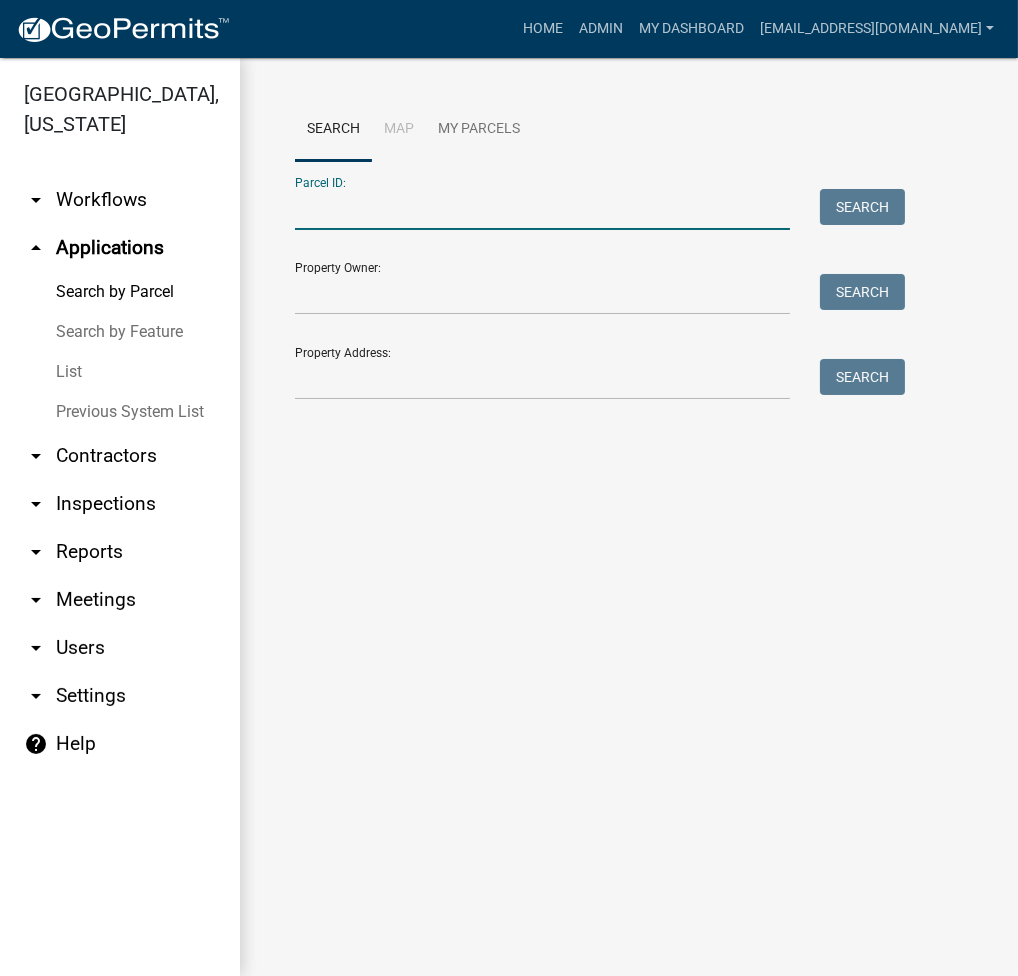 click on "Parcel ID:" at bounding box center (542, 209) 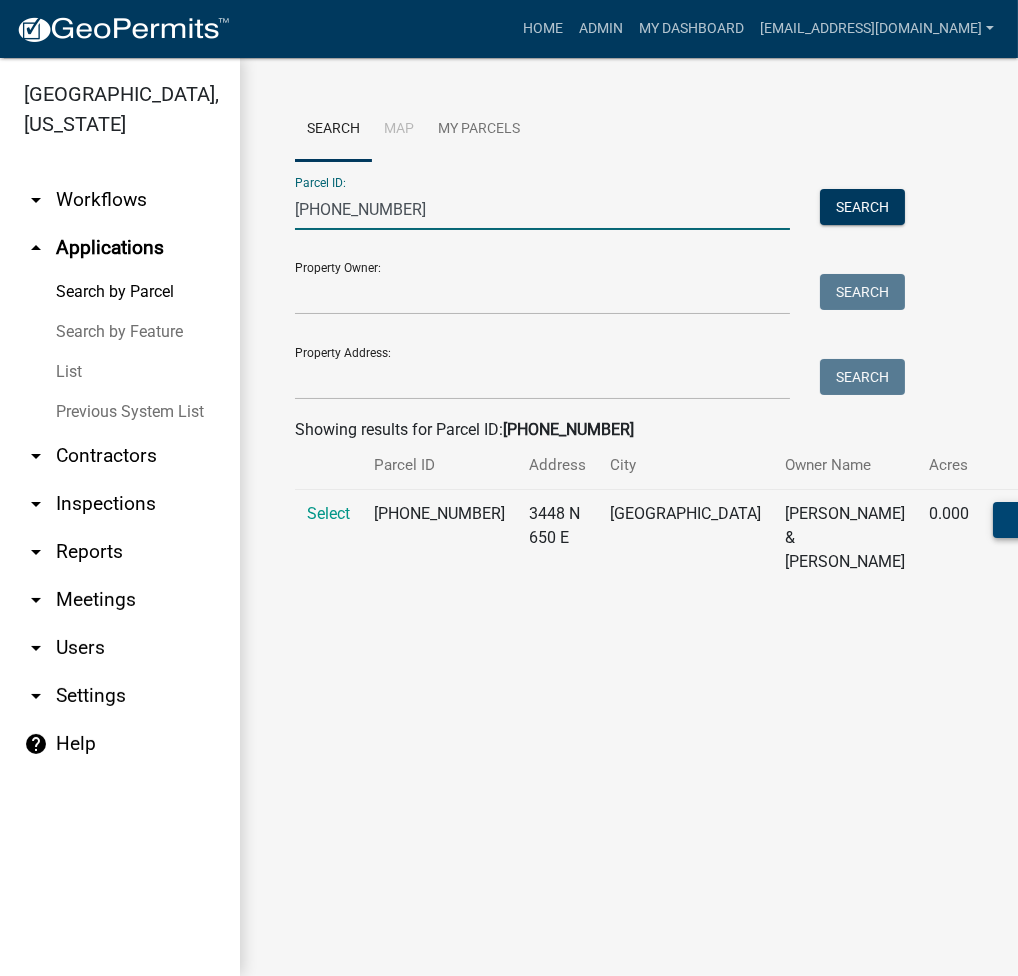 type on "005-112-024" 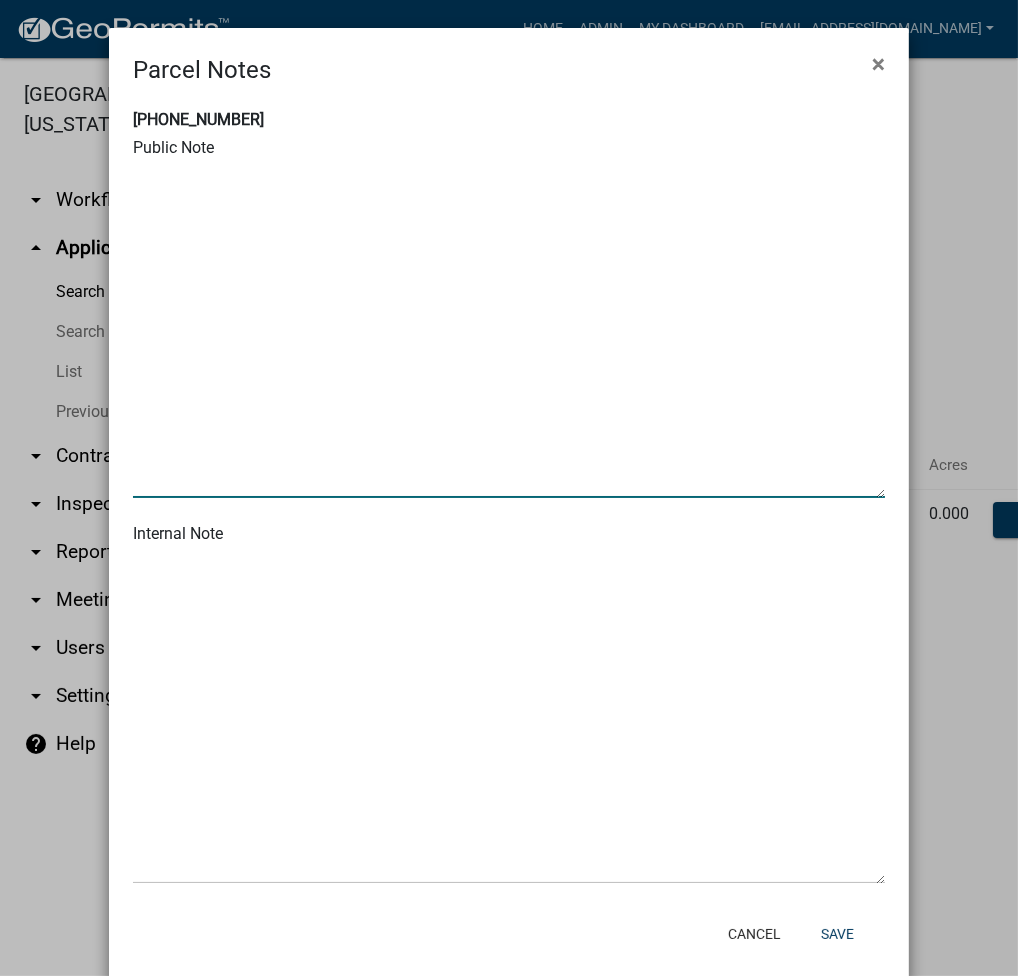 click at bounding box center (509, 331) 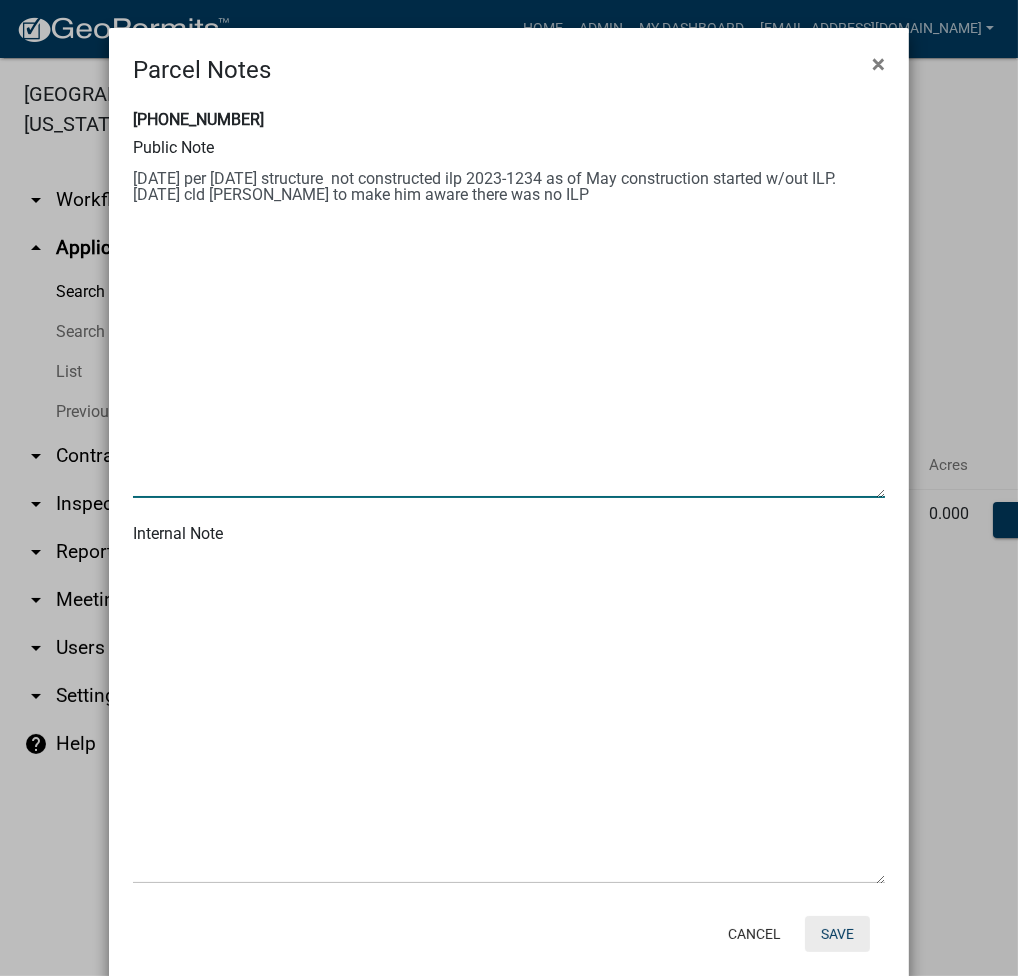 type on "7/10/2025 per 4/1/25 structure  not constructed ilp 2023-1234 as of May construction started w/out ILP.
7/11/25 cld Mr. Stump to make him aware there was no ILP" 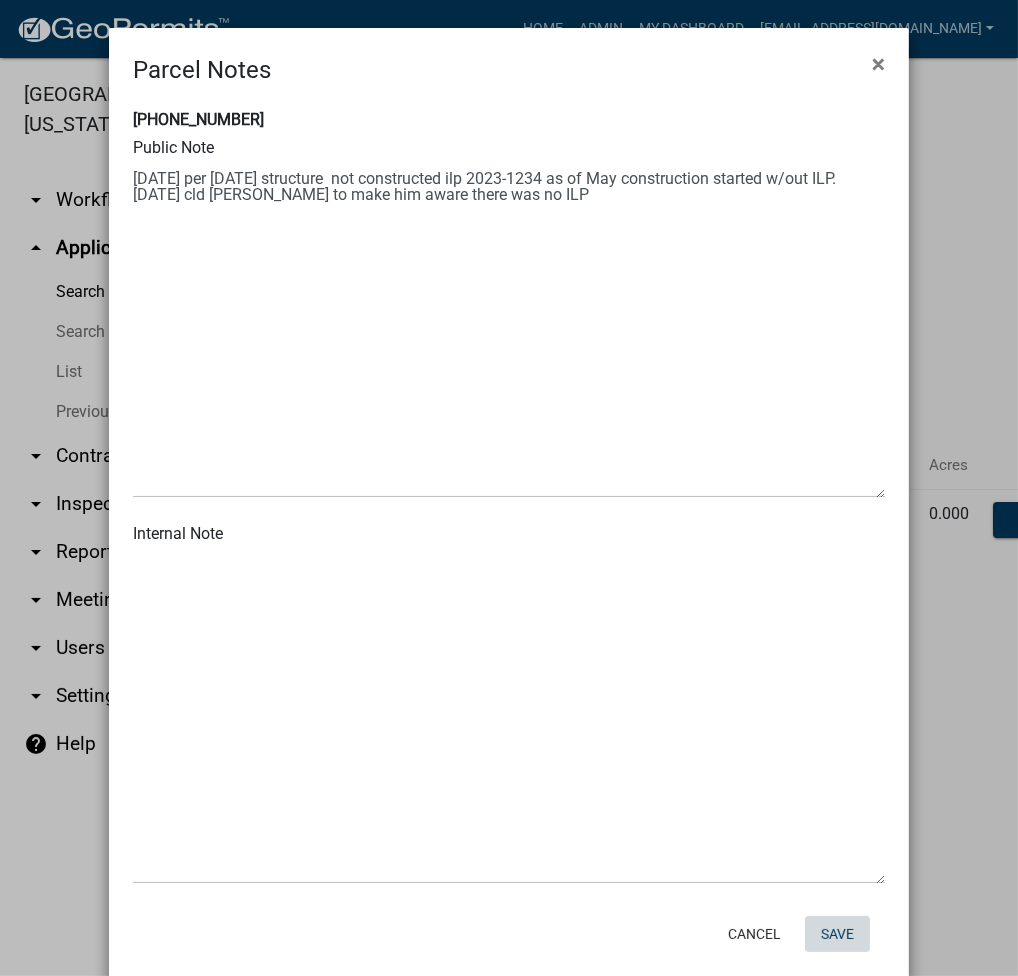 click on "Save" 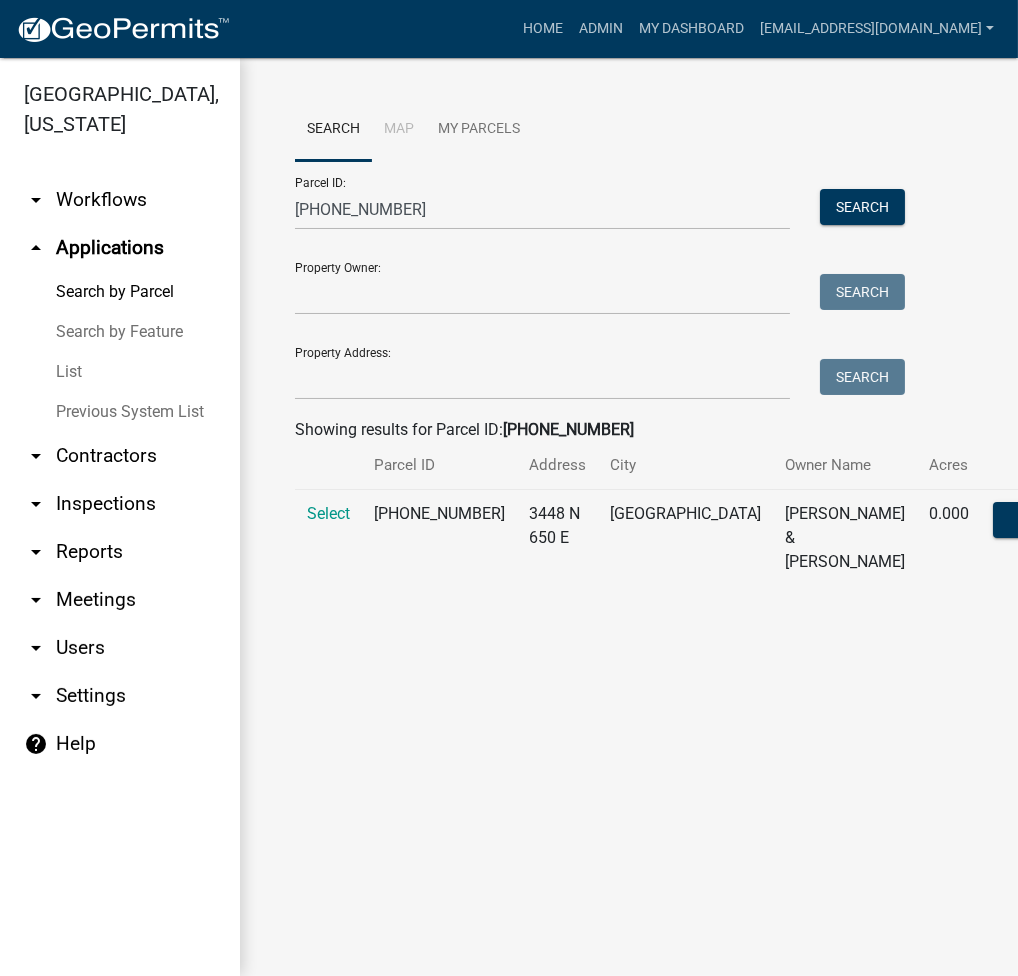 click on "List" at bounding box center [120, 372] 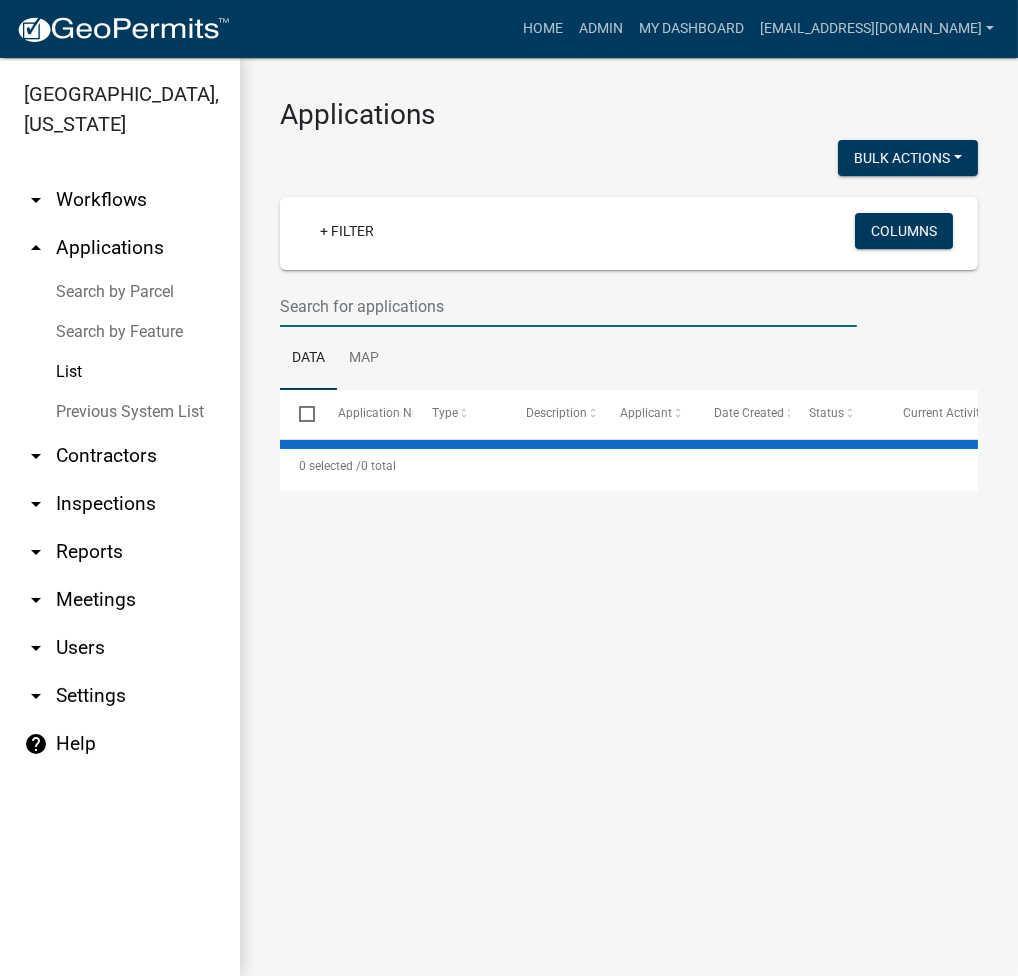 click at bounding box center (568, 306) 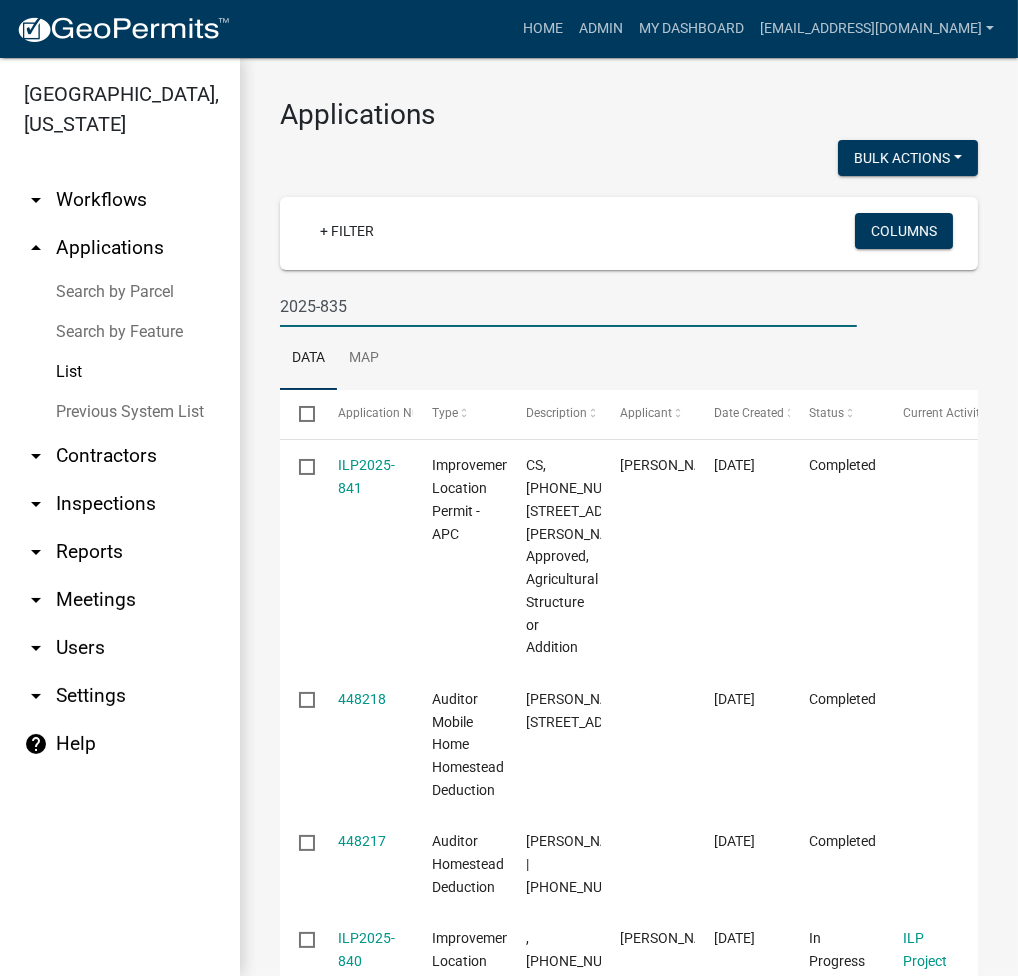 type on "2025-835" 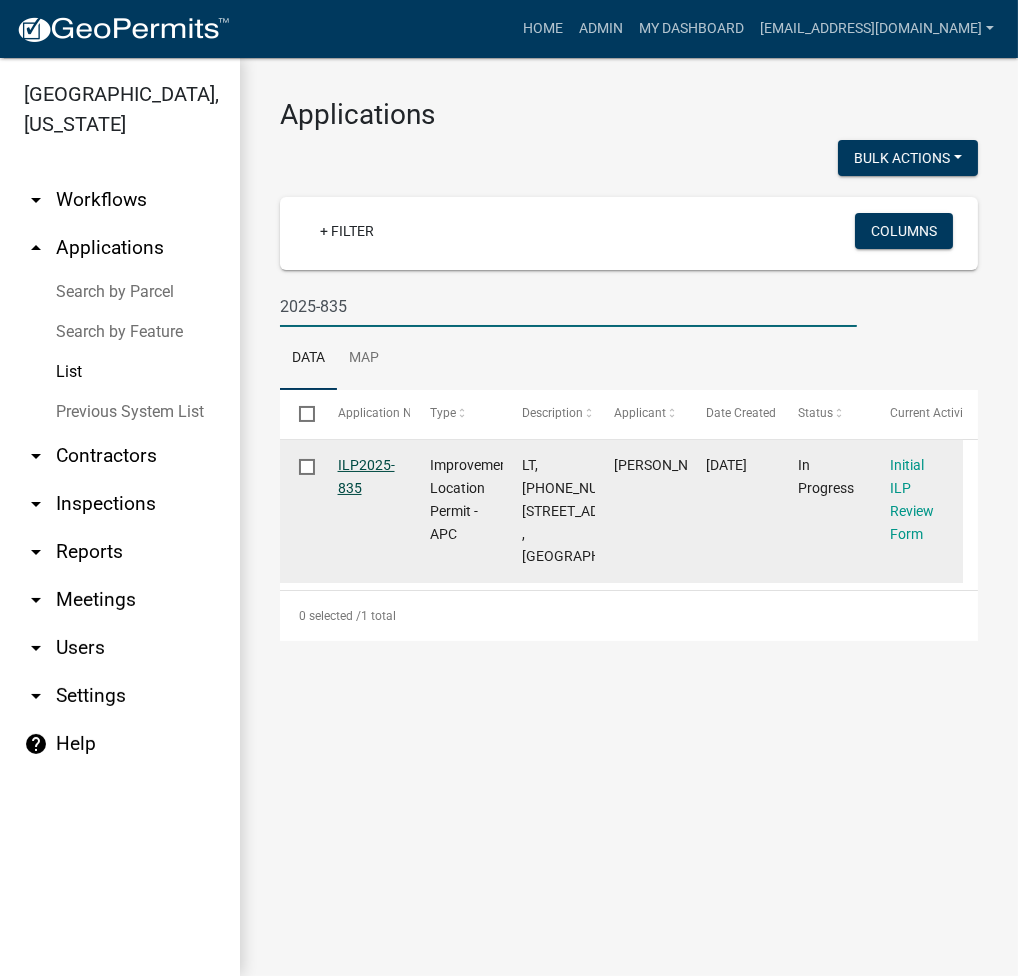 click on "ILP2025-835" 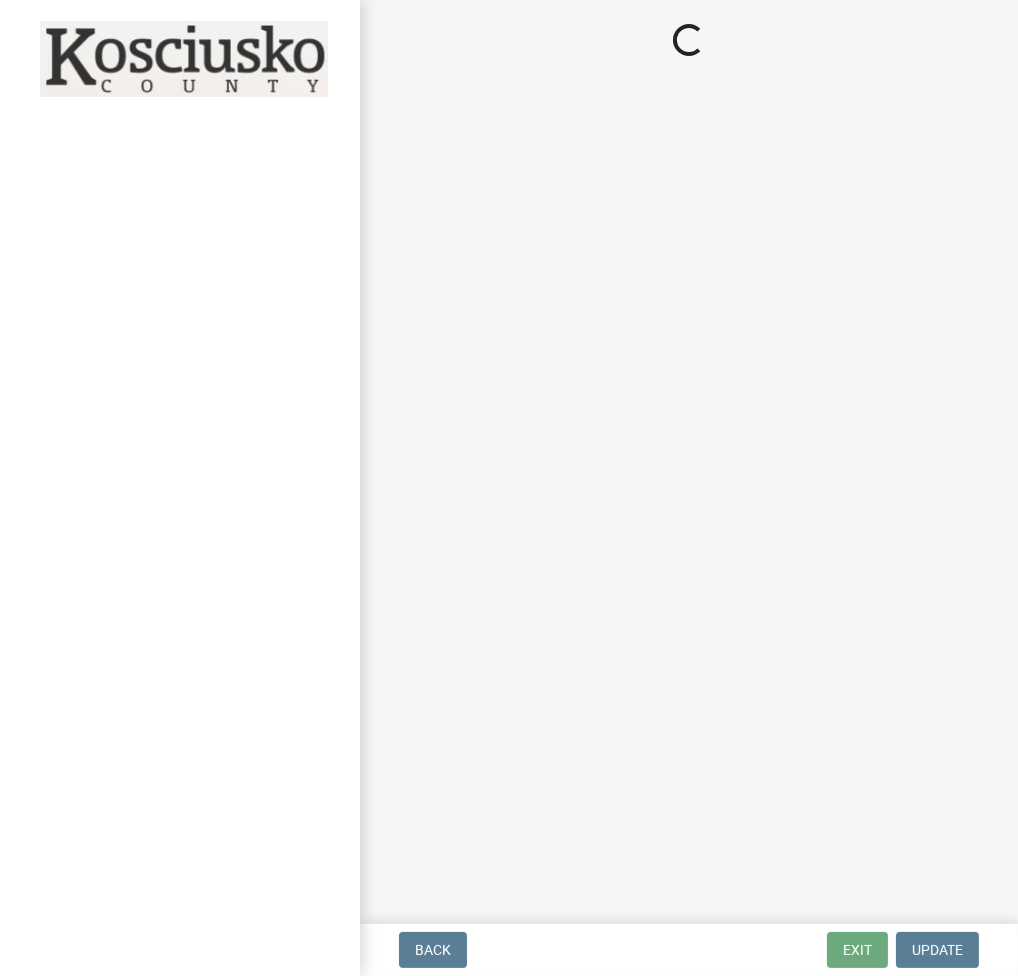 select on "fc758b50-acba-4166-9f24-5248f0f78016" 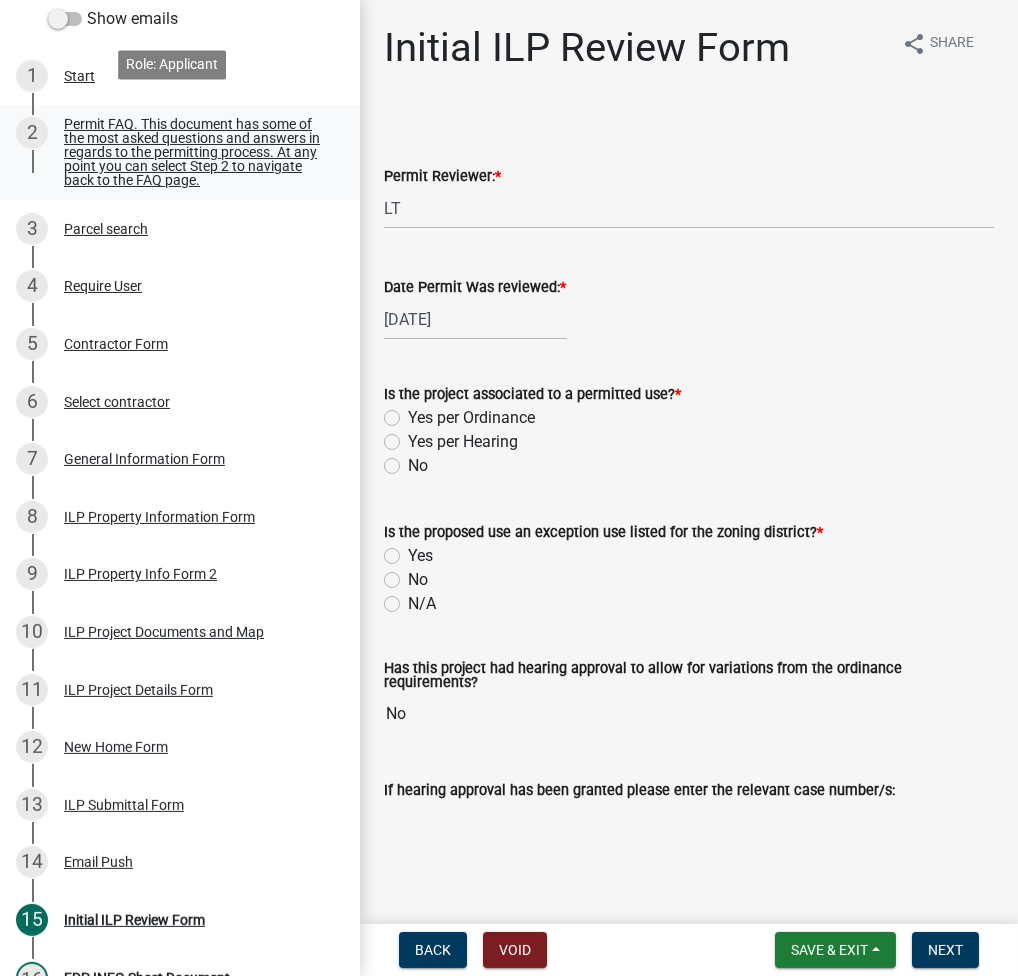 scroll, scrollTop: 533, scrollLeft: 0, axis: vertical 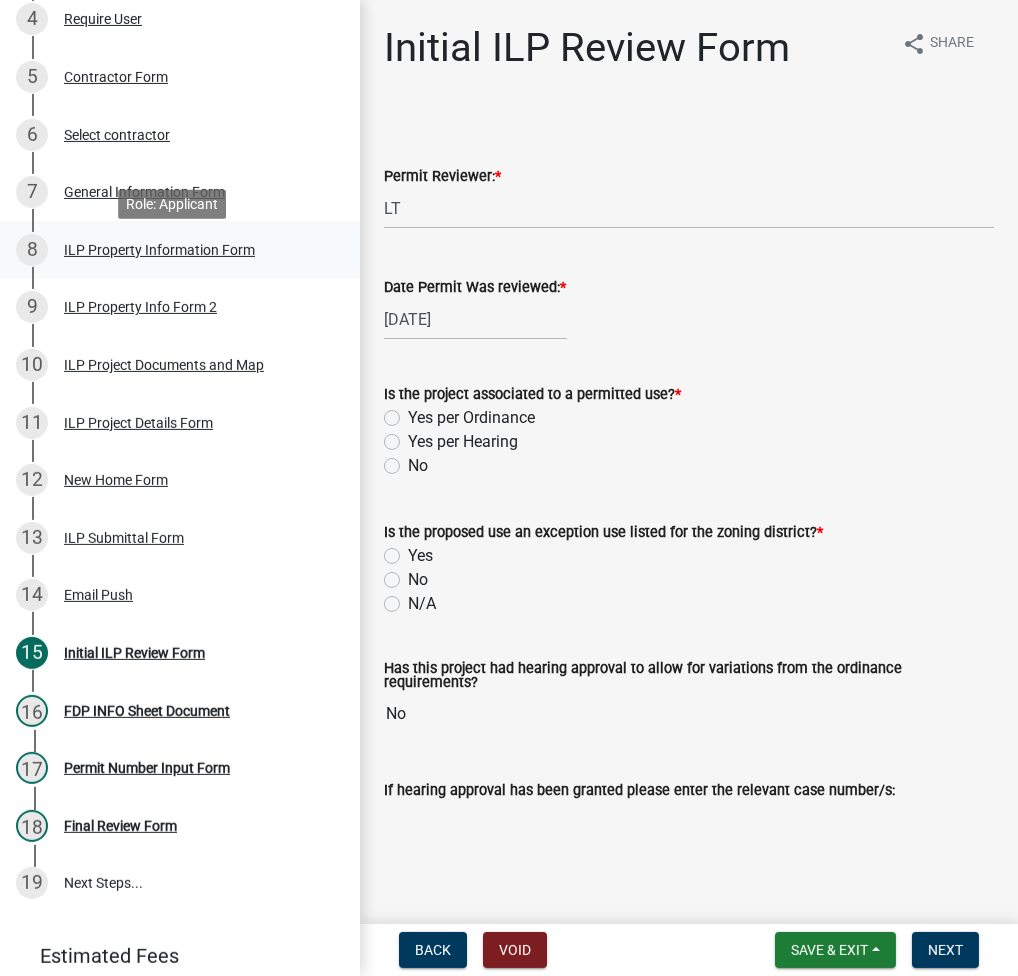 click on "ILP Property Information Form" at bounding box center (159, 250) 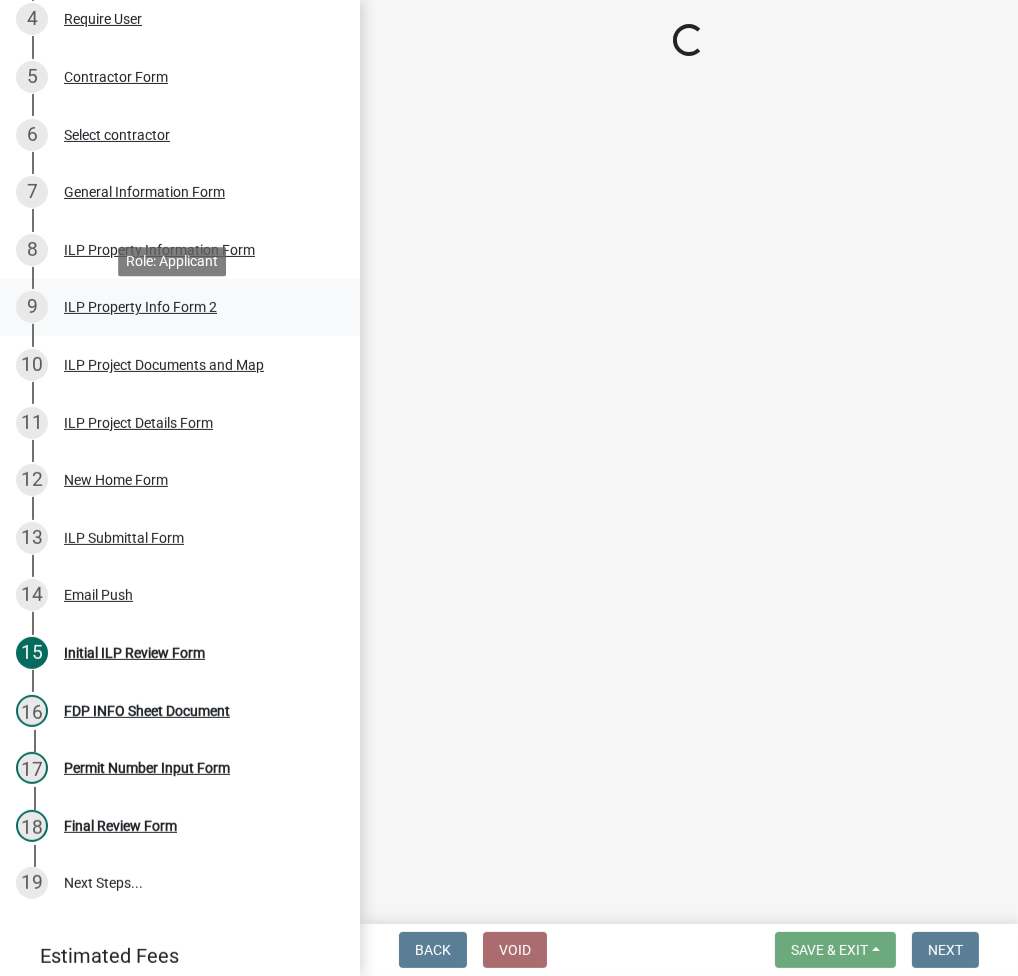 select on "adf60358-013e-4c9f-9dad-09561f394e7b" 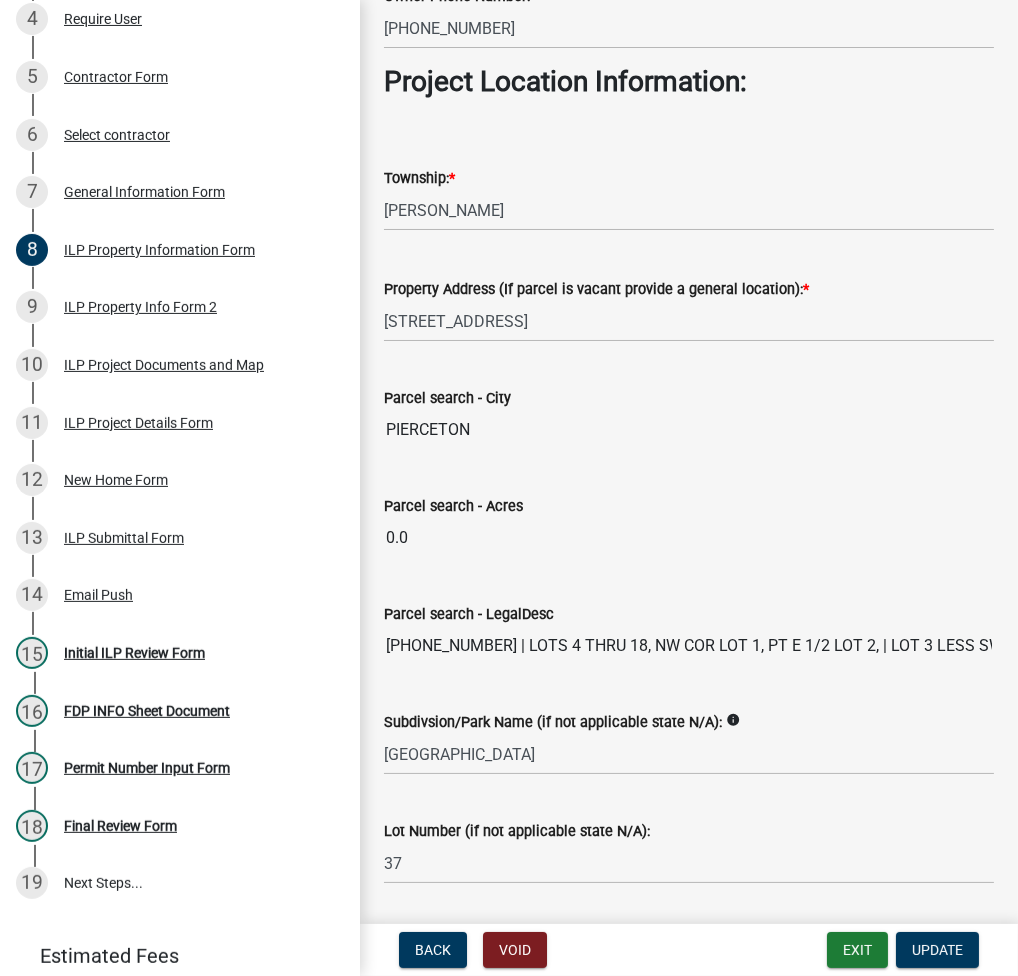 scroll, scrollTop: 1505, scrollLeft: 0, axis: vertical 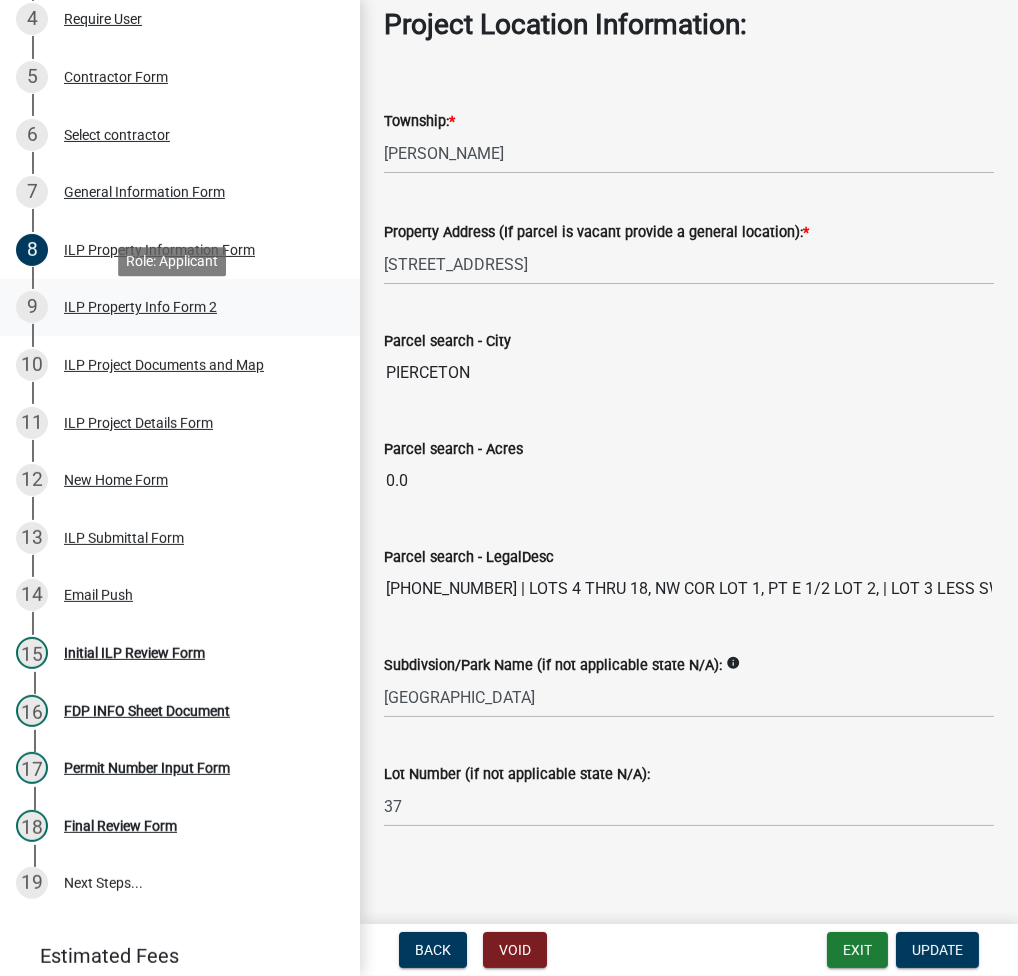 click on "ILP Property Info Form 2" at bounding box center [140, 307] 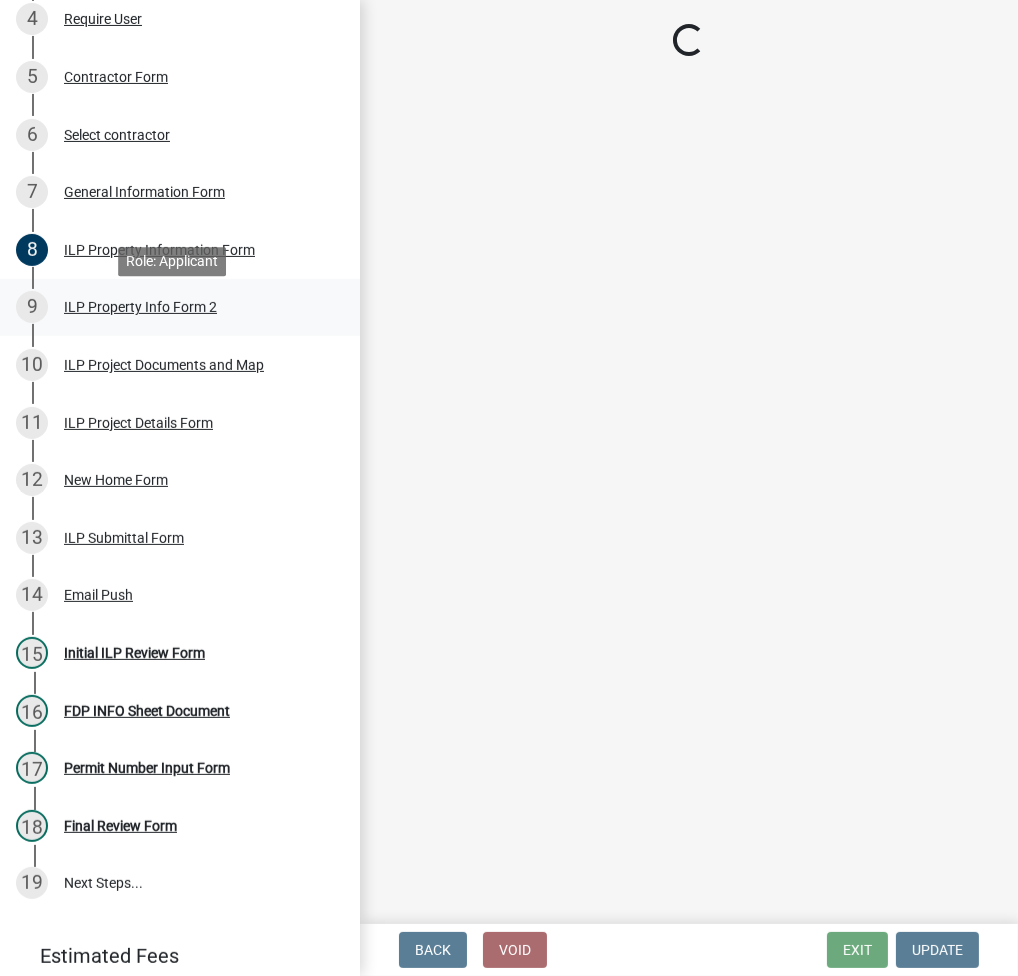 scroll, scrollTop: 0, scrollLeft: 0, axis: both 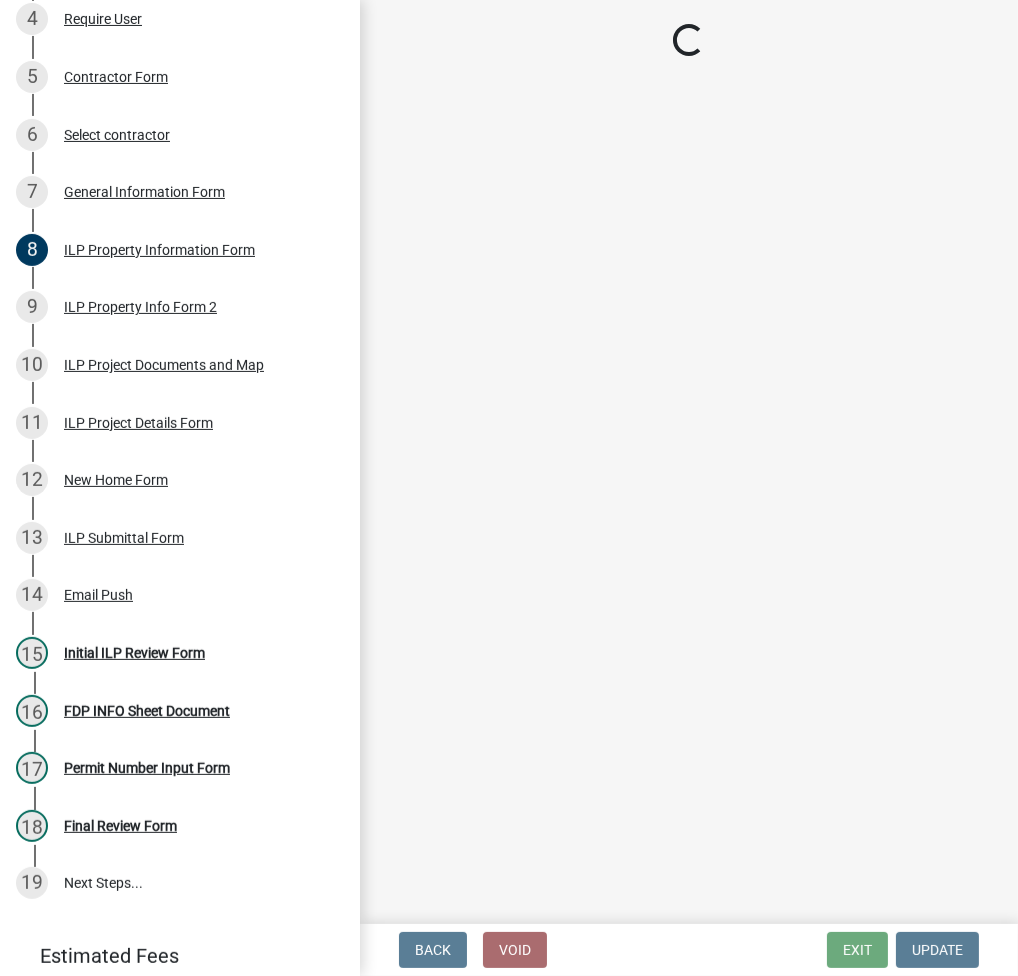 select on "7b11be74-d7bb-4878-8b50-4ecdc0000cbf" 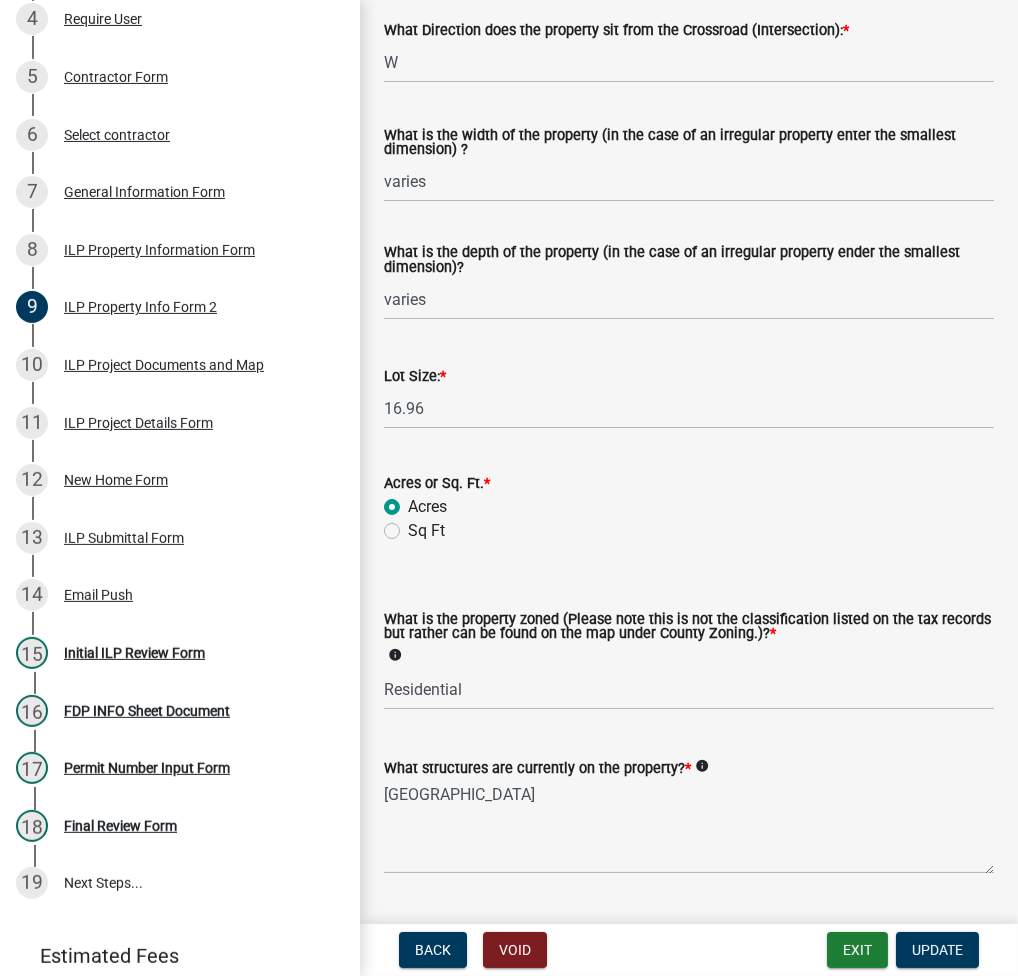 scroll, scrollTop: 744, scrollLeft: 0, axis: vertical 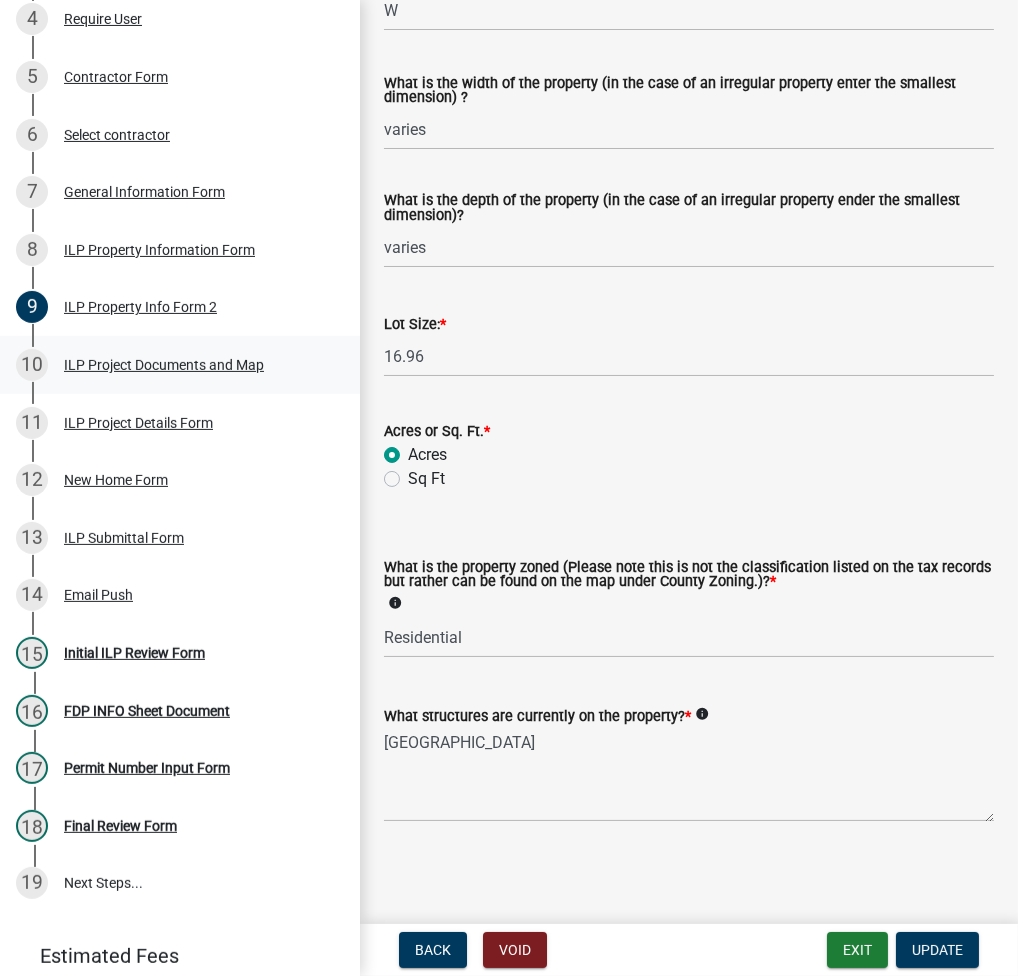 click on "ILP Project Documents and Map" at bounding box center (164, 365) 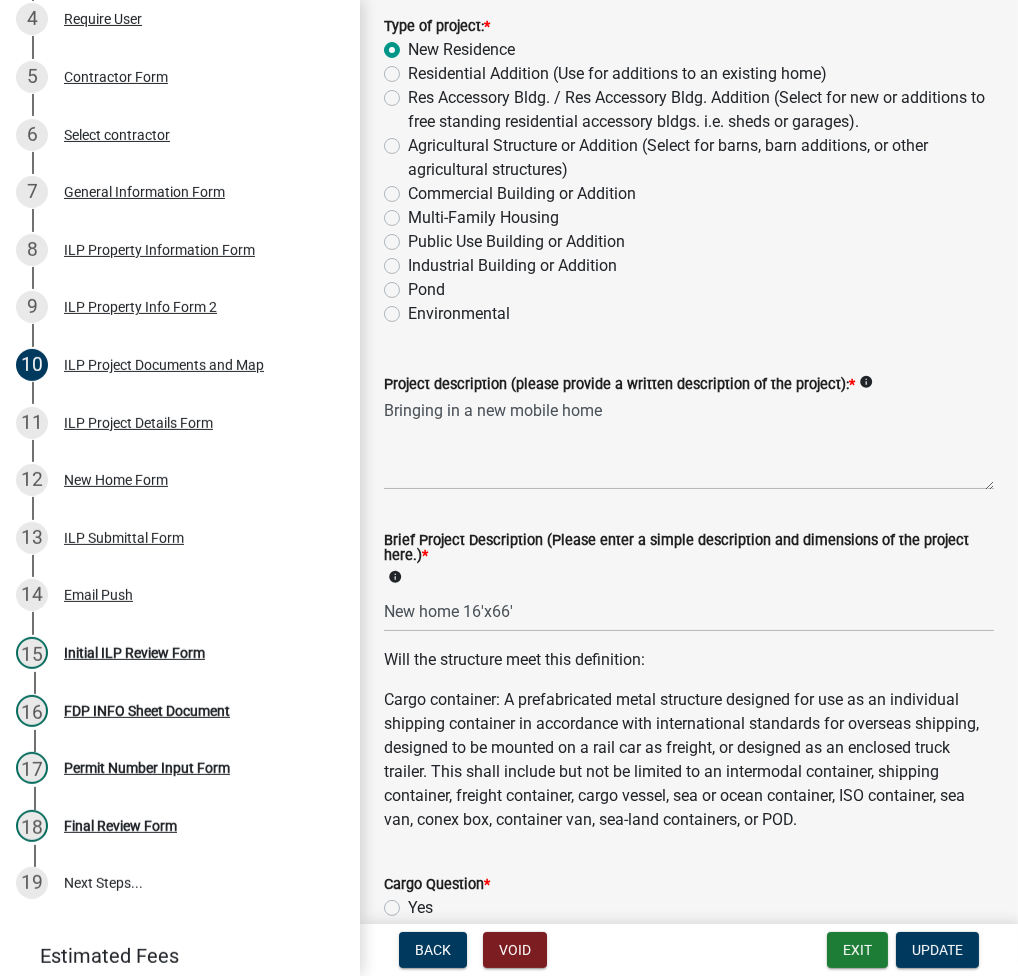 scroll, scrollTop: 266, scrollLeft: 0, axis: vertical 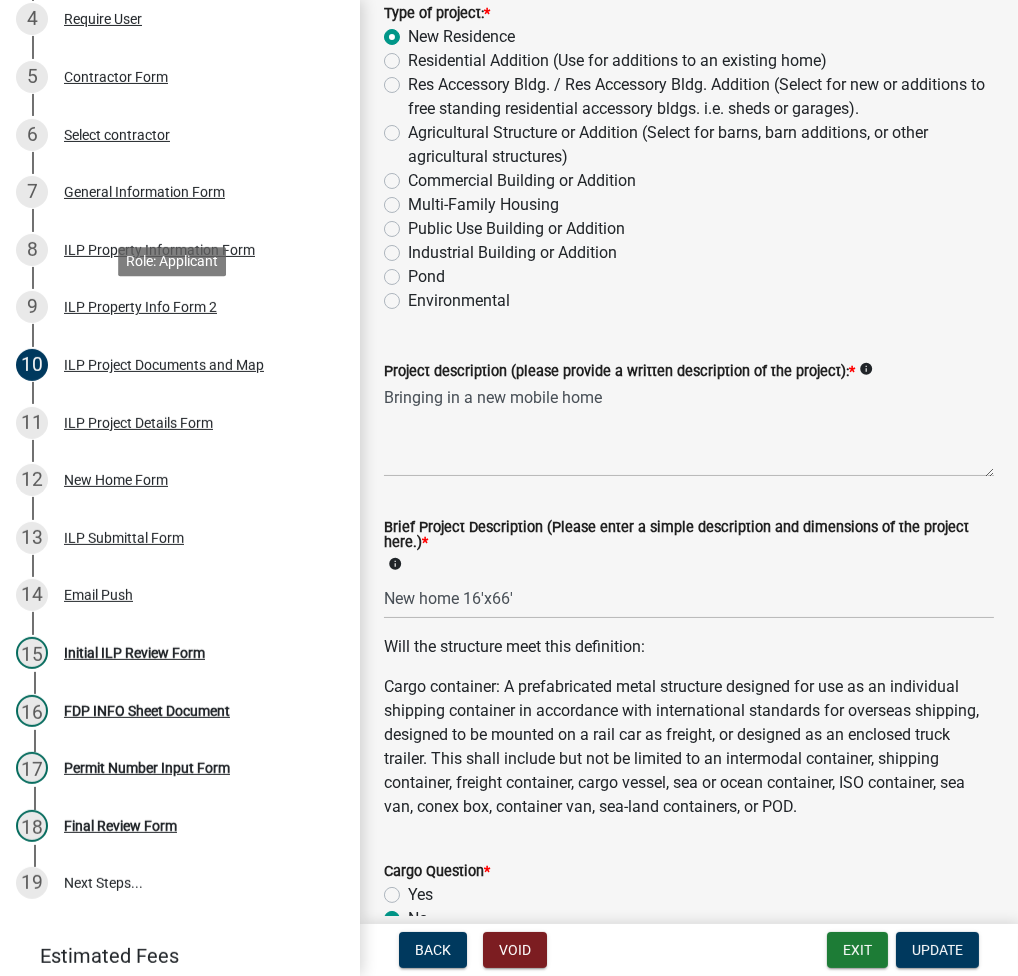 click on "9     ILP Property Info Form 2" at bounding box center [172, 307] 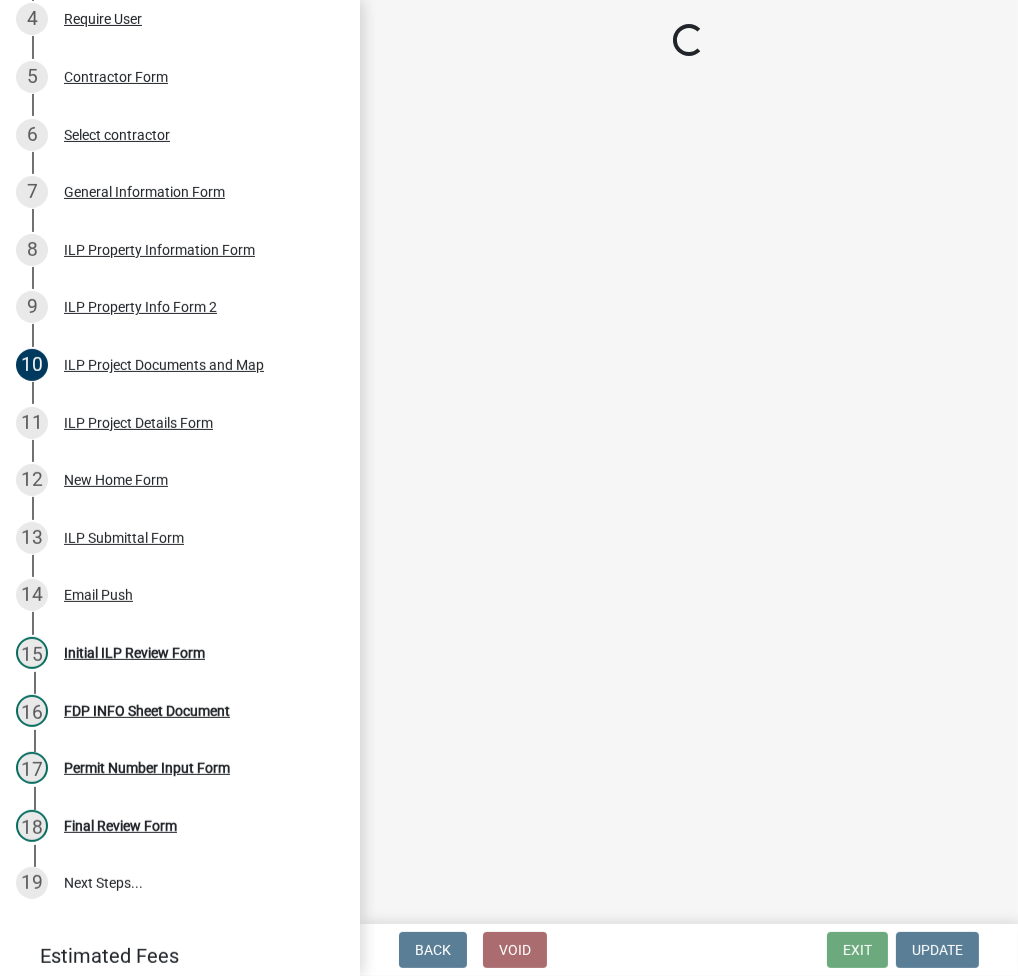 select on "7b11be74-d7bb-4878-8b50-4ecdc0000cbf" 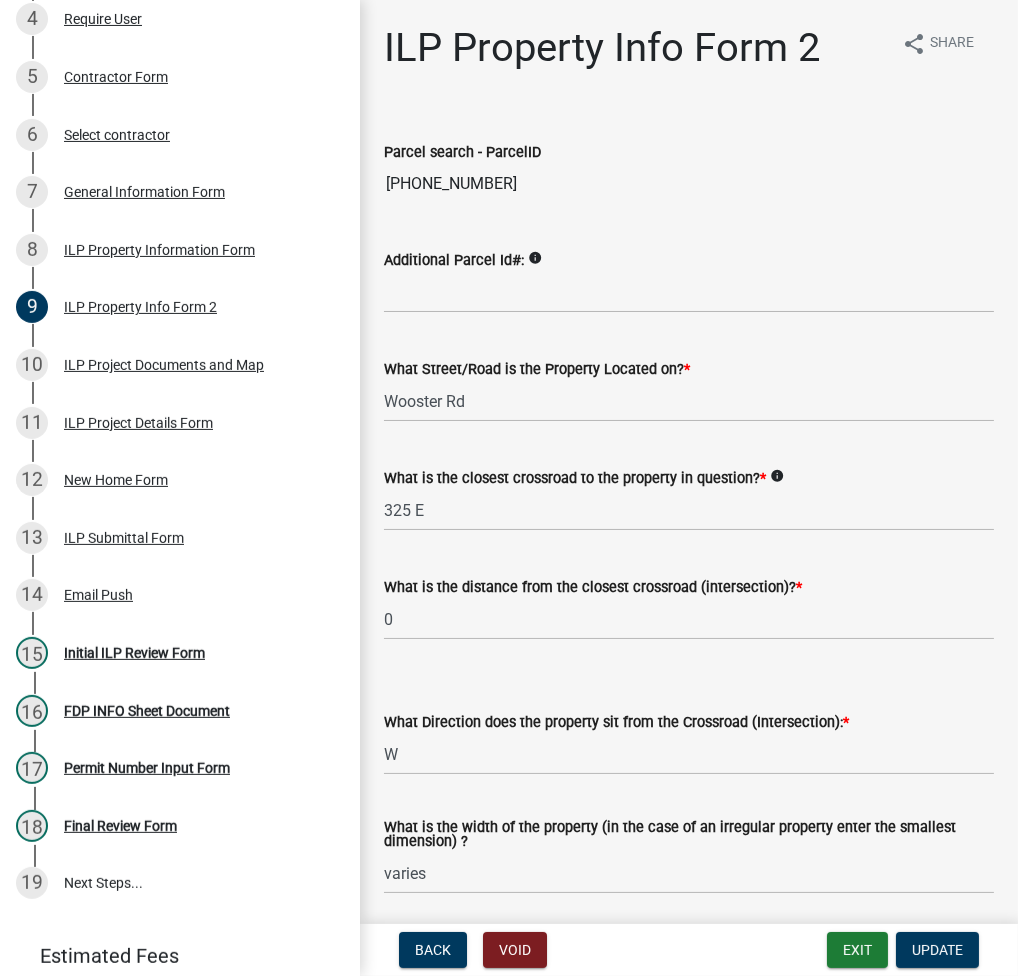 scroll, scrollTop: 744, scrollLeft: 0, axis: vertical 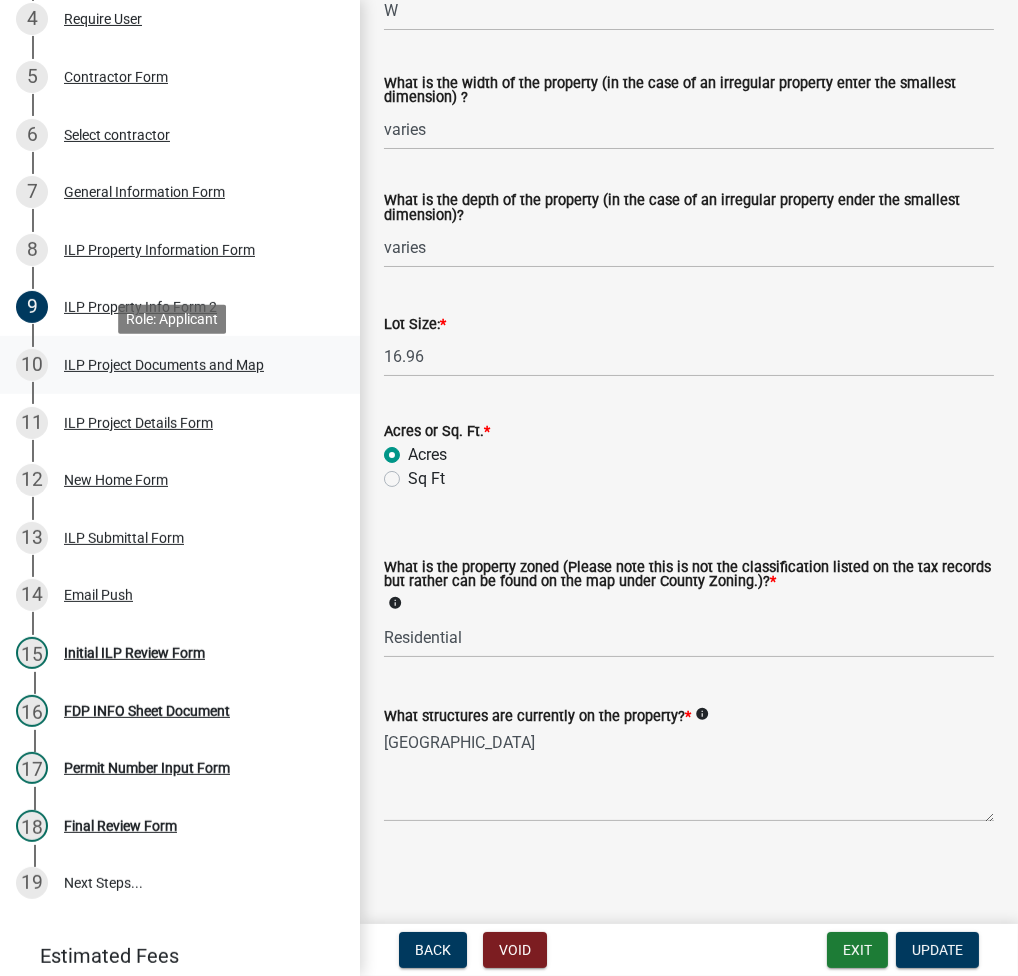 click on "ILP Project Documents and Map" at bounding box center (164, 365) 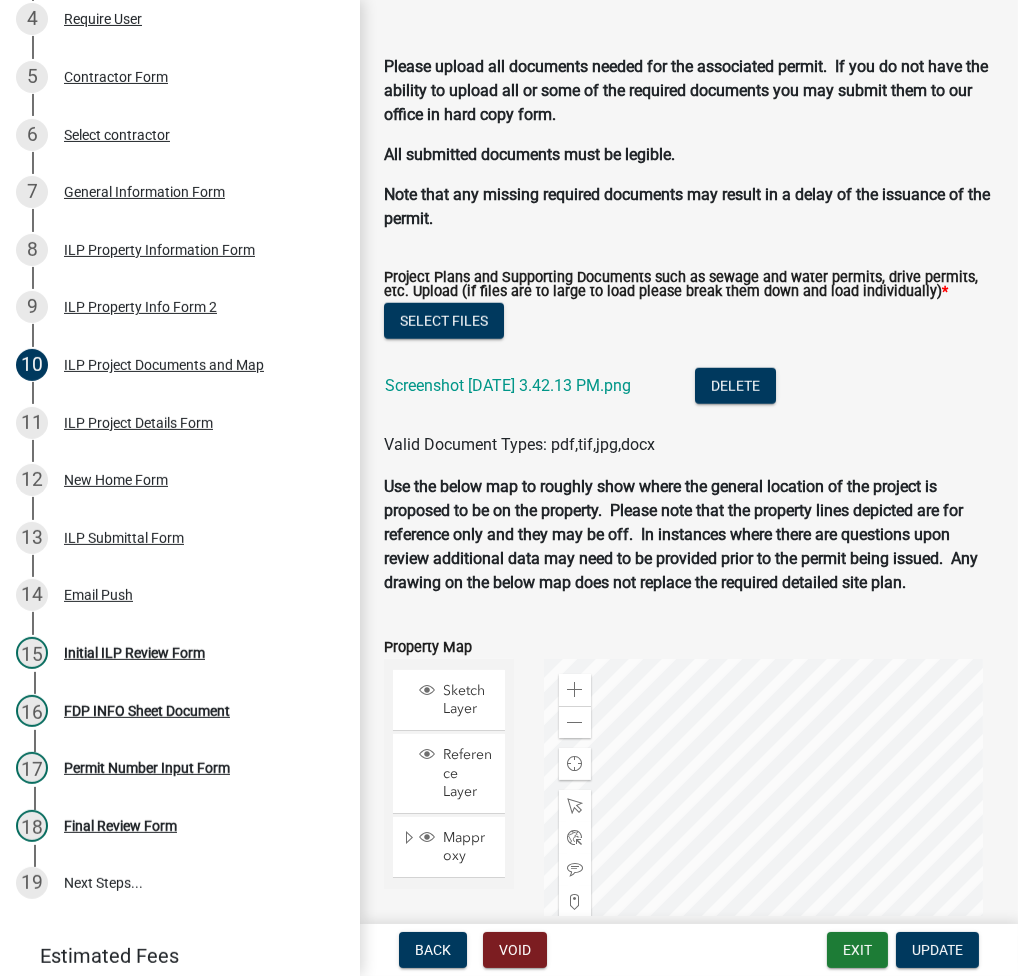 scroll, scrollTop: 2133, scrollLeft: 0, axis: vertical 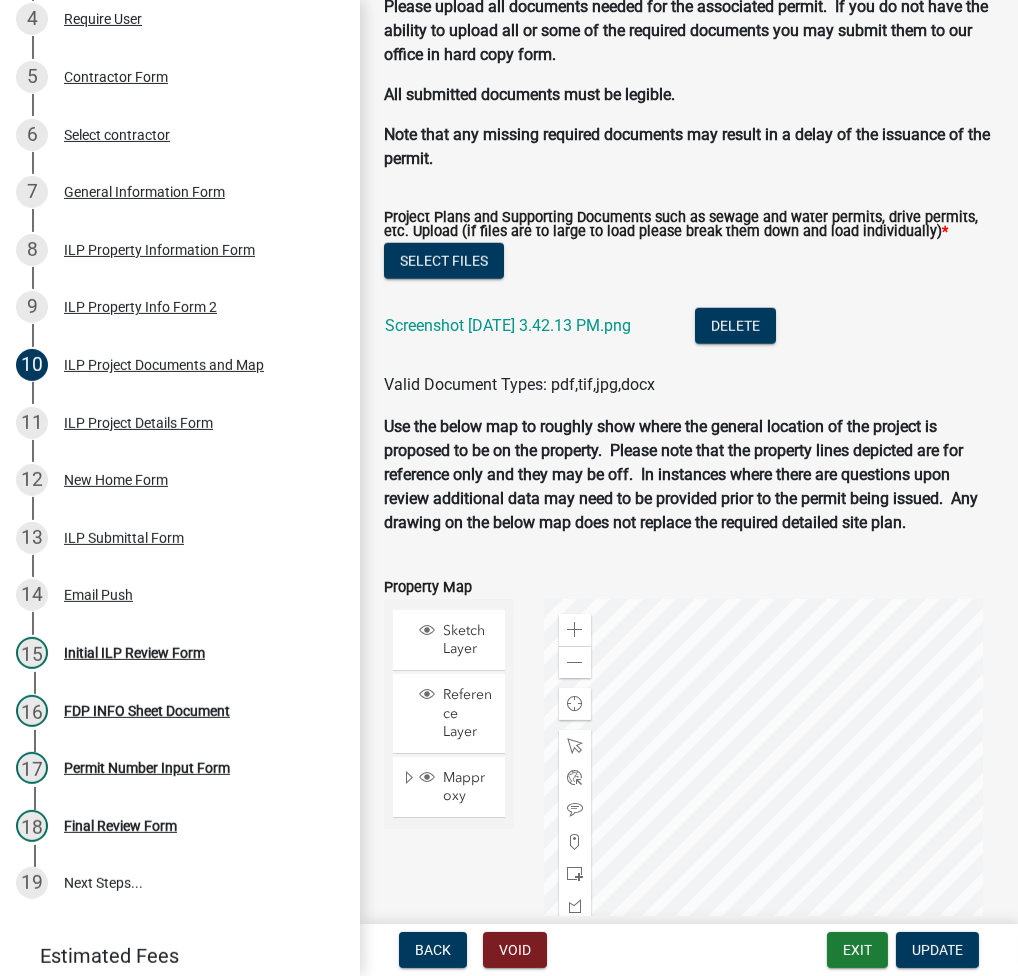 click on "Screenshot 2025-07-10 3.42.13 PM.png" 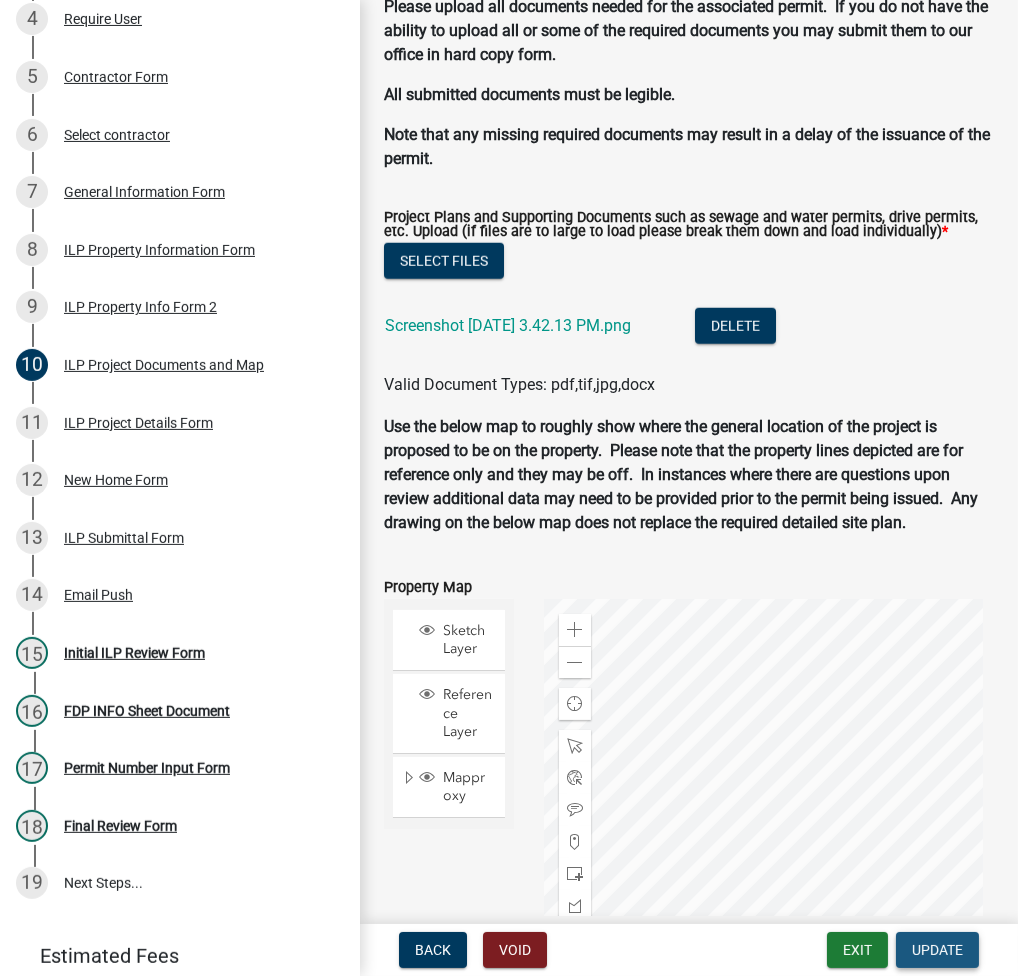 click on "Update" at bounding box center [937, 950] 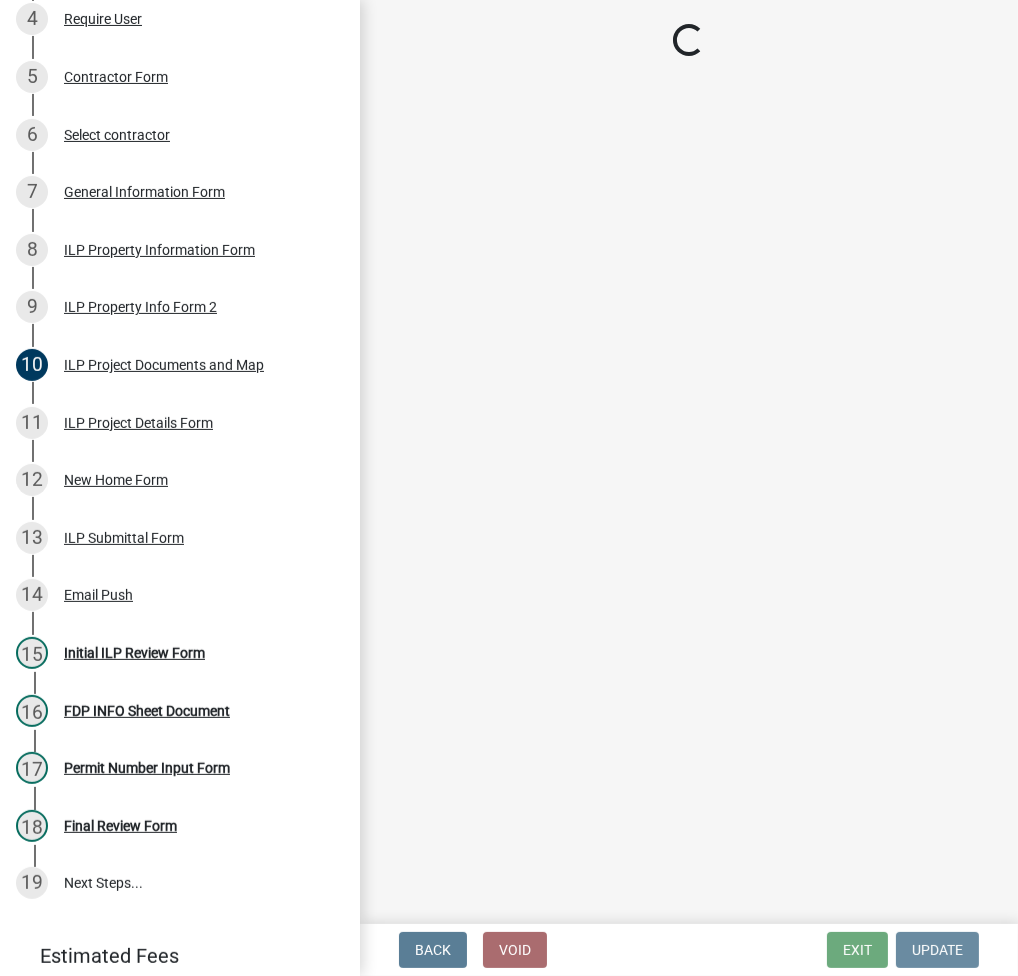 scroll, scrollTop: 0, scrollLeft: 0, axis: both 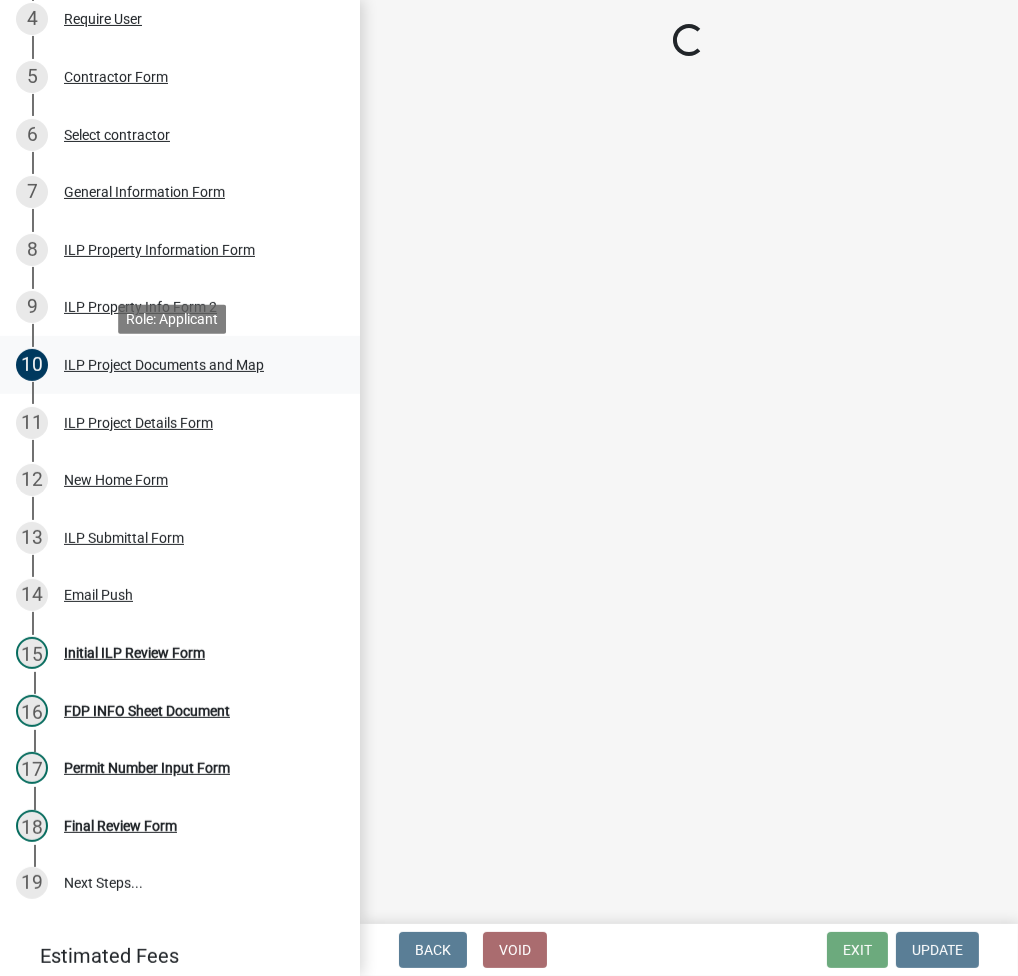 select on "fc758b50-acba-4166-9f24-5248f0f78016" 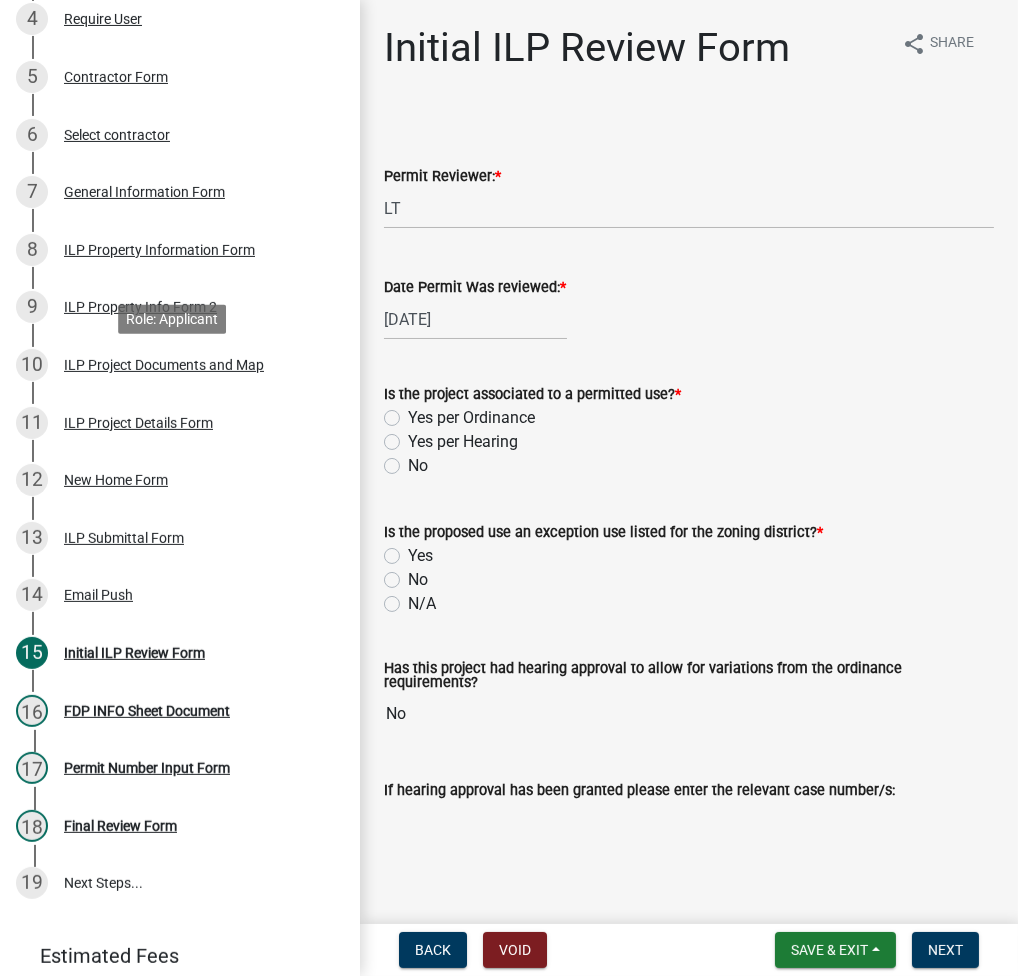click on "ILP Project Documents and Map" at bounding box center (164, 365) 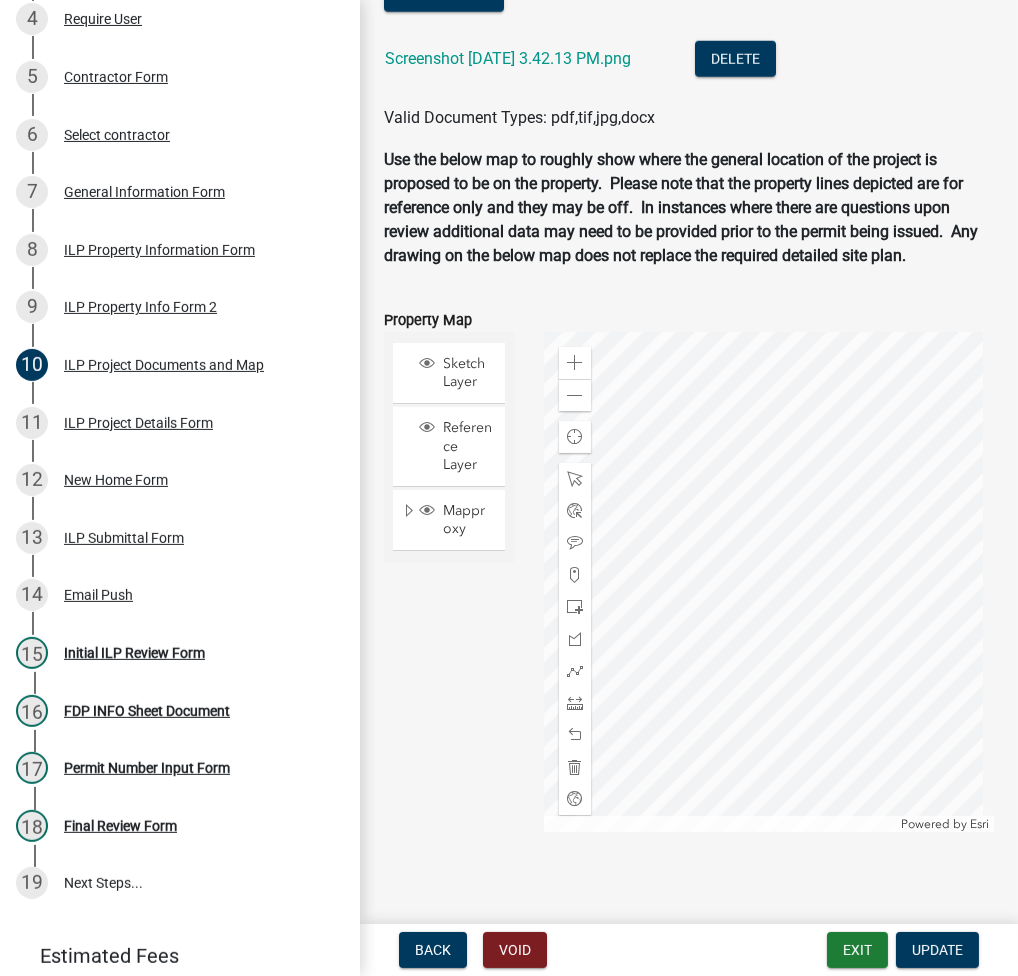 scroll, scrollTop: 2133, scrollLeft: 0, axis: vertical 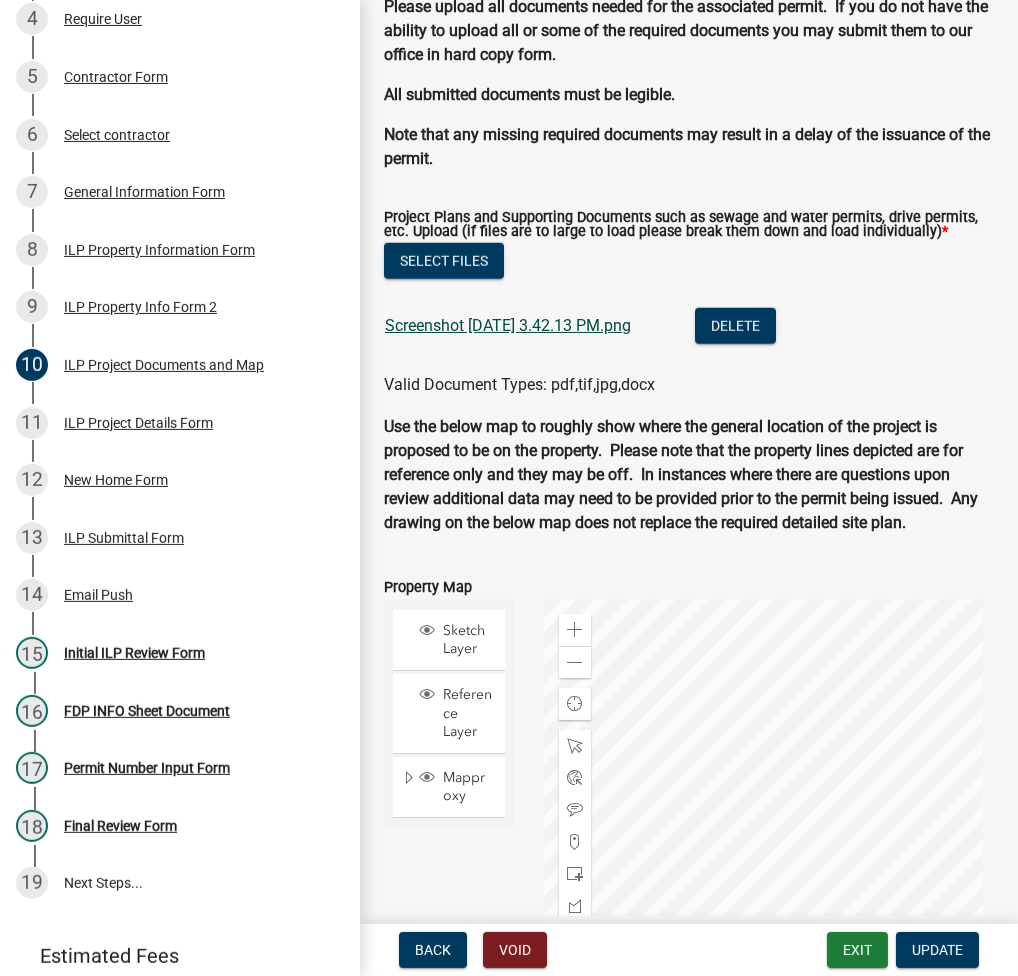 click on "Screenshot 2025-07-10 3.42.13 PM.png" 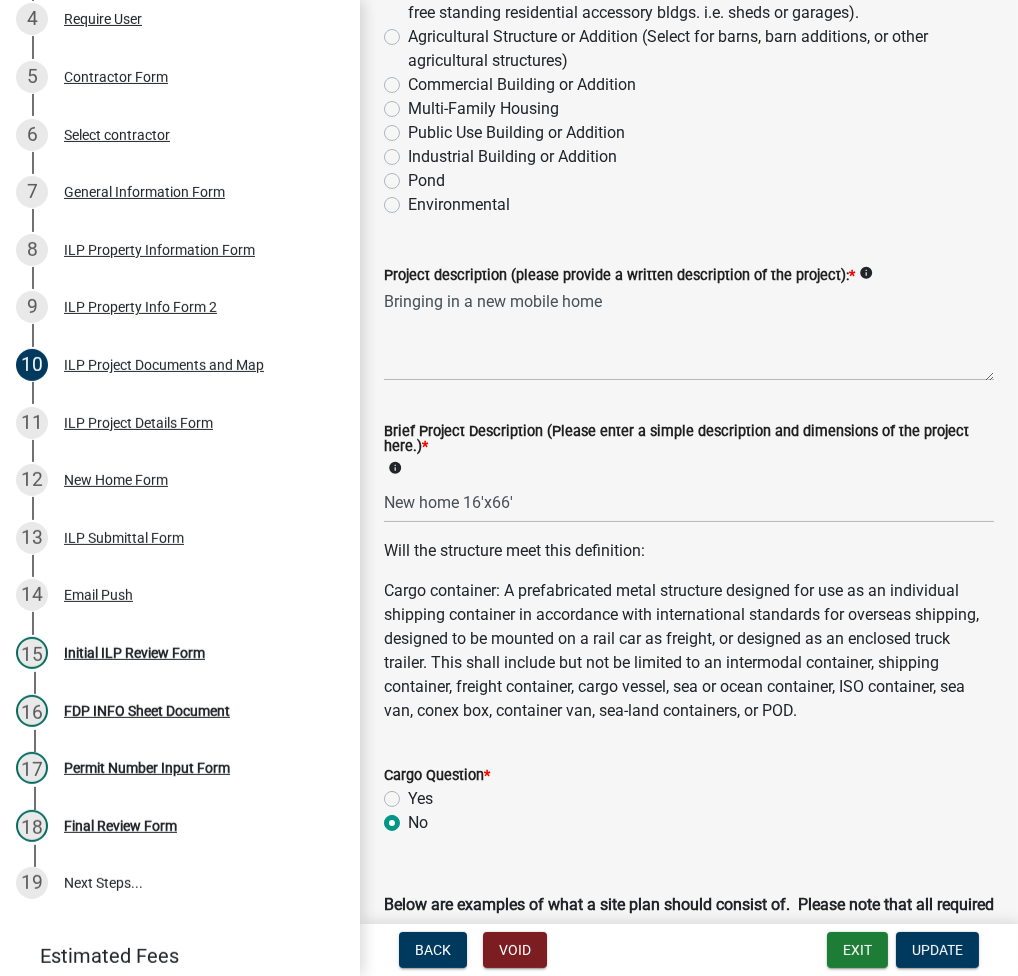 scroll, scrollTop: 266, scrollLeft: 0, axis: vertical 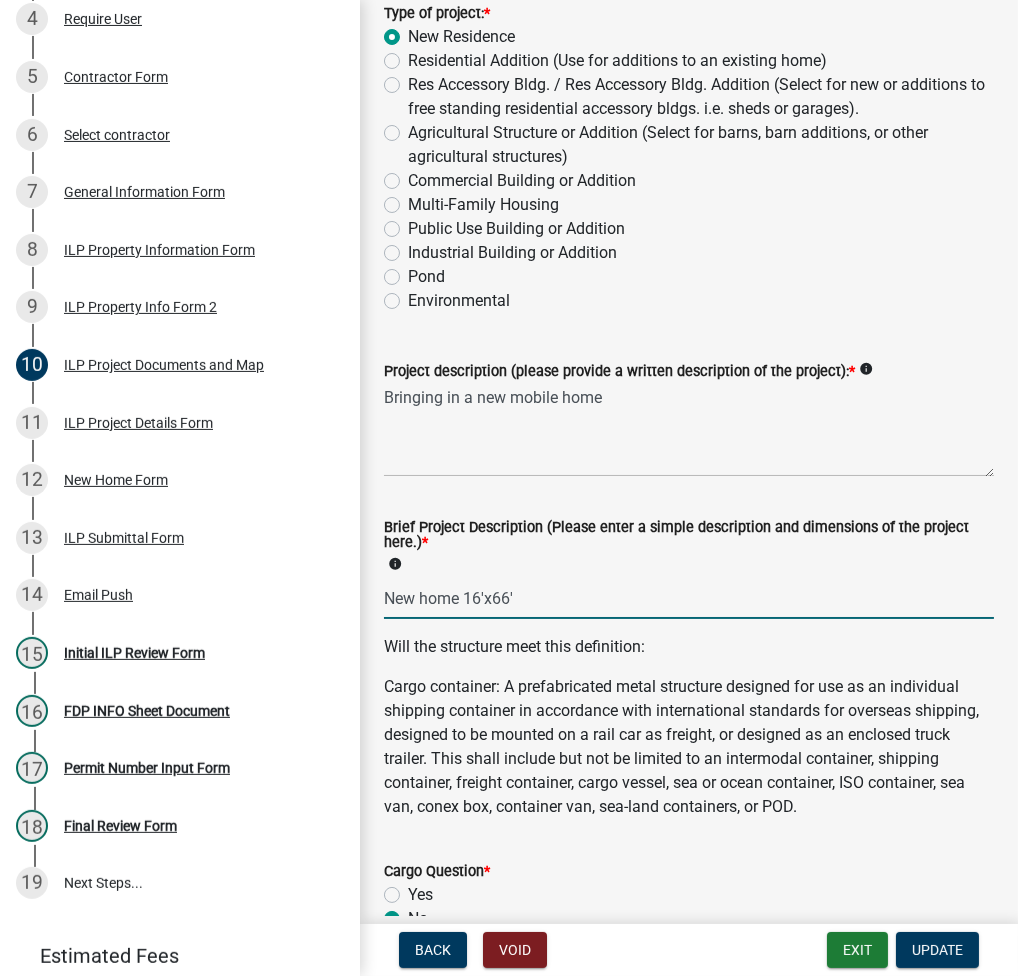 drag, startPoint x: 540, startPoint y: 597, endPoint x: 386, endPoint y: 596, distance: 154.00325 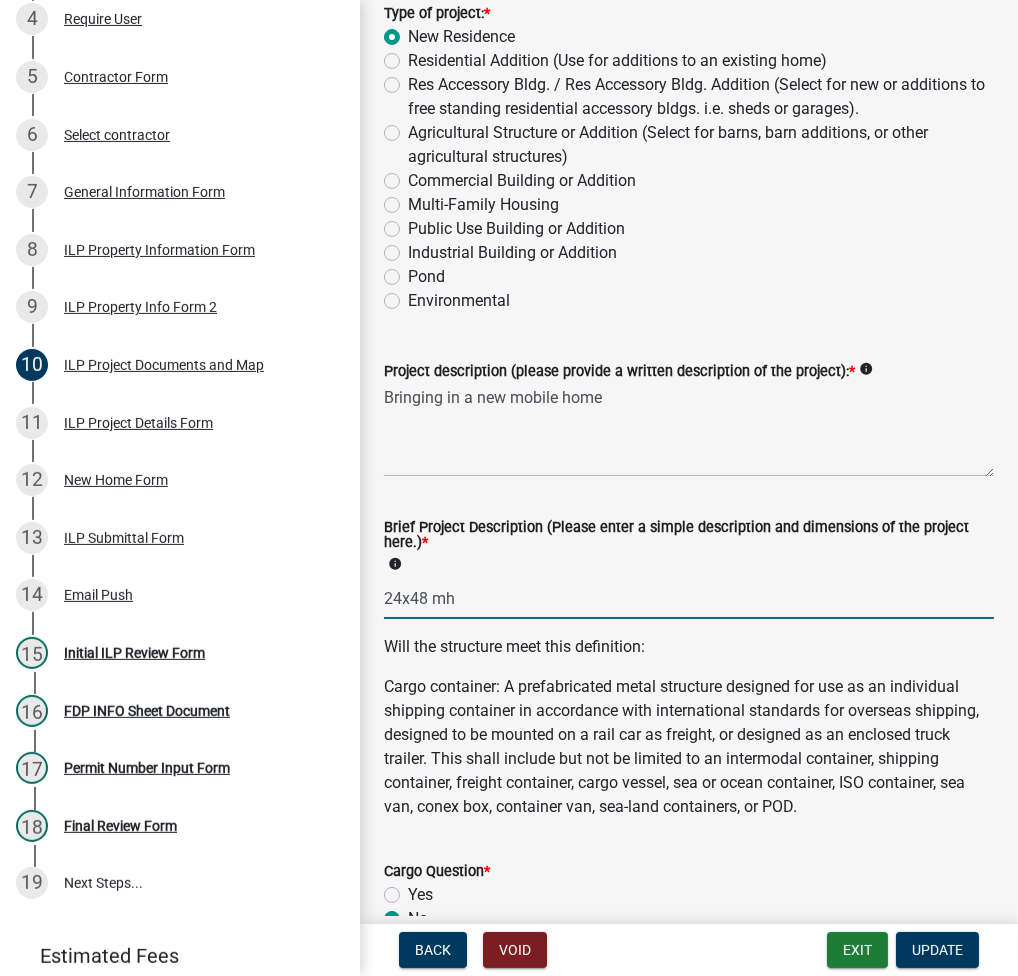type on "24x48 mh" 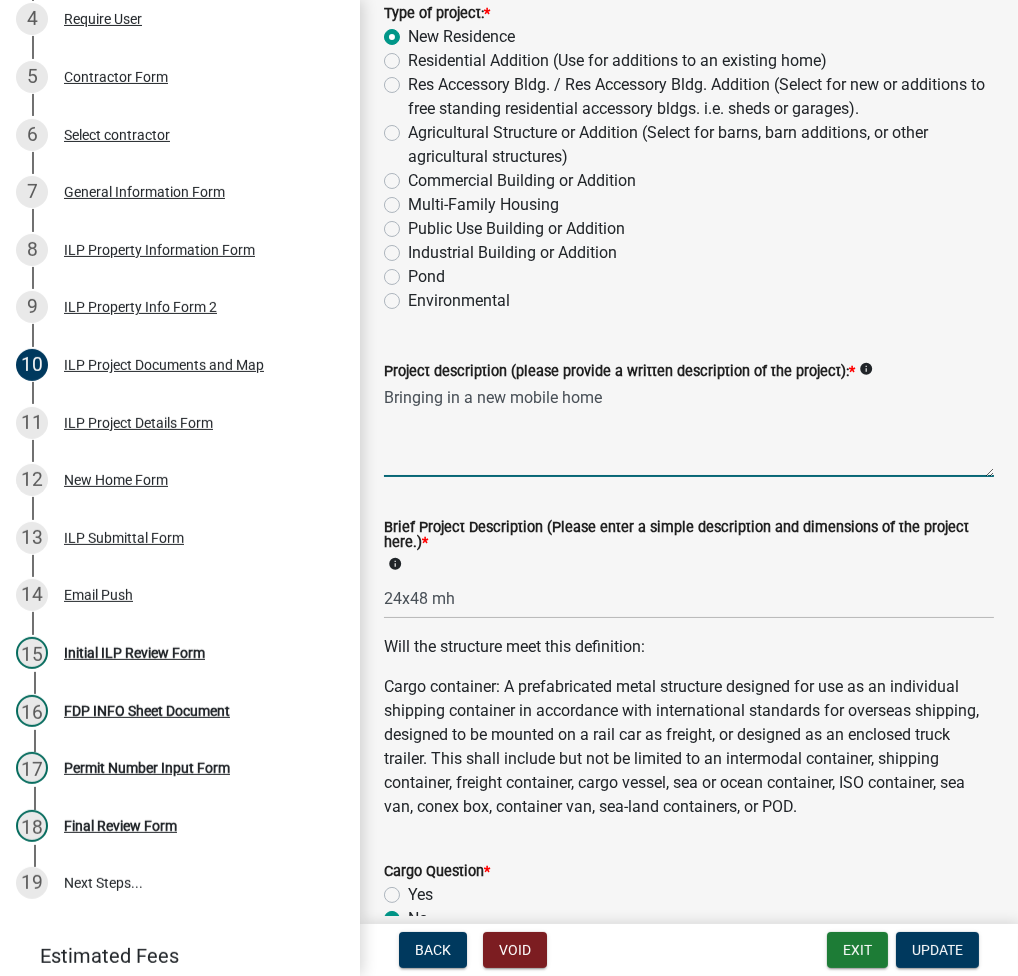 drag, startPoint x: 618, startPoint y: 408, endPoint x: 372, endPoint y: 388, distance: 246.81168 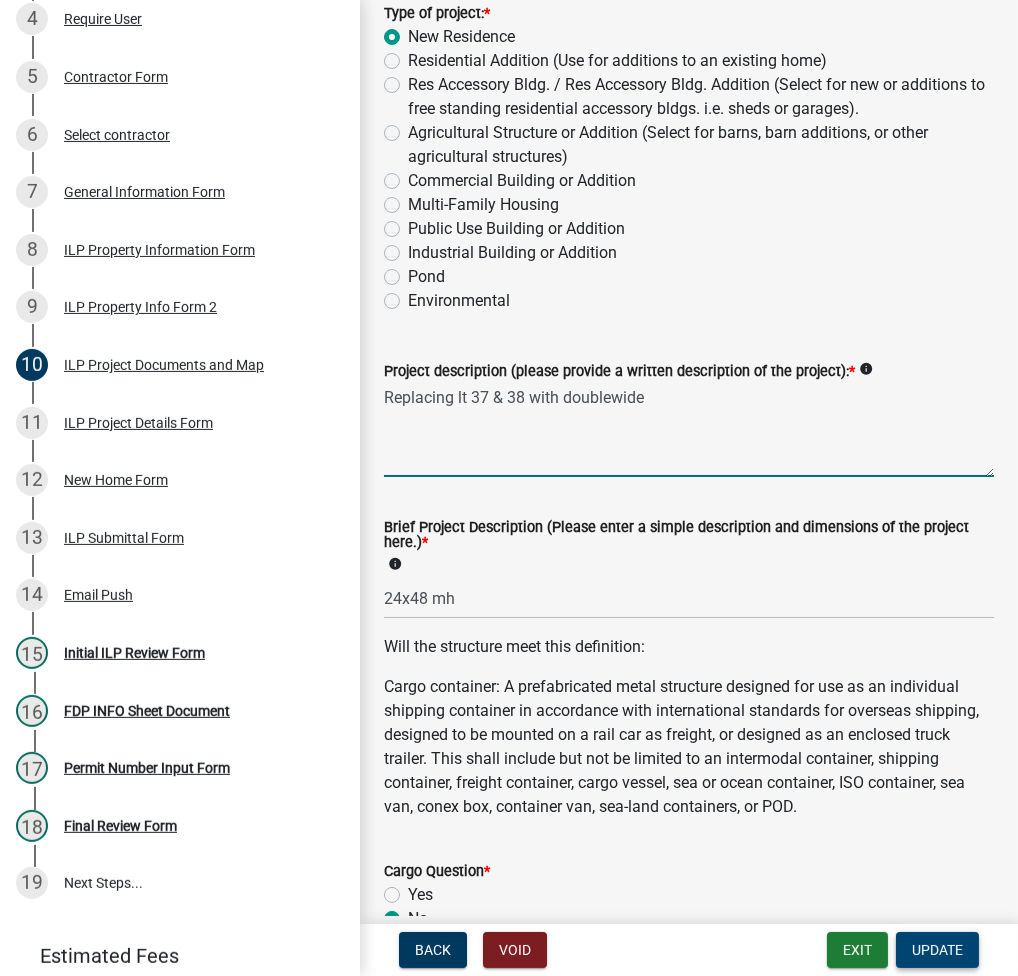 type on "Replacing lt 37 & 38 with doublewide" 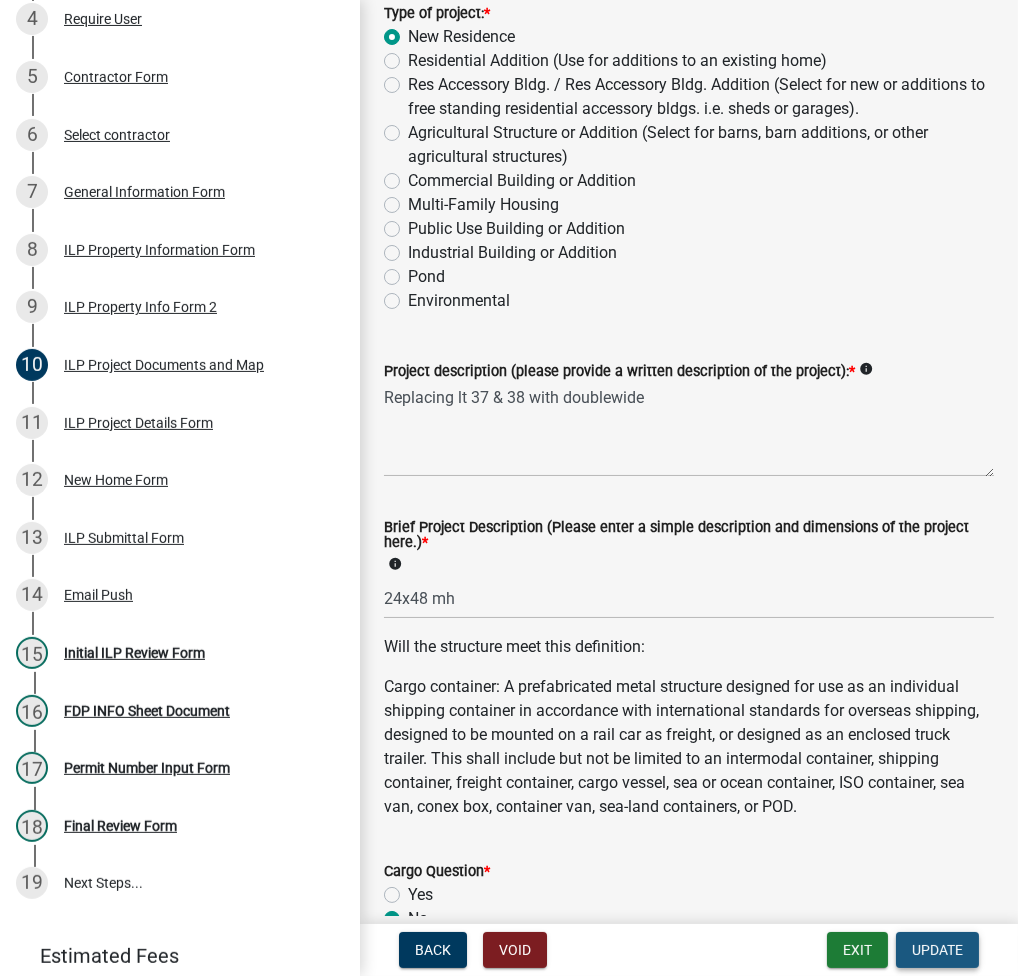 click on "Update" at bounding box center [937, 950] 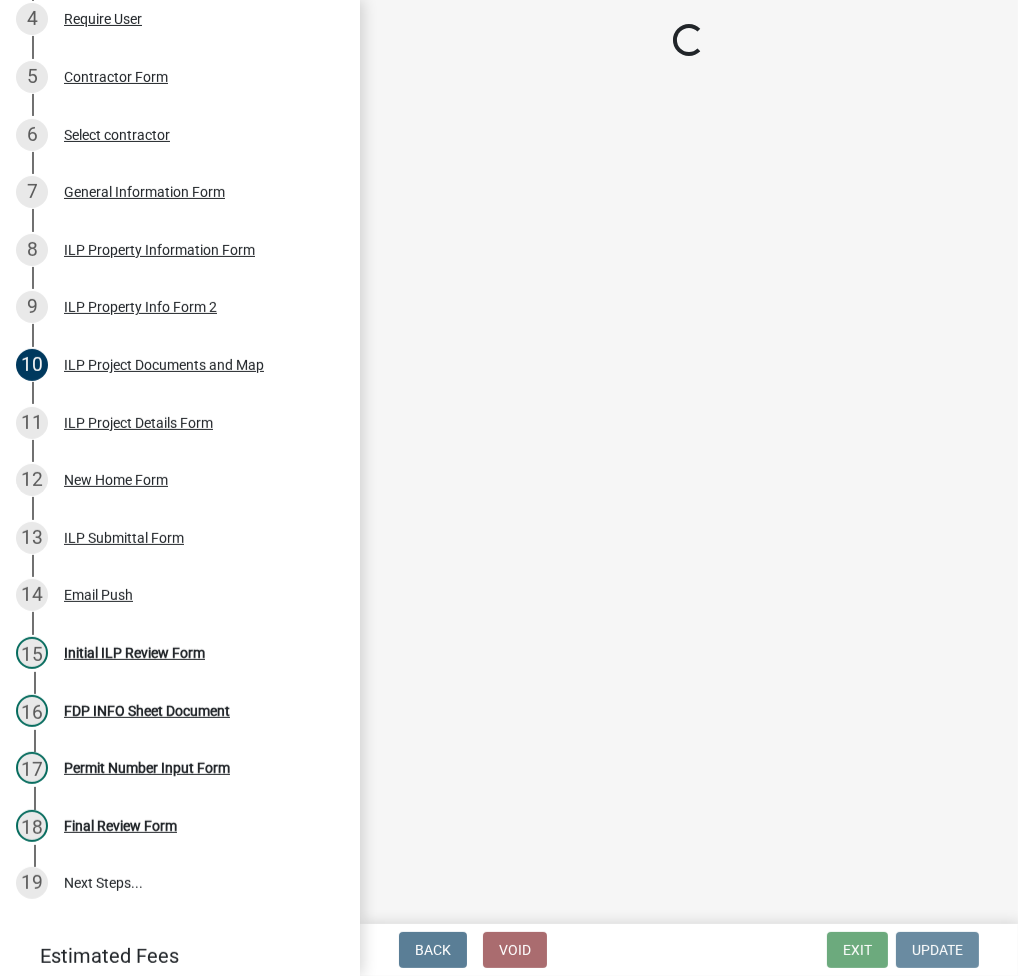 scroll, scrollTop: 0, scrollLeft: 0, axis: both 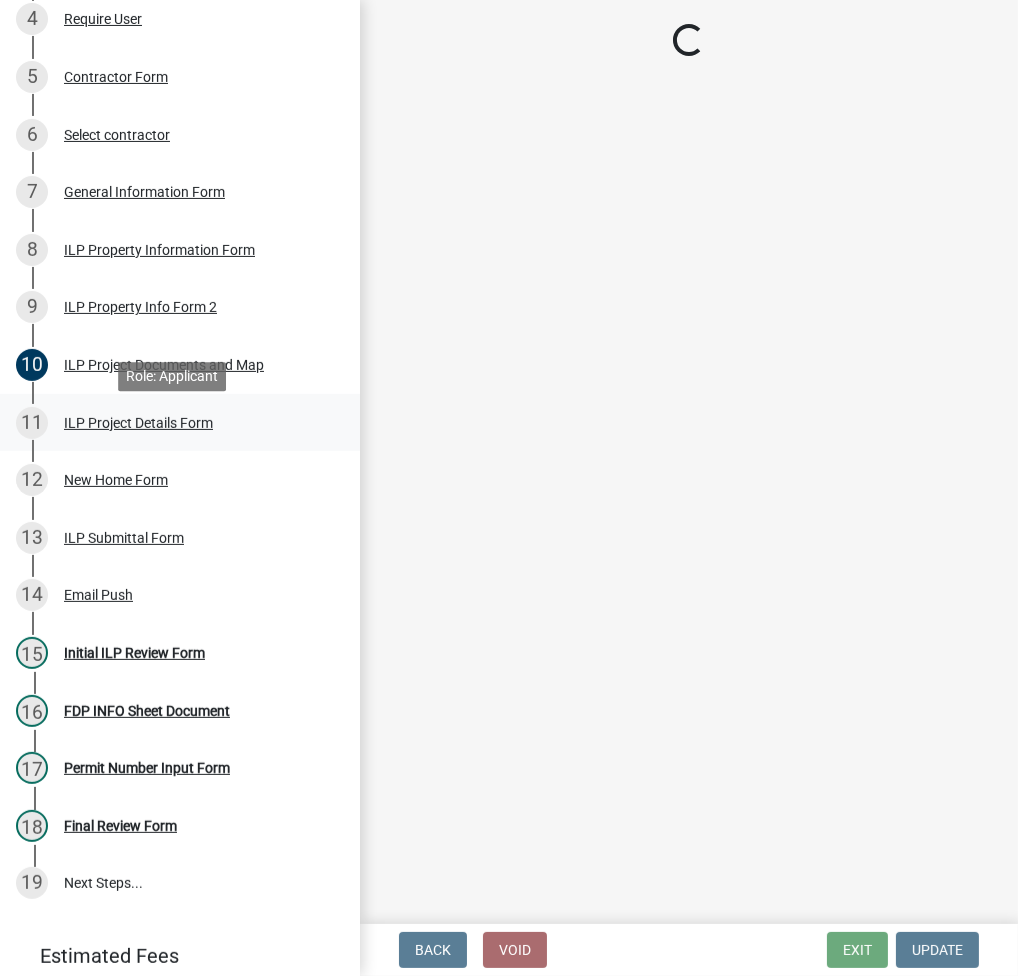 select on "fc758b50-acba-4166-9f24-5248f0f78016" 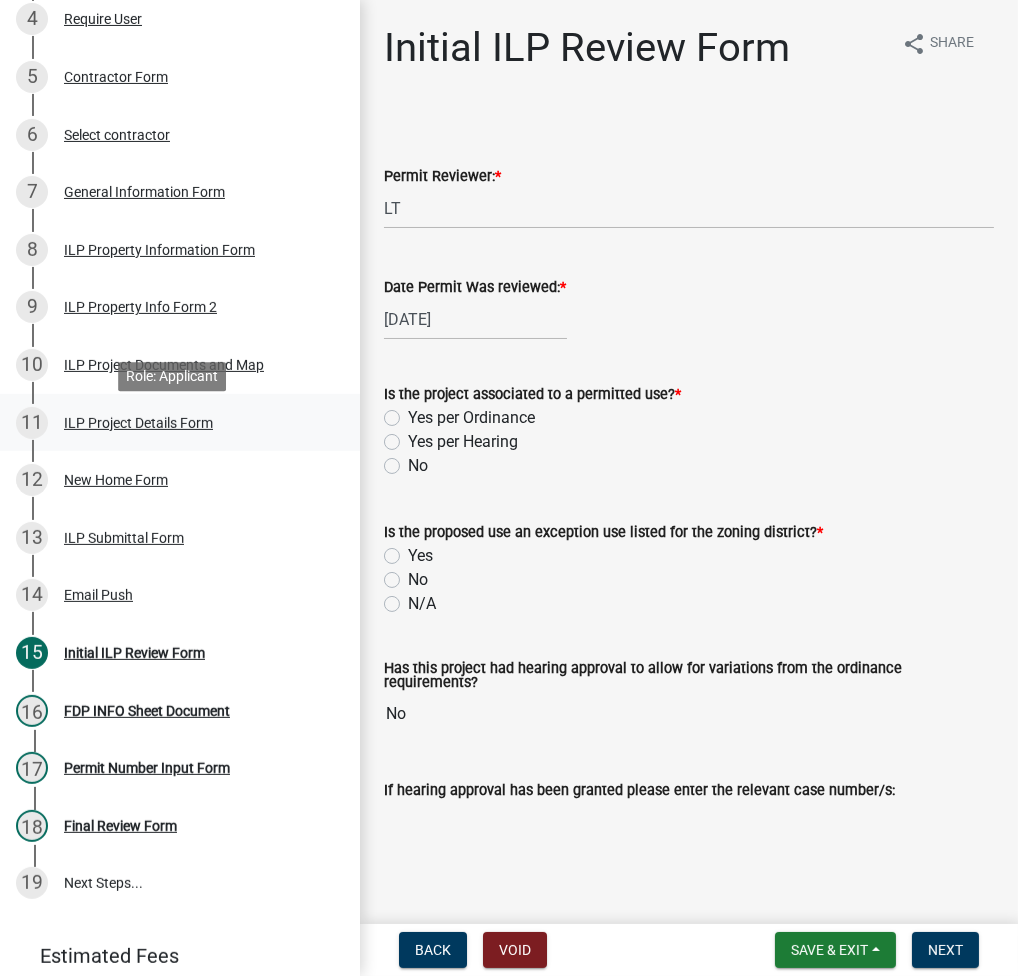 click on "ILP Project Details Form" at bounding box center (138, 423) 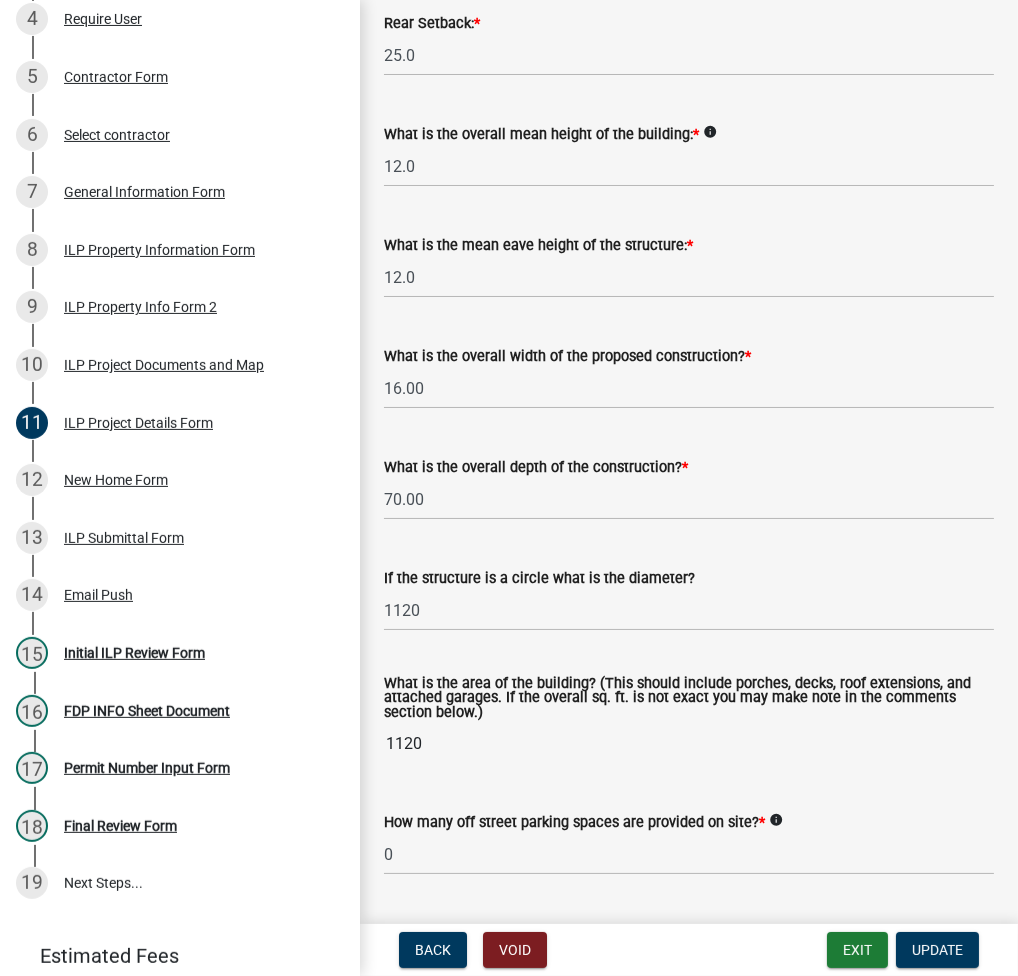 scroll, scrollTop: 800, scrollLeft: 0, axis: vertical 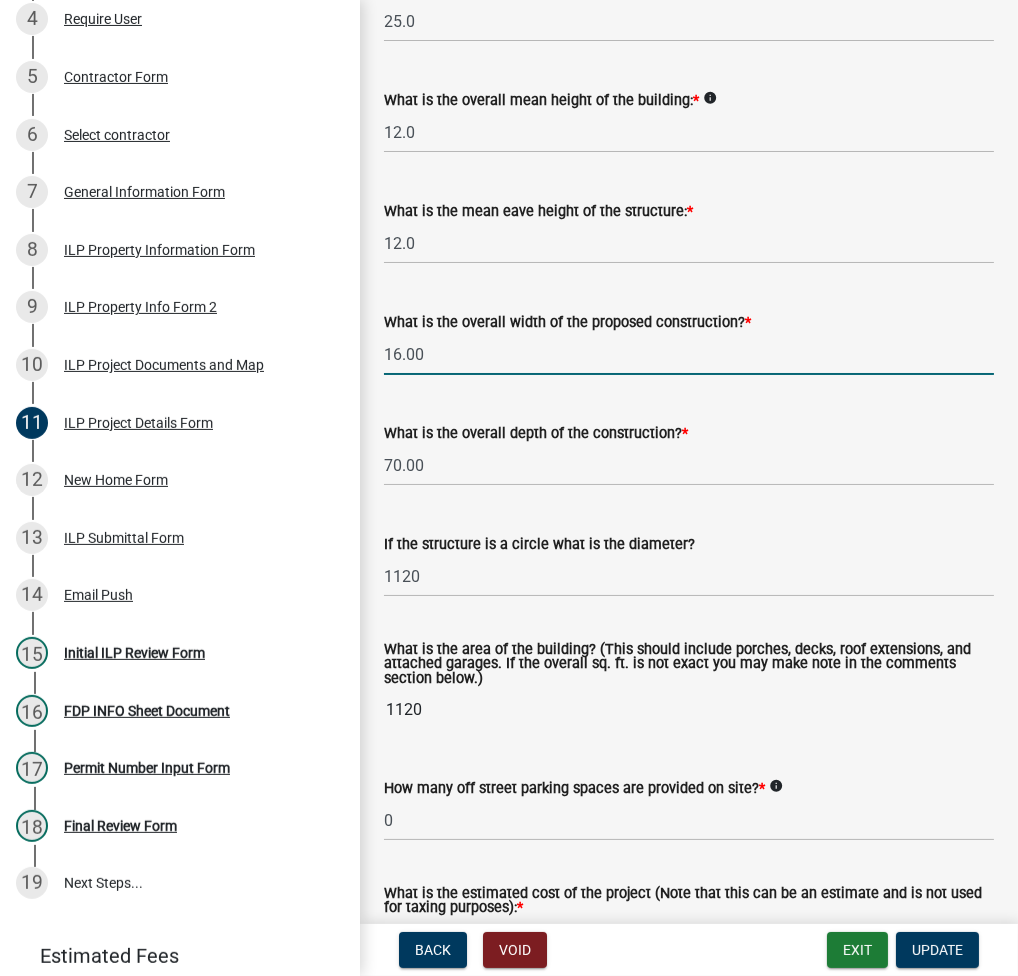 click on "16.00" 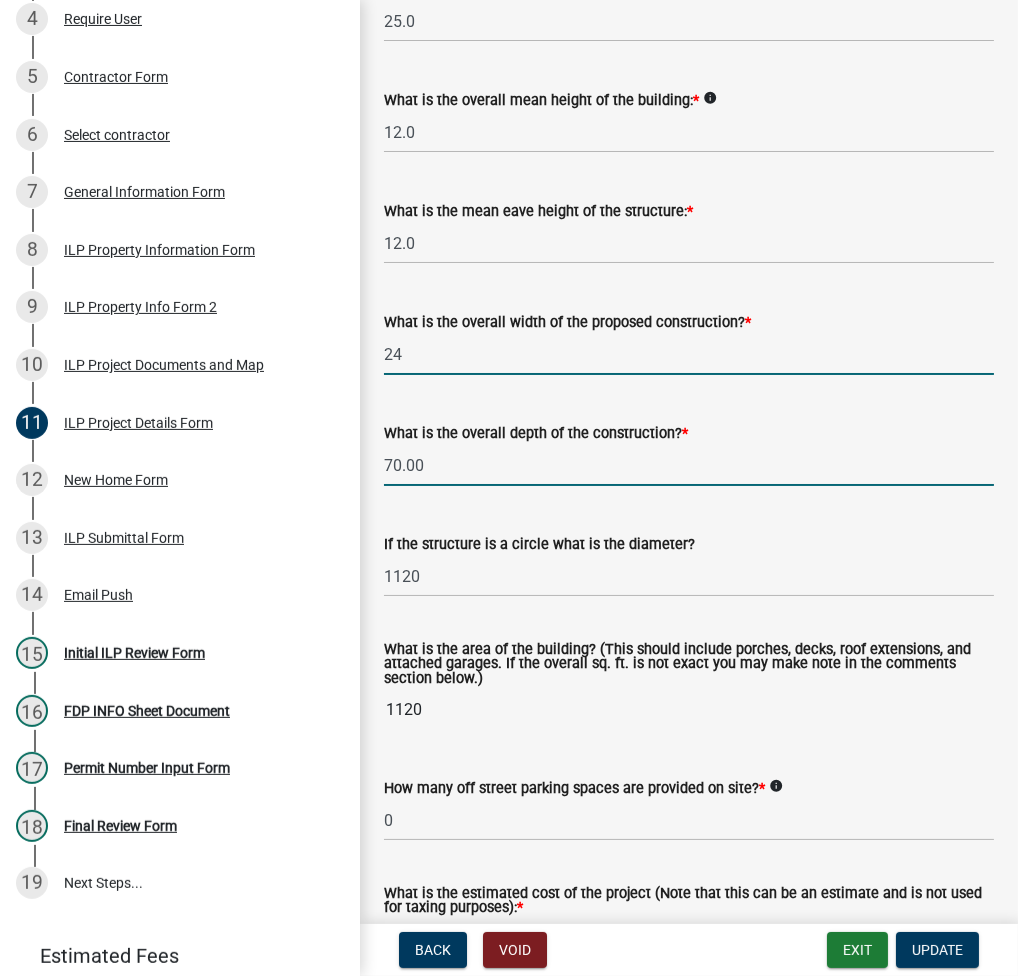 type on "24.00" 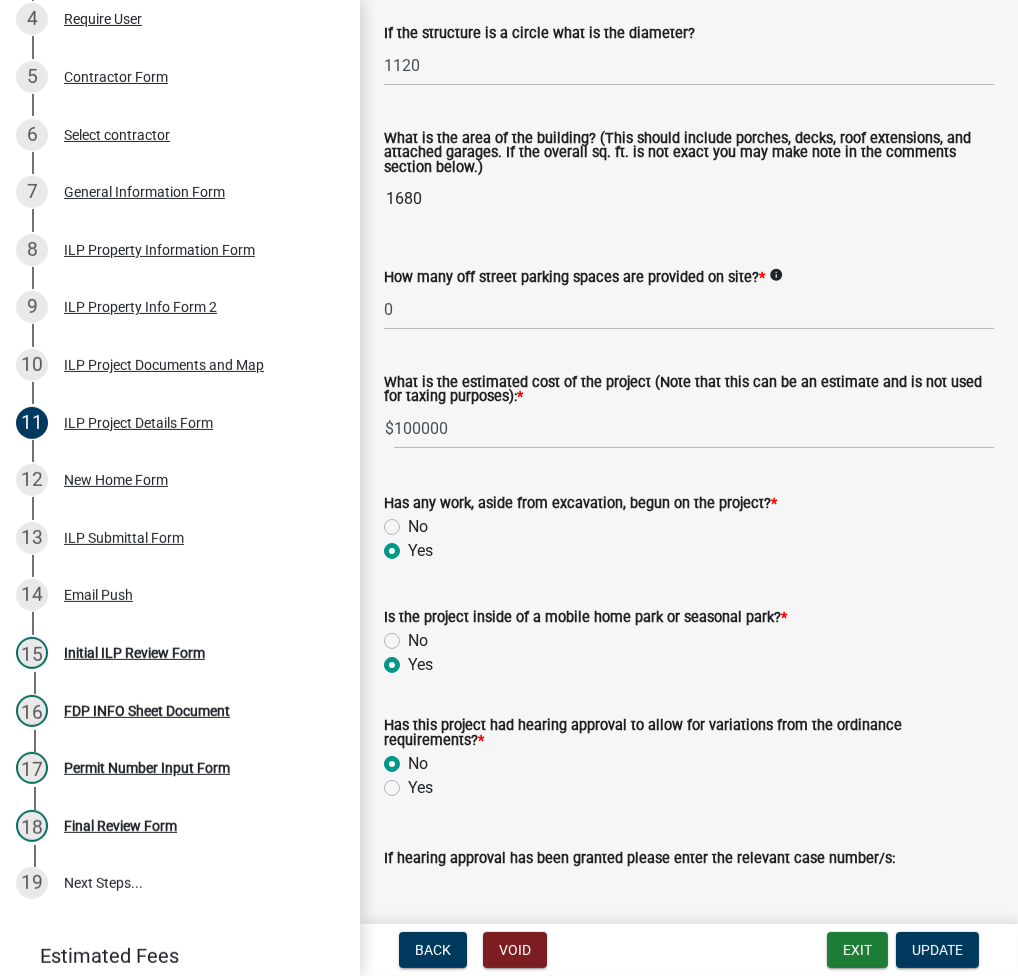 scroll, scrollTop: 1333, scrollLeft: 0, axis: vertical 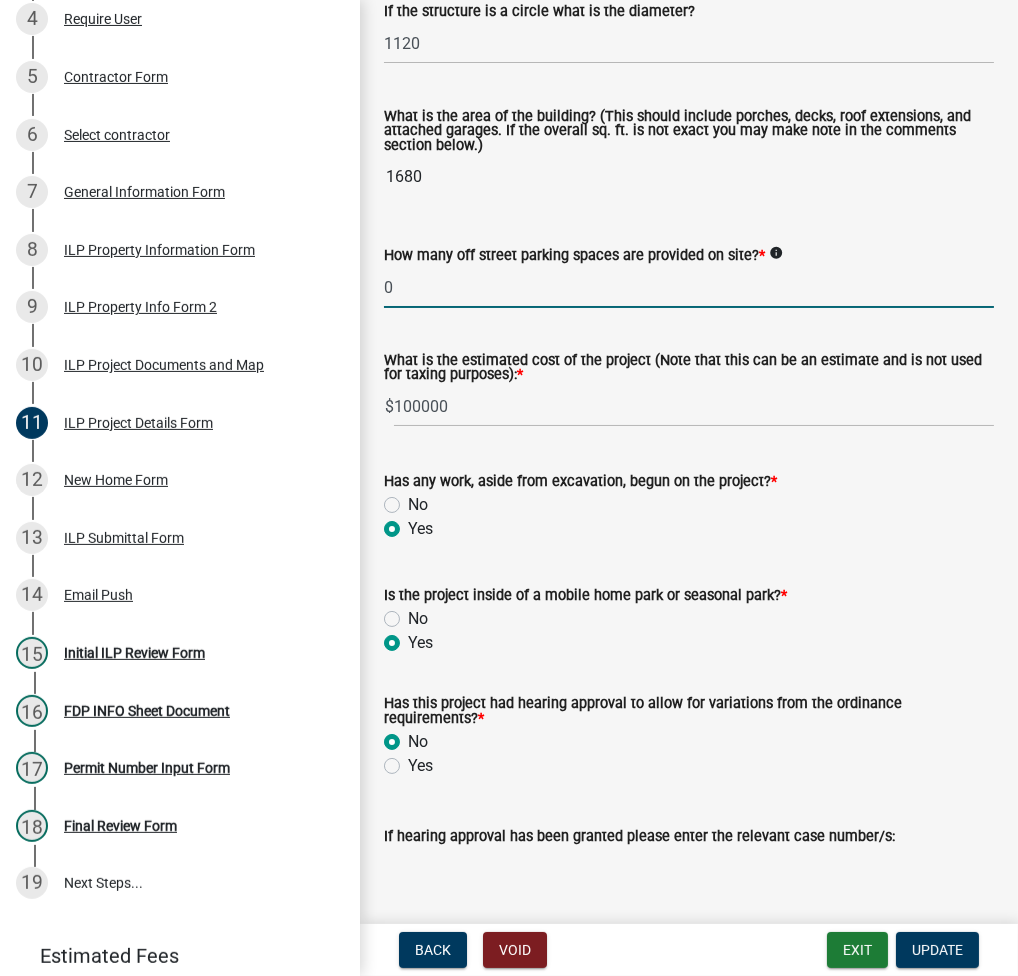 type on "48.00" 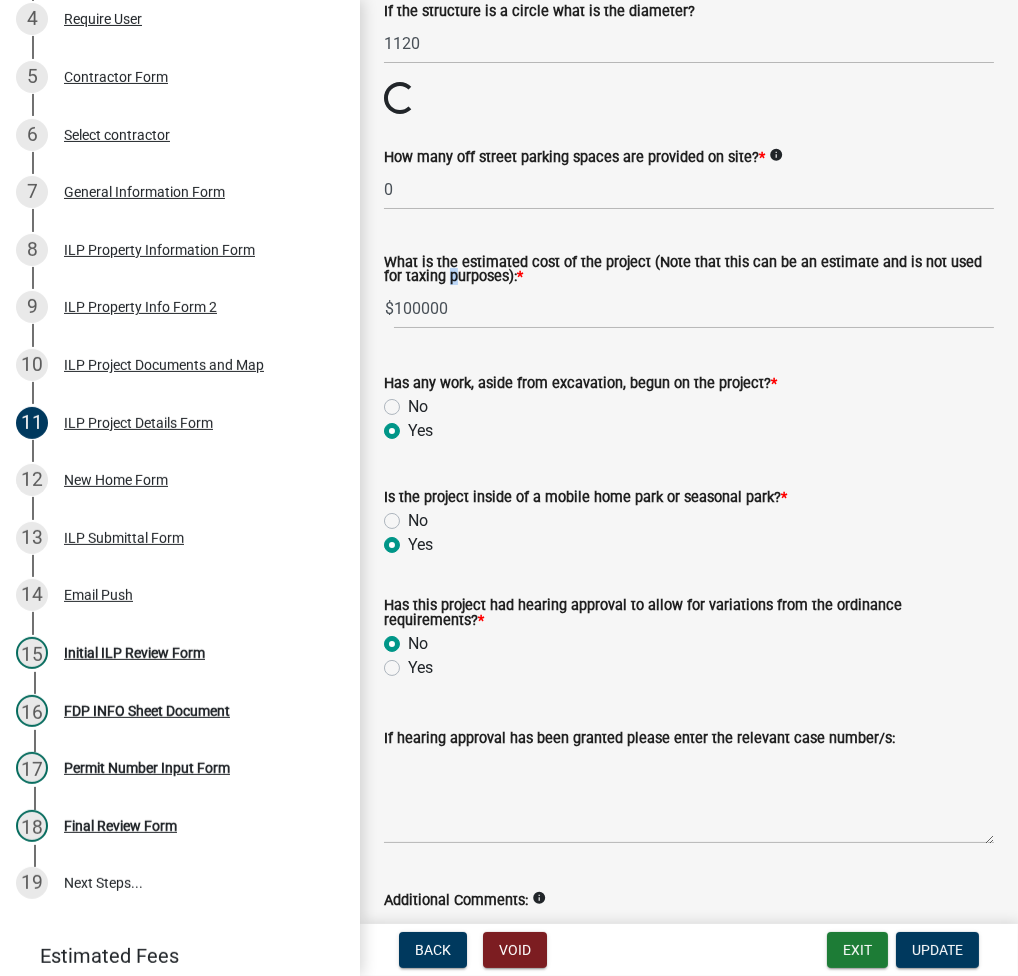 click on "What is the estimated cost of the project (Note that this can be an estimate and is not used for taxing purposes):  *" 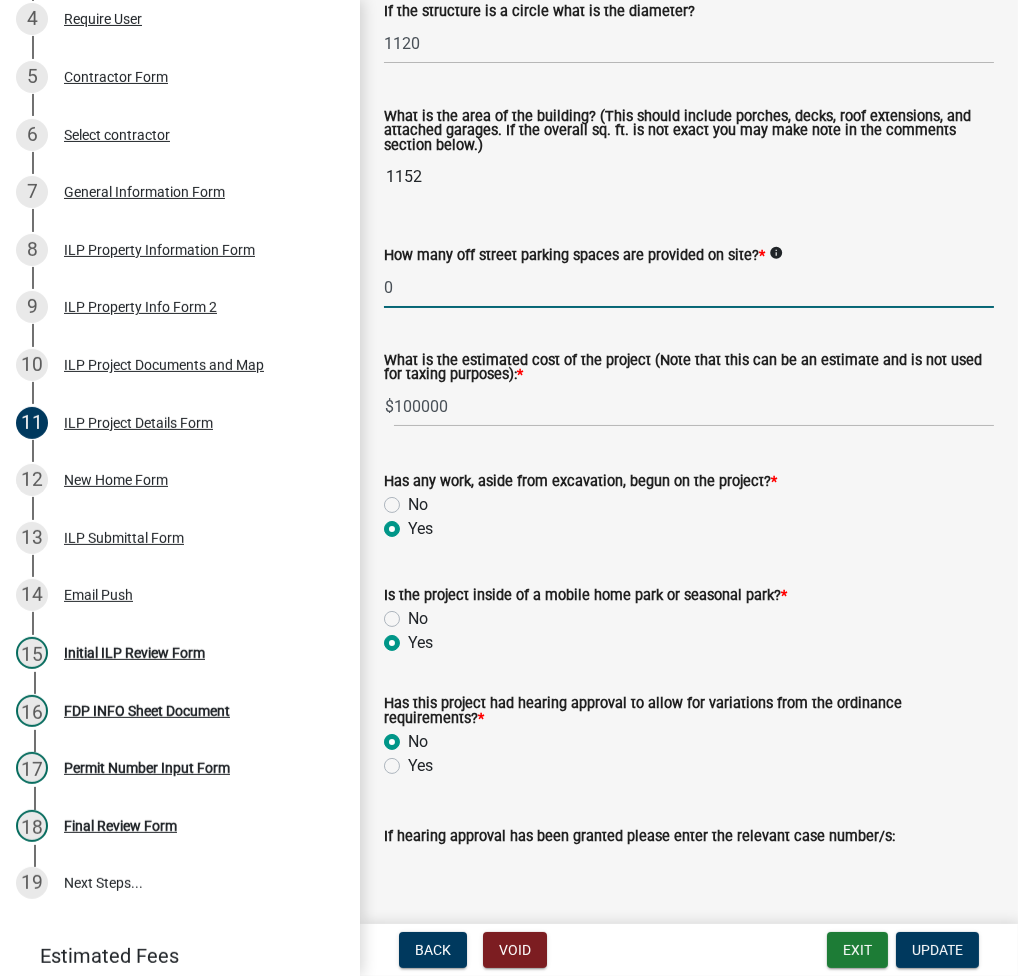 click on "0" 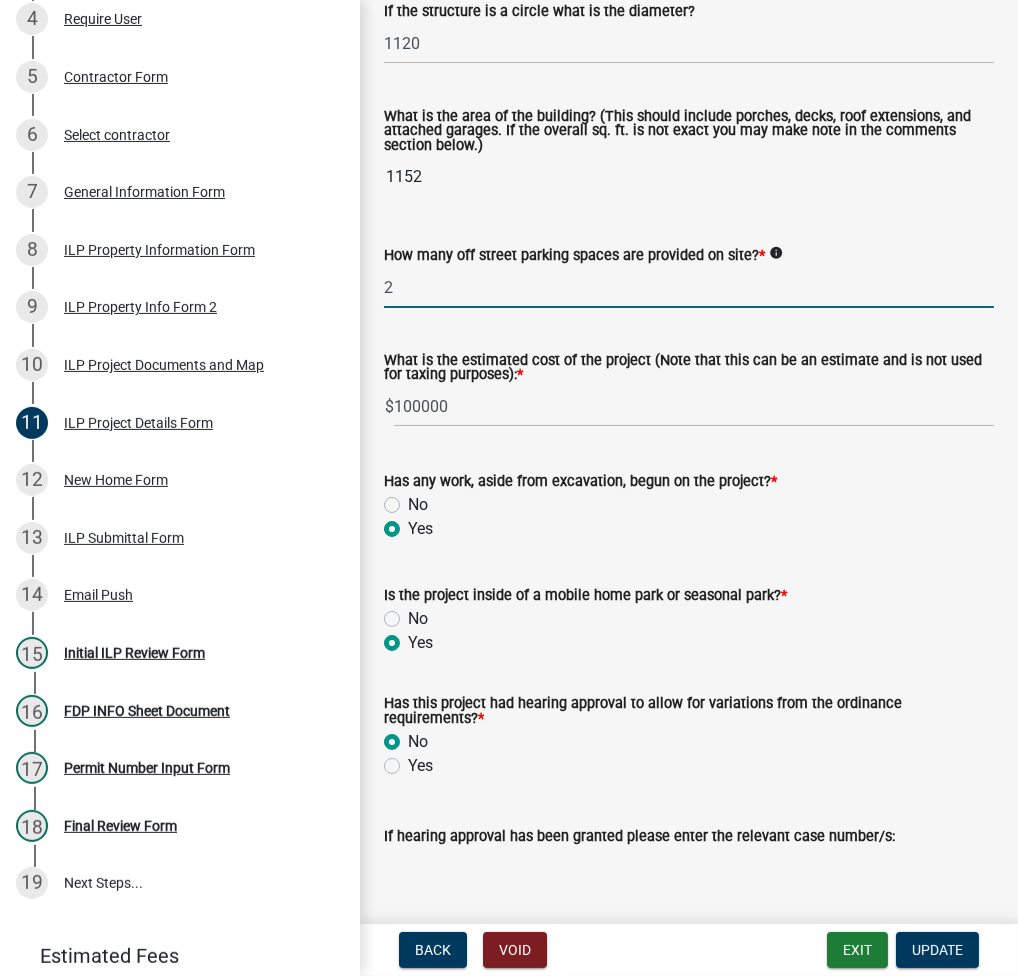 scroll, scrollTop: 1561, scrollLeft: 0, axis: vertical 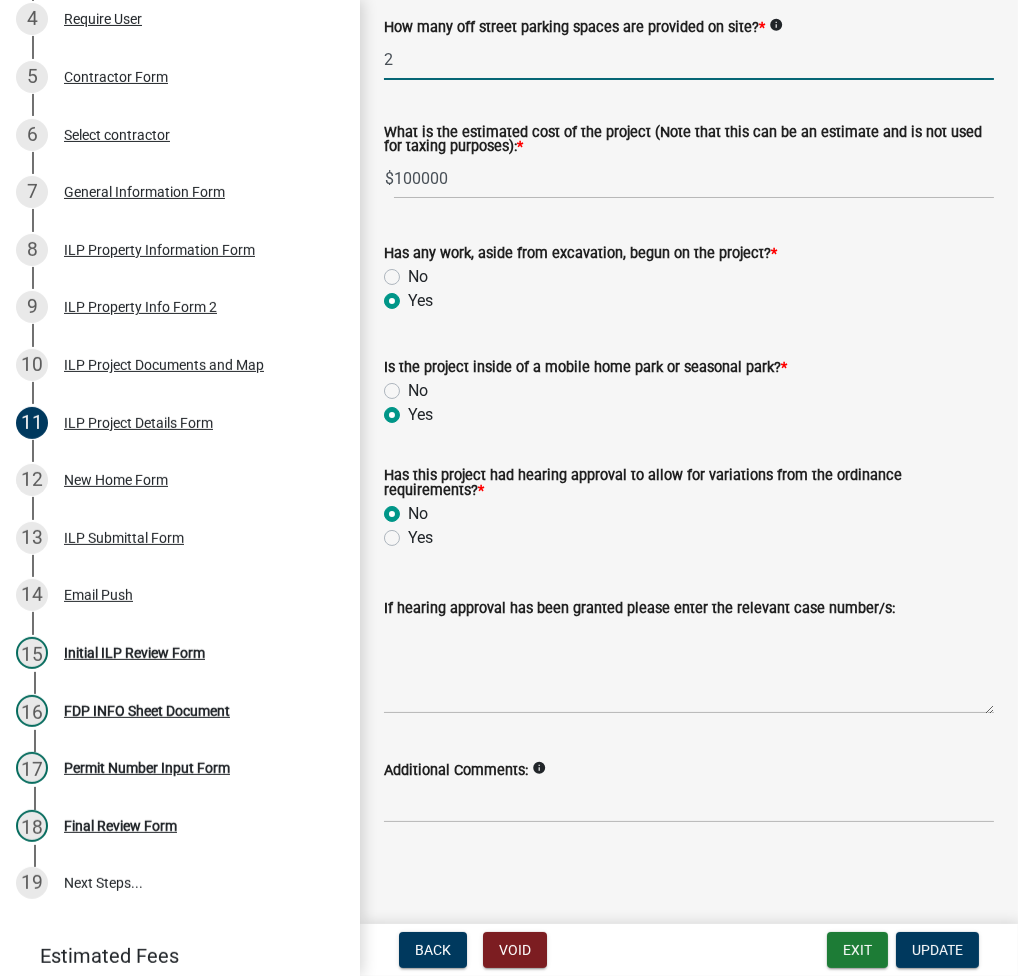 type on "2" 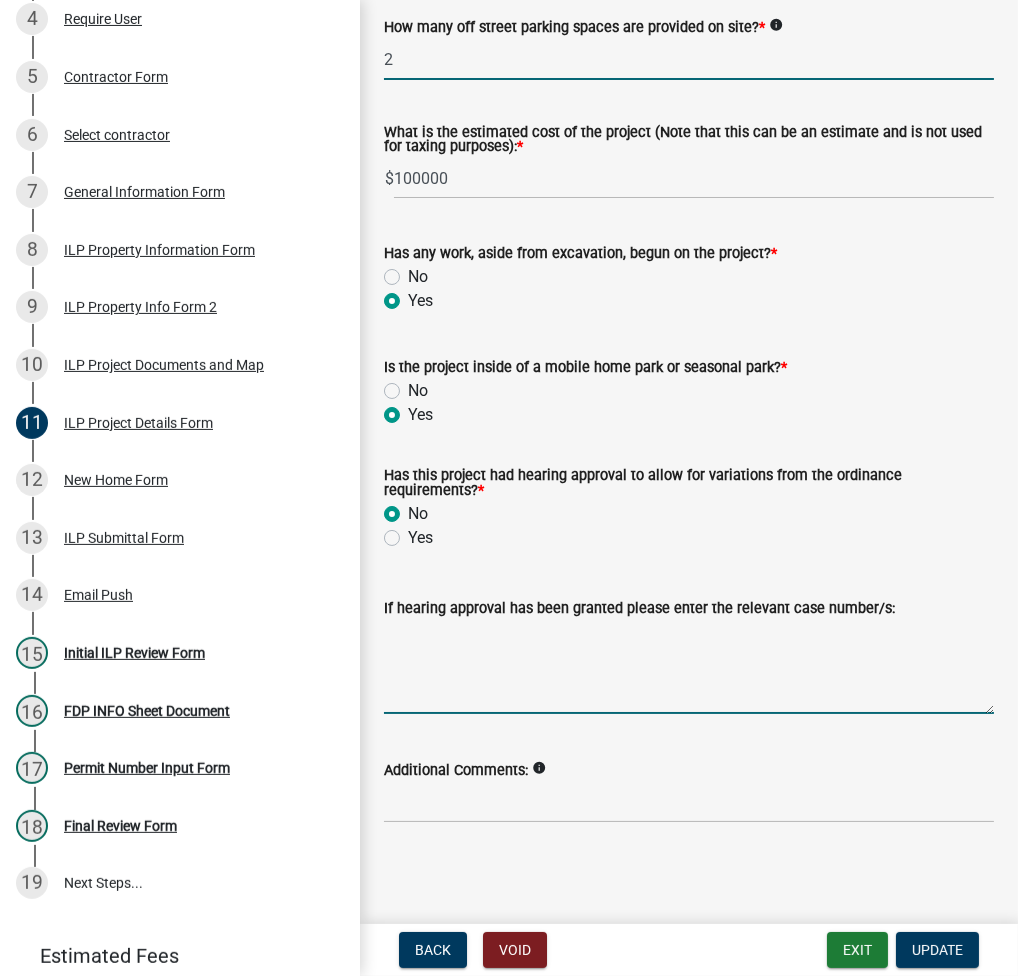 click on "If hearing approval has been granted please enter the relevant case number/s:" at bounding box center [689, 667] 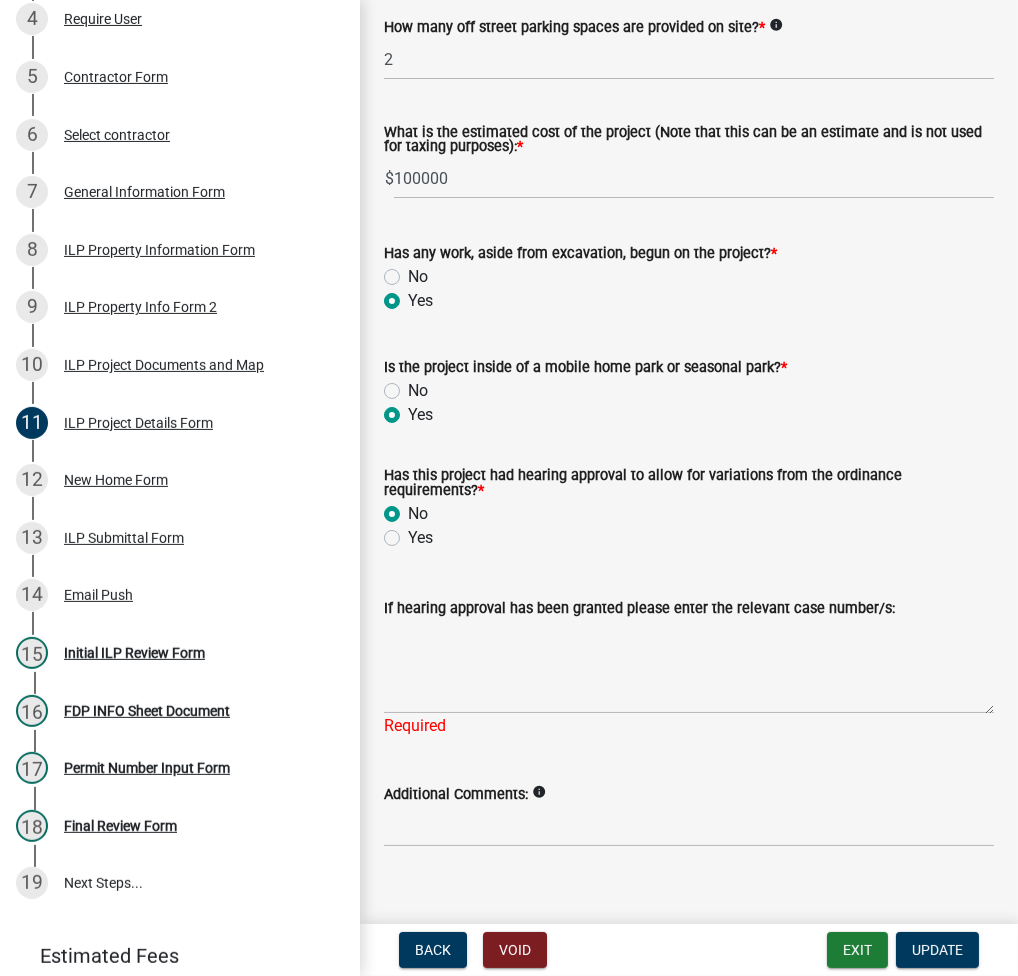 click on "Yes" 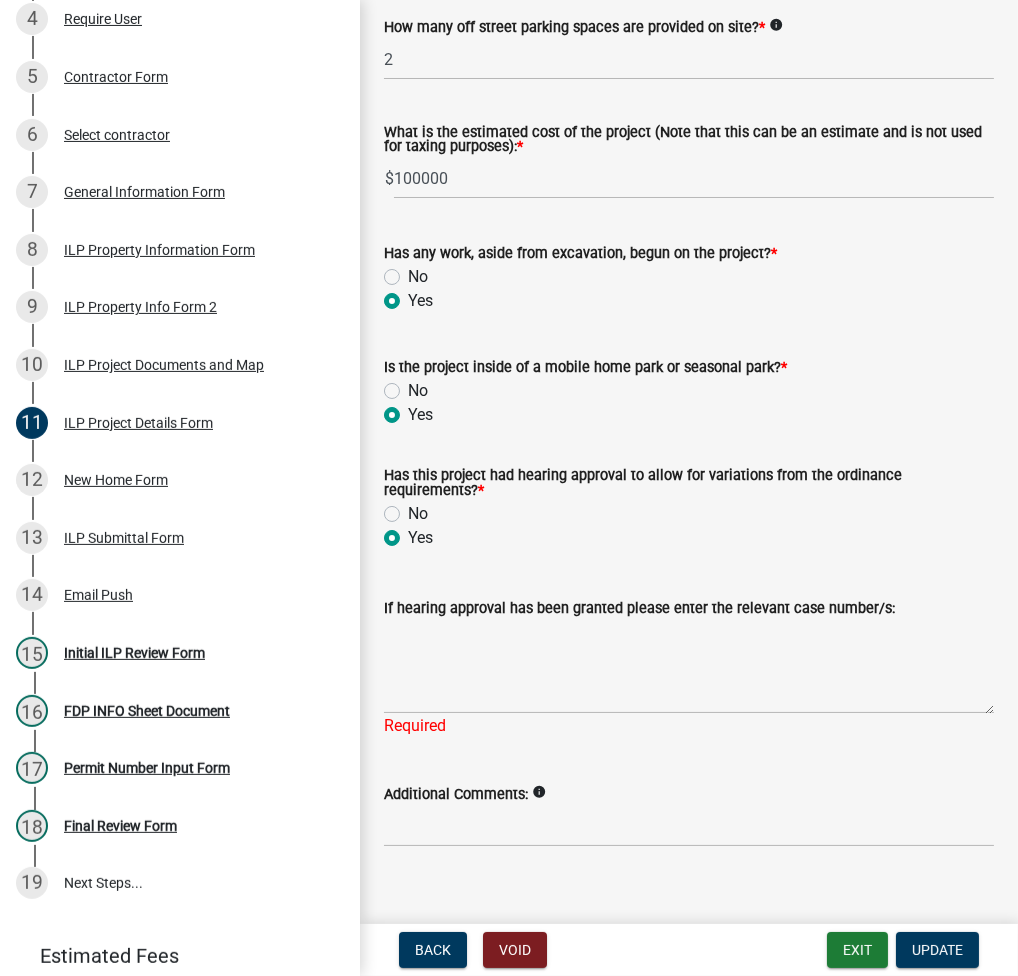radio on "true" 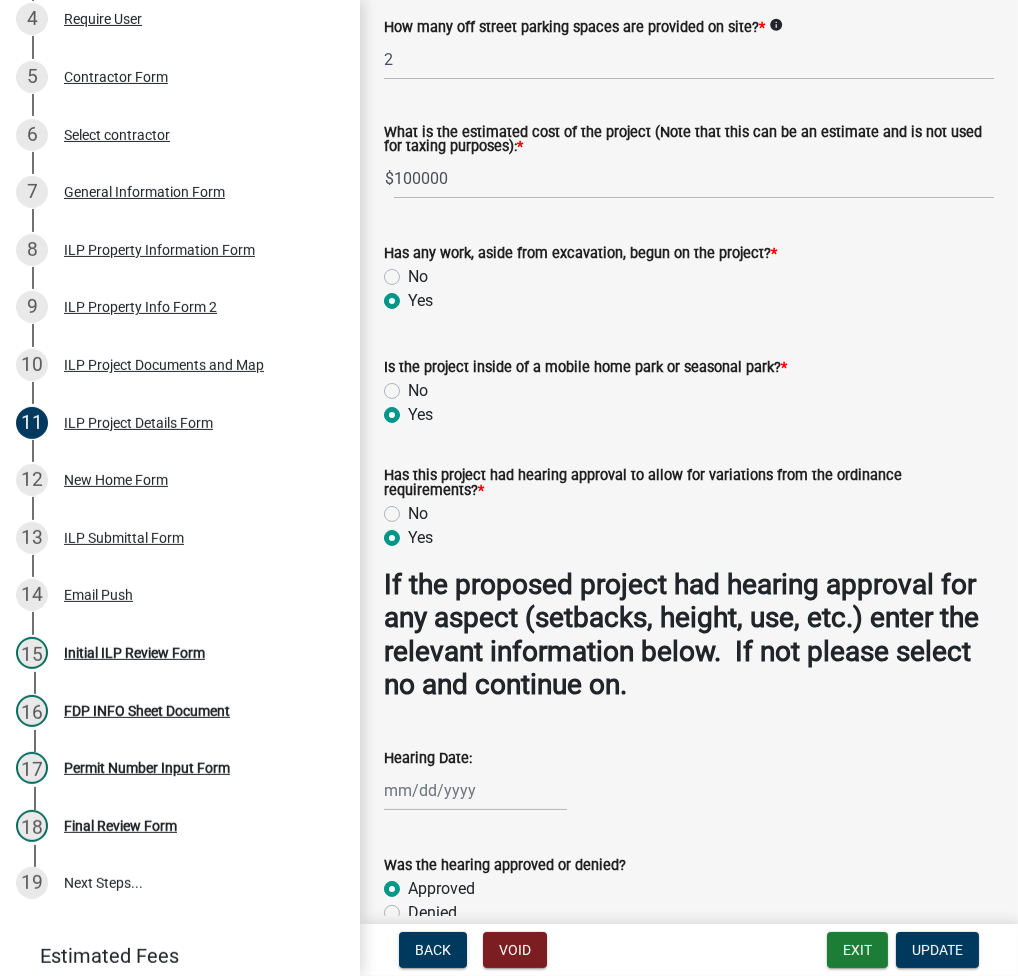 scroll, scrollTop: 1809, scrollLeft: 0, axis: vertical 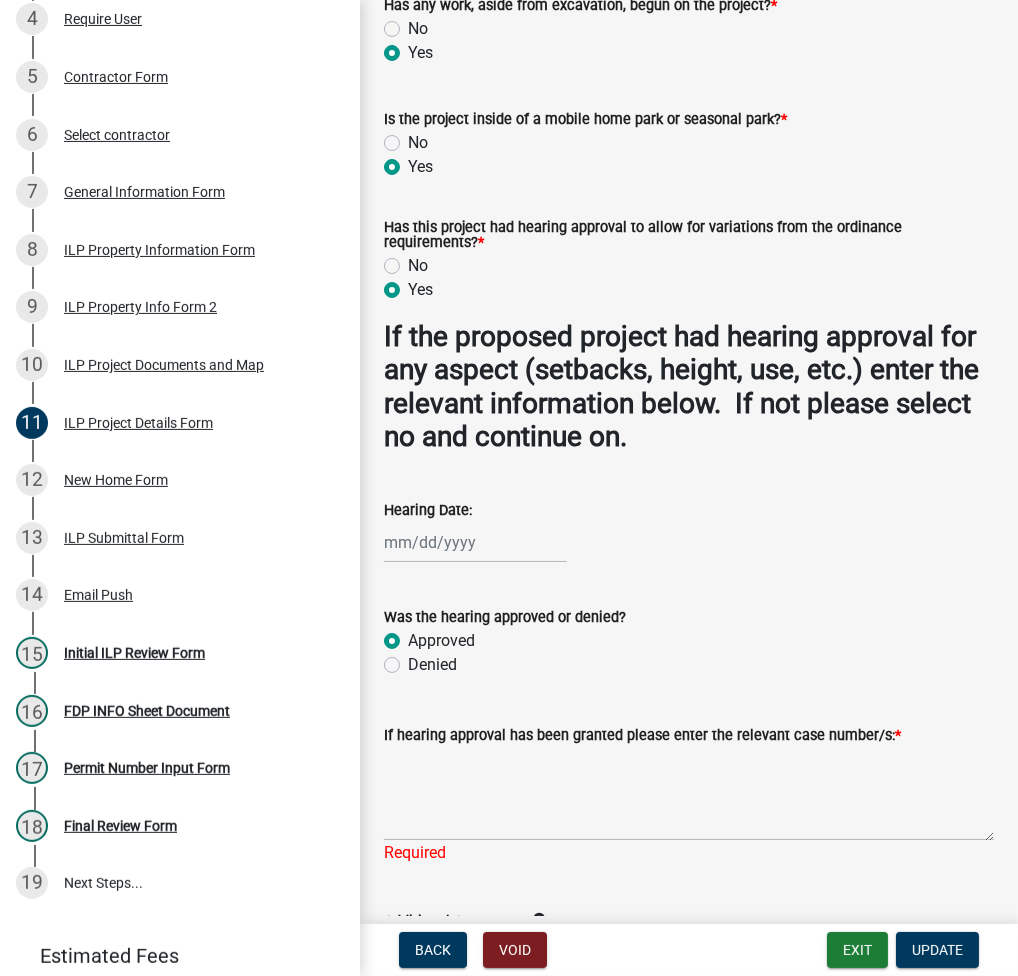 click 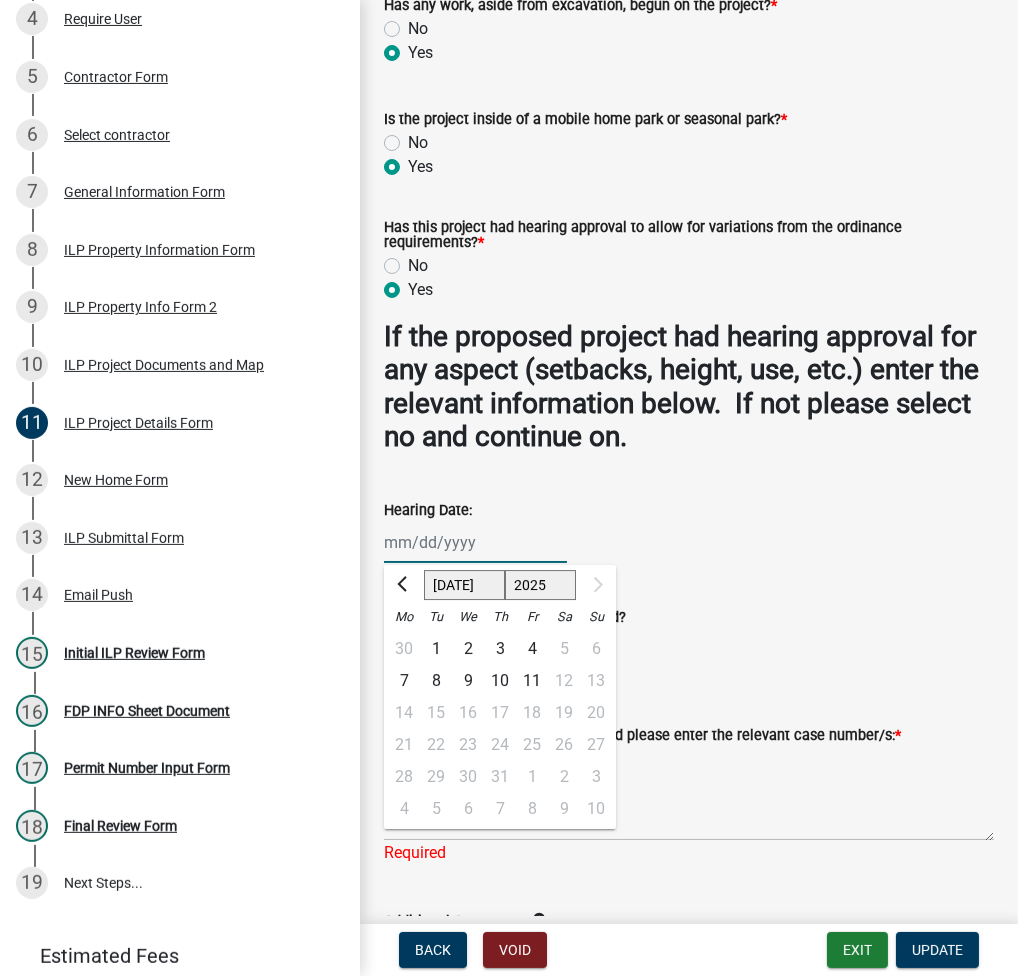 click on "Hearing Date:" at bounding box center (475, 542) 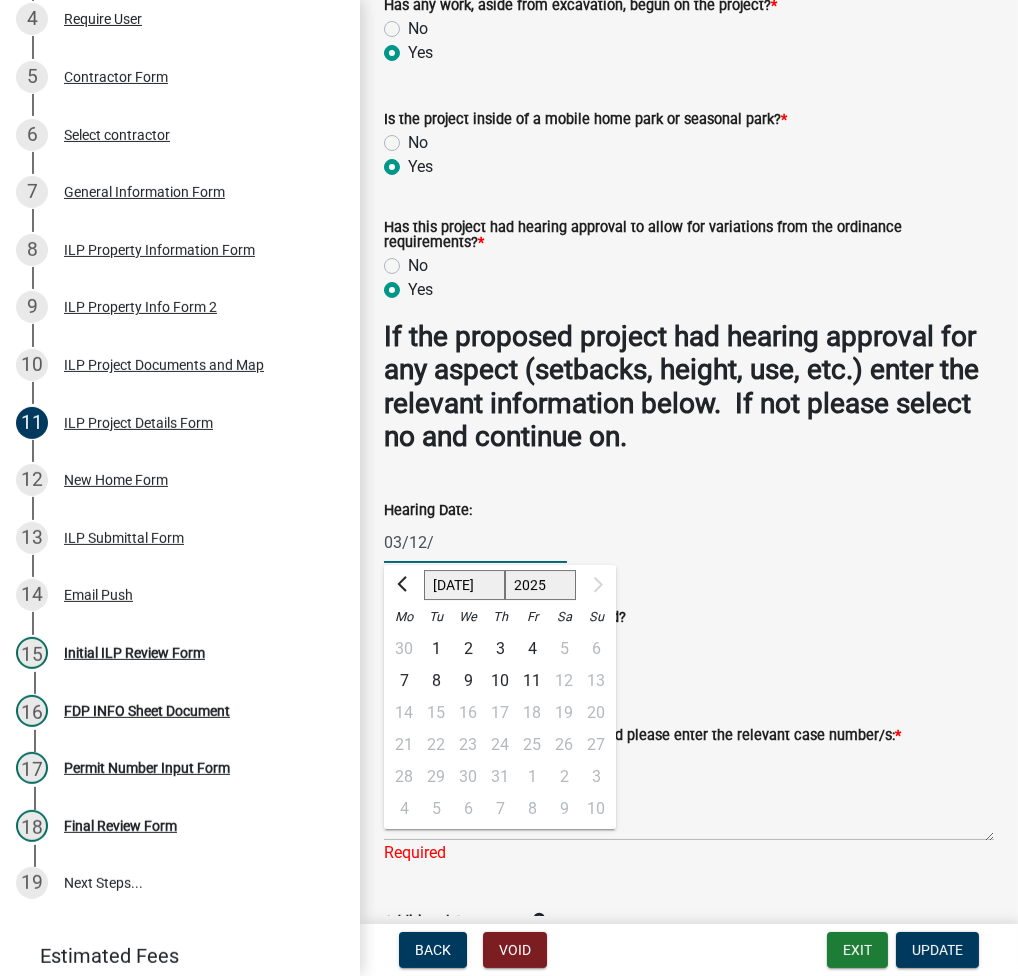 type on "03/12/2002" 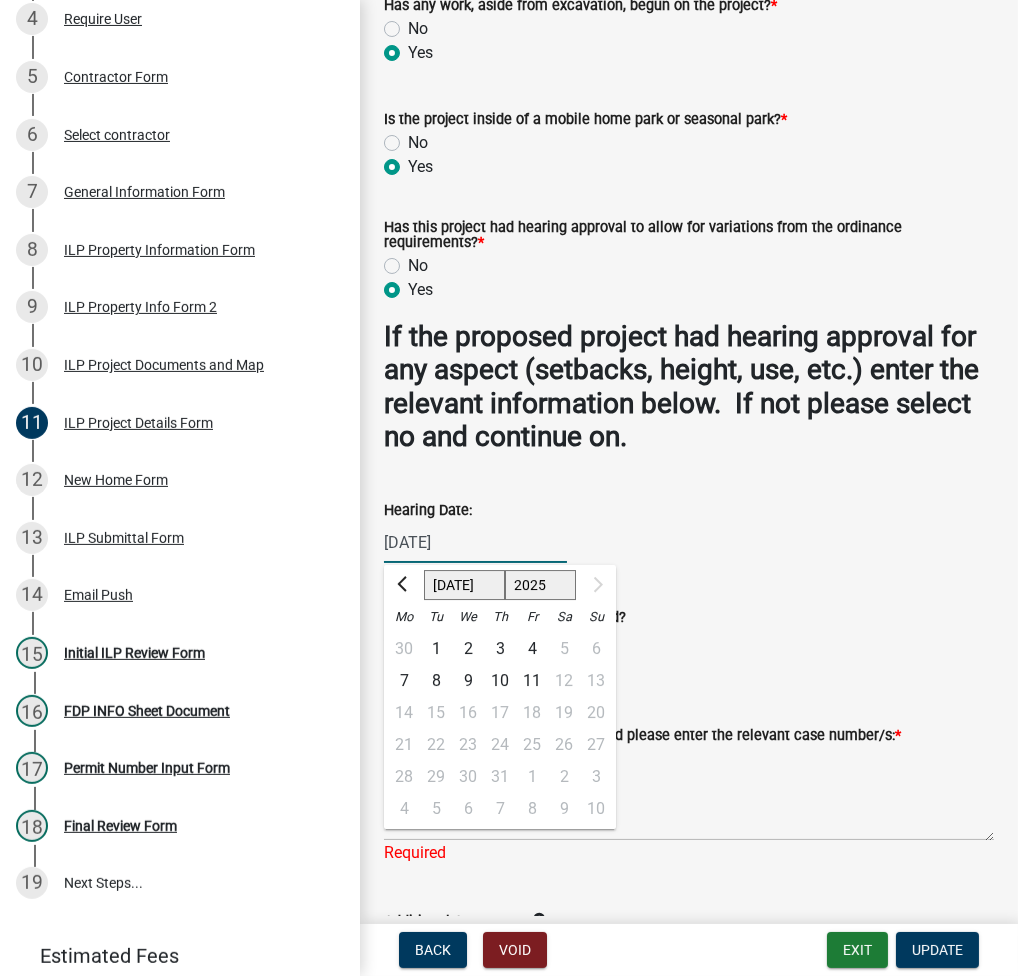 click on "Was the hearing approved or denied?   Approved   Denied" 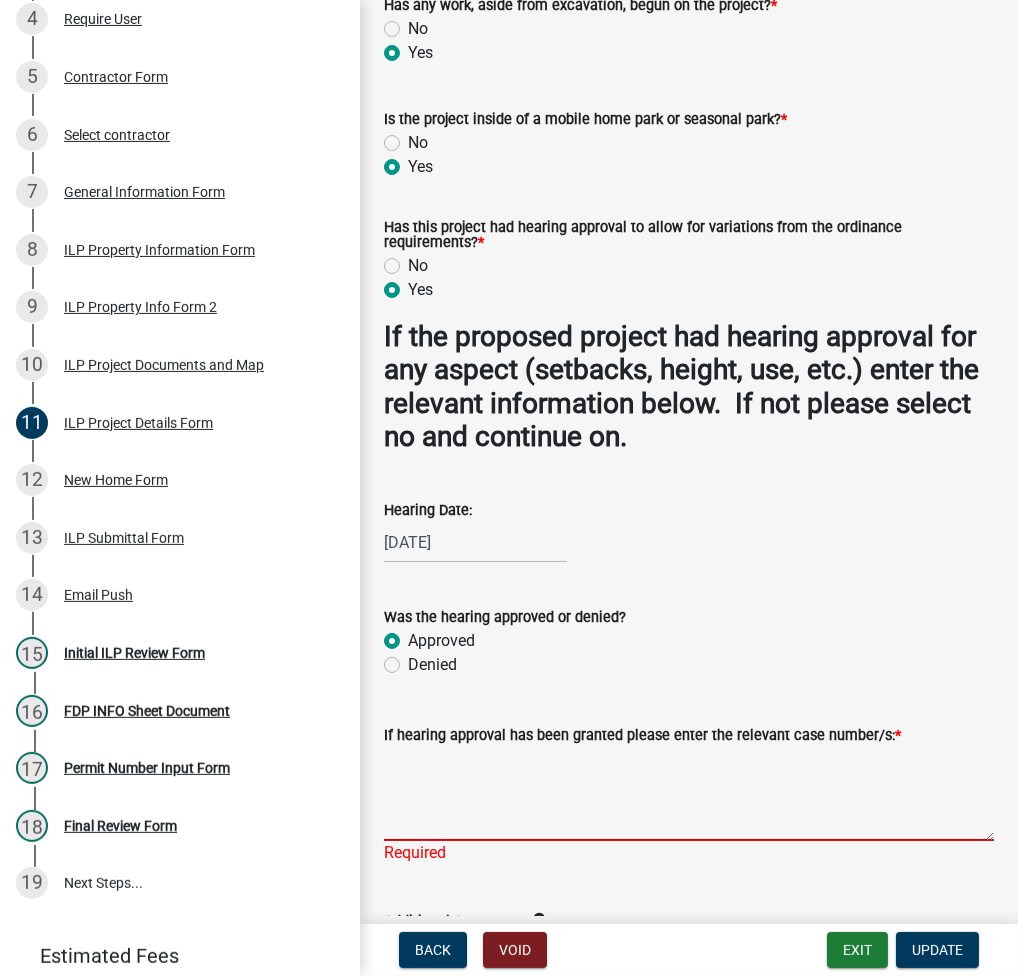 click on "If hearing approval has been granted please enter the relevant case number/s:  *" at bounding box center [689, 794] 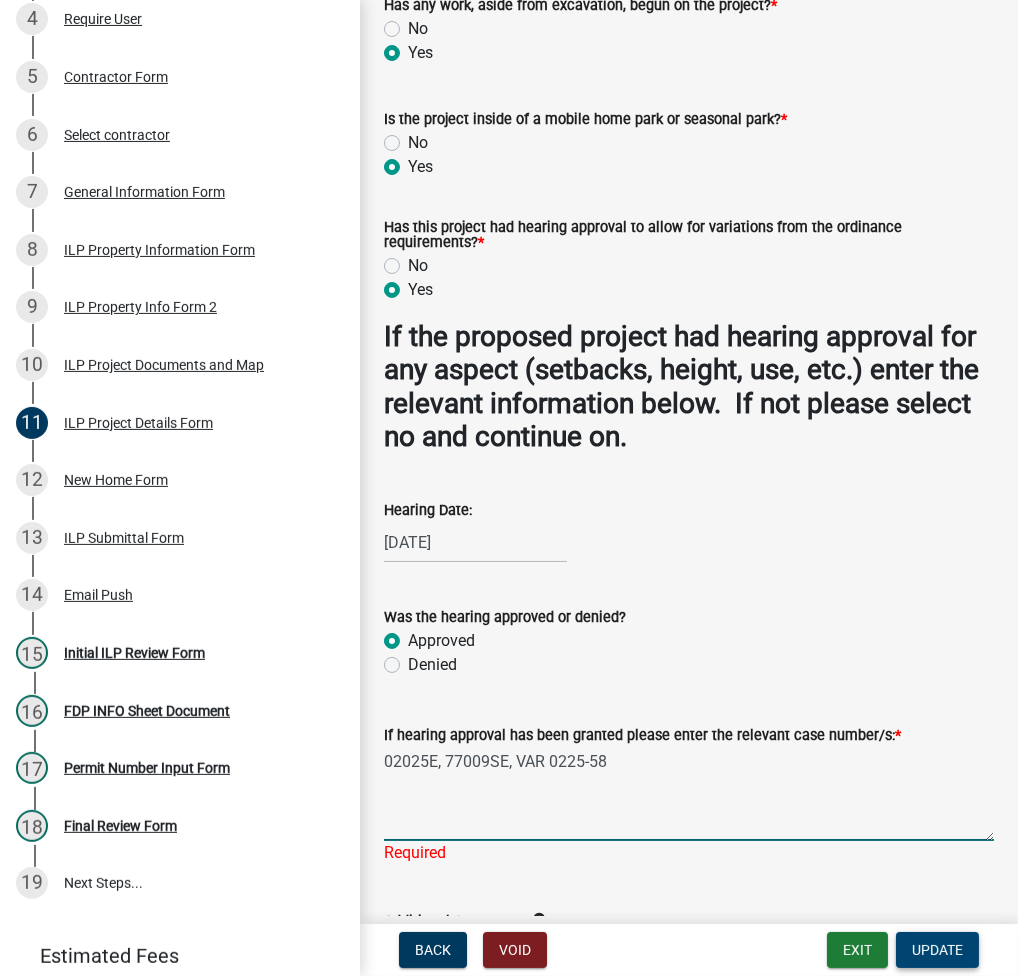 type on "02025E, 77009SE, VAR 0225-58" 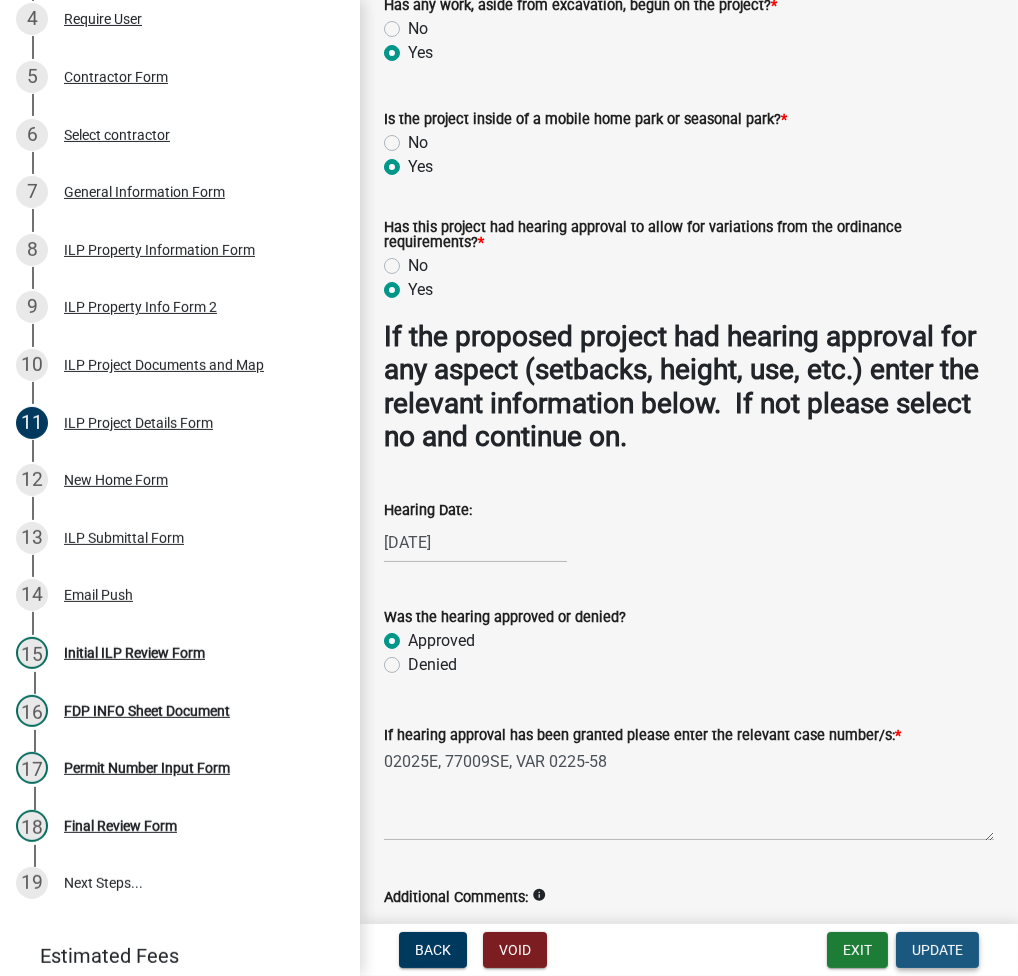 click on "Update" at bounding box center [937, 950] 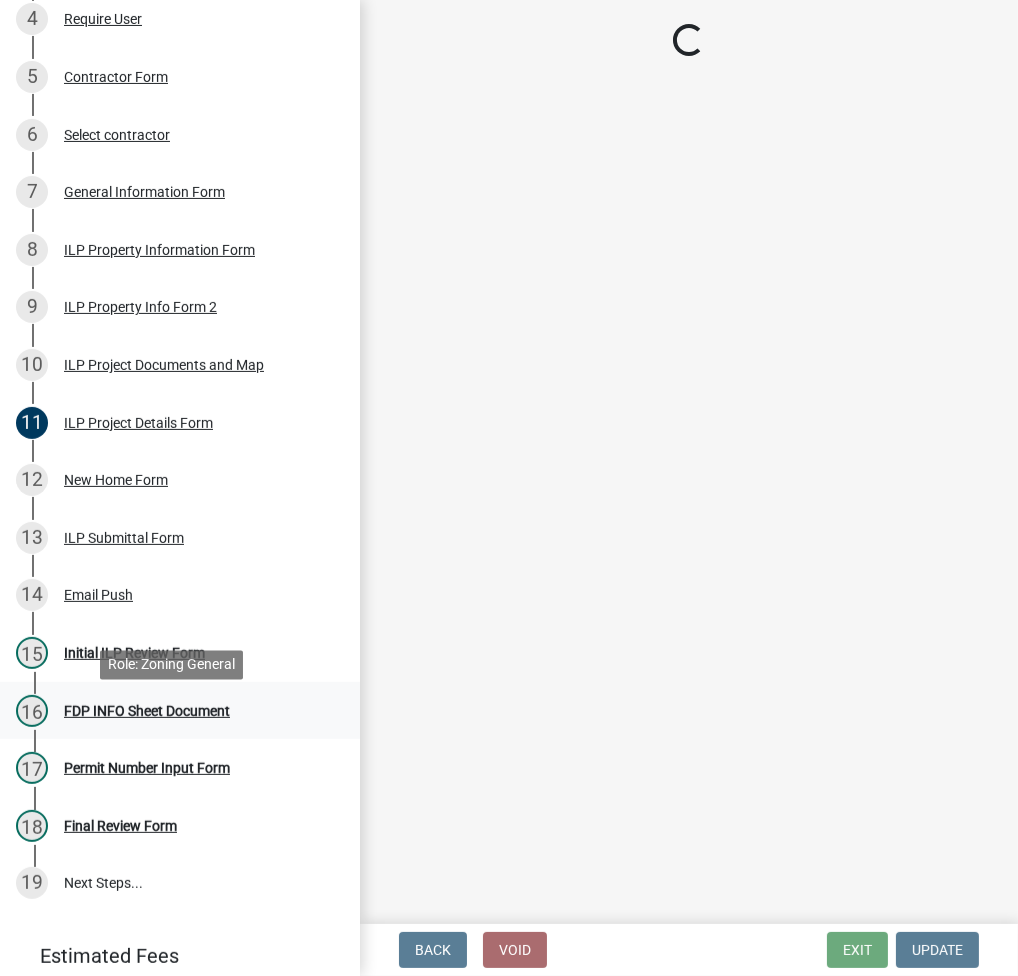 select on "fc758b50-acba-4166-9f24-5248f0f78016" 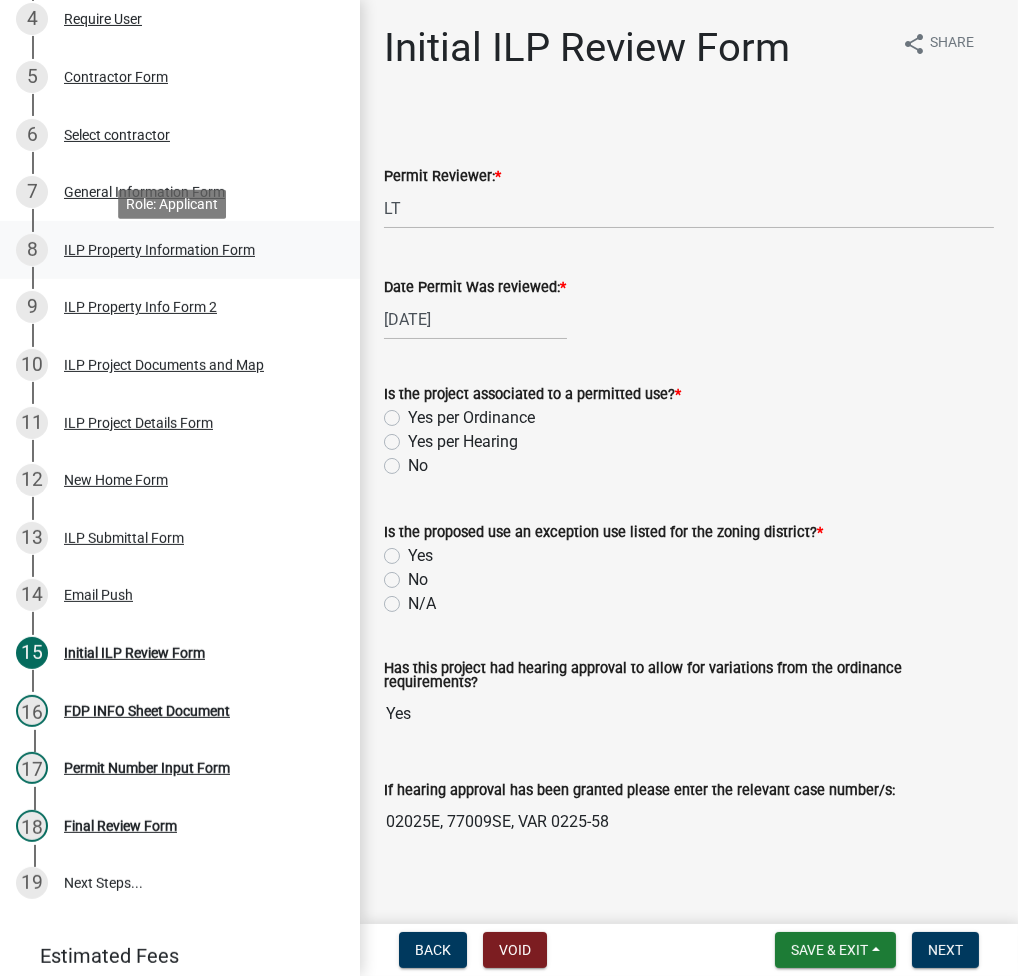 click on "ILP Property Information Form" at bounding box center (159, 250) 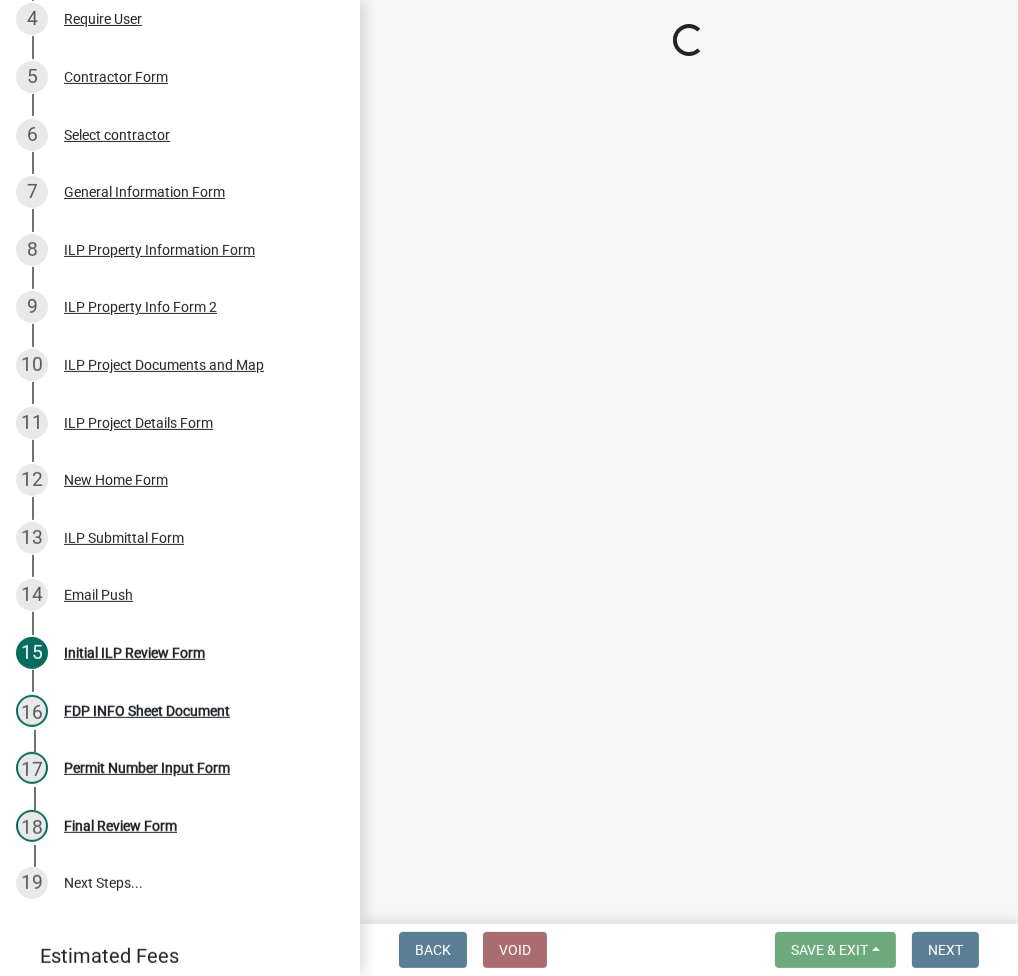 select on "adf60358-013e-4c9f-9dad-09561f394e7b" 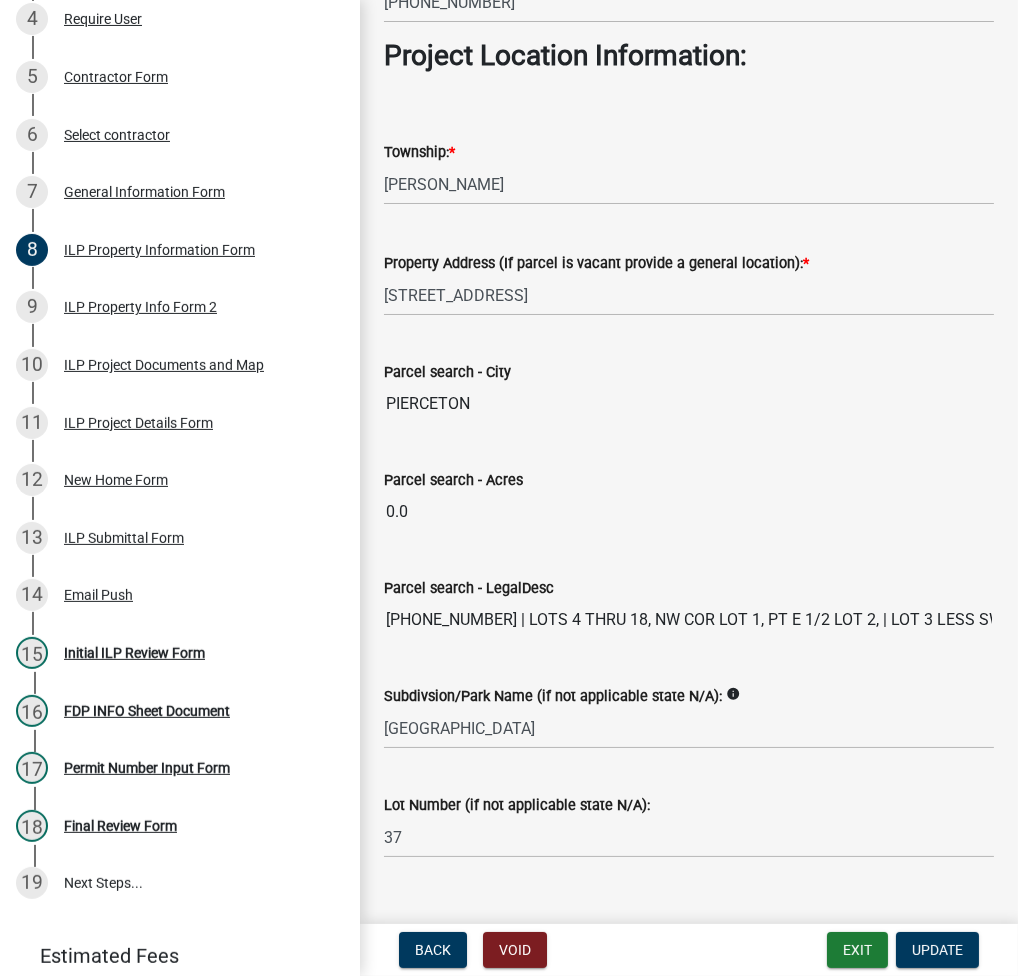 scroll, scrollTop: 1505, scrollLeft: 0, axis: vertical 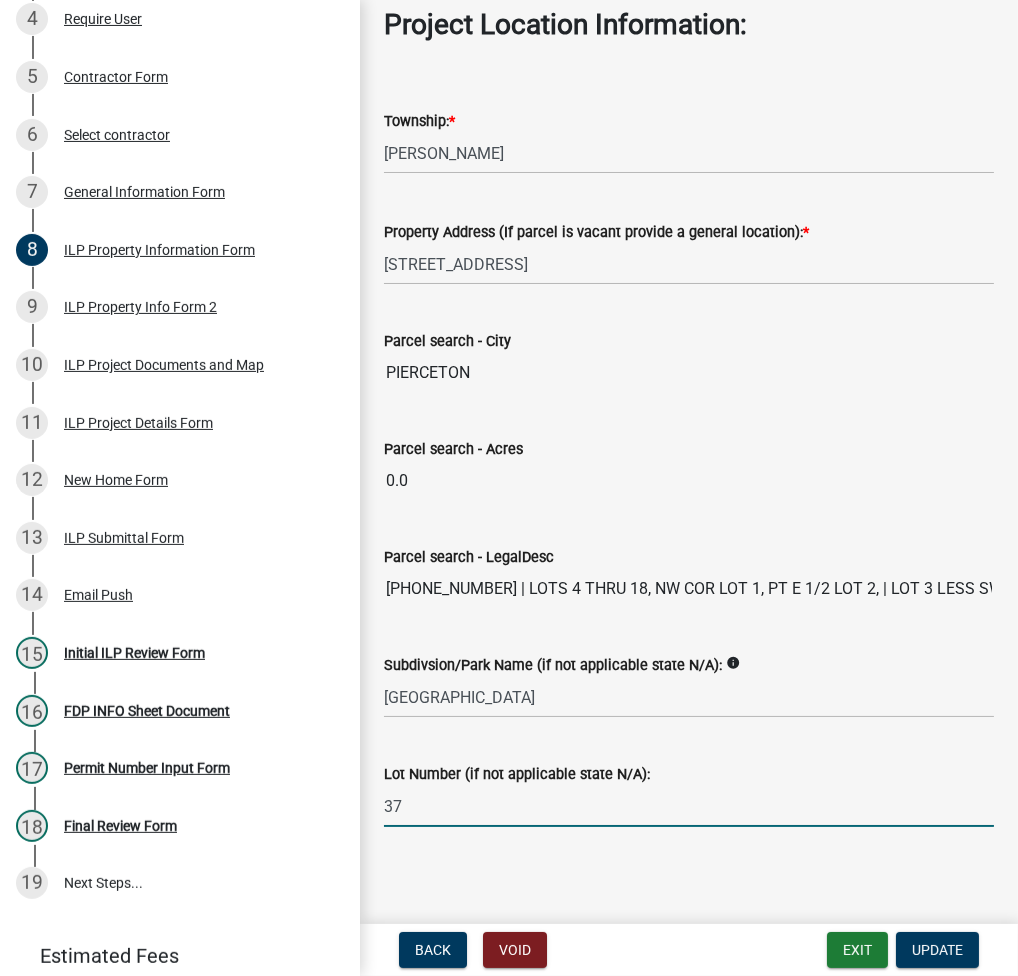 click on "37" at bounding box center [689, 806] 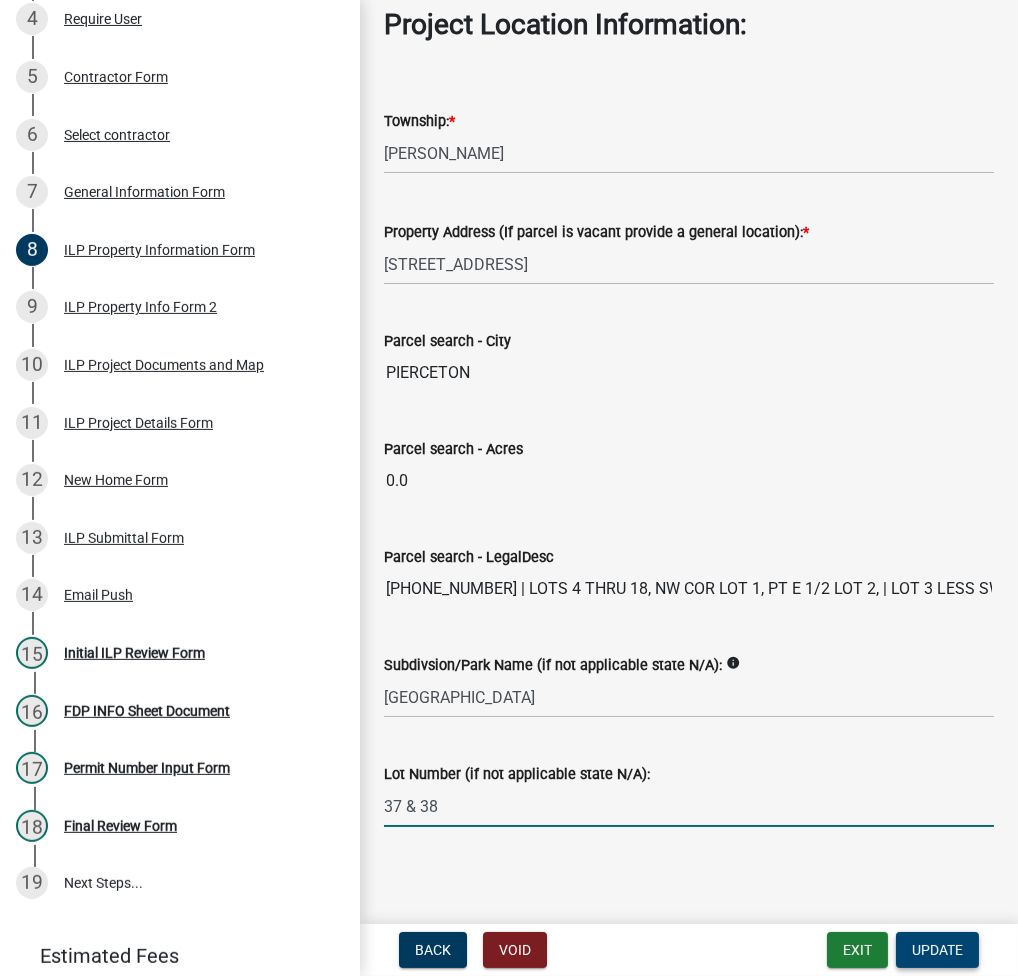 type on "37 & 38" 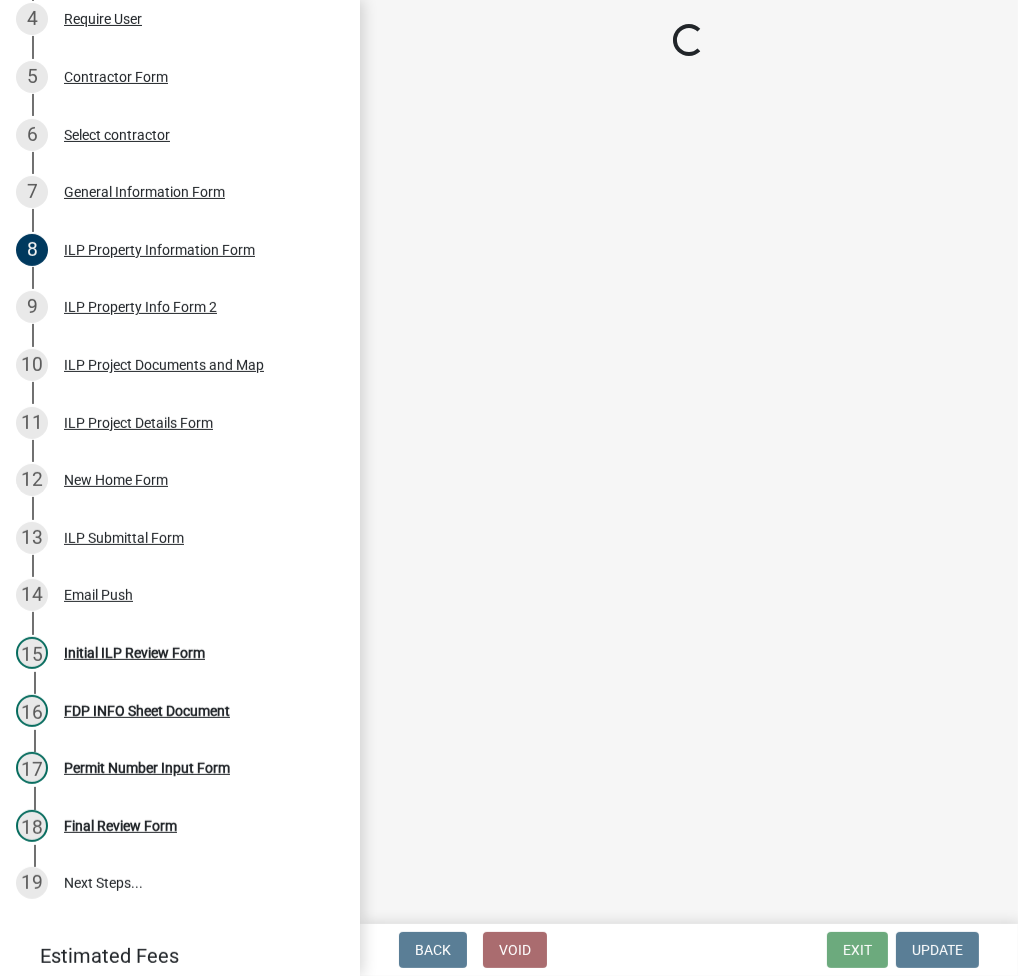 select on "fc758b50-acba-4166-9f24-5248f0f78016" 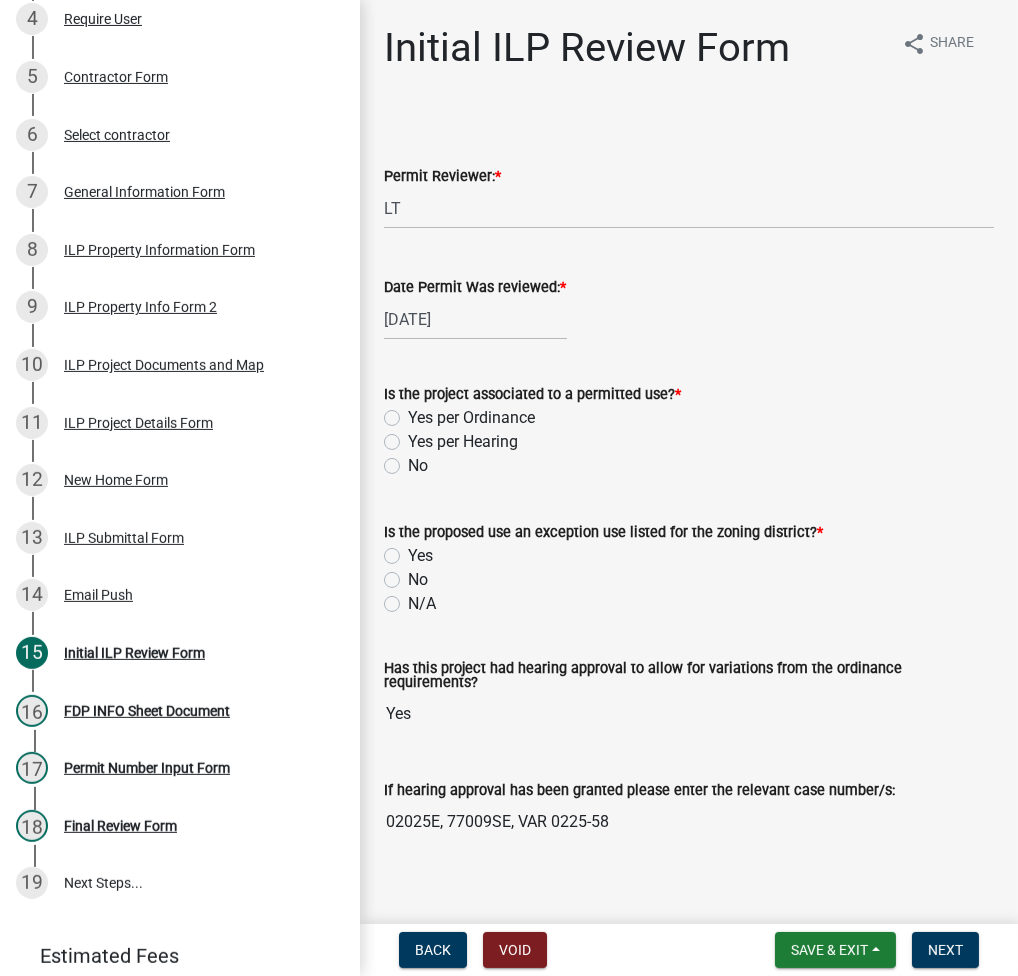 click on "Yes per Hearing" 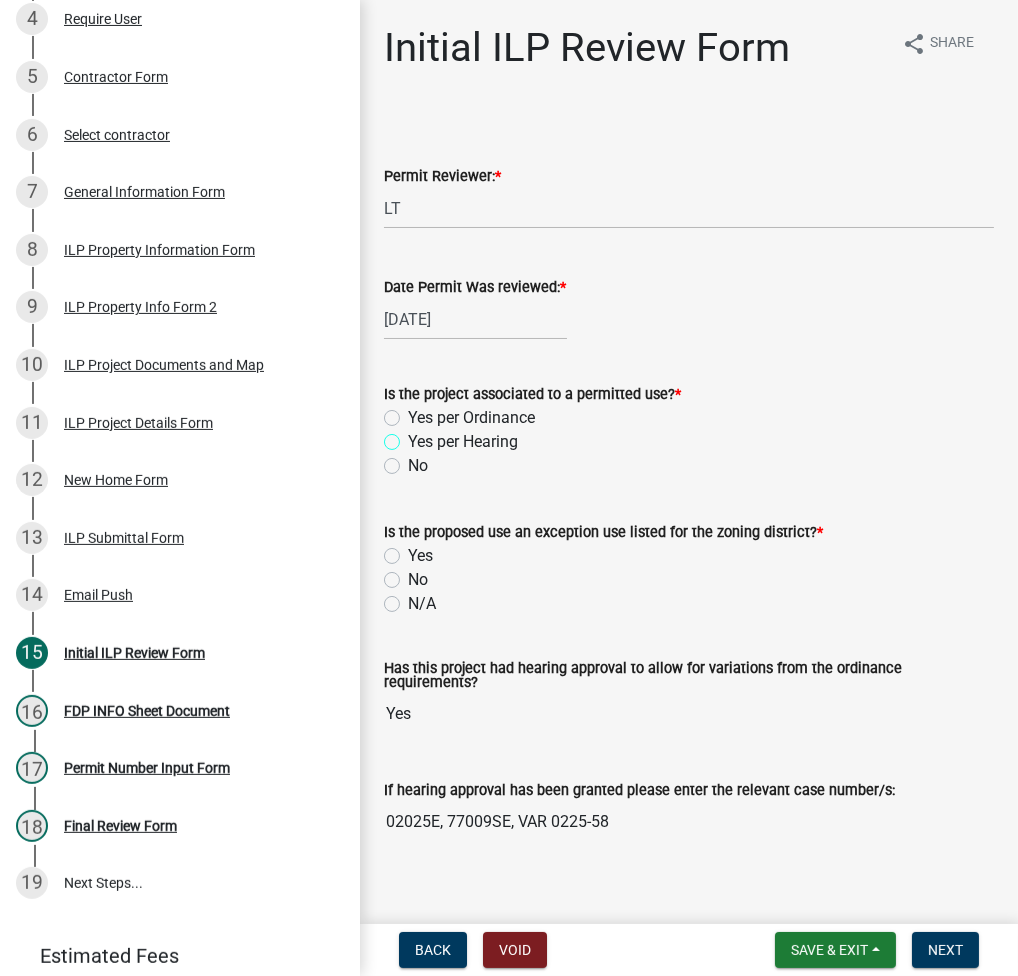 click on "Yes per Hearing" at bounding box center [414, 436] 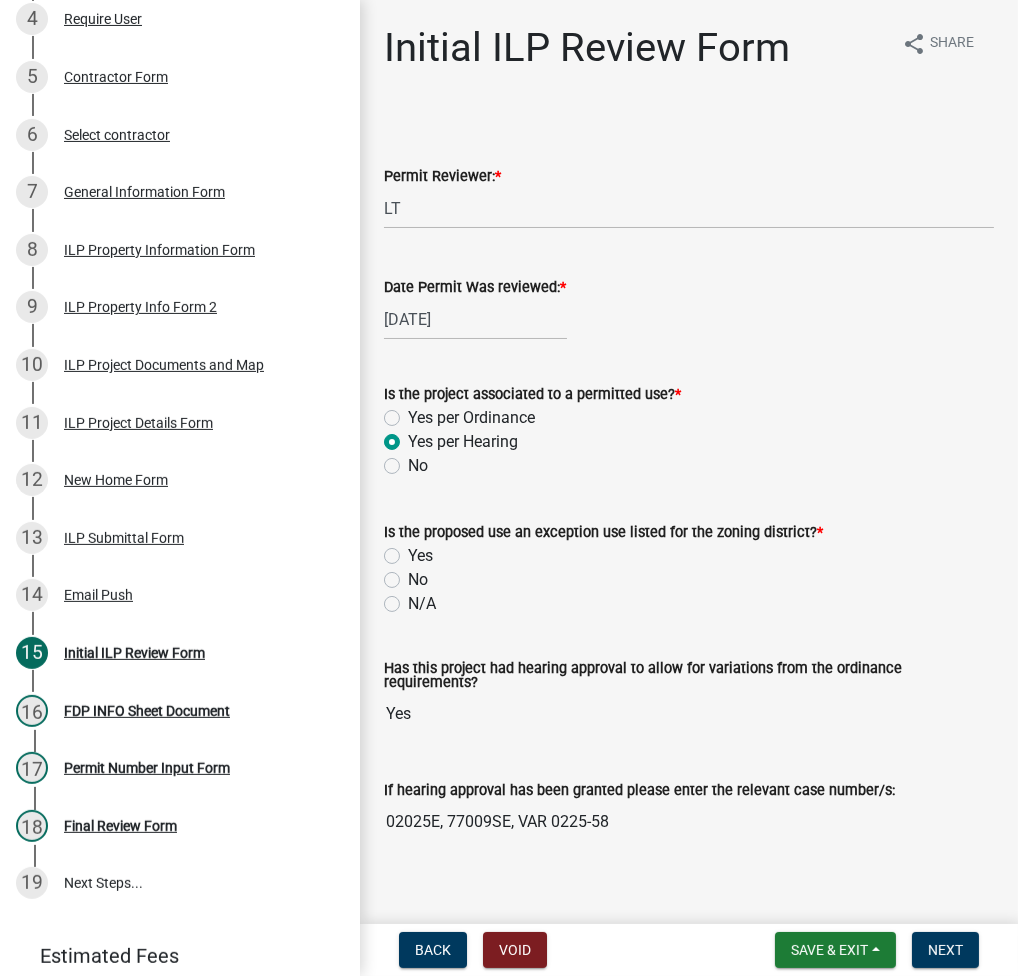 radio on "true" 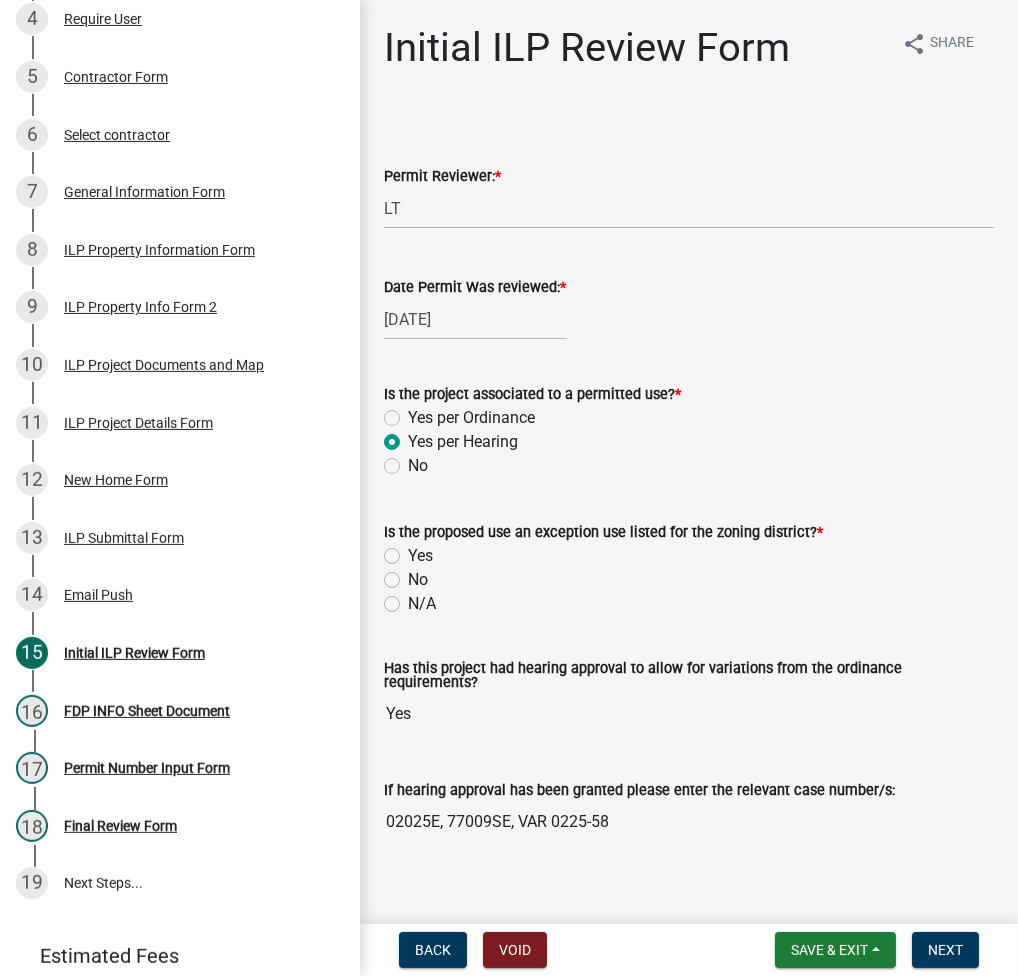 click on "Yes" 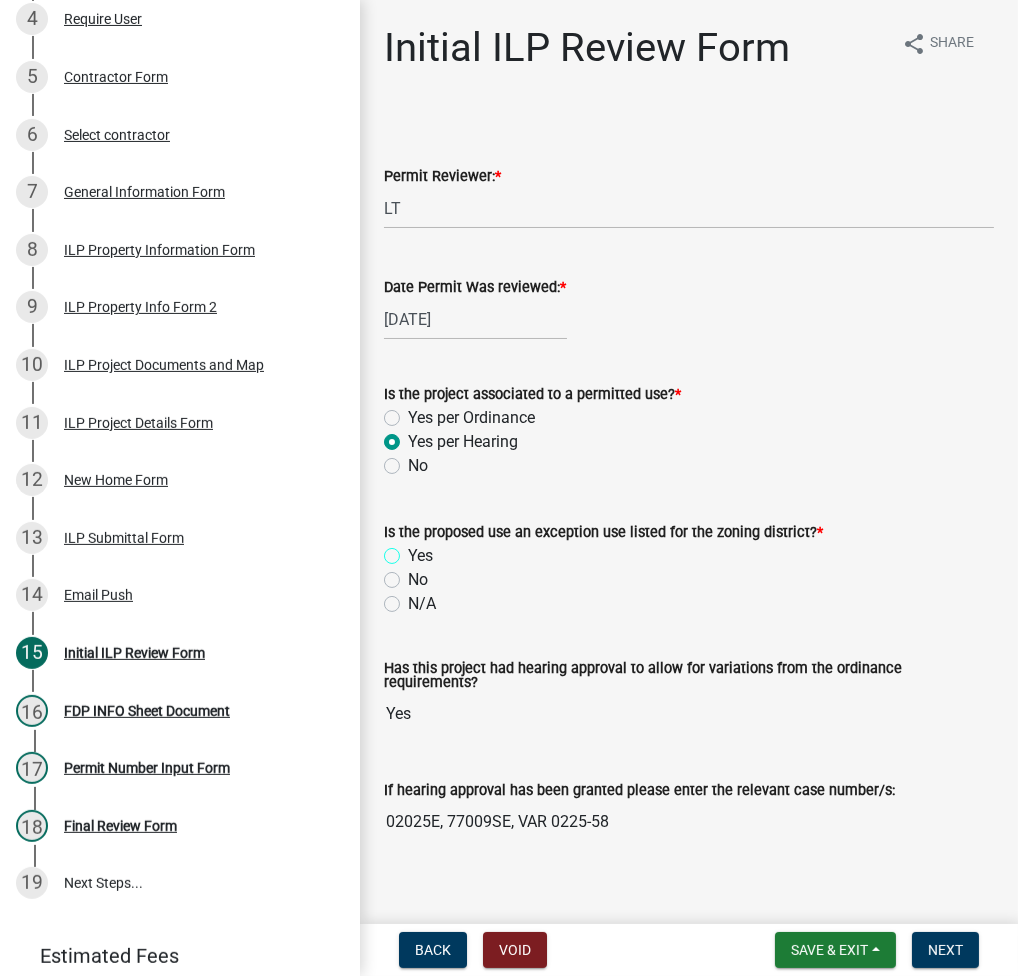 click on "Yes" at bounding box center [414, 550] 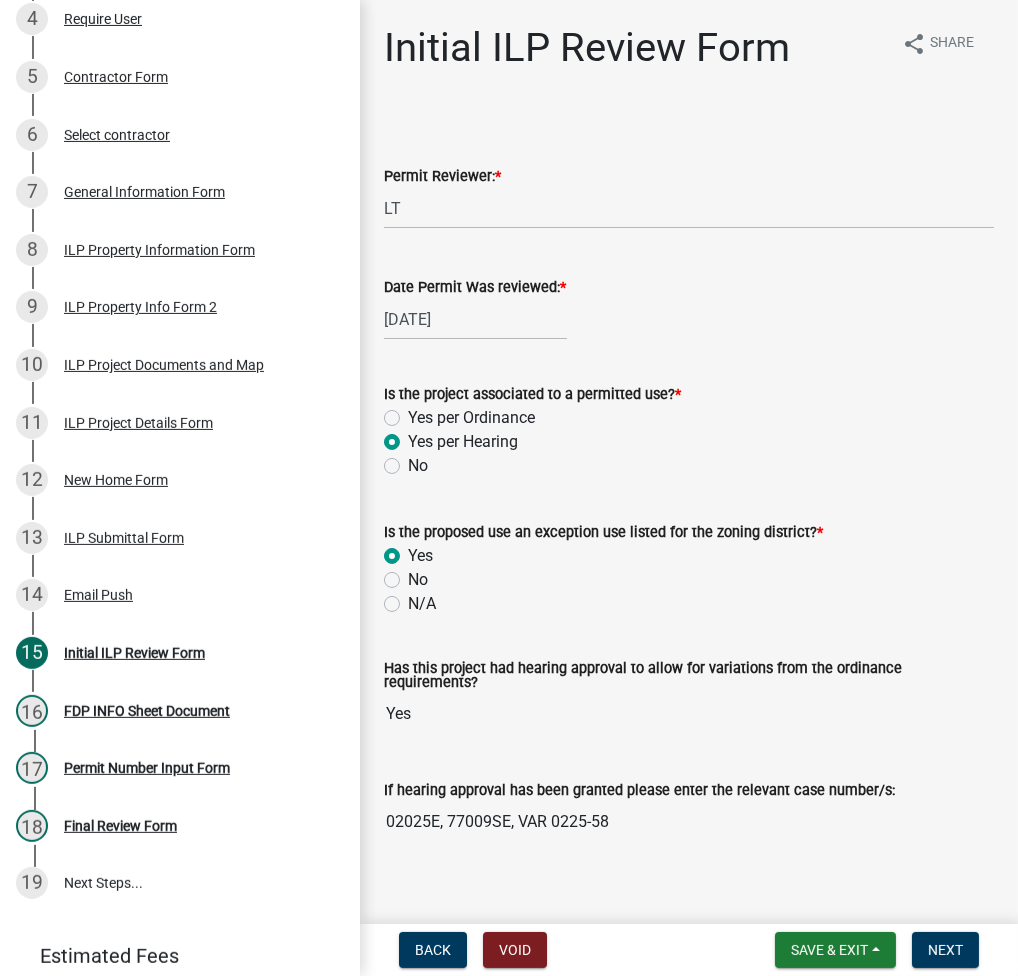 radio on "true" 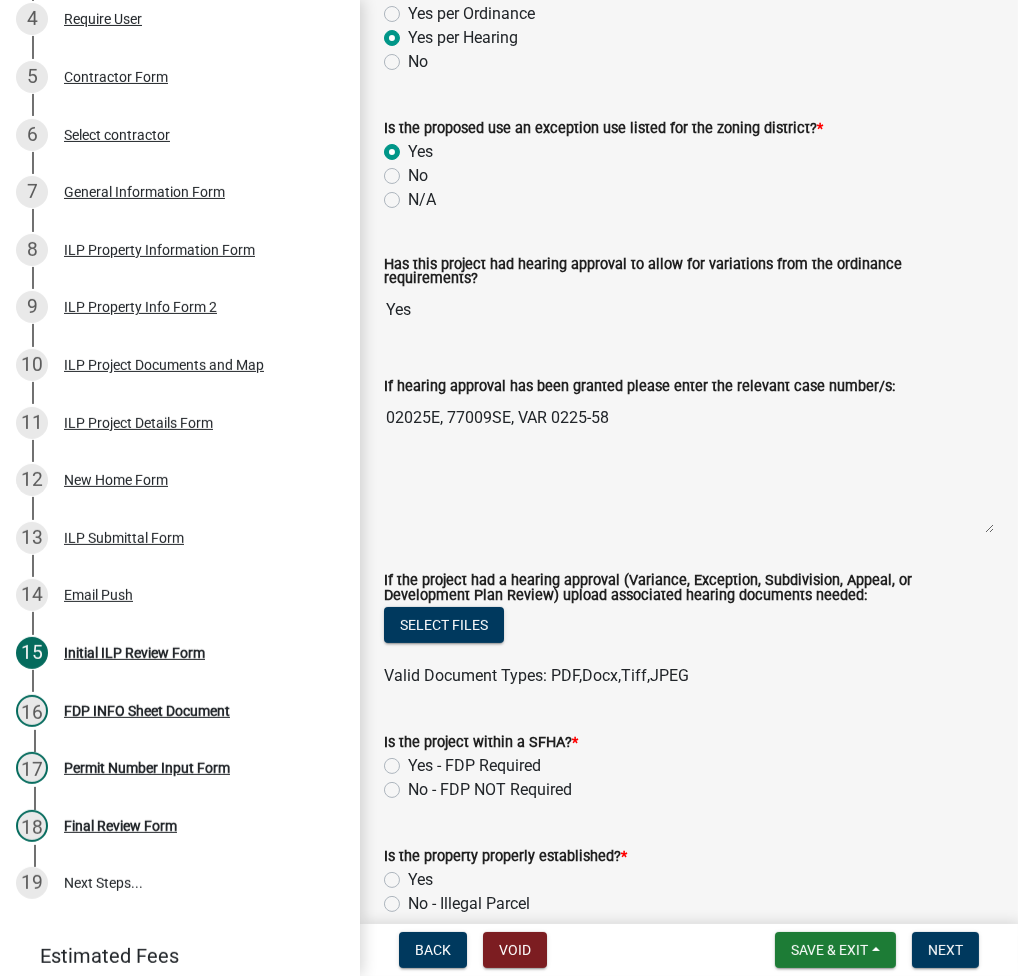 scroll, scrollTop: 533, scrollLeft: 0, axis: vertical 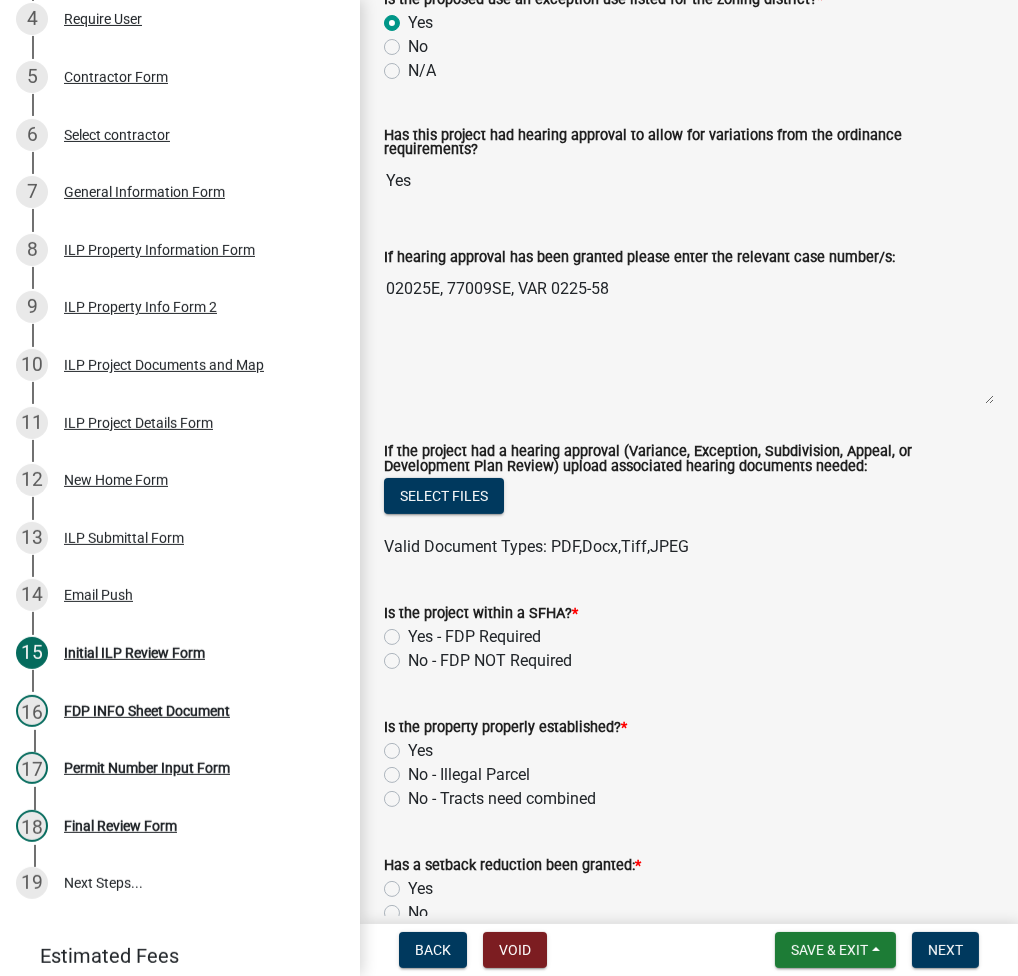 click on "No - FDP NOT Required" 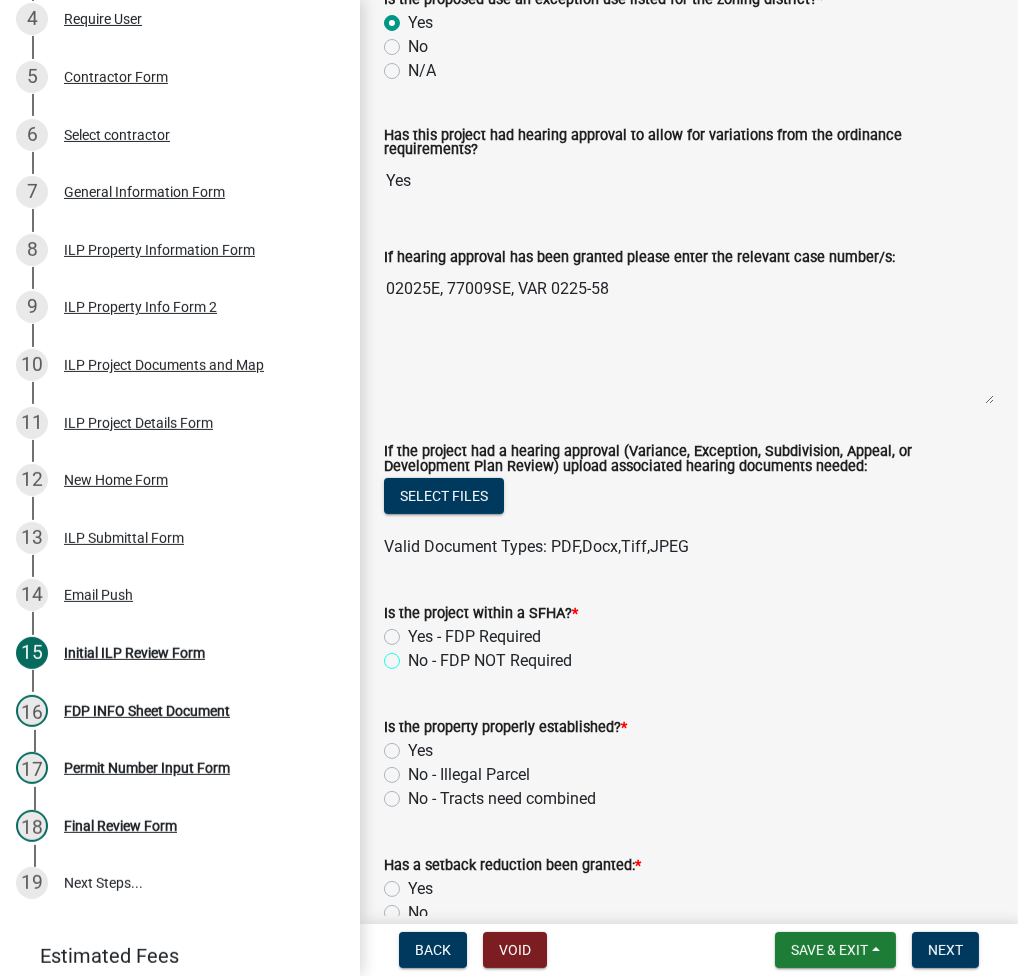 click on "No - FDP NOT Required" at bounding box center [414, 655] 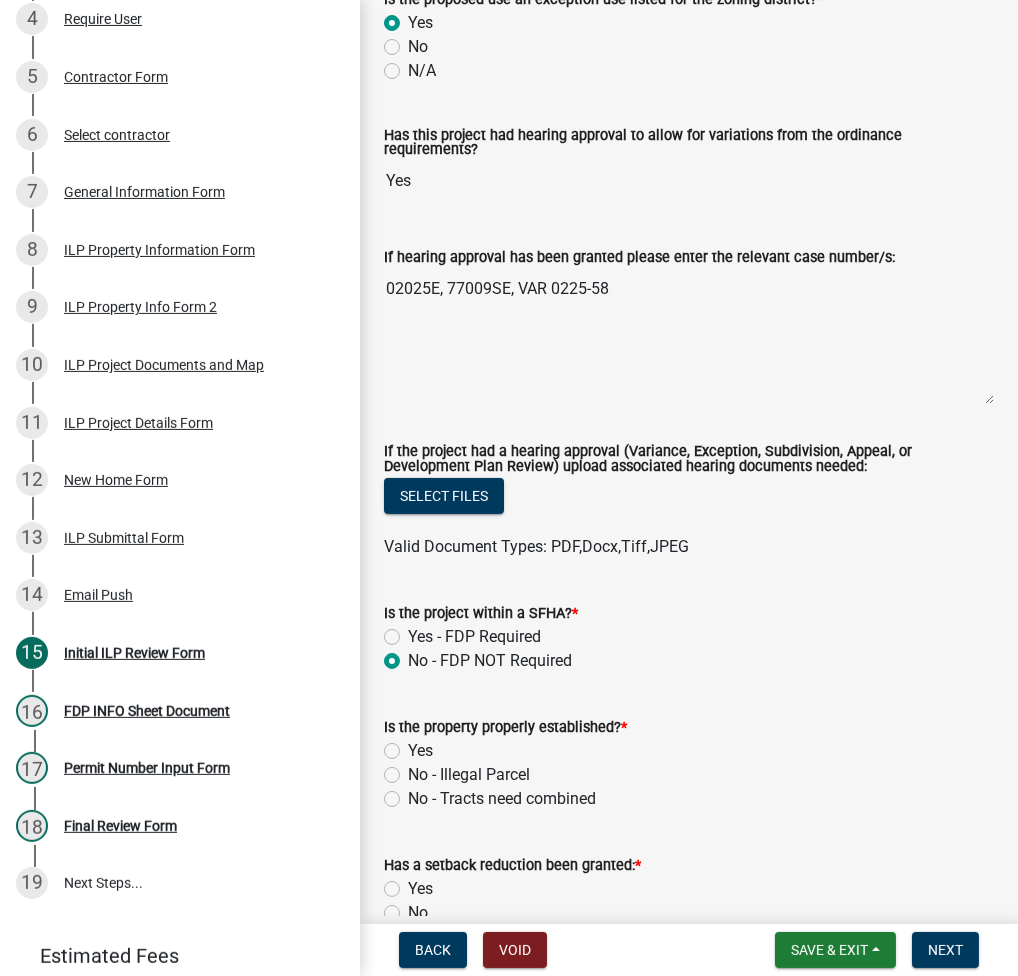 radio on "true" 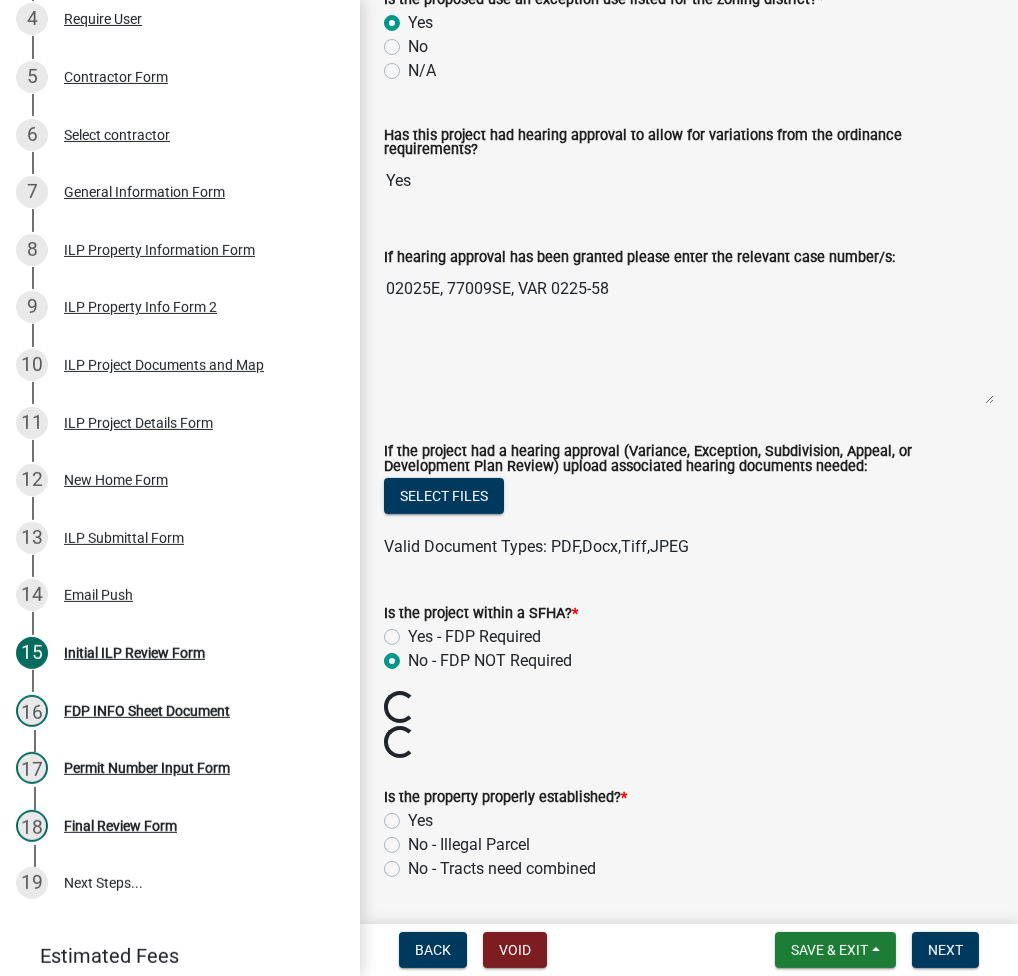 scroll, scrollTop: 800, scrollLeft: 0, axis: vertical 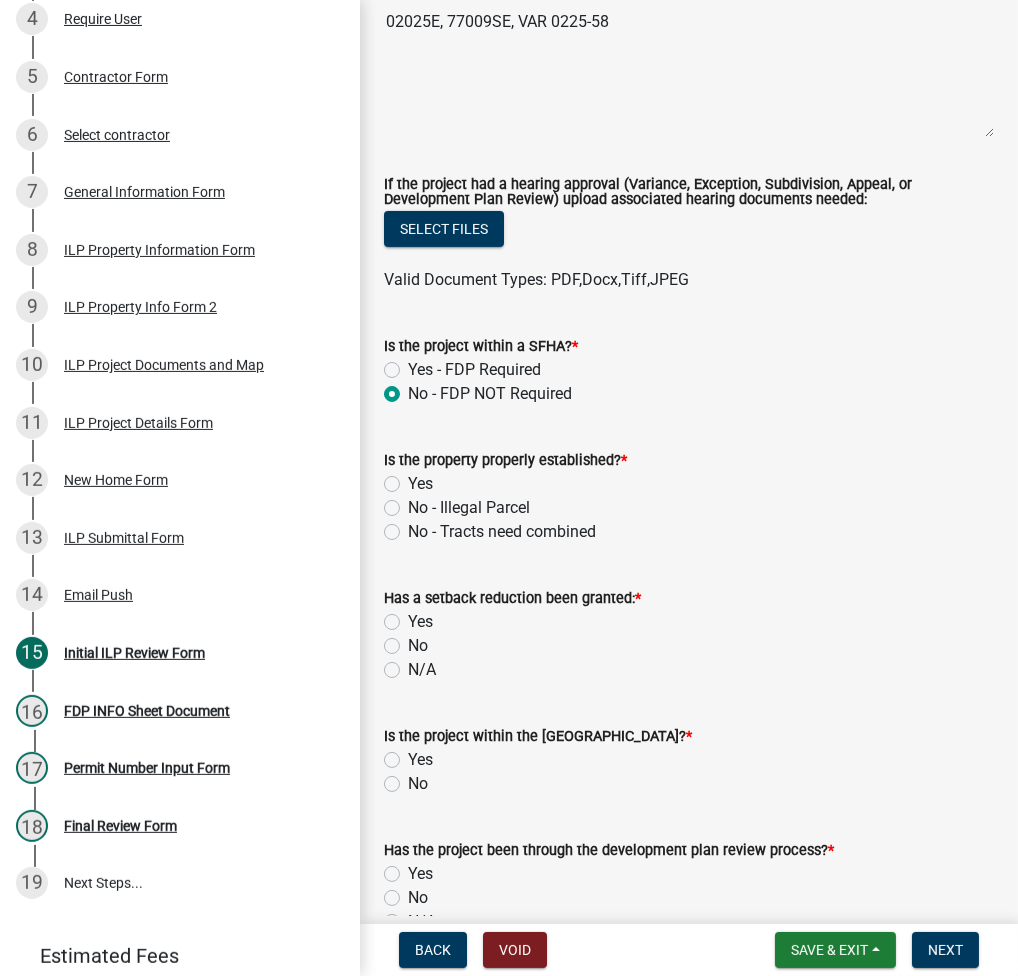 click on "Yes" 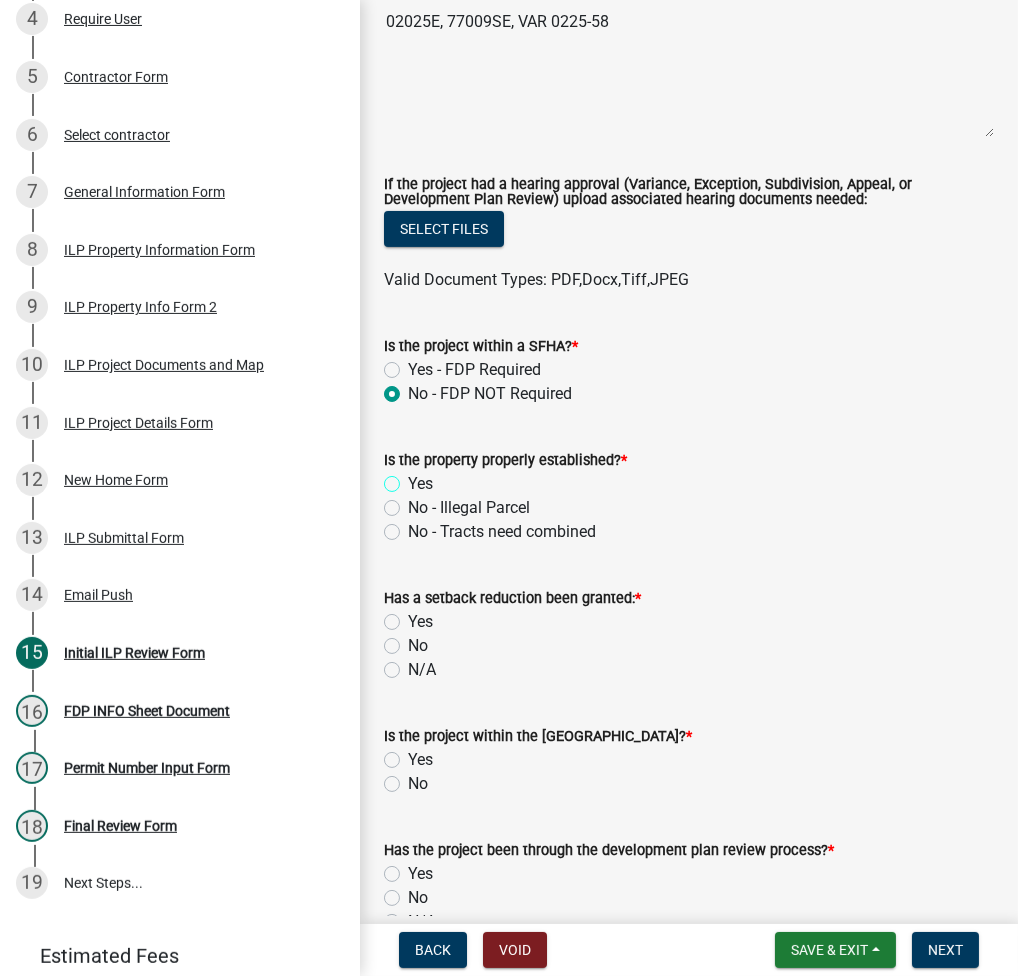 click on "Yes" at bounding box center (414, 478) 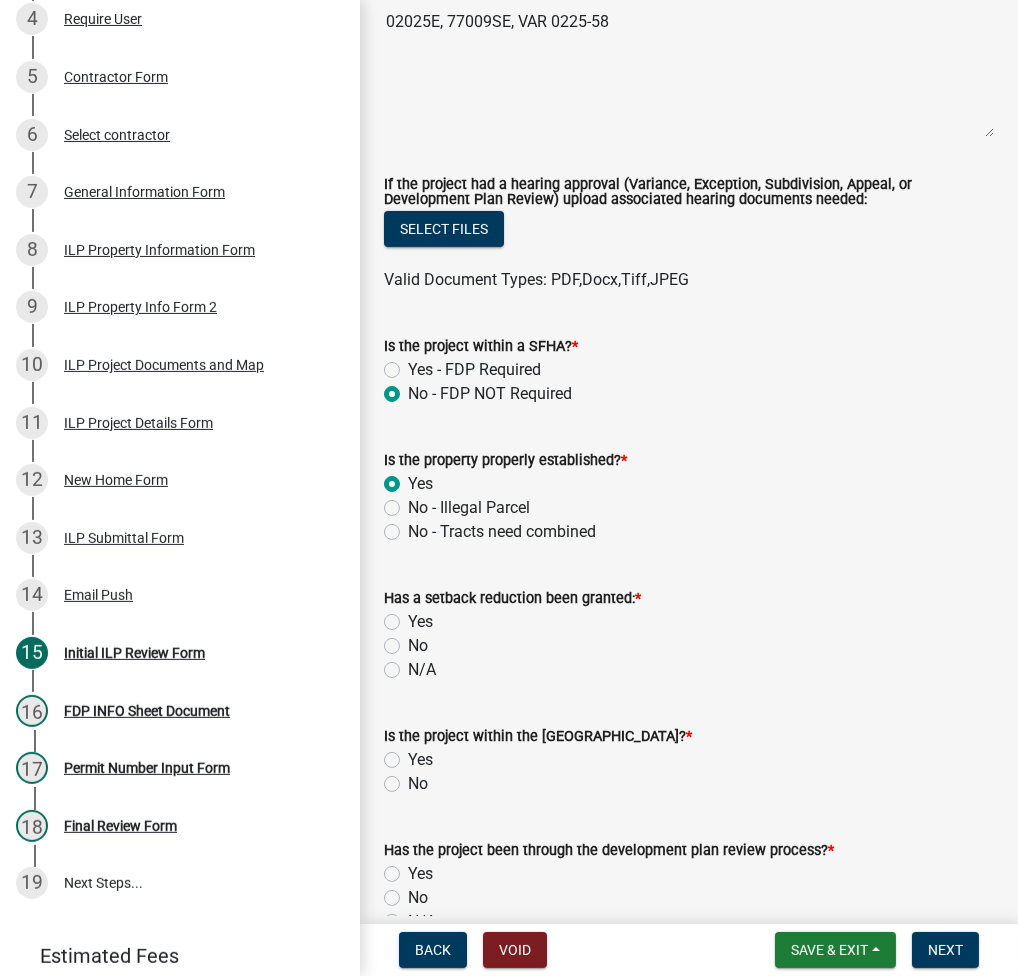 radio on "true" 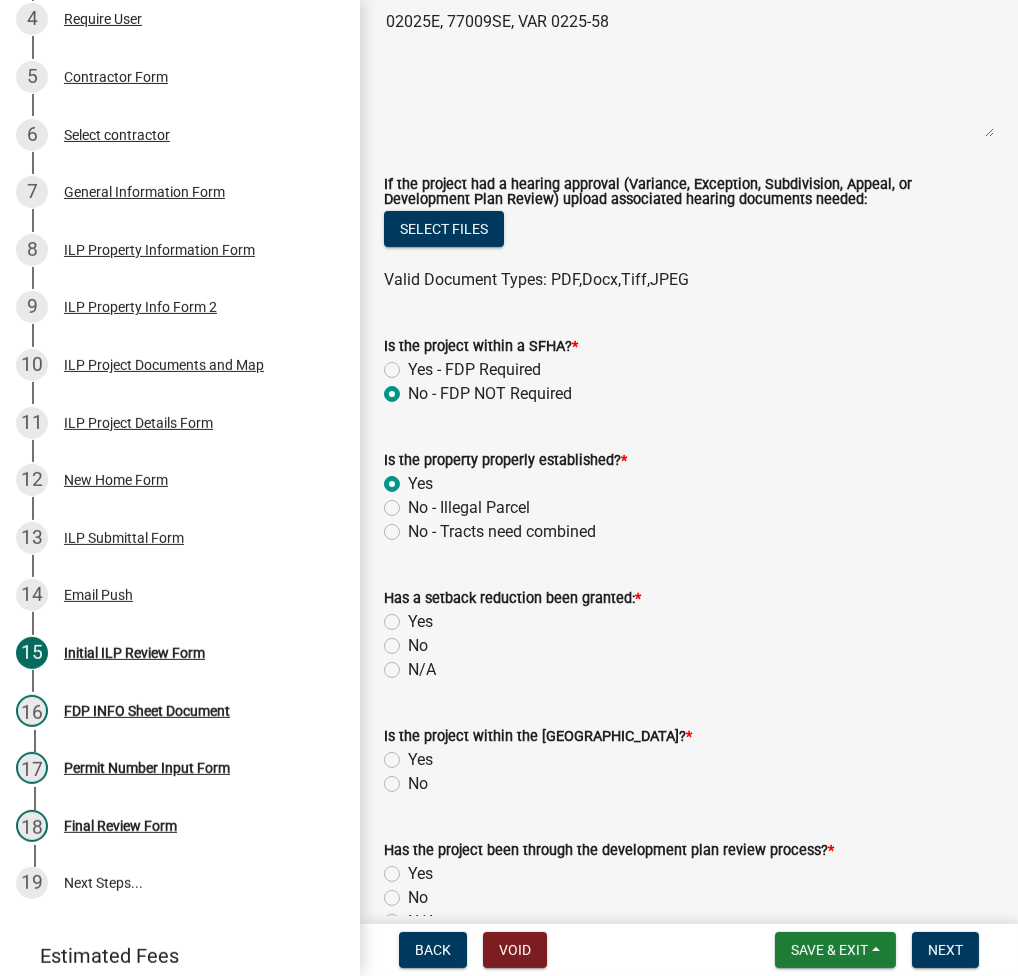 click on "N/A" 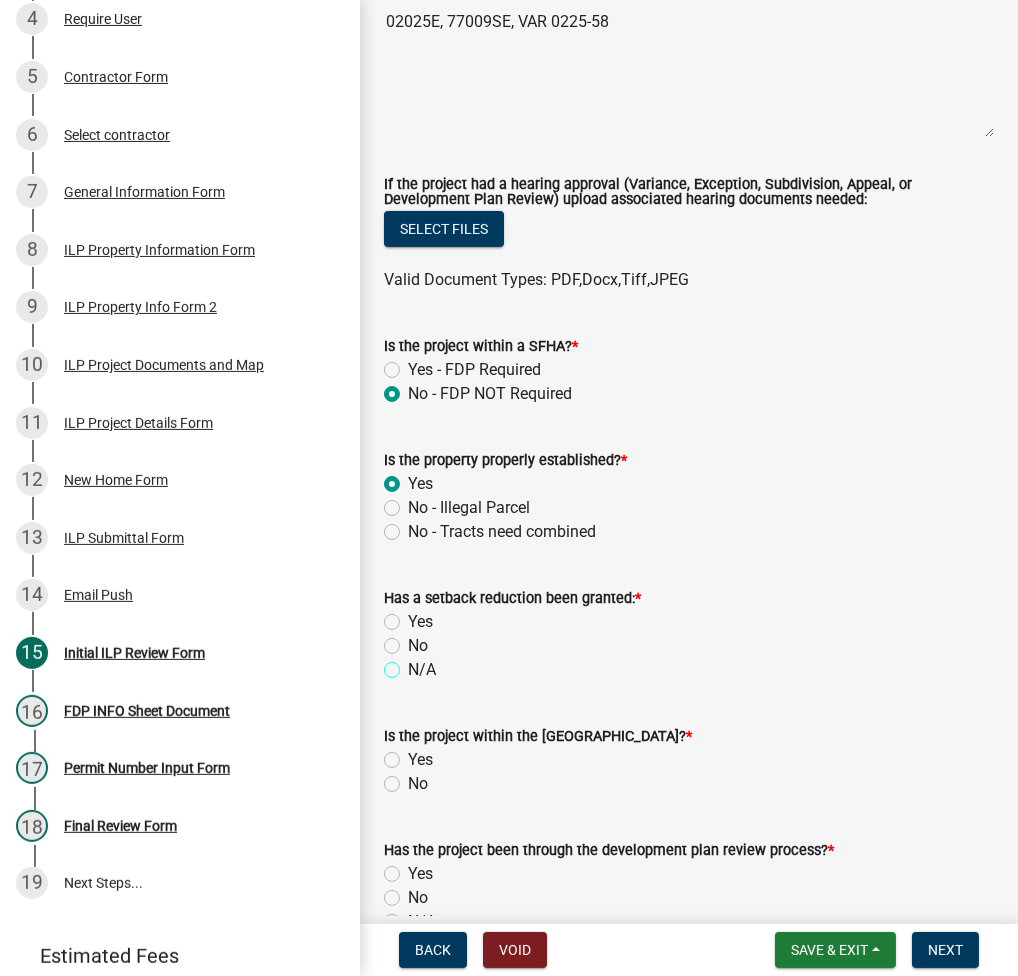 click on "N/A" at bounding box center [414, 664] 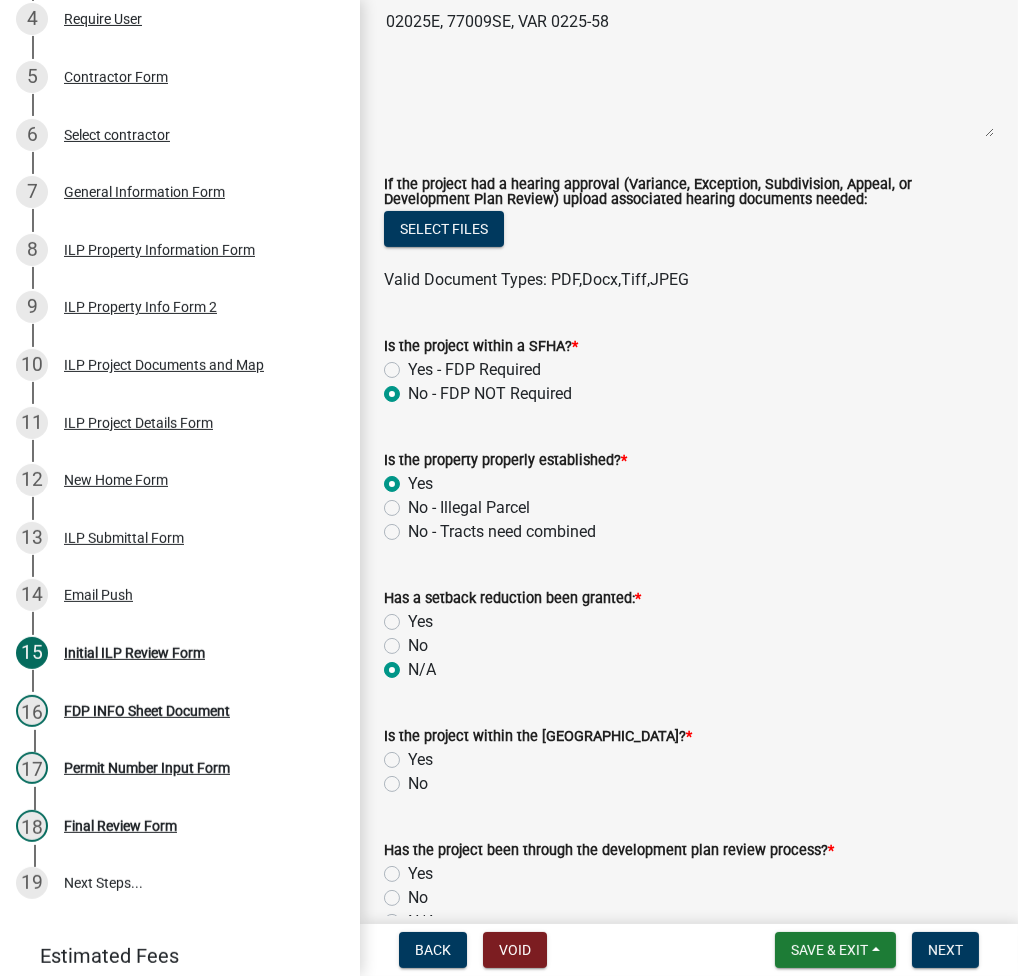 radio on "true" 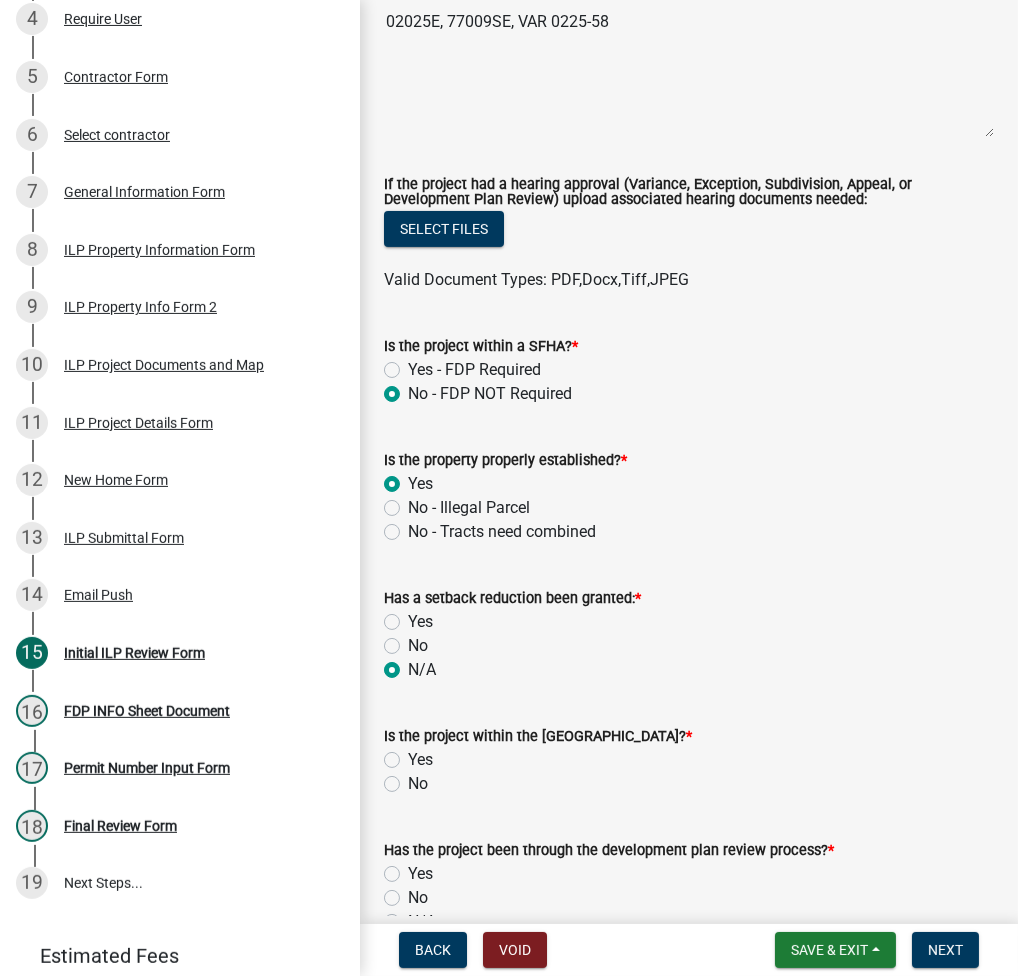 click on "No" 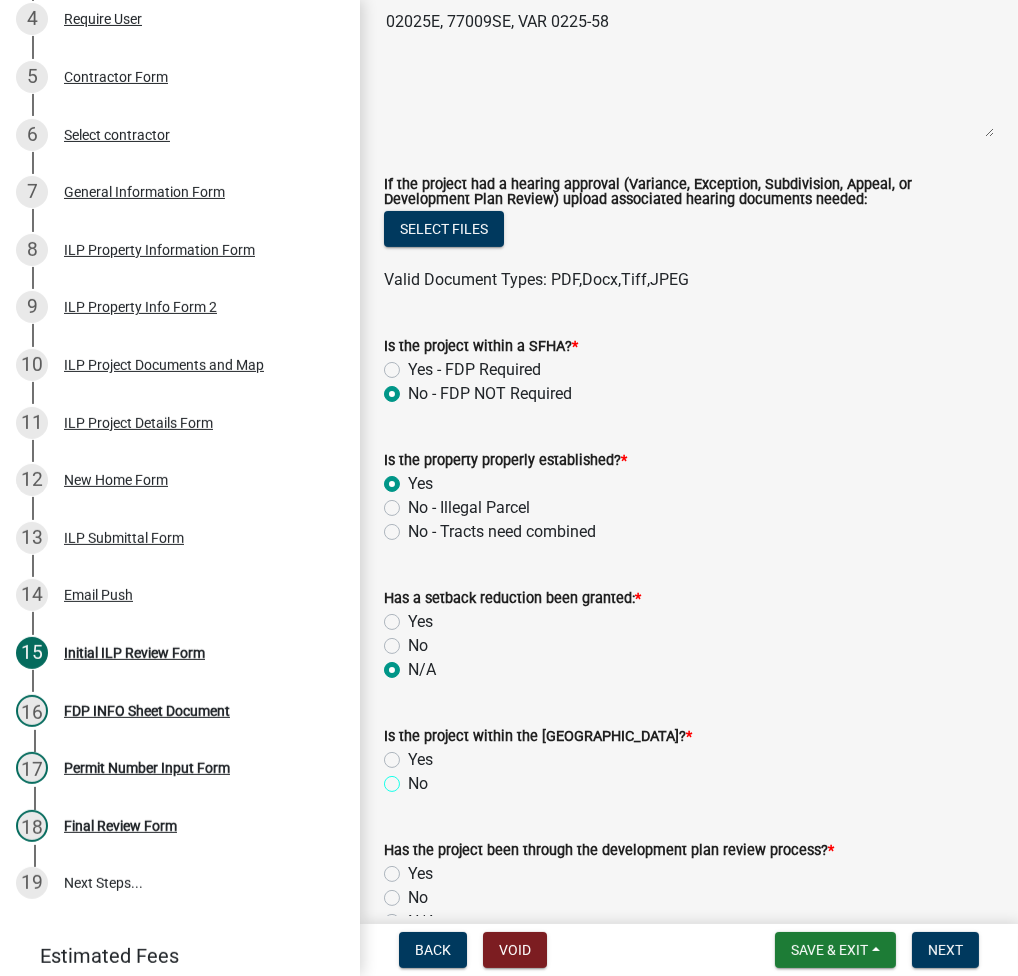 click on "No" at bounding box center (414, 778) 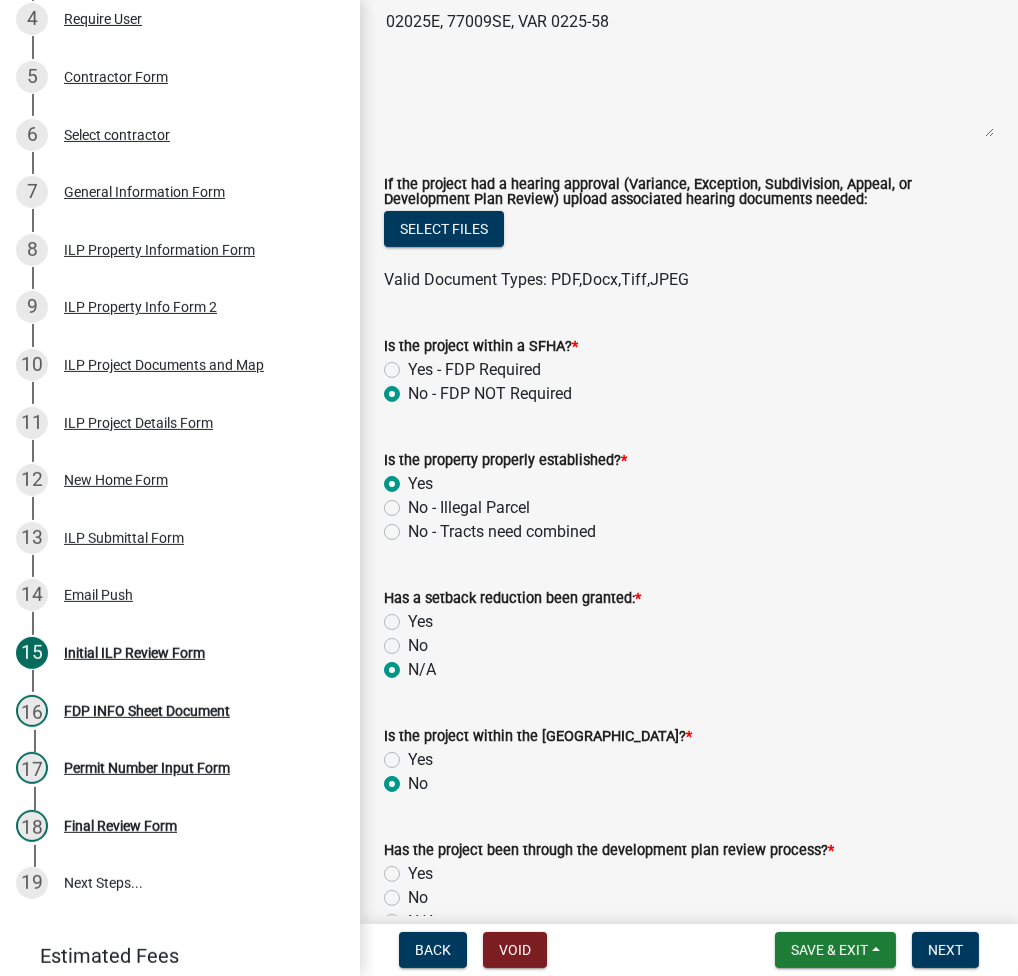 radio on "true" 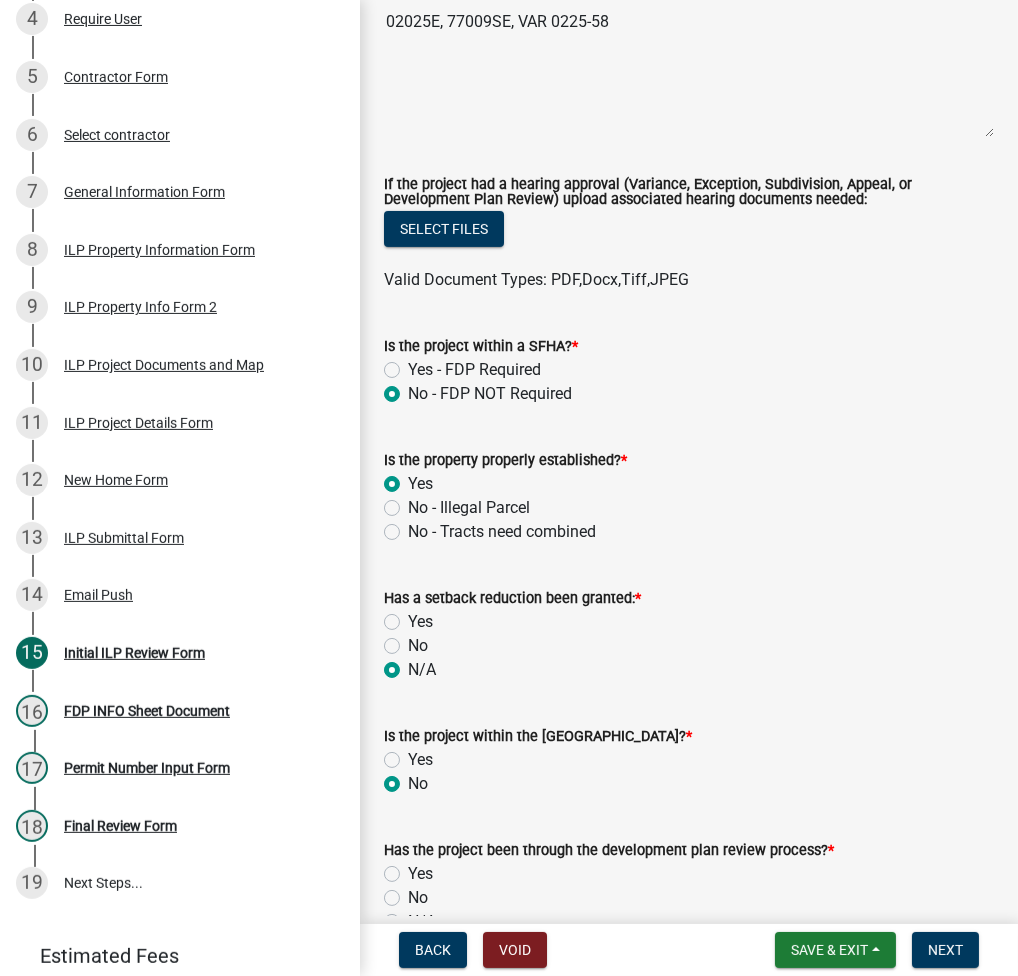 scroll, scrollTop: 1066, scrollLeft: 0, axis: vertical 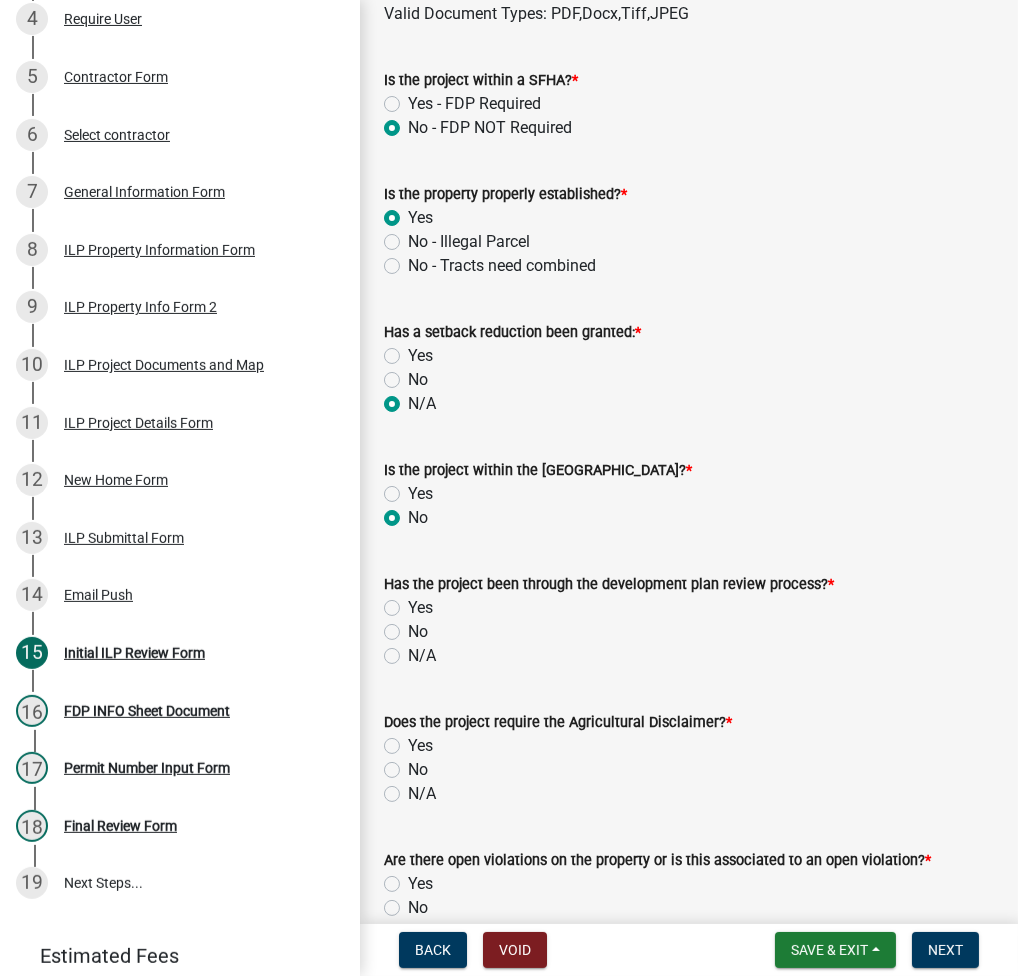 click on "N/A" 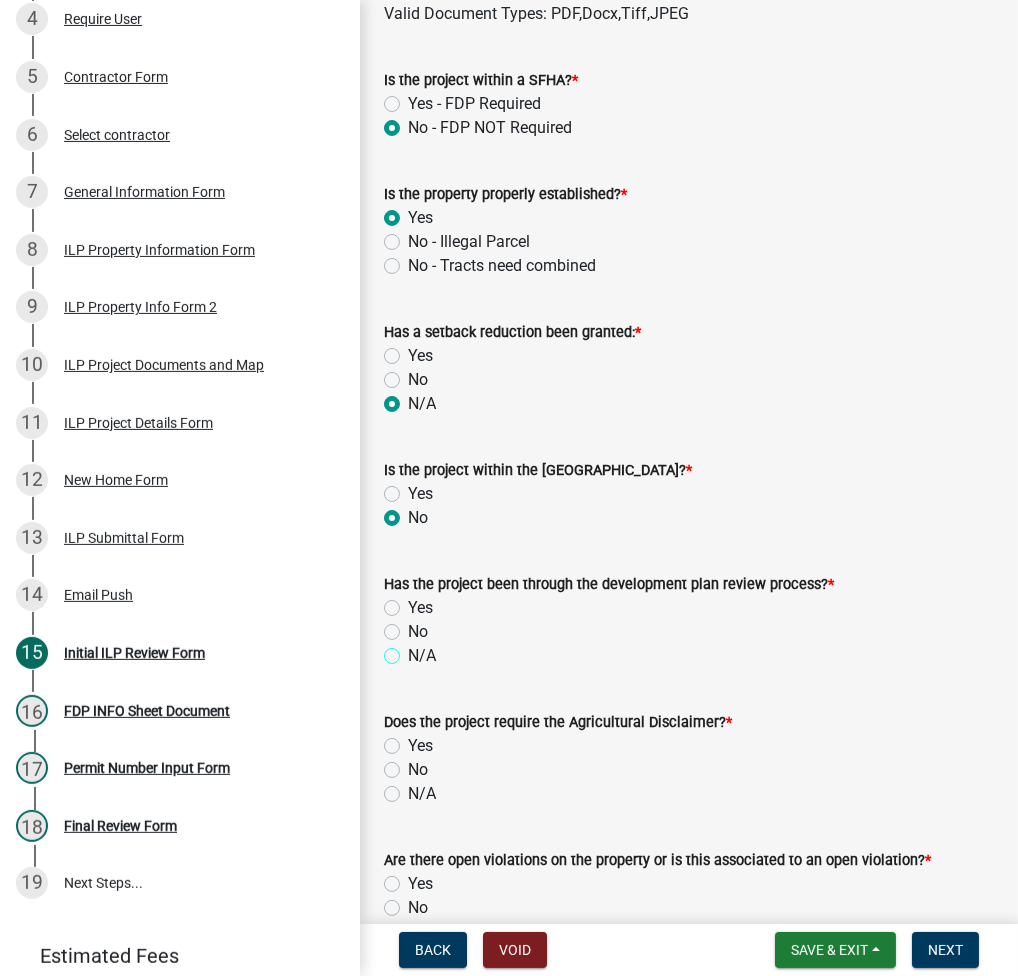 click on "N/A" at bounding box center (414, 650) 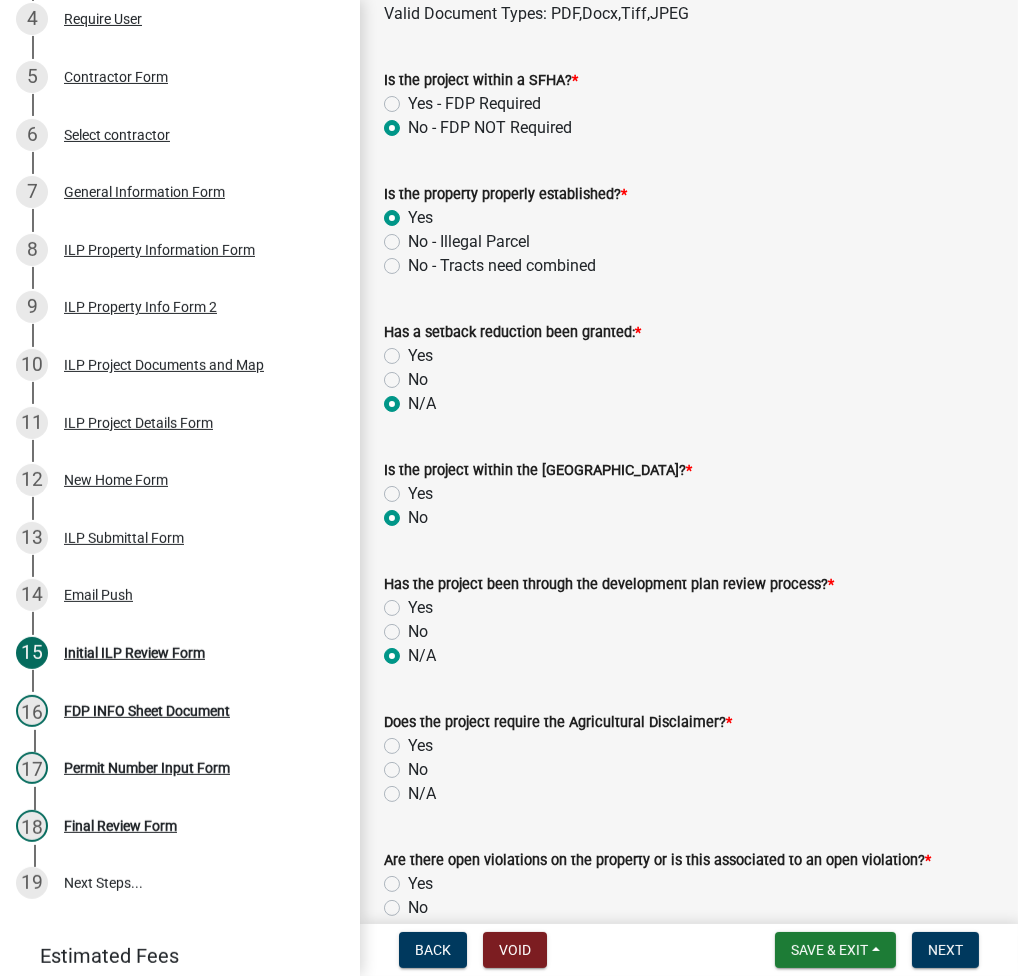 radio on "true" 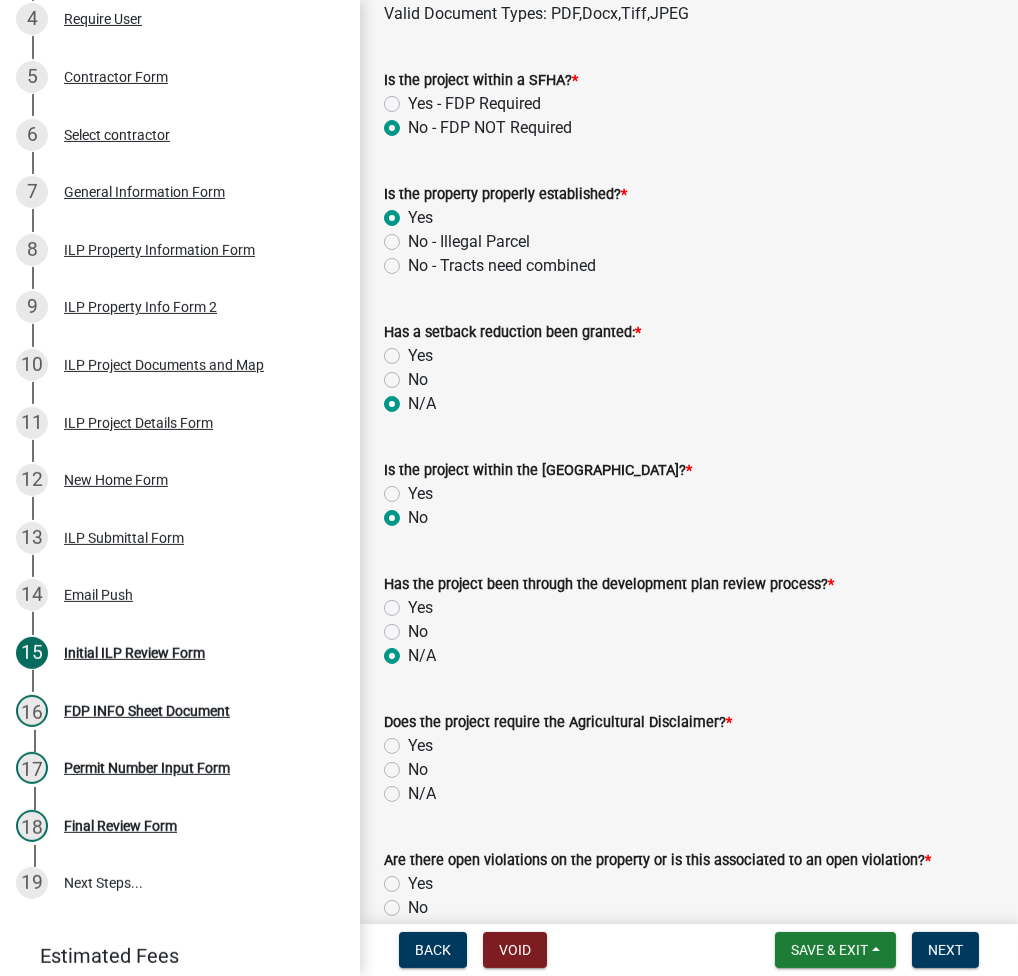 click on "N/A" 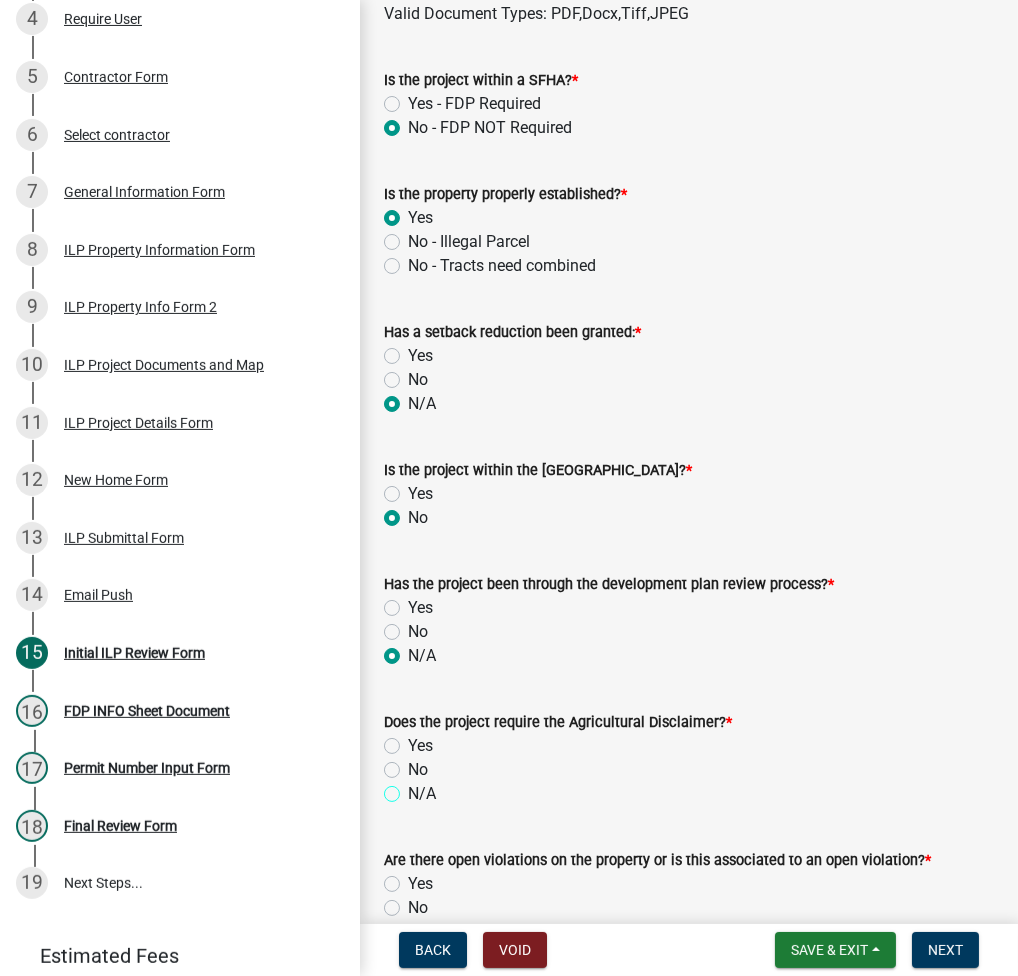 click on "N/A" at bounding box center (414, 788) 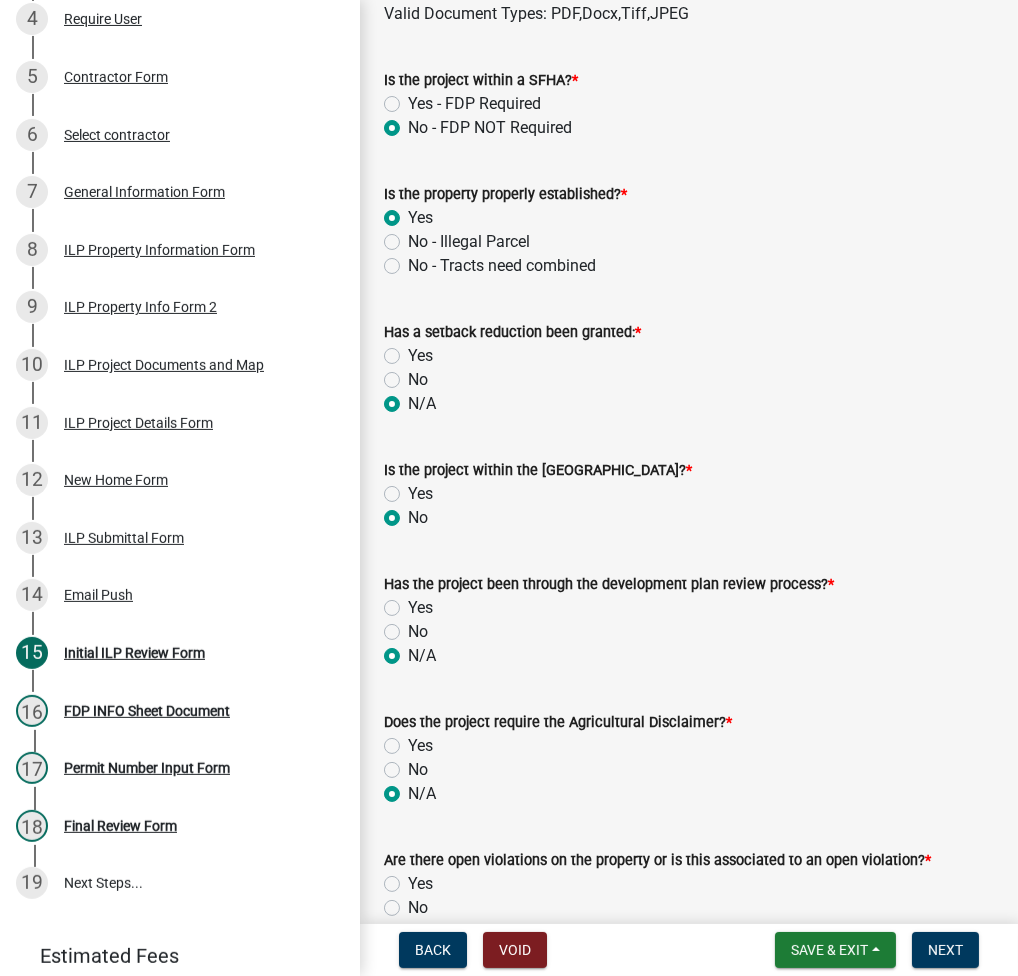 radio on "true" 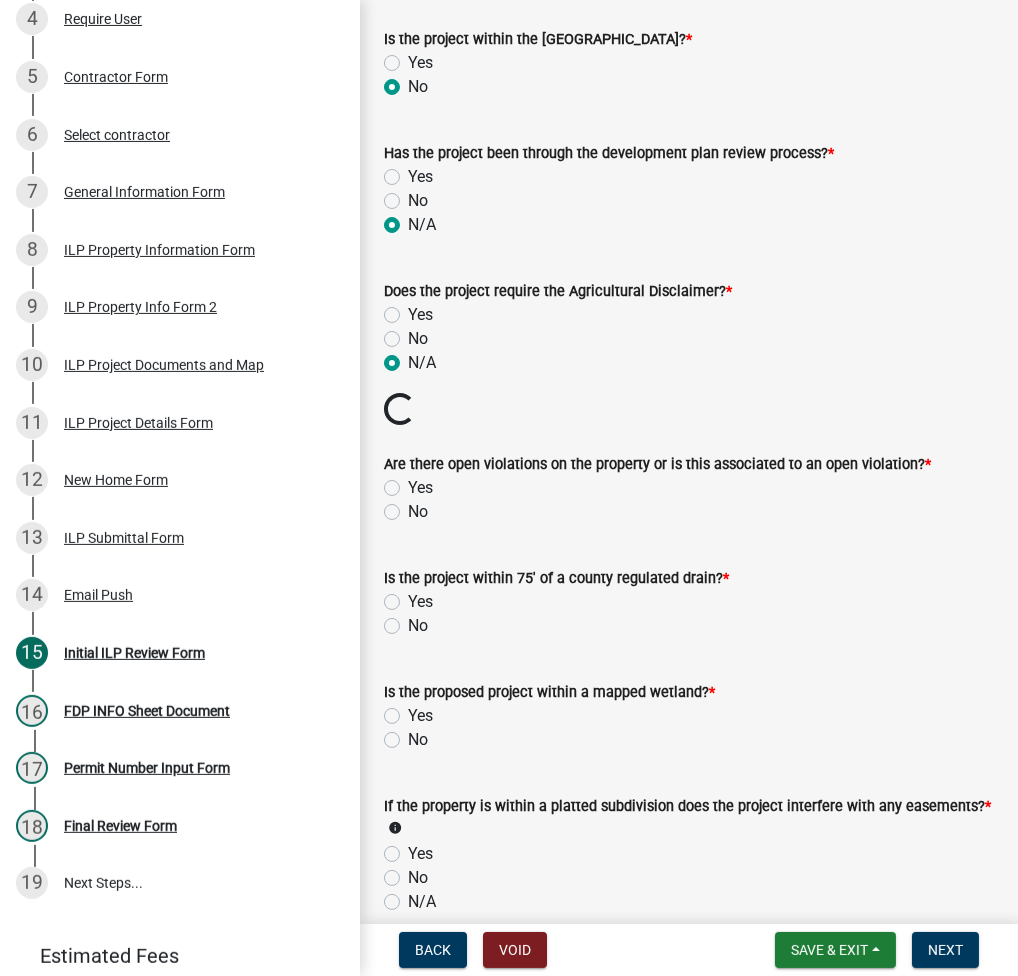scroll, scrollTop: 1600, scrollLeft: 0, axis: vertical 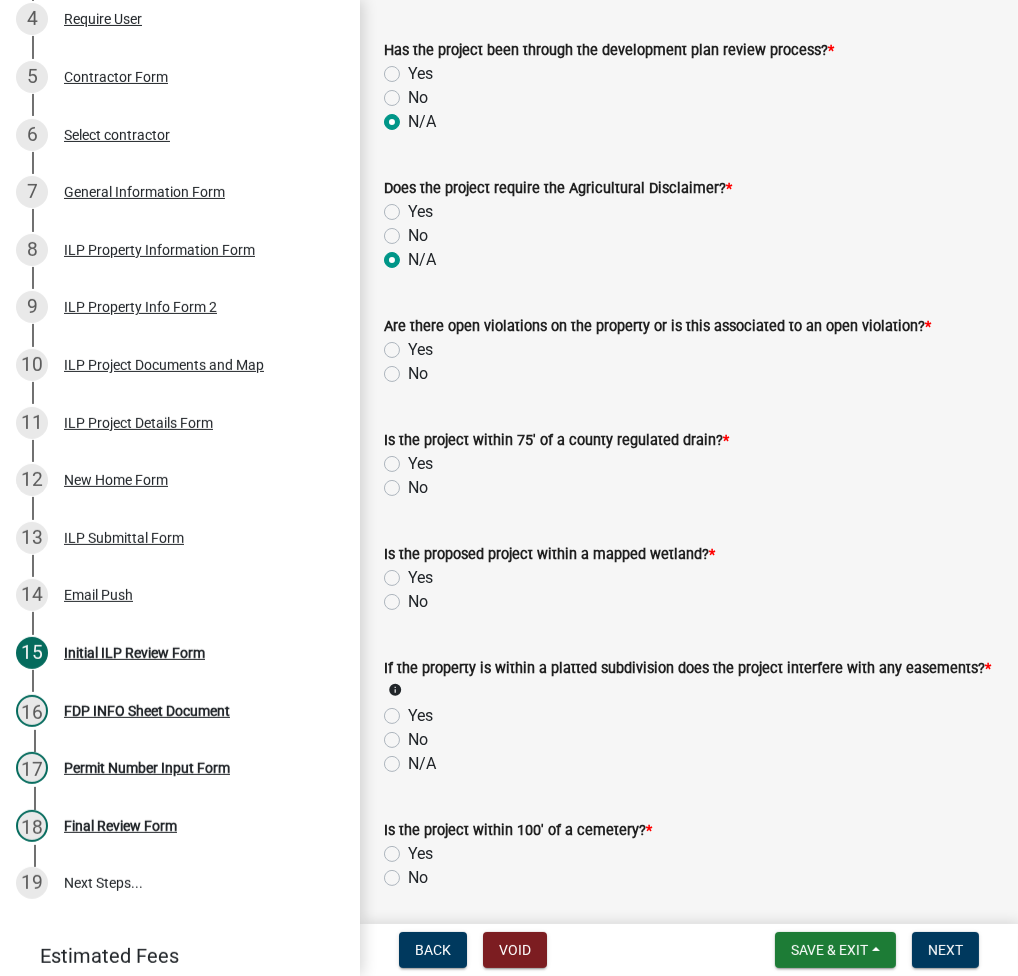 click on "No" 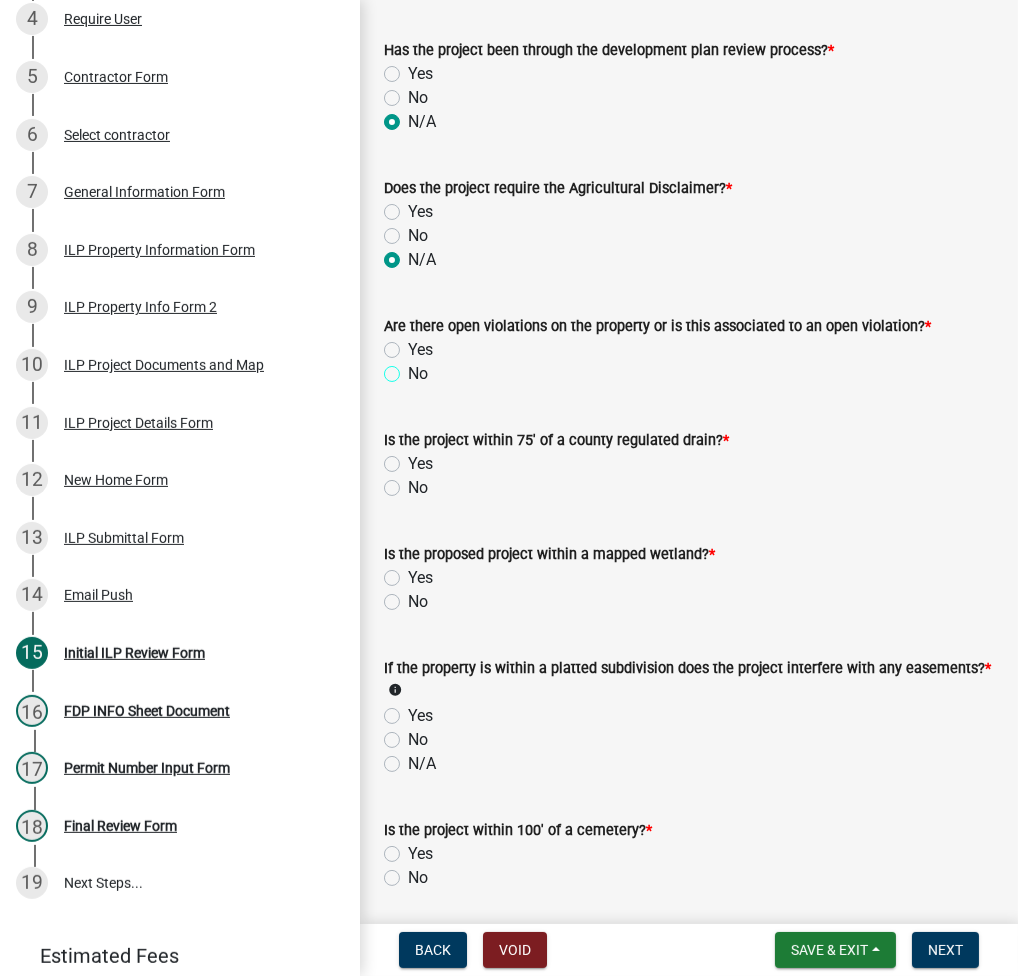 click on "No" at bounding box center (414, 368) 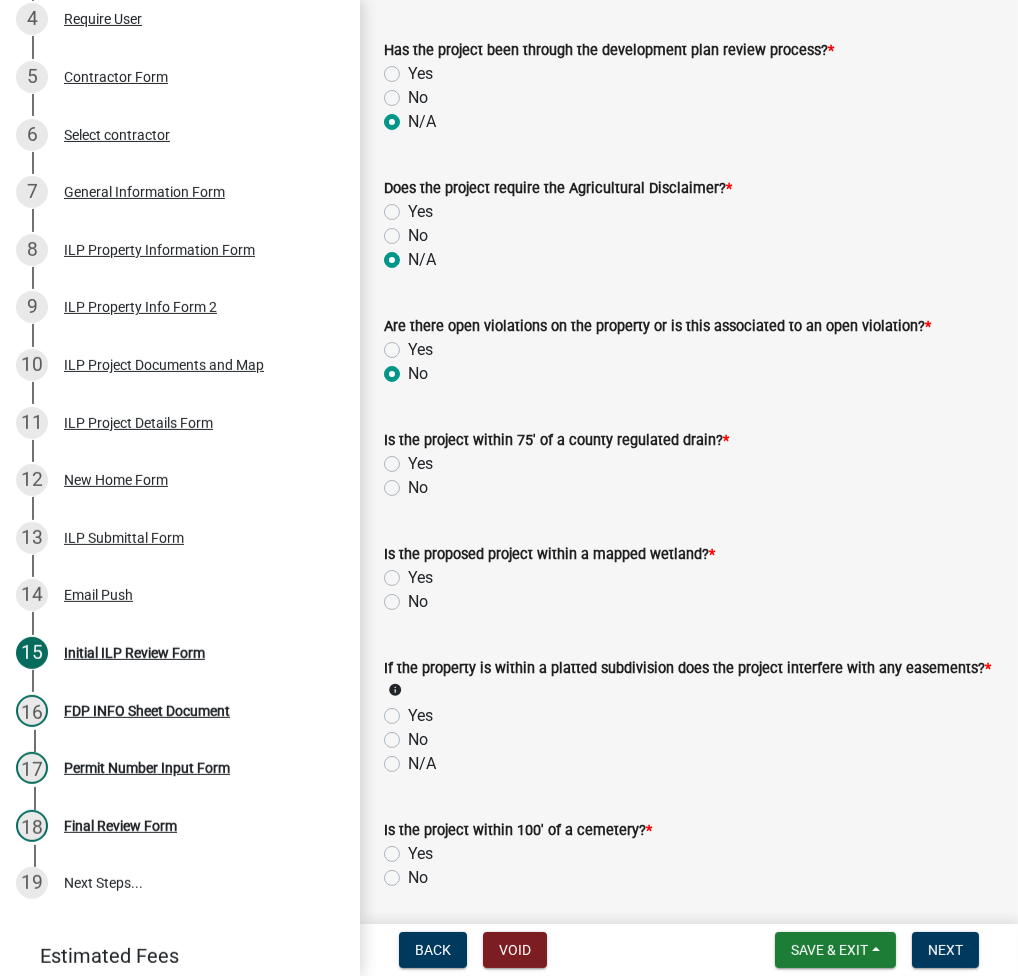 radio on "true" 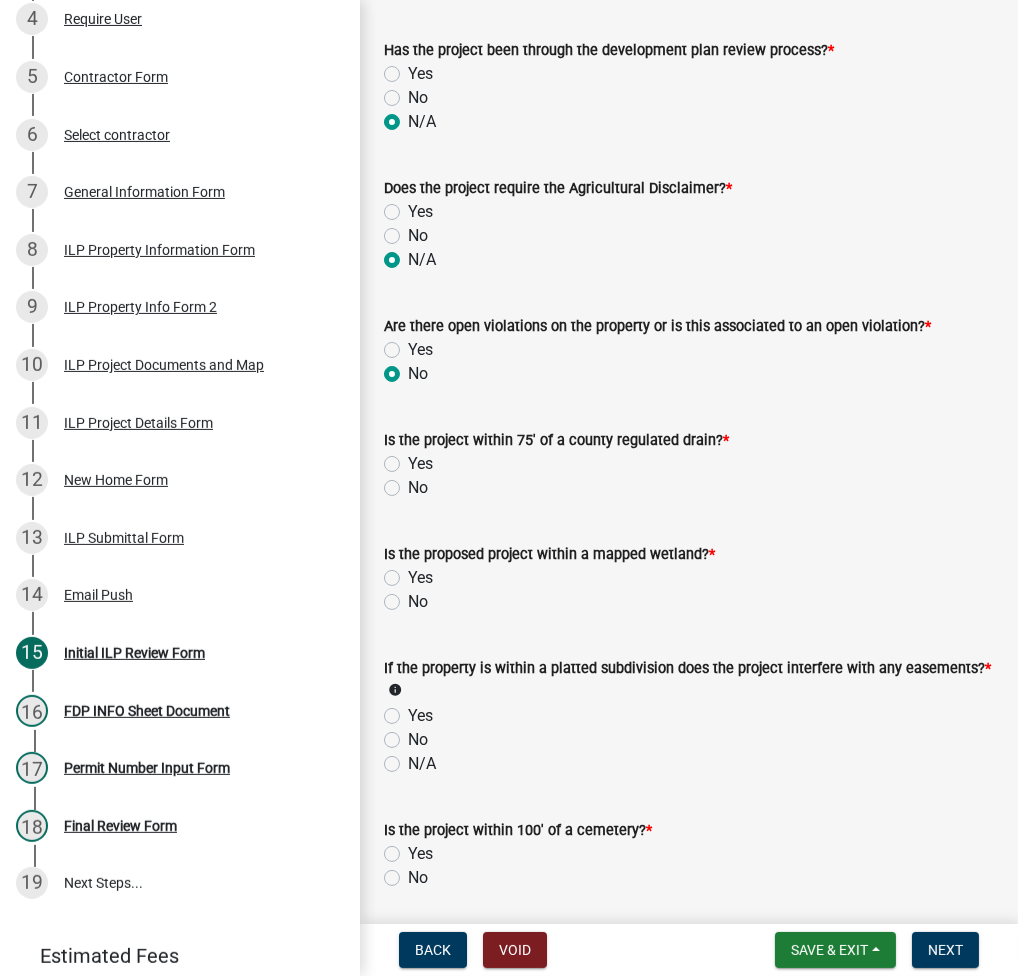 click on "No" 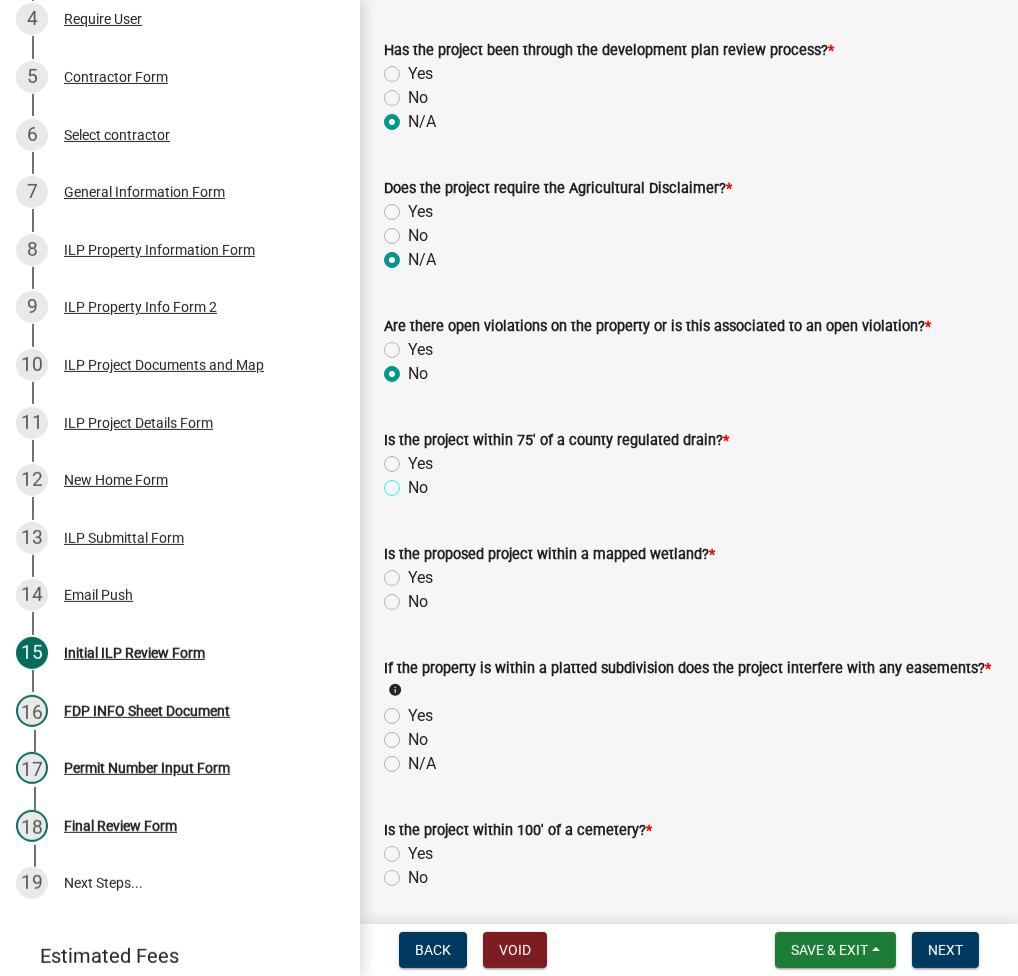 click on "No" at bounding box center (414, 482) 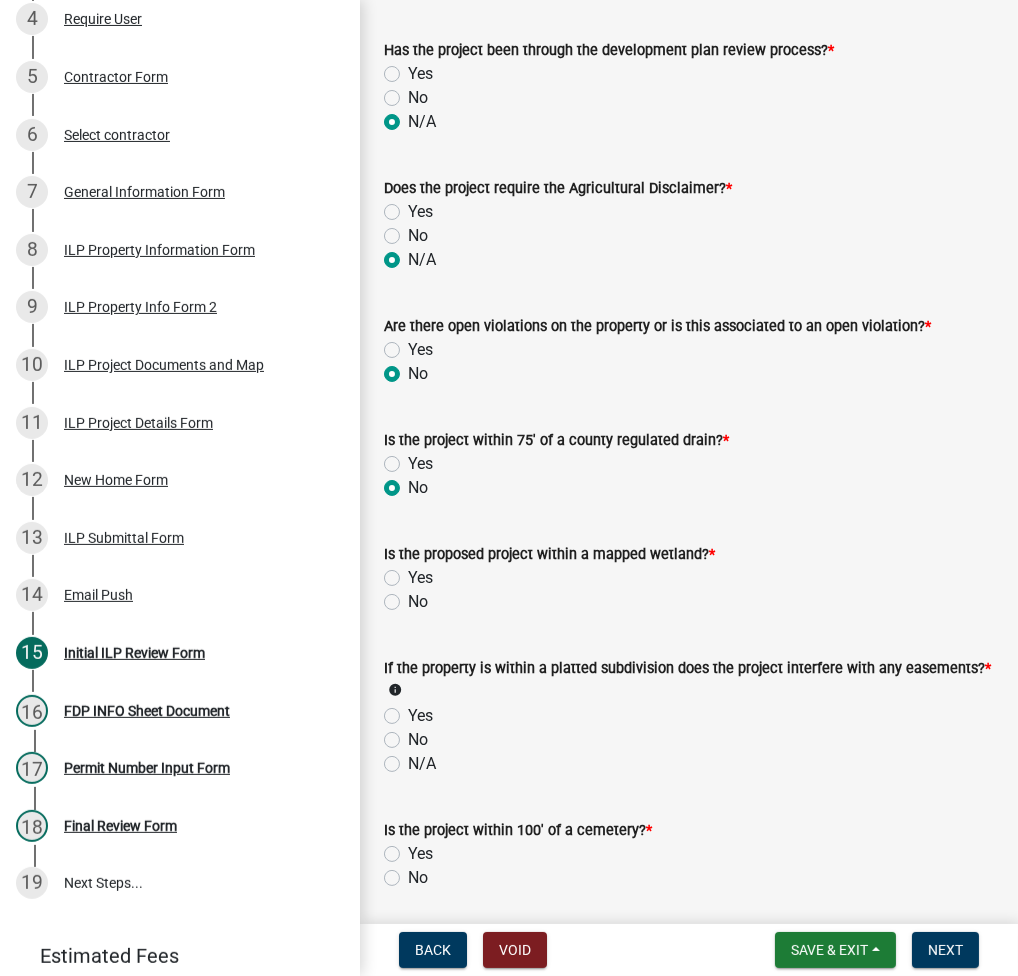 radio on "true" 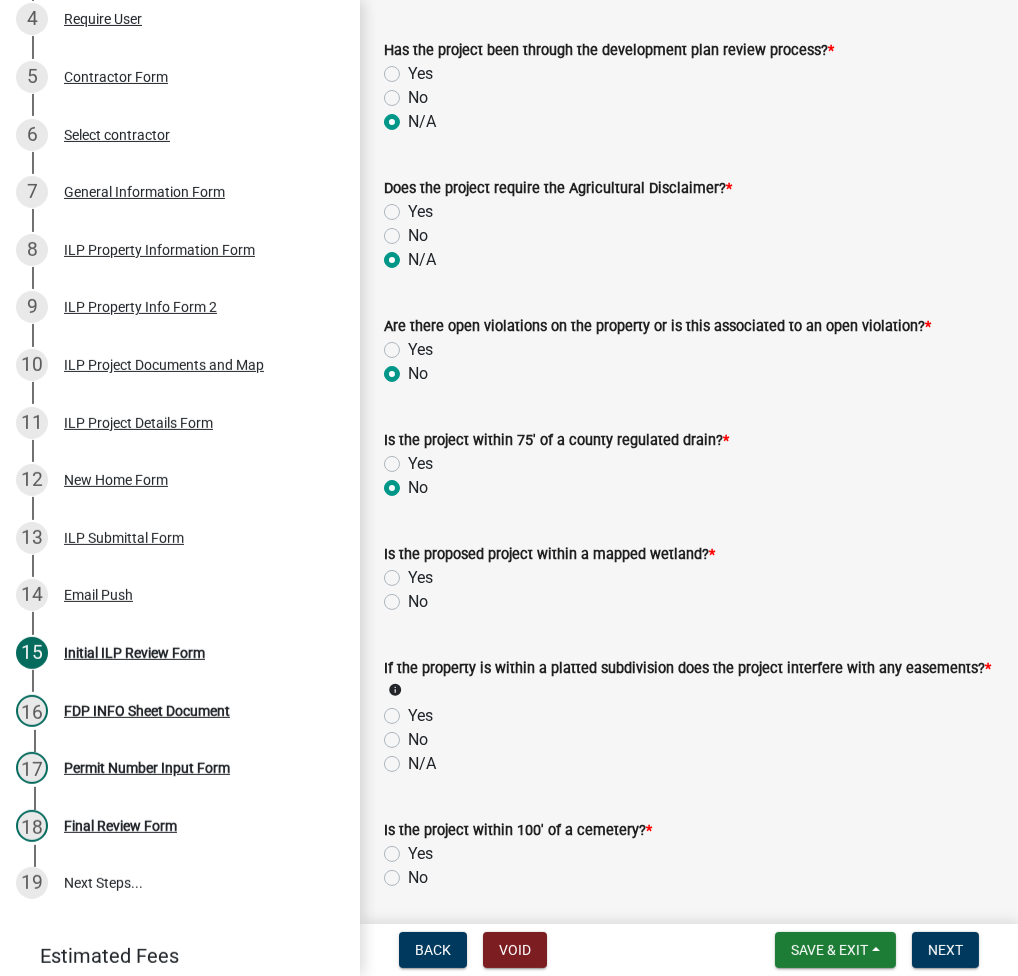 click on "No" 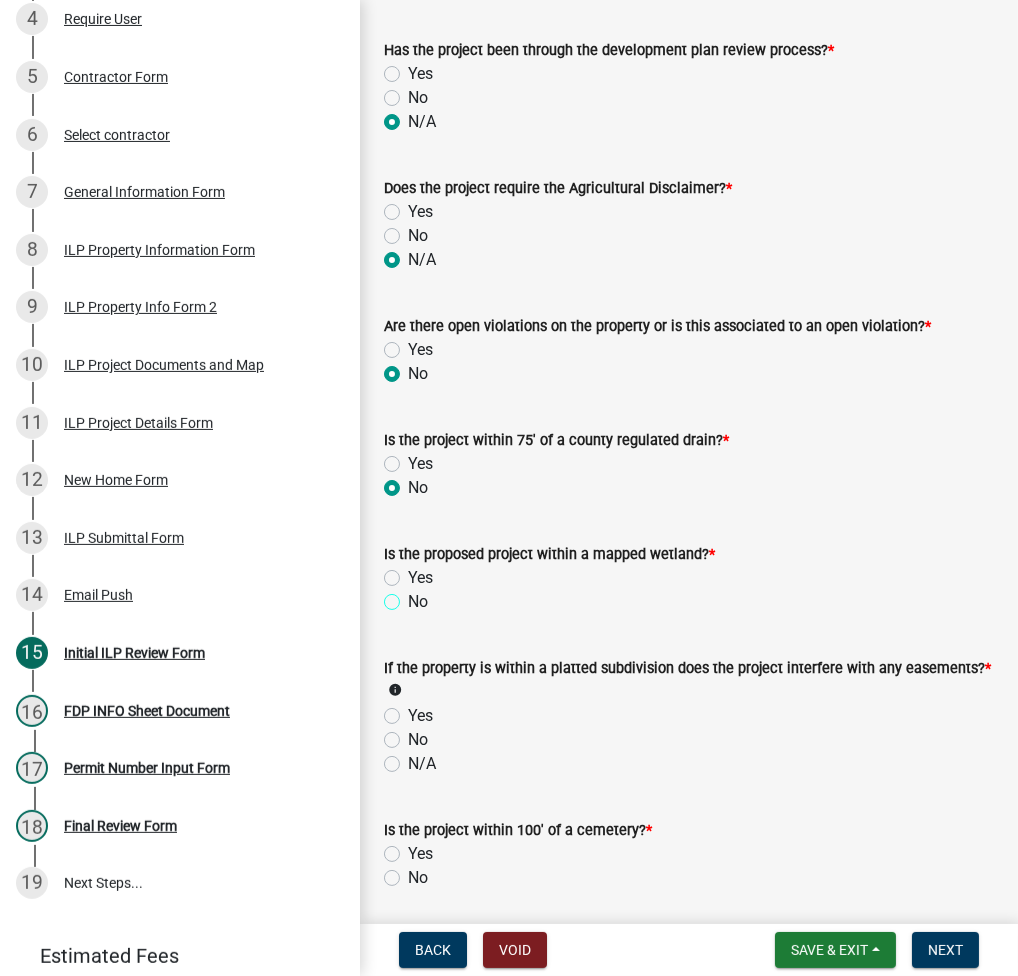click on "No" at bounding box center (414, 596) 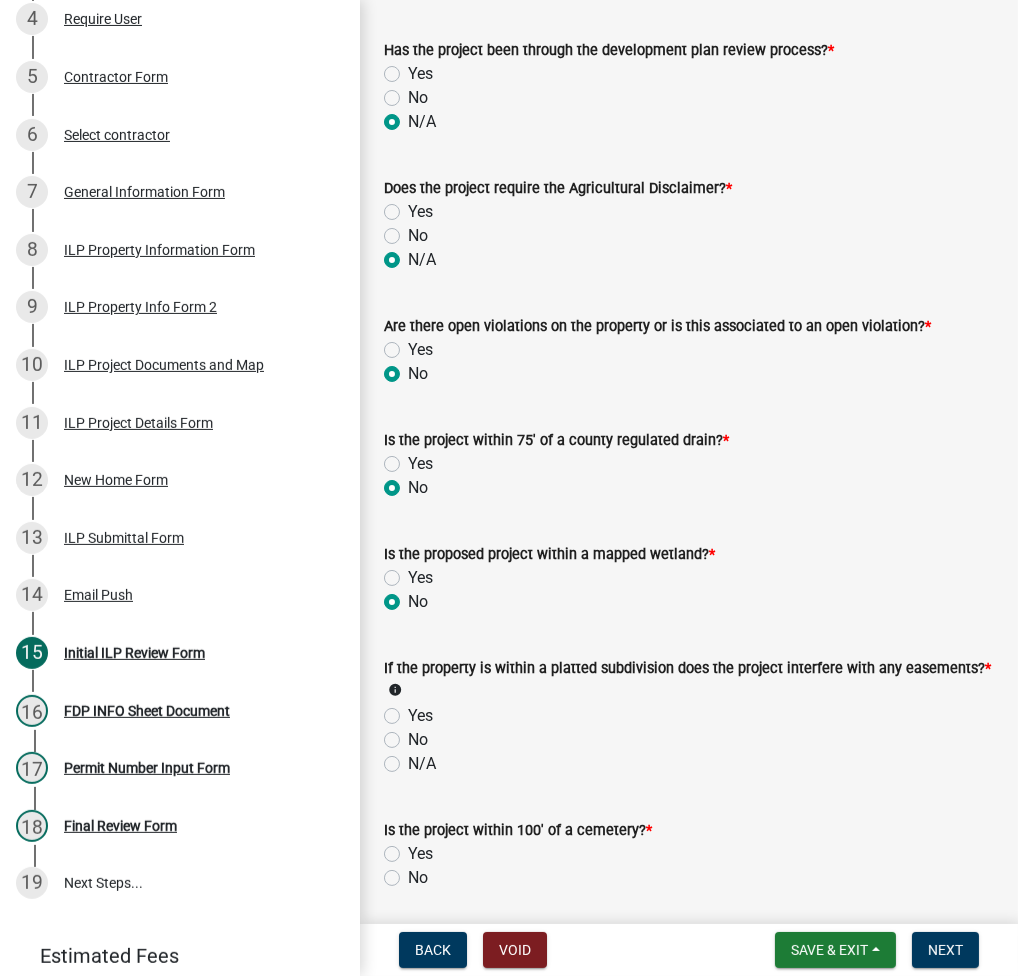 radio on "true" 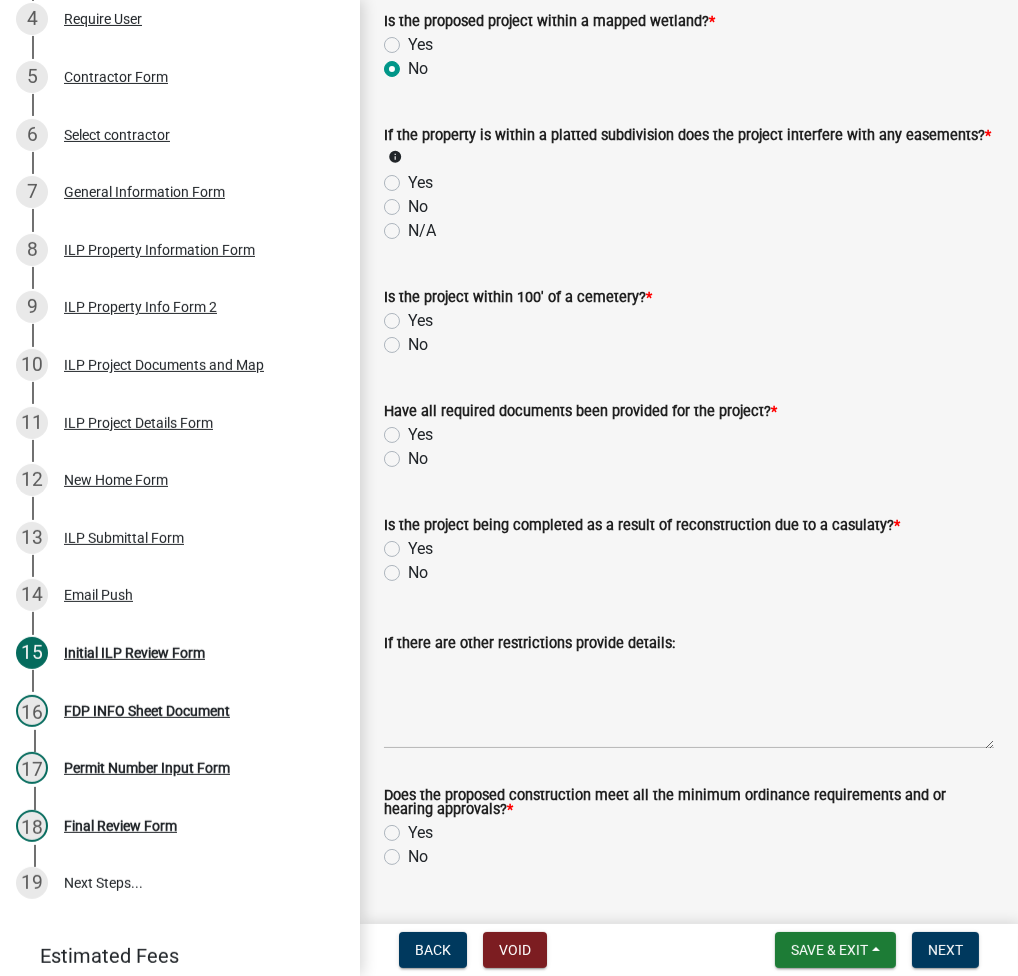 click on "N/A" 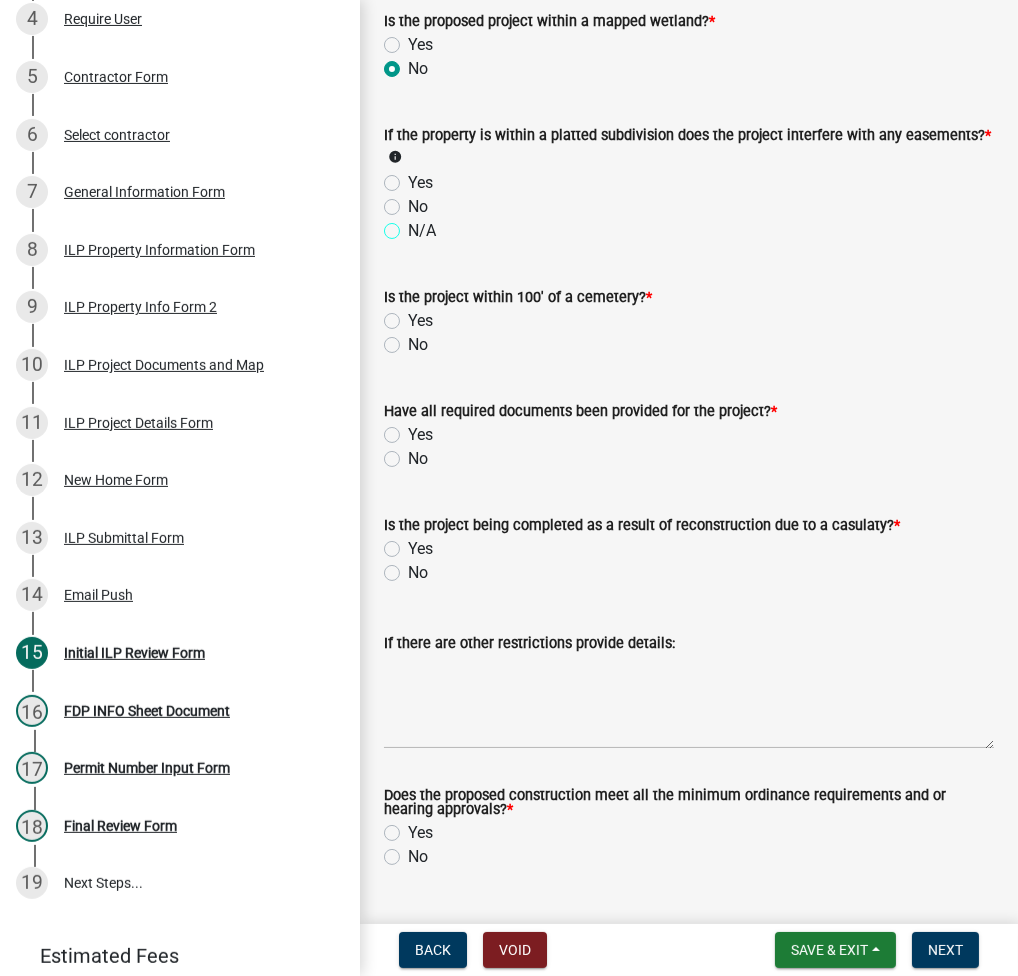 click on "N/A" at bounding box center (414, 225) 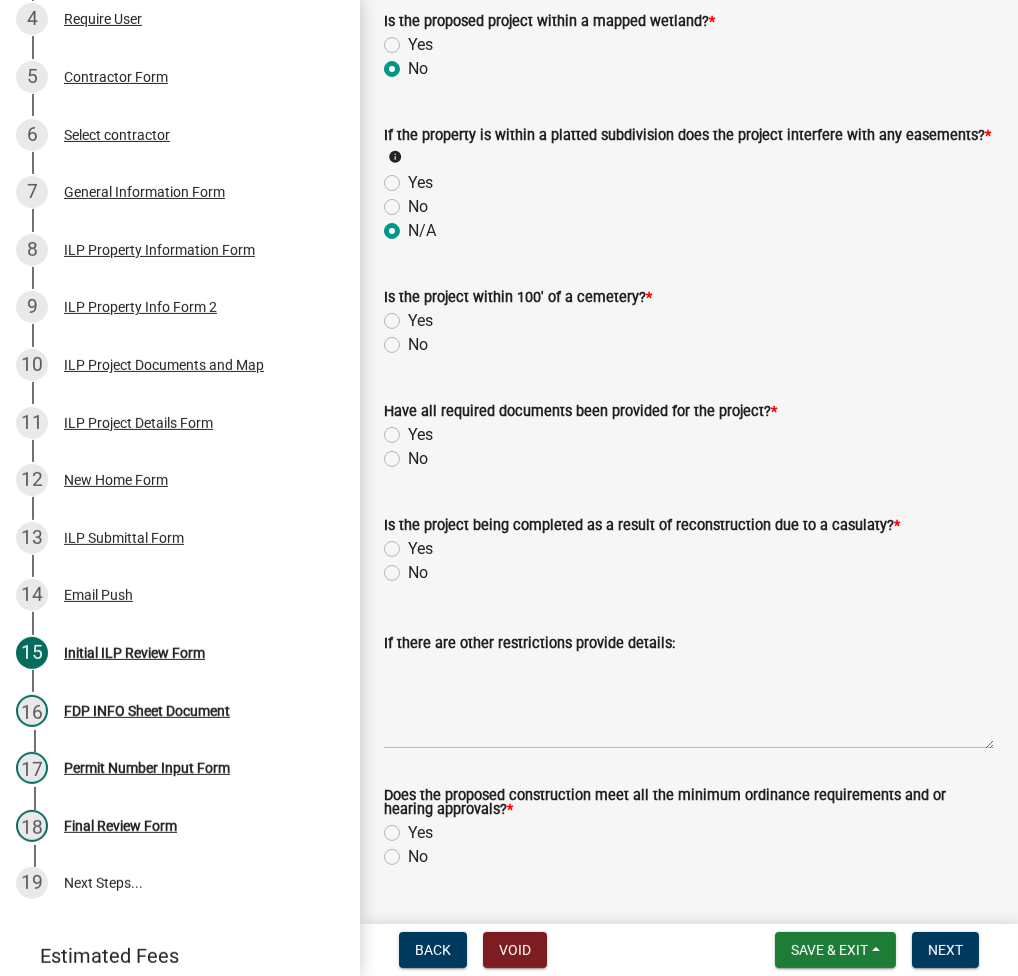 radio on "true" 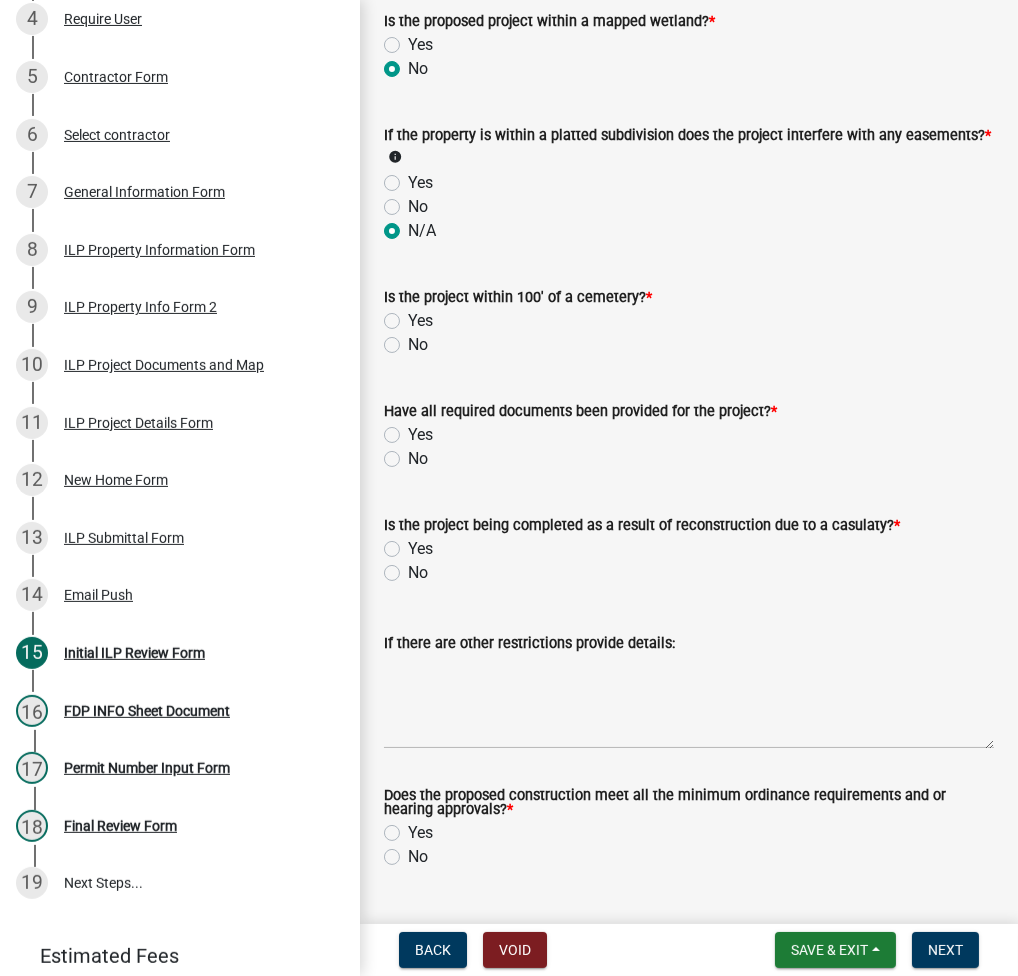 click on "No" 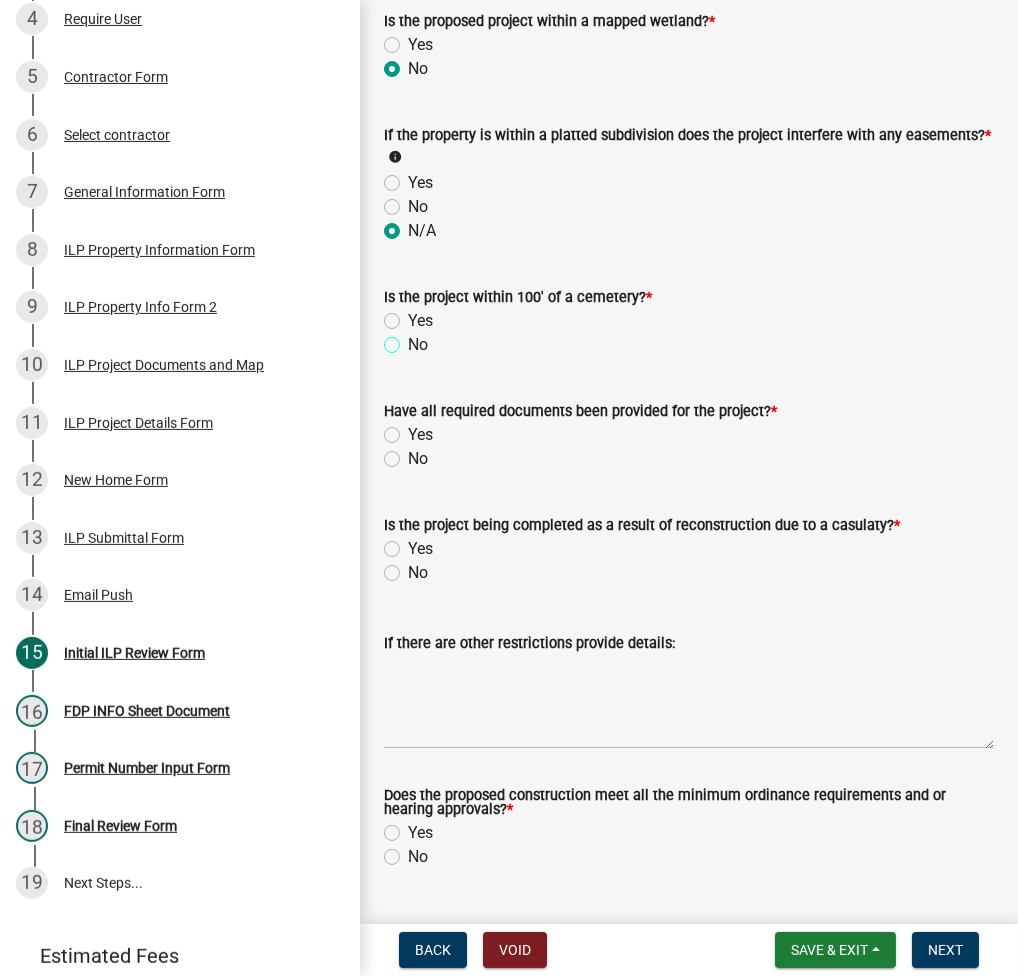 click on "No" at bounding box center (414, 339) 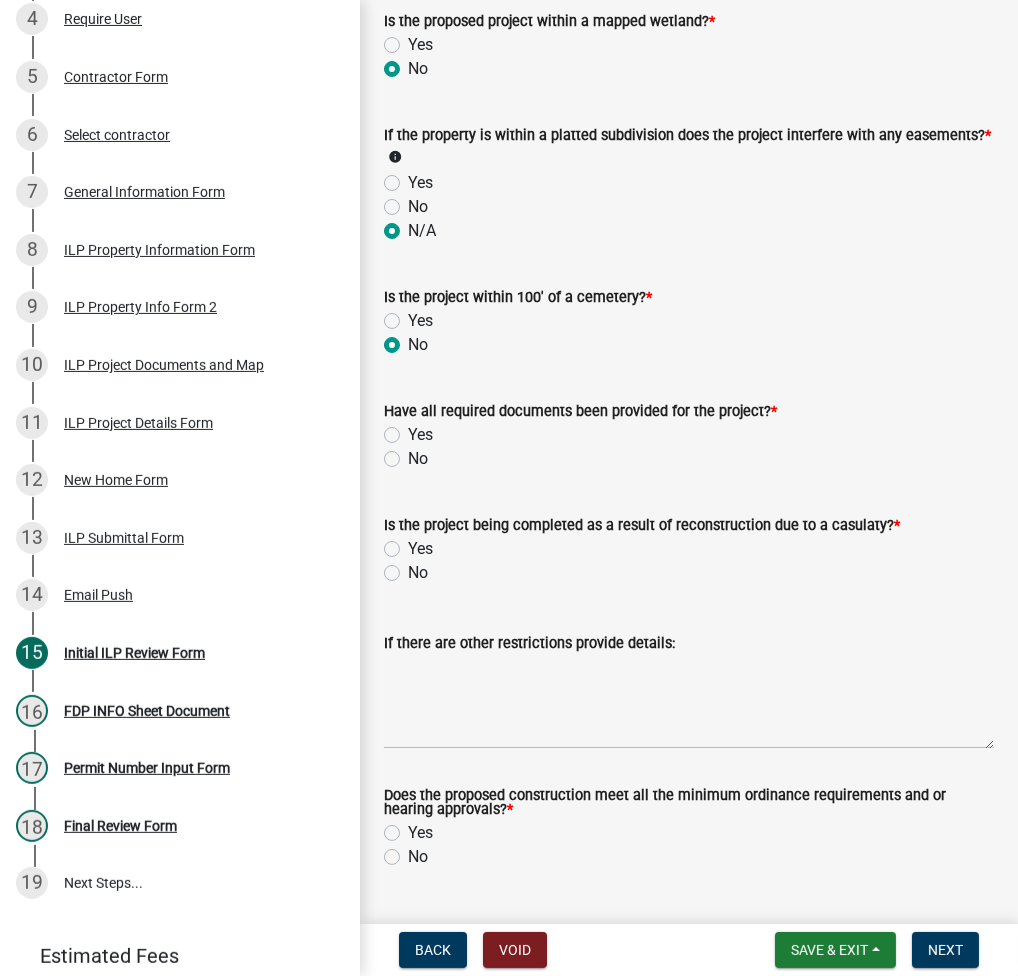 radio on "true" 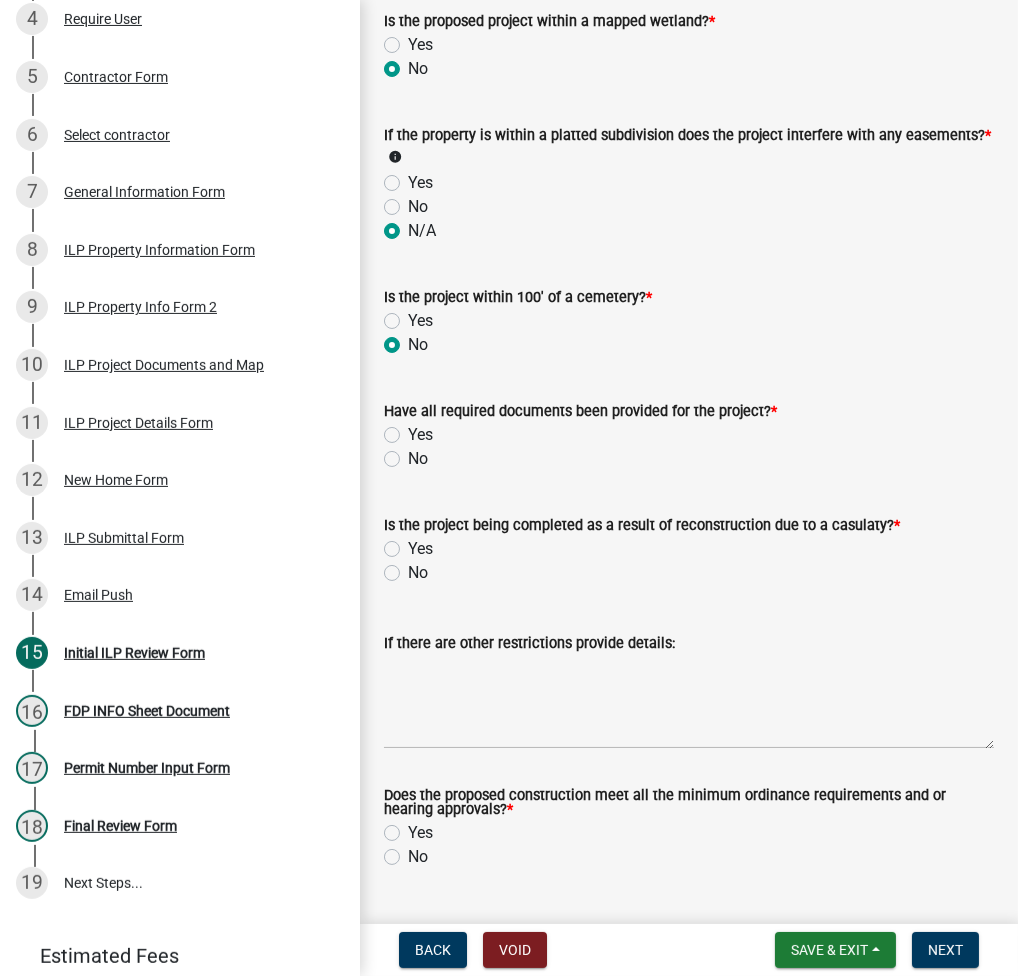 click on "Yes" 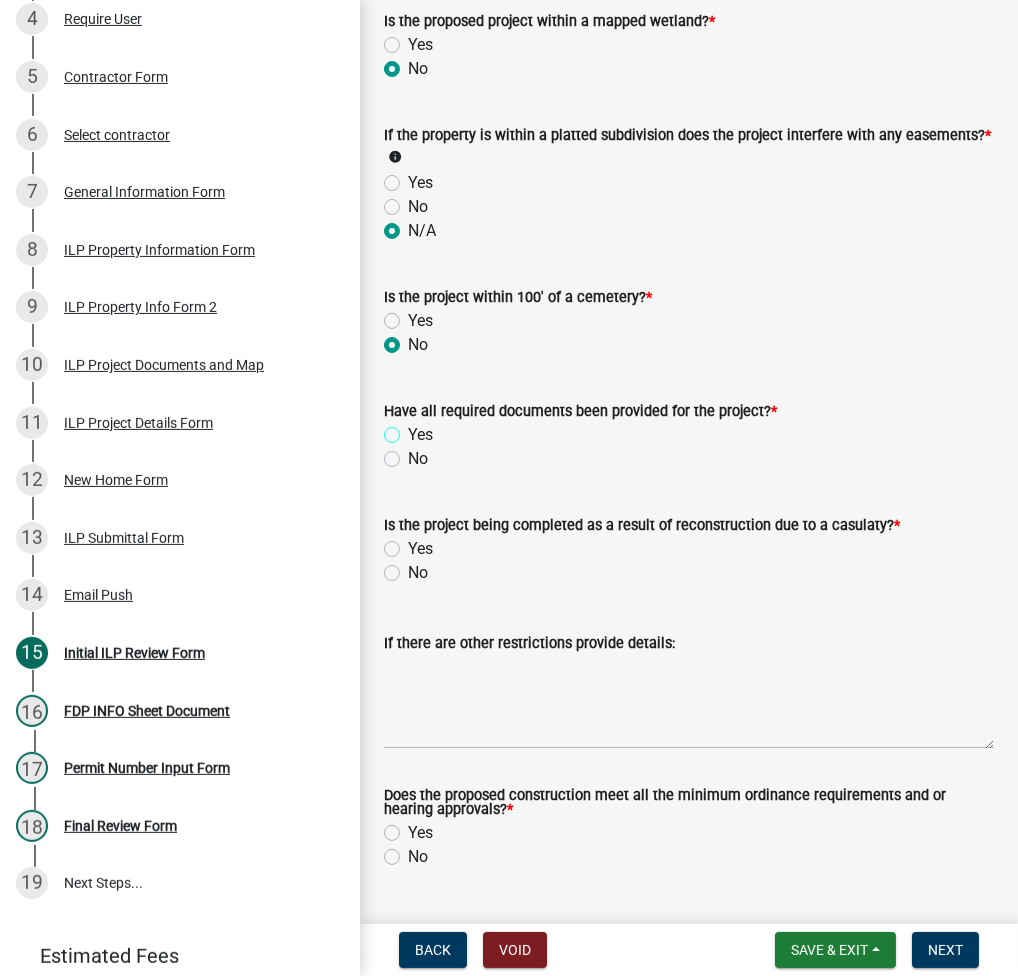 click on "Yes" at bounding box center (414, 429) 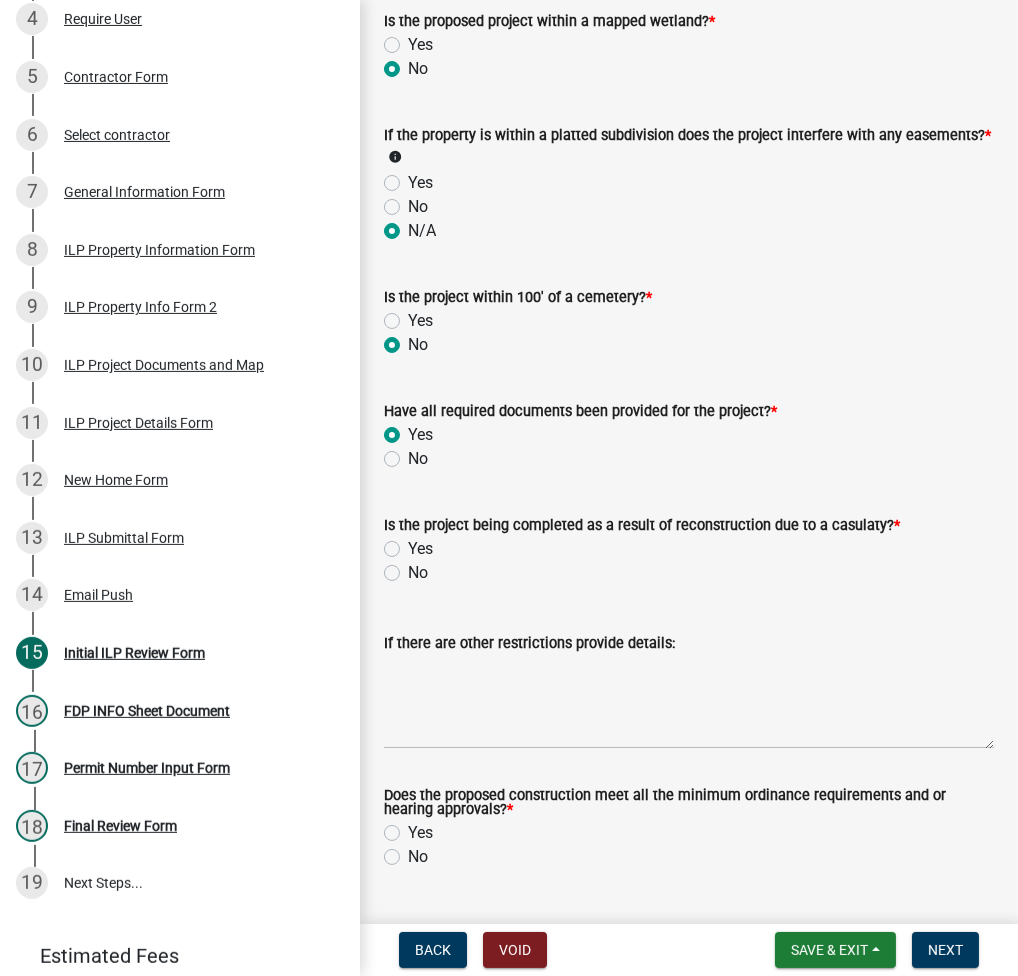 radio on "true" 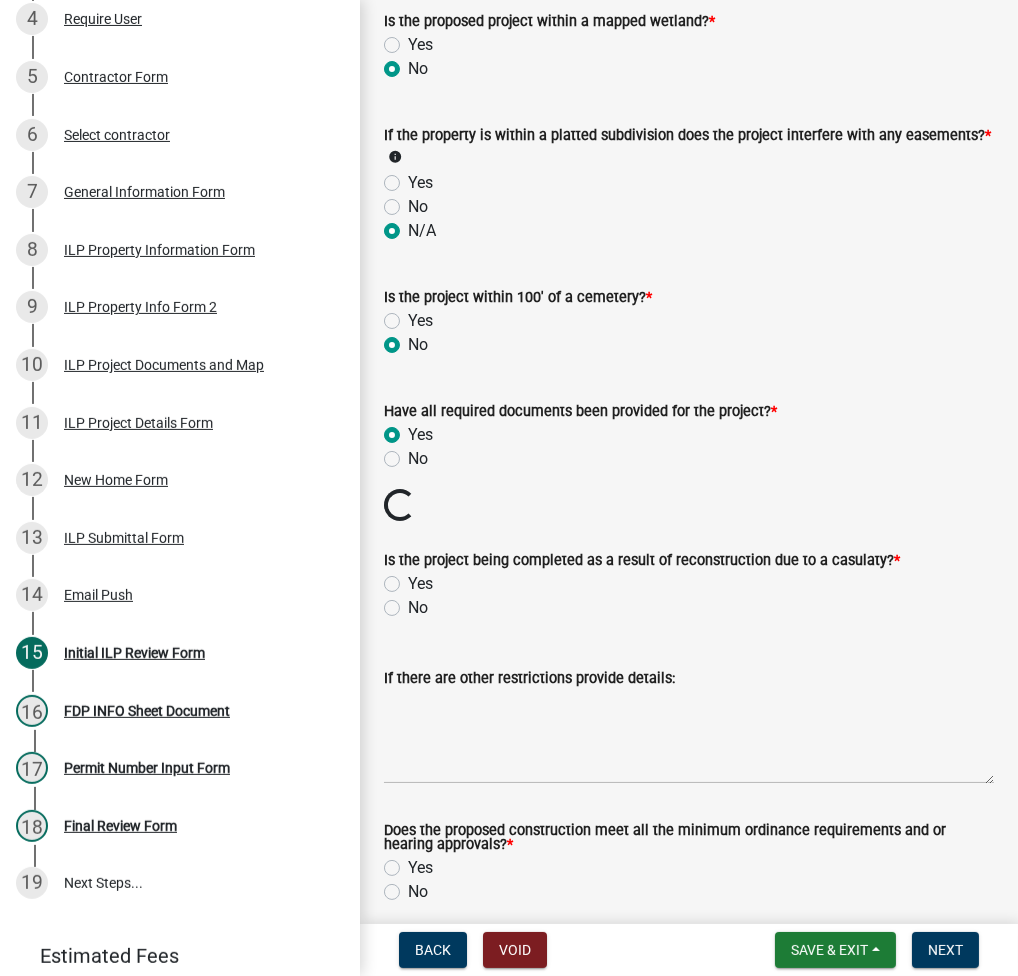 click on "No" 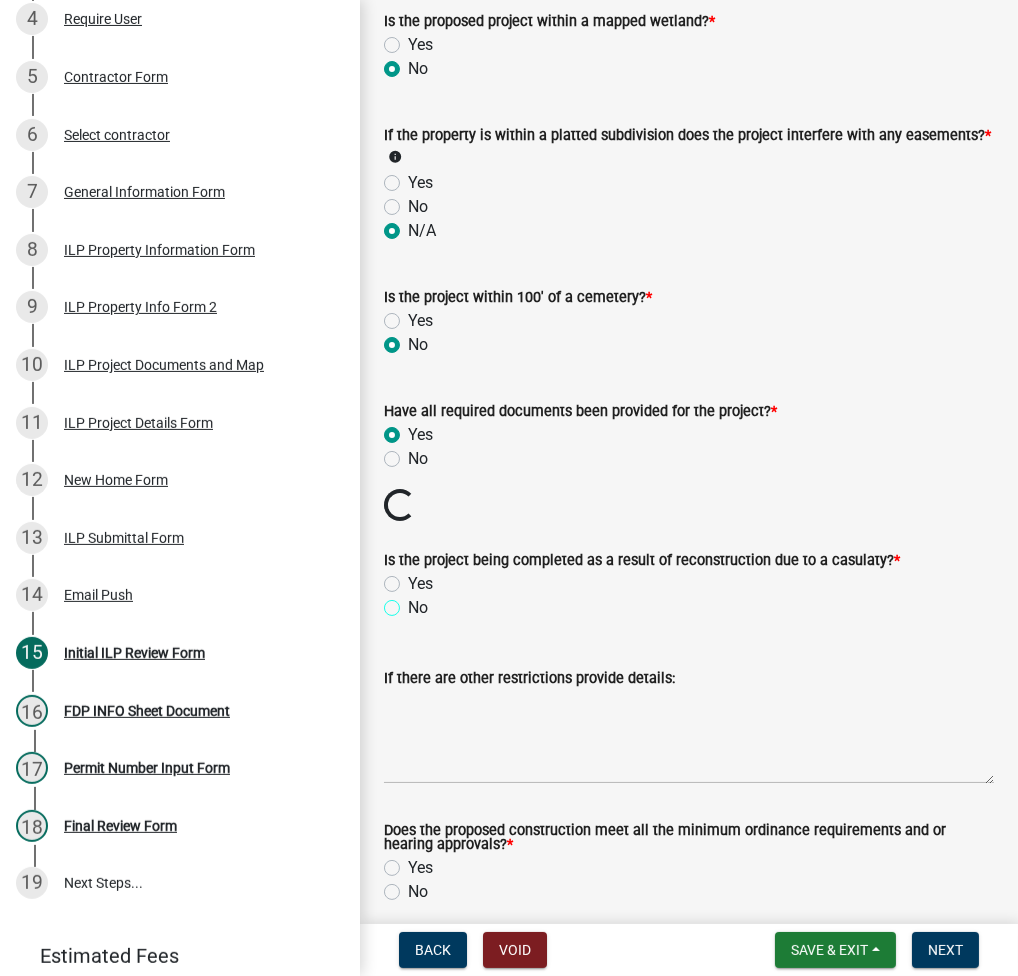 click on "No" at bounding box center (414, 602) 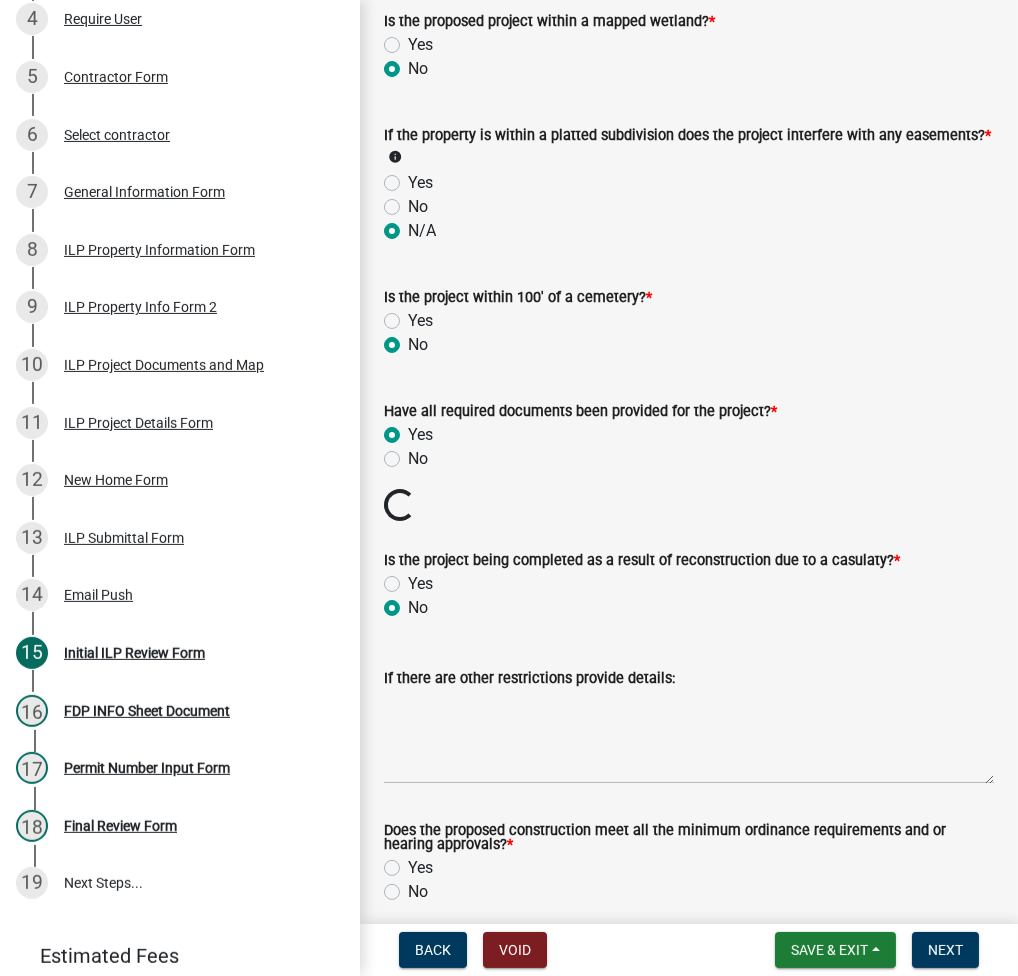 radio on "true" 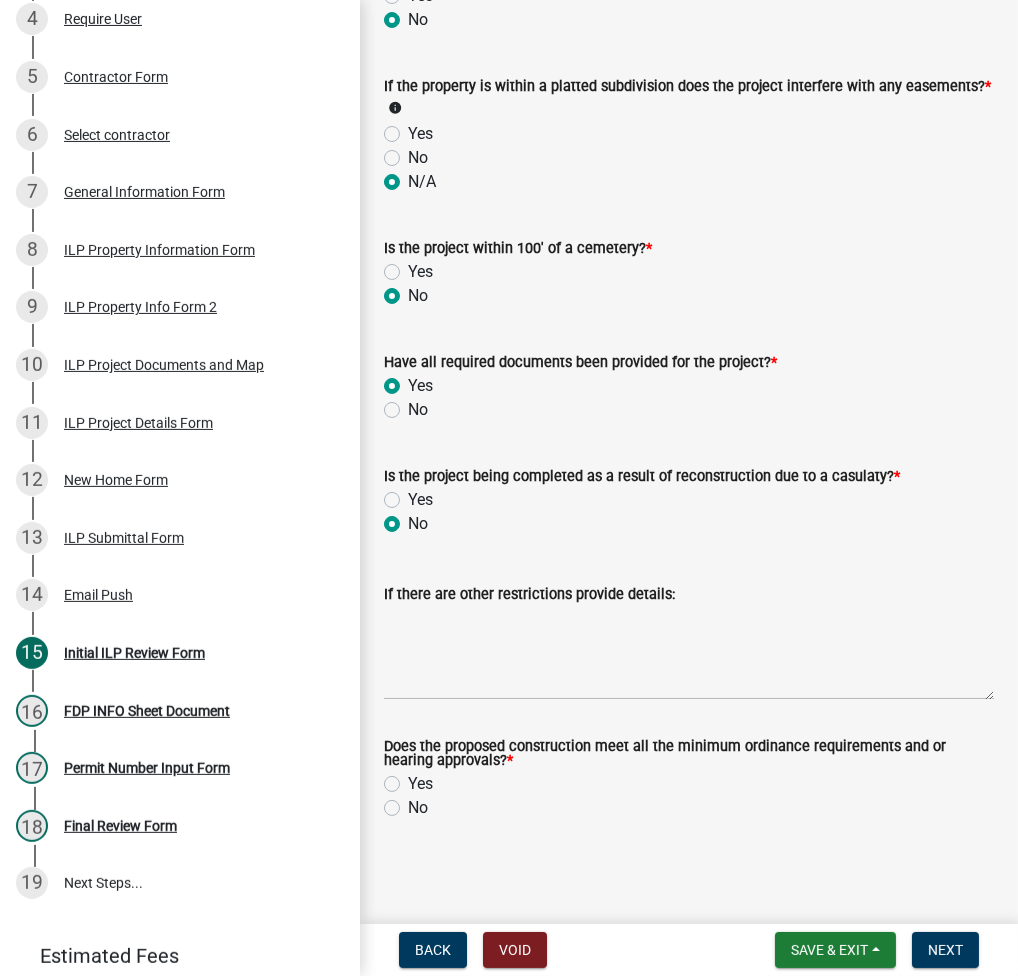 scroll, scrollTop: 2181, scrollLeft: 0, axis: vertical 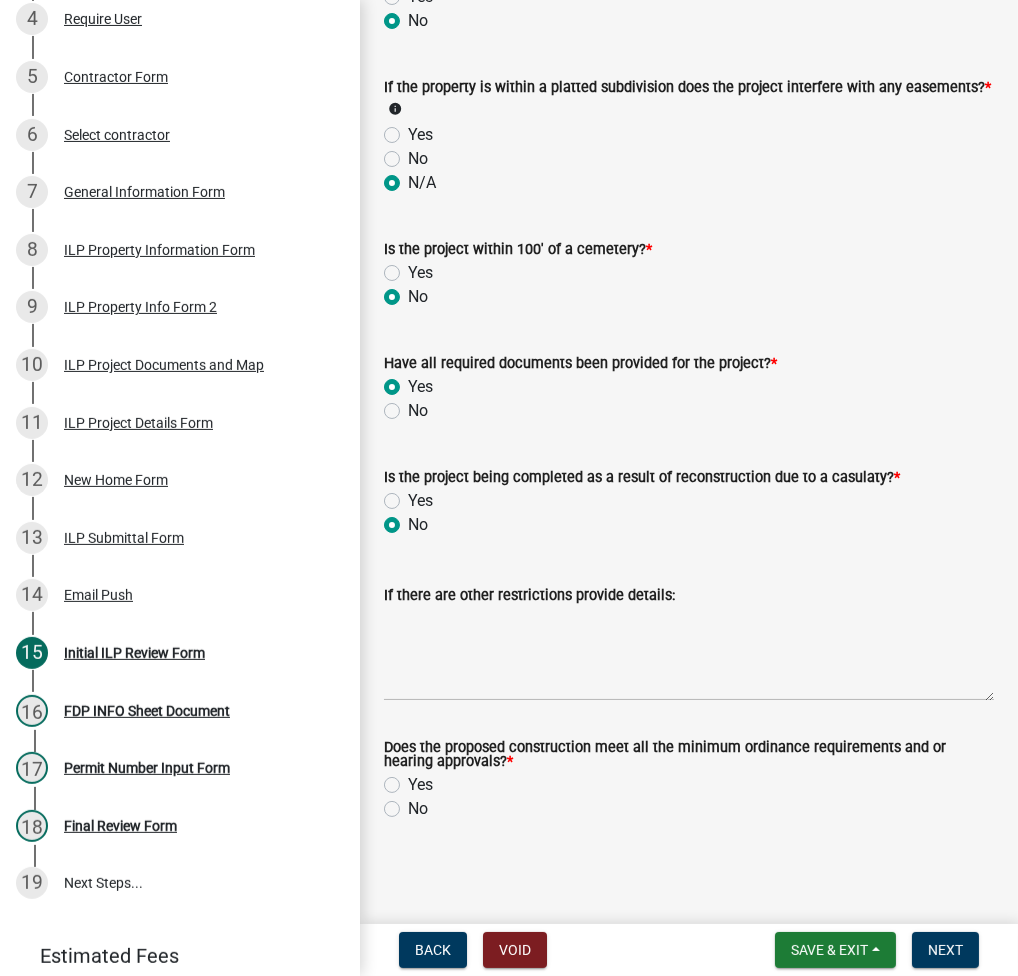 click on "Yes" 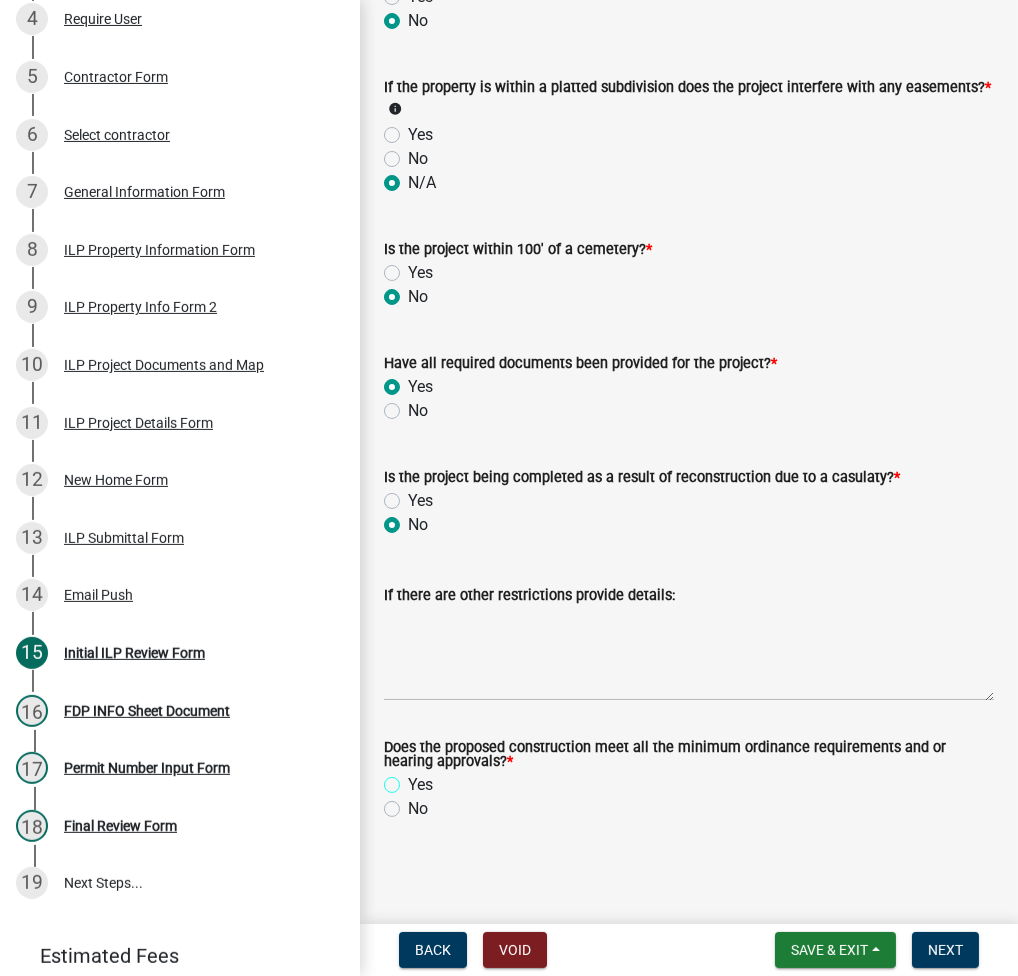 click on "Yes" at bounding box center (414, 779) 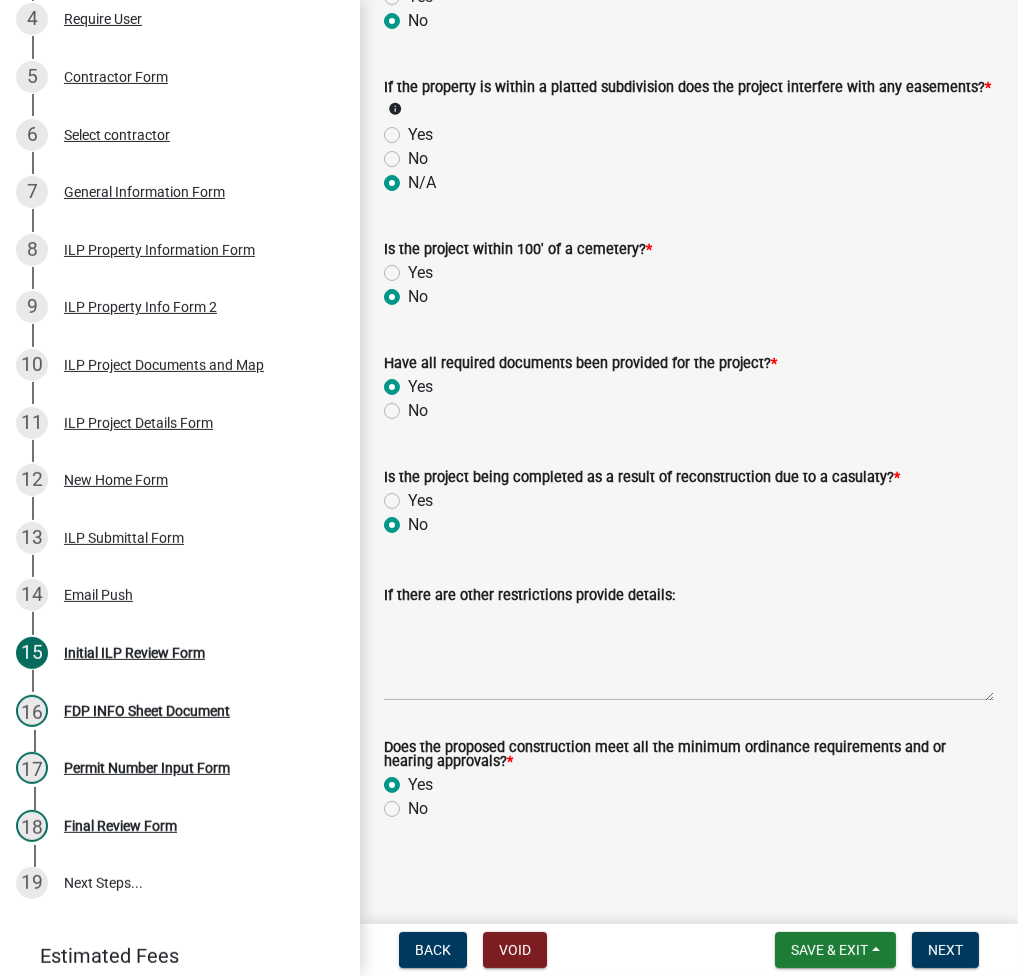 radio on "true" 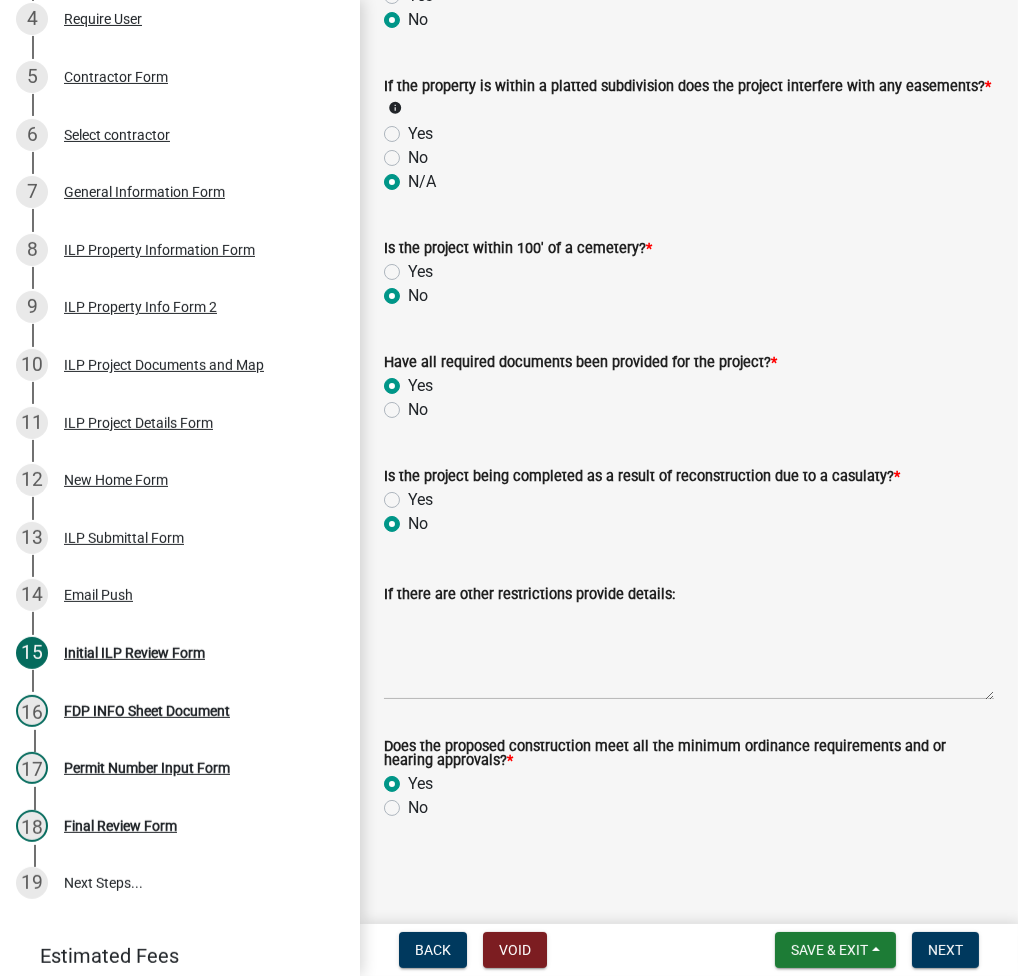 scroll, scrollTop: 2181, scrollLeft: 0, axis: vertical 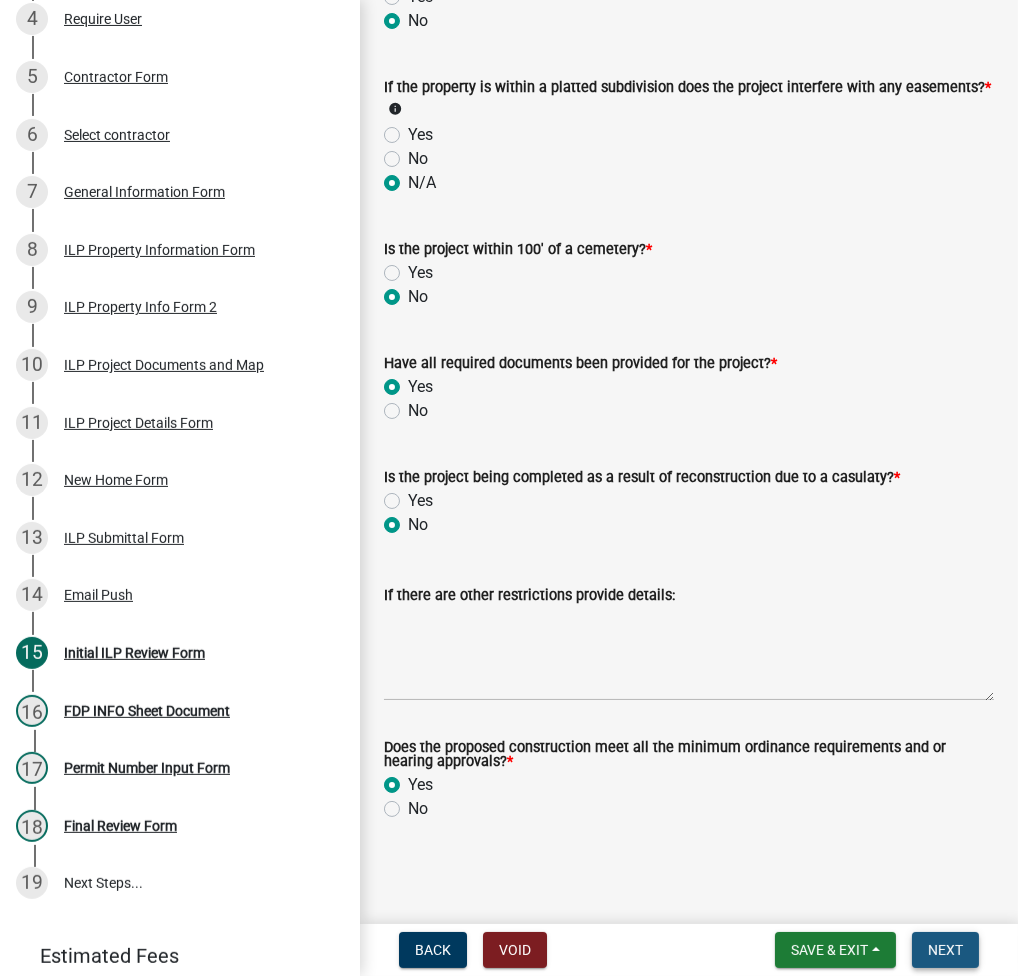 click on "Next" at bounding box center (945, 950) 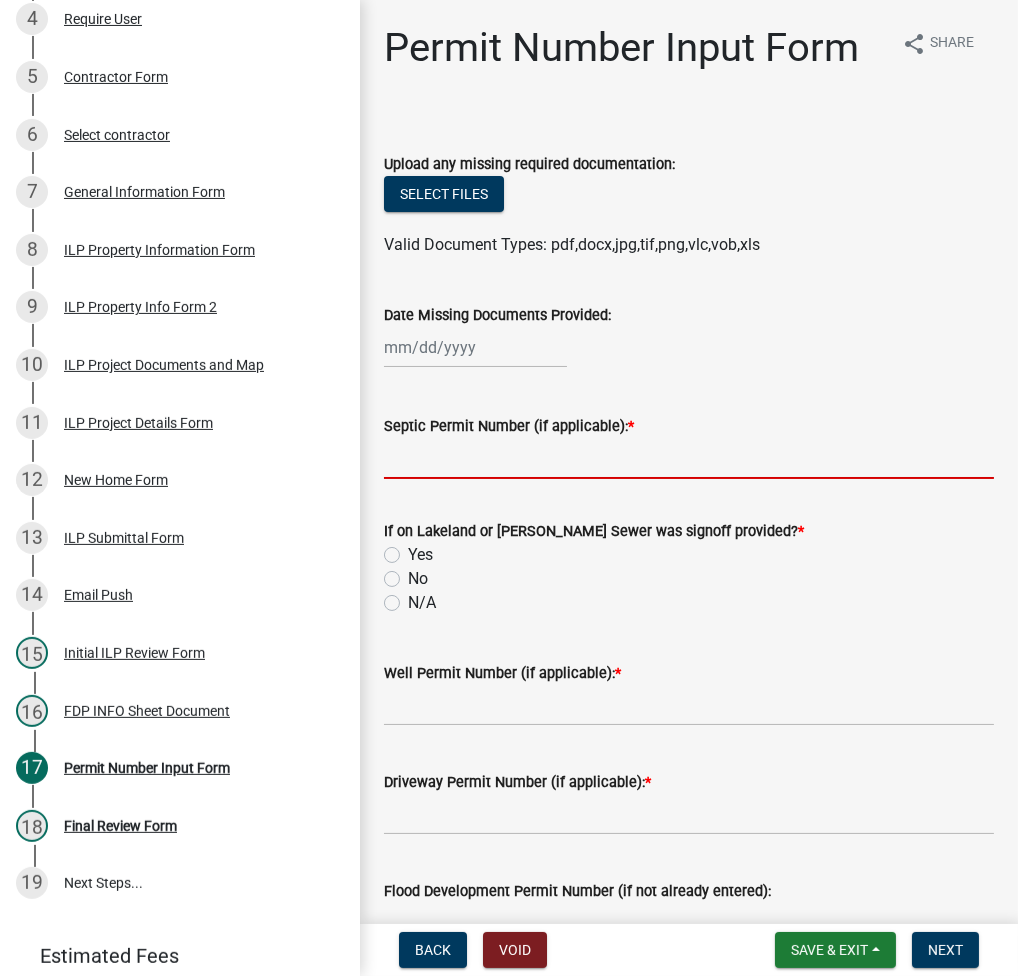 click on "Septic Permit Number (if applicable):  *" at bounding box center [689, 458] 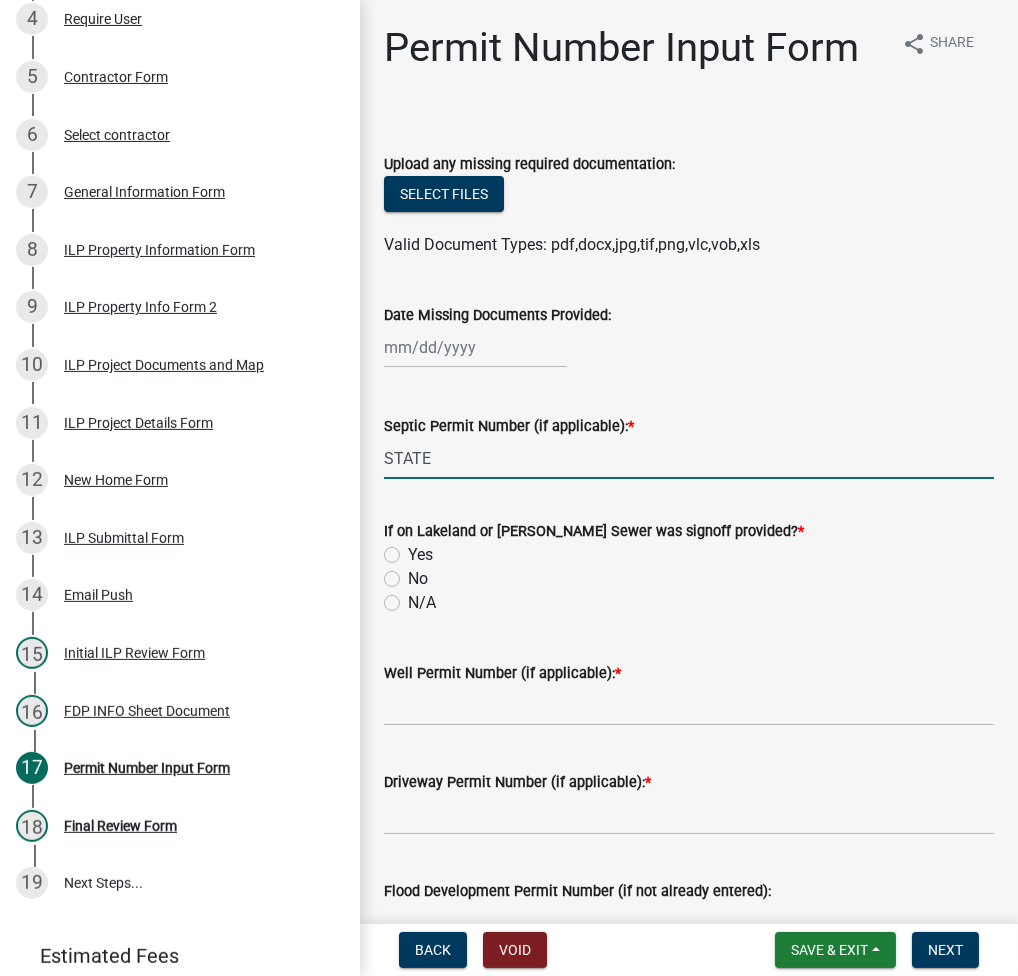 type on "STATE" 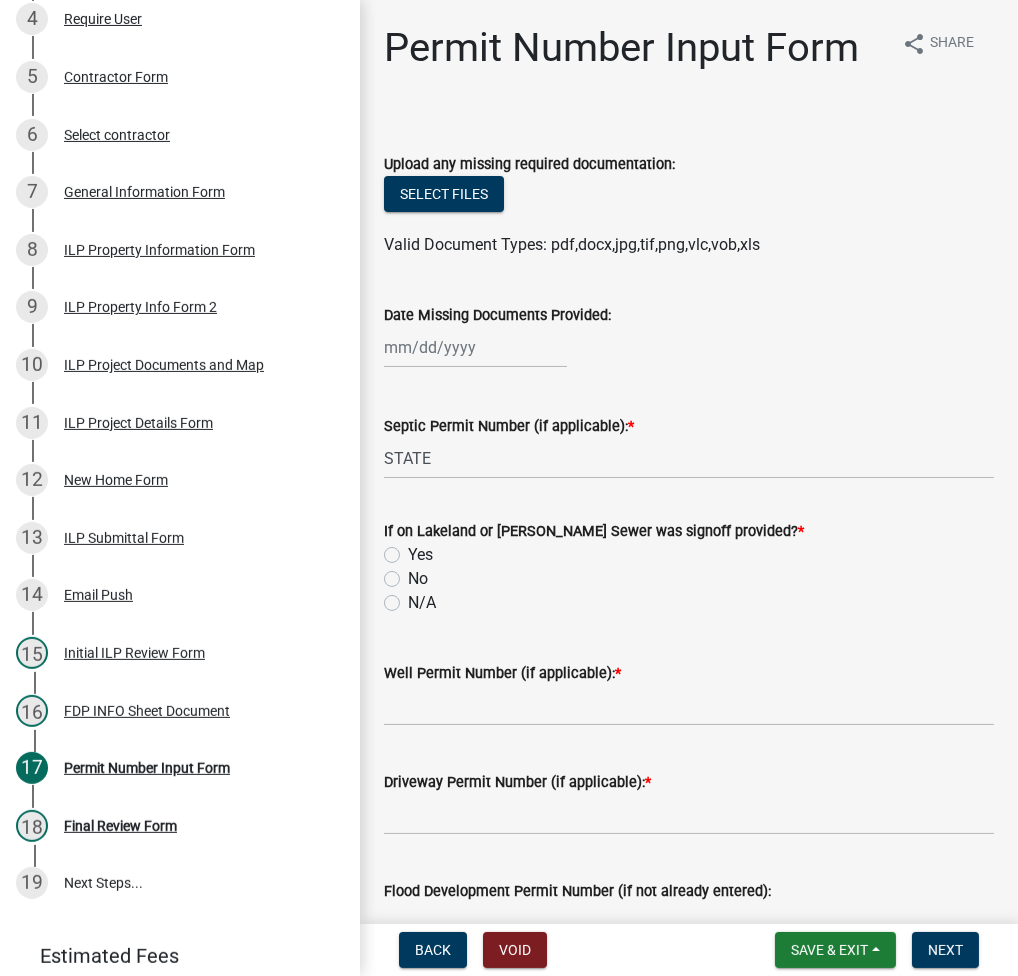 click on "No" at bounding box center (414, 573) 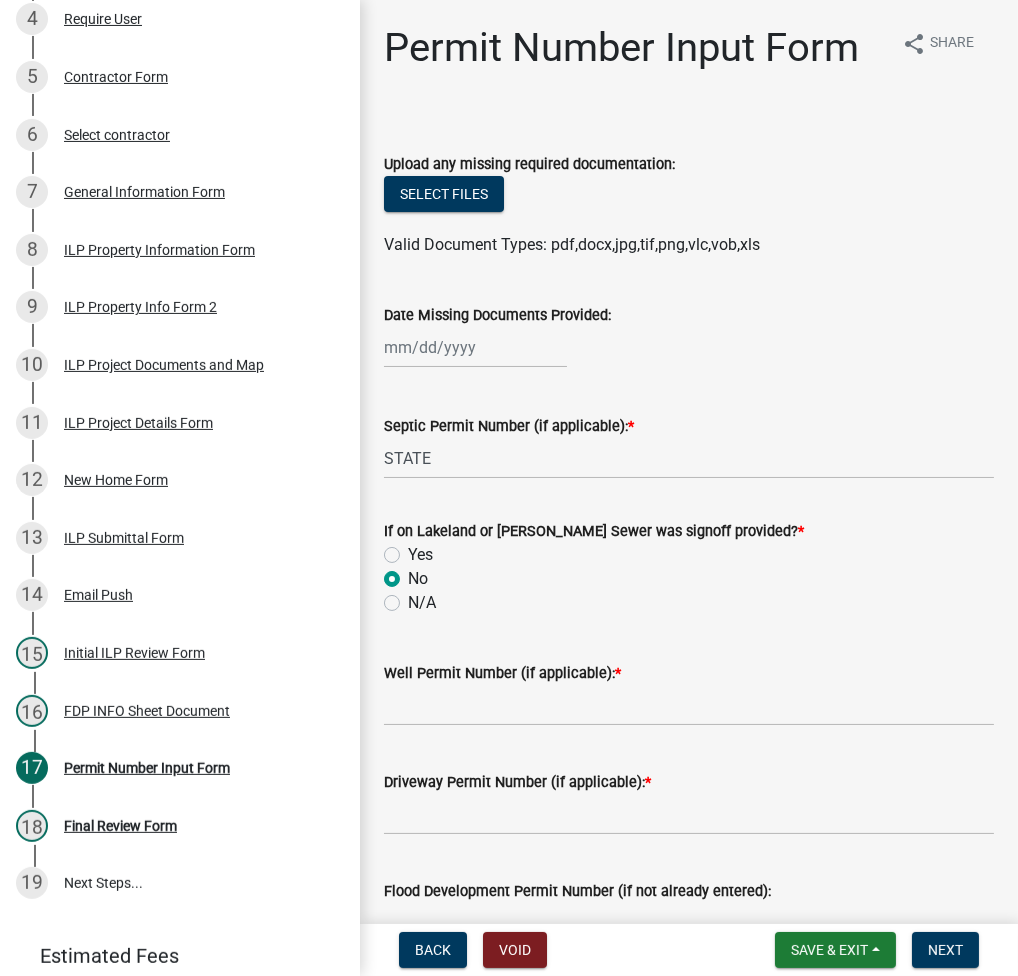 radio on "true" 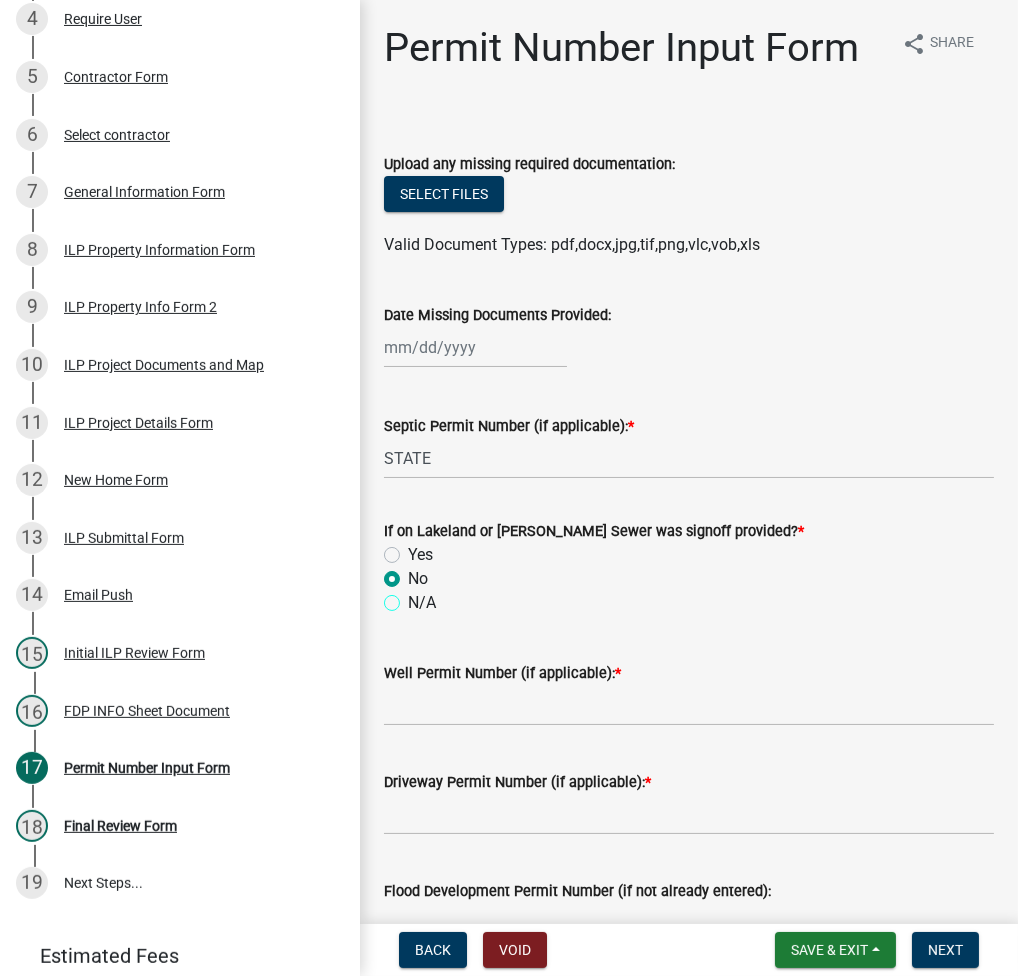 click on "N/A" at bounding box center [414, 597] 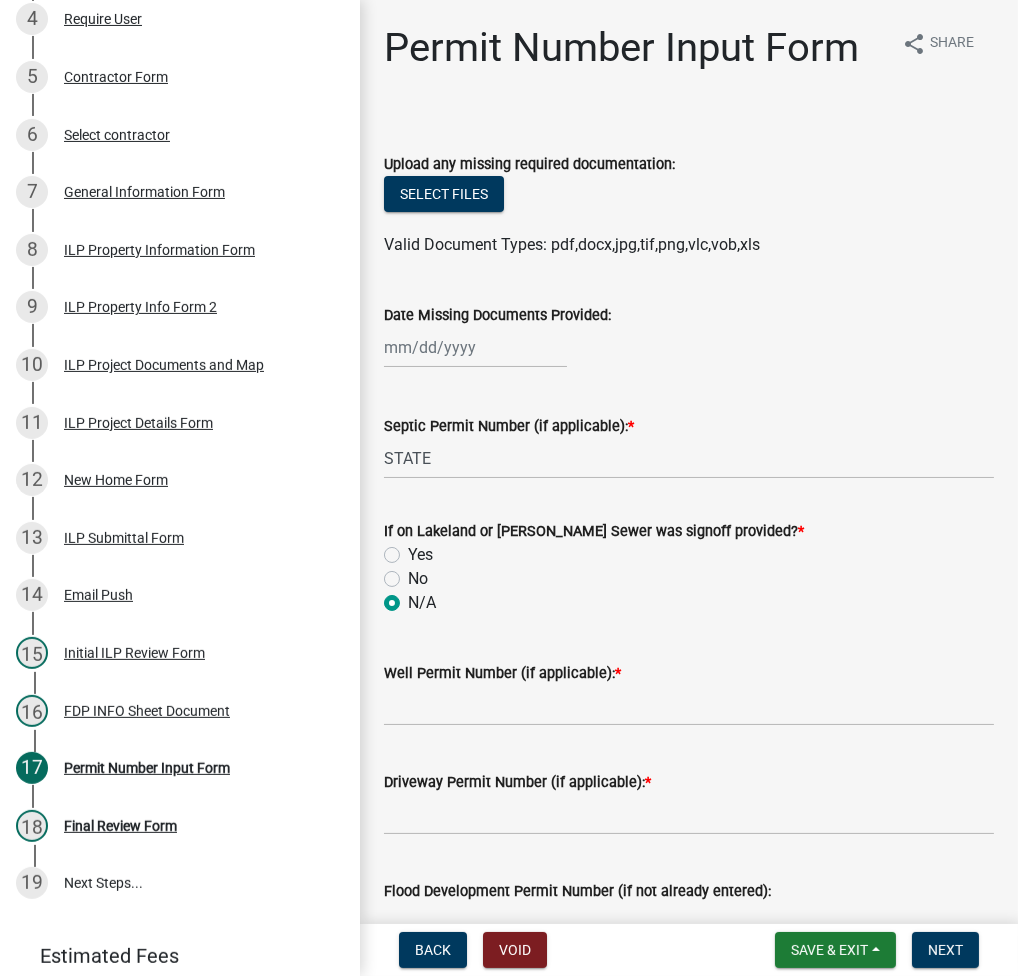 radio on "true" 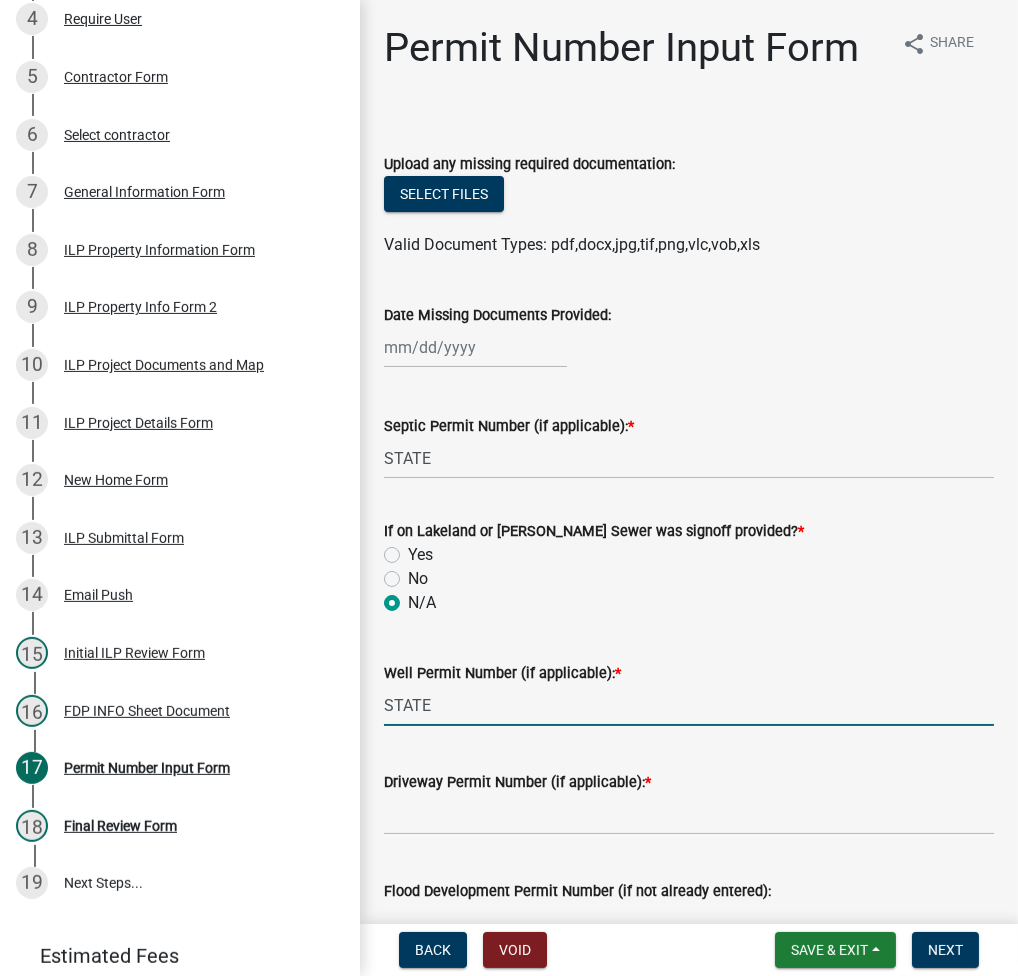 type on "STATE" 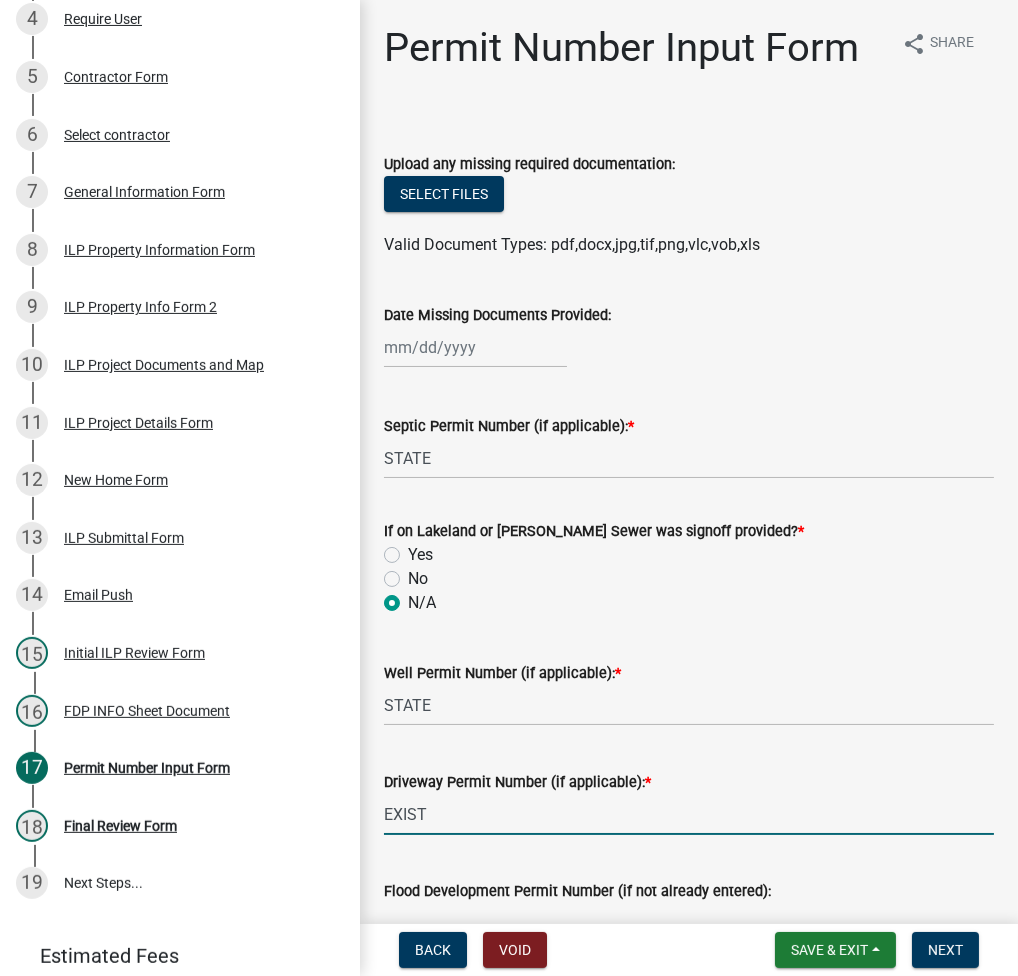 scroll, scrollTop: 795, scrollLeft: 0, axis: vertical 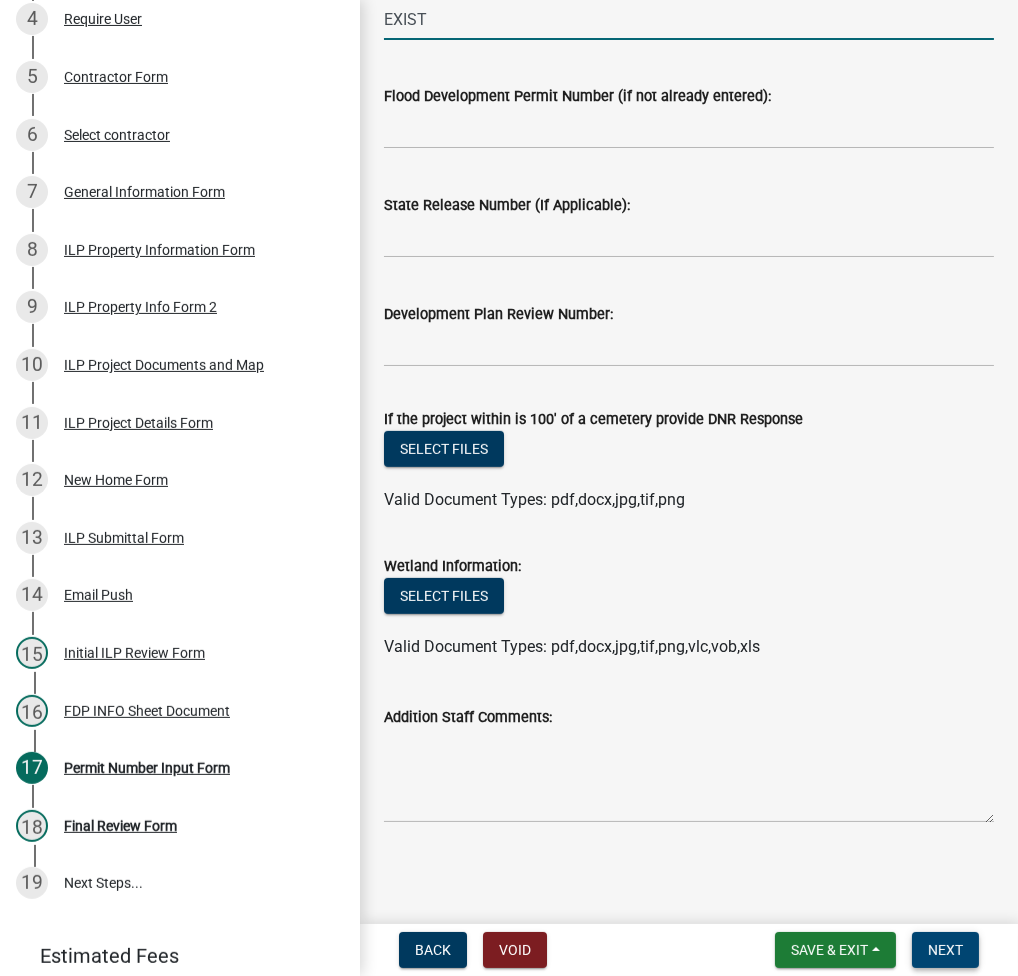 type on "EXIST" 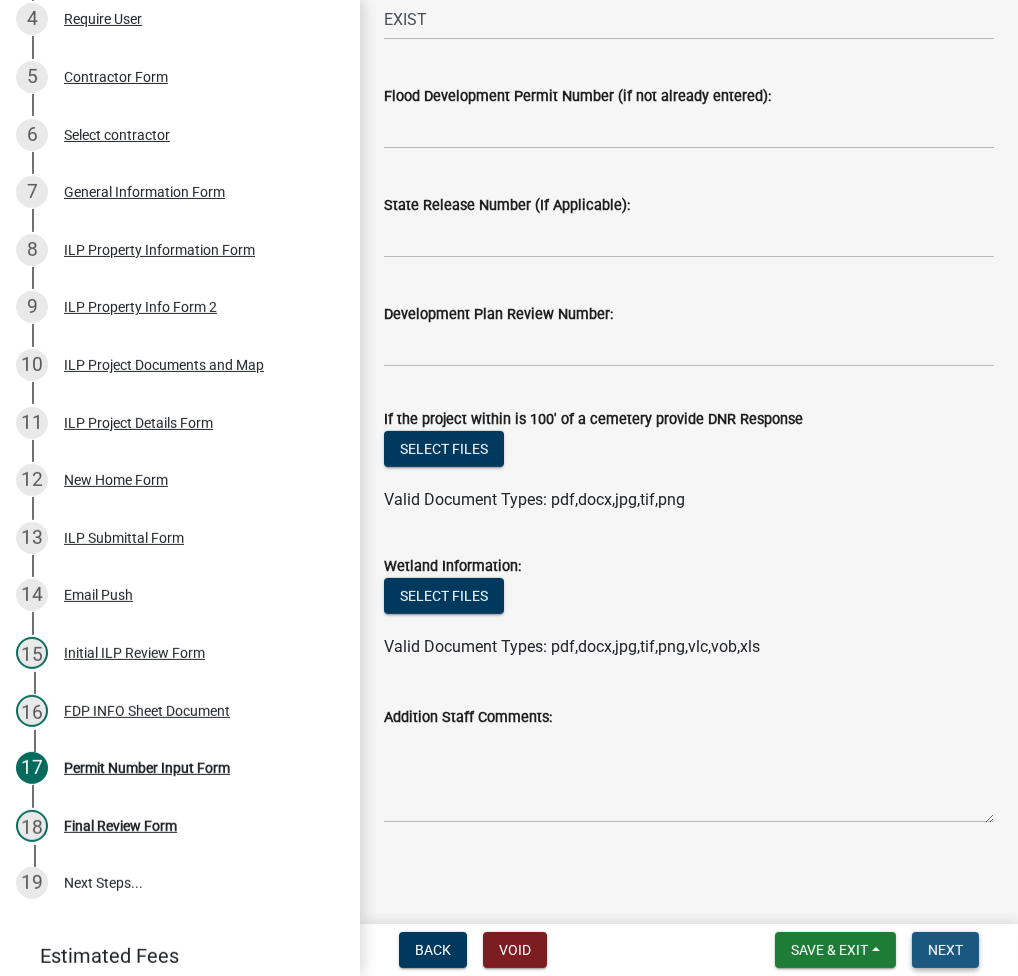 click on "Next" at bounding box center (945, 950) 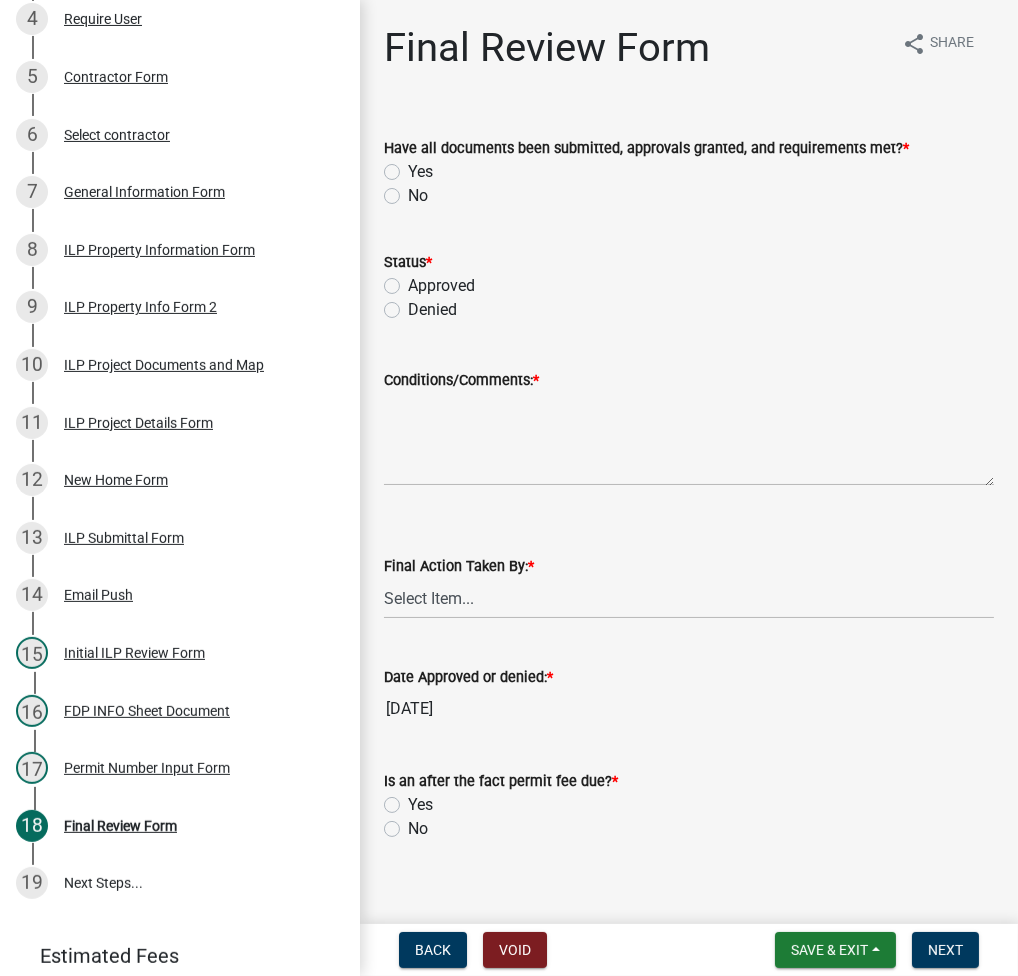 click on "Yes" 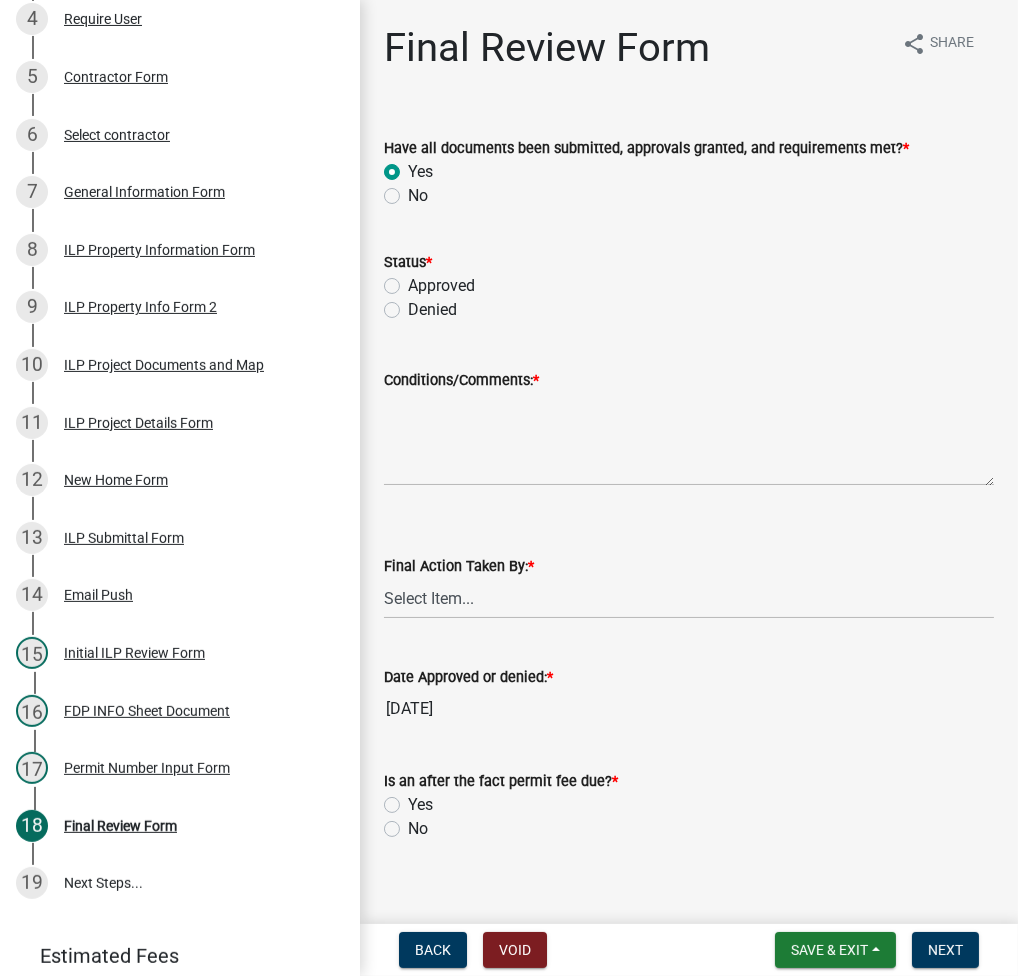 radio on "true" 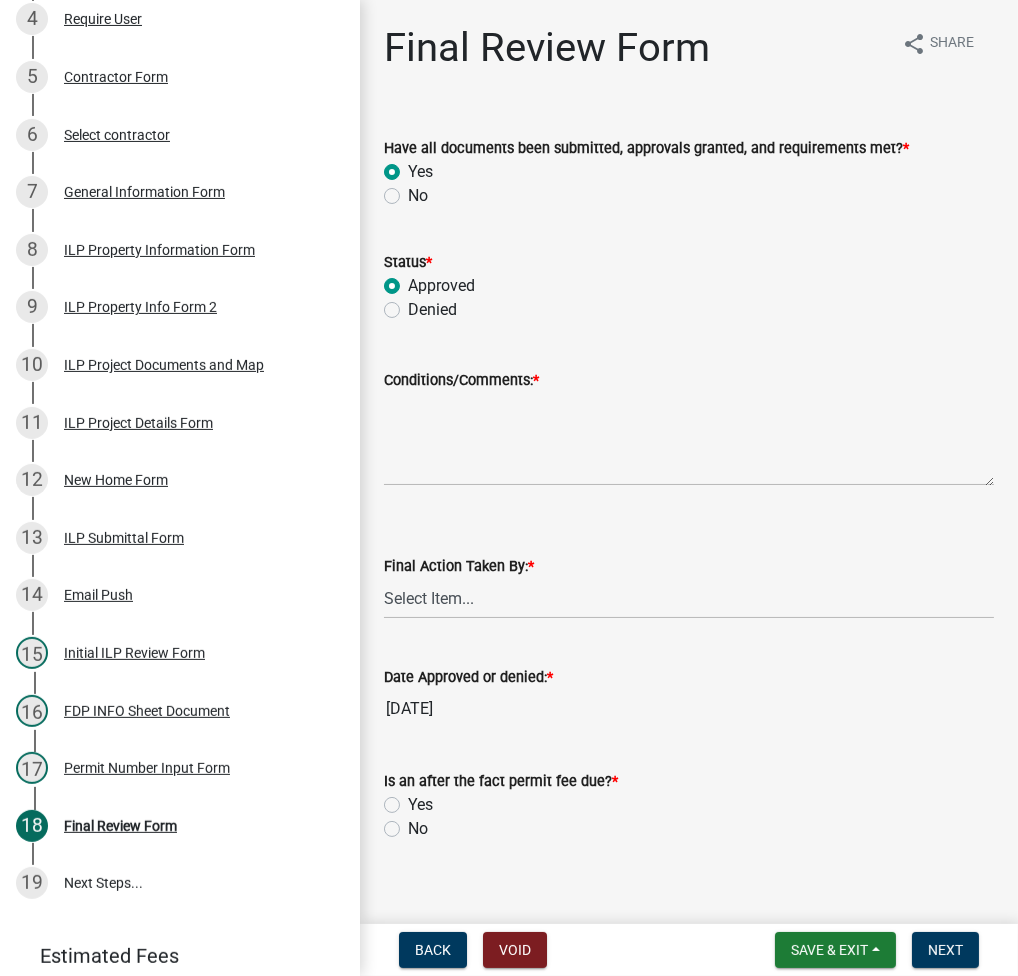 radio on "true" 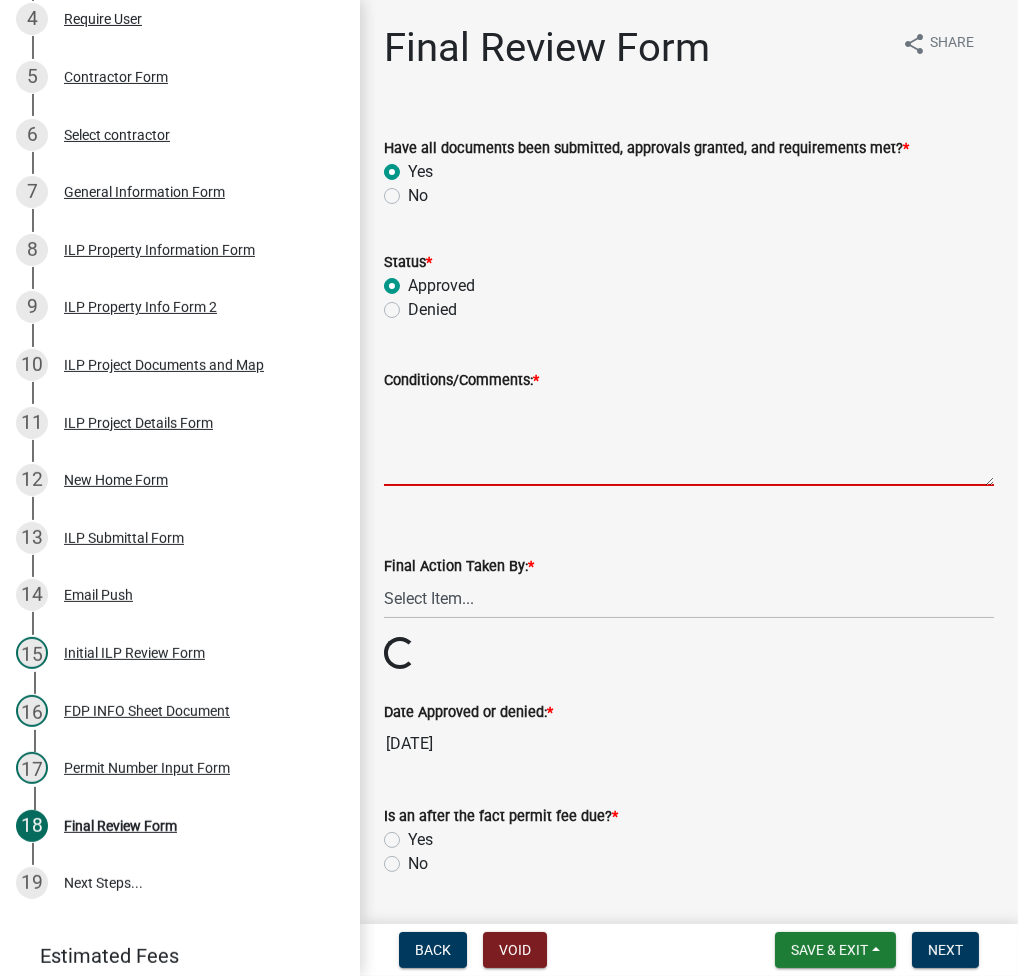 click on "Conditions/Comments:  *" at bounding box center [689, 439] 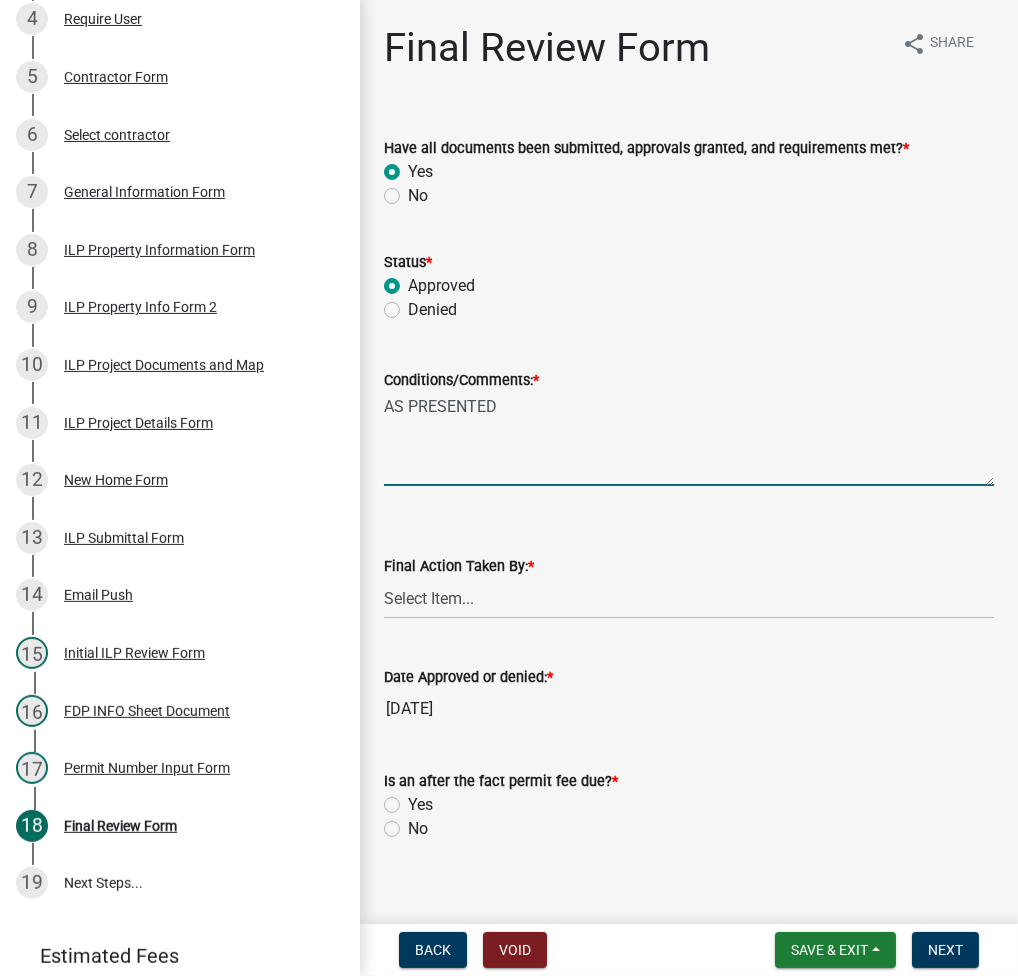 type on "AS PRESENTED" 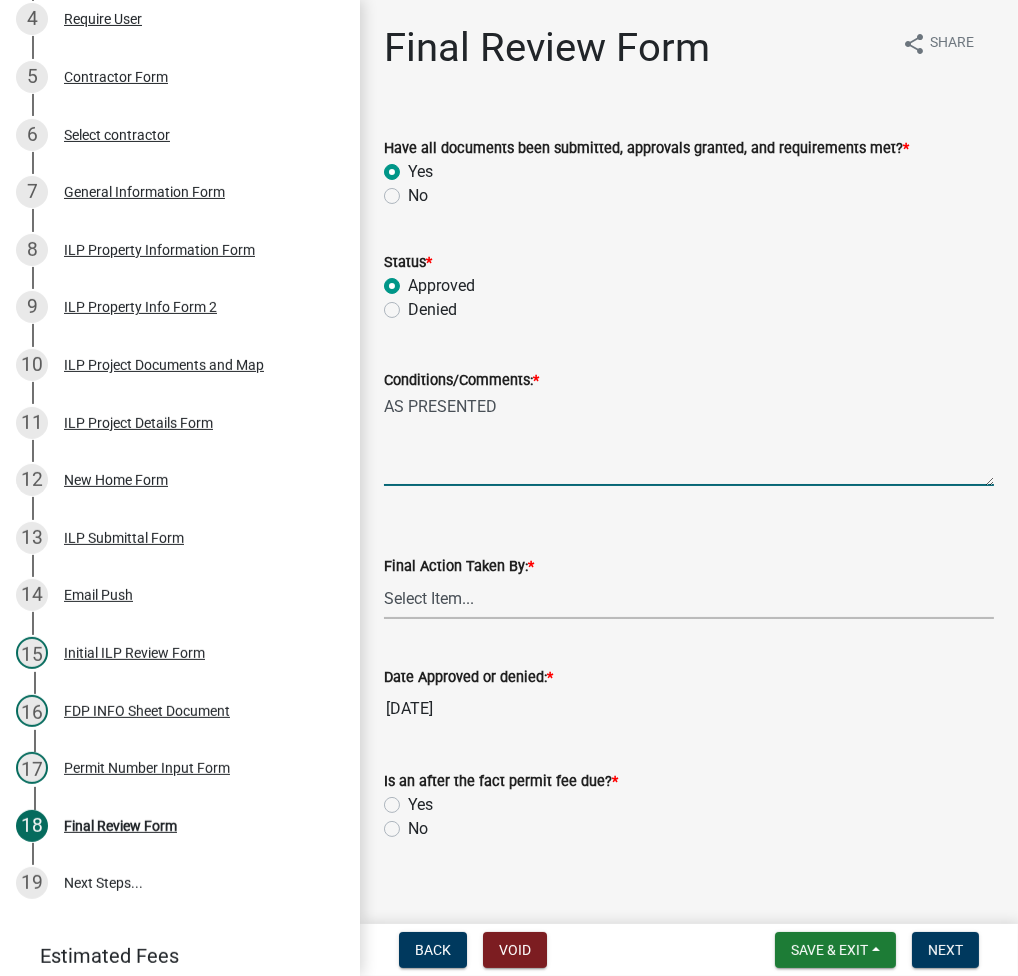 click on "Select Item...   MMS   LT   AT   CS   AH   Vacant" at bounding box center [689, 598] 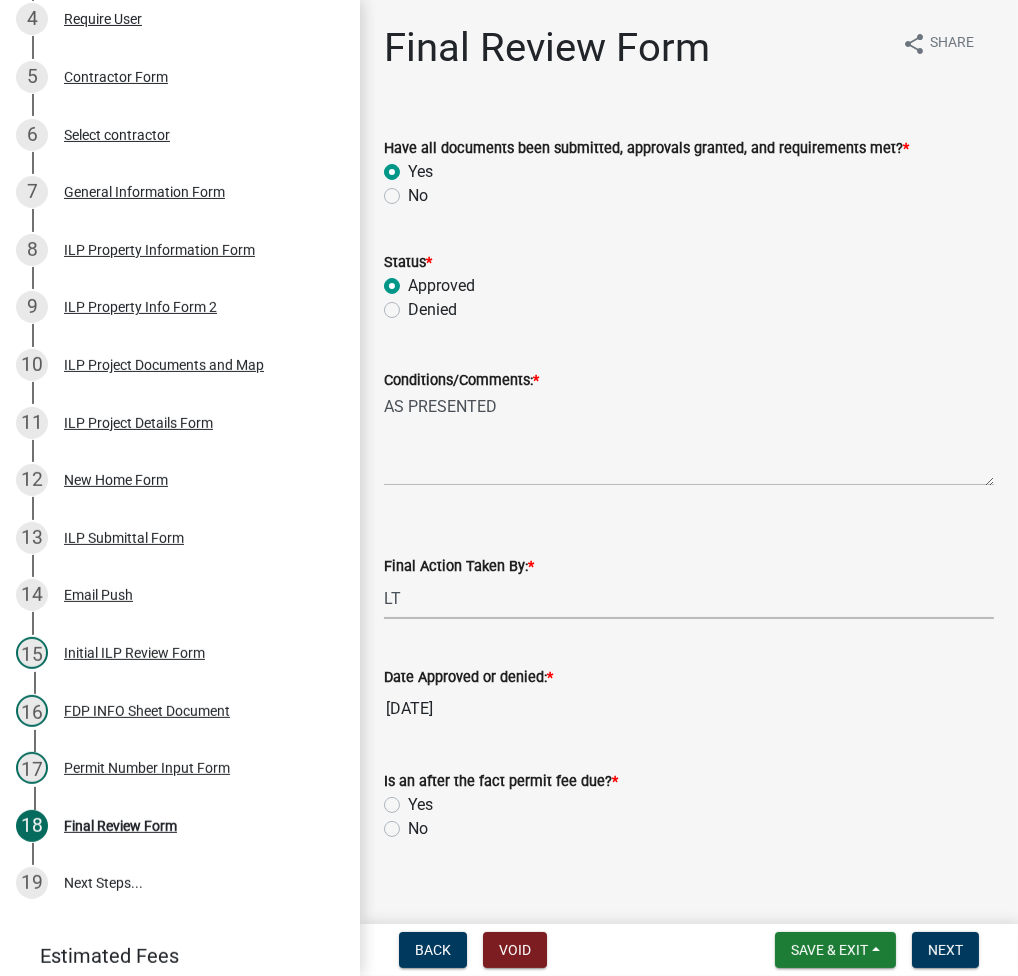 click on "Select Item...   MMS   LT   AT   CS   AH   Vacant" at bounding box center (689, 598) 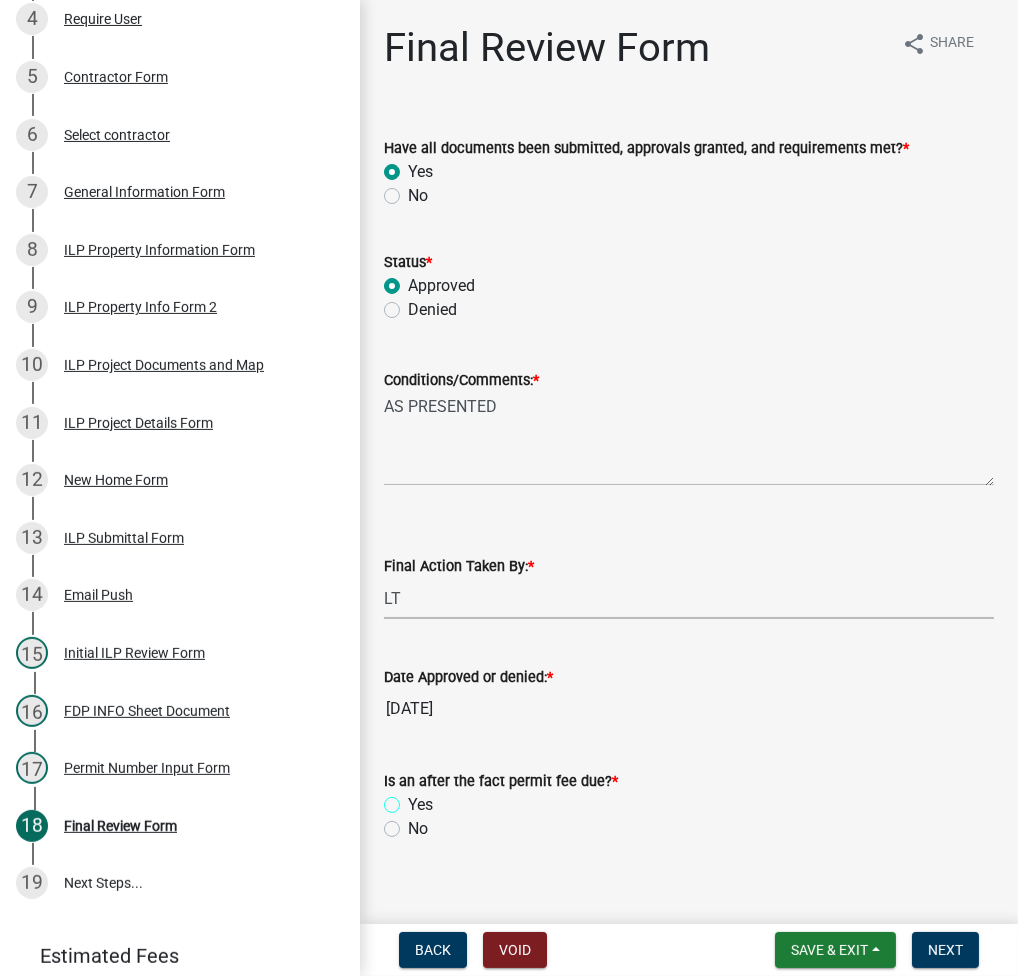 click on "Yes" at bounding box center [414, 799] 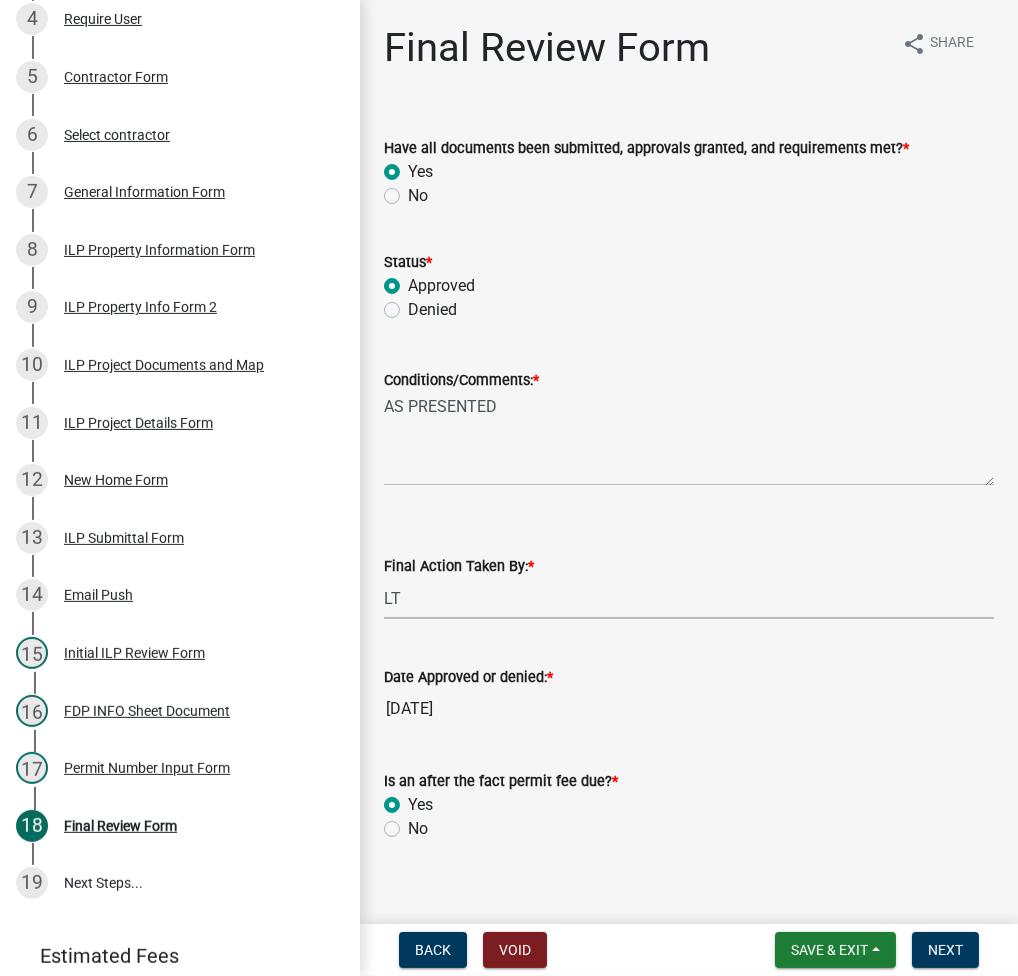 radio on "true" 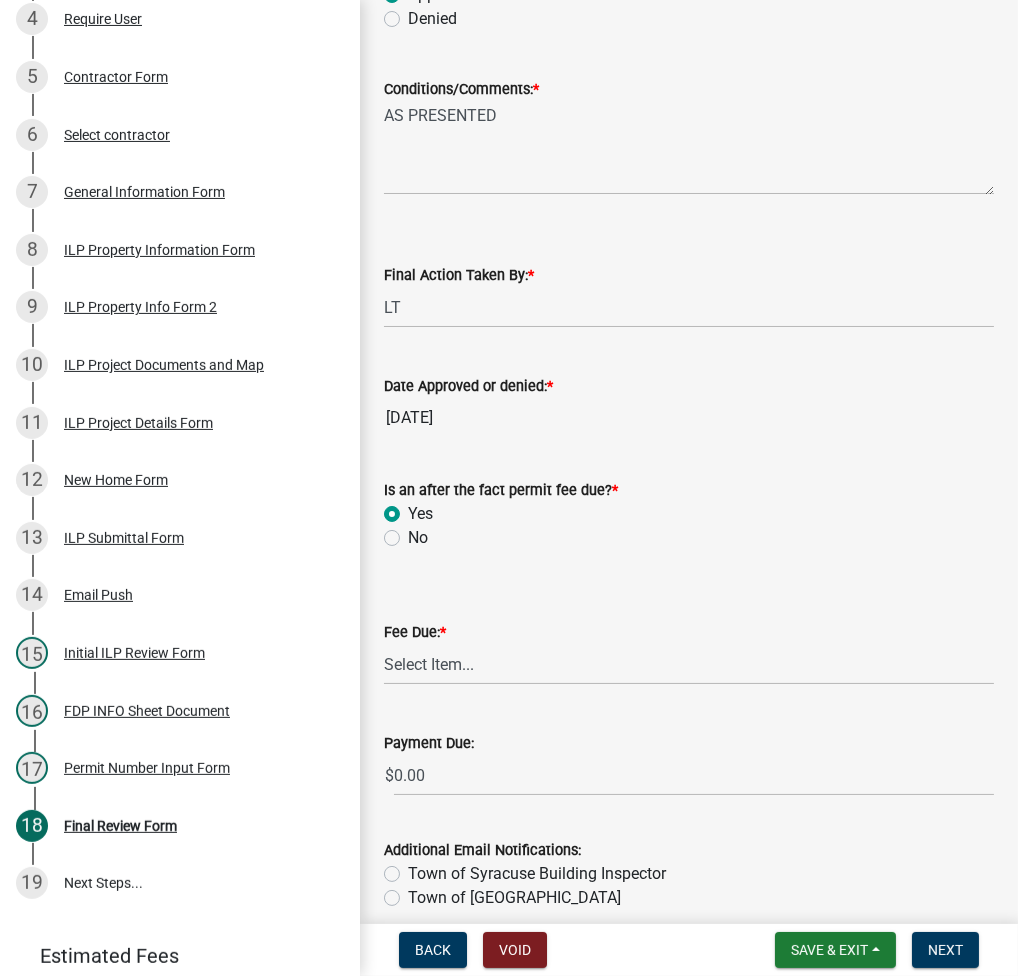 scroll, scrollTop: 379, scrollLeft: 0, axis: vertical 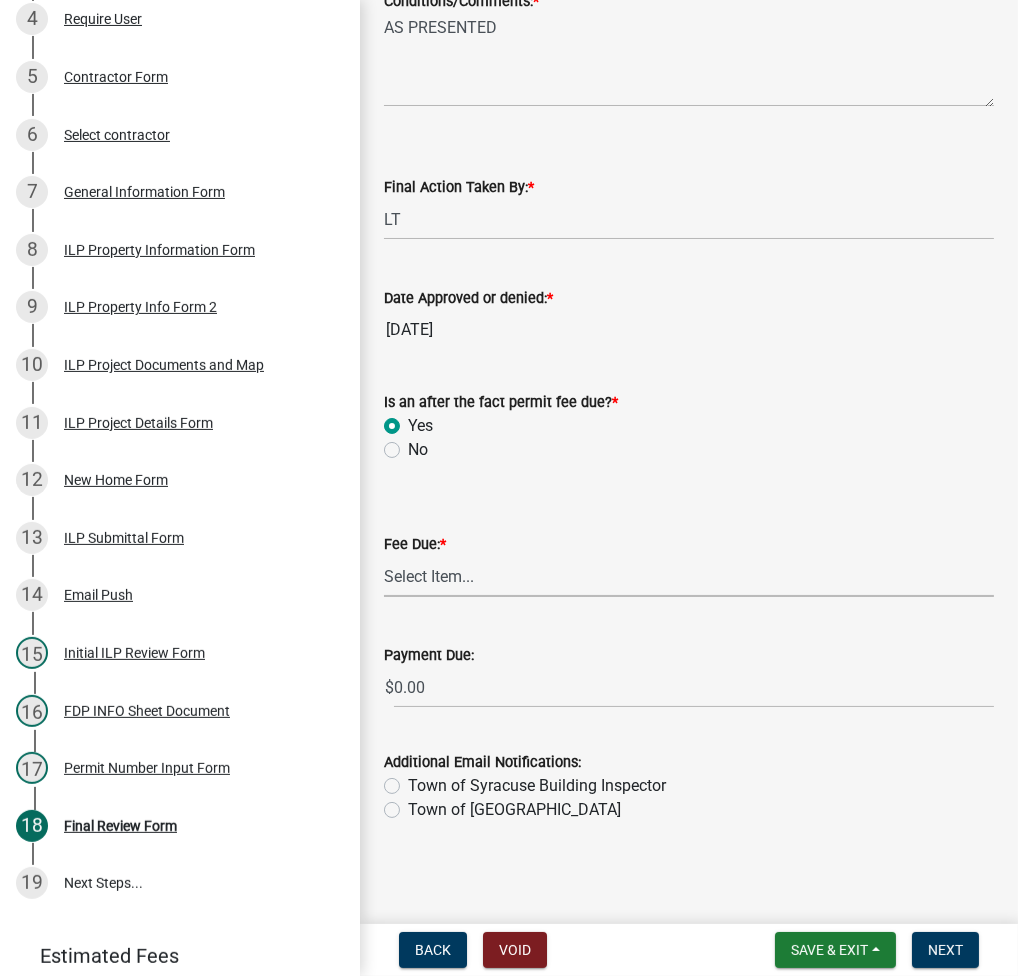click on "Select Item...   N/A   $10.00   $25.00   $125.00   $250   $500   $500 + $10.00 for every 10 sq. ft. over 5000   $1000" at bounding box center [689, 576] 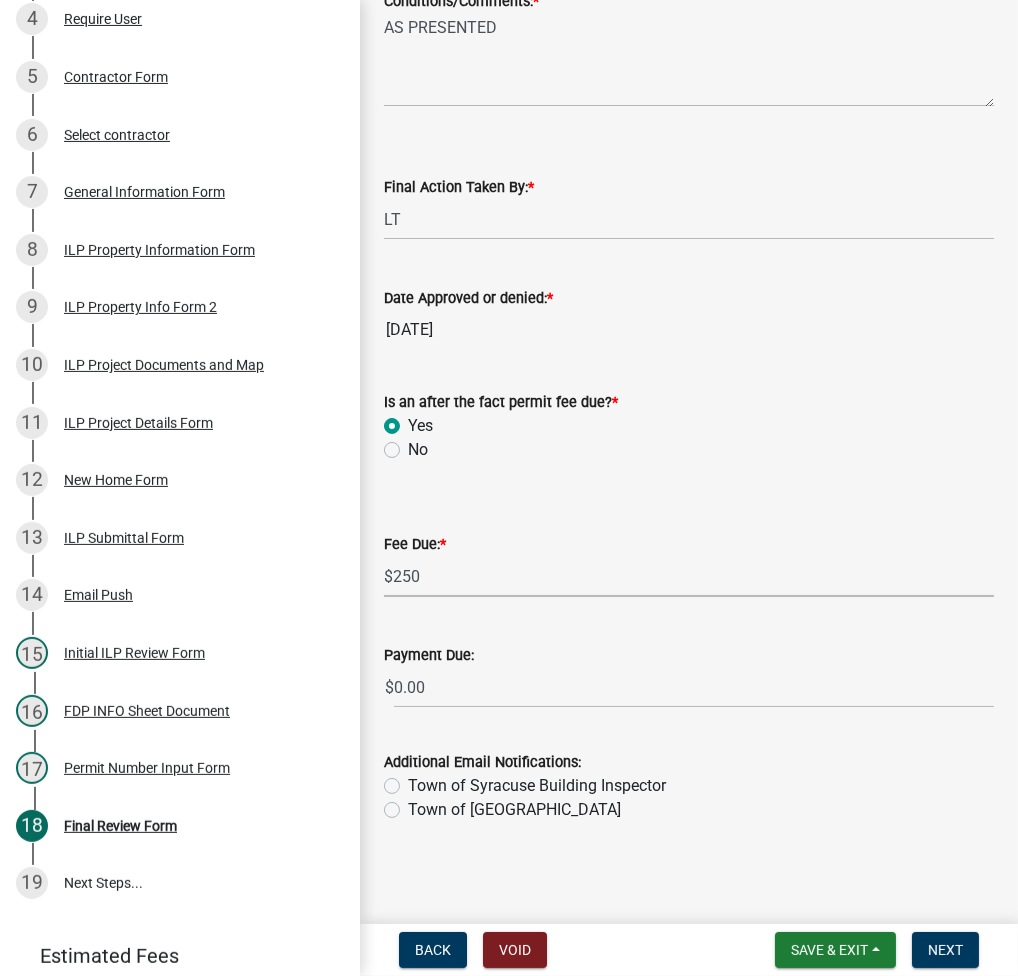 click on "Select Item...   N/A   $10.00   $25.00   $125.00   $250   $500   $500 + $10.00 for every 10 sq. ft. over 5000   $1000" at bounding box center [689, 576] 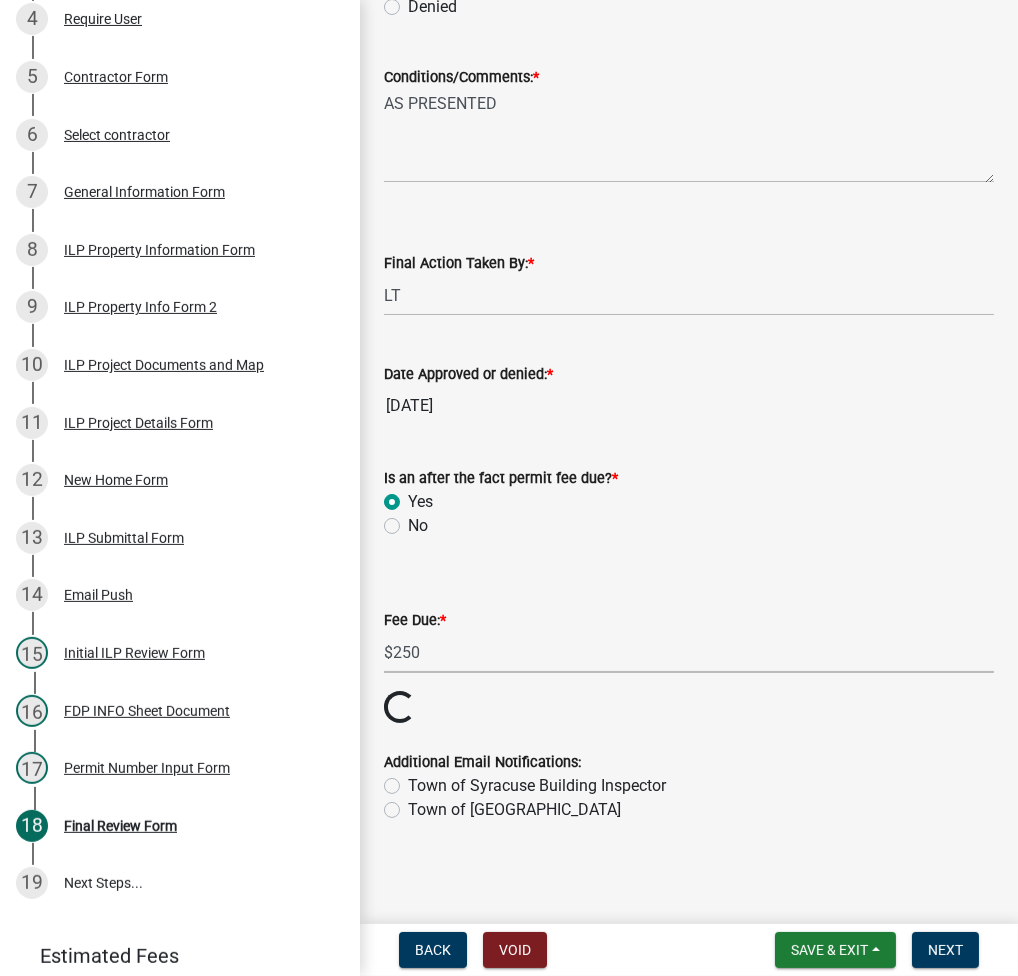 scroll, scrollTop: 379, scrollLeft: 0, axis: vertical 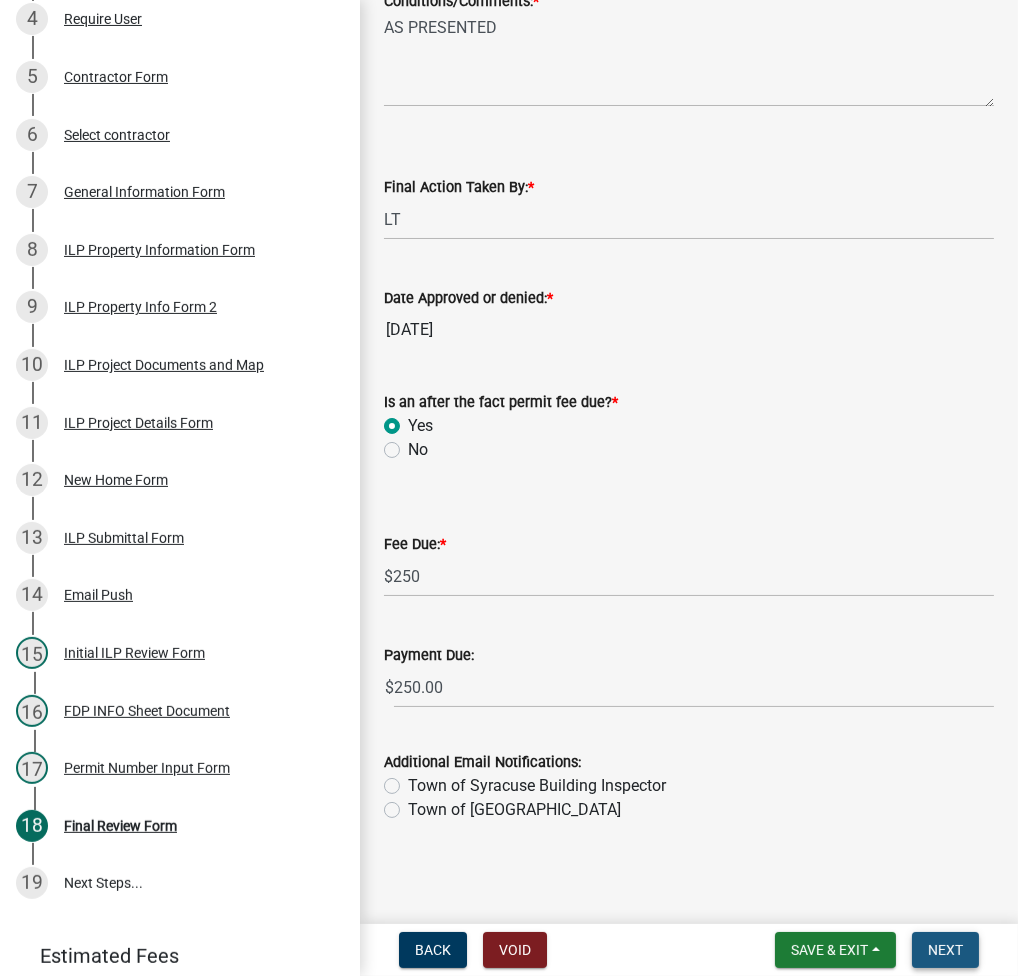 click on "Next" at bounding box center [945, 950] 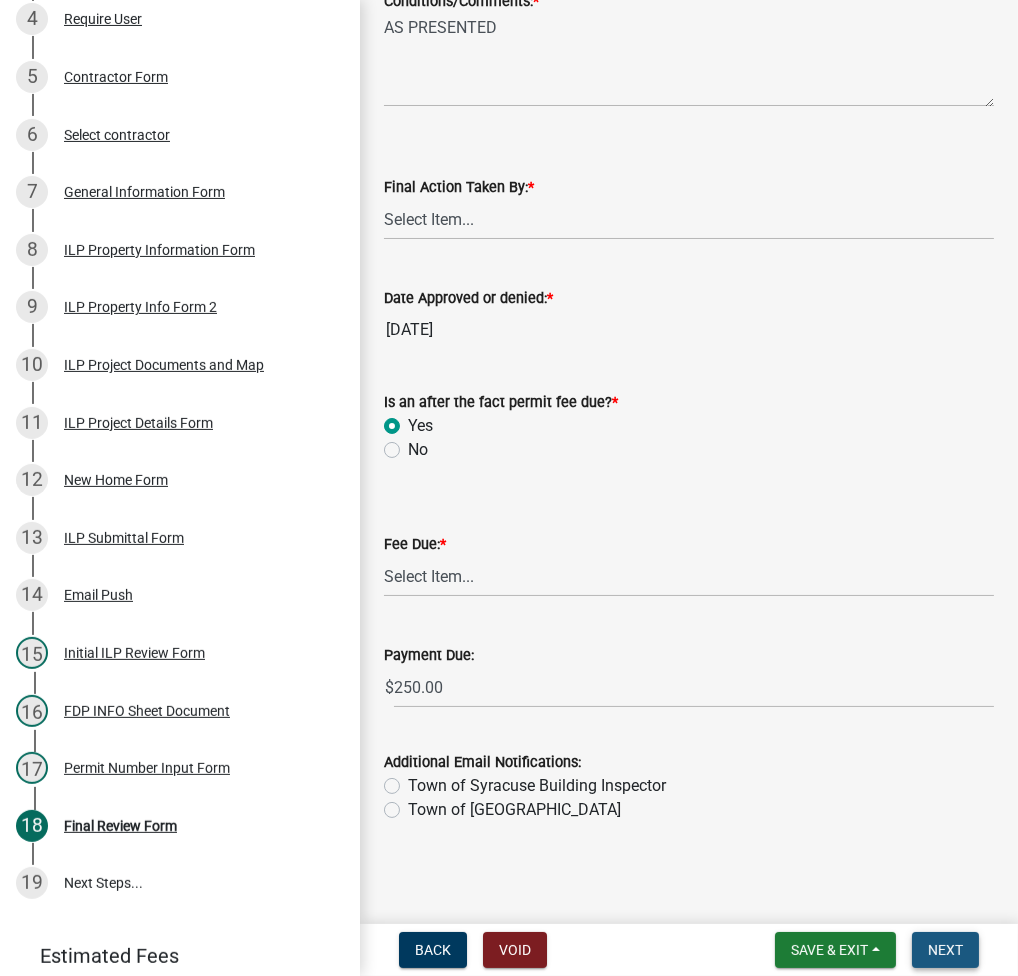 scroll, scrollTop: 0, scrollLeft: 0, axis: both 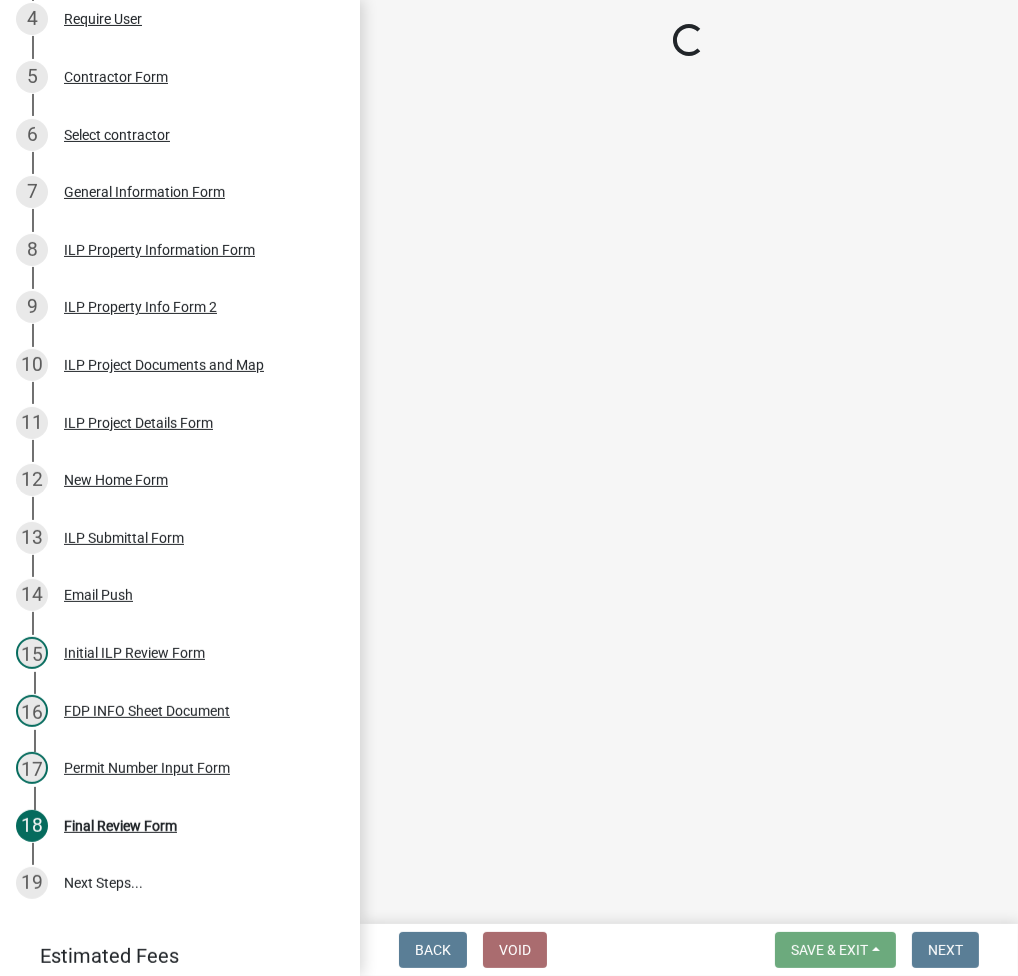 select on "3: 3" 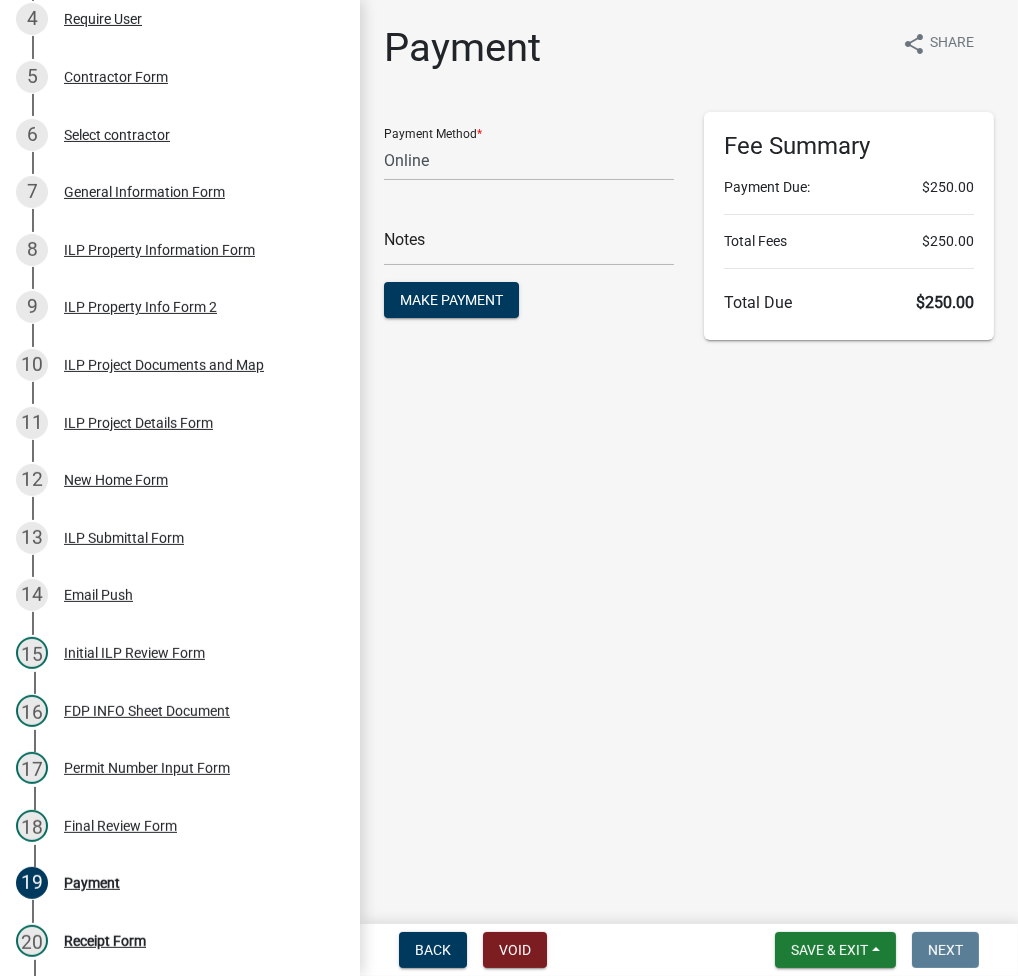 scroll, scrollTop: 648, scrollLeft: 0, axis: vertical 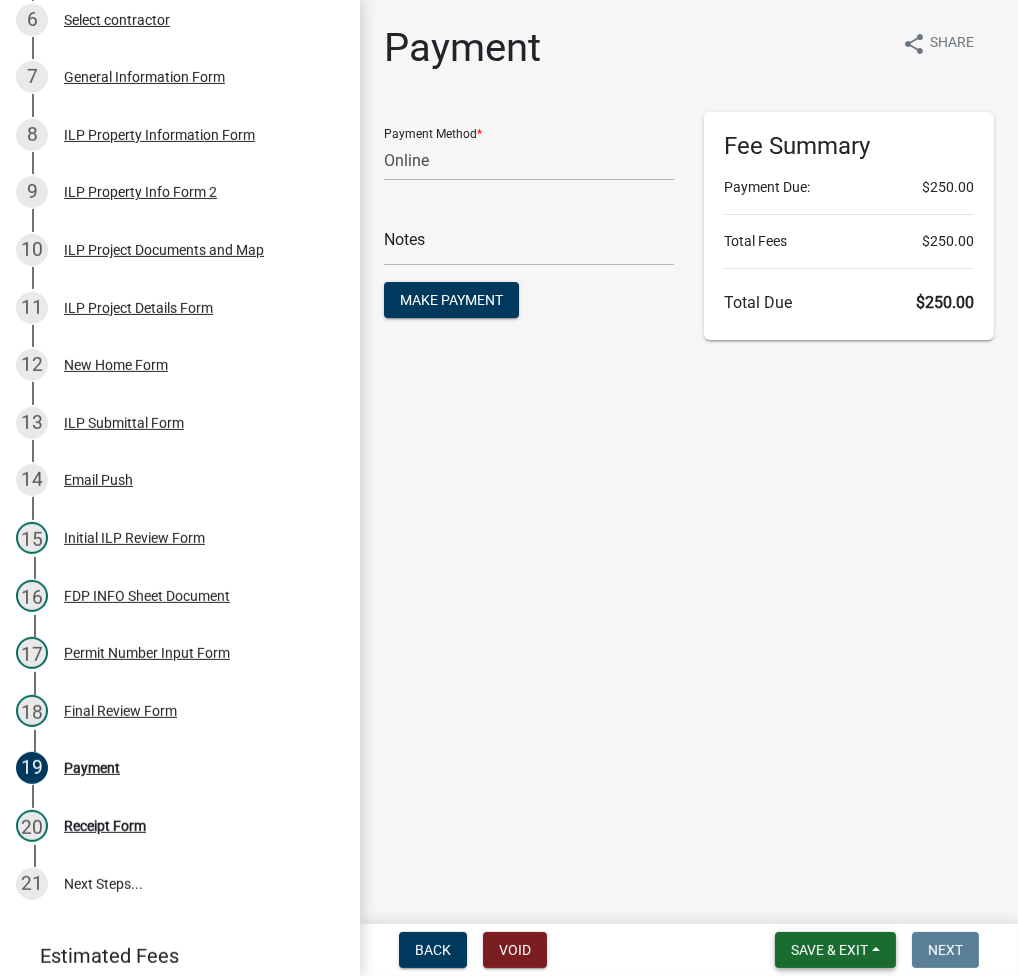 click on "Save & Exit" at bounding box center [835, 950] 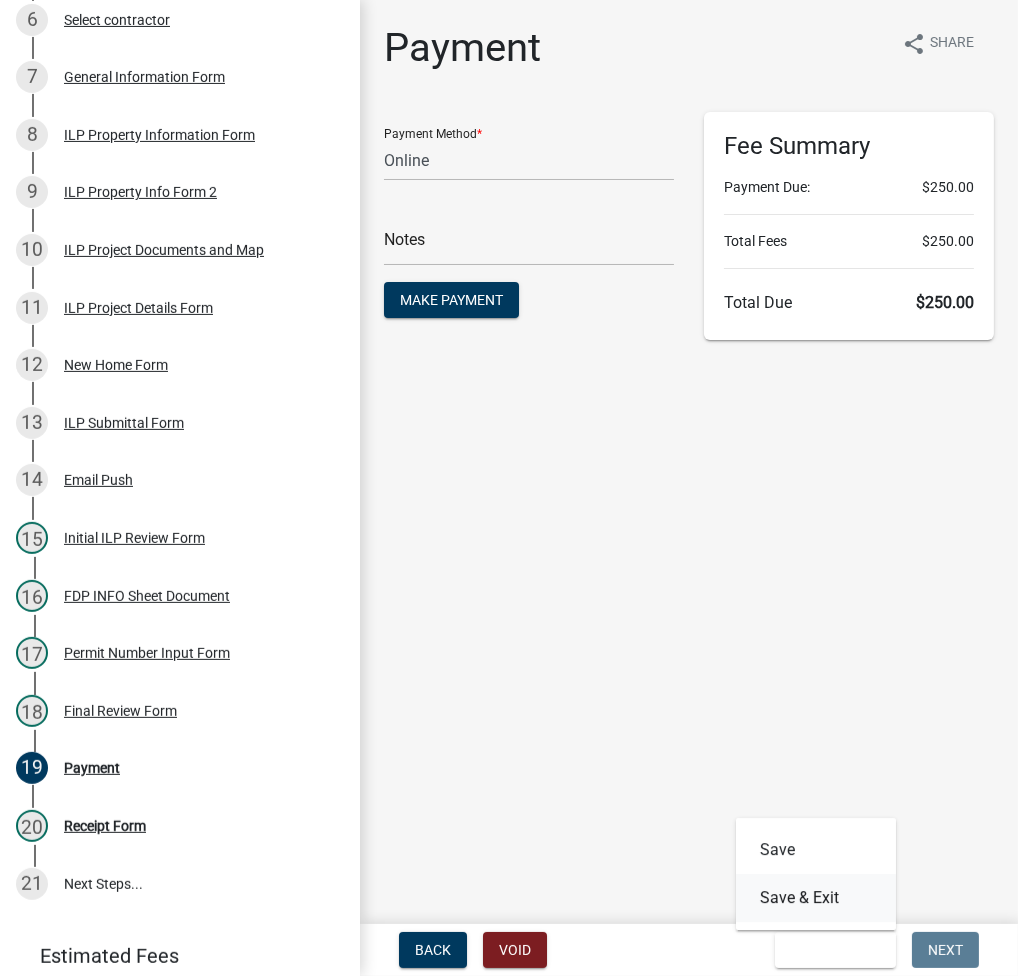 click on "Save & Exit" at bounding box center [816, 898] 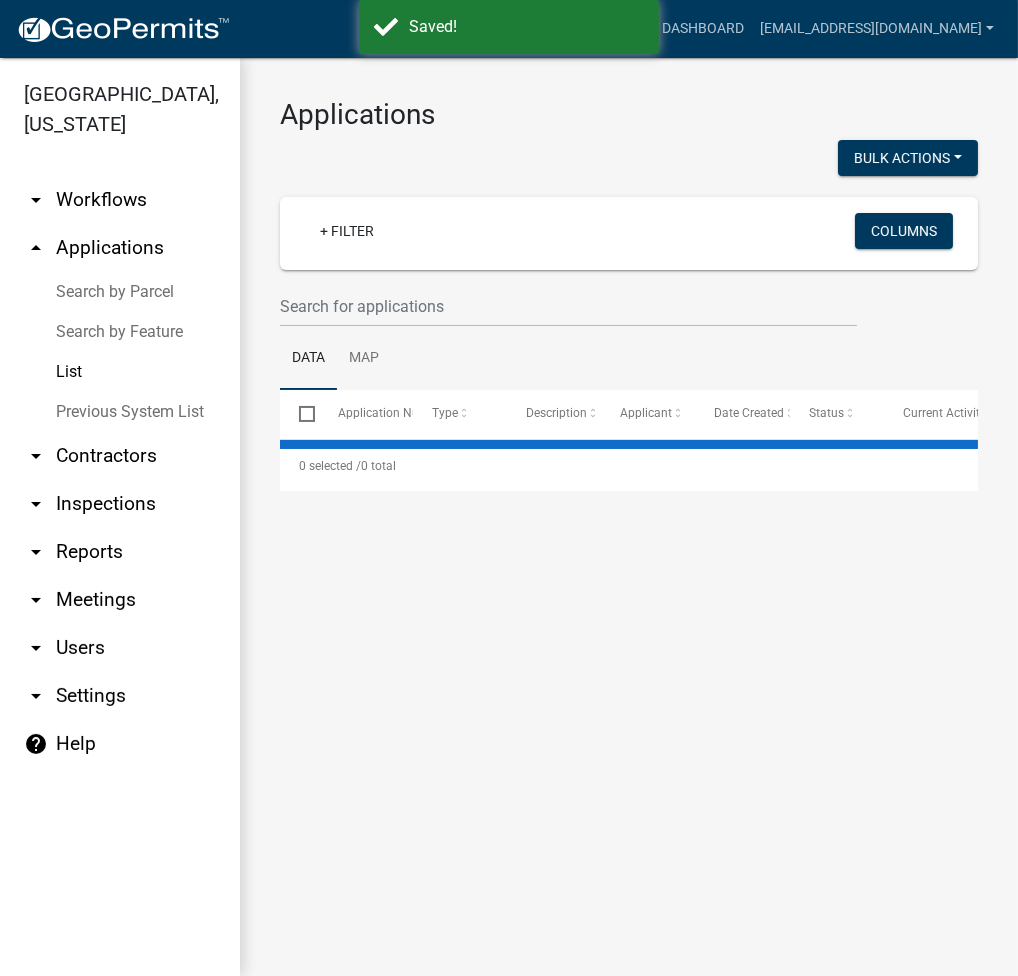 select on "3: 100" 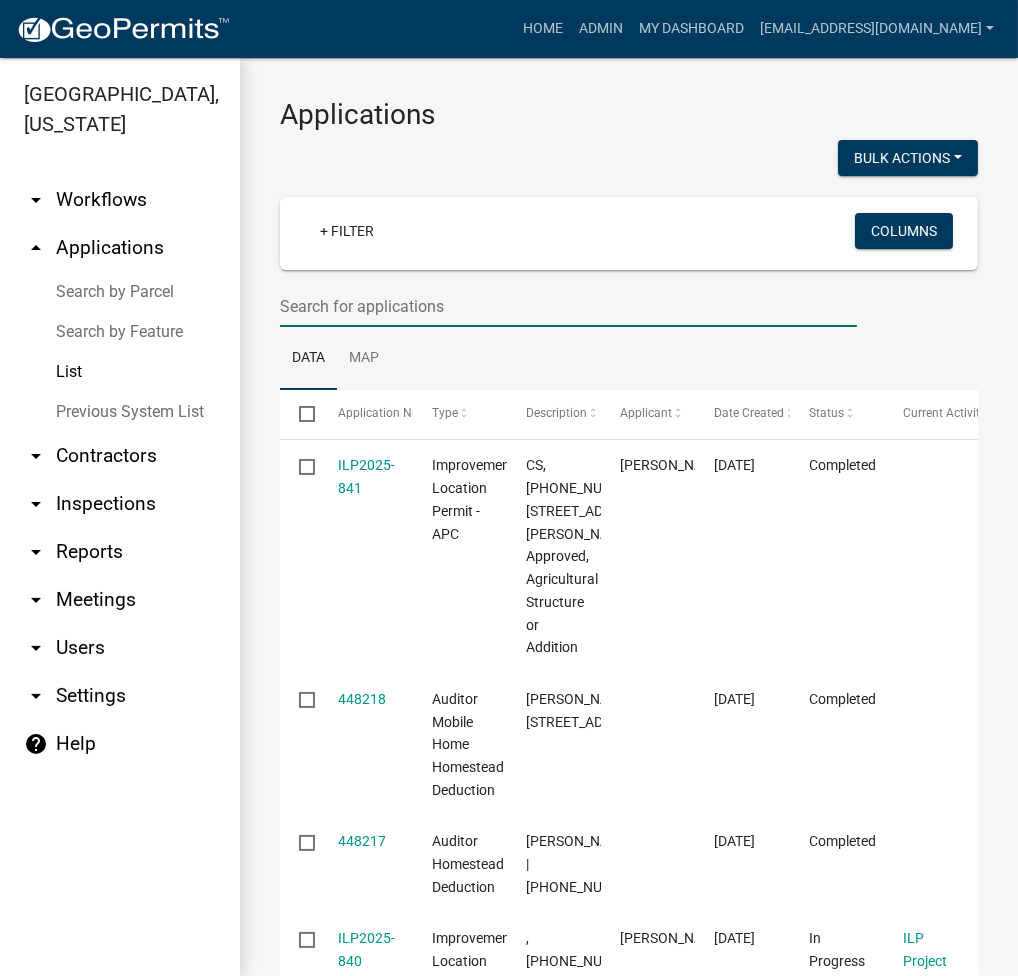 click at bounding box center [568, 306] 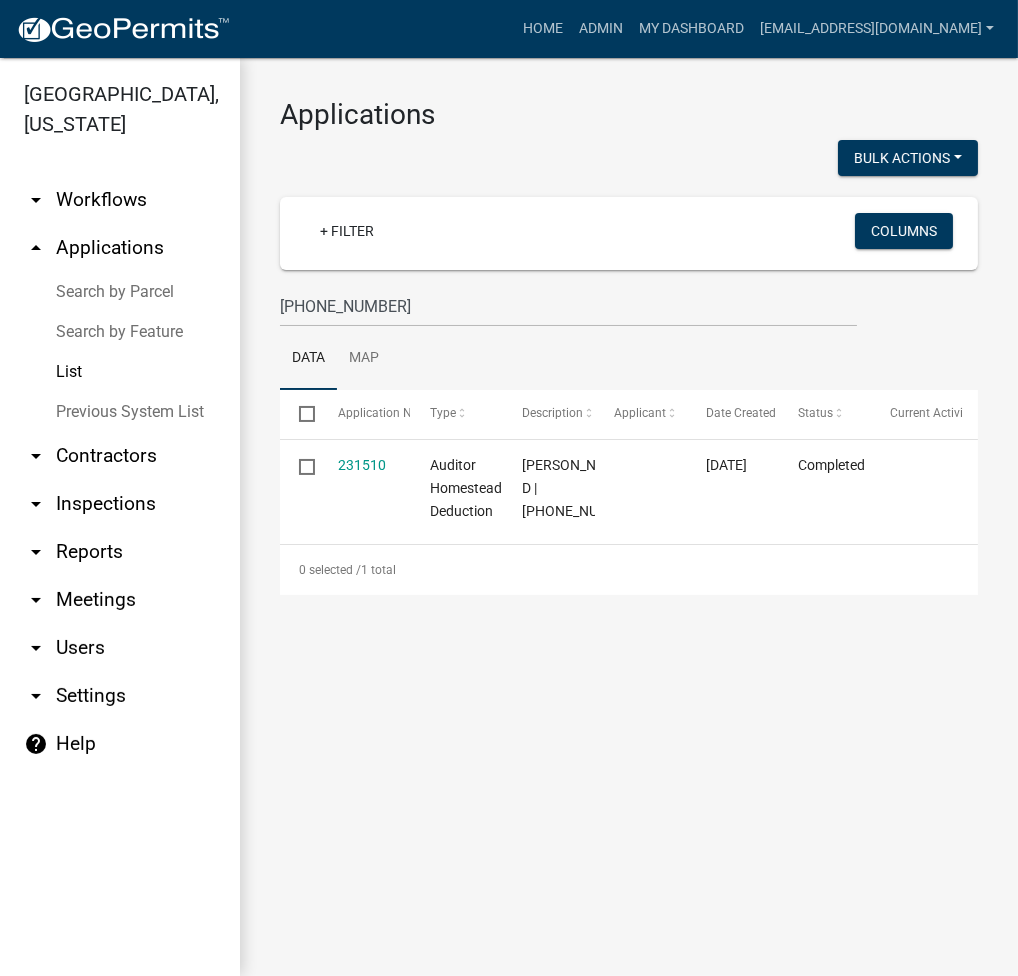 click on "List" at bounding box center (120, 372) 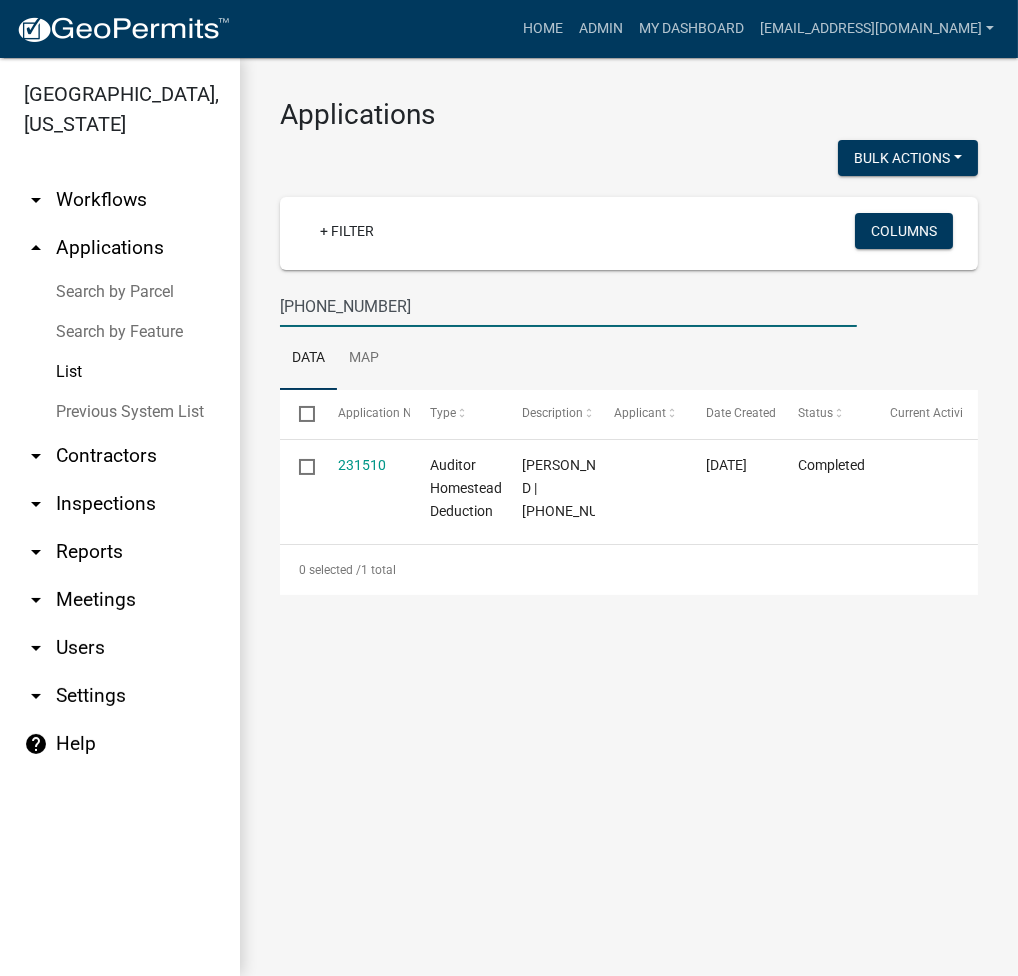 click on "003-118-004" at bounding box center [568, 306] 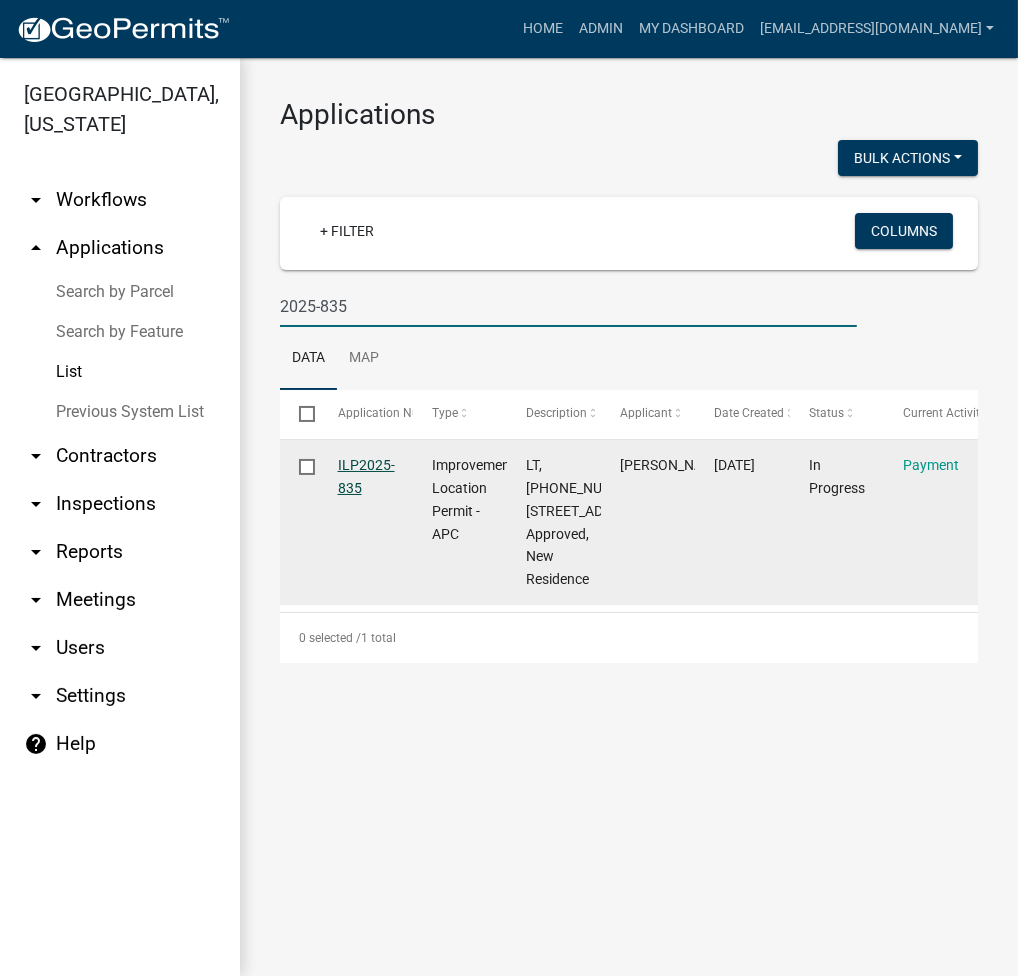 type on "2025-835" 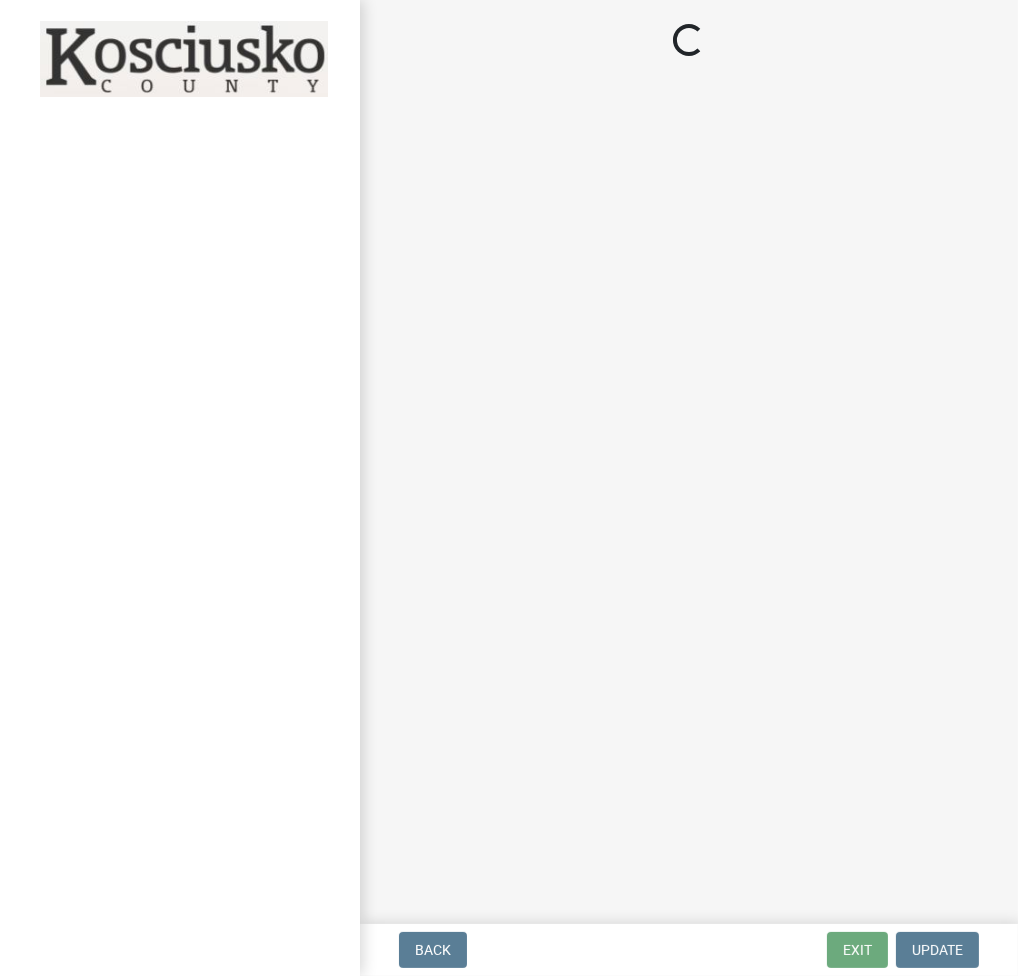select on "3: 3" 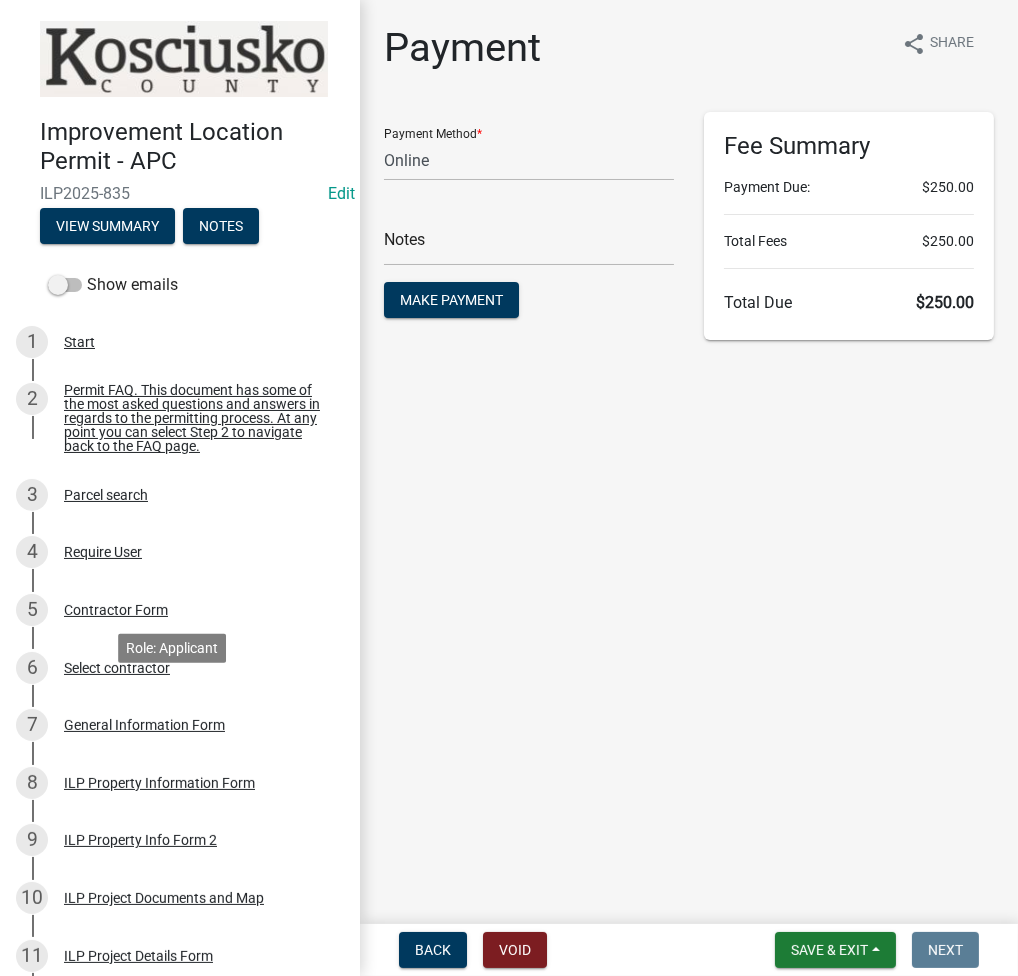 scroll, scrollTop: 779, scrollLeft: 0, axis: vertical 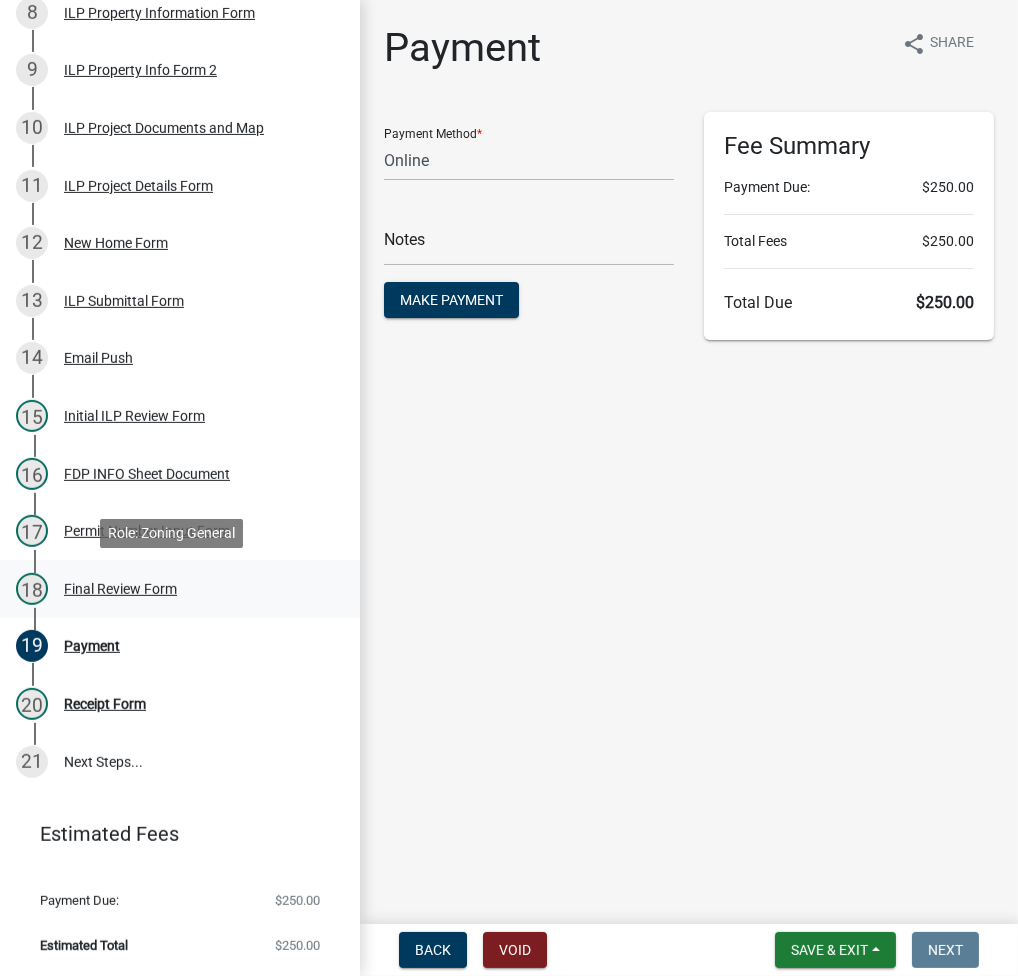 click on "Final Review Form" at bounding box center (120, 589) 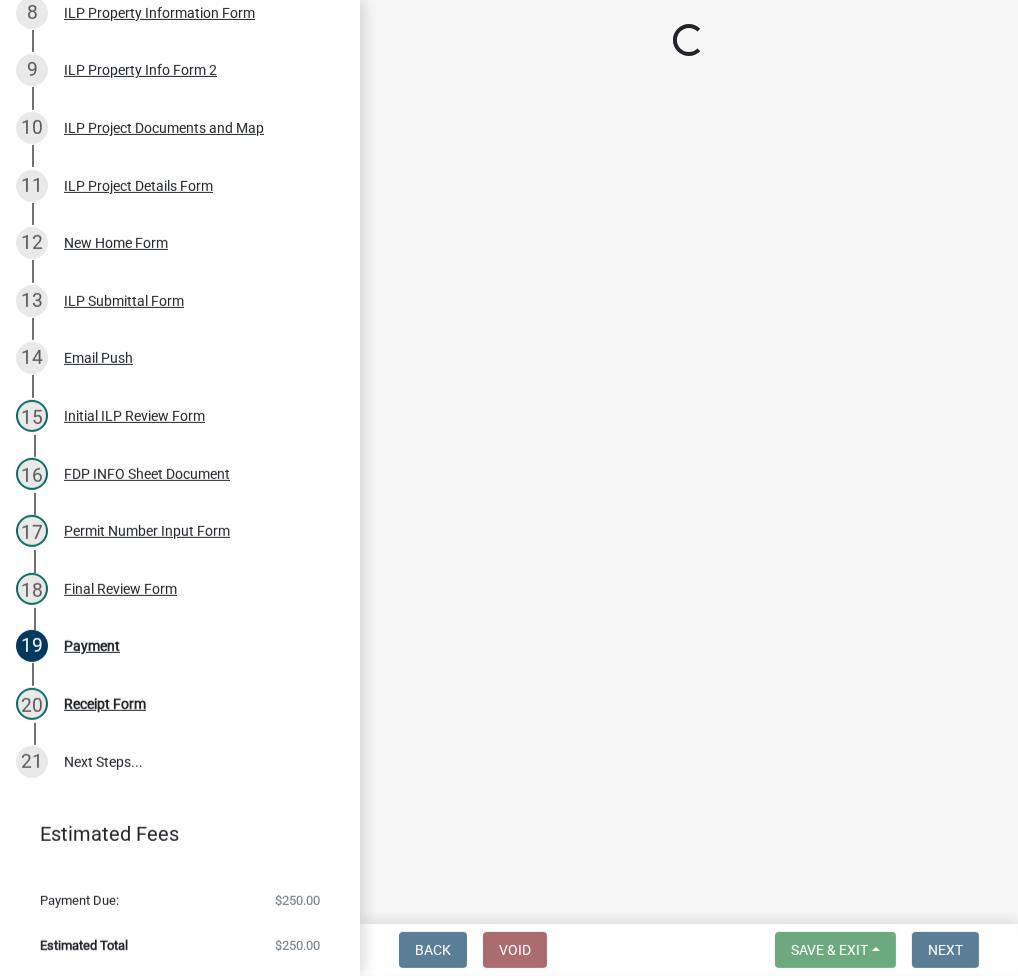 select on "fc758b50-acba-4166-9f24-5248f0f78016" 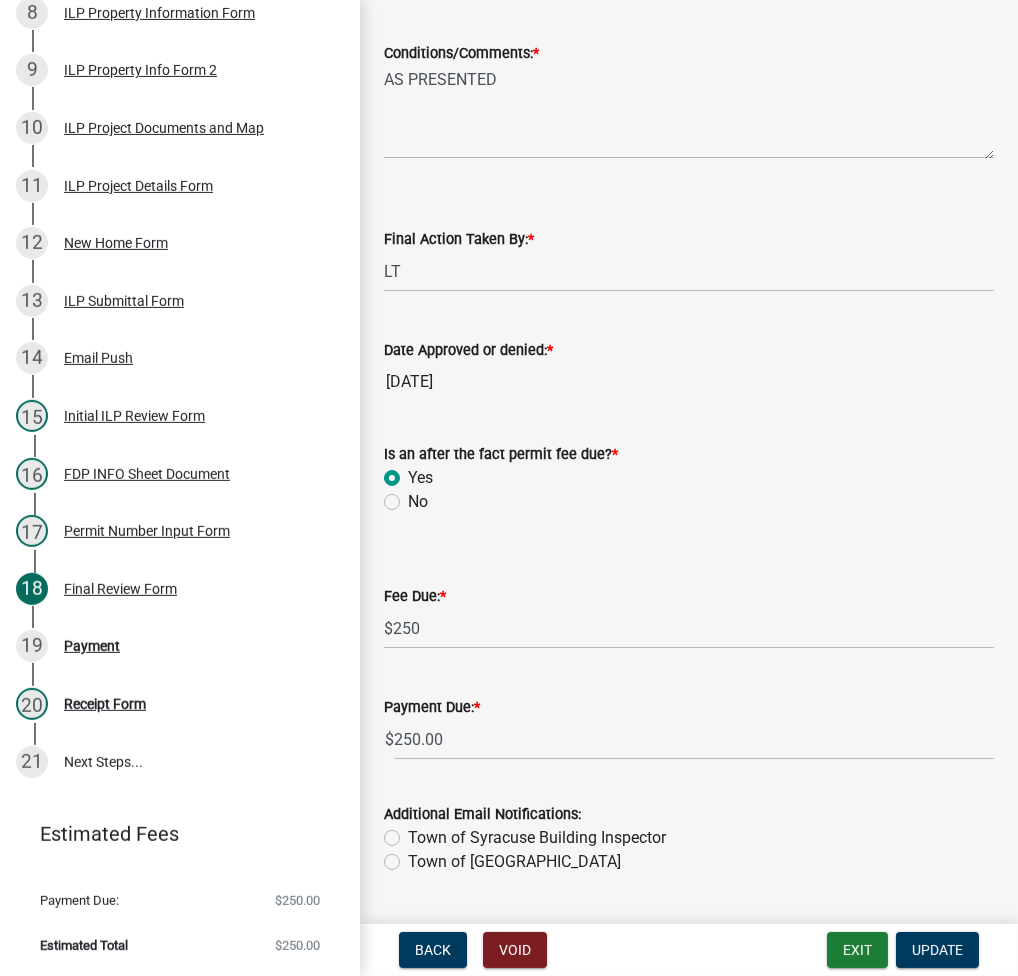 scroll, scrollTop: 379, scrollLeft: 0, axis: vertical 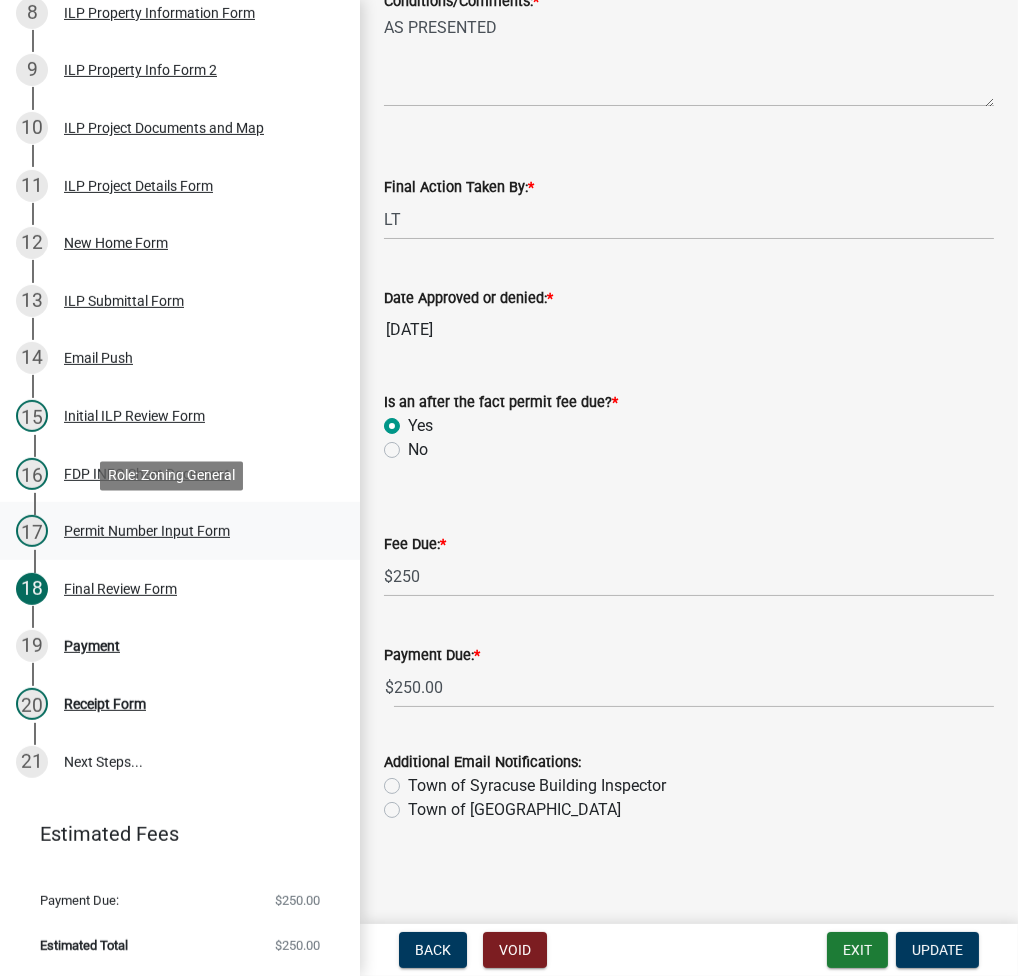 click on "17     Permit Number Input Form" at bounding box center (172, 531) 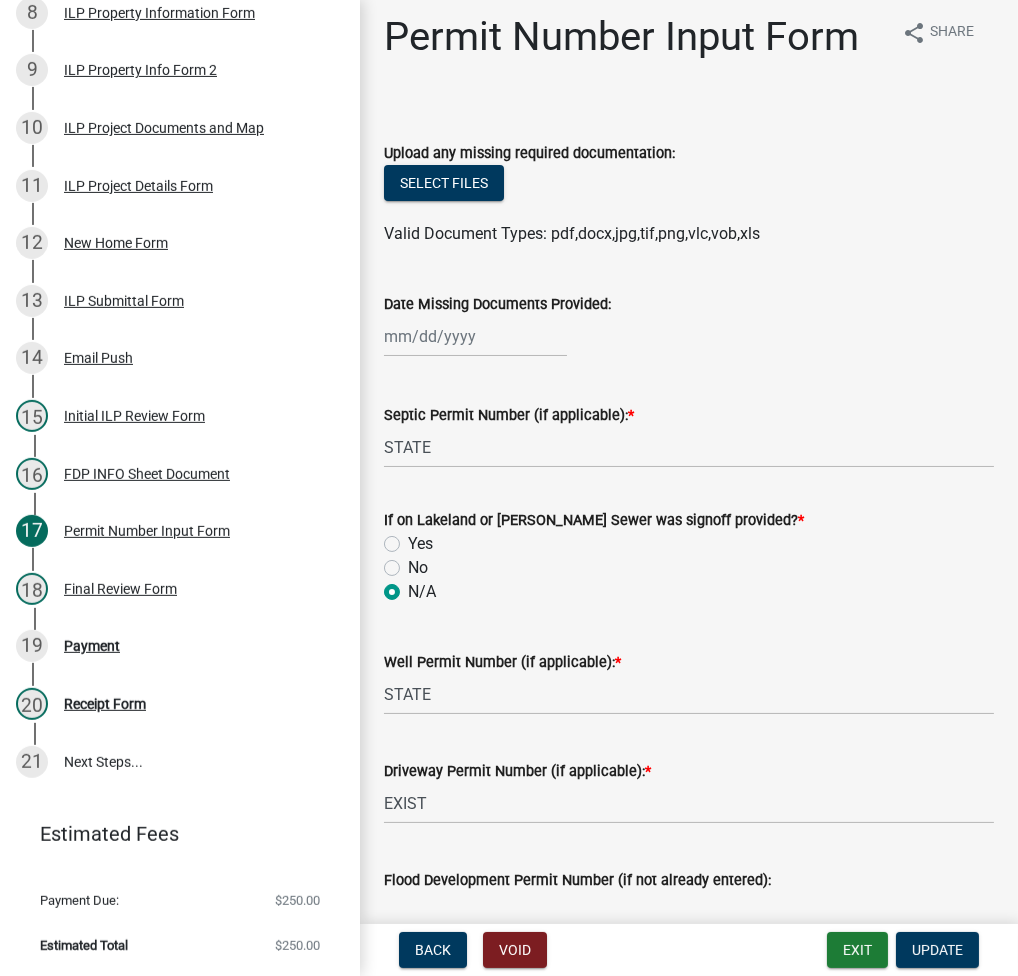 scroll, scrollTop: 0, scrollLeft: 0, axis: both 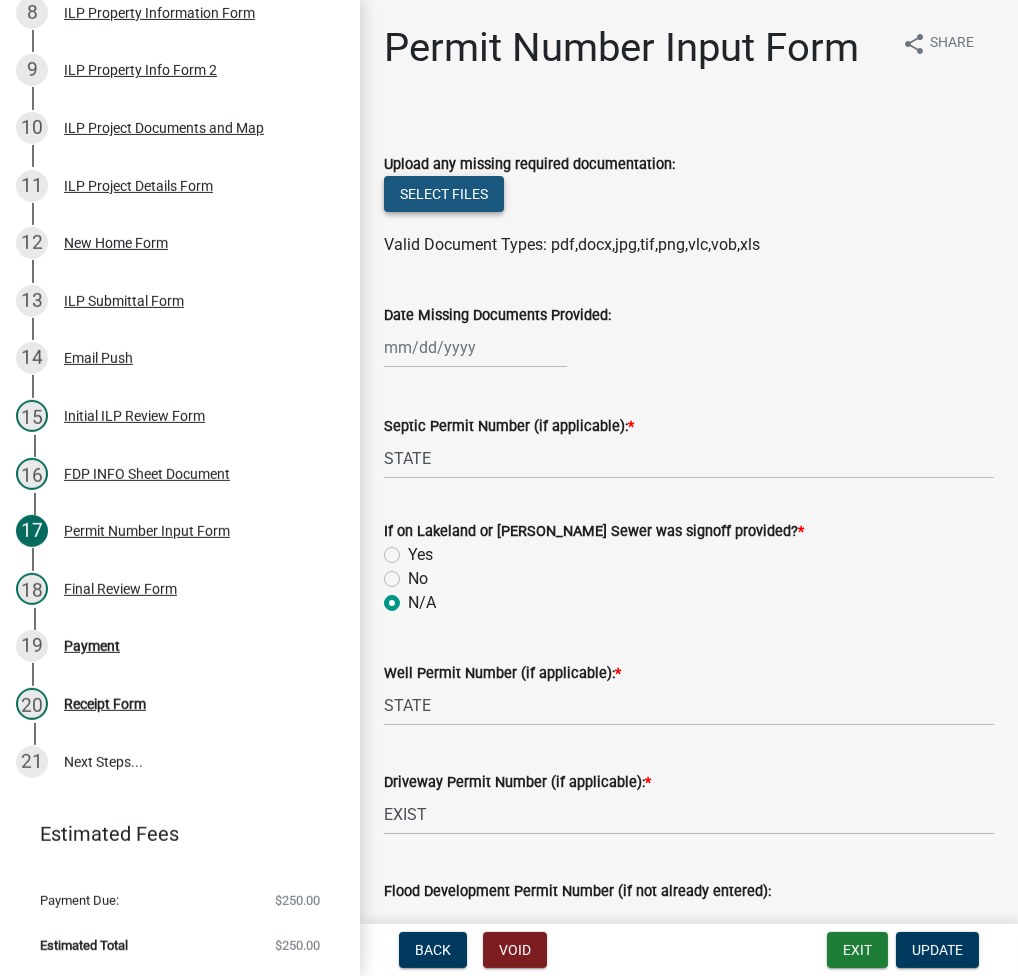 click on "Select files" 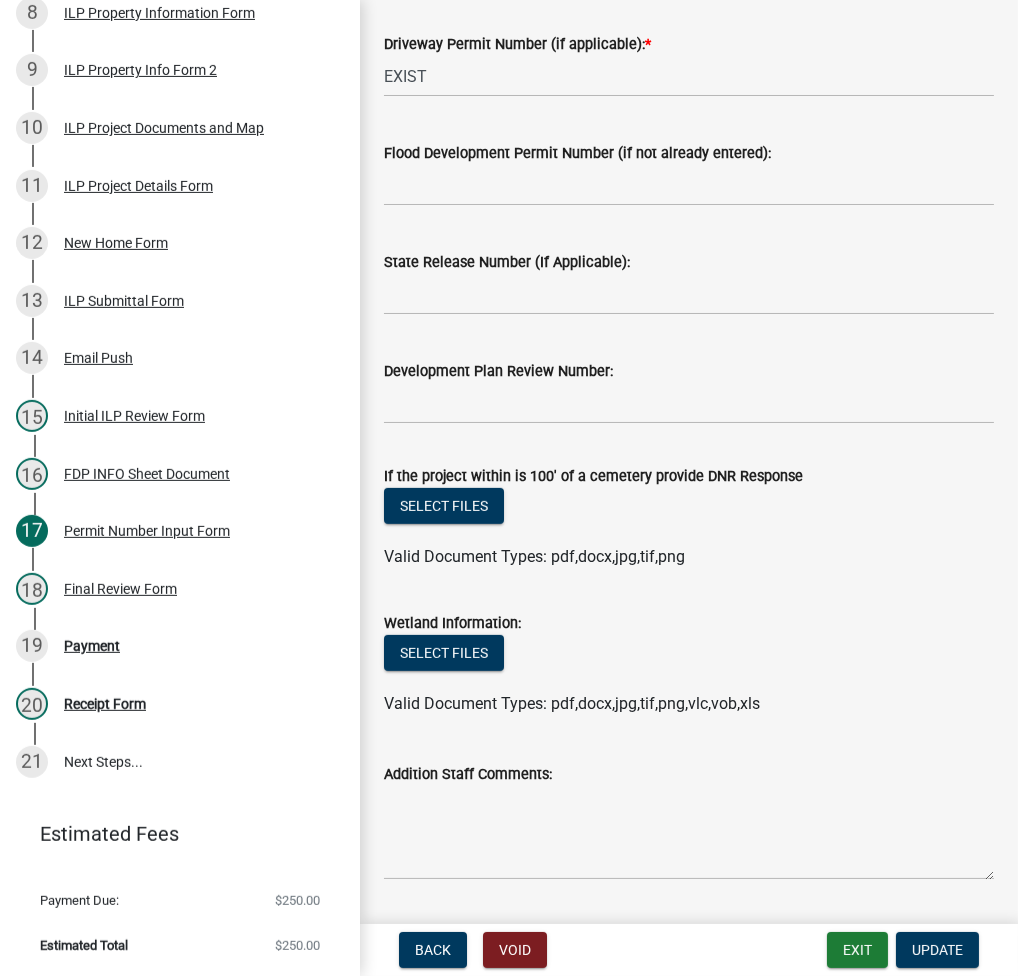 scroll, scrollTop: 867, scrollLeft: 0, axis: vertical 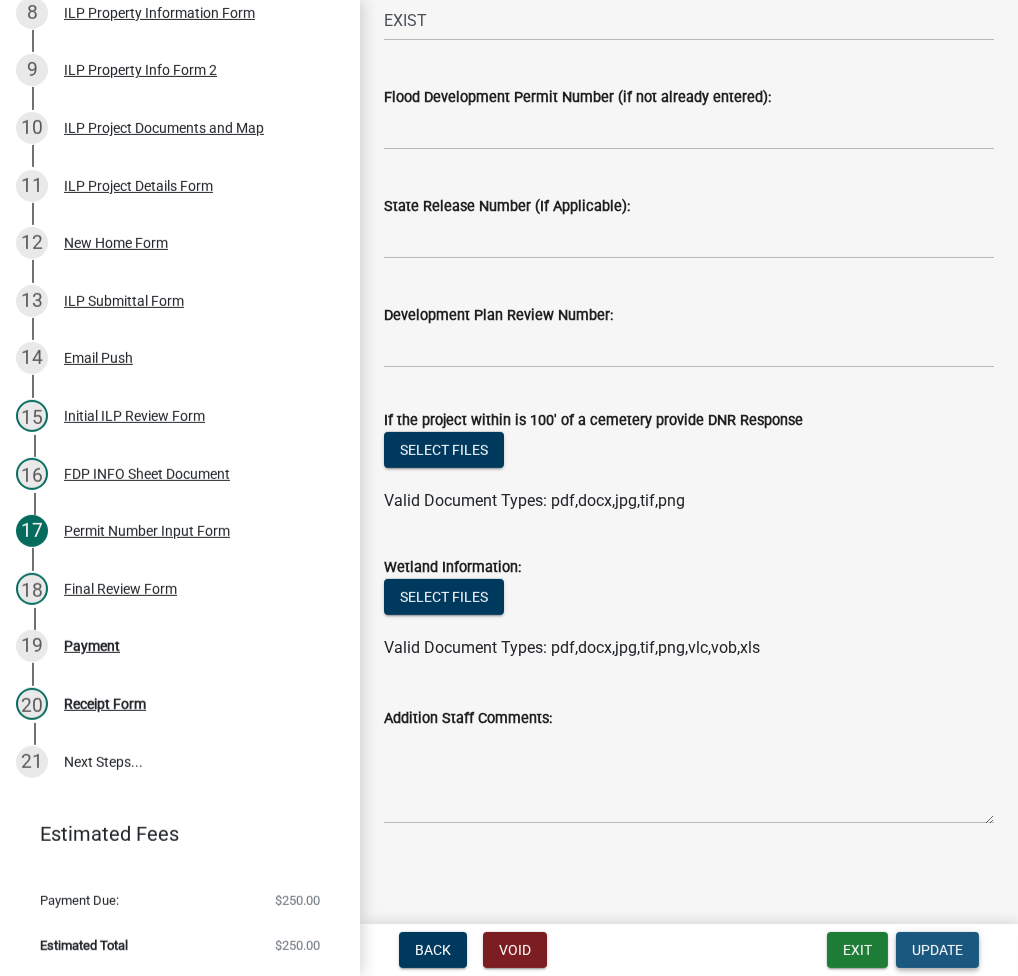 click on "Update" at bounding box center [937, 950] 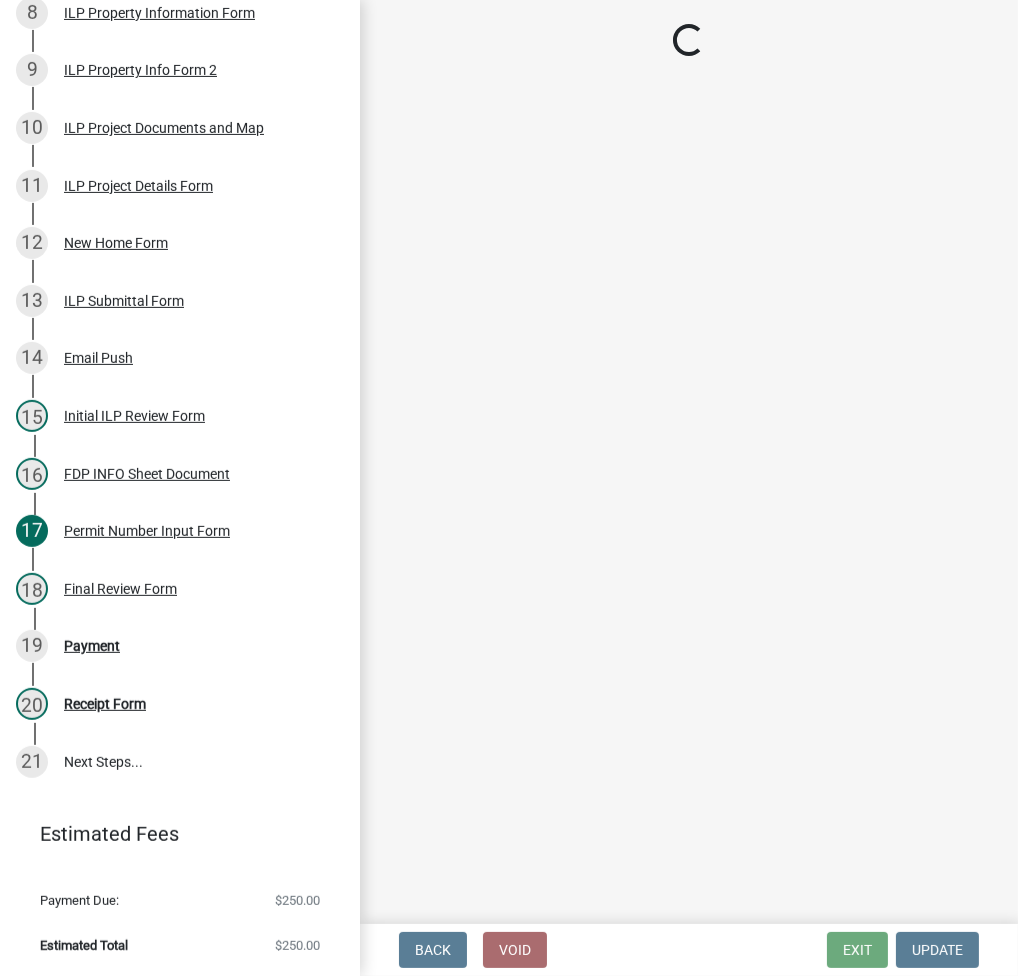 select on "3: 3" 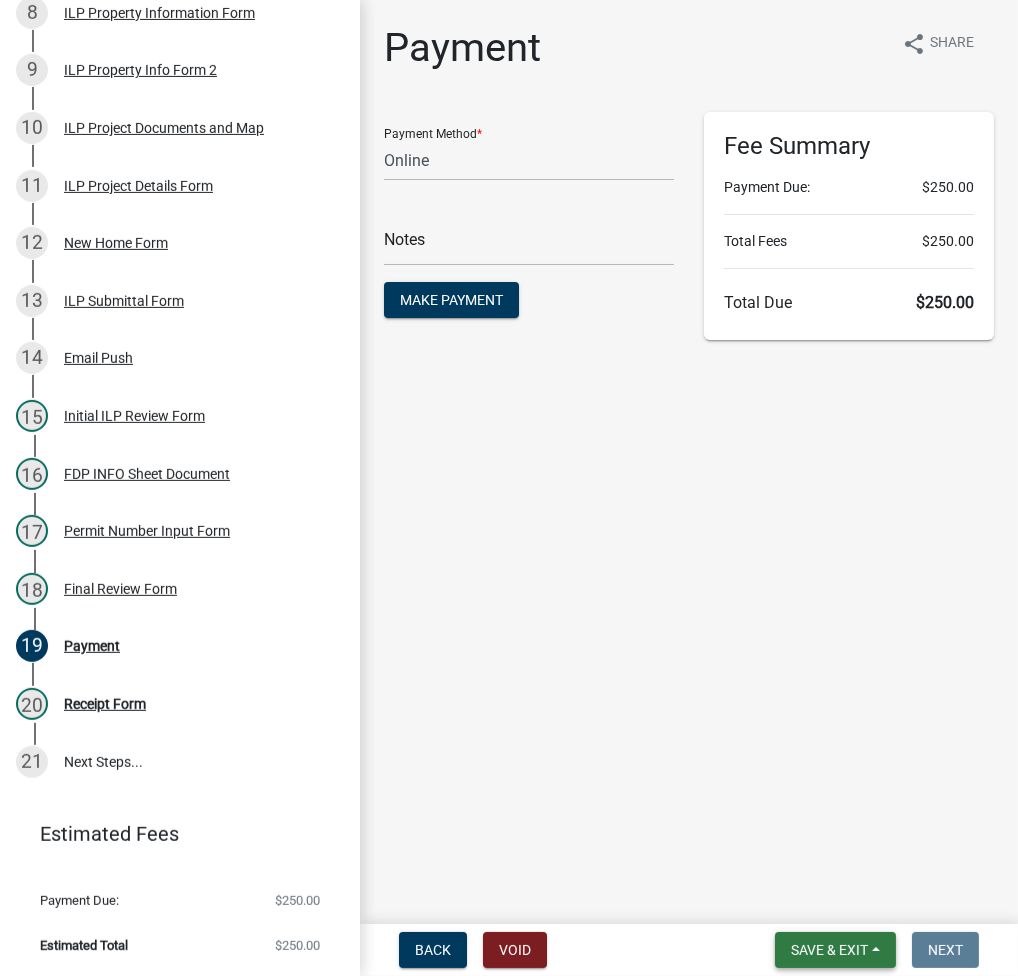 click on "Save & Exit" at bounding box center (829, 950) 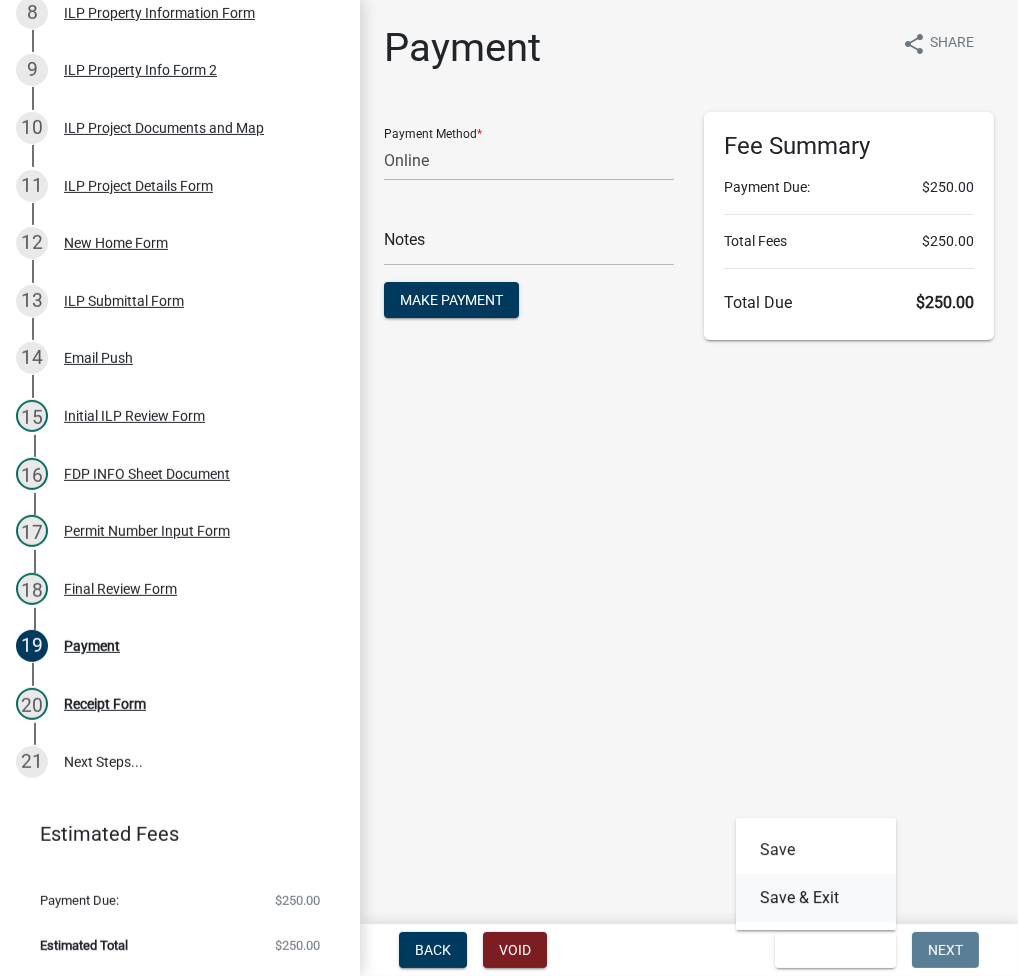click on "Save & Exit" at bounding box center (816, 898) 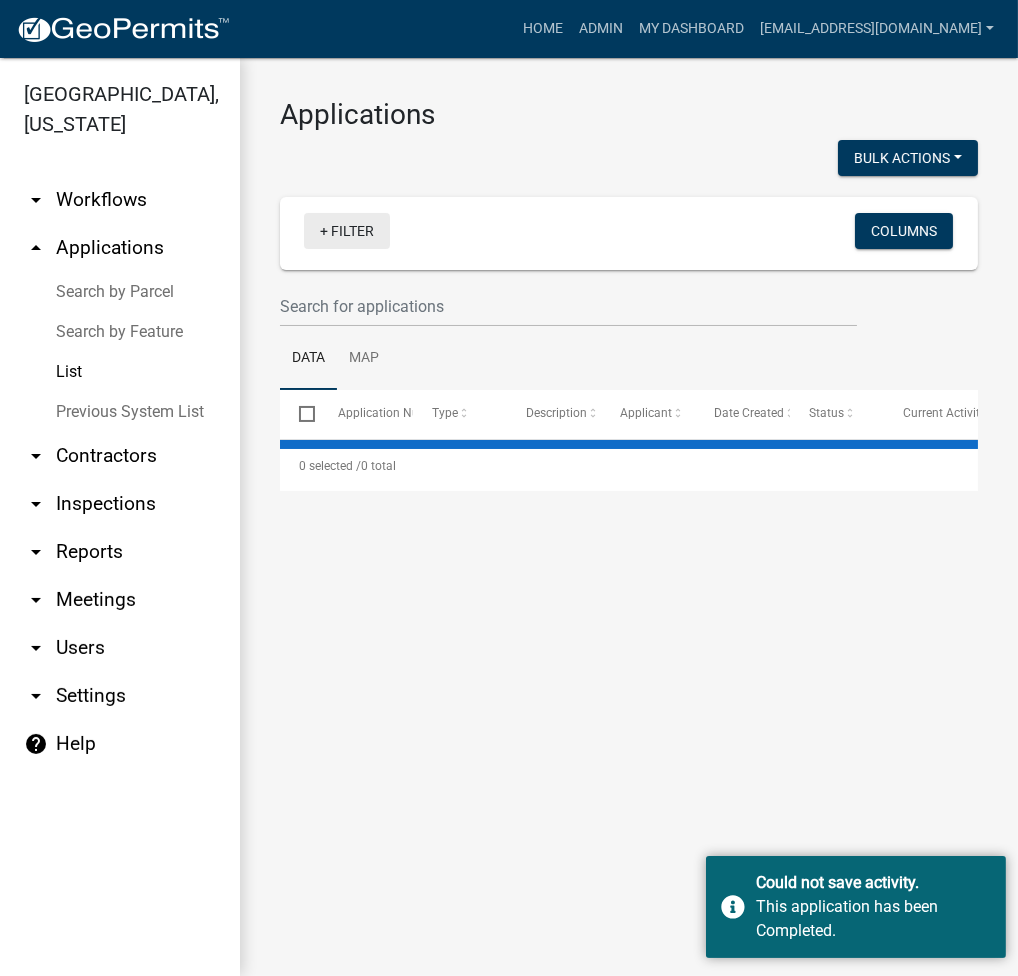 select on "3: 100" 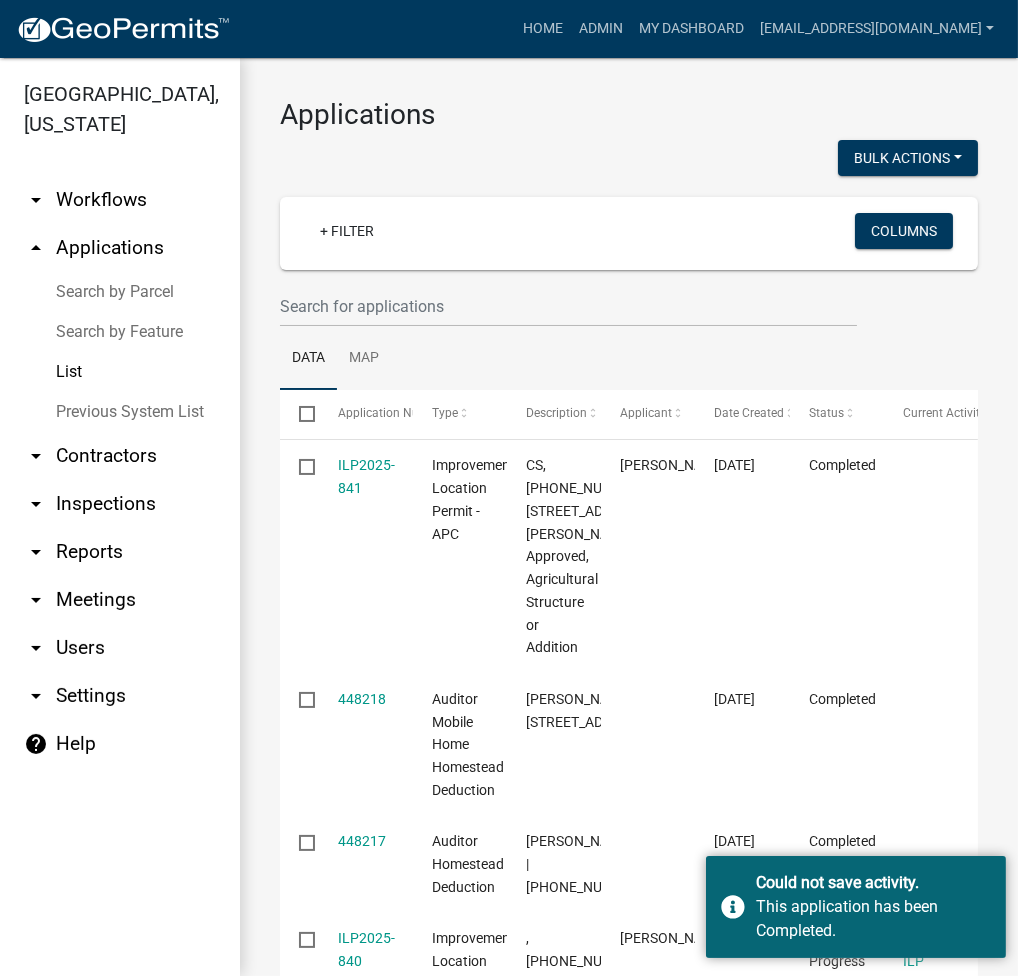 click on "Search by Parcel" at bounding box center [120, 292] 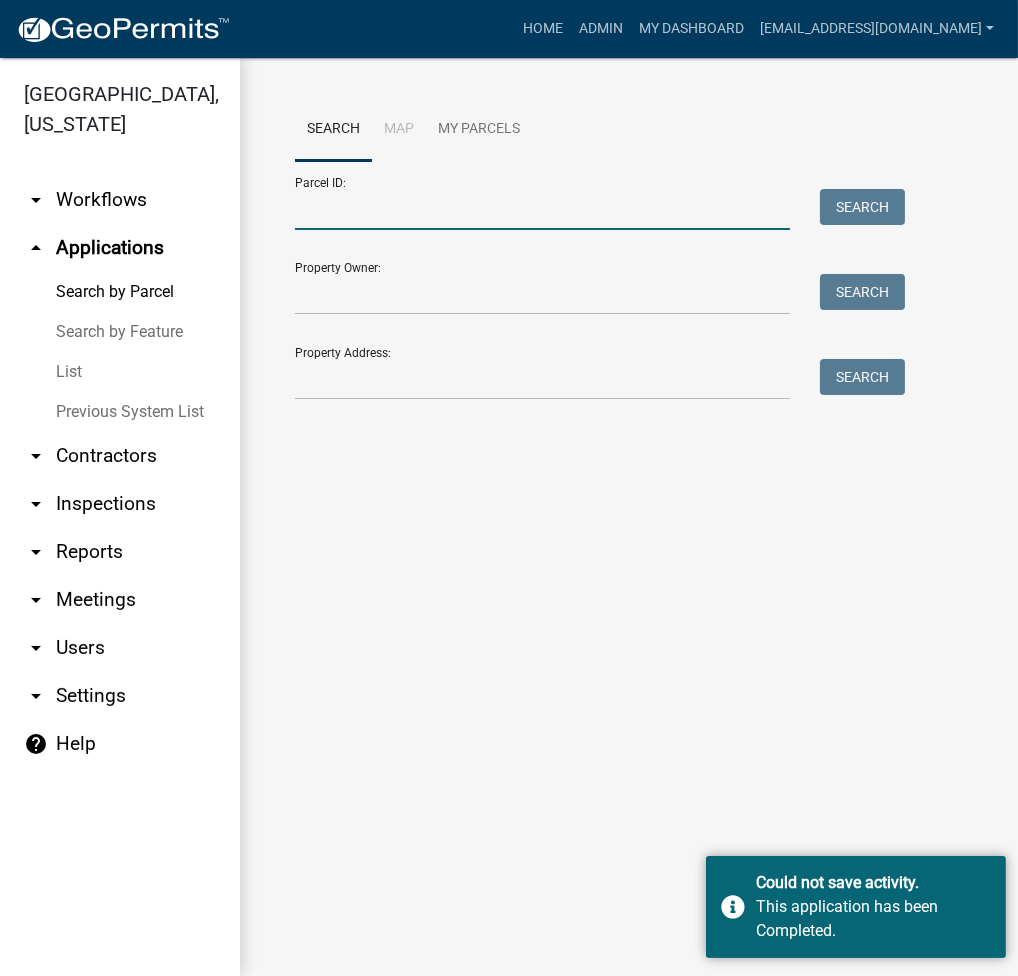 click on "Parcel ID:" at bounding box center (542, 209) 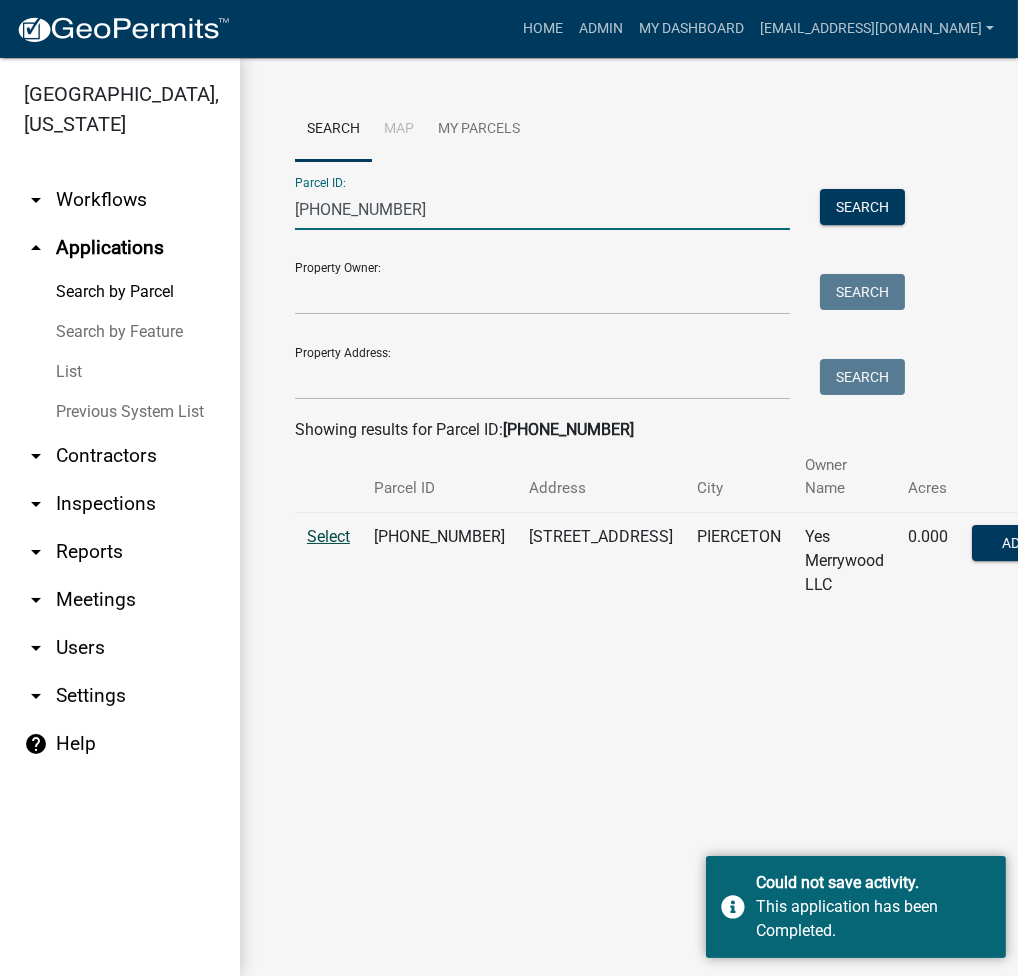 type on "003-118-014" 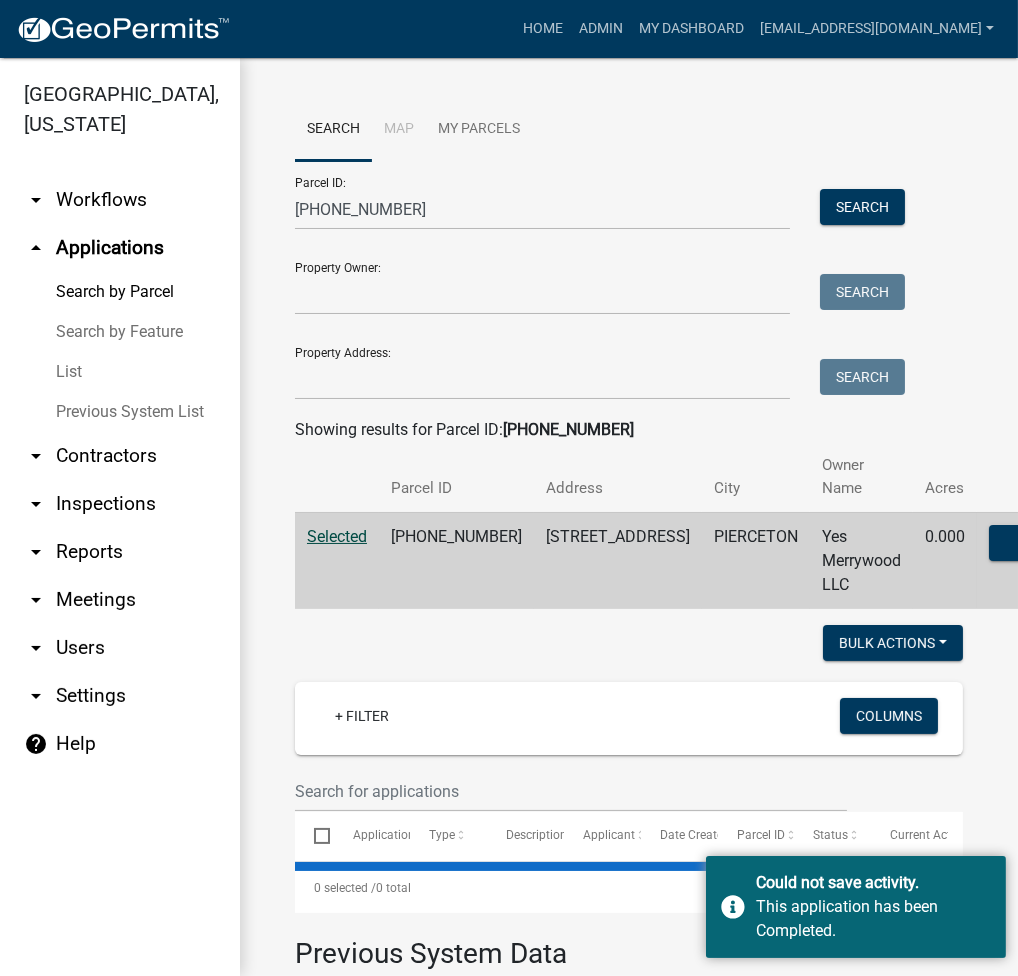 select on "3: 100" 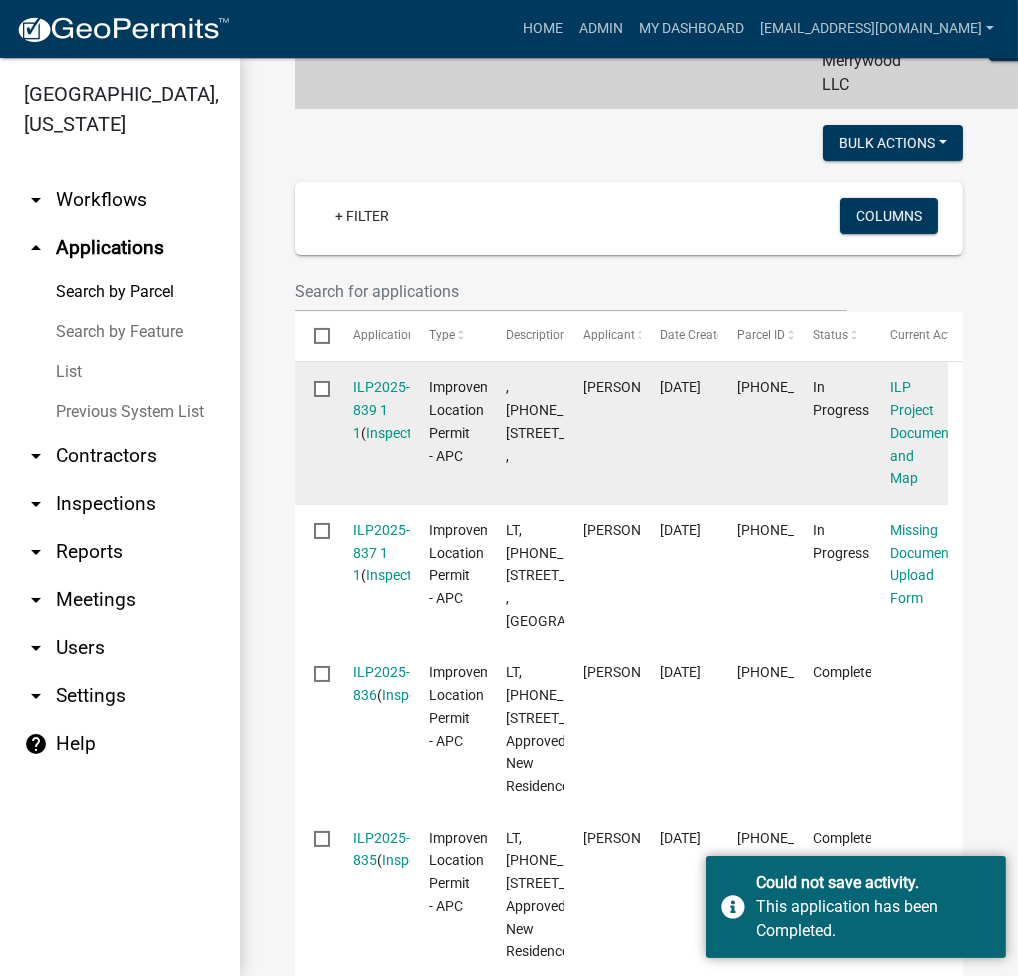 scroll, scrollTop: 533, scrollLeft: 0, axis: vertical 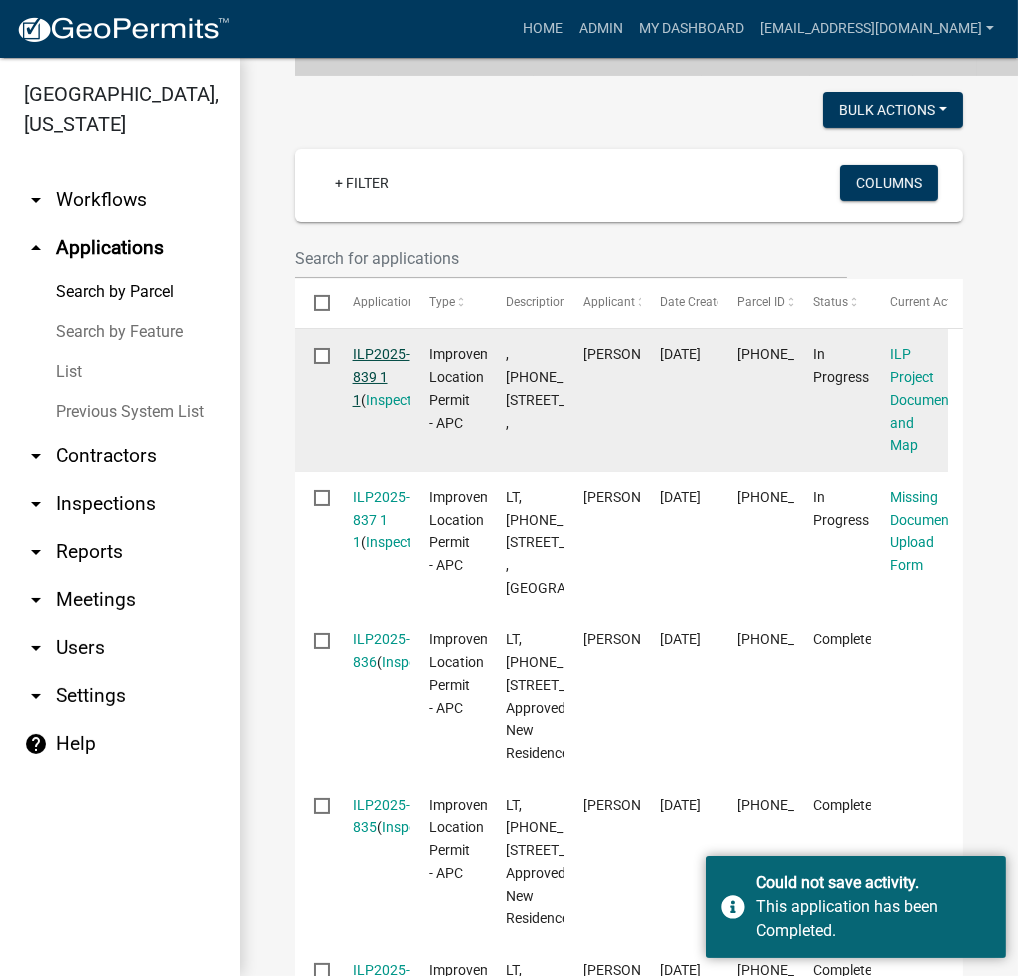 click on "ILP2025-839 1 1" 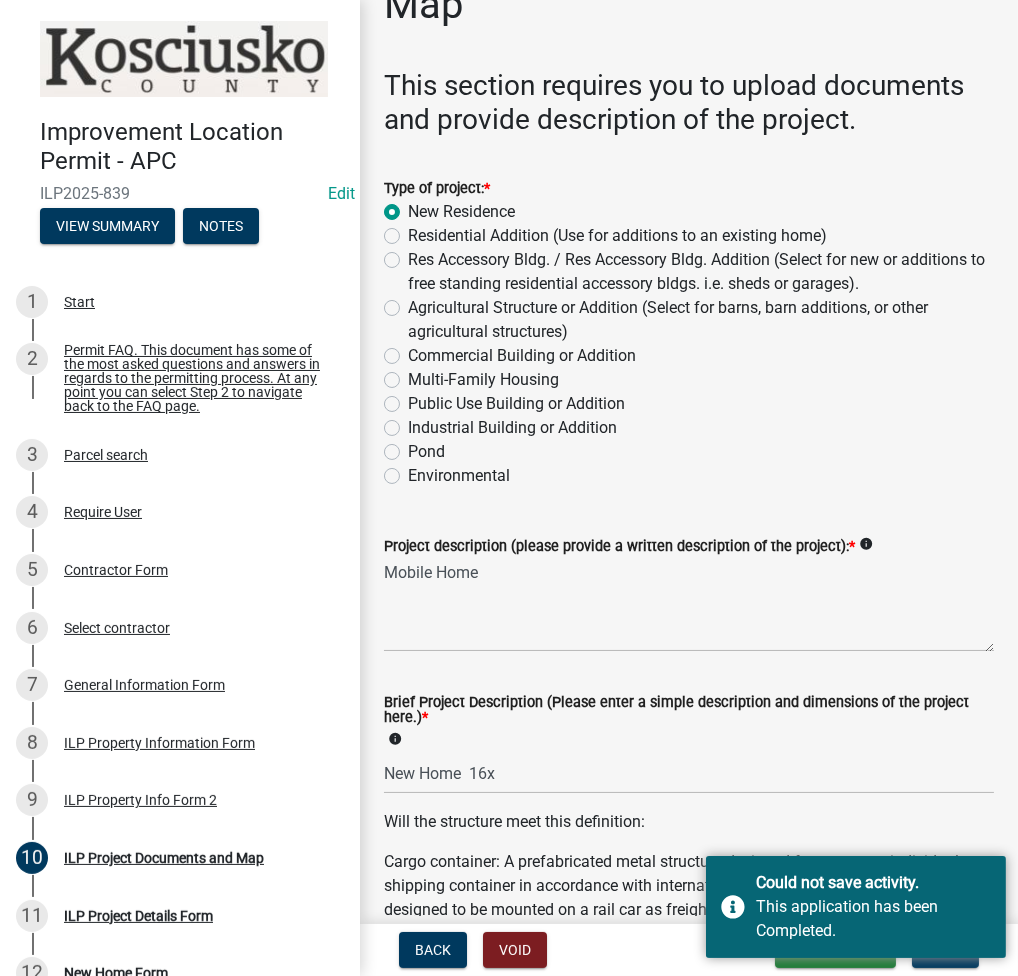 scroll, scrollTop: 0, scrollLeft: 0, axis: both 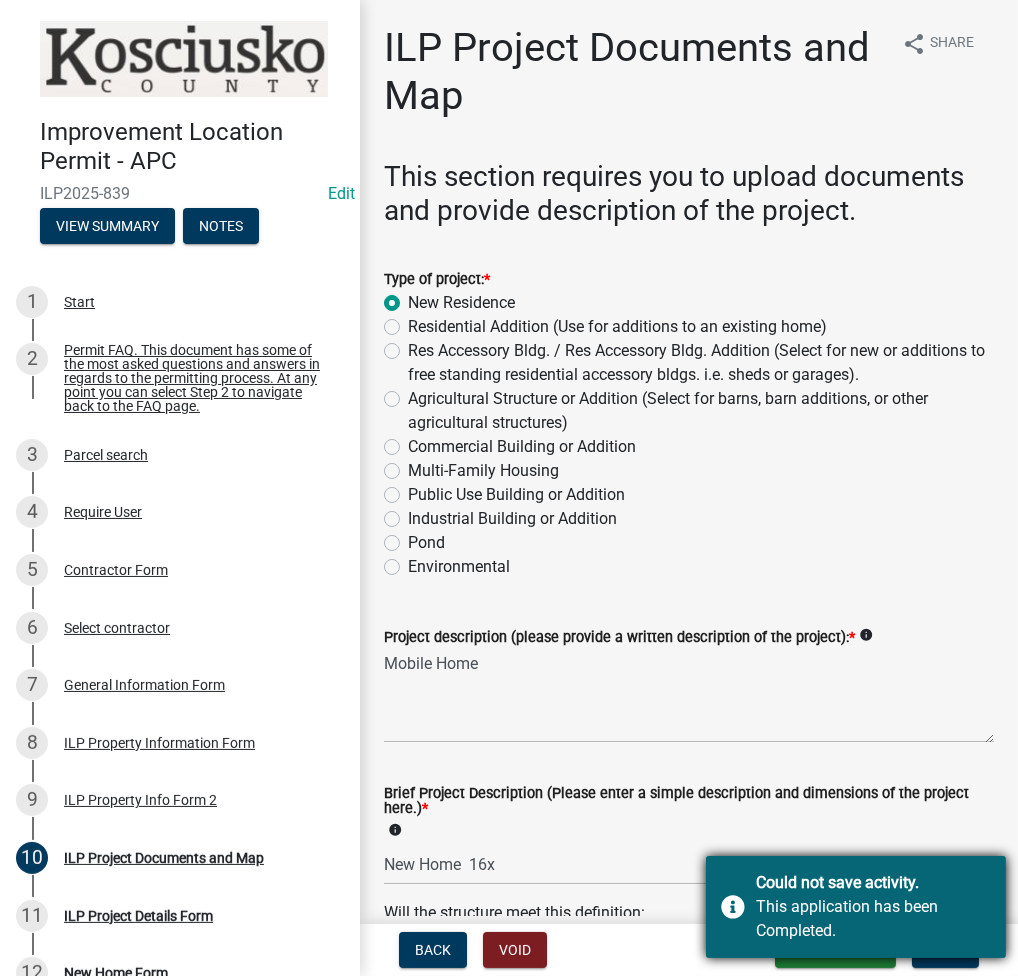 click on "Could not save activity.   This application has been Completed." at bounding box center [856, 907] 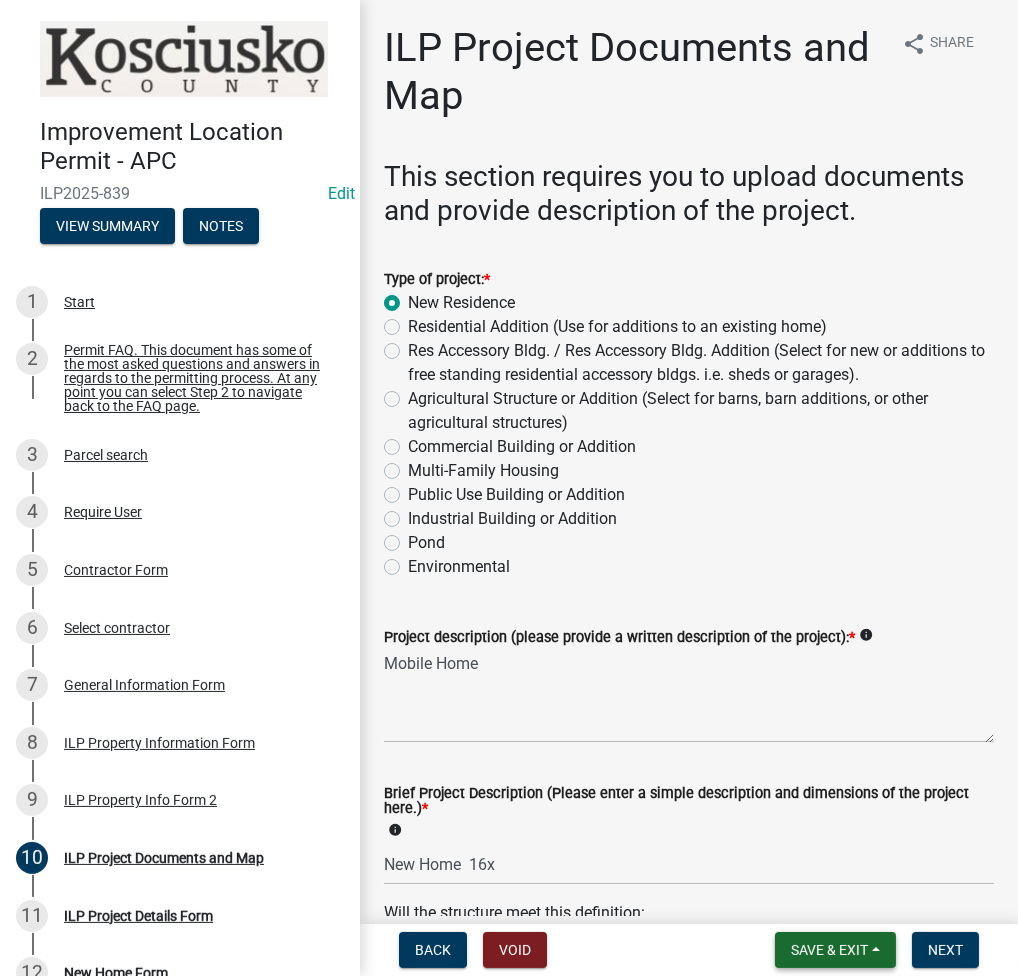 click on "Save & Exit" at bounding box center [835, 950] 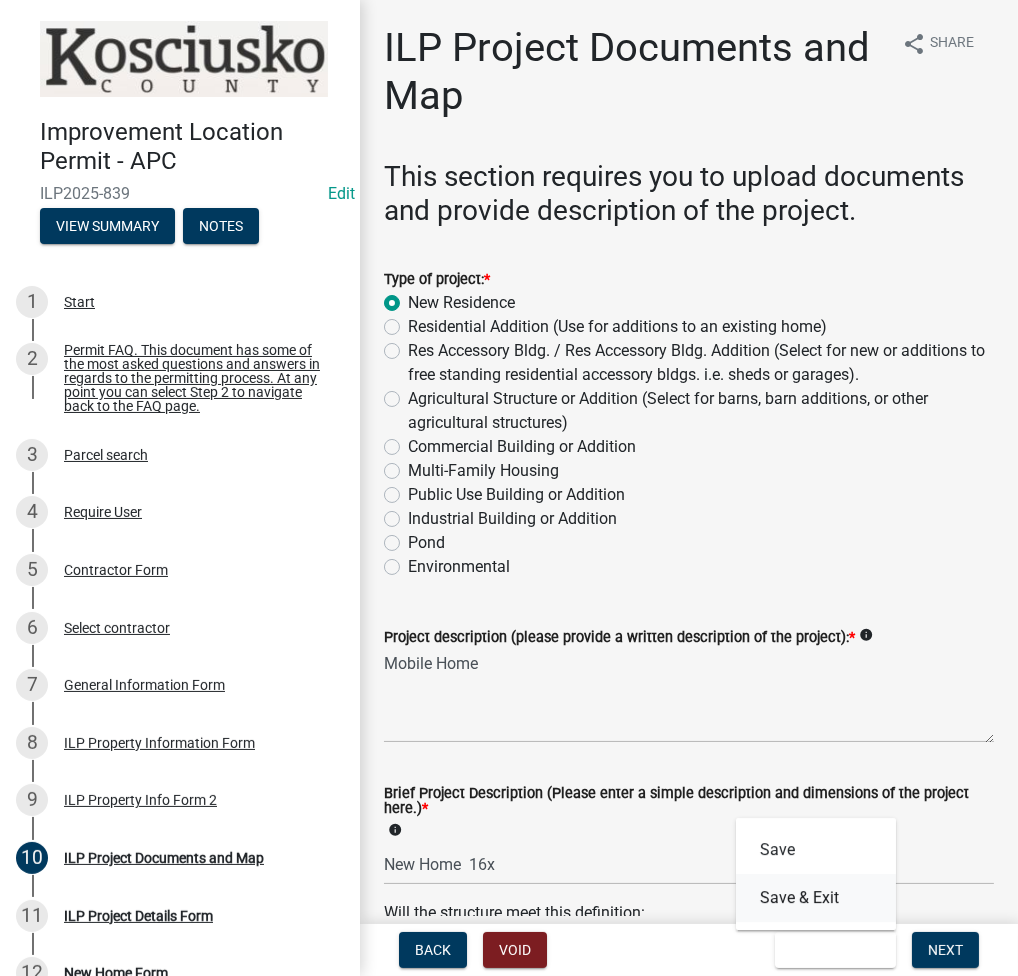 click on "Save & Exit" at bounding box center [816, 898] 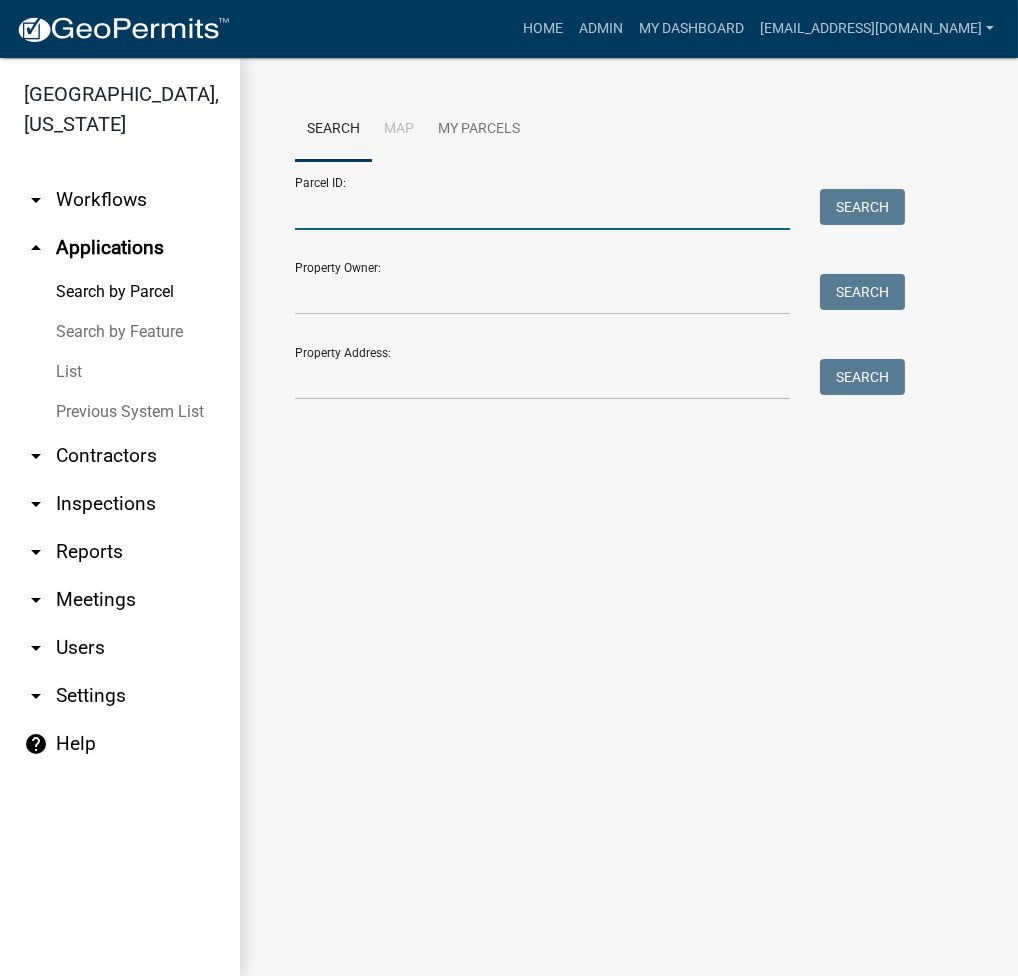 click on "Parcel ID:" at bounding box center (542, 209) 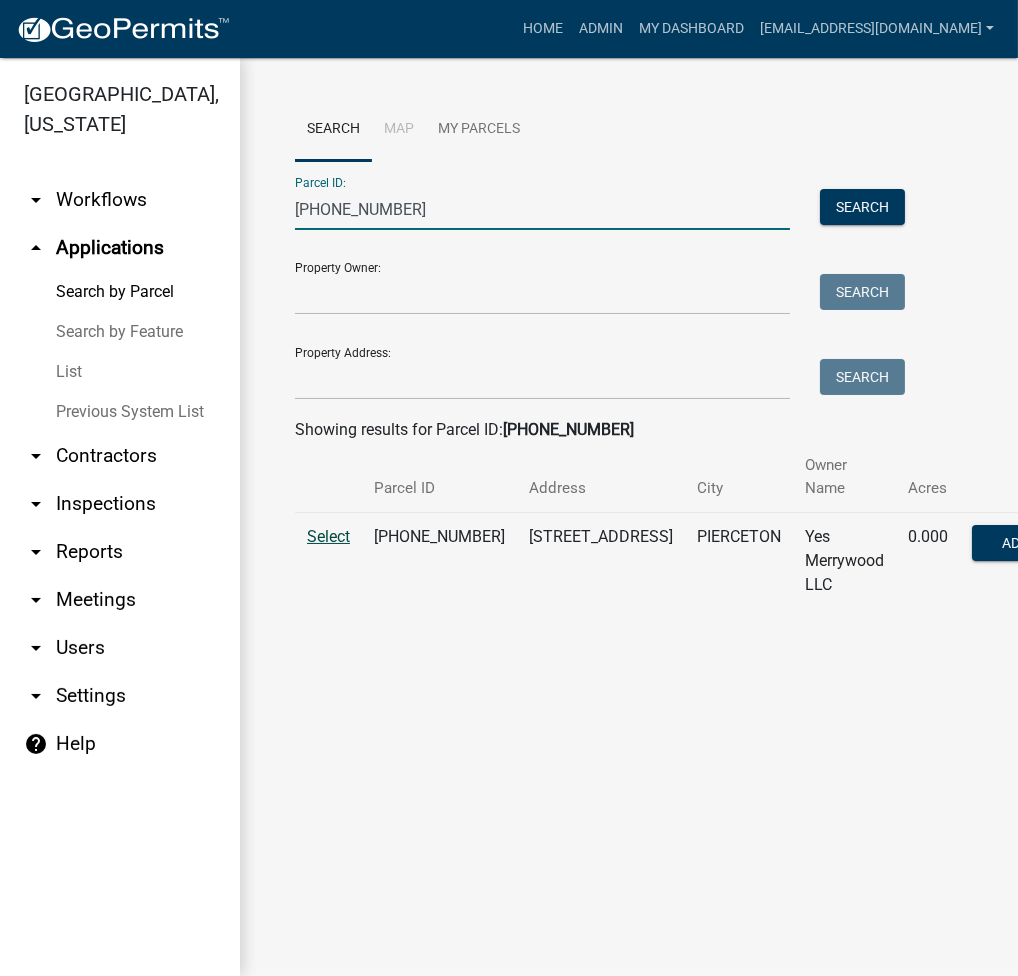 type on "003-118-014" 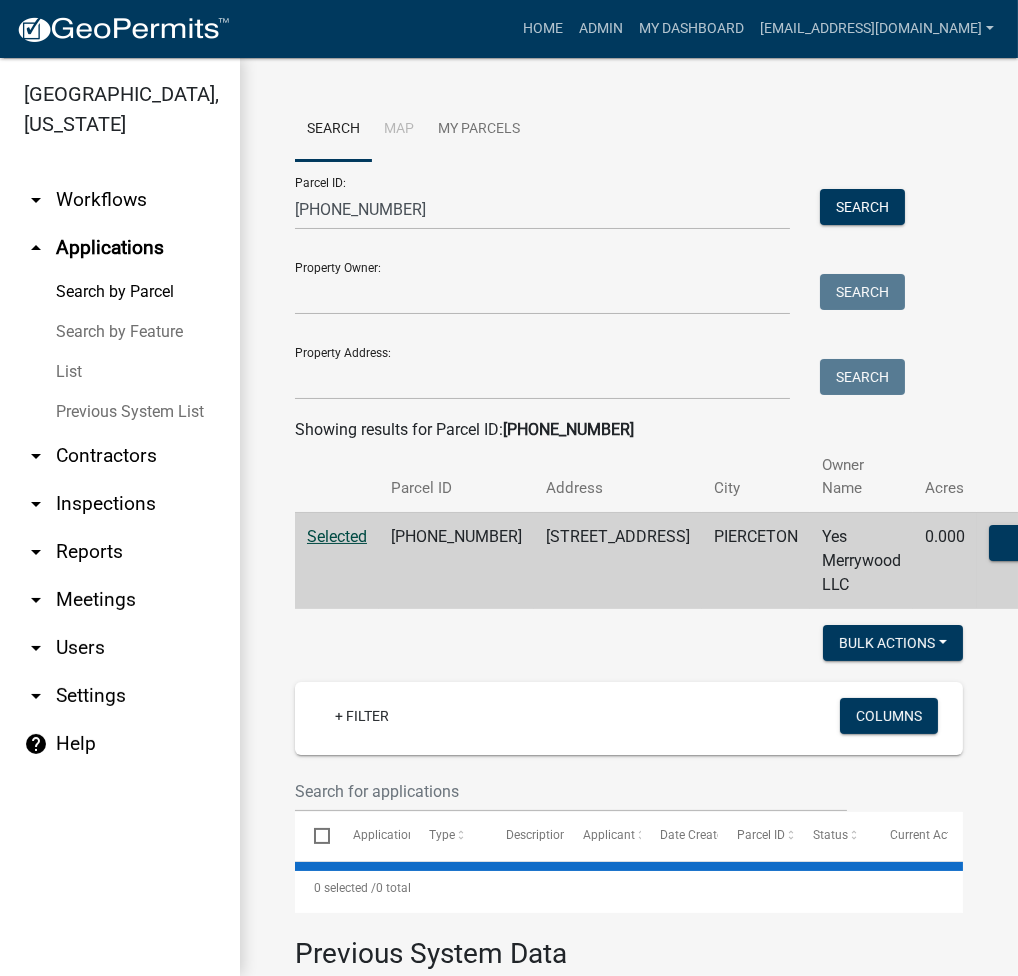 select on "3: 100" 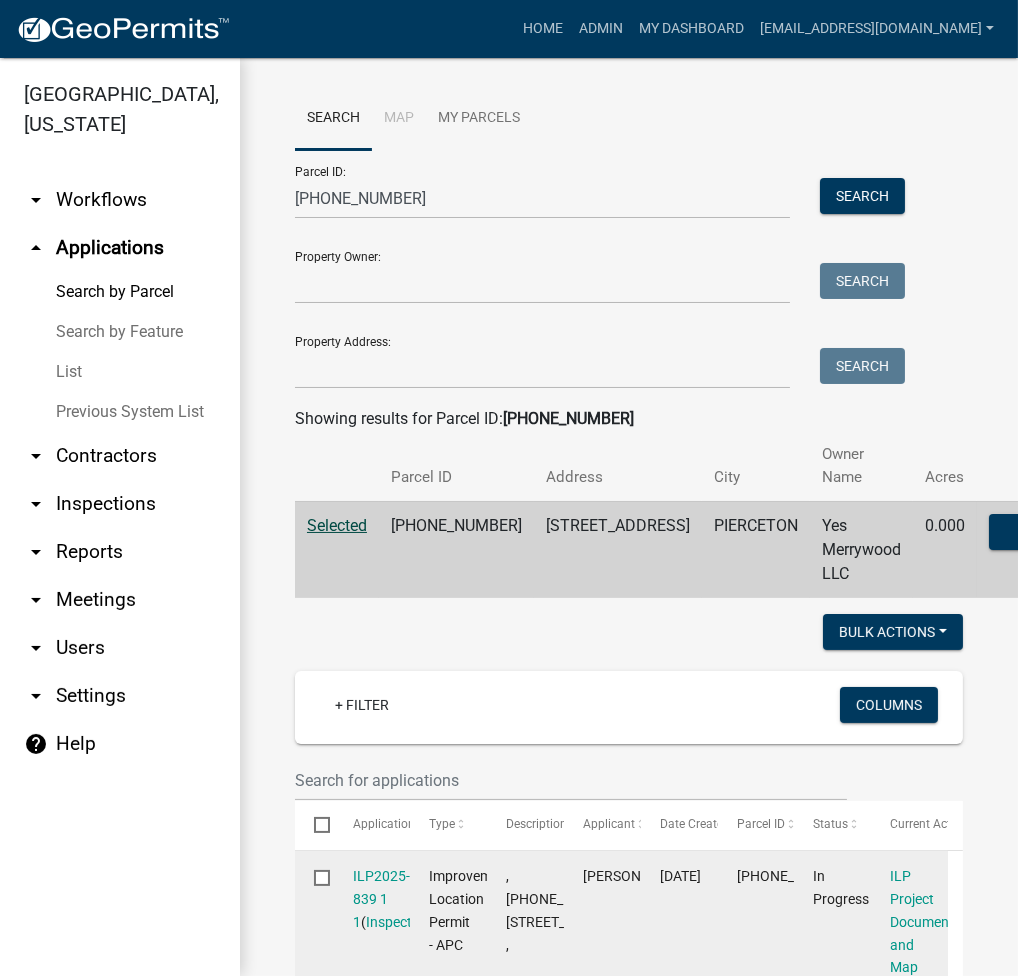 scroll, scrollTop: 0, scrollLeft: 0, axis: both 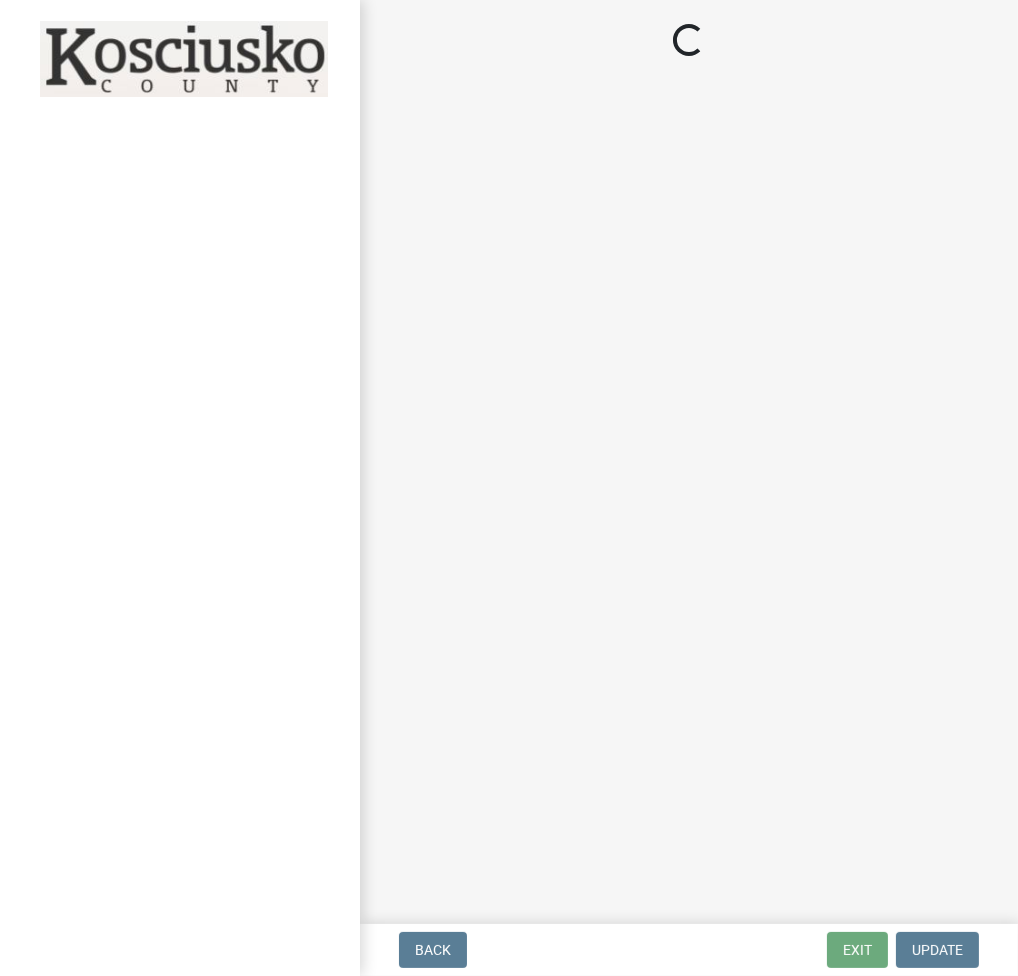 select on "fc758b50-acba-4166-9f24-5248f0f78016" 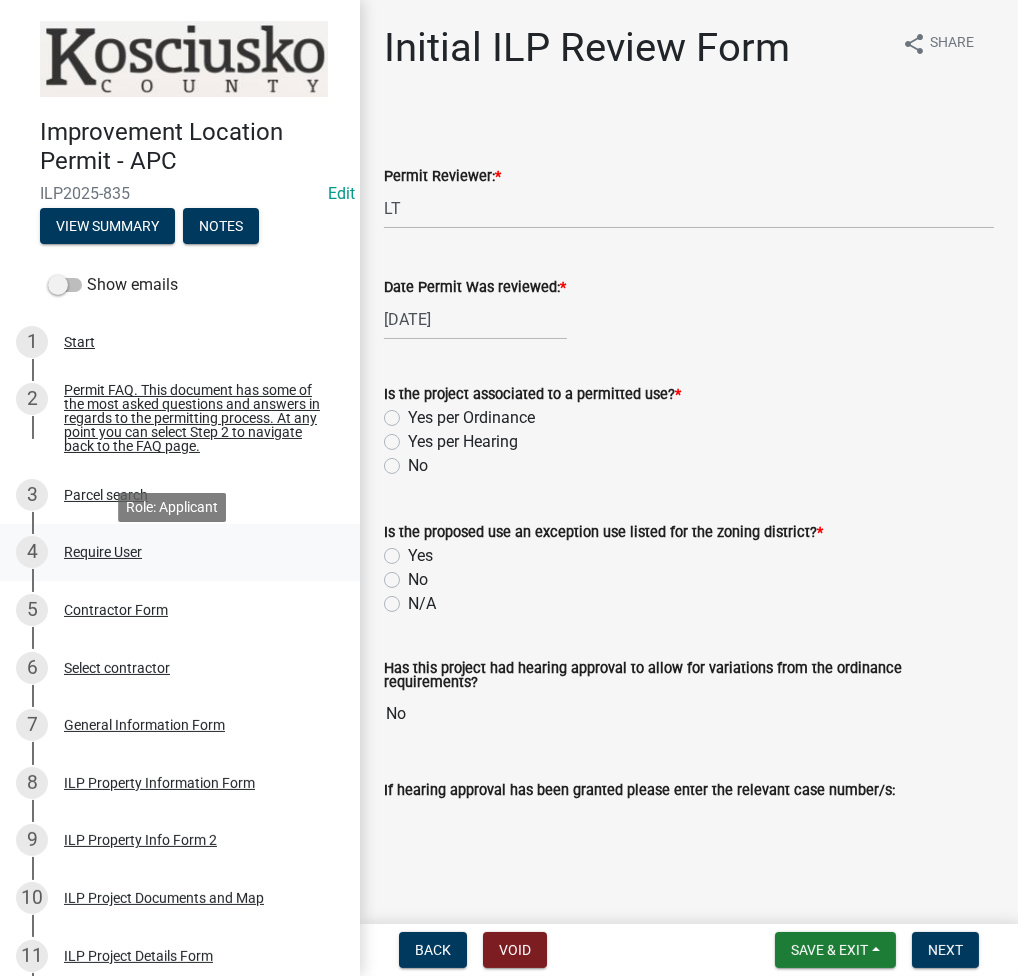 scroll, scrollTop: 266, scrollLeft: 0, axis: vertical 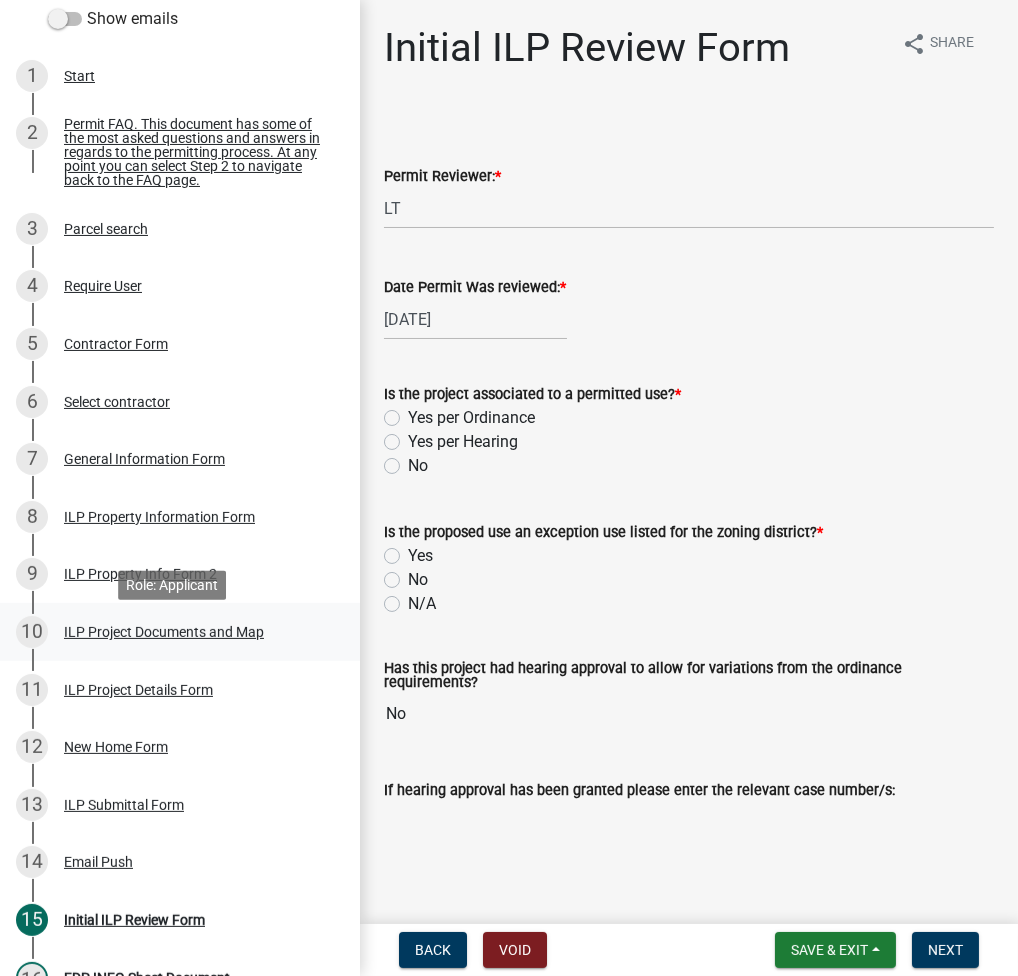 click on "ILP Project Documents and Map" at bounding box center [164, 632] 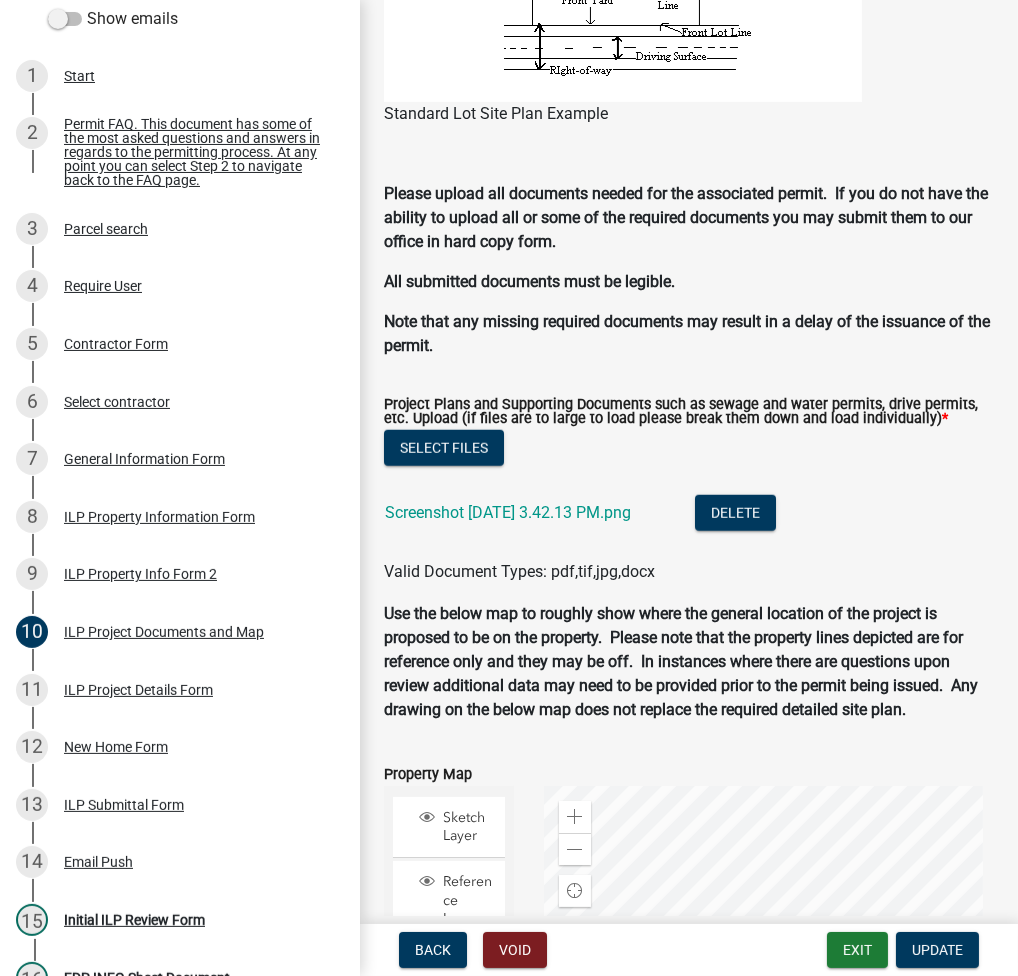 scroll, scrollTop: 2133, scrollLeft: 0, axis: vertical 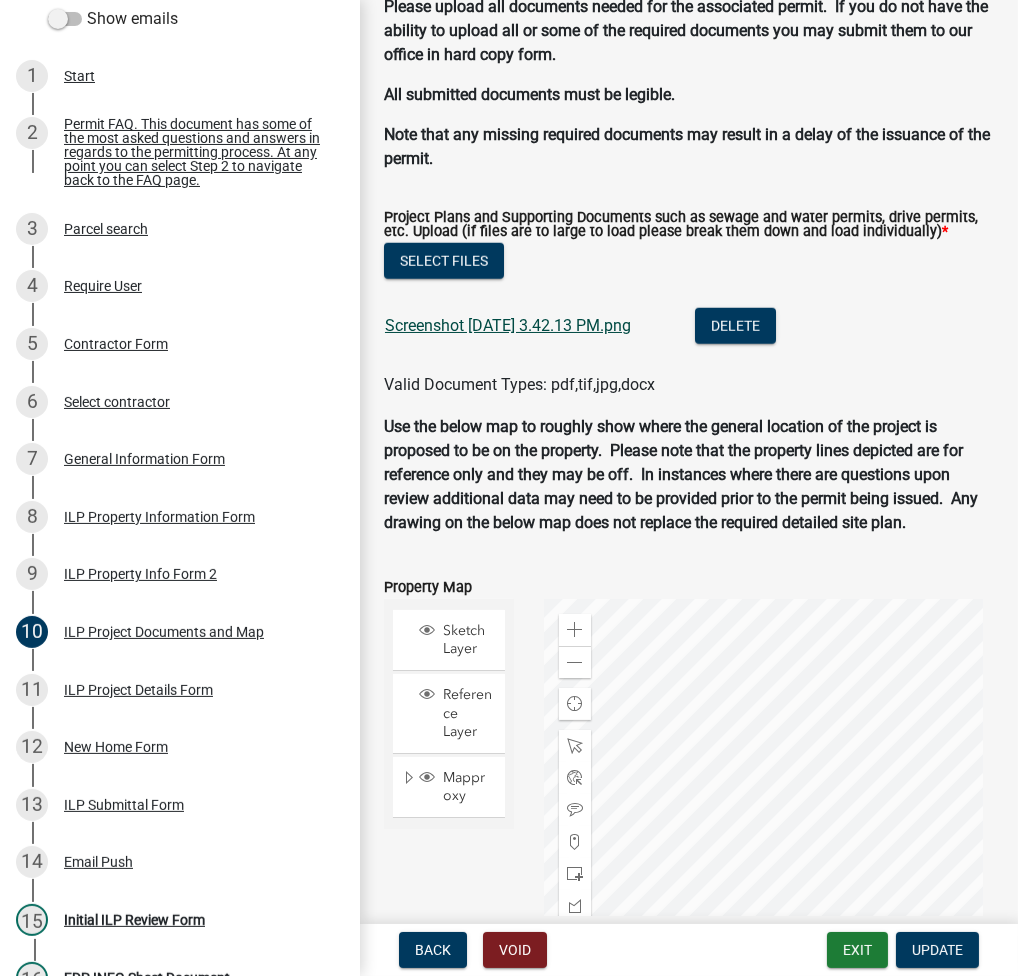 click on "Screenshot 2025-07-10 3.42.13 PM.png" 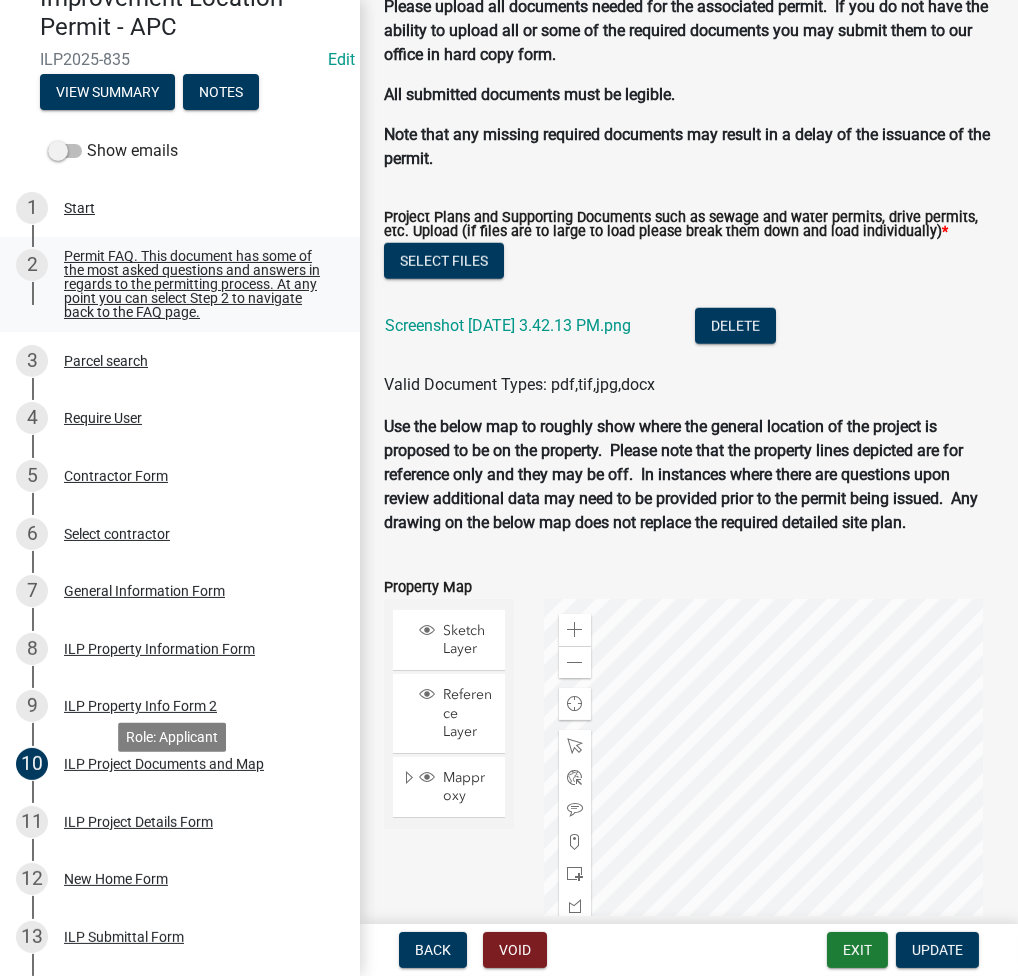 scroll, scrollTop: 0, scrollLeft: 0, axis: both 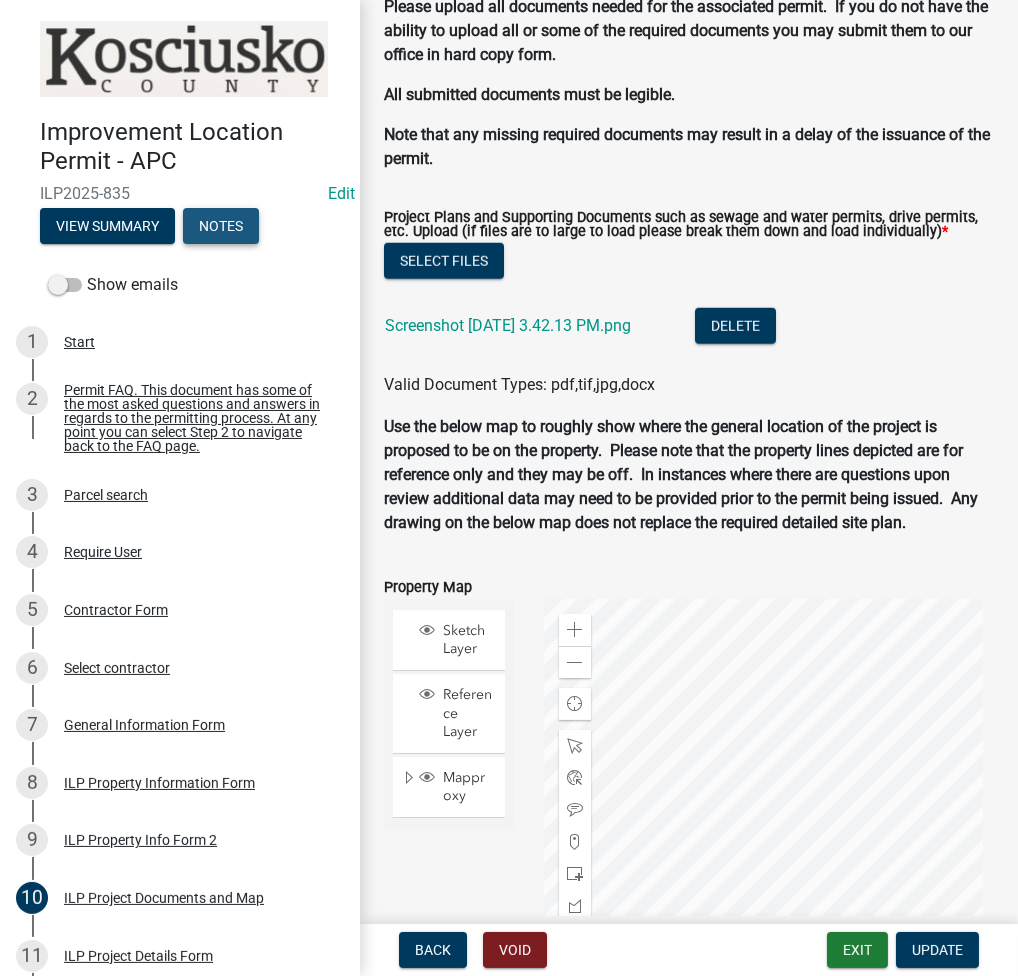 click on "Notes" at bounding box center (221, 226) 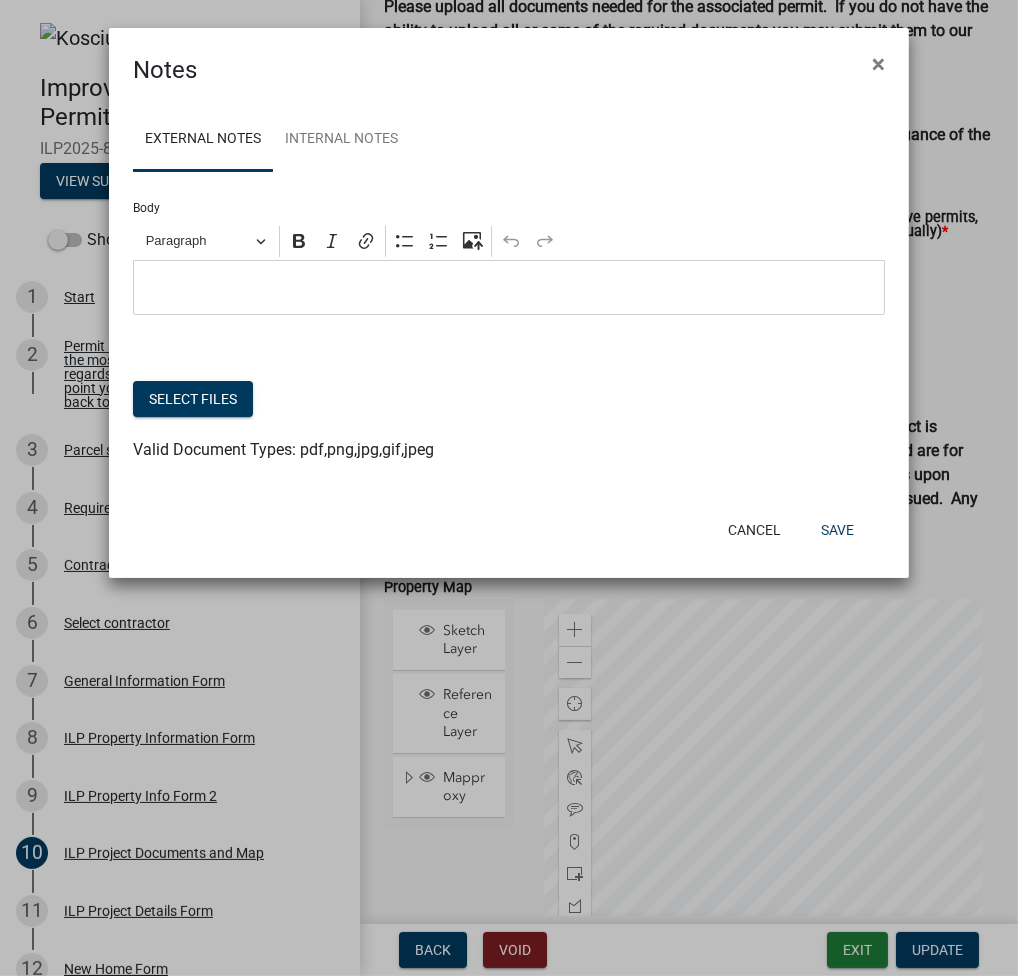 click at bounding box center (509, 288) 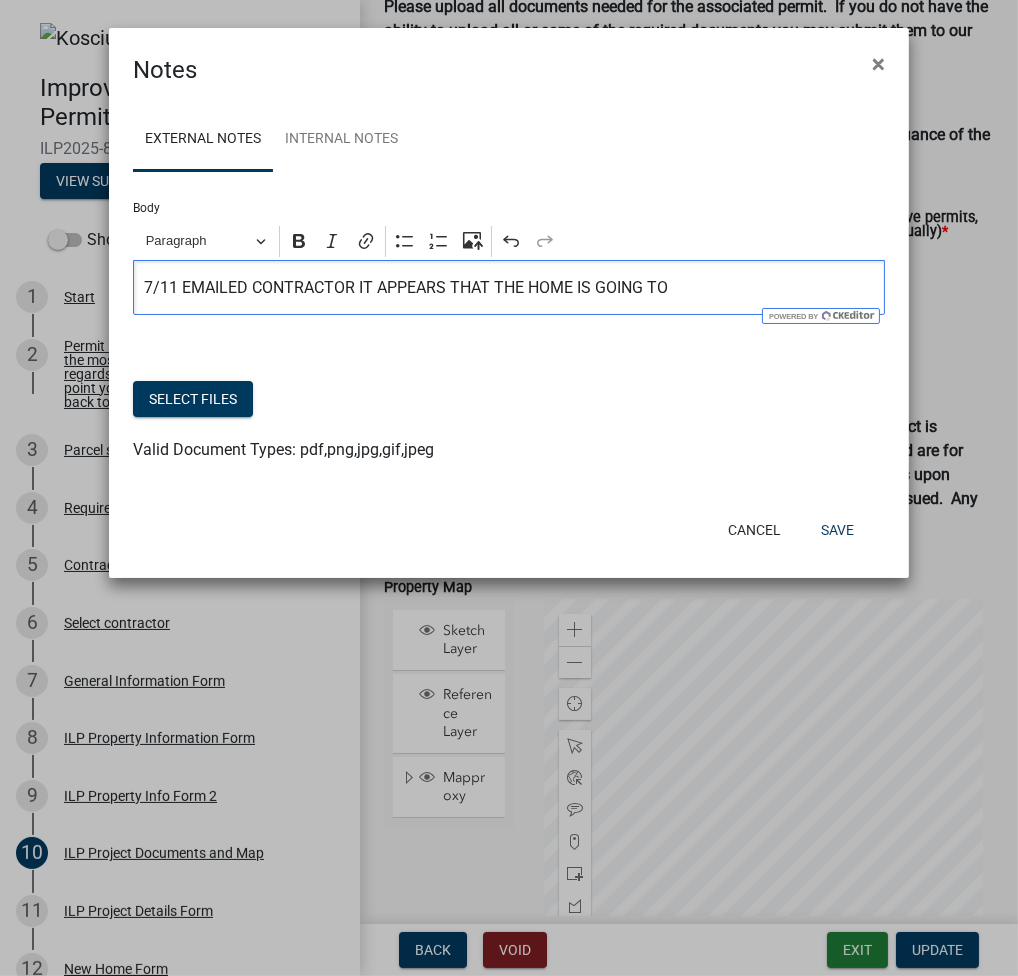 click on "7/11 EMAILED CONTRACTOR IT APPEARS THAT THE HOME IS GOING TO" at bounding box center [509, 288] 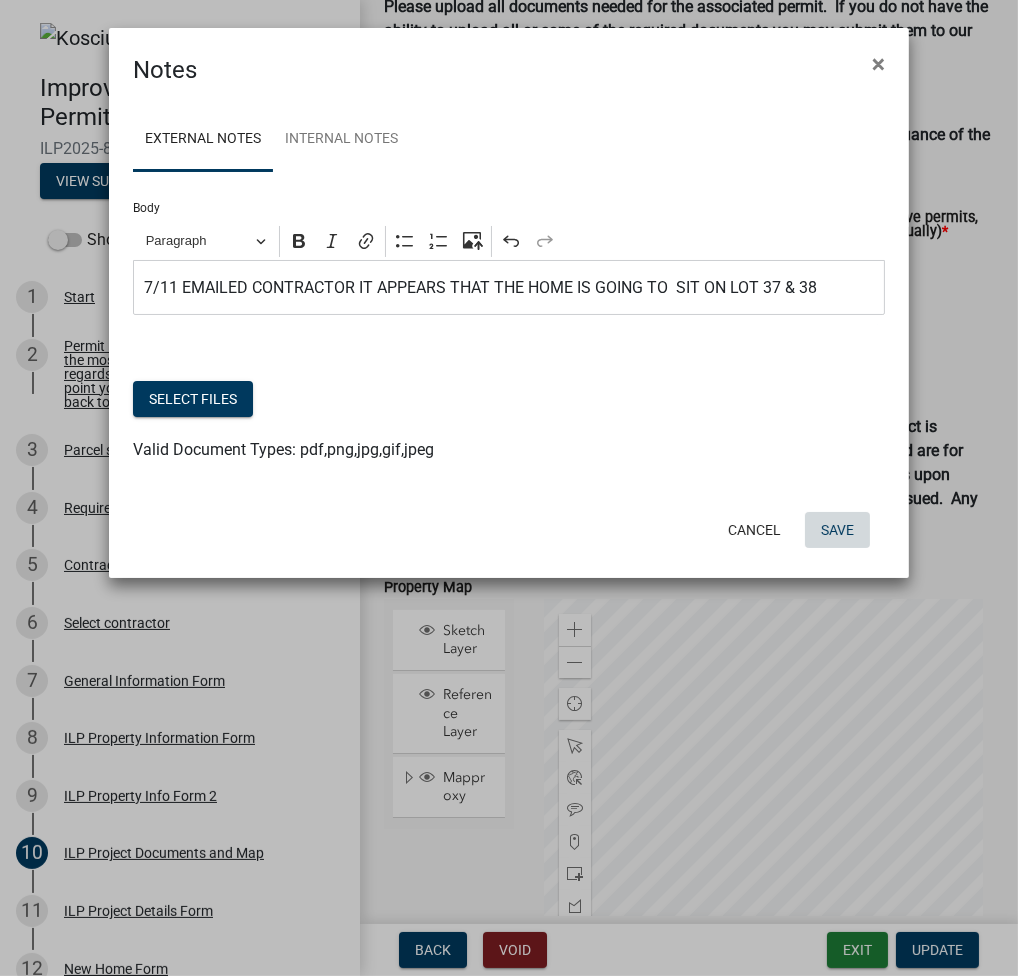 click on "Save" 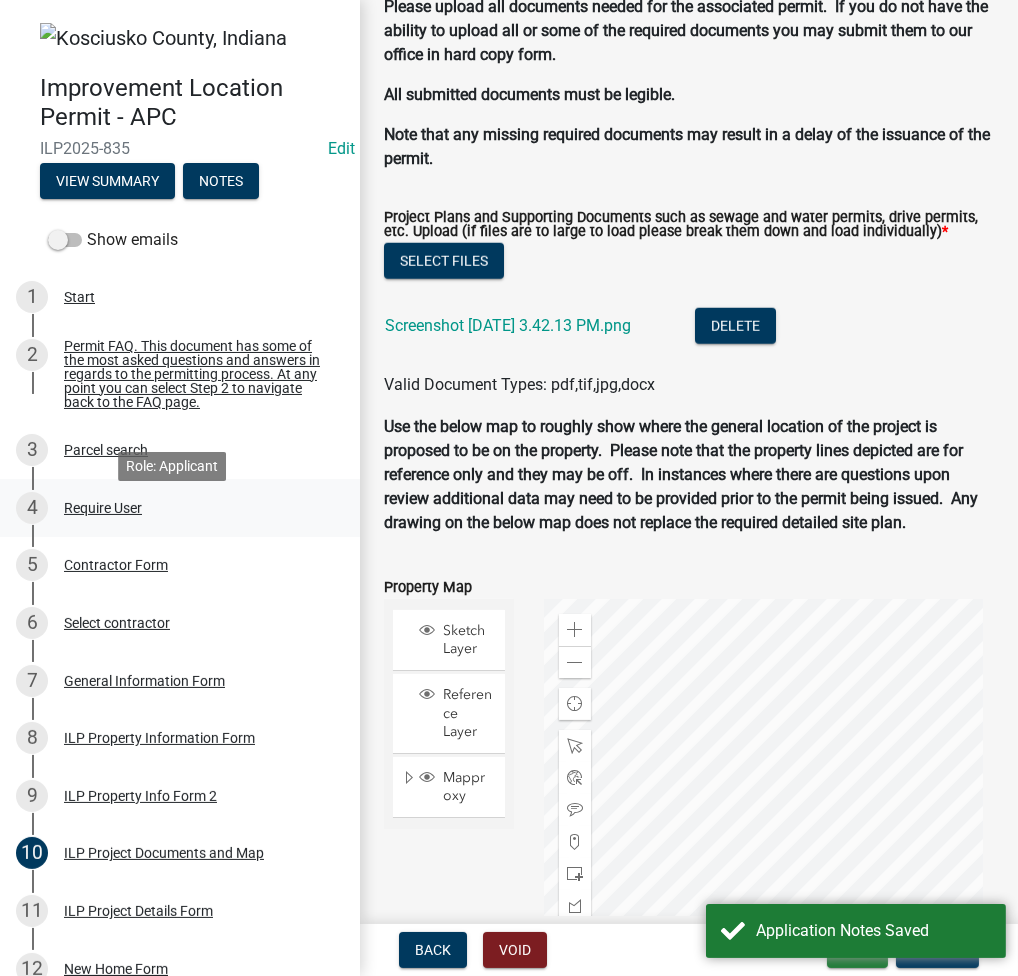 click on "Require User" at bounding box center (103, 508) 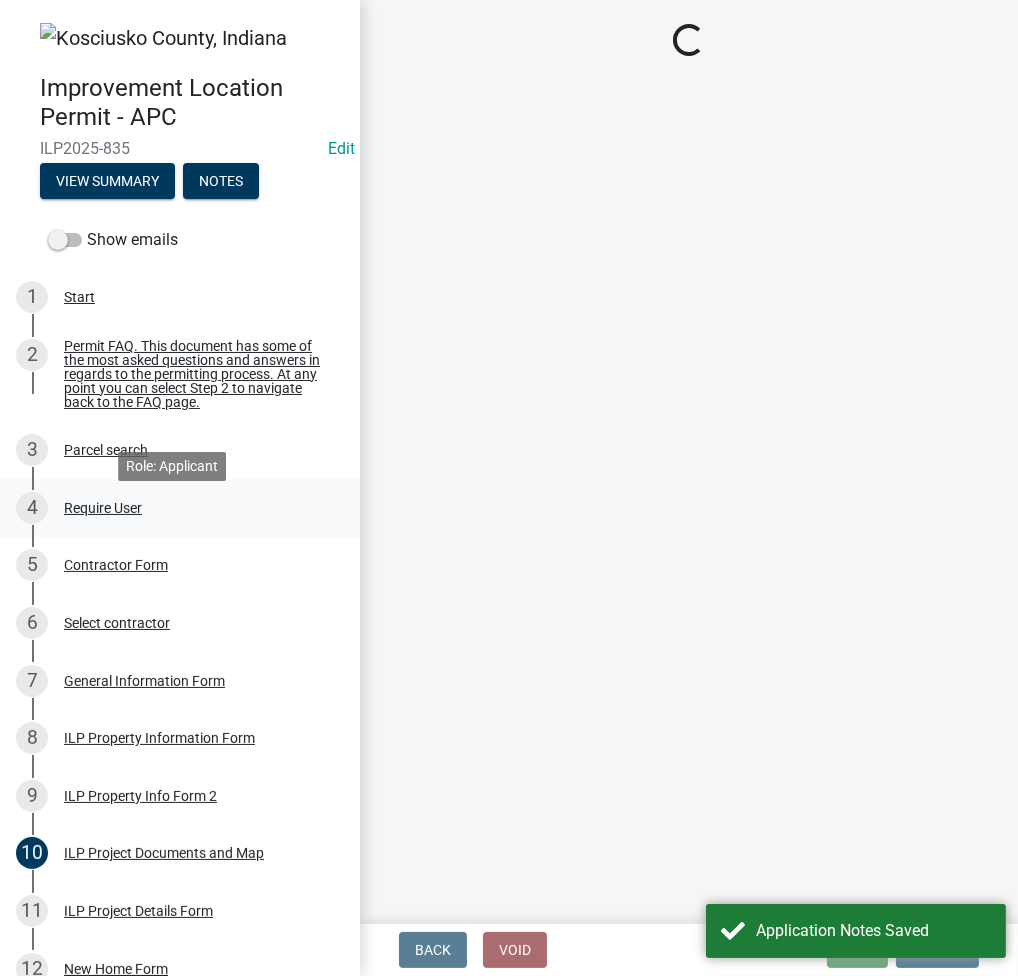 scroll, scrollTop: 0, scrollLeft: 0, axis: both 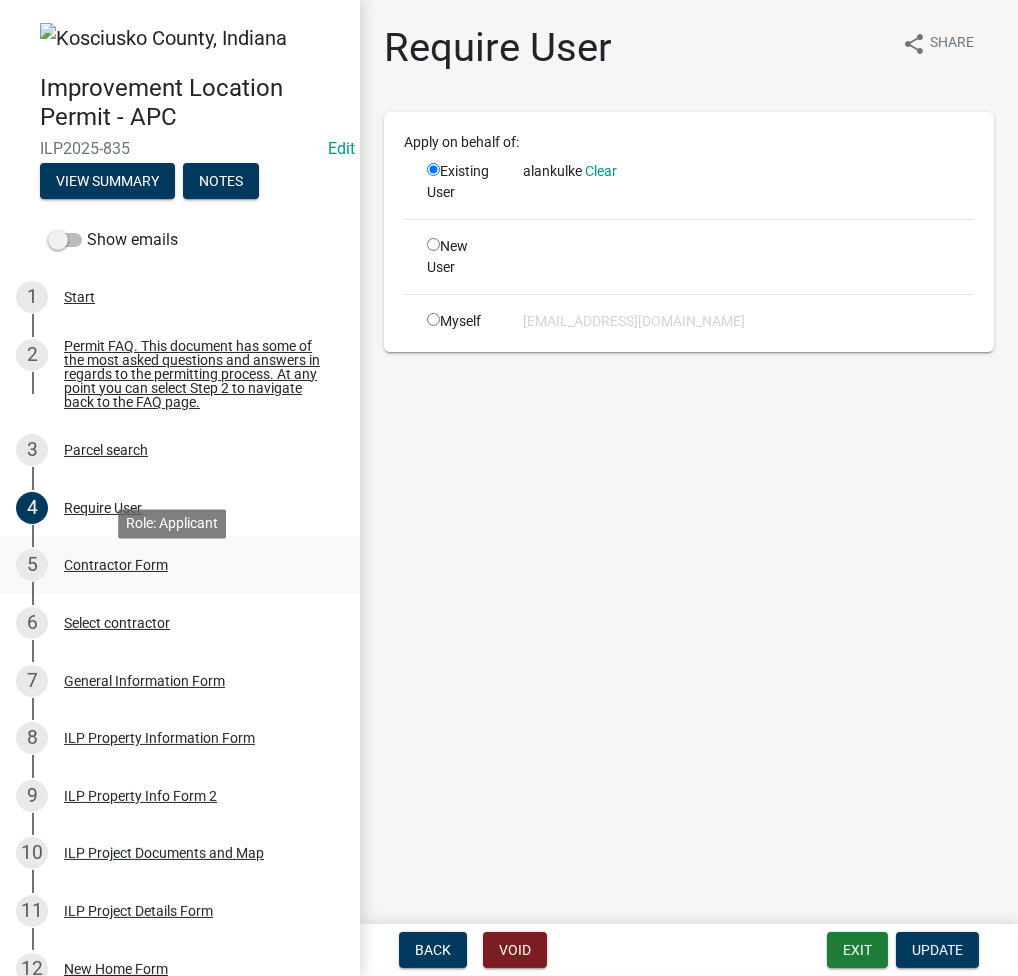 click on "Contractor Form" at bounding box center [116, 565] 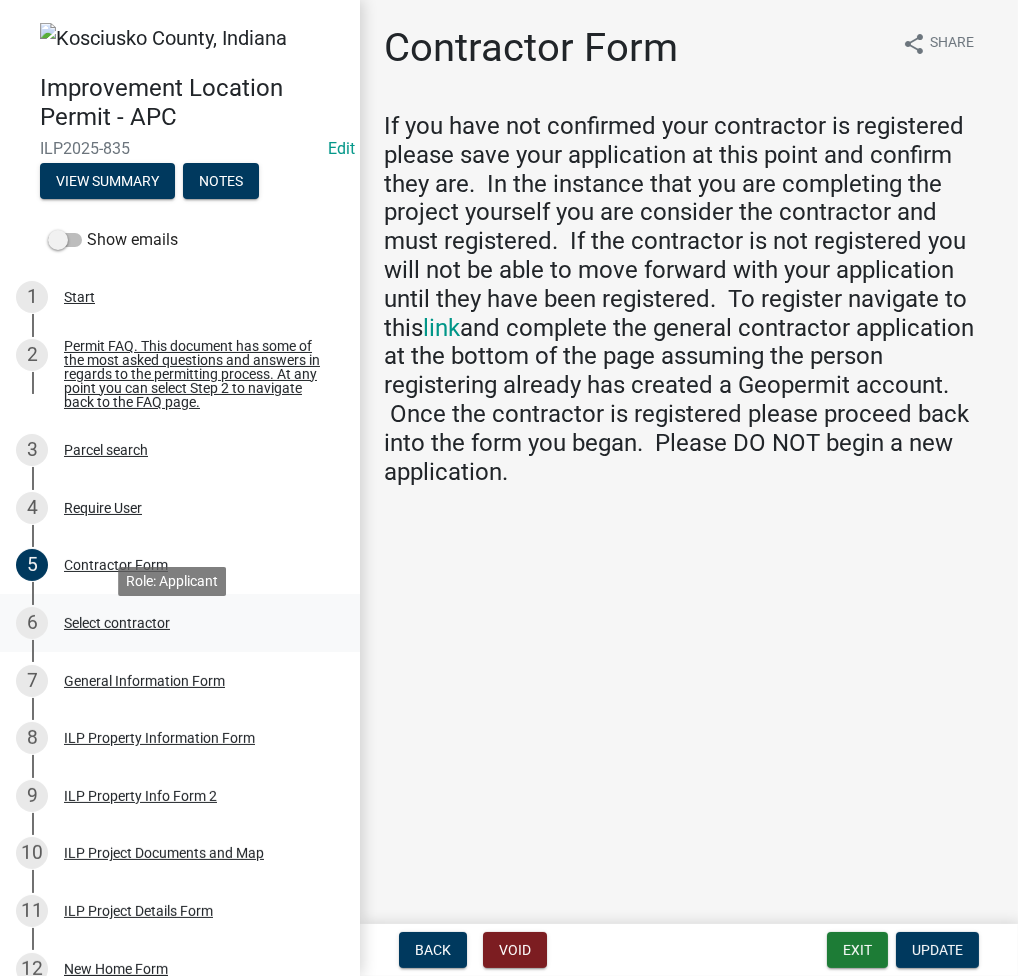 click on "Select contractor" at bounding box center [117, 623] 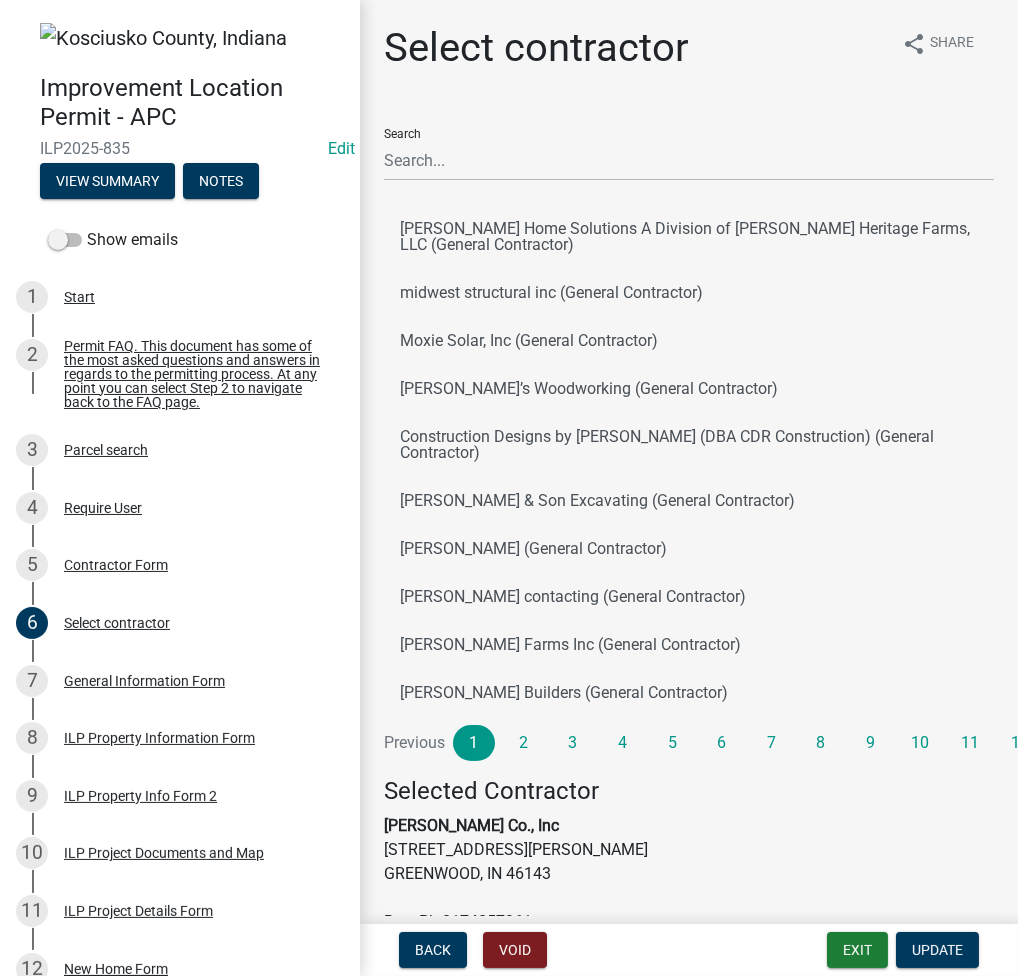 scroll, scrollTop: 166, scrollLeft: 0, axis: vertical 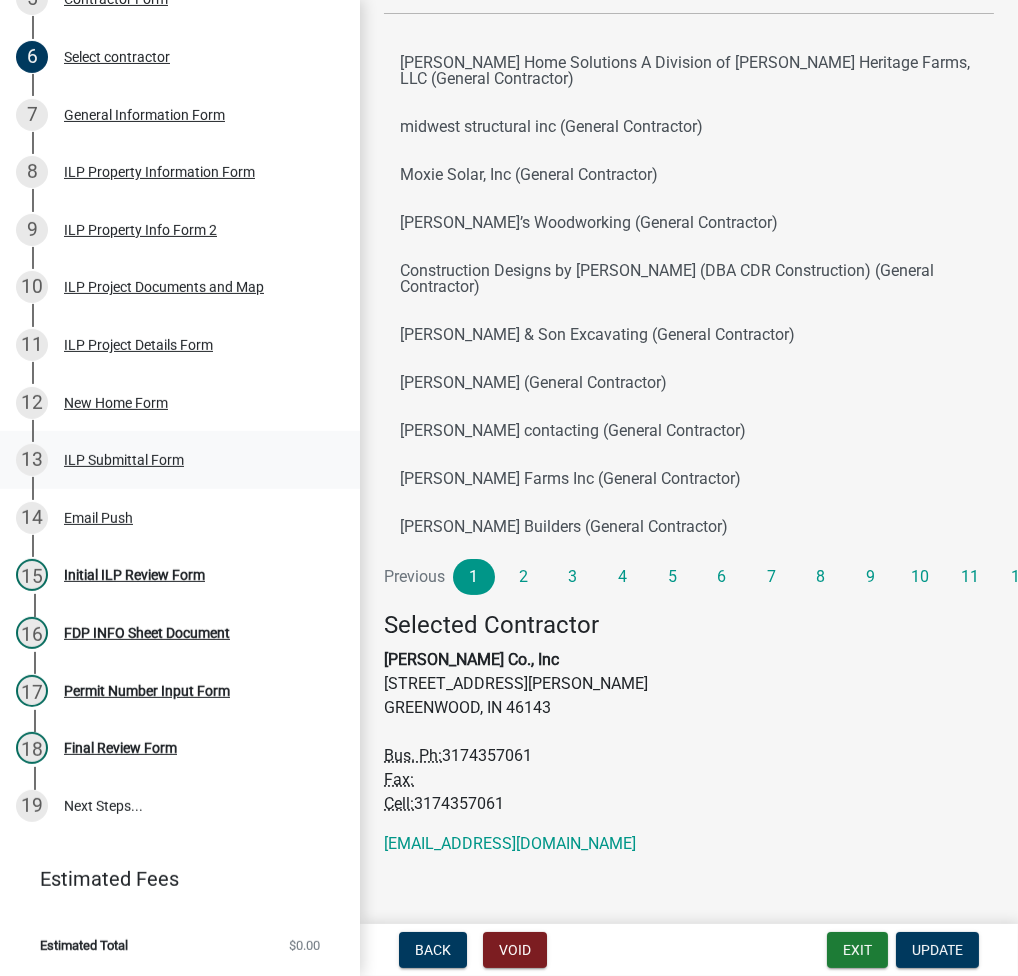 click on "ILP Submittal Form" at bounding box center (124, 460) 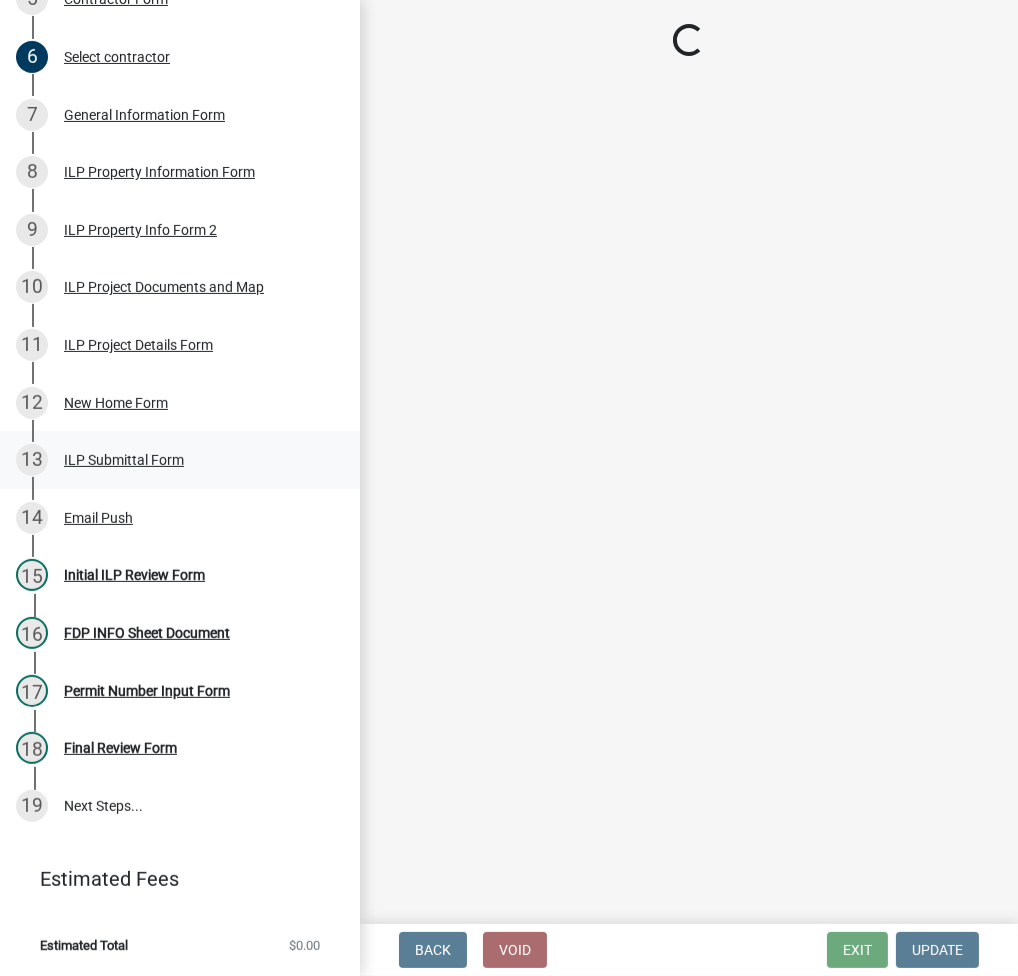 scroll, scrollTop: 0, scrollLeft: 0, axis: both 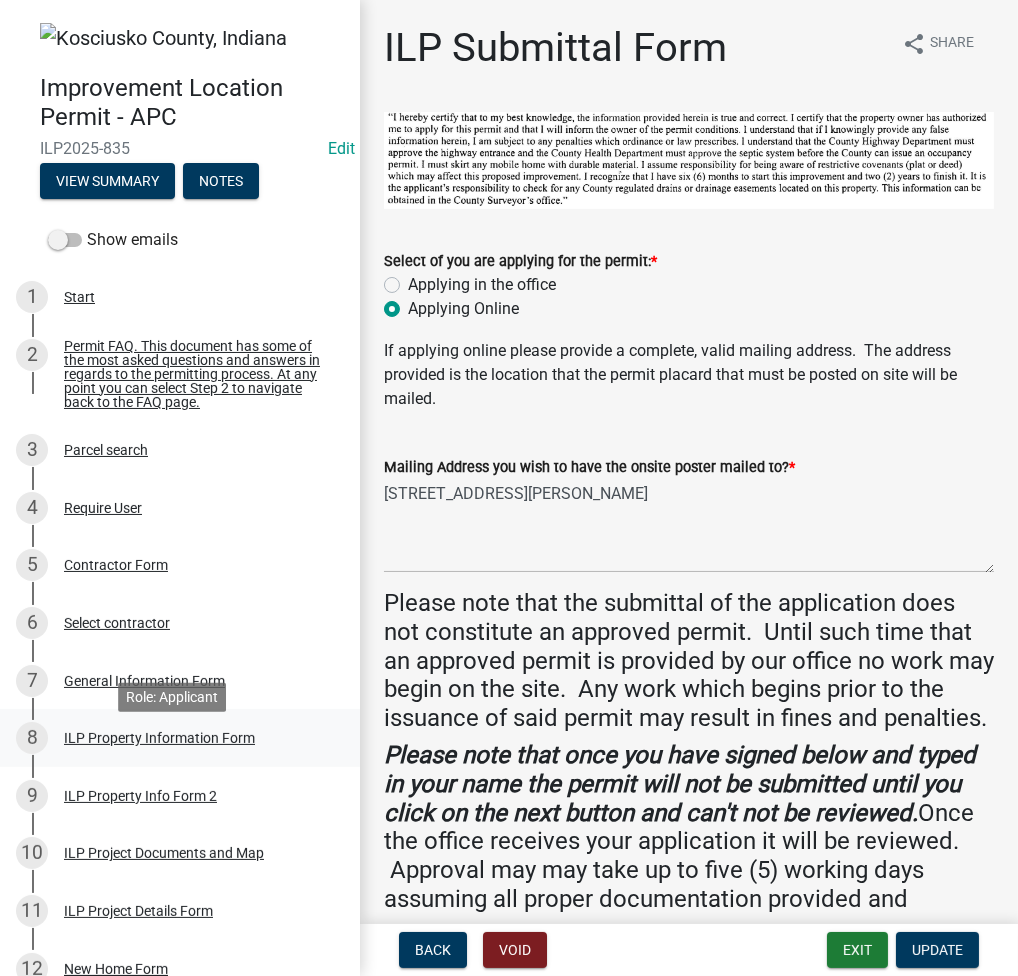 click on "ILP Property Information Form" at bounding box center (159, 738) 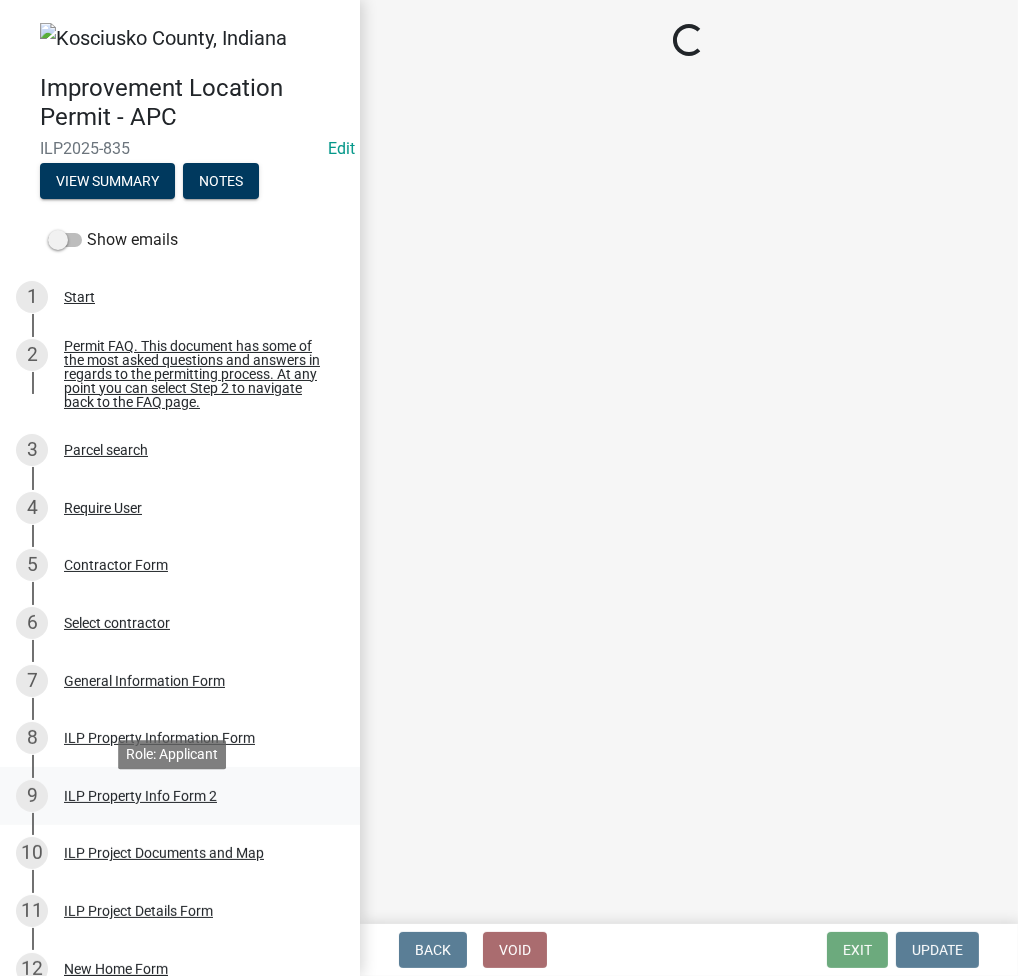 select on "adf60358-013e-4c9f-9dad-09561f394e7b" 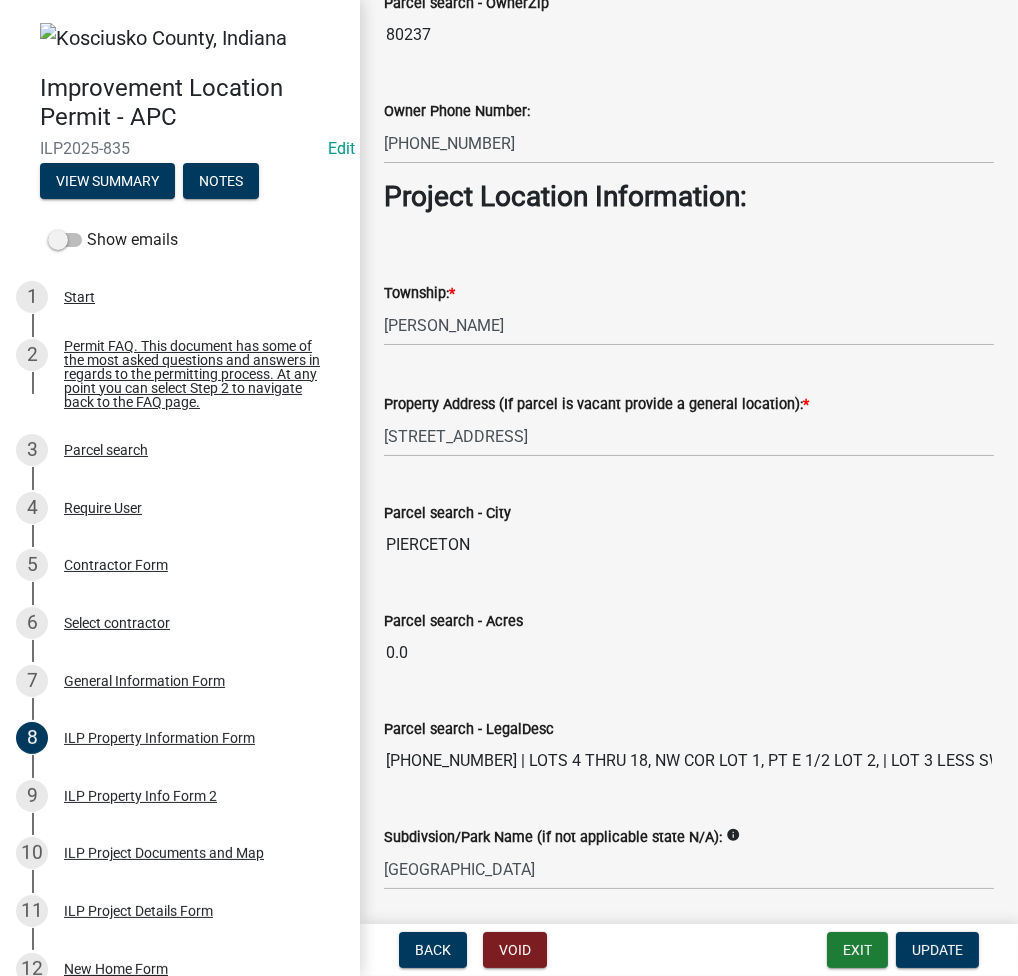 scroll, scrollTop: 1505, scrollLeft: 0, axis: vertical 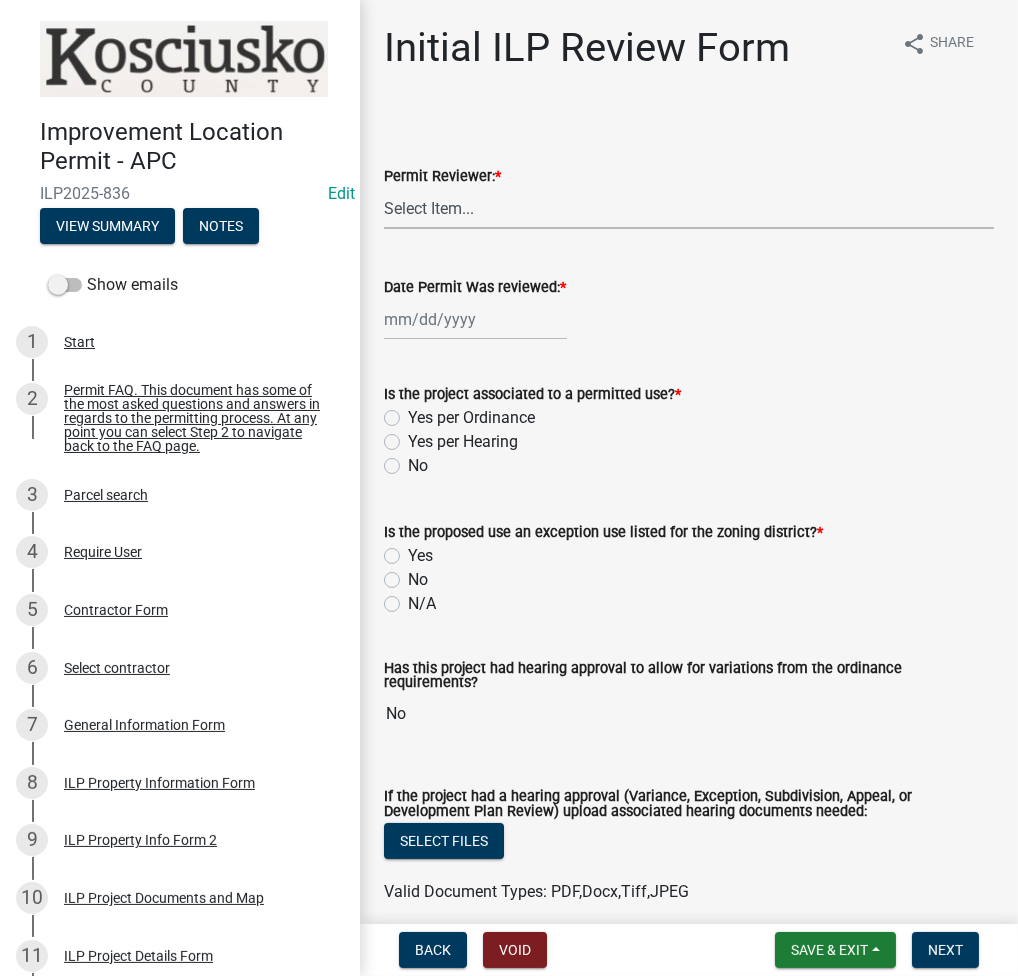 click on "Select Item...   MMS   LT   AT   CS   AH   Vacant" at bounding box center [689, 208] 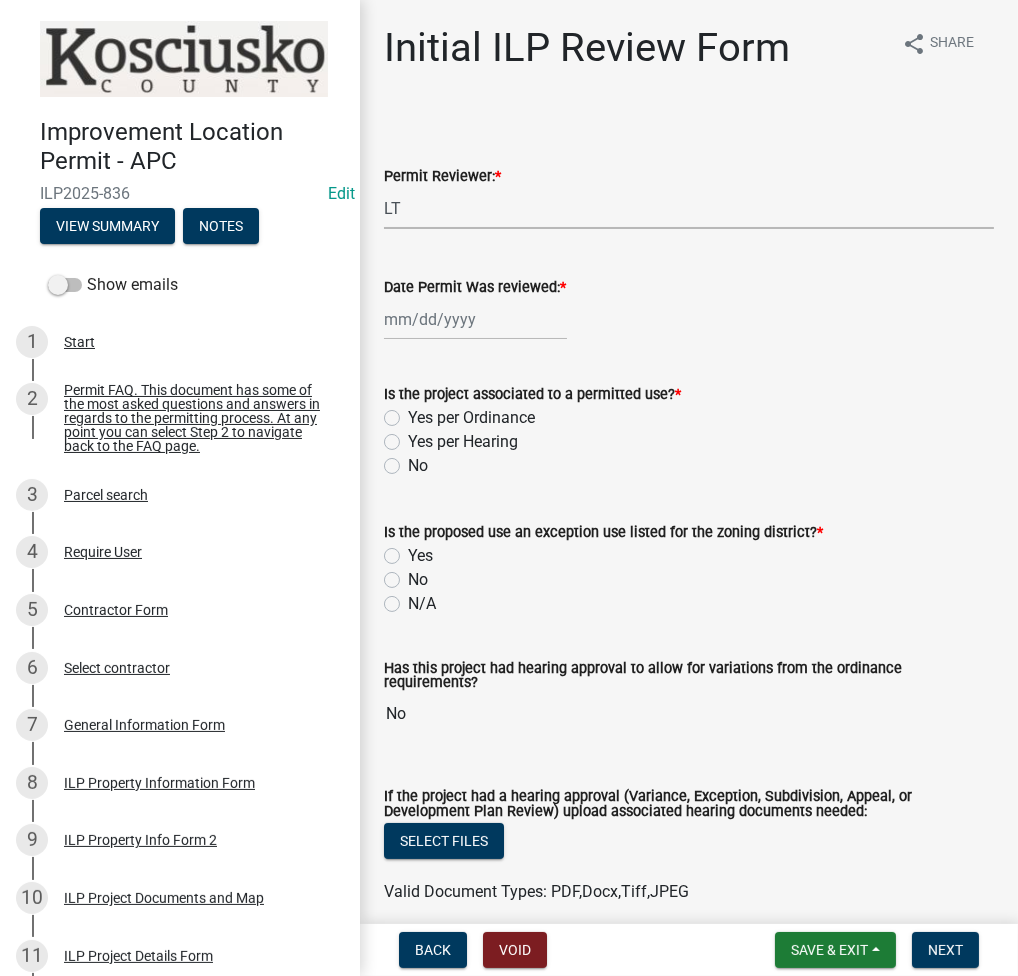 click on "Select Item...   MMS   LT   AT   CS   AH   Vacant" at bounding box center [689, 208] 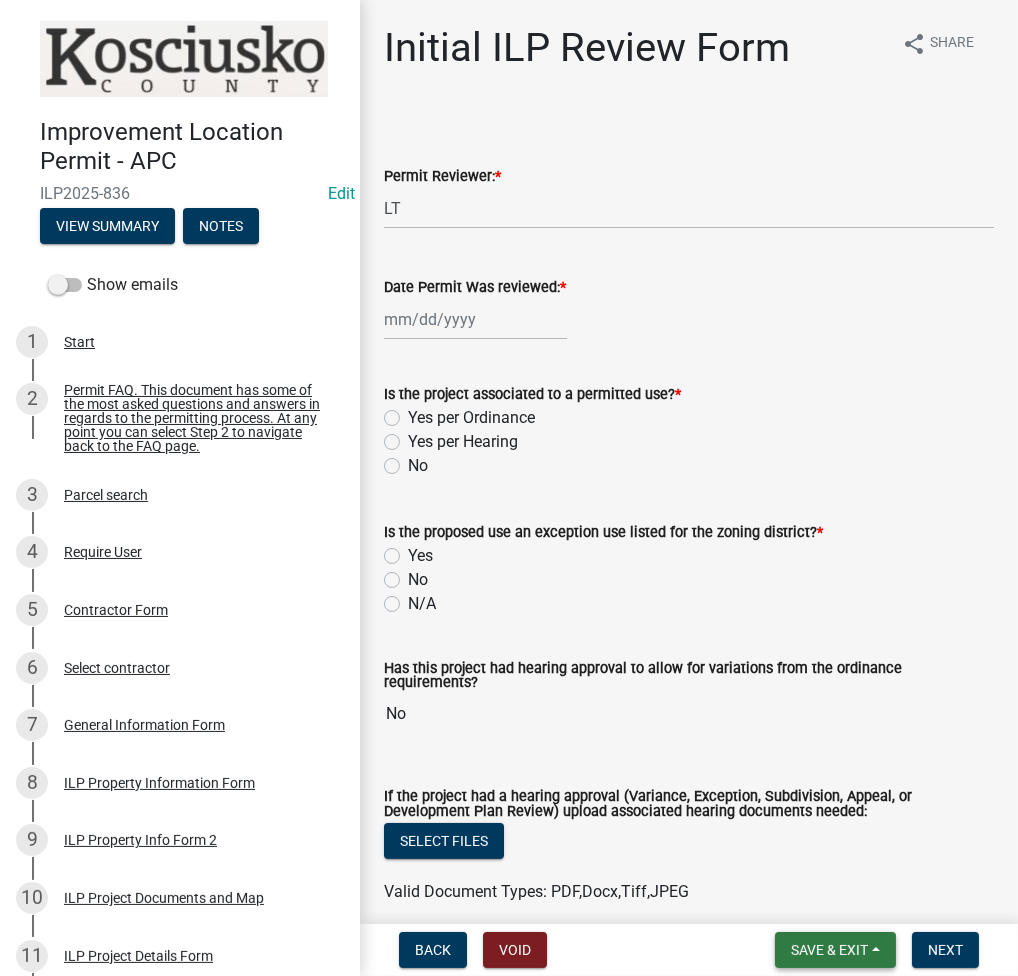 click on "Save & Exit" at bounding box center [835, 950] 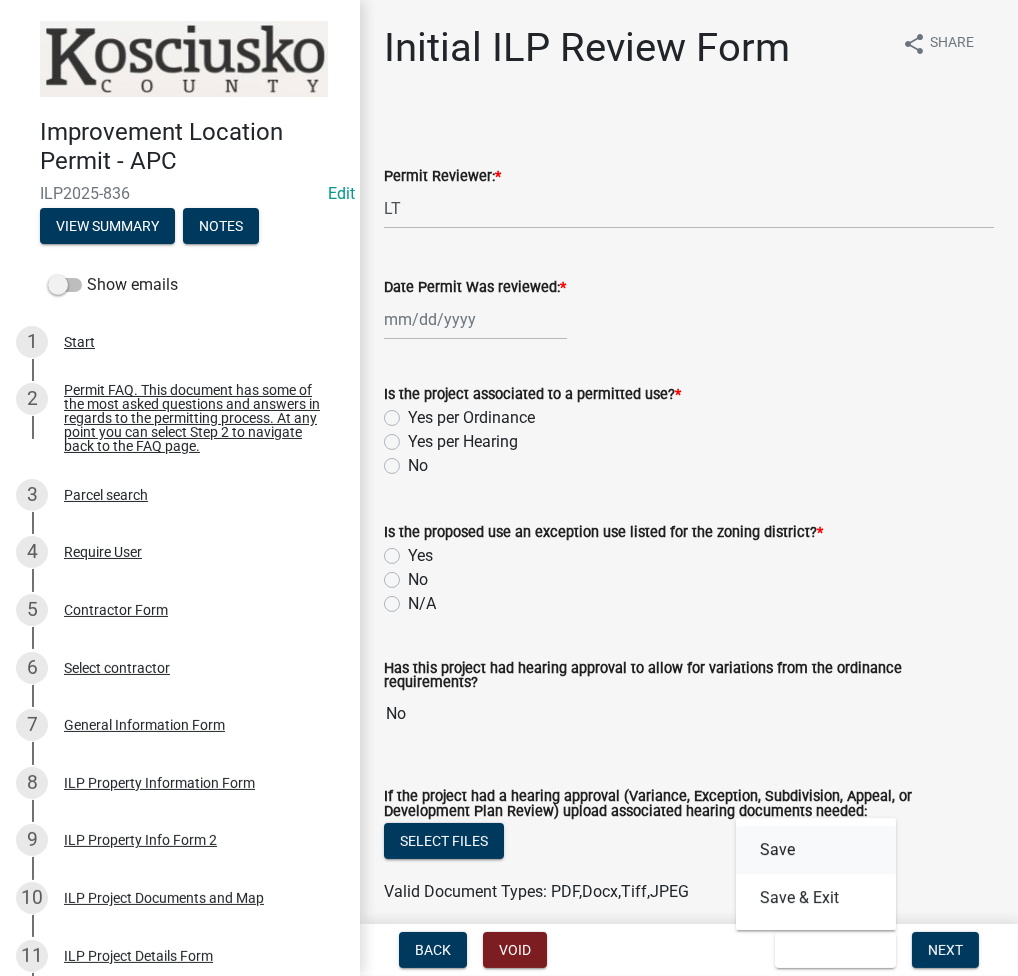 click on "Save" at bounding box center (816, 850) 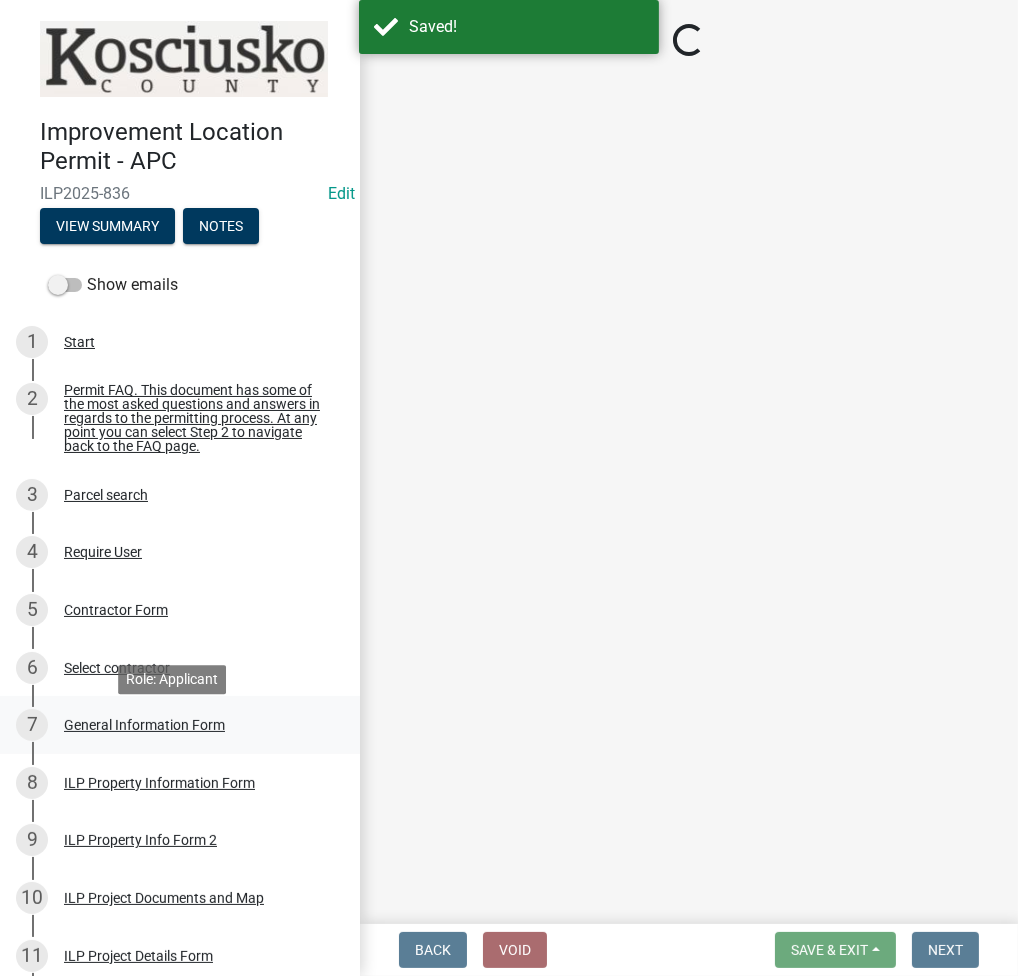 click on "General Information Form" at bounding box center (144, 725) 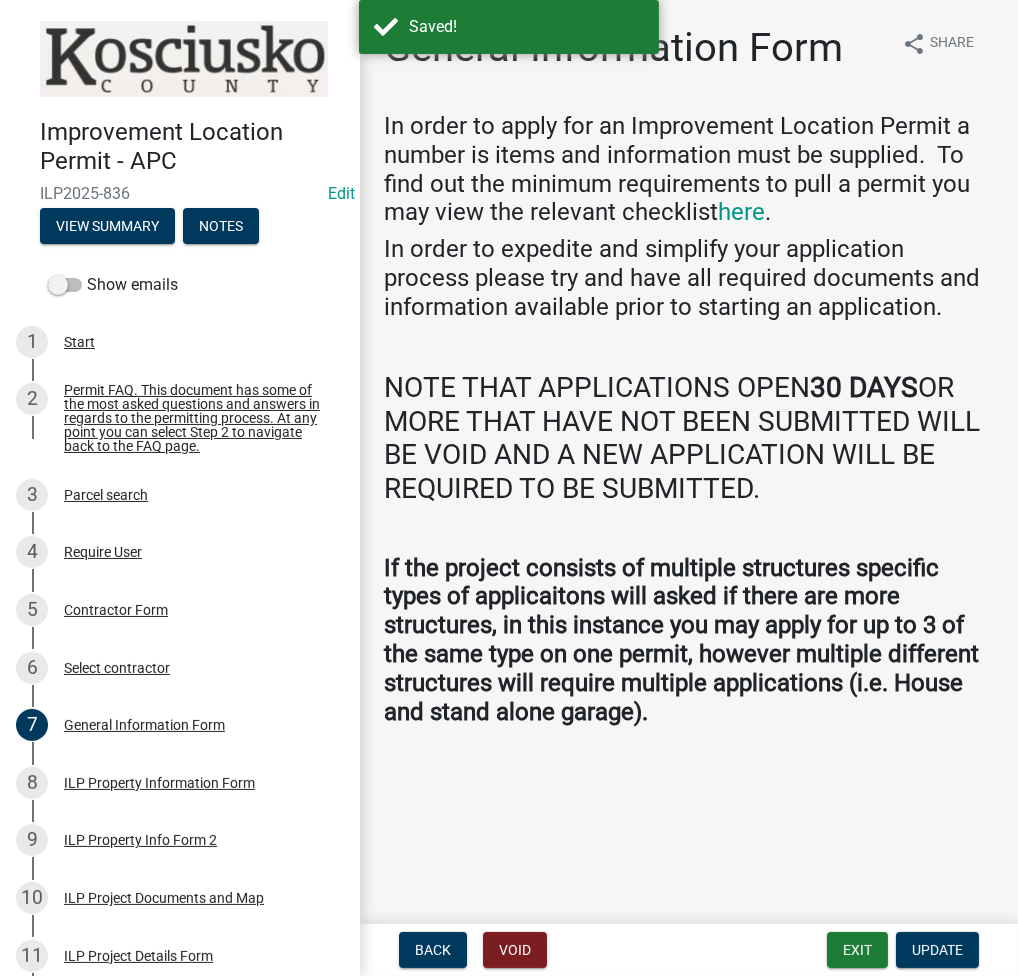 select on "fc758b50-acba-4166-9f24-5248f0f78016" 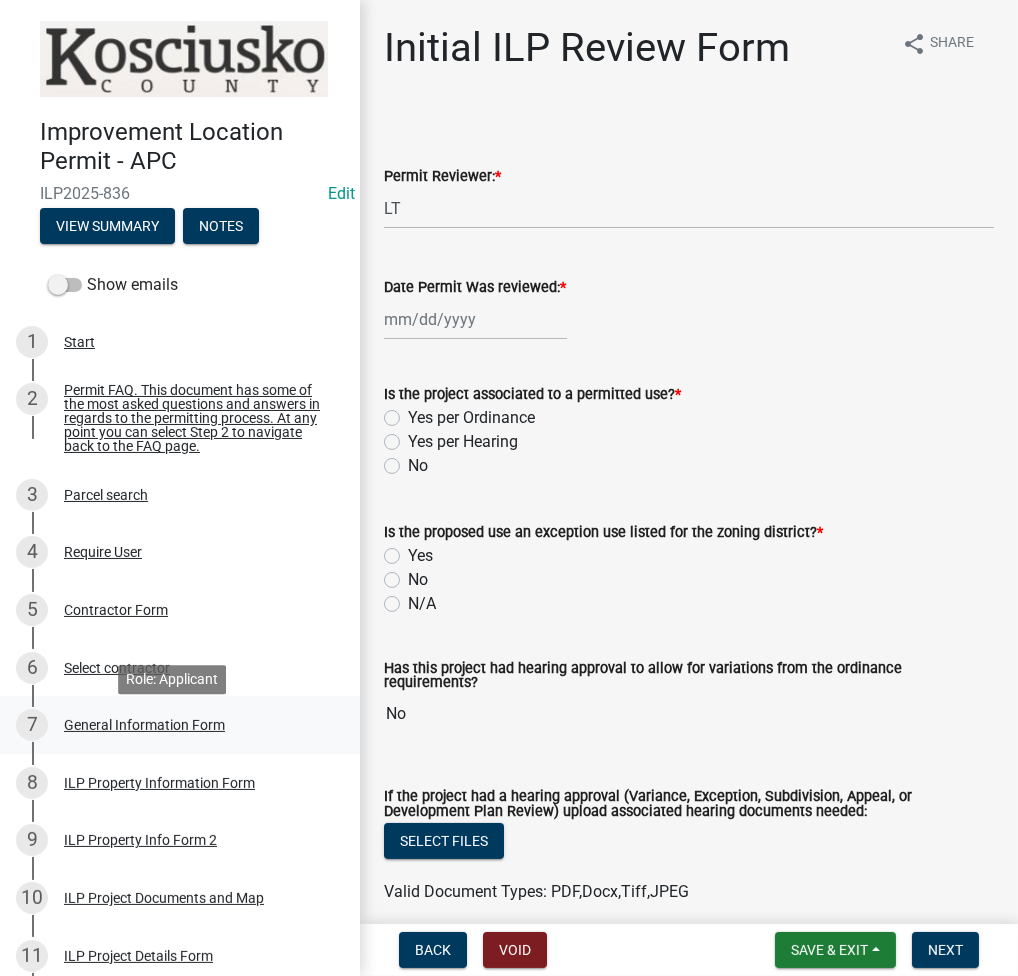 click on "General Information Form" at bounding box center (144, 725) 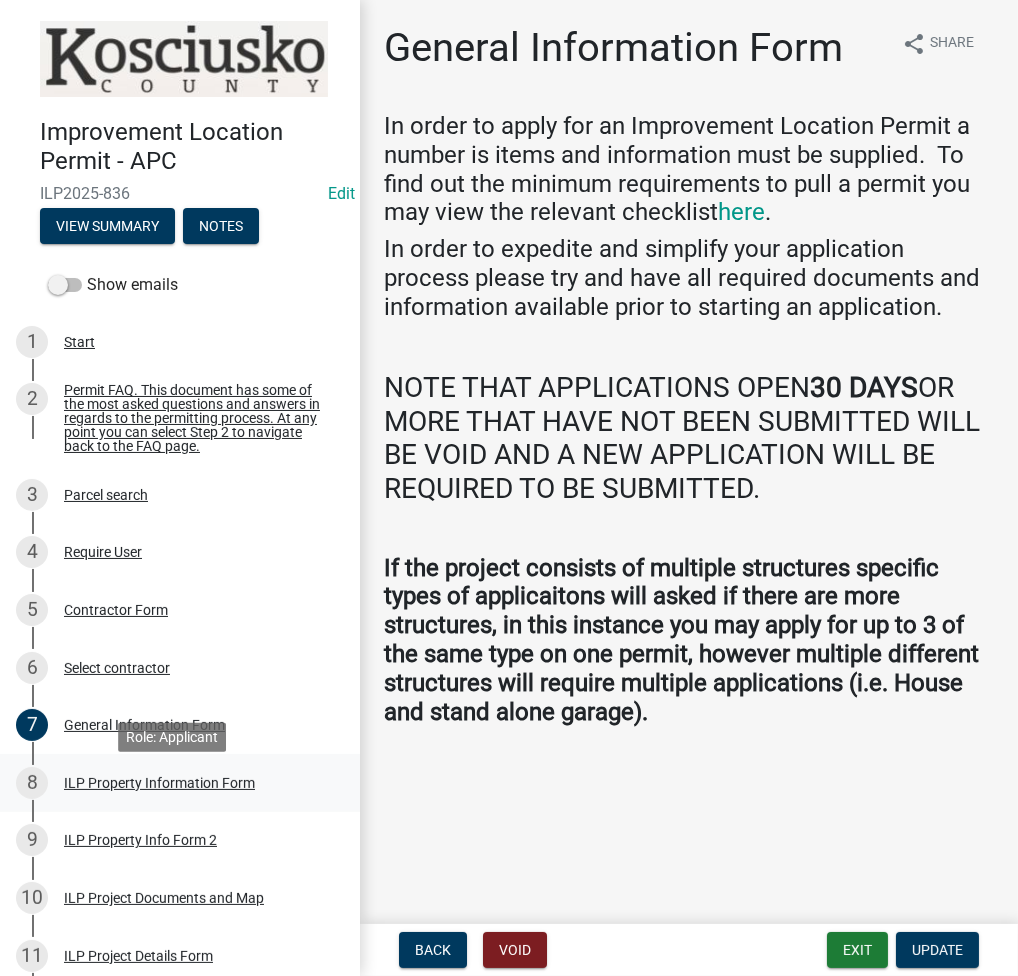 click on "8     ILP Property Information Form" at bounding box center (172, 783) 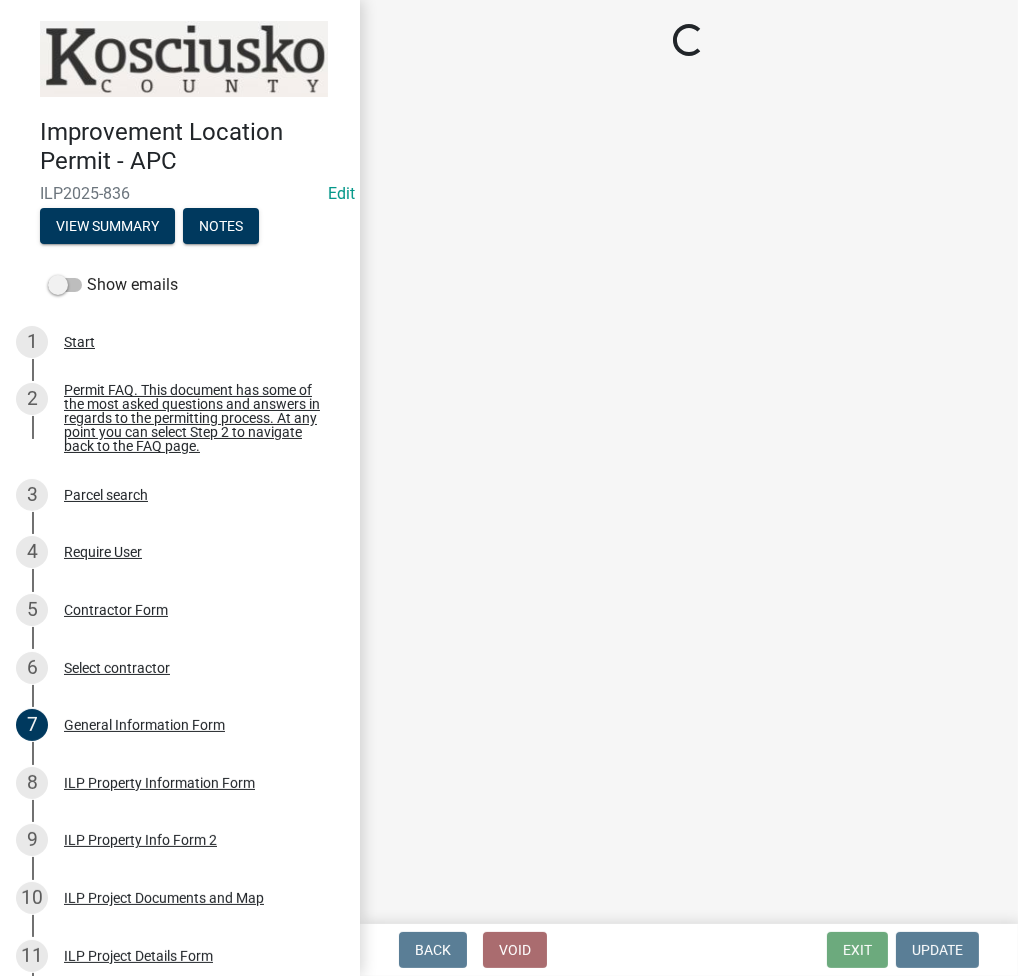 select on "adf60358-013e-4c9f-9dad-09561f394e7b" 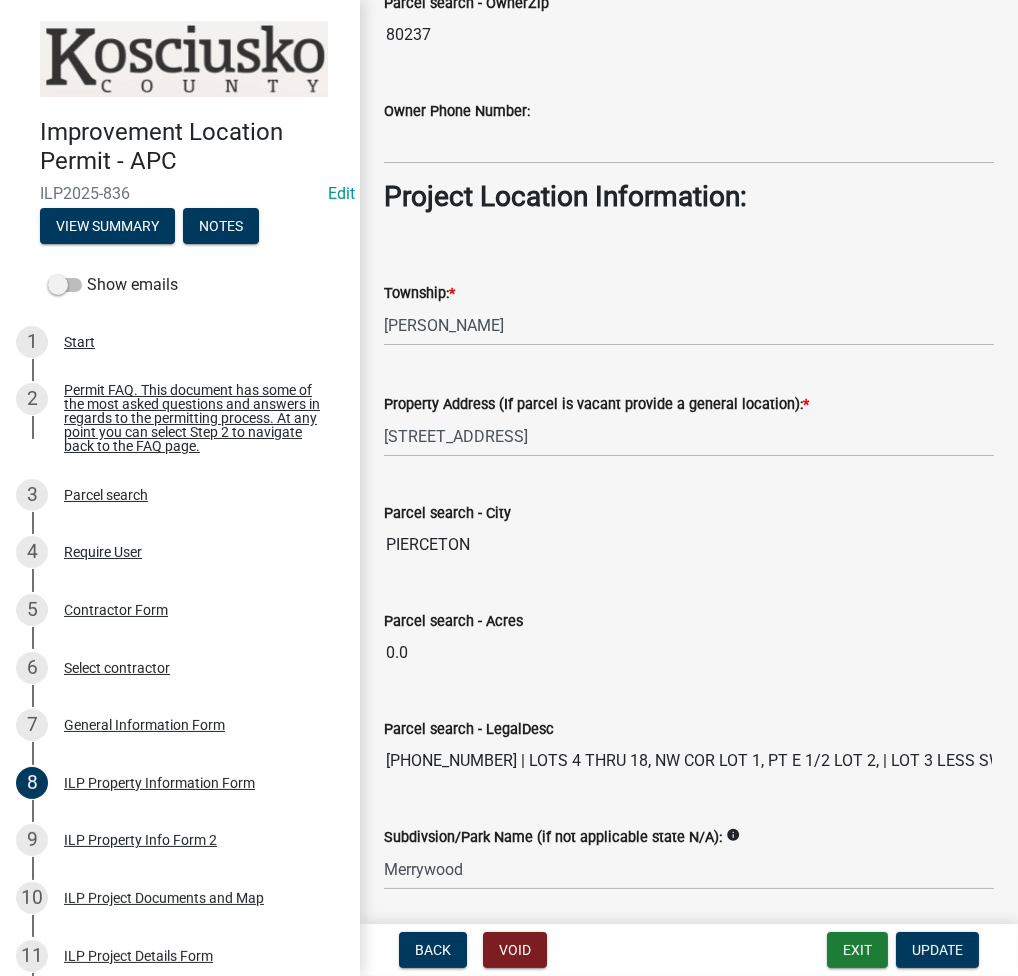 scroll, scrollTop: 1505, scrollLeft: 0, axis: vertical 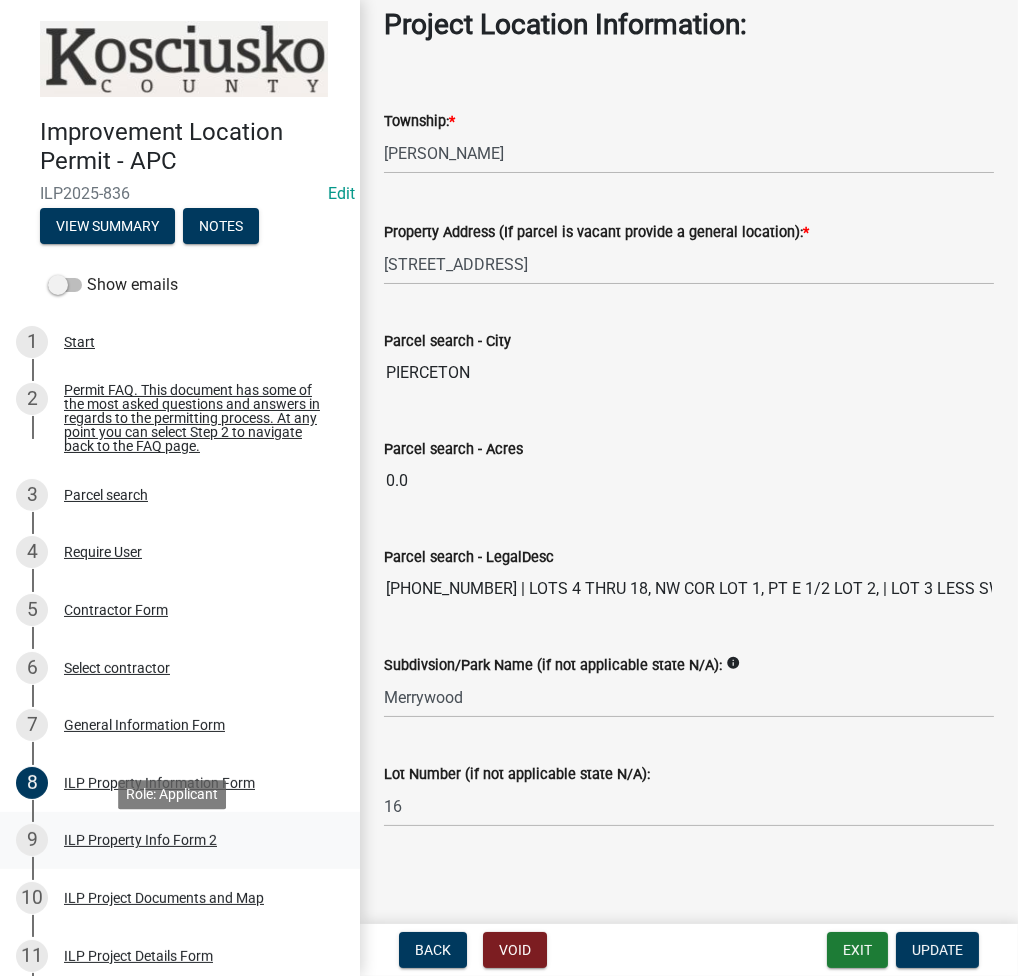 click on "ILP Property Info Form 2" at bounding box center (140, 840) 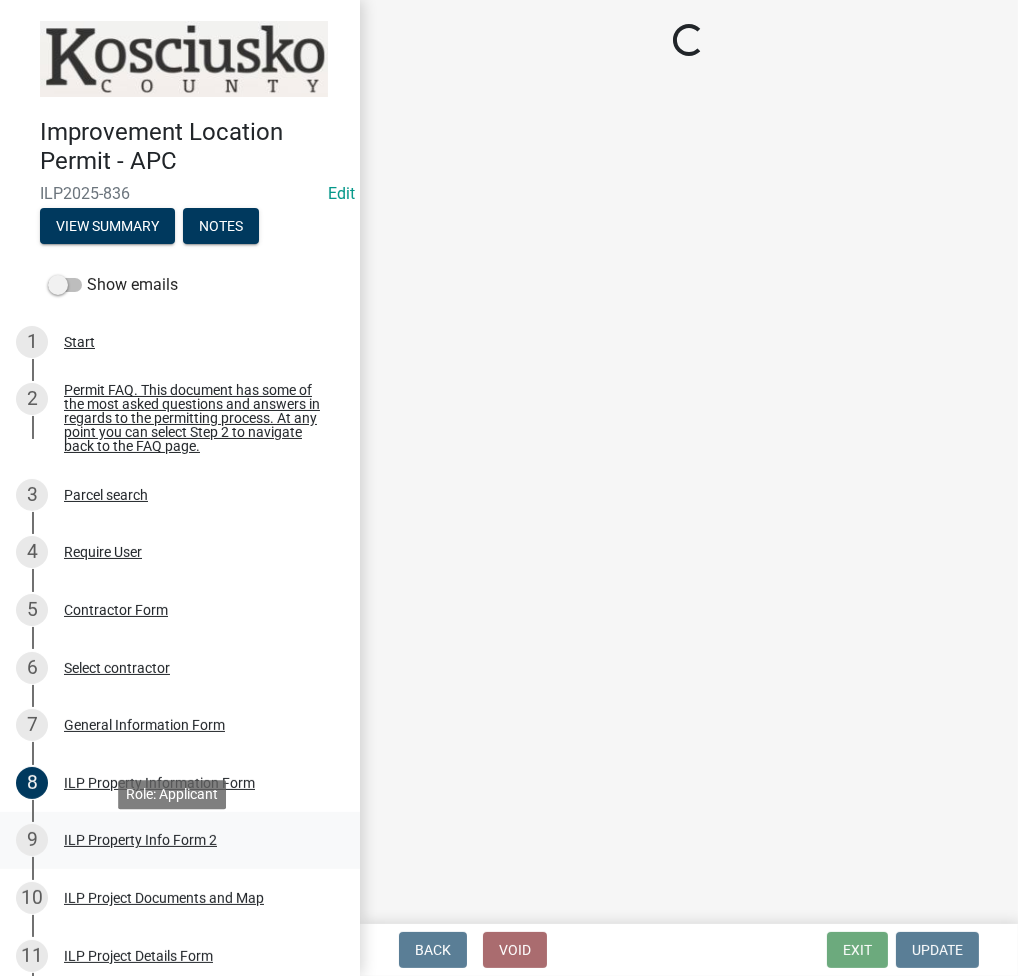 scroll, scrollTop: 0, scrollLeft: 0, axis: both 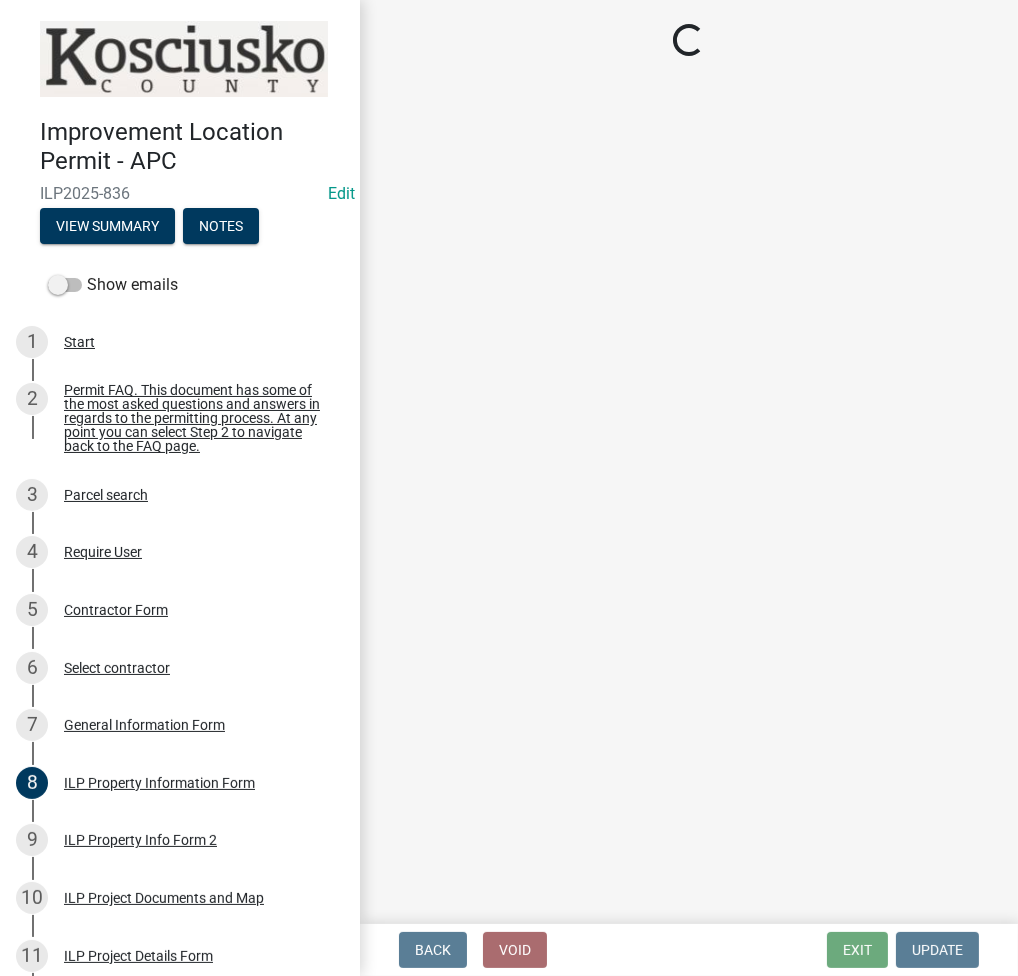 select on "d5ef8917-5513-464f-93cd-11bc9adf3566" 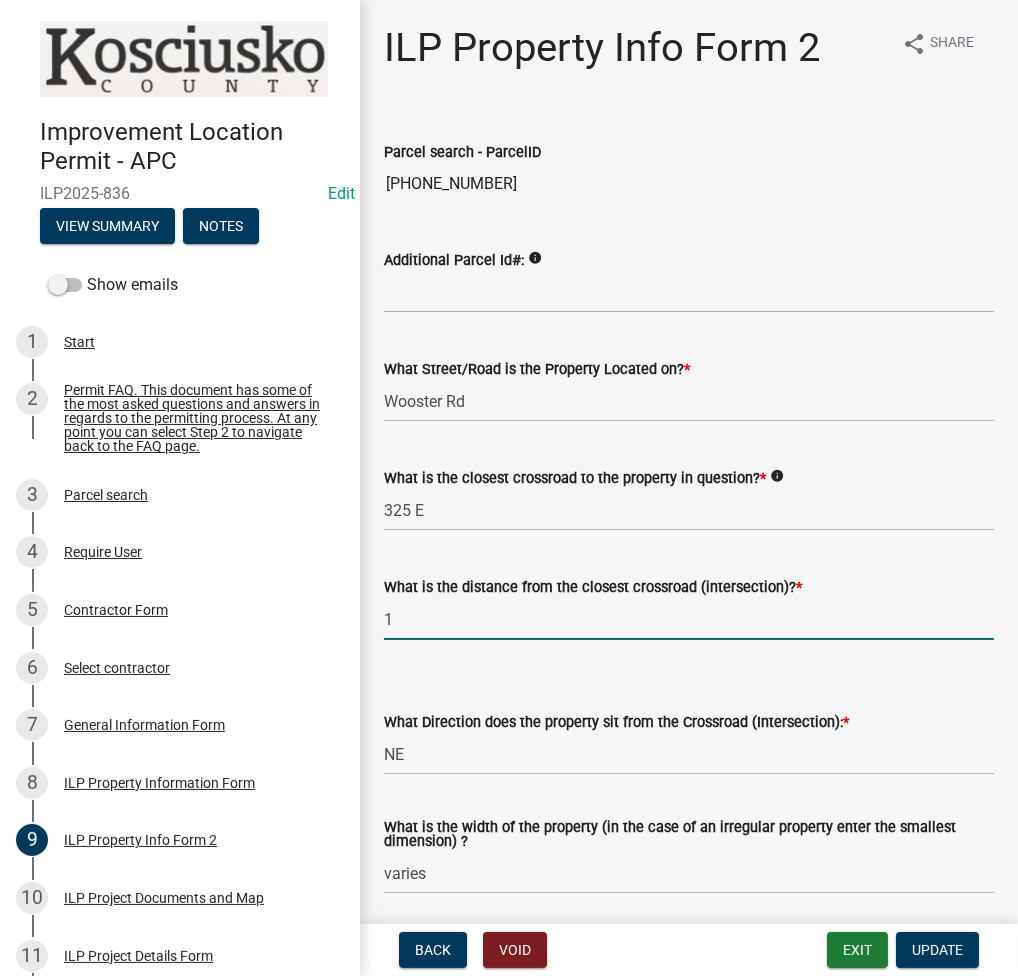 click on "1" 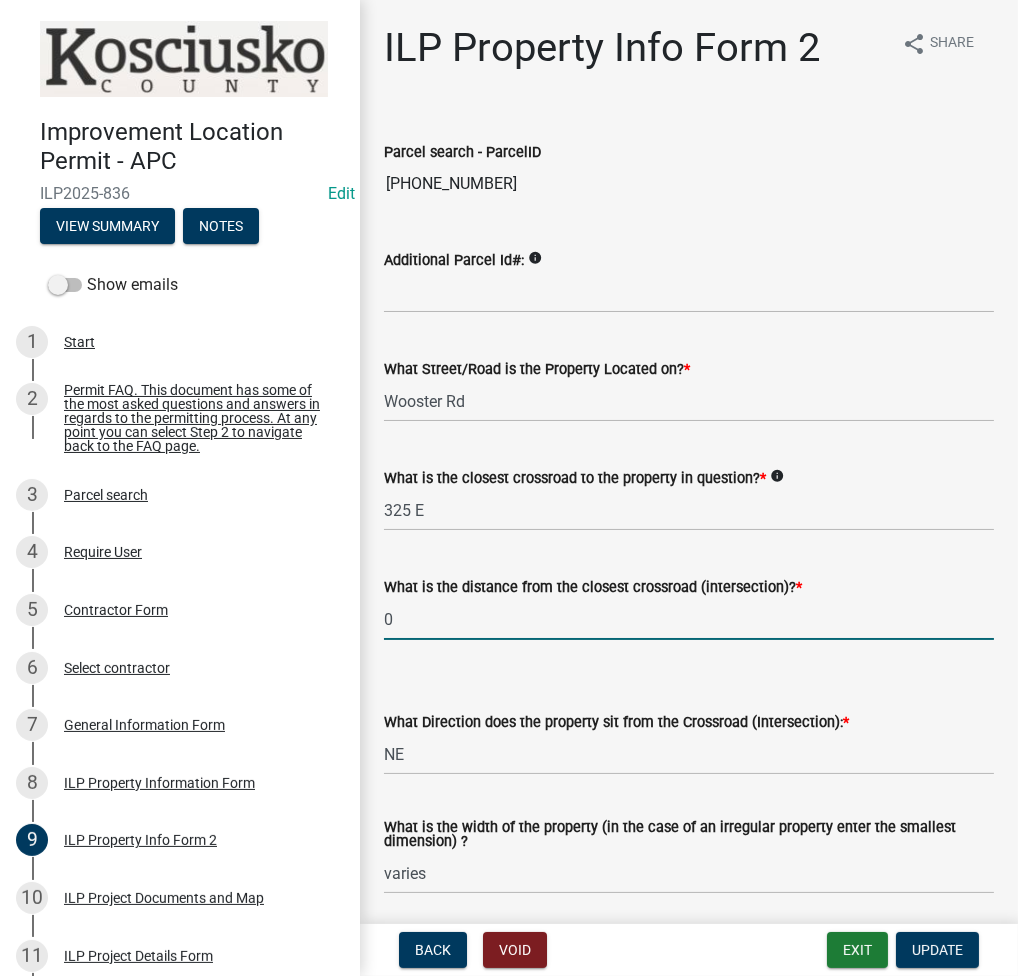 type on "0" 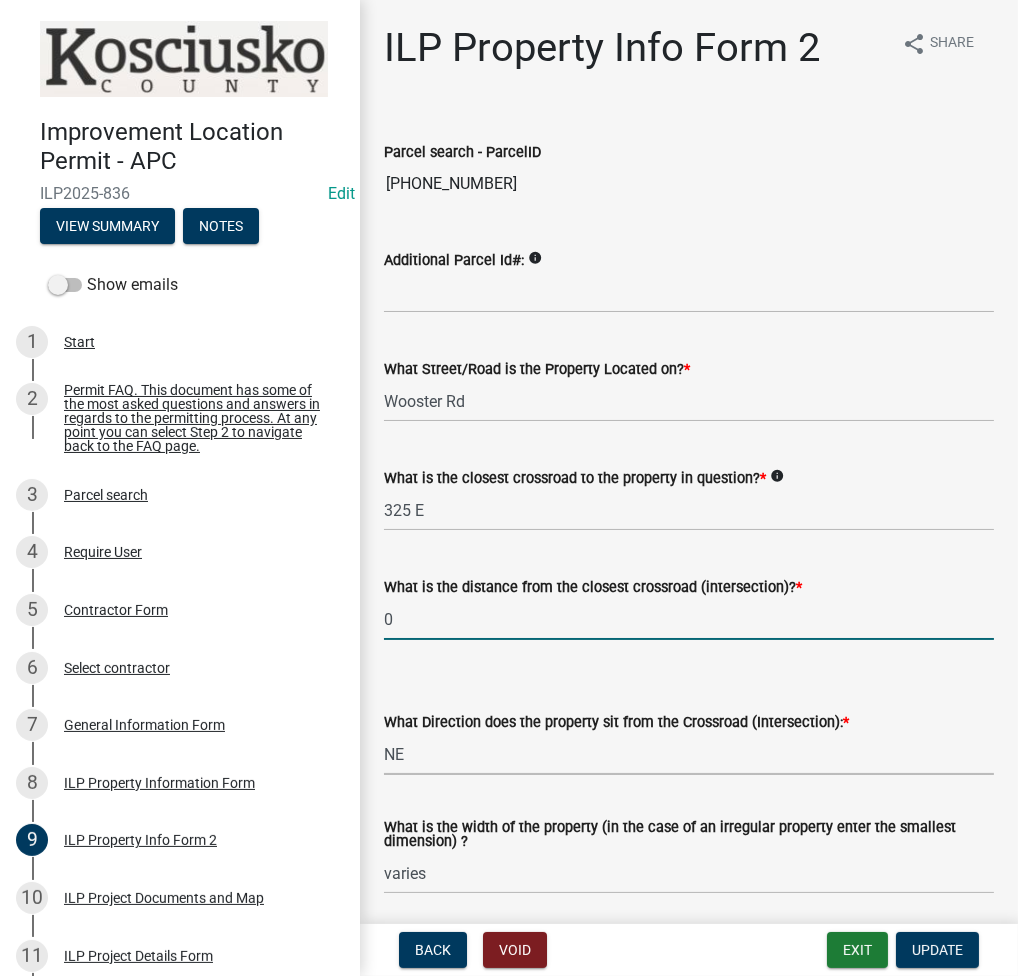 click on "Select Item...   N   NE   NW   S   SE   SW   E   W" at bounding box center [689, 754] 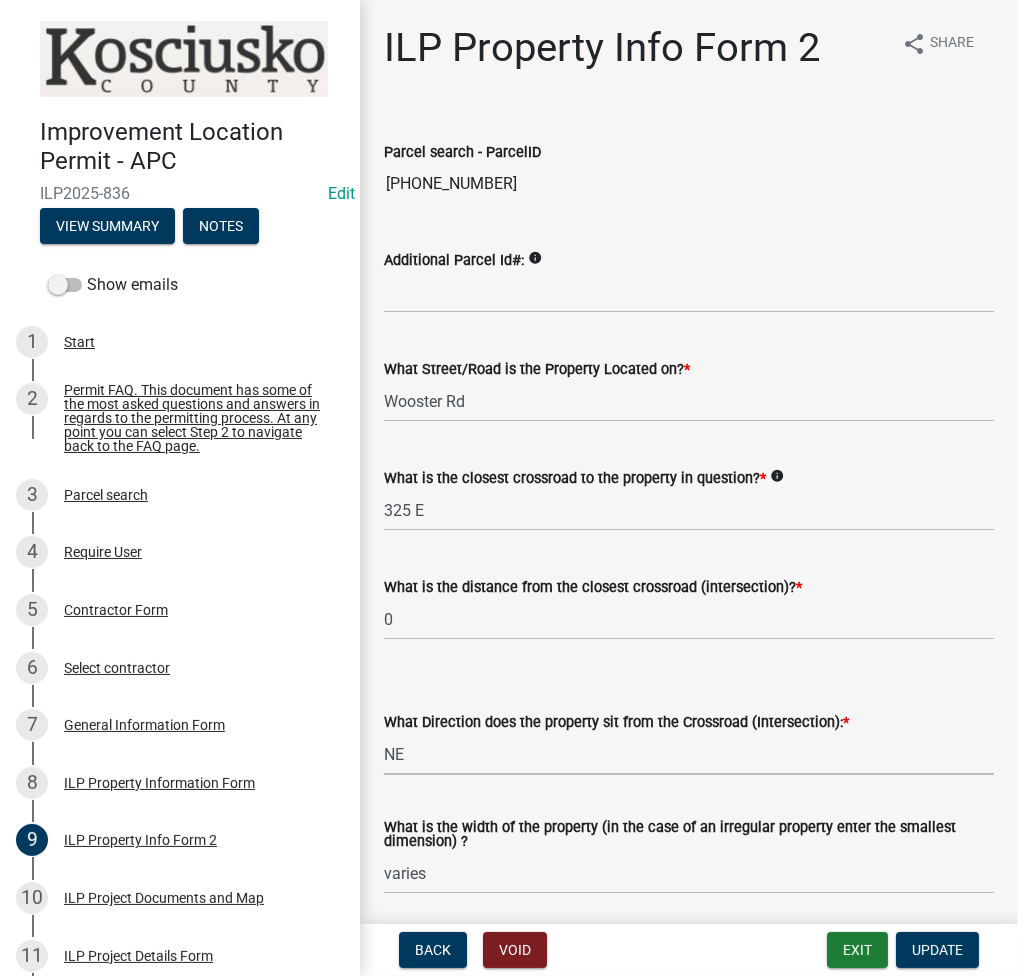 click on "Select Item...   N   NE   NW   S   SE   SW   E   W" at bounding box center (689, 754) 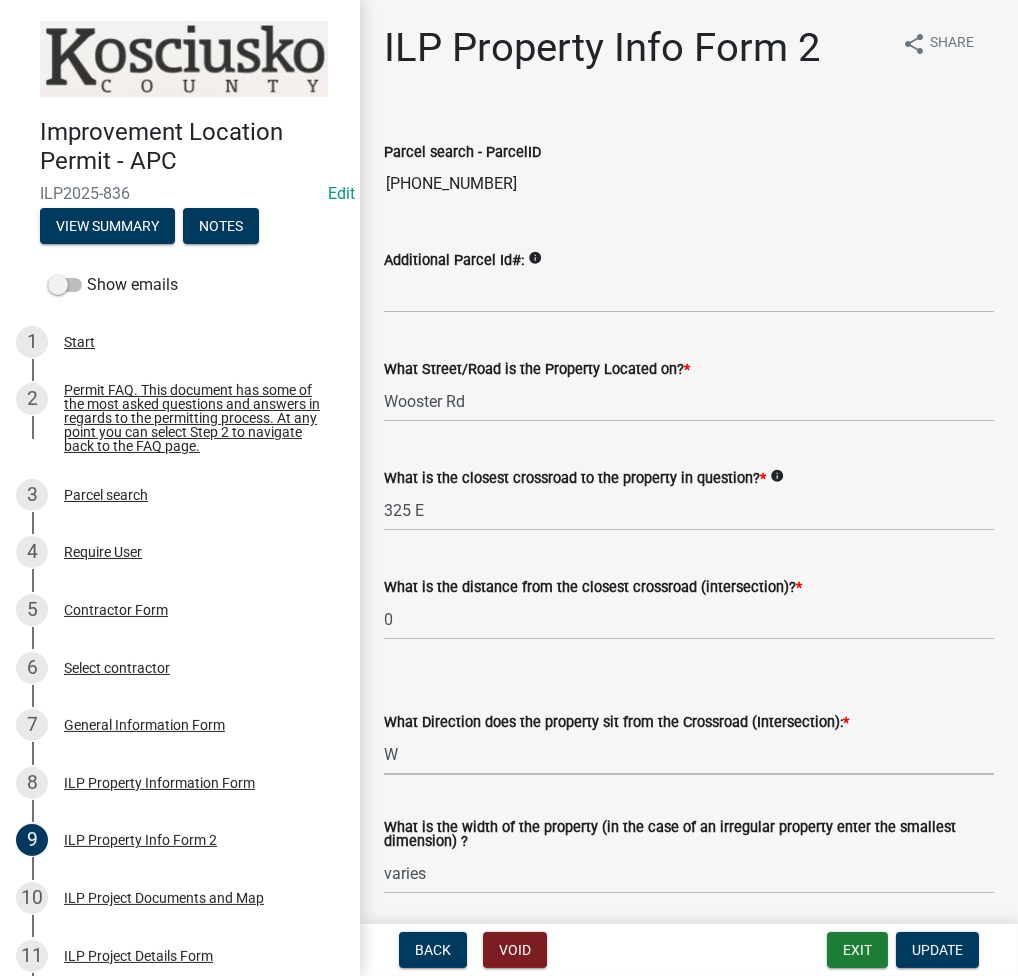 click on "Select Item...   N   NE   NW   S   SE   SW   E   W" at bounding box center [689, 754] 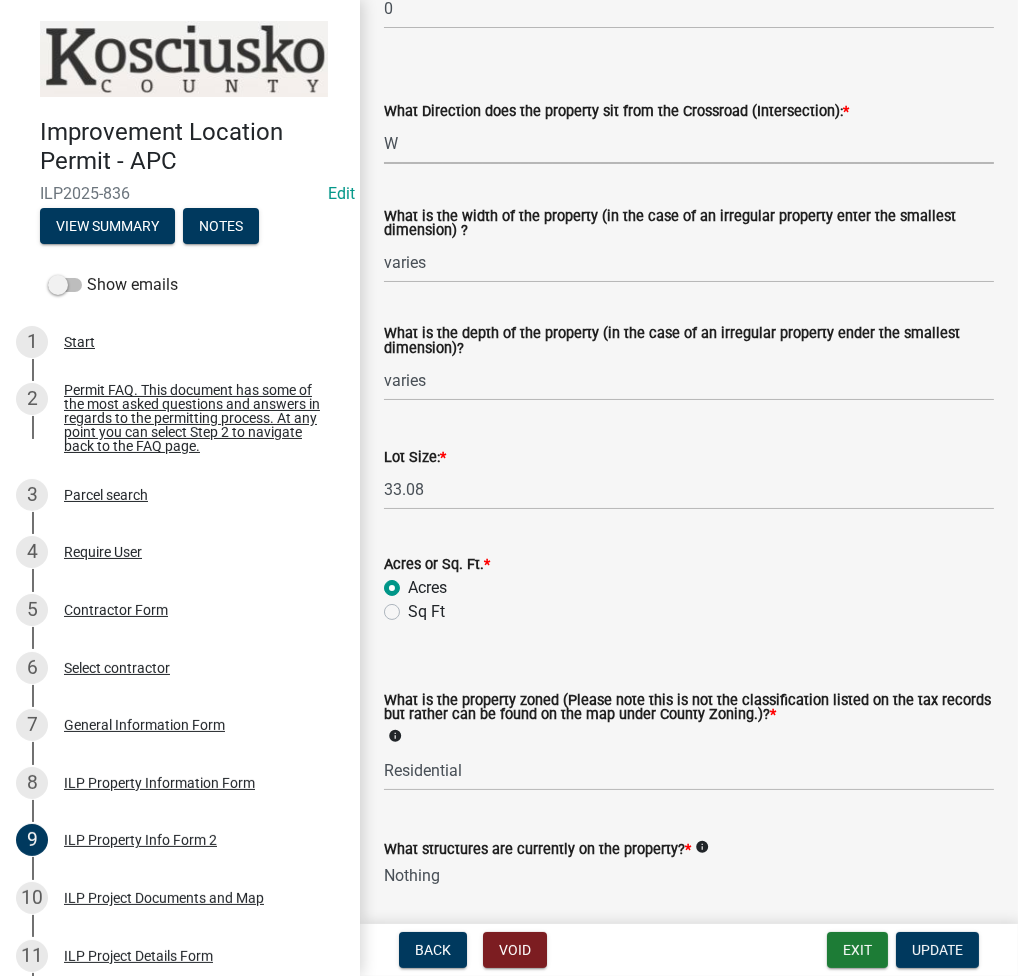 scroll, scrollTop: 744, scrollLeft: 0, axis: vertical 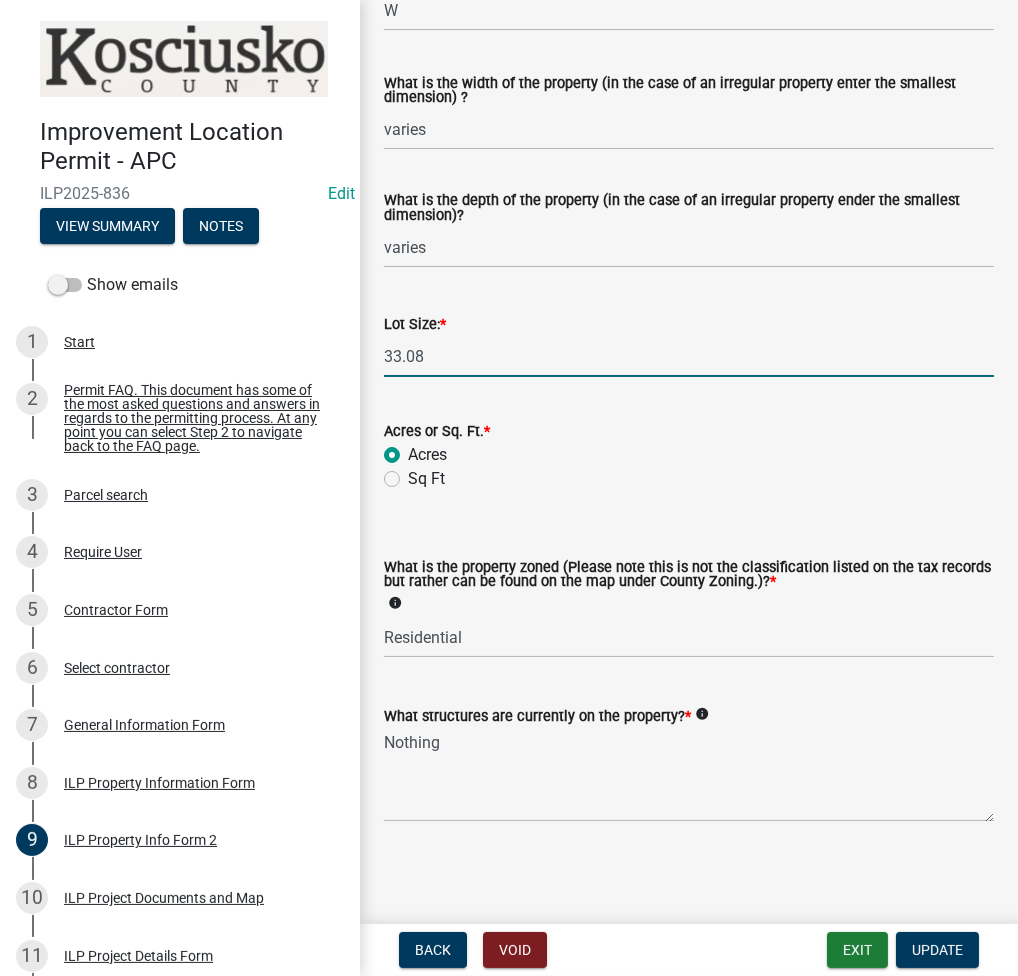 click on "33.08" 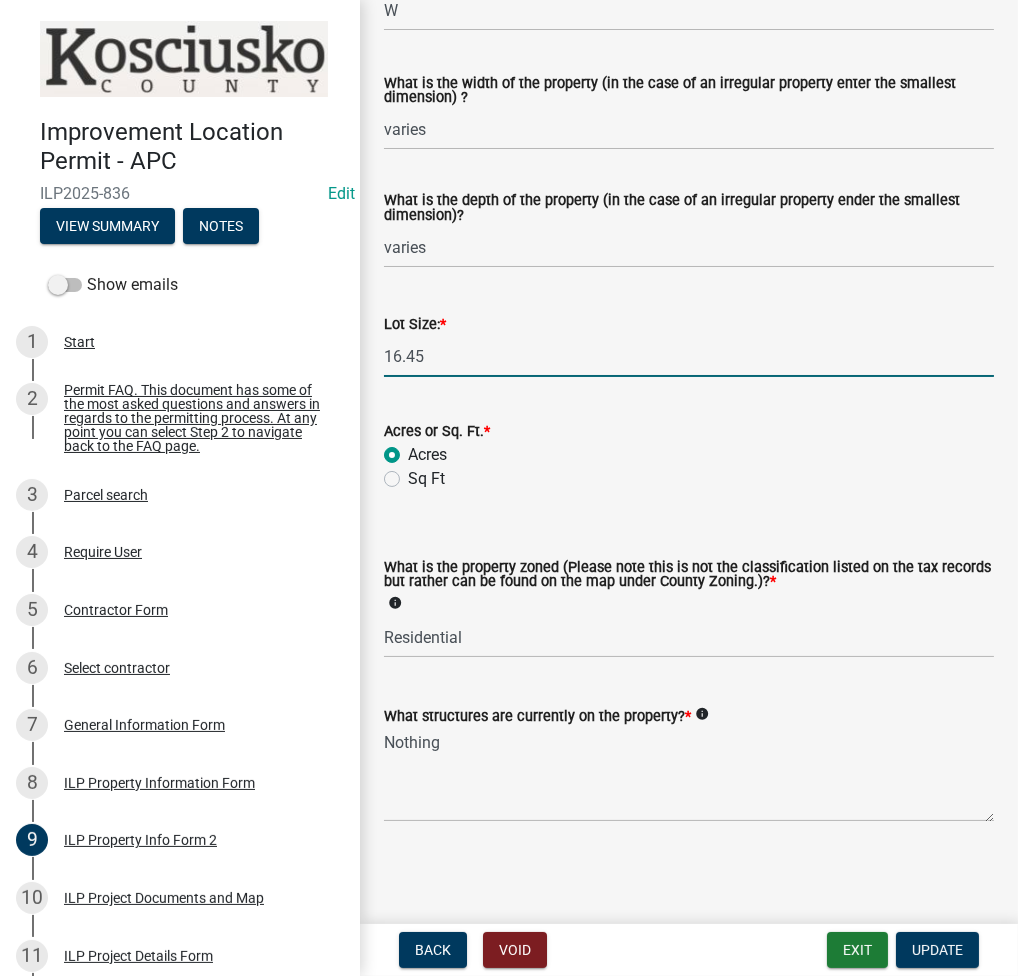 type on "16.45" 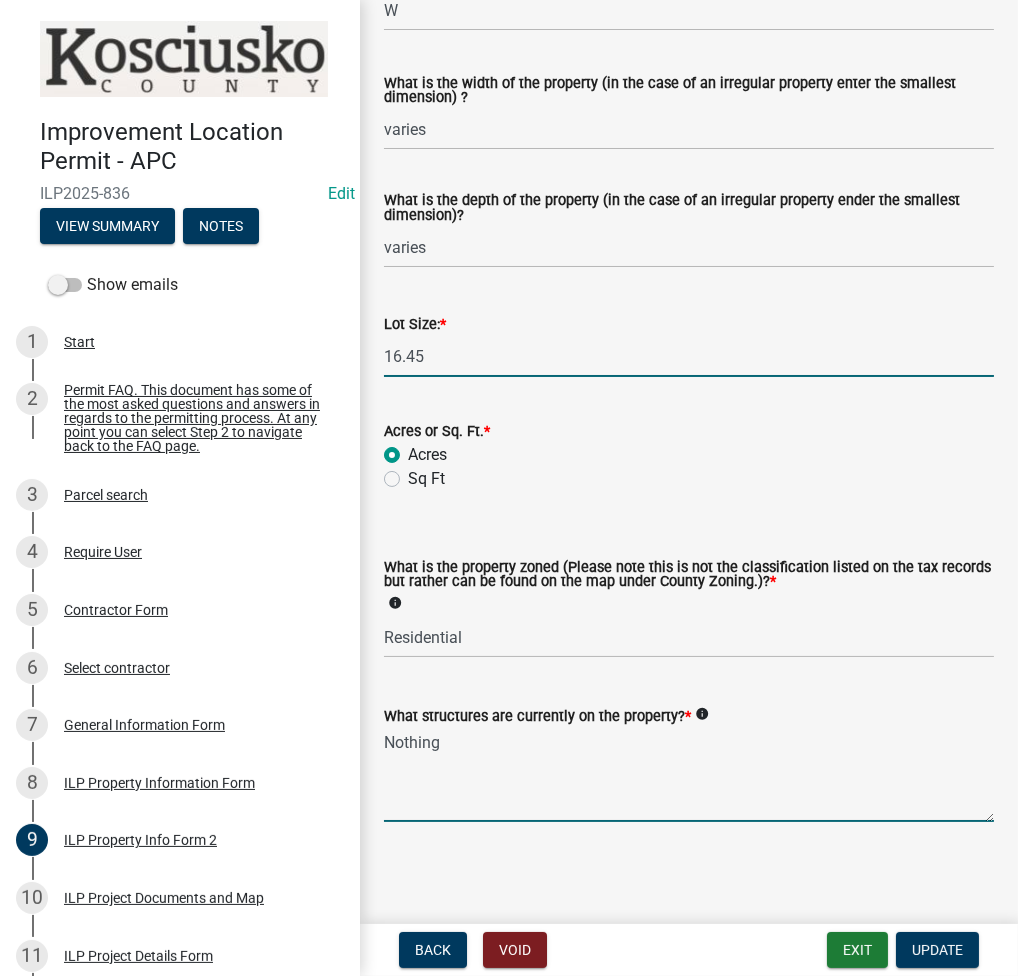 click on "Nothing" at bounding box center (689, 775) 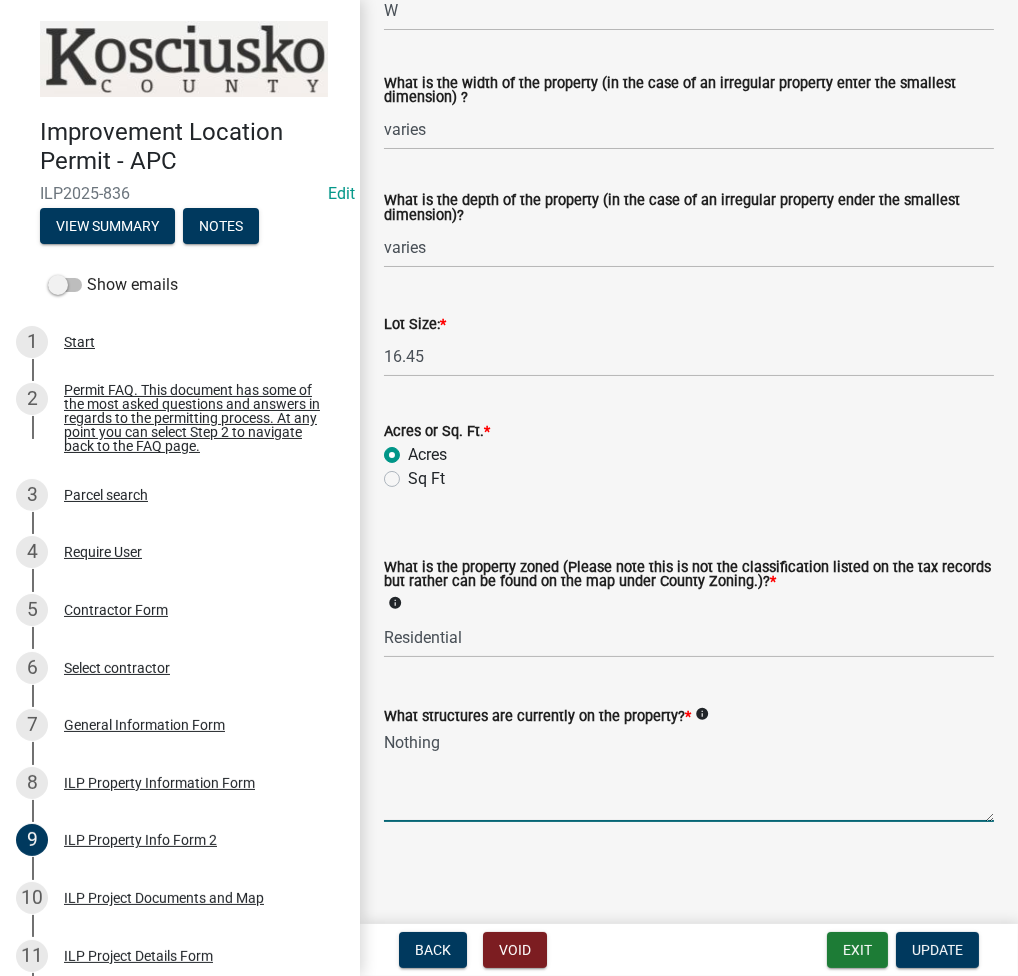 click on "Nothing" at bounding box center [689, 775] 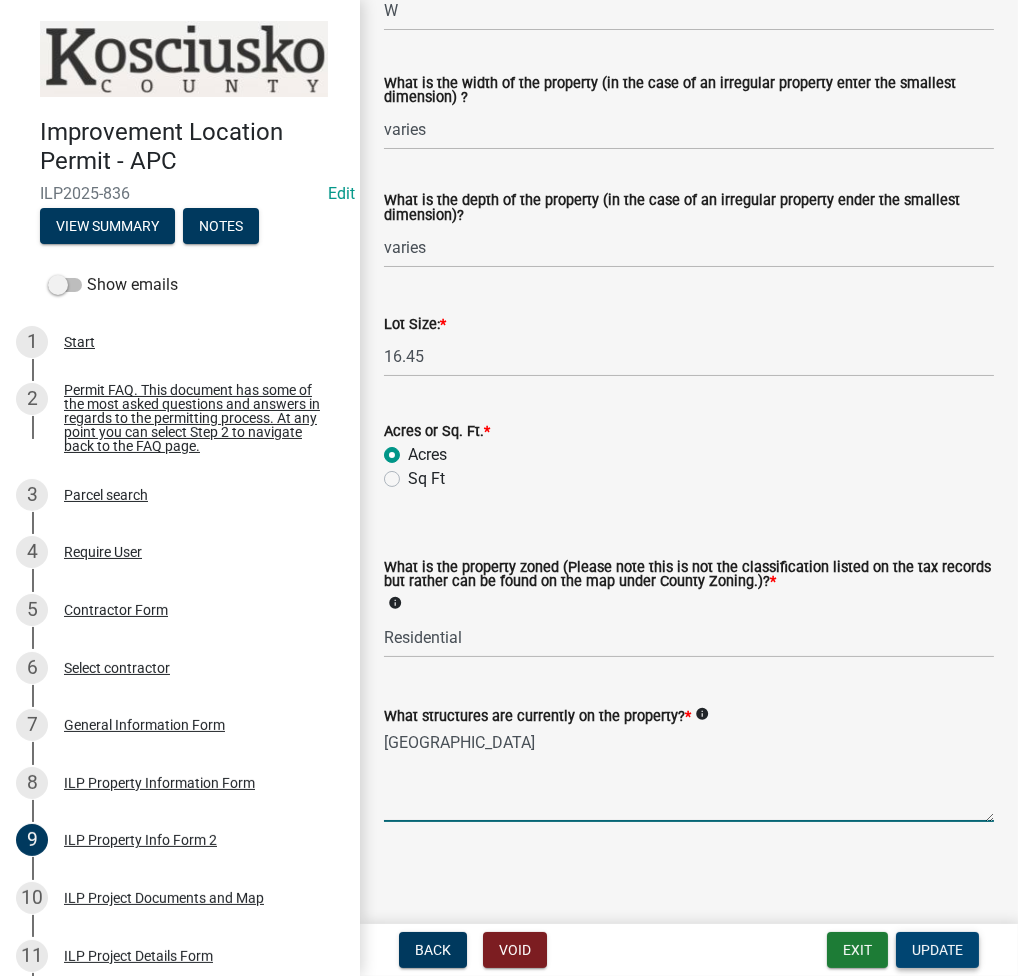 type on "MH PARK" 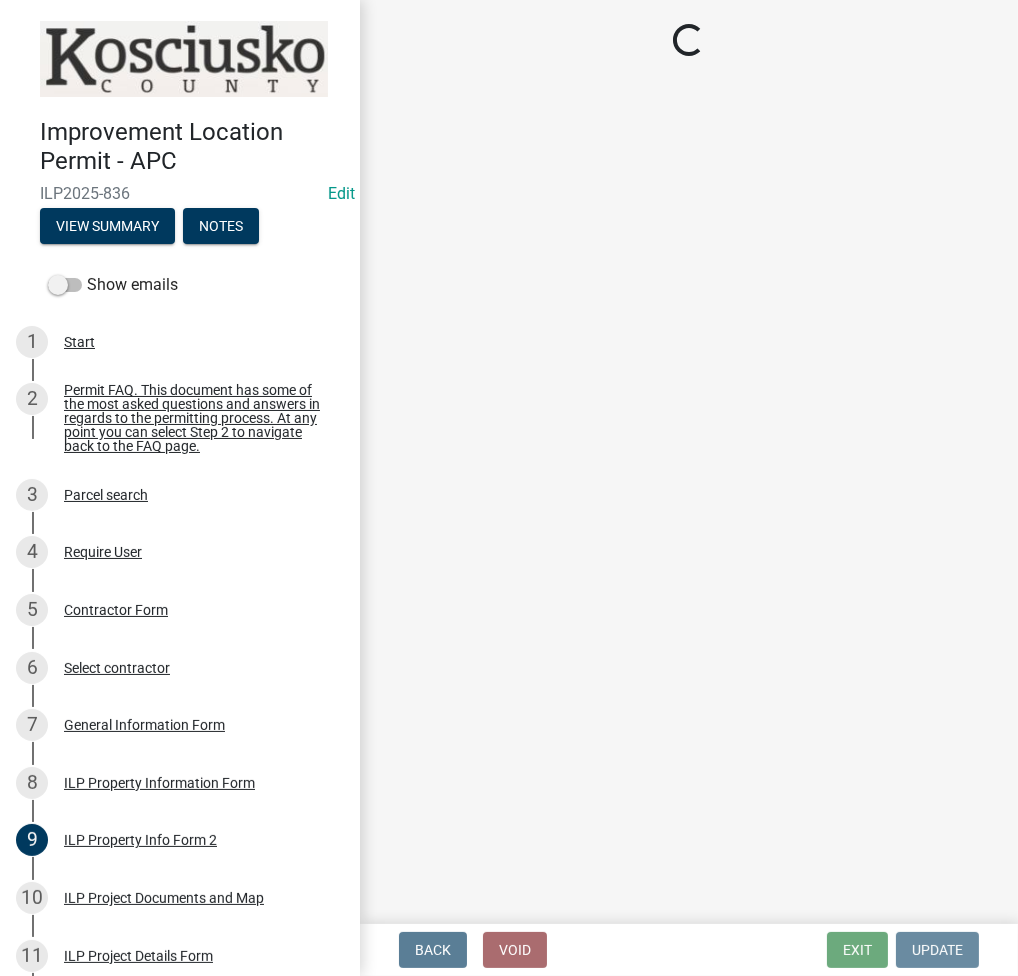 scroll, scrollTop: 0, scrollLeft: 0, axis: both 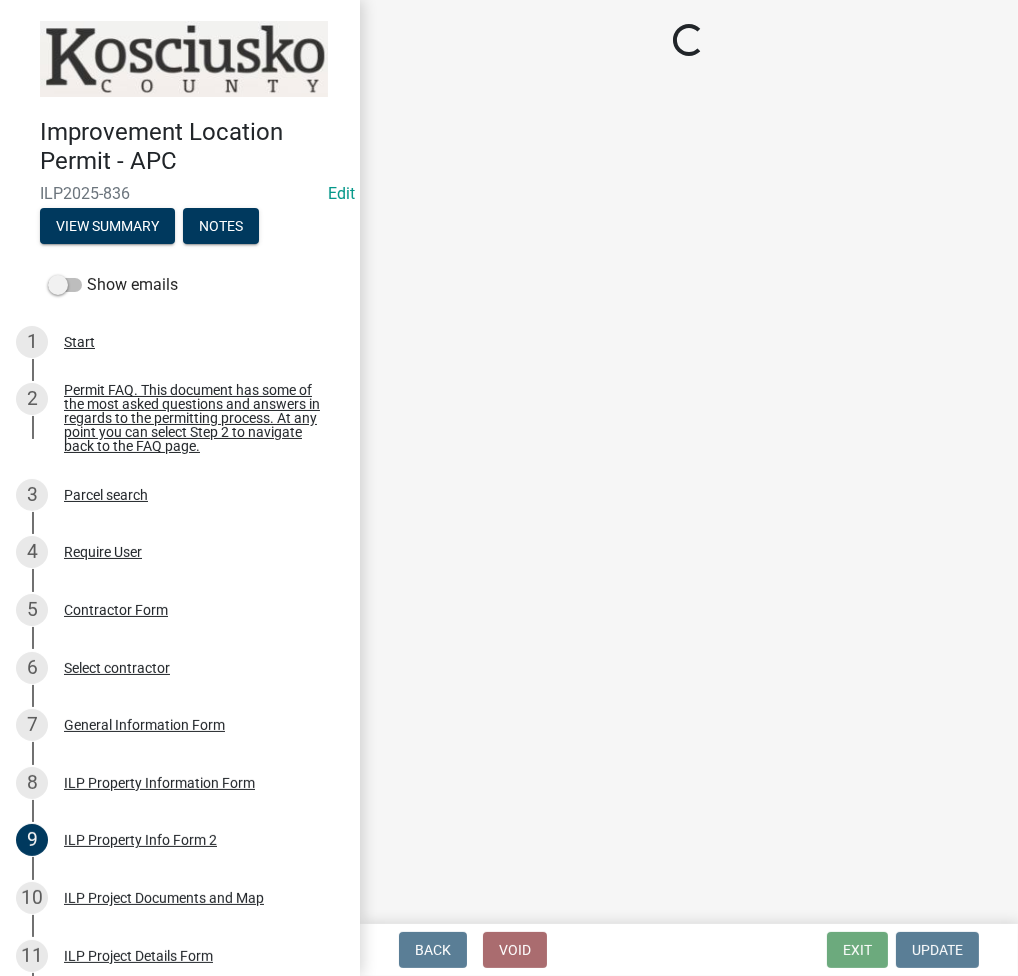 select on "fc758b50-acba-4166-9f24-5248f0f78016" 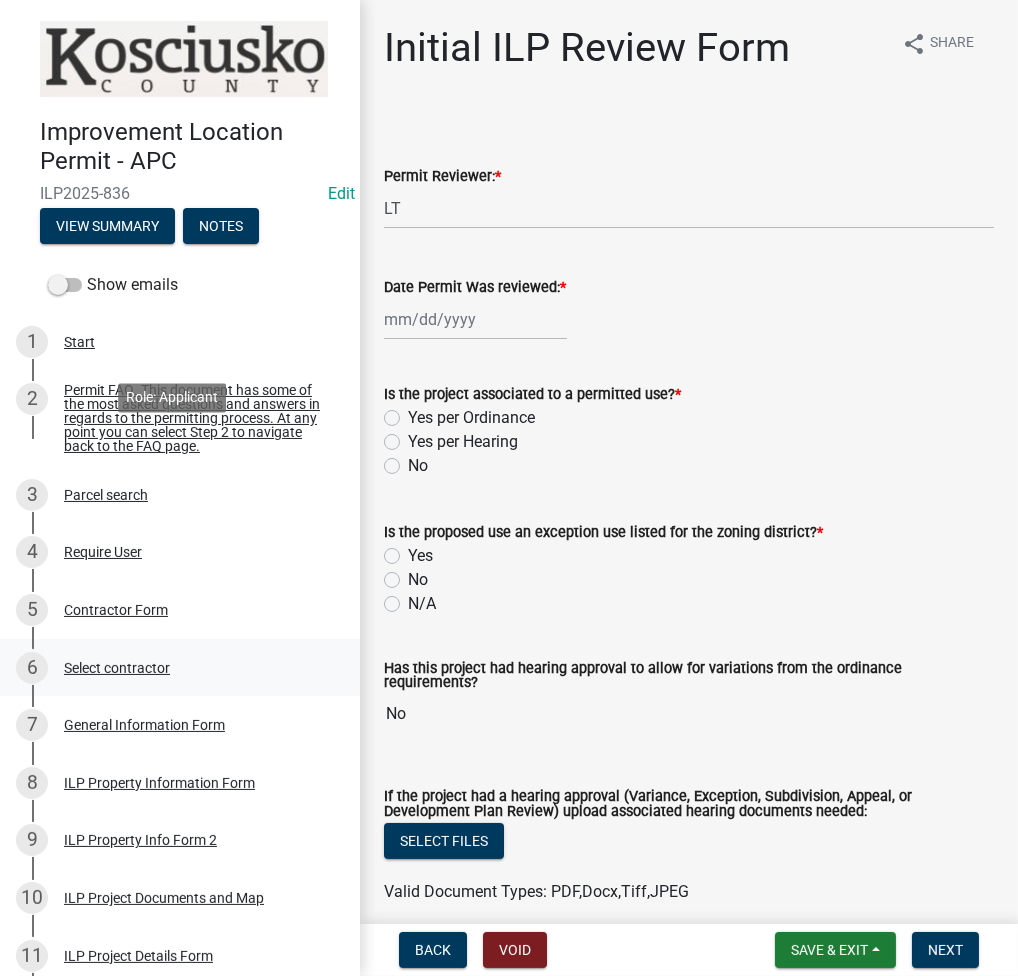 scroll, scrollTop: 266, scrollLeft: 0, axis: vertical 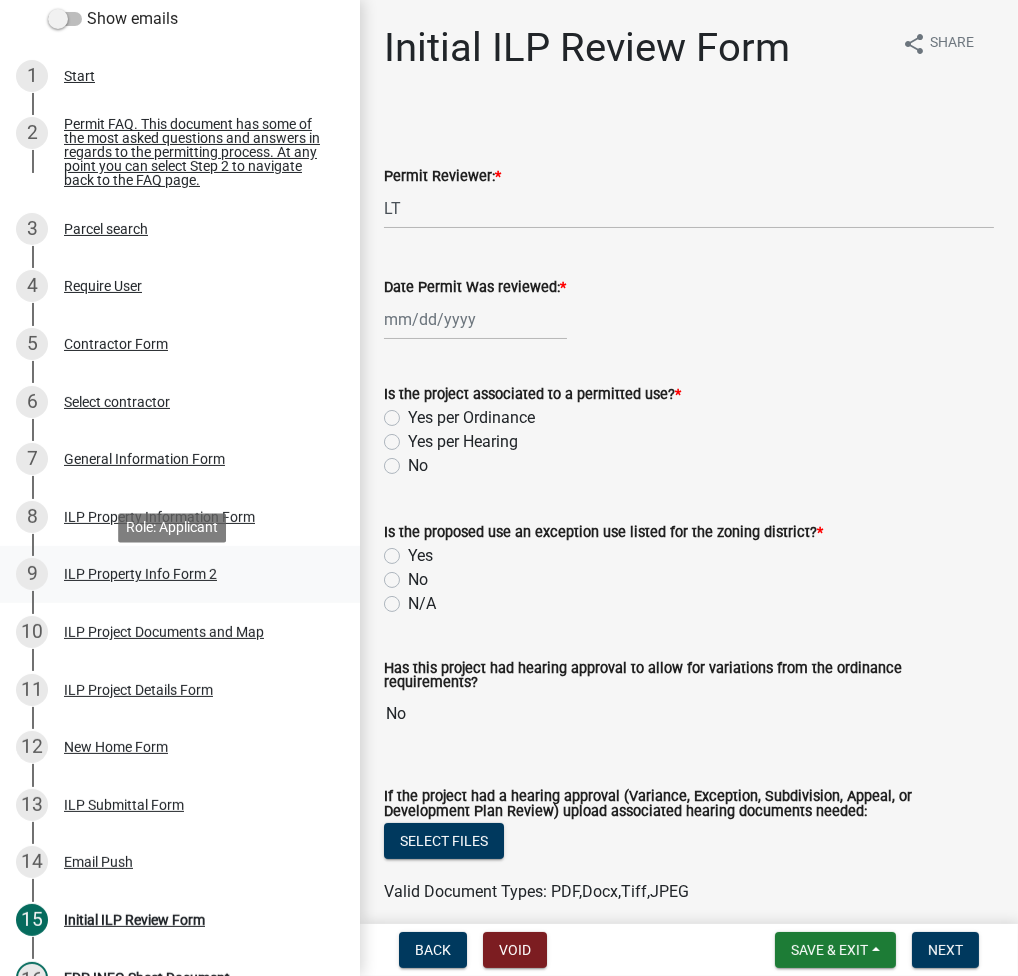 click on "ILP Property Info Form 2" at bounding box center [140, 574] 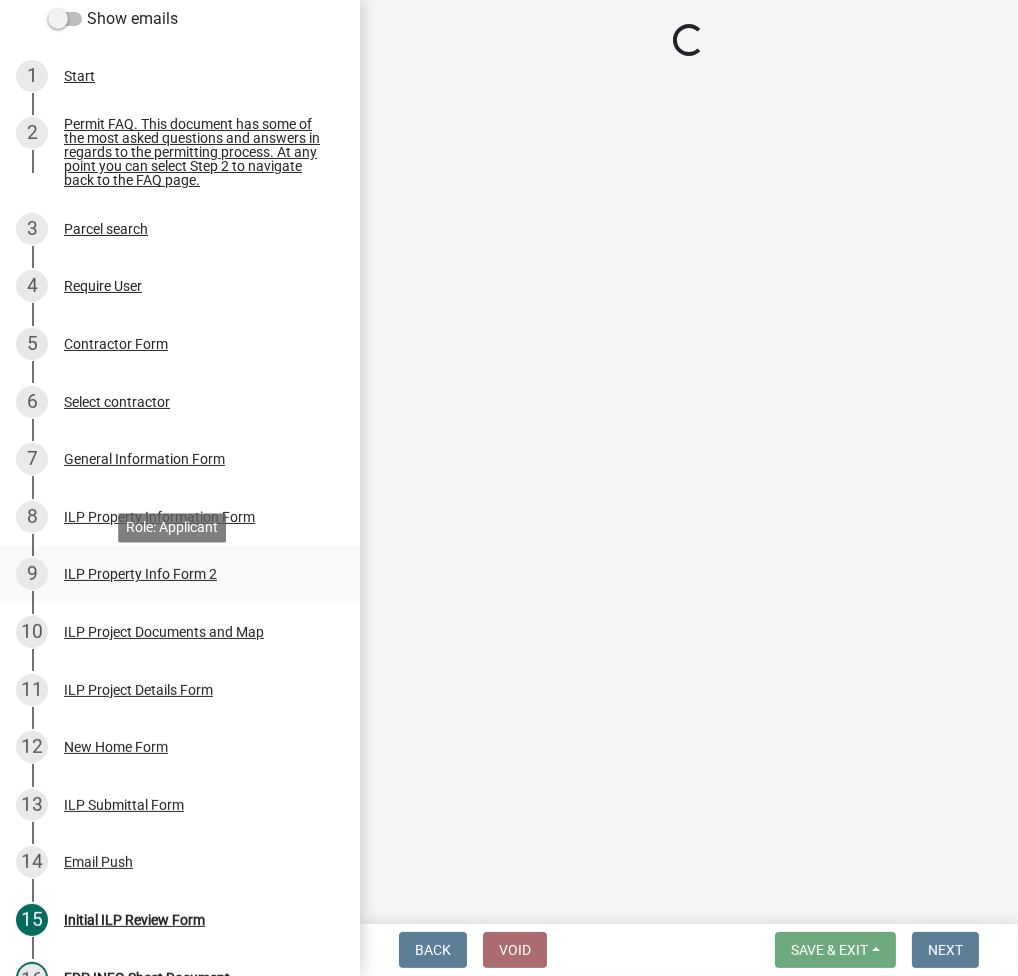 select on "7b11be74-d7bb-4878-8b50-4ecdc0000cbf" 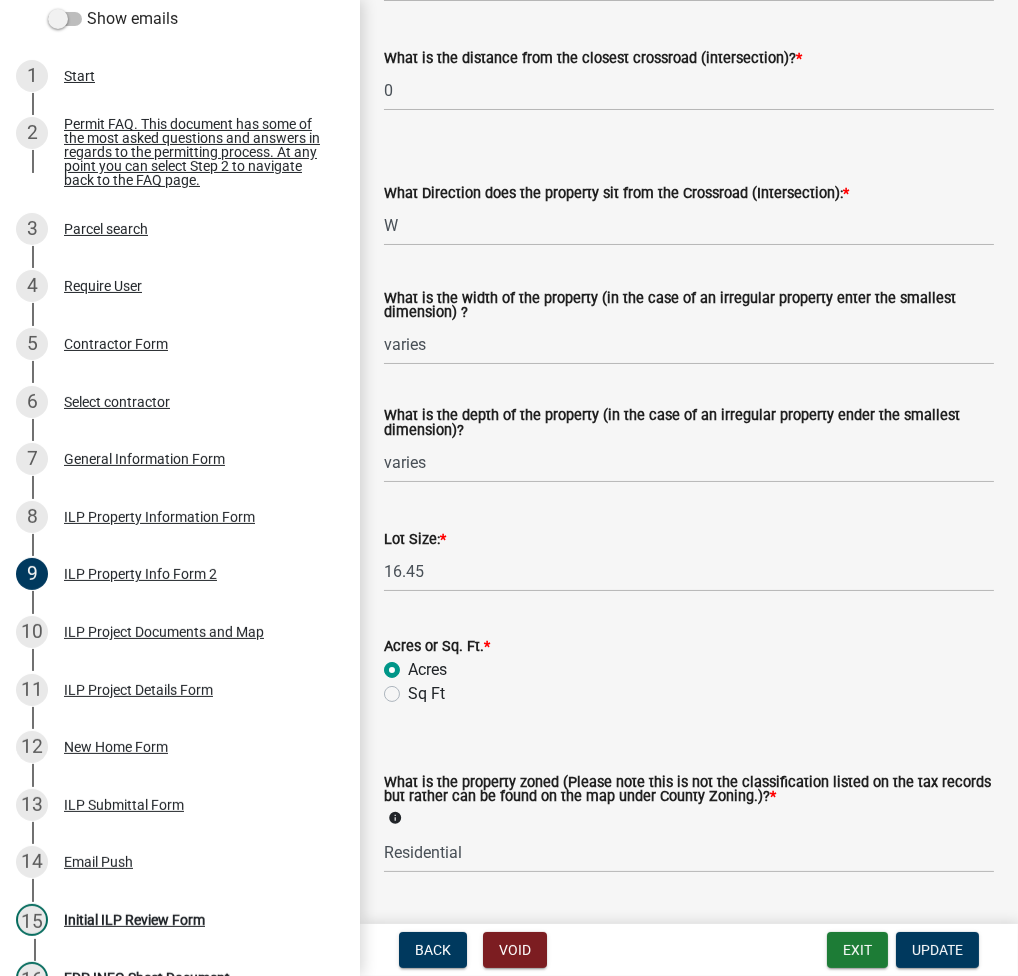 scroll, scrollTop: 533, scrollLeft: 0, axis: vertical 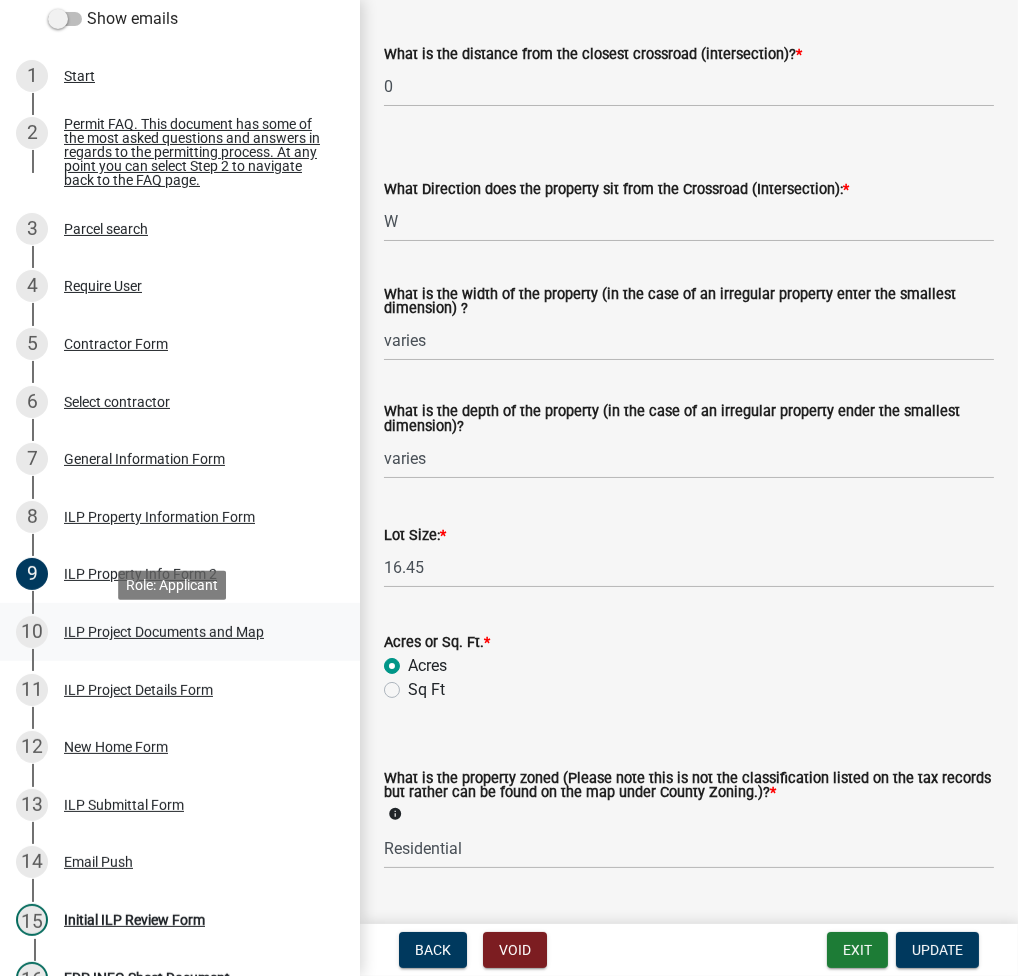 click on "10     ILP Project Documents and Map" at bounding box center (172, 632) 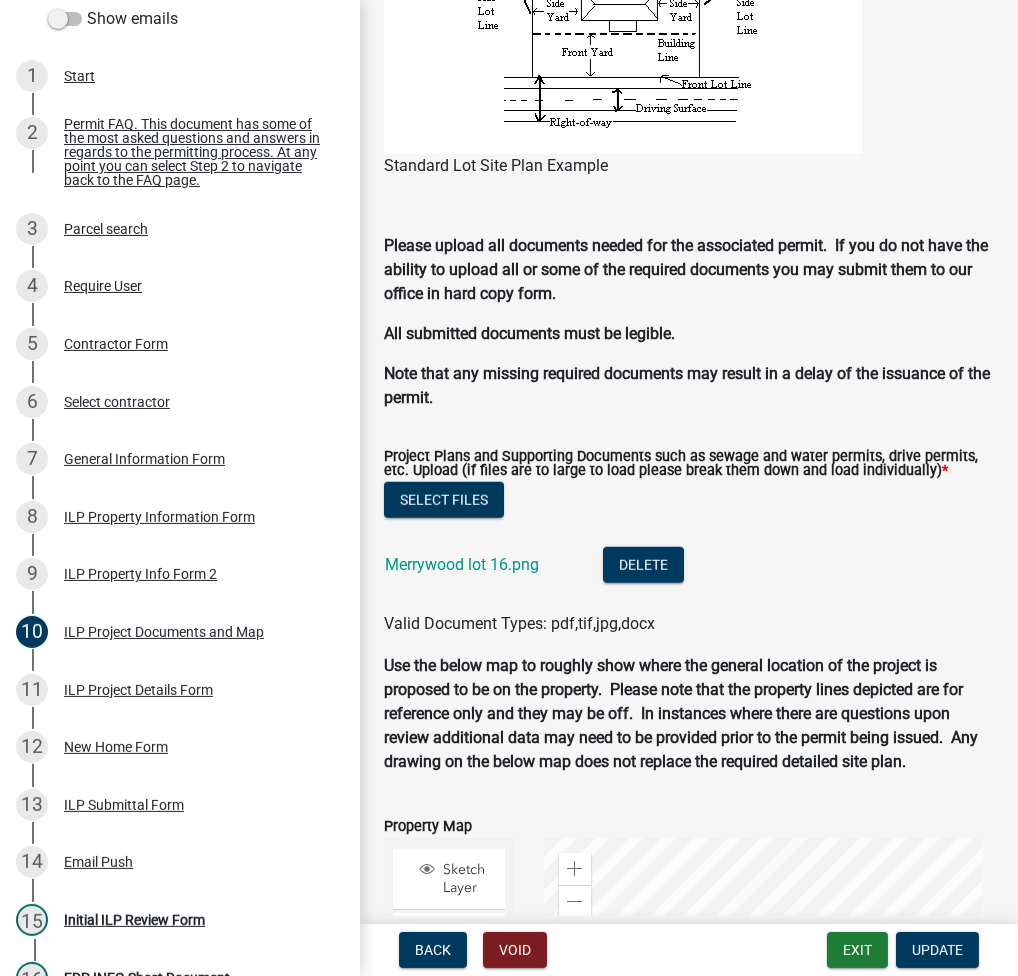 scroll, scrollTop: 2133, scrollLeft: 0, axis: vertical 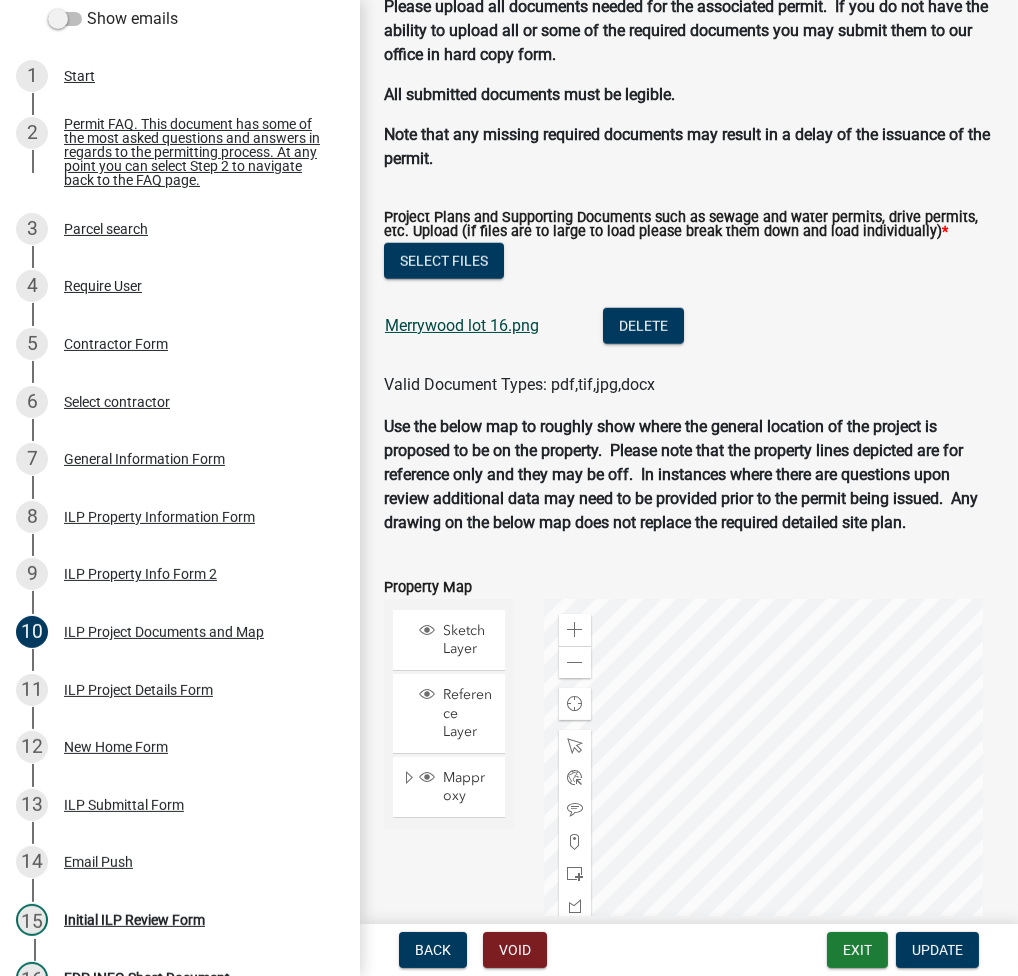 click on "Merrywood lot 16.png" 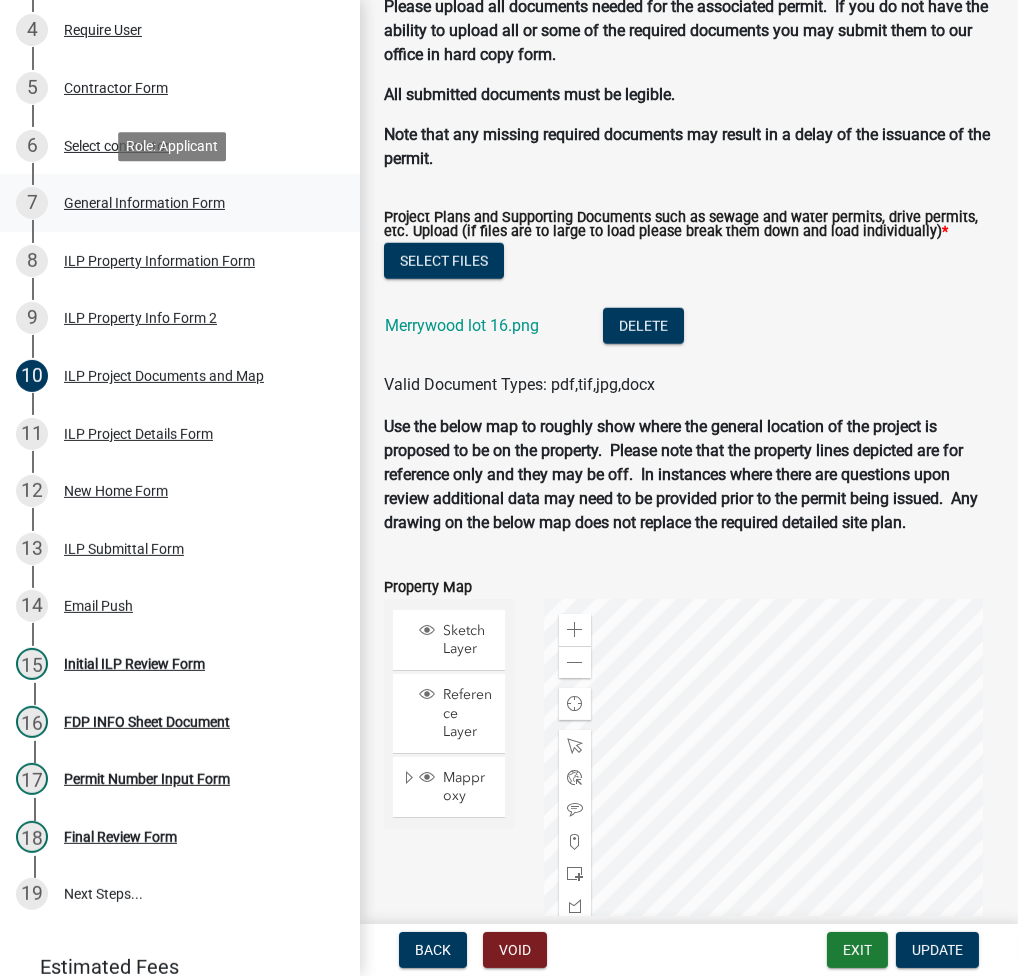 scroll, scrollTop: 533, scrollLeft: 0, axis: vertical 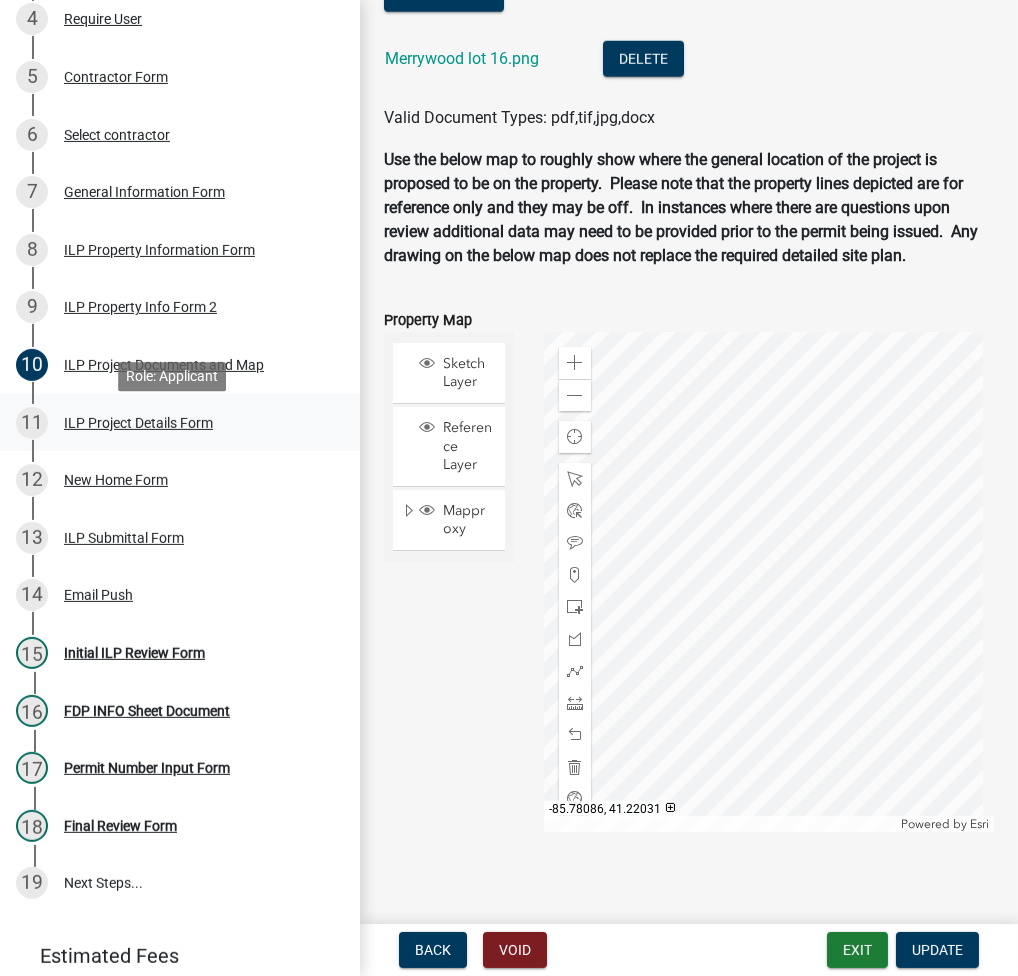 click on "ILP Project Details Form" at bounding box center (138, 423) 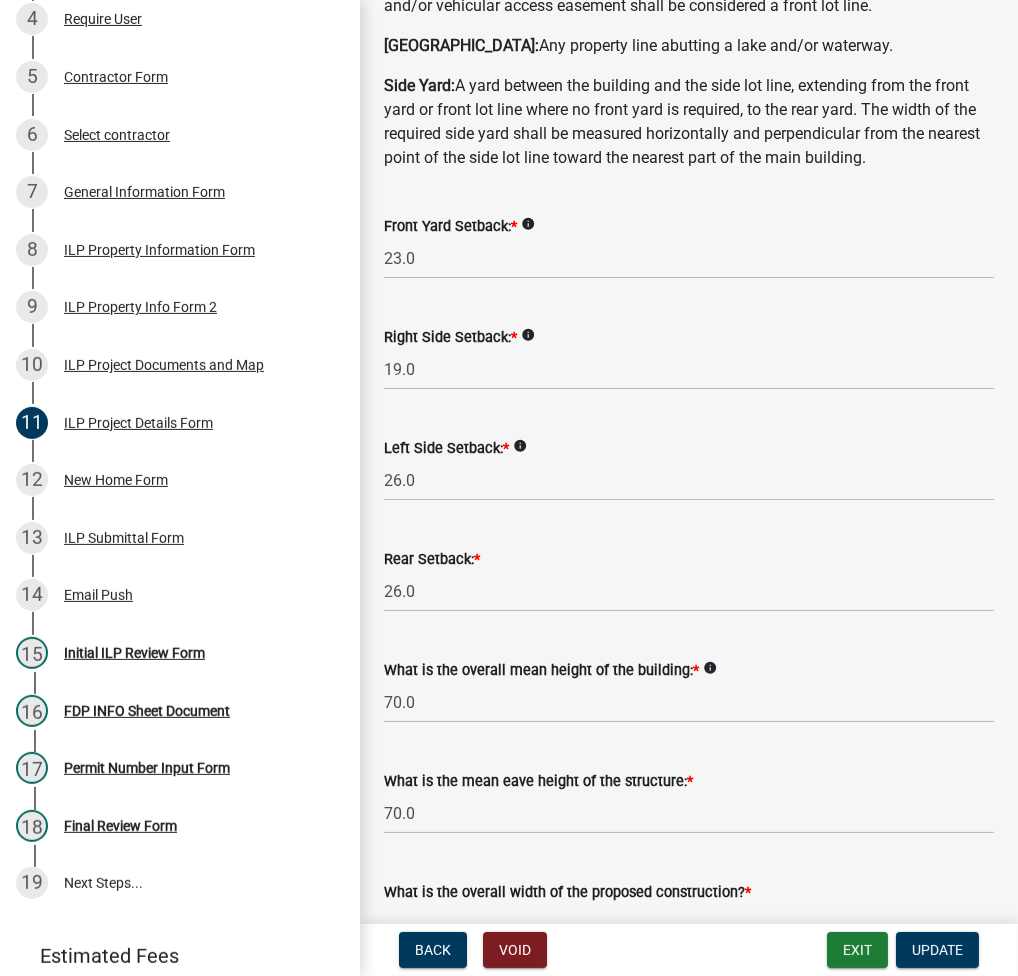 scroll, scrollTop: 266, scrollLeft: 0, axis: vertical 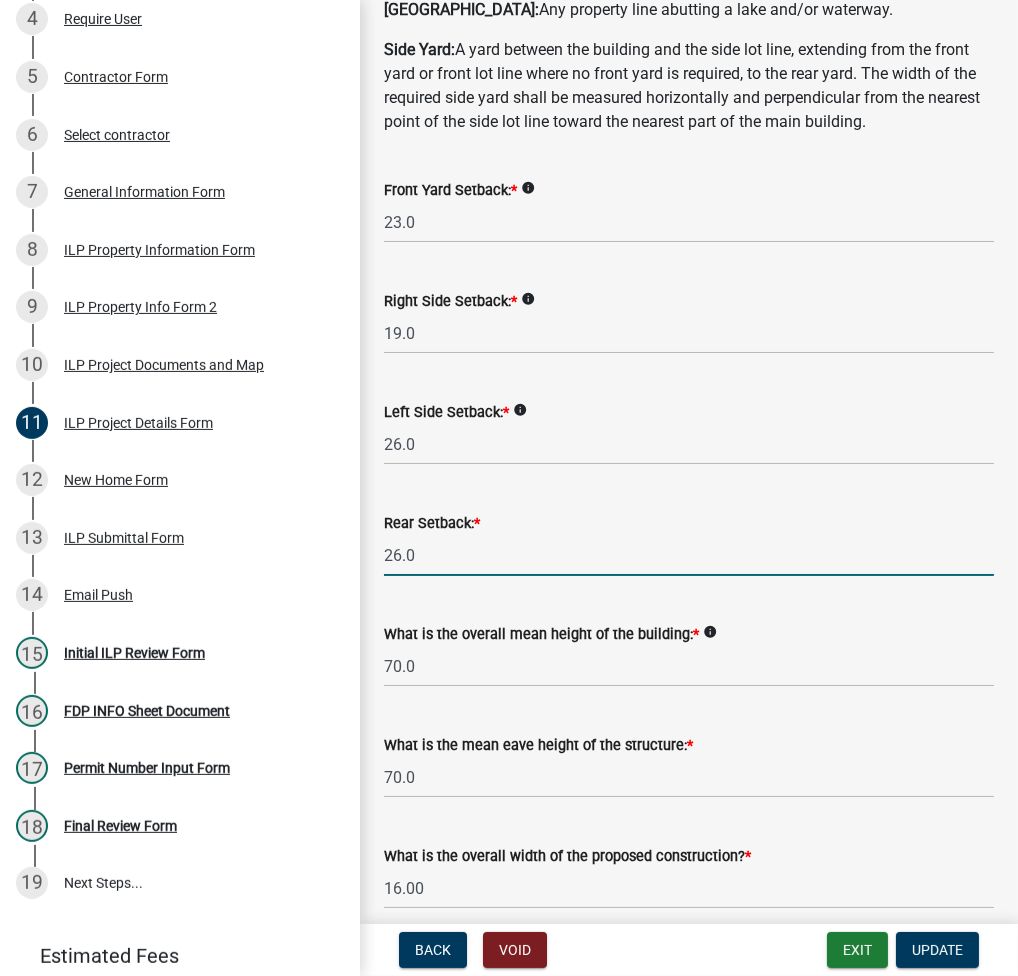 click on "26.0" 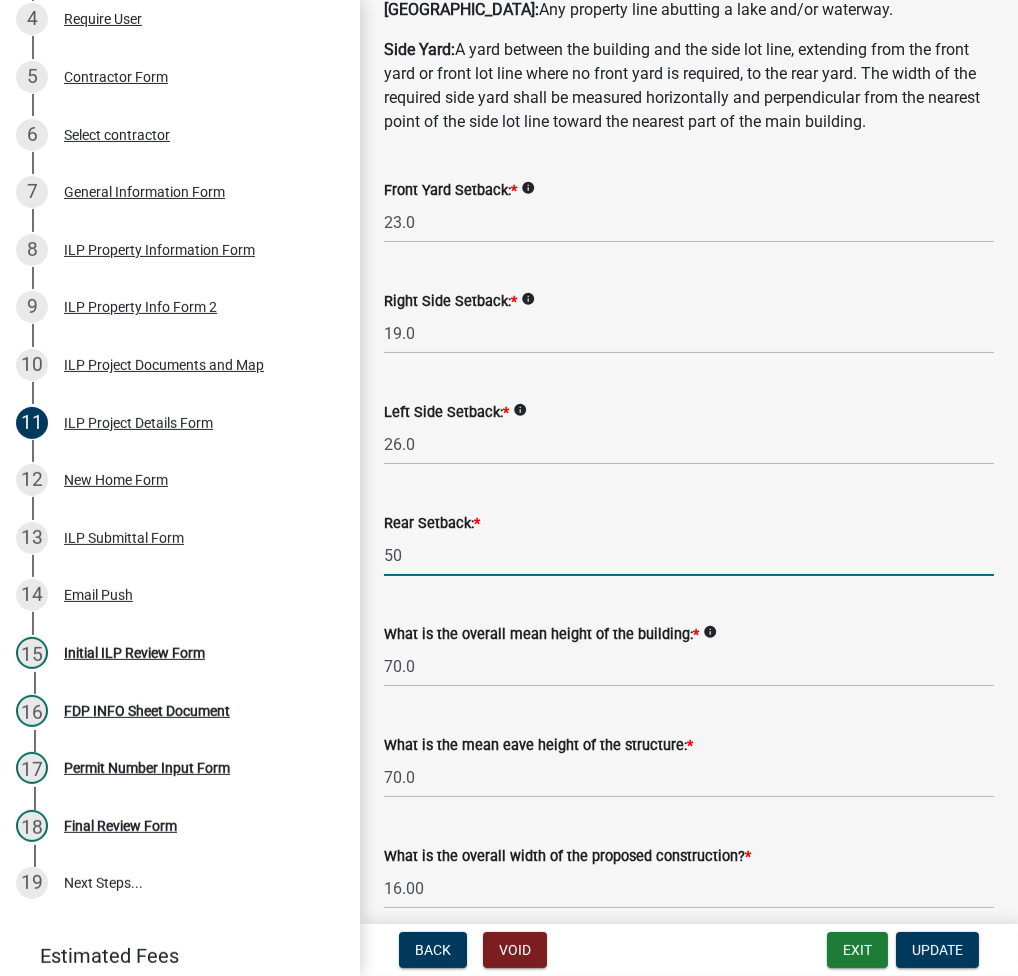 type on "50.0" 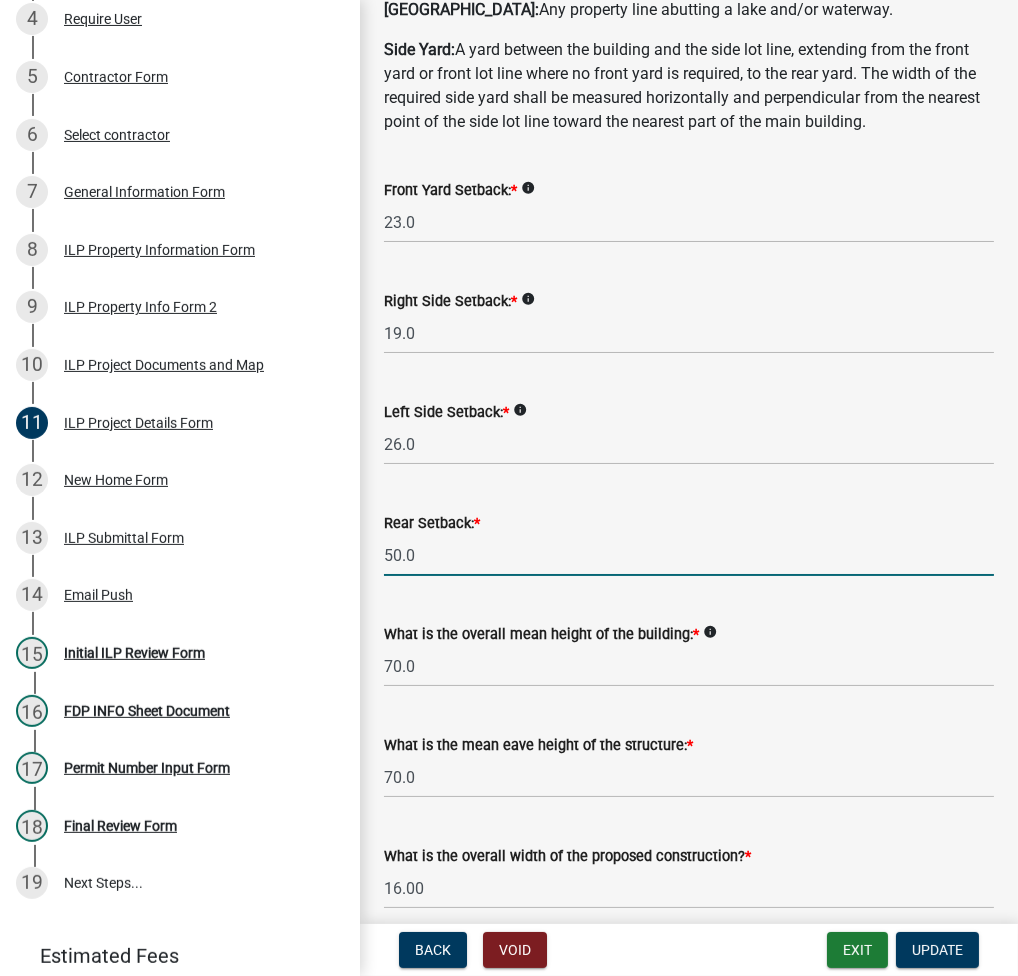 click on "What is the overall mean height of the building:  *  info" 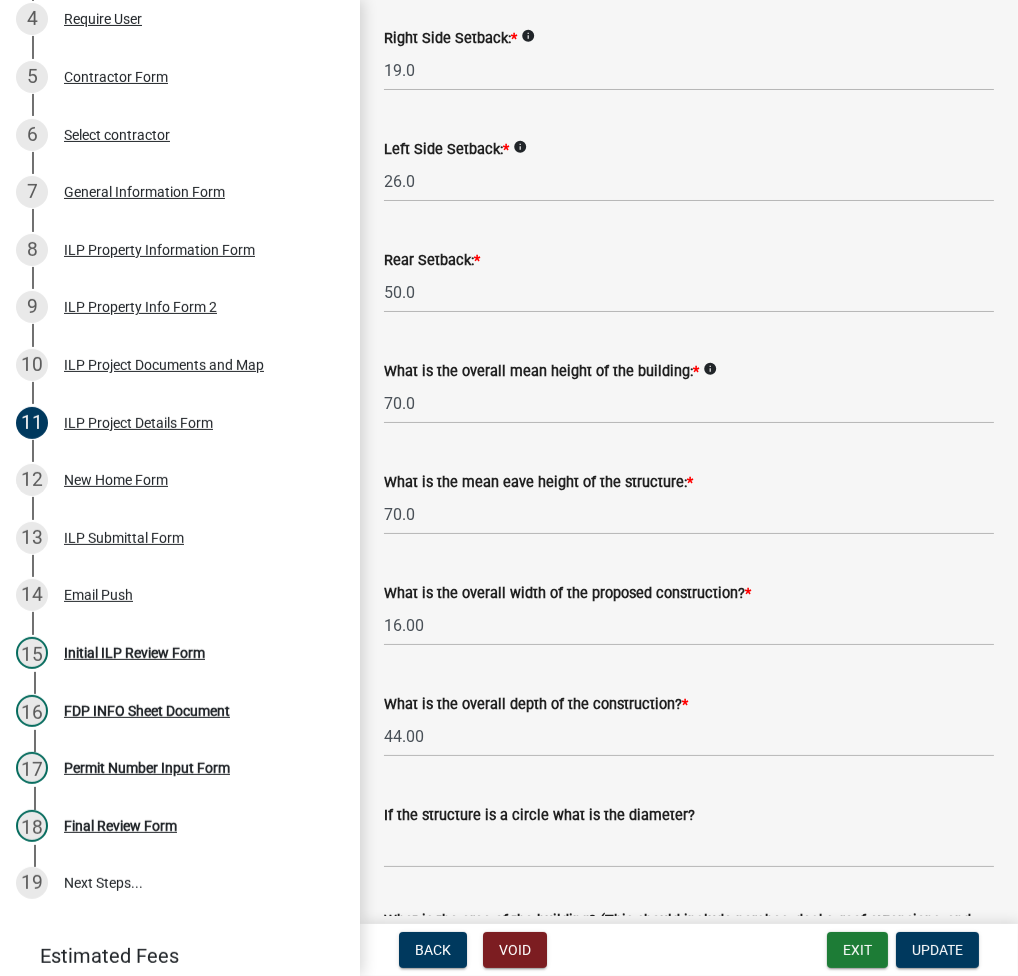 scroll, scrollTop: 533, scrollLeft: 0, axis: vertical 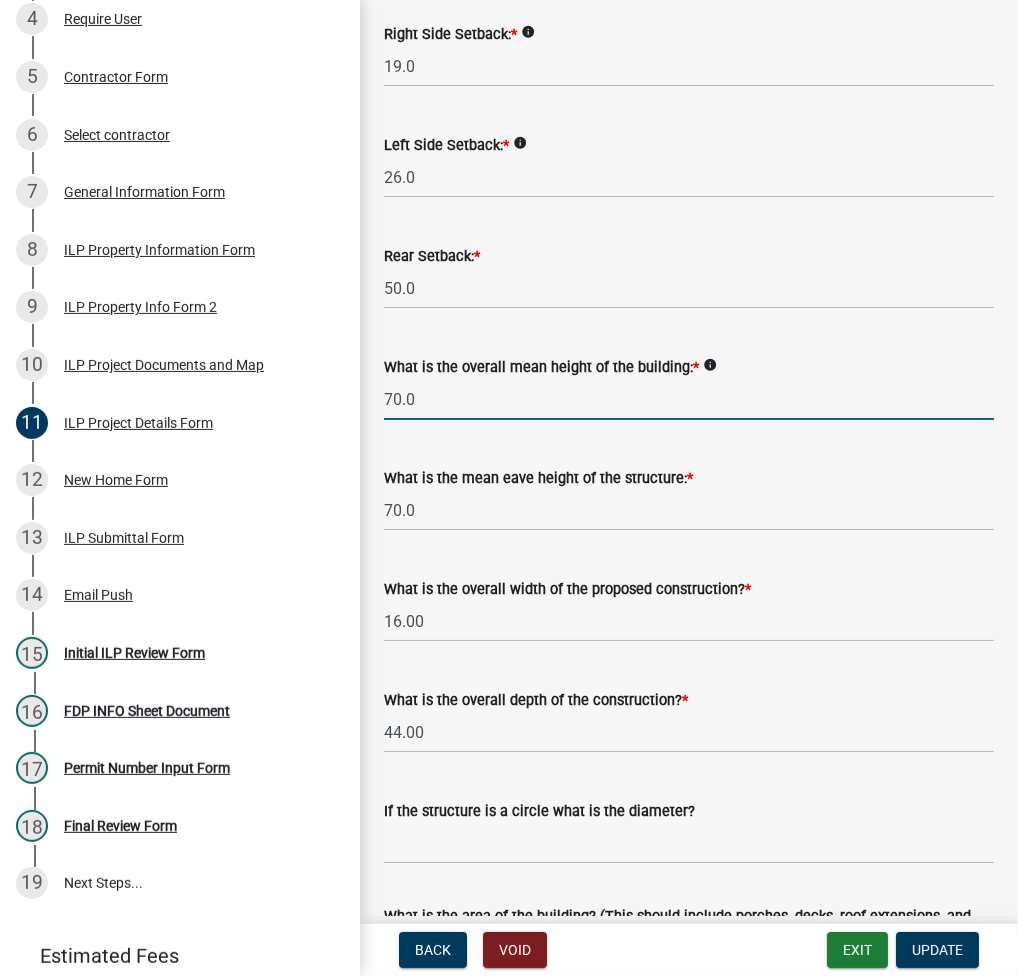 click on "70.0" 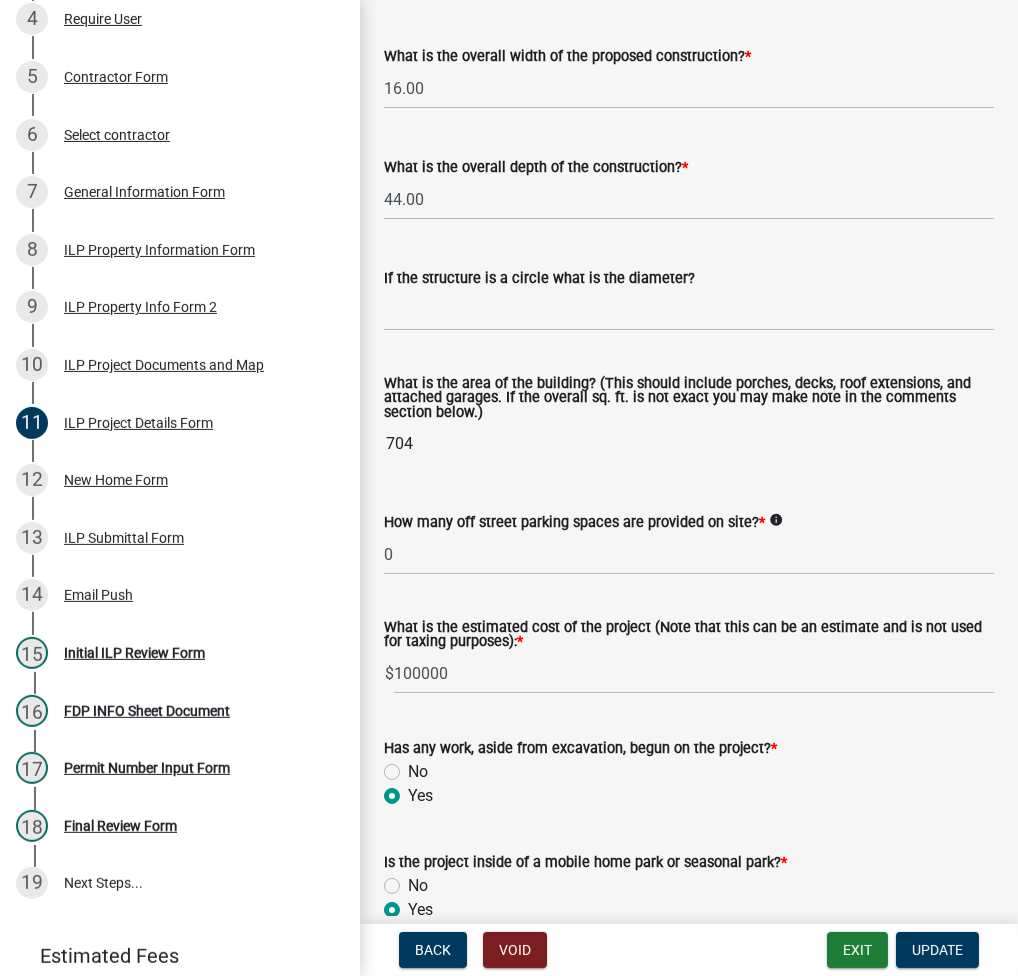 scroll, scrollTop: 533, scrollLeft: 0, axis: vertical 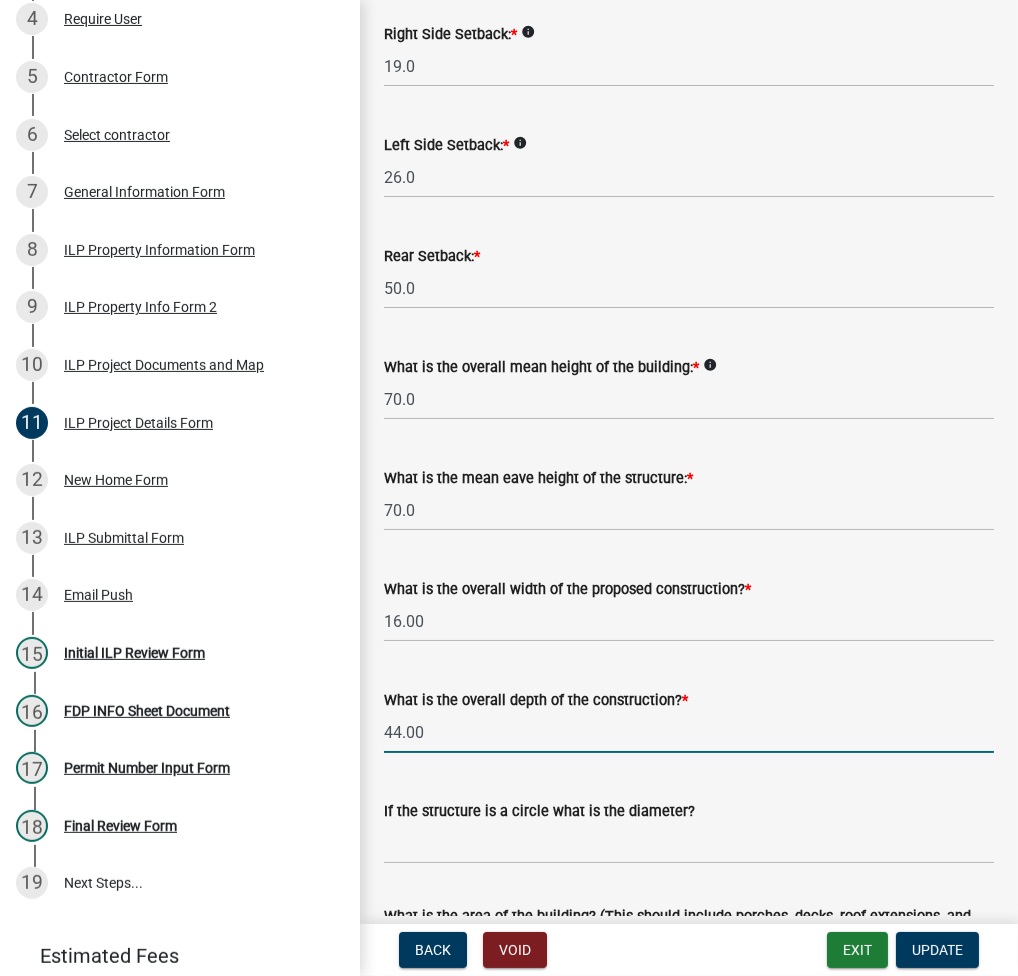 click on "44.00" 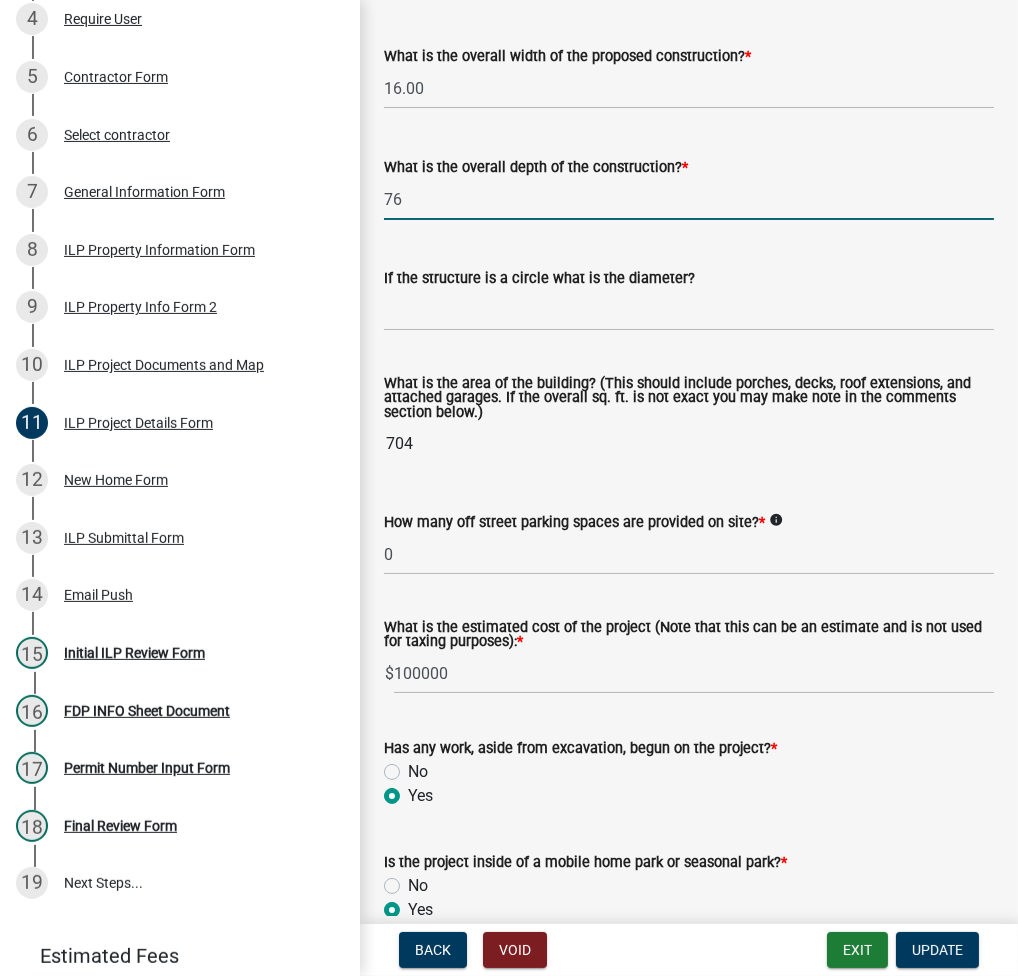 scroll, scrollTop: 1333, scrollLeft: 0, axis: vertical 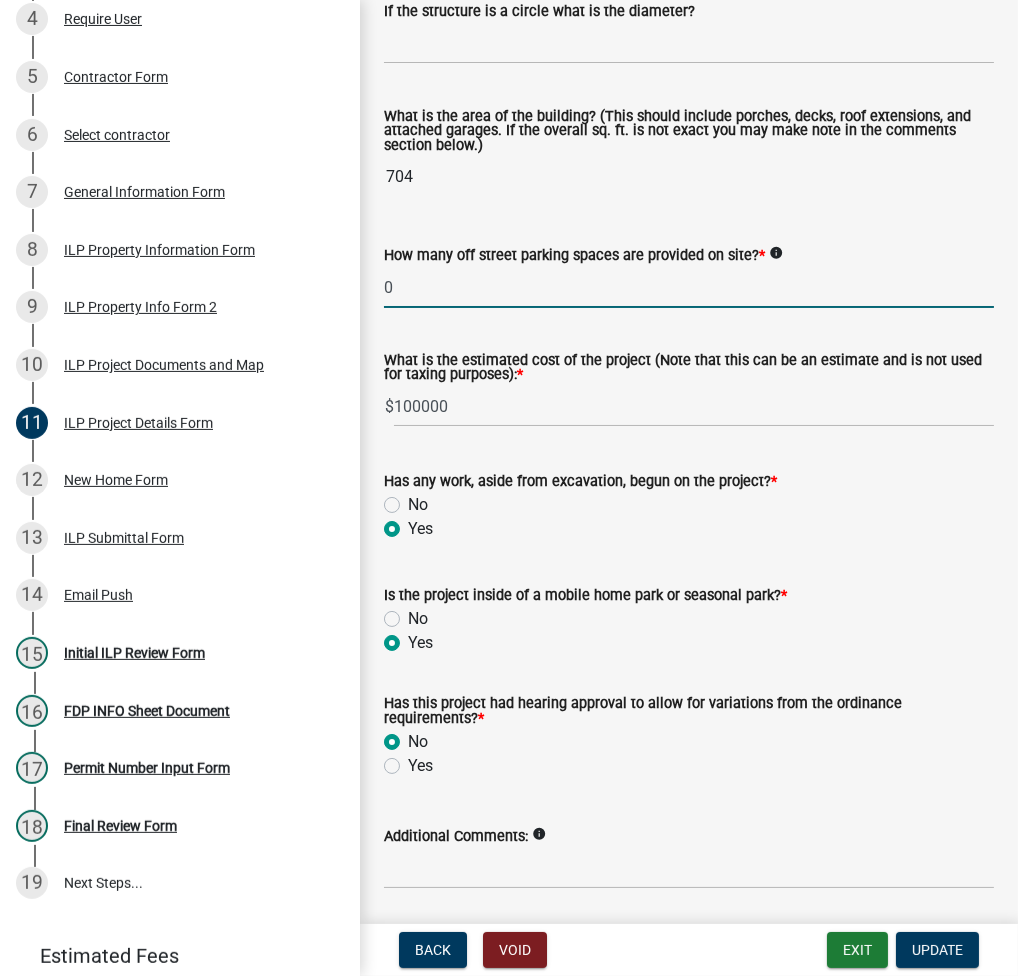 type on "76.00" 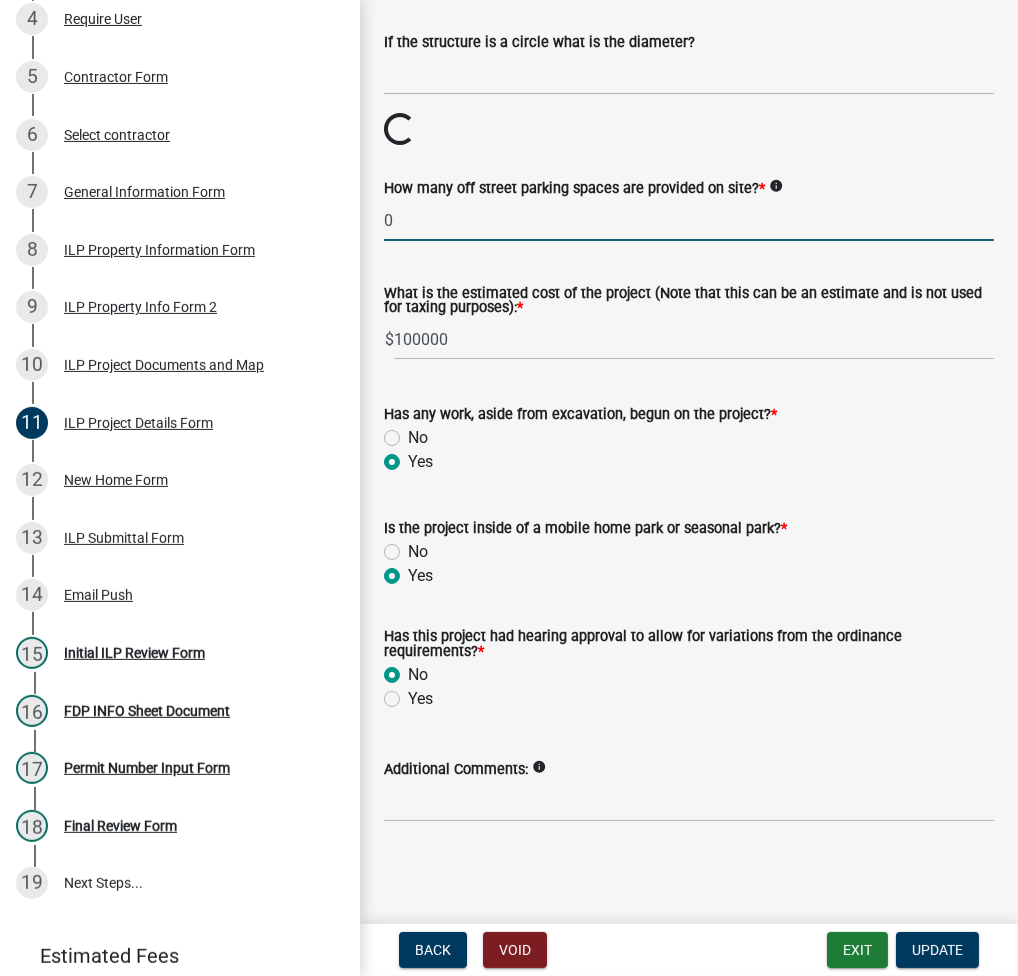 scroll, scrollTop: 1266, scrollLeft: 0, axis: vertical 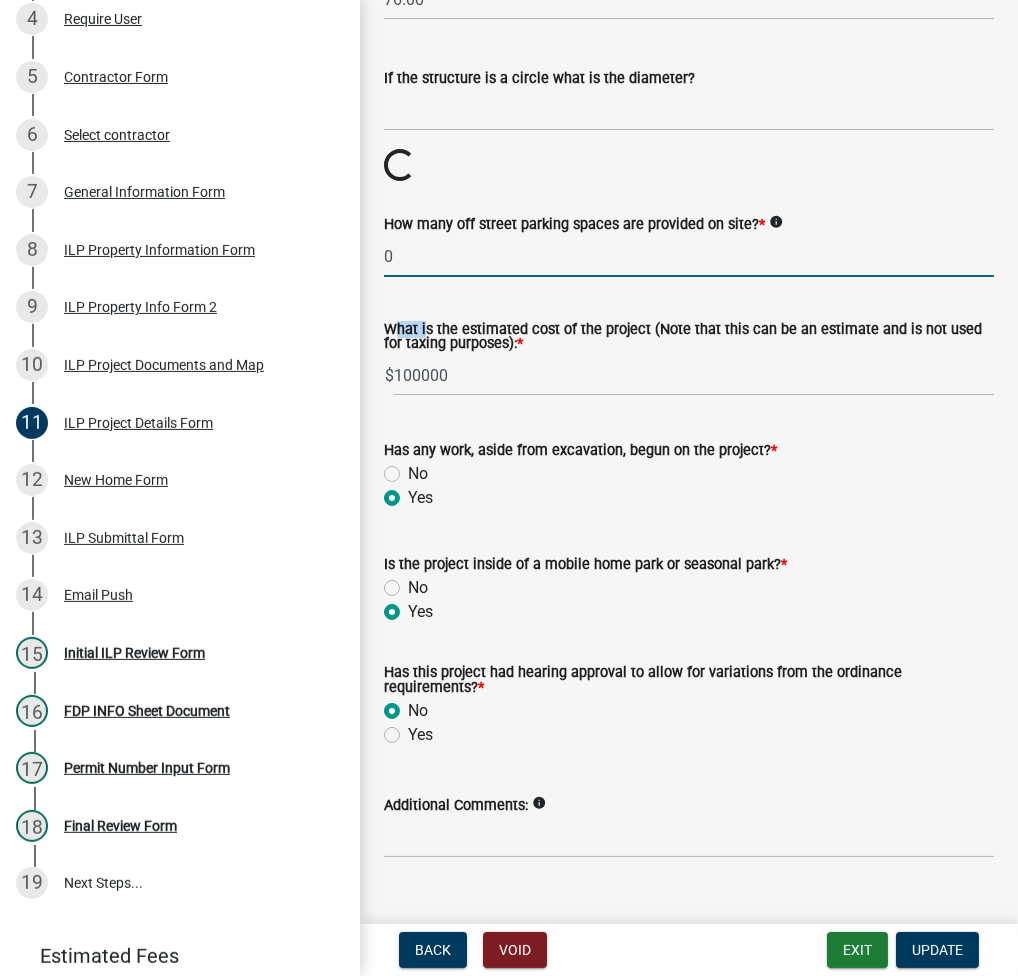 click on "What is the estimated cost of the project (Note that this can be an estimate and is not used for taxing purposes):  * $ 100000" 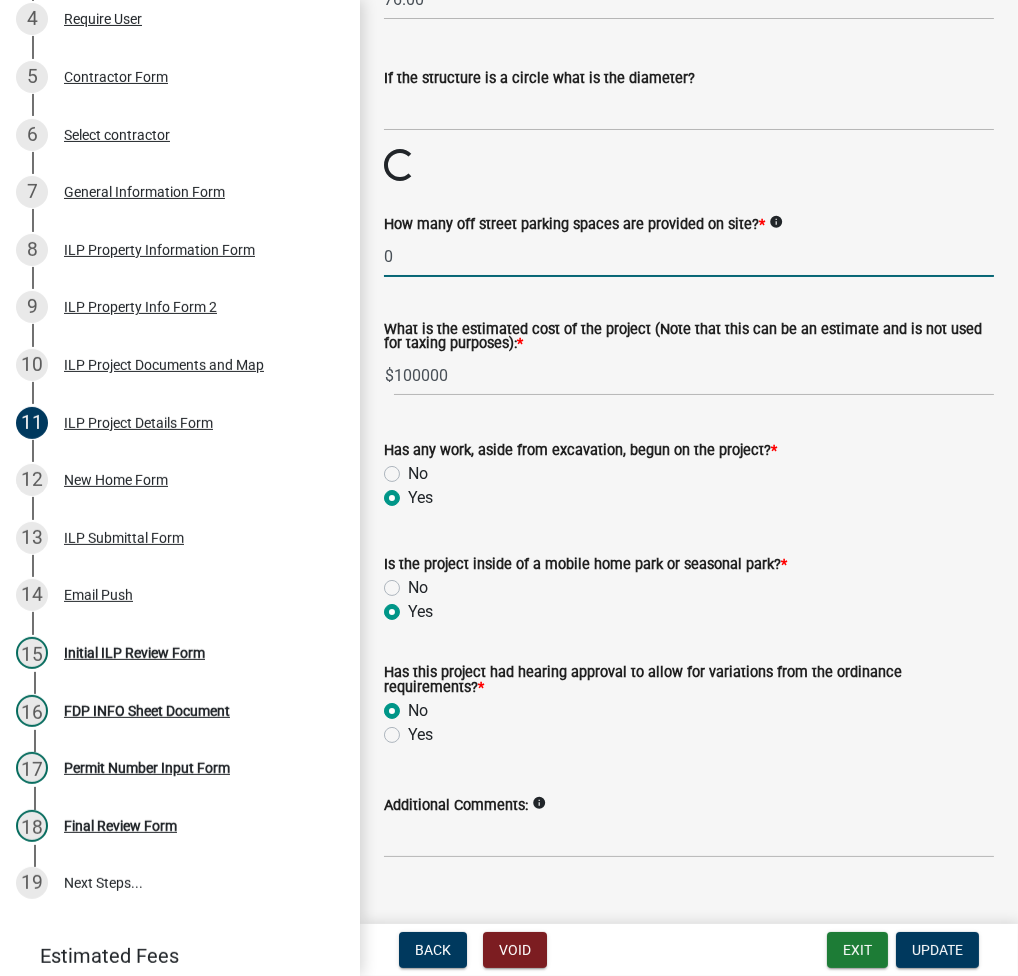 click on "0" 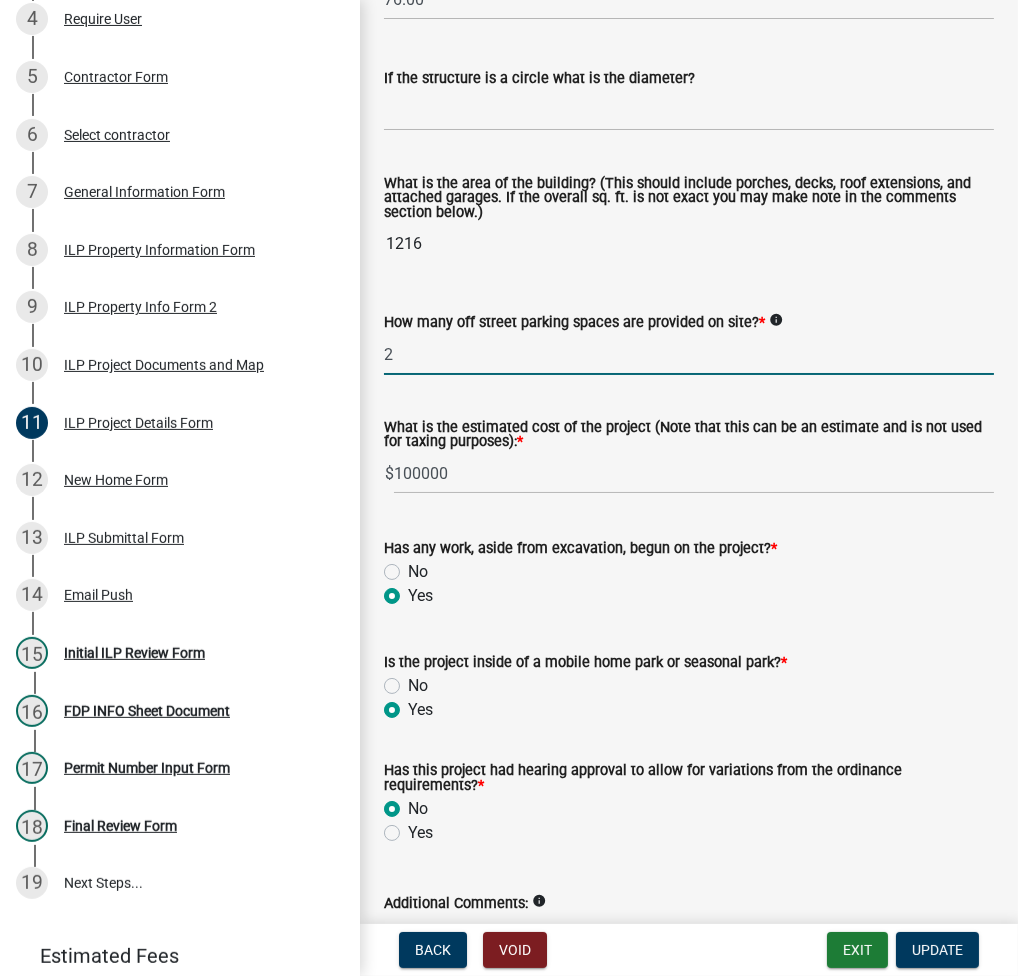 scroll, scrollTop: 1399, scrollLeft: 0, axis: vertical 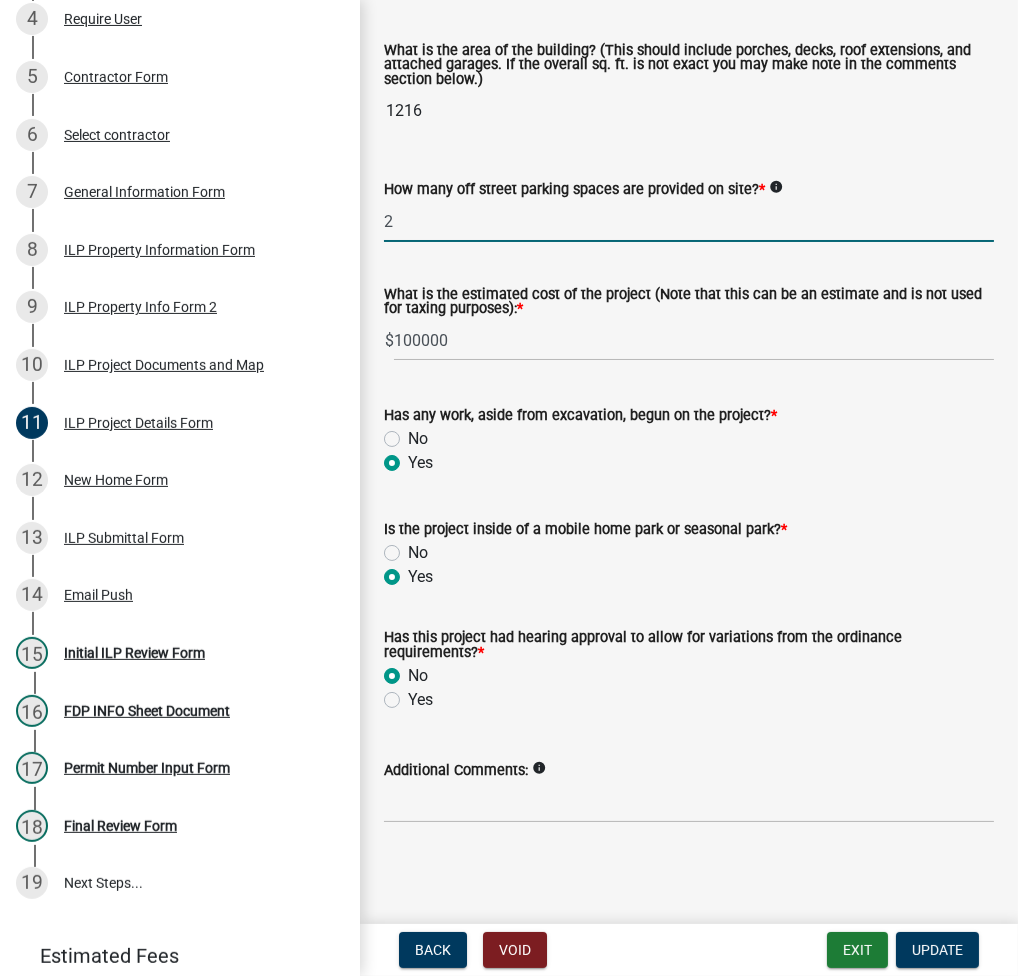 type on "2" 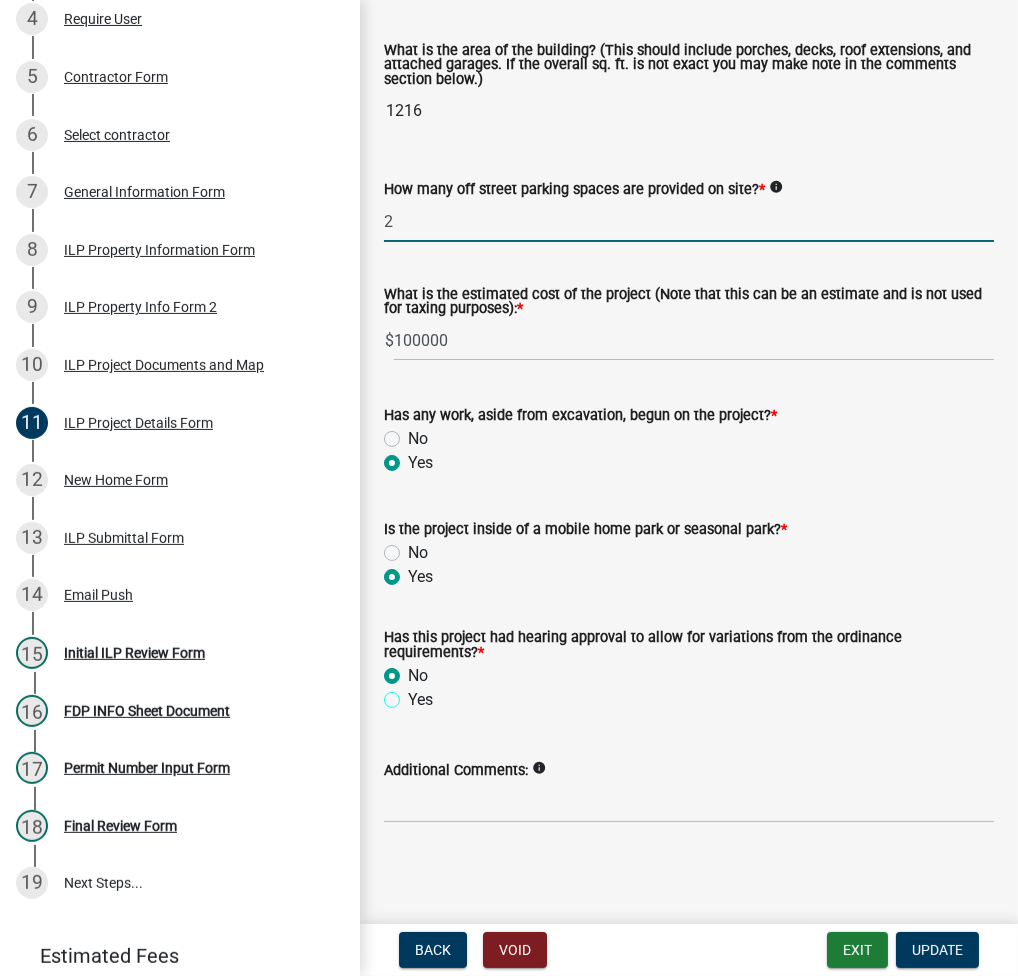 click on "Yes" at bounding box center [414, 694] 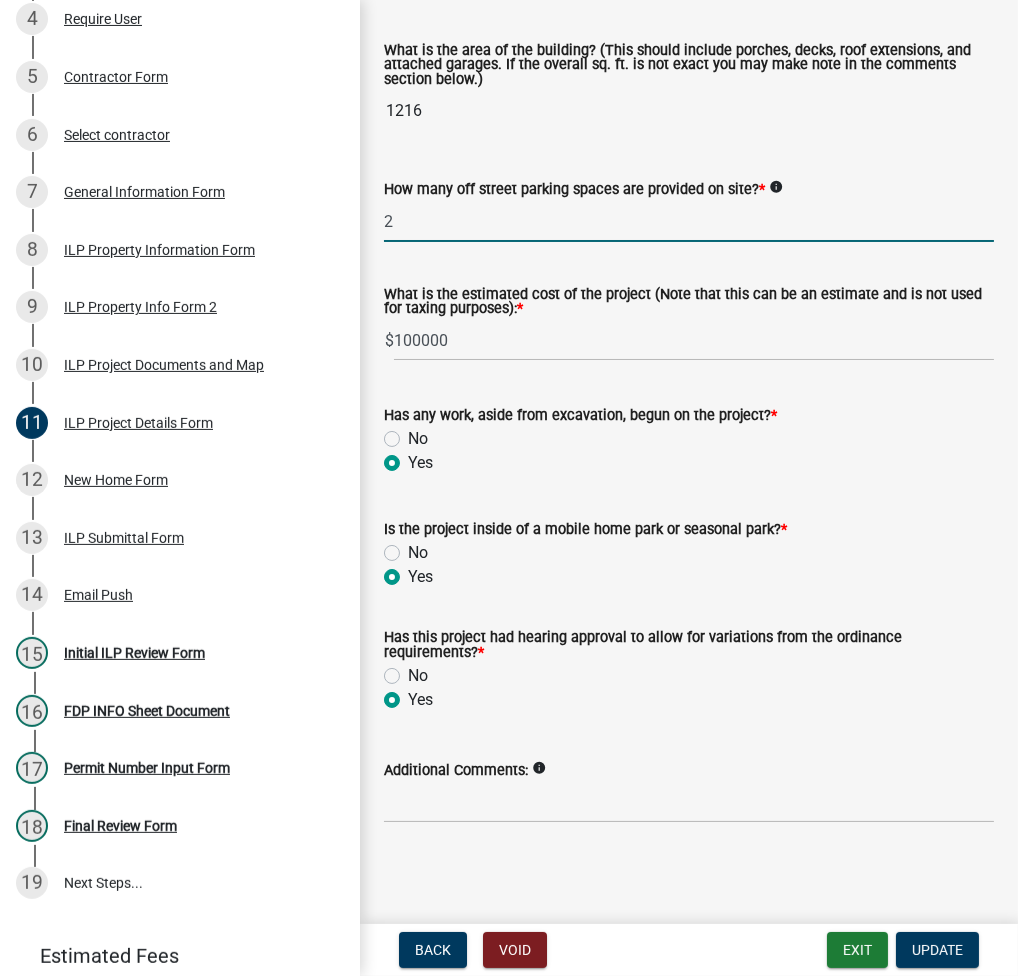 radio on "true" 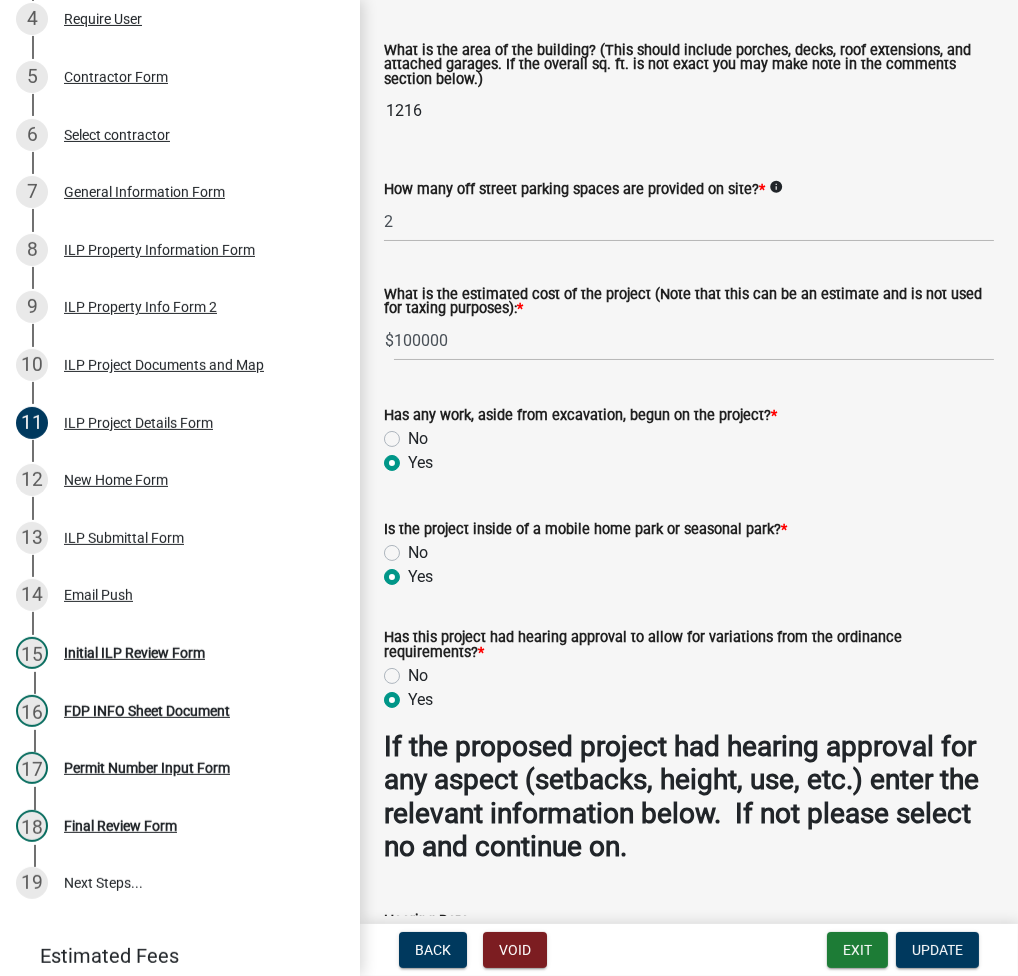 scroll, scrollTop: 1774, scrollLeft: 0, axis: vertical 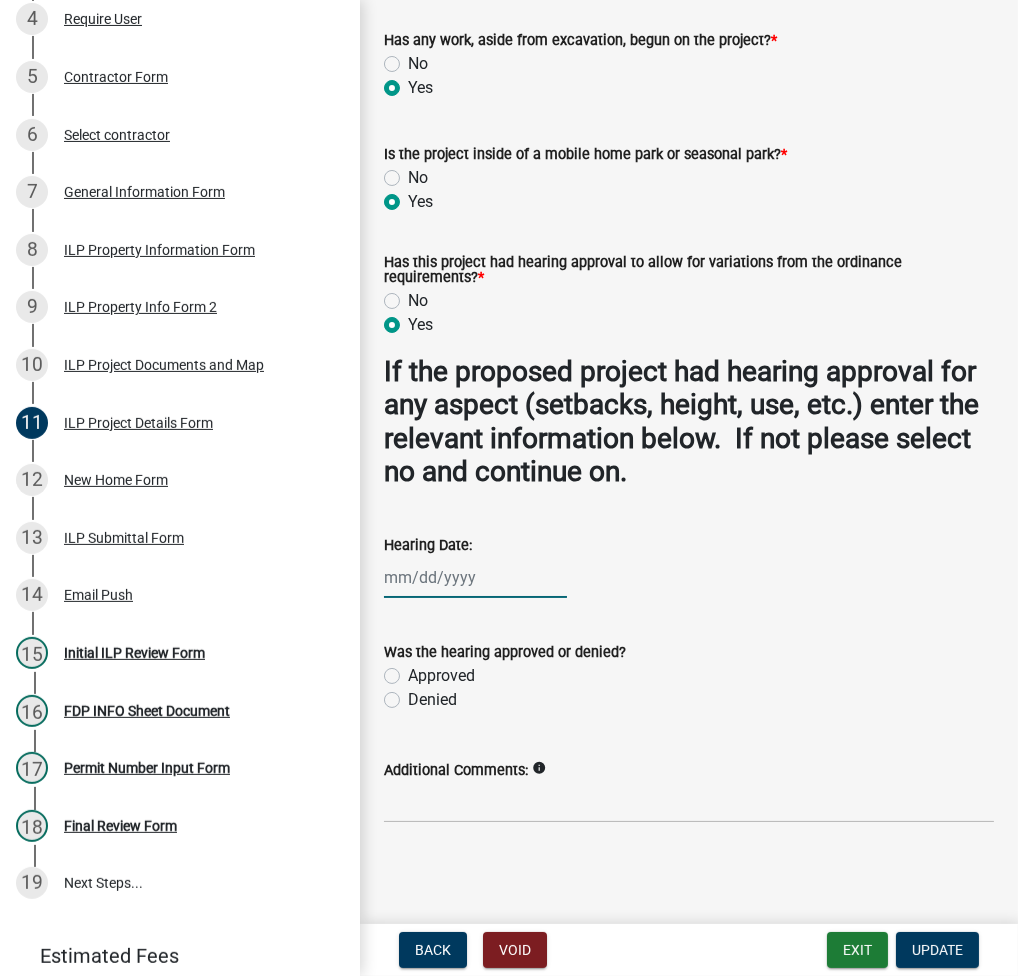 click 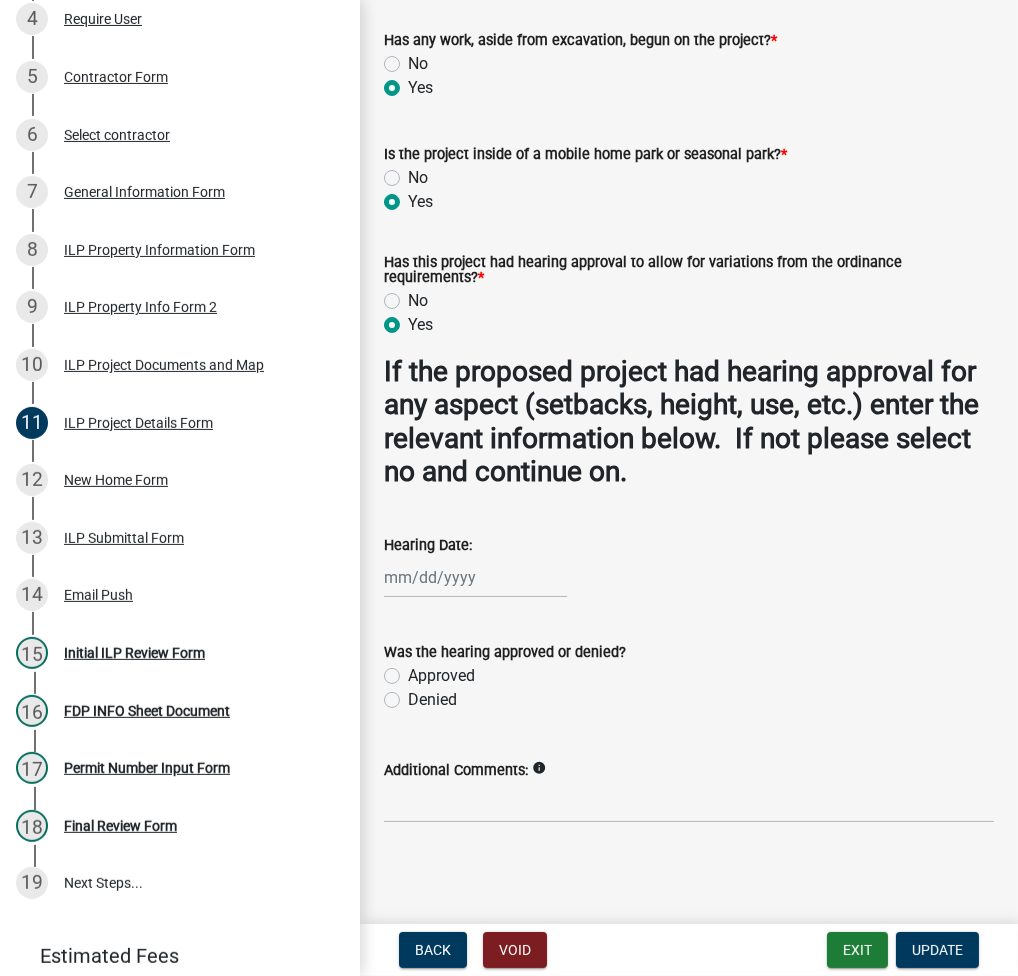select on "7" 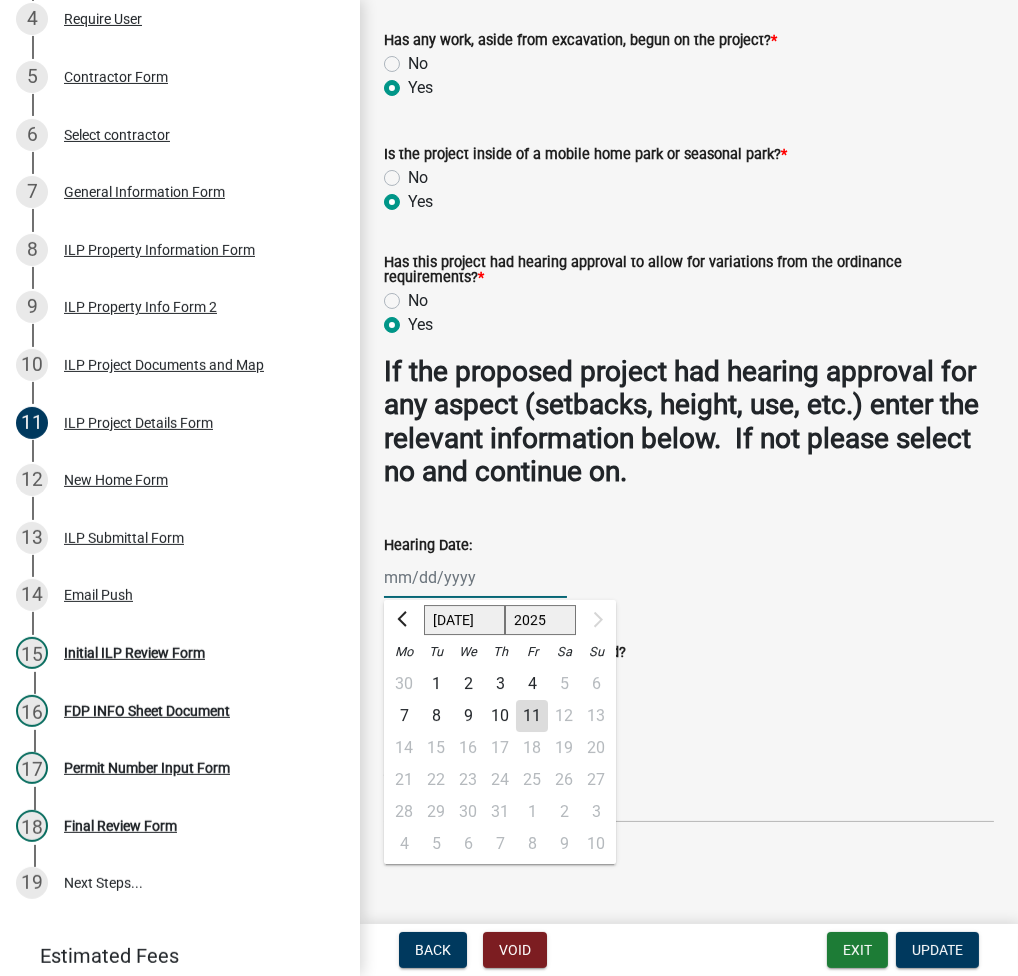 click on "Hearing Date:" at bounding box center (475, 577) 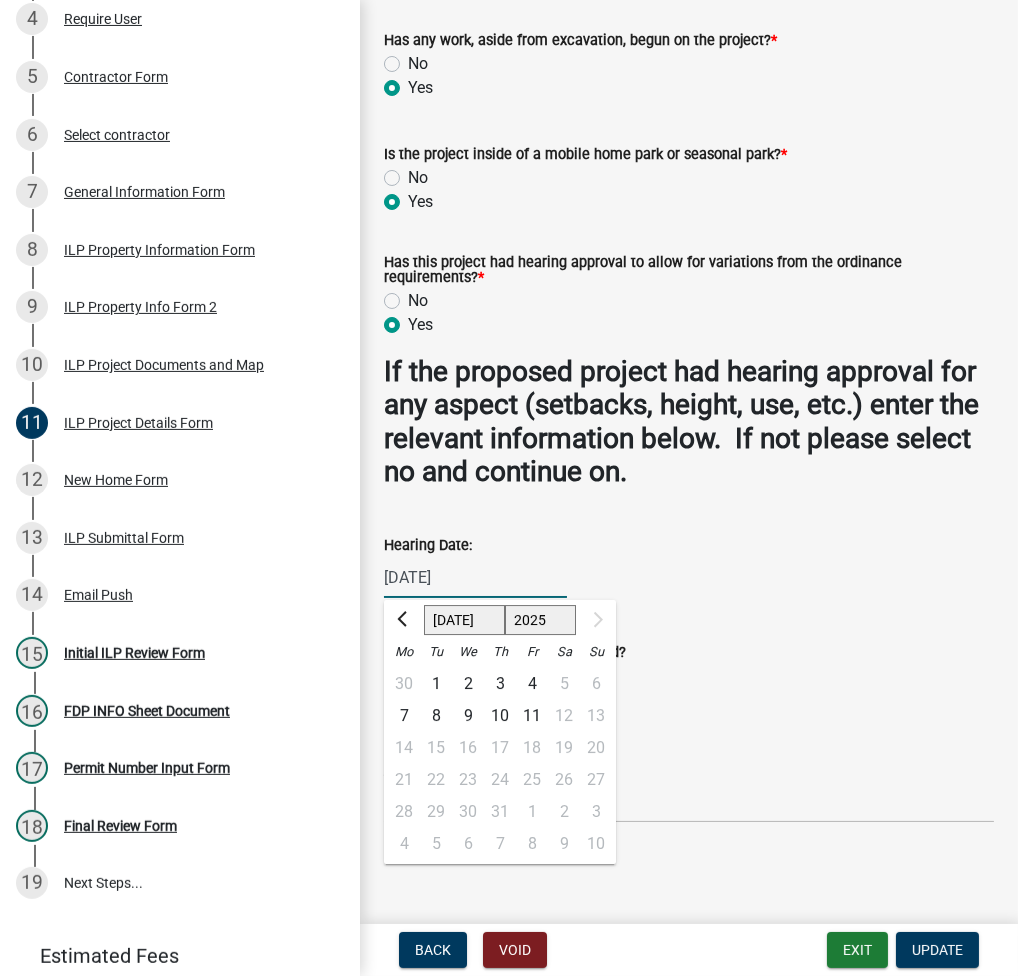 type on "03/12/2002" 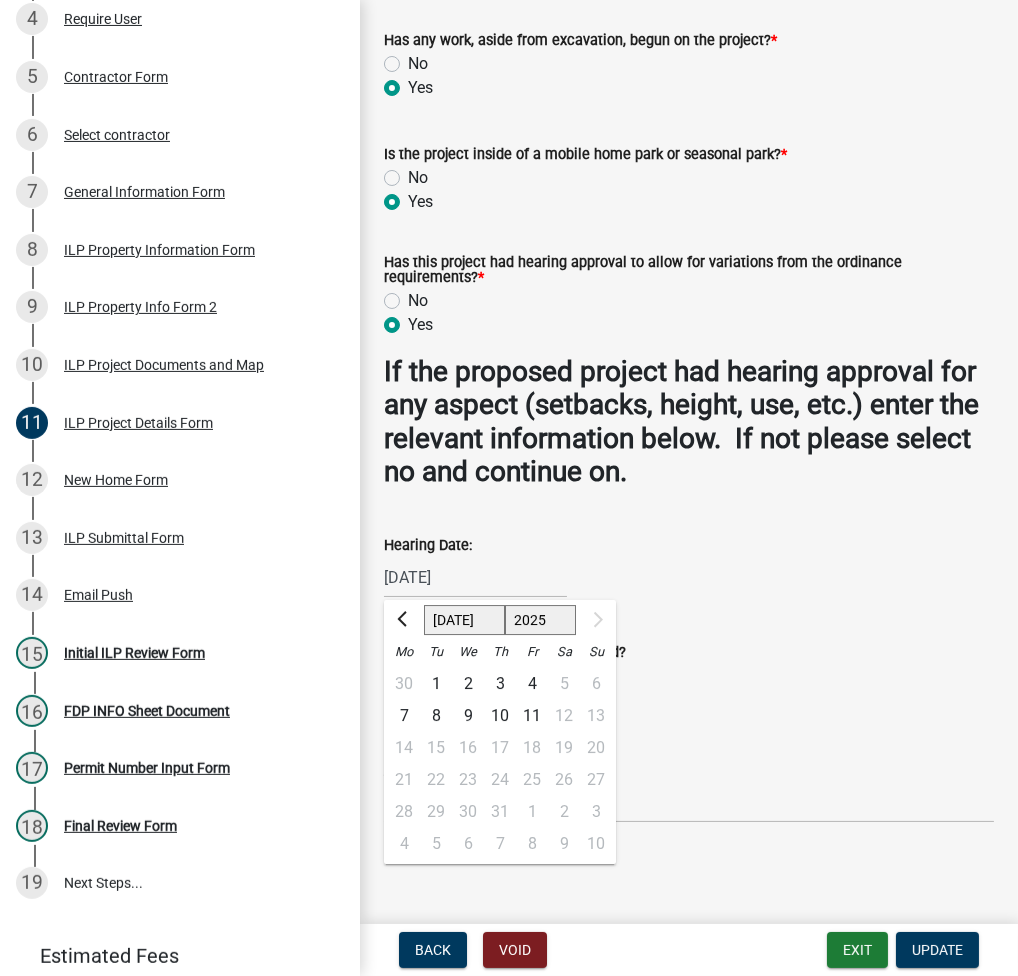 click on "Hearing Date:  03/12/2002 Jan Feb Mar Apr May Jun Jul 1525 1526 1527 1528 1529 1530 1531 1532 1533 1534 1535 1536 1537 1538 1539 1540 1541 1542 1543 1544 1545 1546 1547 1548 1549 1550 1551 1552 1553 1554 1555 1556 1557 1558 1559 1560 1561 1562 1563 1564 1565 1566 1567 1568 1569 1570 1571 1572 1573 1574 1575 1576 1577 1578 1579 1580 1581 1582 1583 1584 1585 1586 1587 1588 1589 1590 1591 1592 1593 1594 1595 1596 1597 1598 1599 1600 1601 1602 1603 1604 1605 1606 1607 1608 1609 1610 1611 1612 1613 1614 1615 1616 1617 1618 1619 1620 1621 1622 1623 1624 1625 1626 1627 1628 1629 1630 1631 1632 1633 1634 1635 1636 1637 1638 1639 1640 1641 1642 1643 1644 1645 1646 1647 1648 1649 1650 1651 1652 1653 1654 1655 1656 1657 1658 1659 1660 1661 1662 1663 1664 1665 1666 1667 1668 1669 1670 1671 1672 1673 1674 1675 1676 1677 1678 1679 1680 1681 1682 1683 1684 1685 1686 1687 1688 1689 1690 1691 1692 1693 1694 1695 1696 1697 1698 1699 1700 1701 1702 1703 1704 1705 1706 1707 1708 1709 1710 1711 1712 1713 1714 1715 1716 1717 1718" 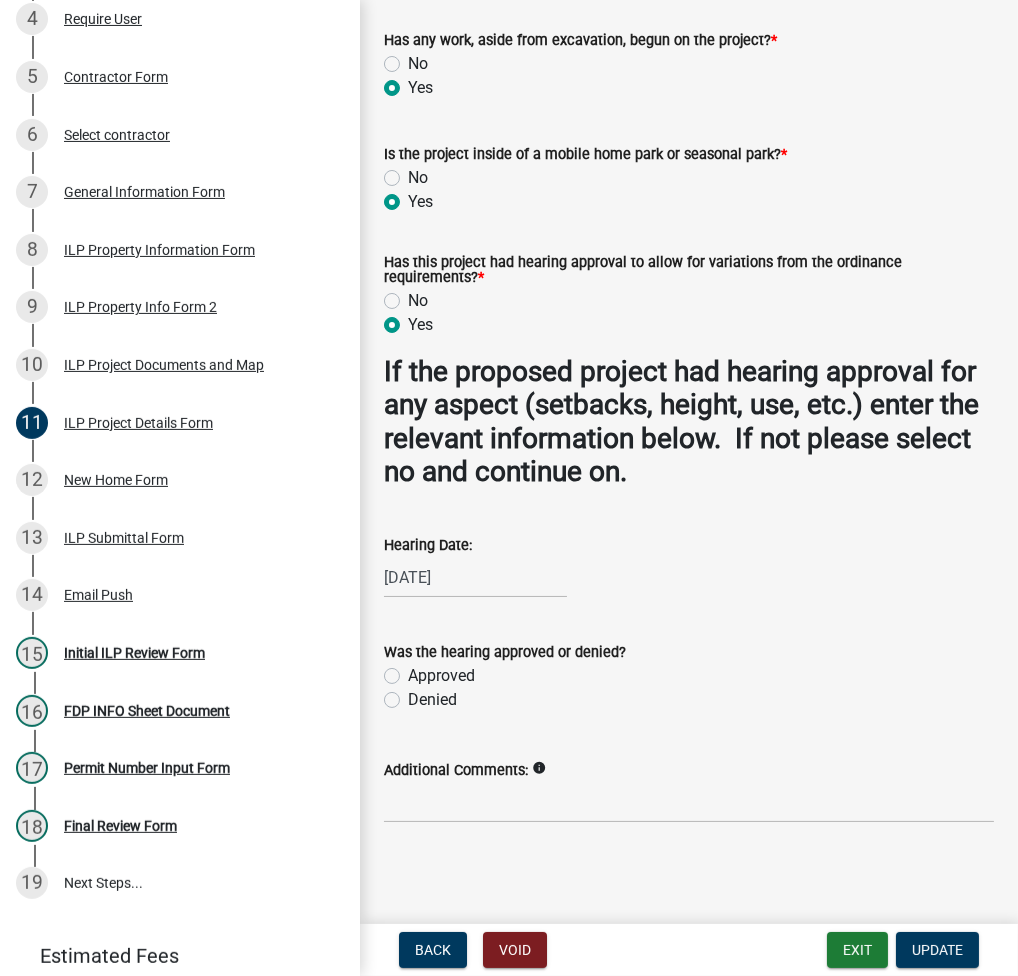 click on "Approved" 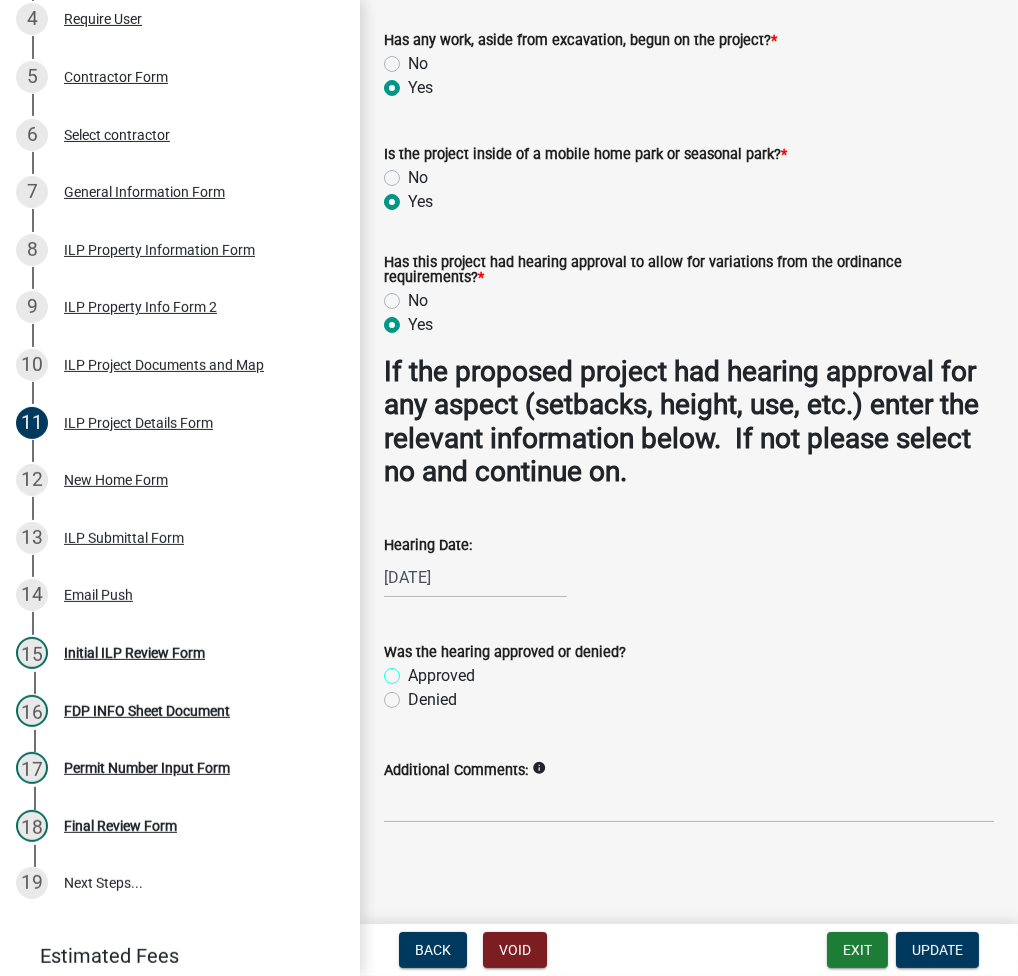 click on "Approved" at bounding box center (414, 670) 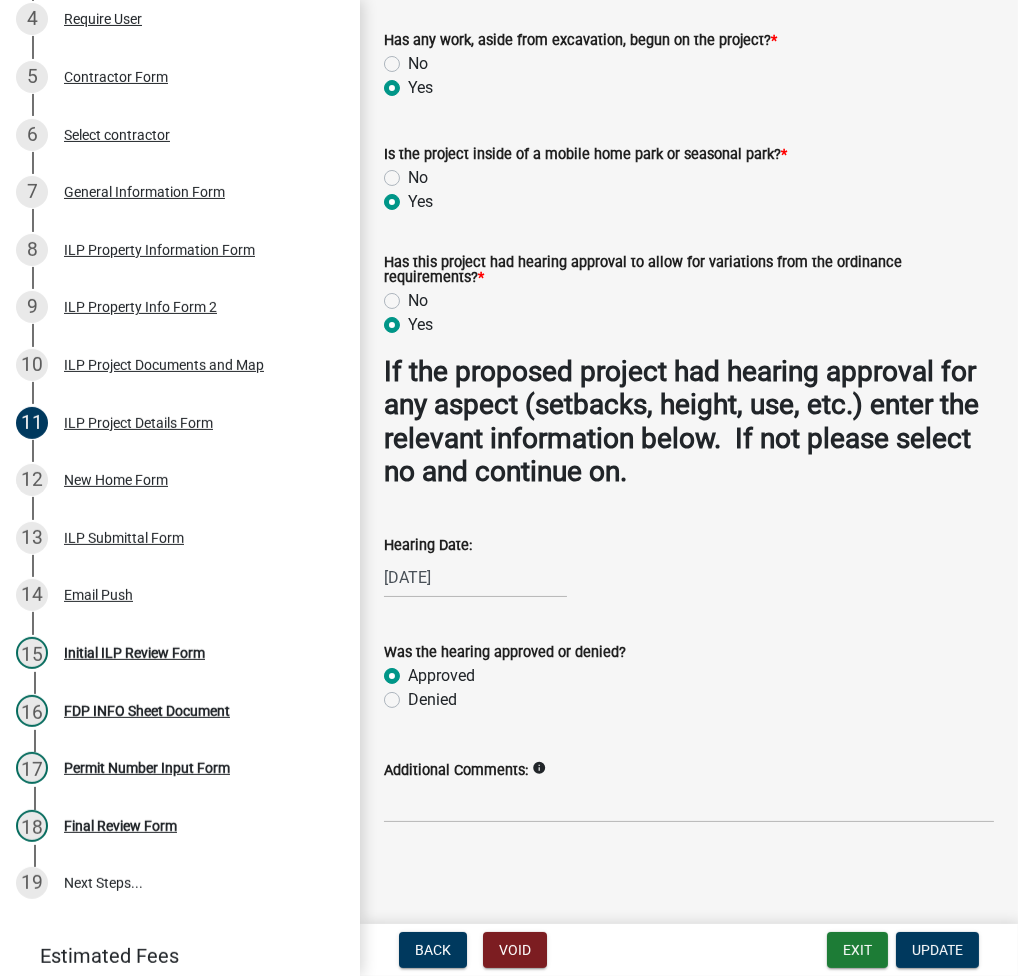 radio on "true" 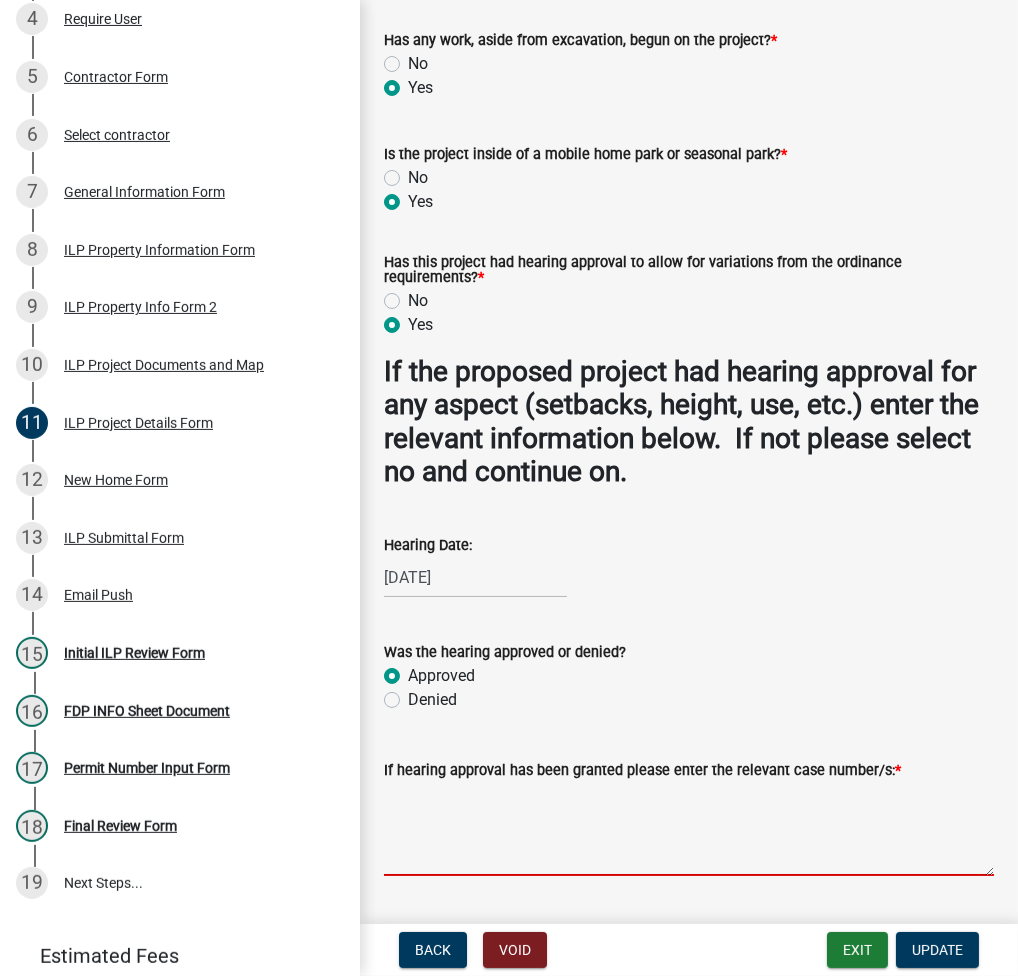 click on "If hearing approval has been granted please enter the relevant case number/s:  *" at bounding box center (689, 829) 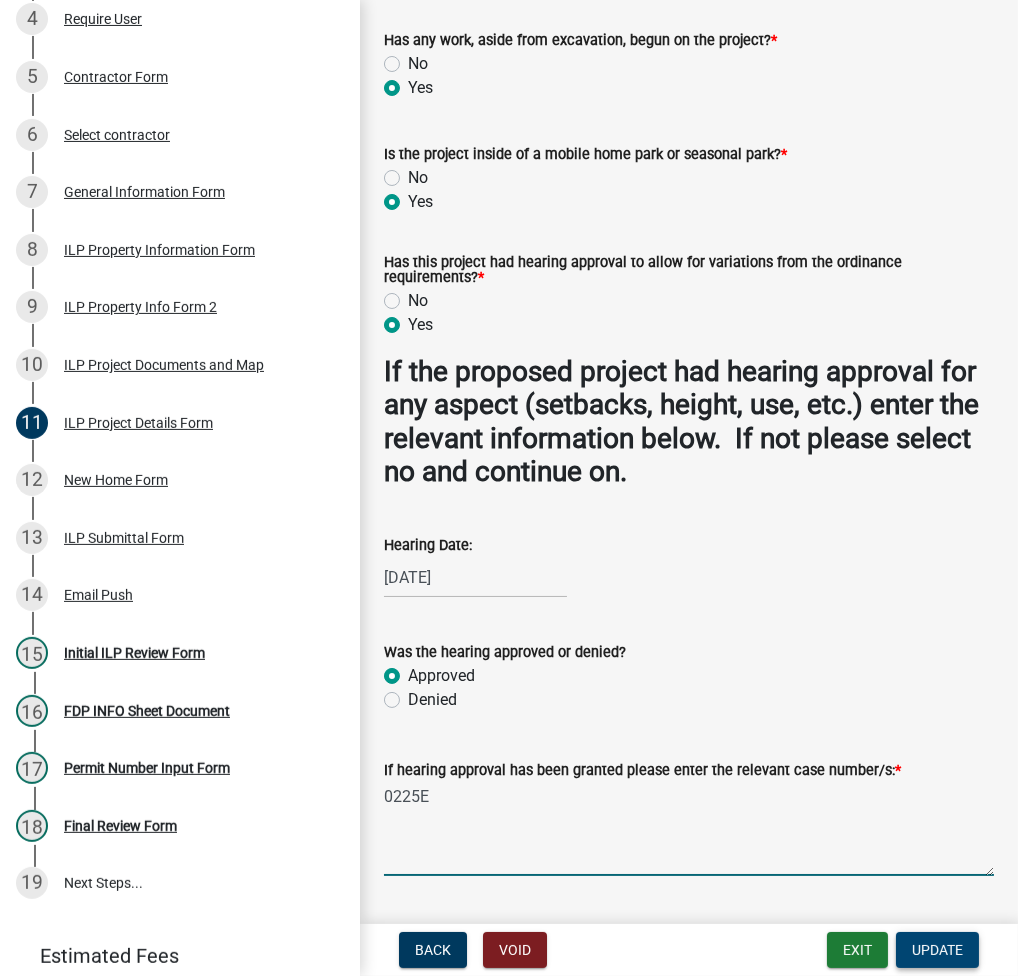 type on "0225E" 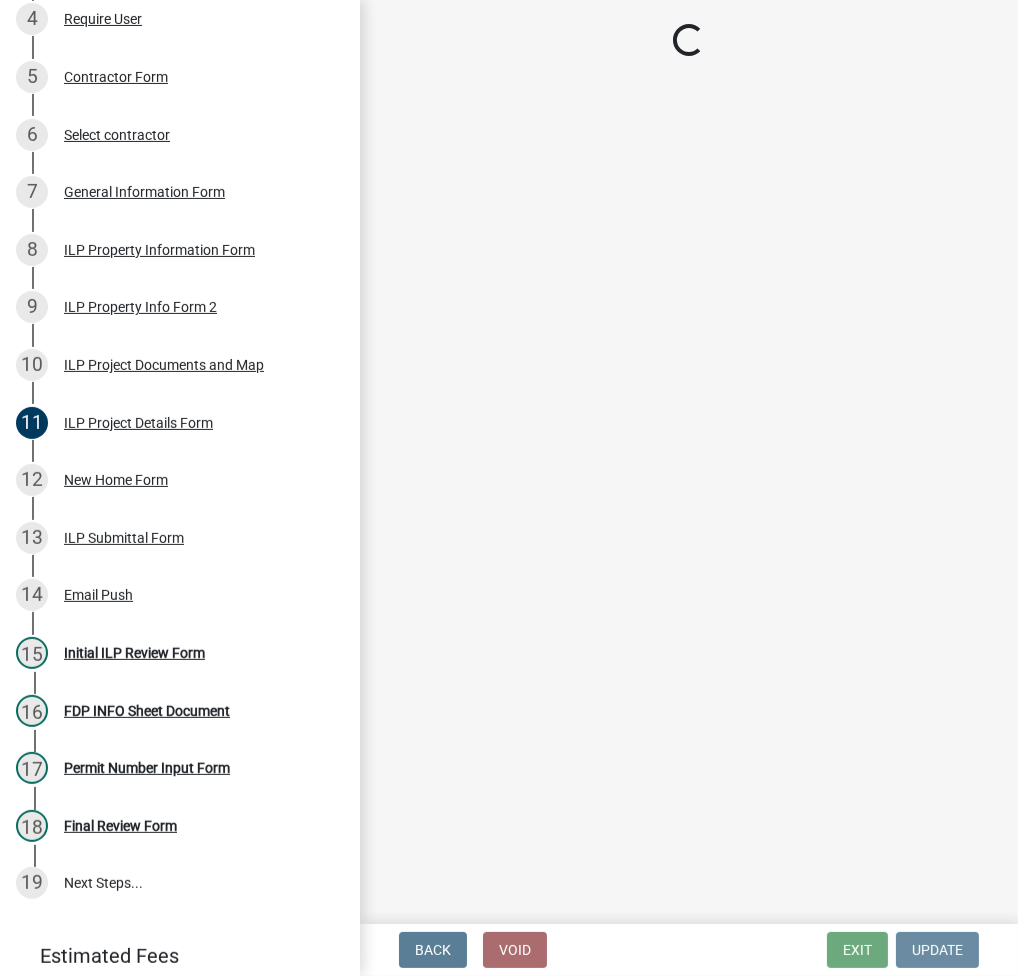 scroll, scrollTop: 0, scrollLeft: 0, axis: both 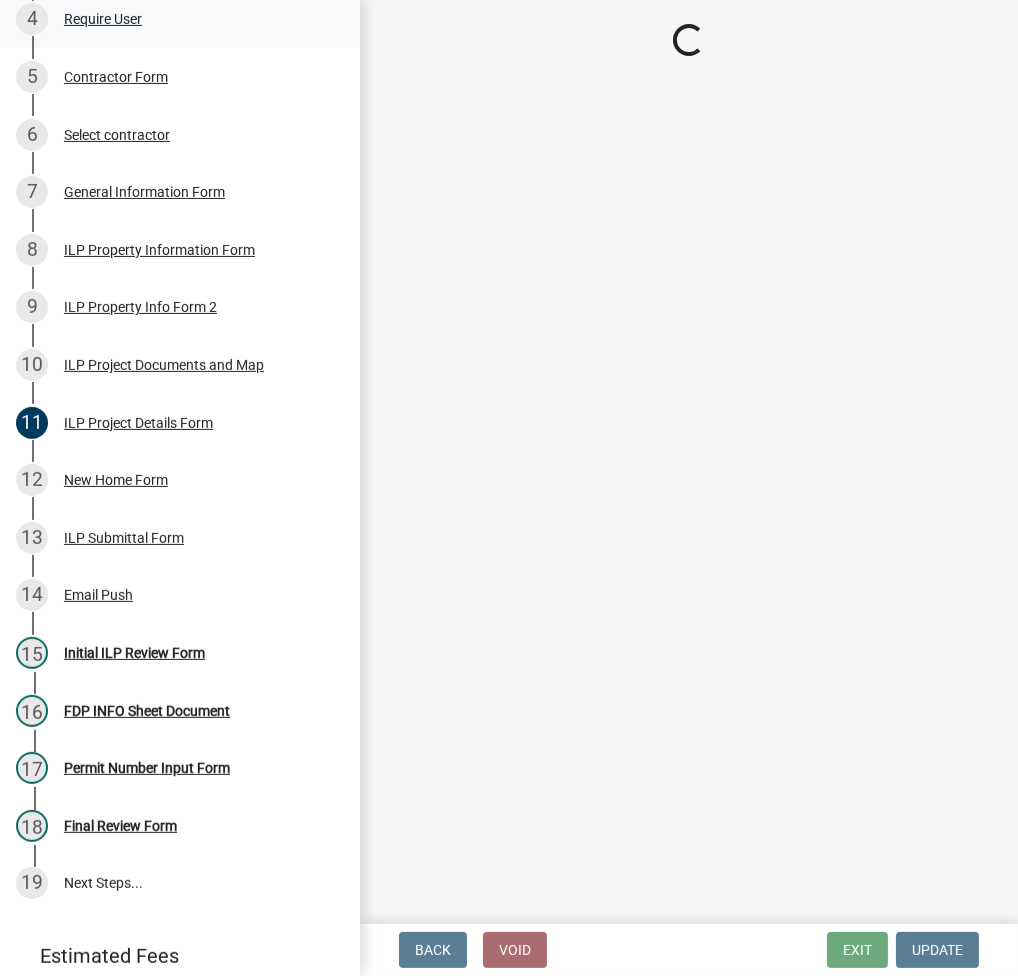 select on "fc758b50-acba-4166-9f24-5248f0f78016" 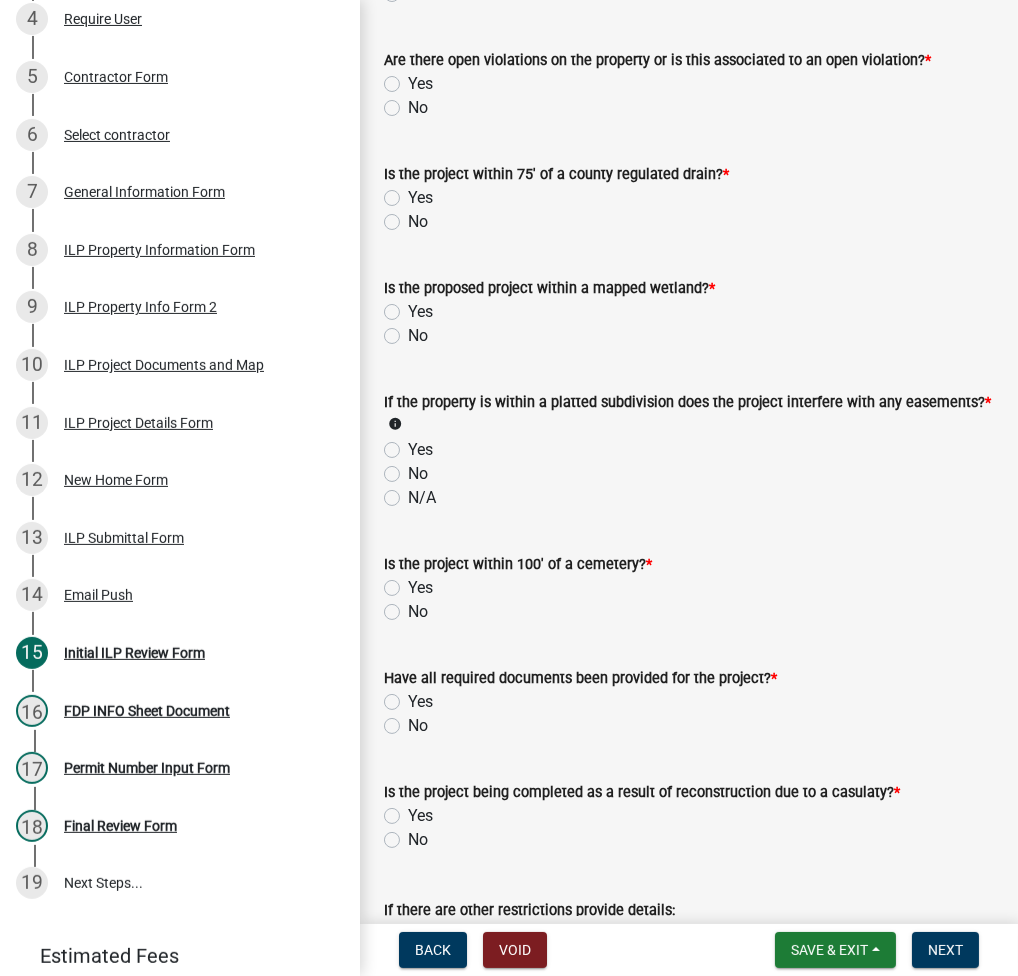 scroll, scrollTop: 2181, scrollLeft: 0, axis: vertical 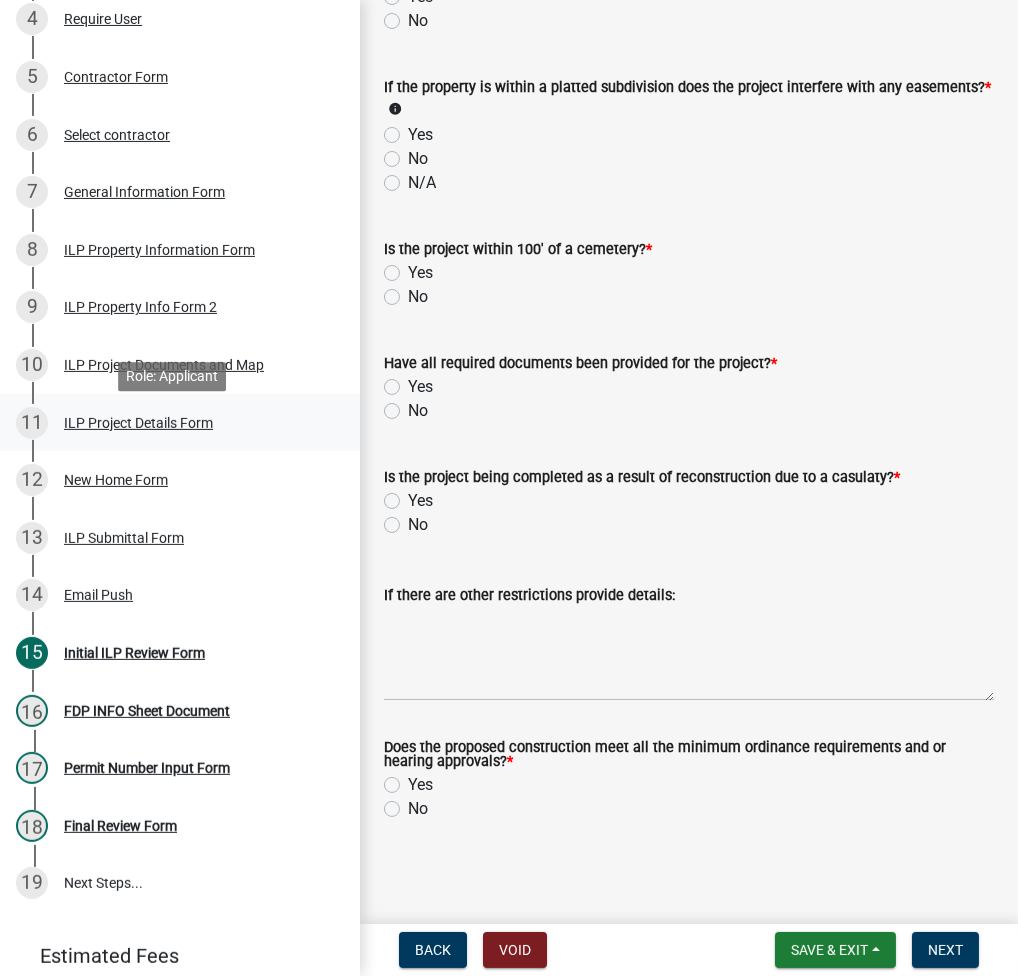 click on "ILP Project Details Form" at bounding box center (138, 423) 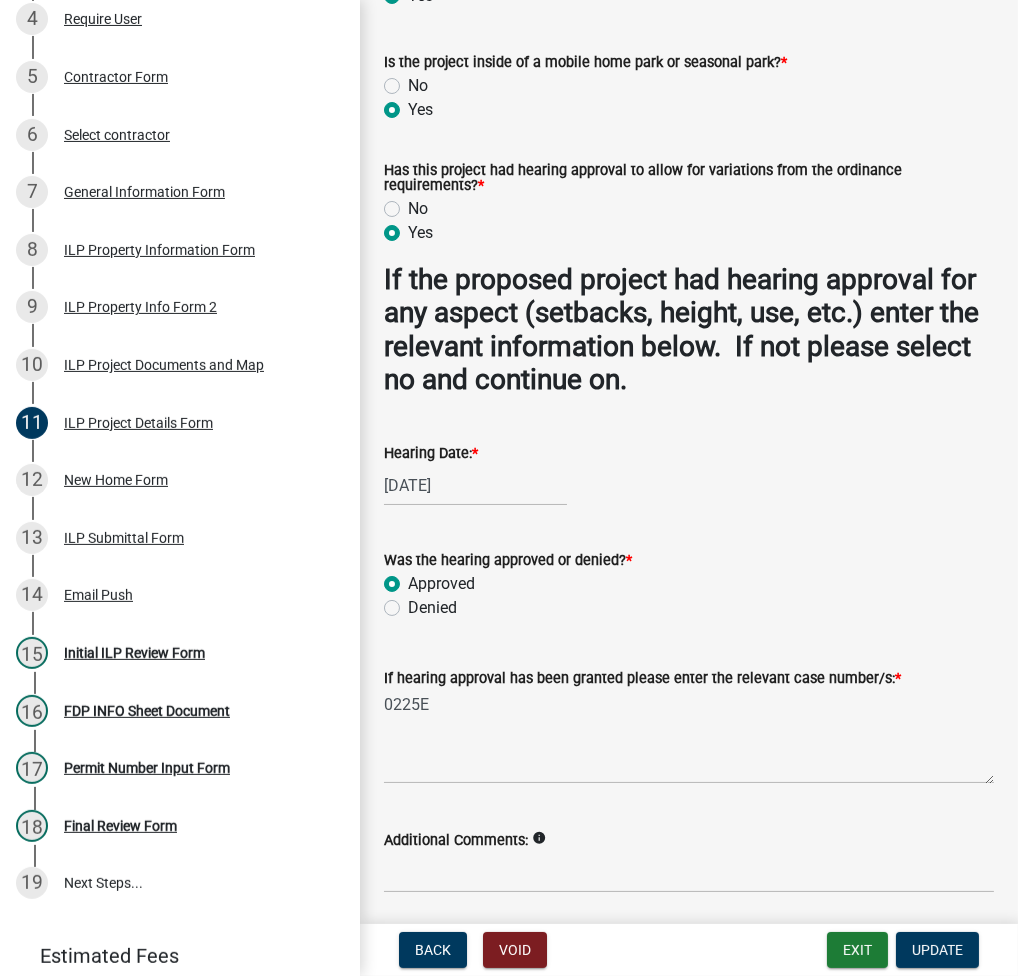 scroll, scrollTop: 1937, scrollLeft: 0, axis: vertical 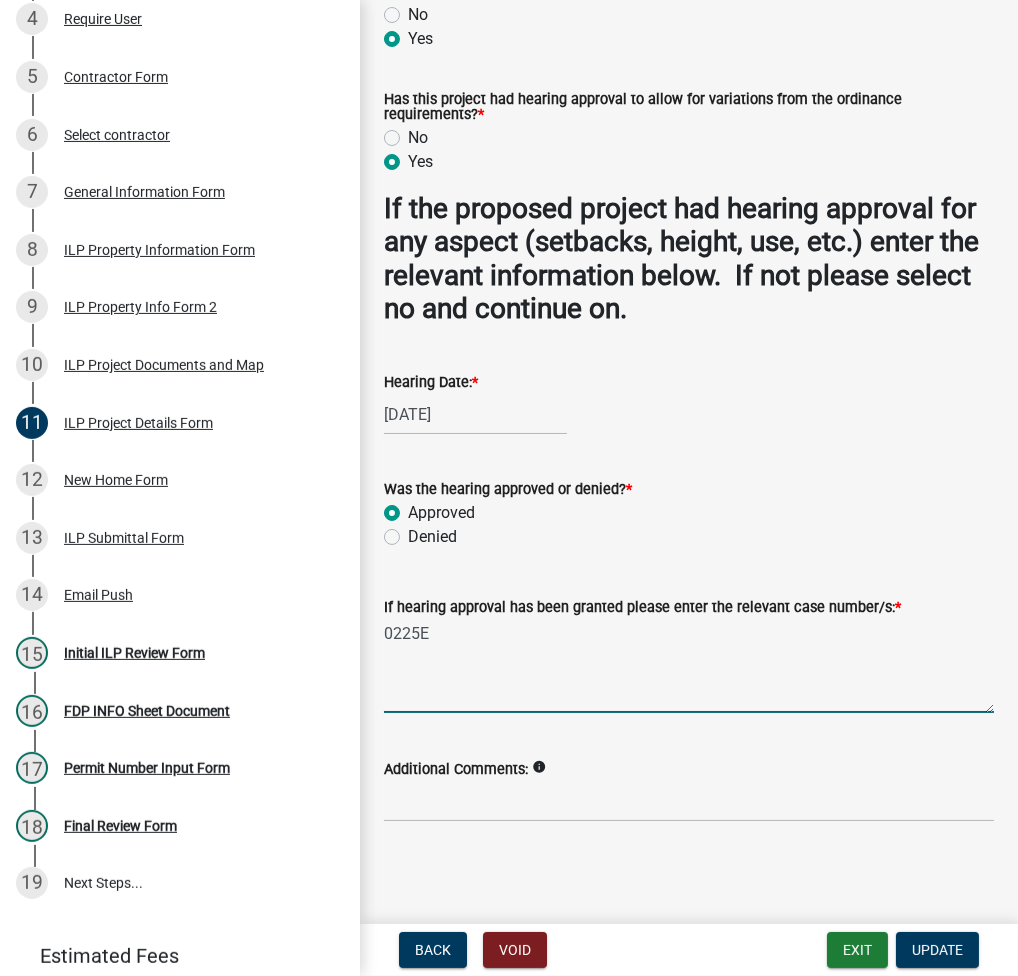 click on "0225E" at bounding box center [689, 666] 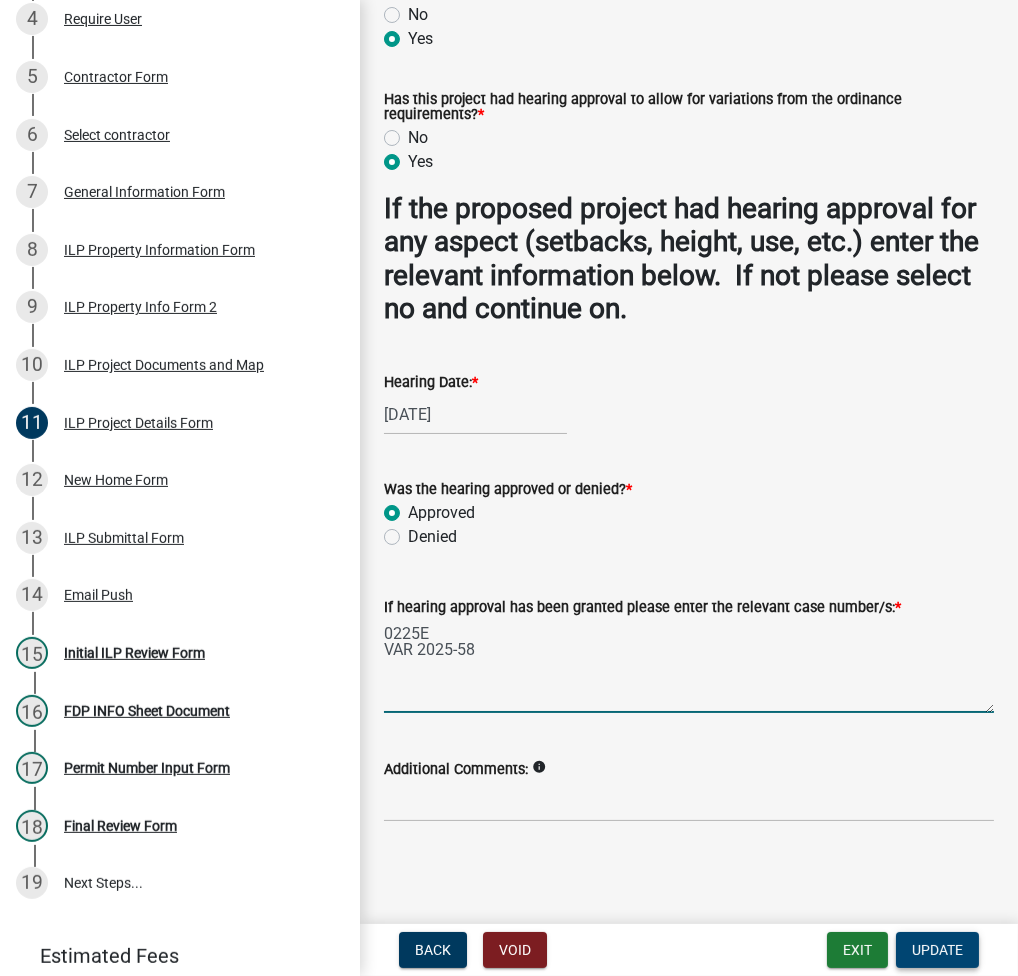 type on "0225E
VAR 2025-58" 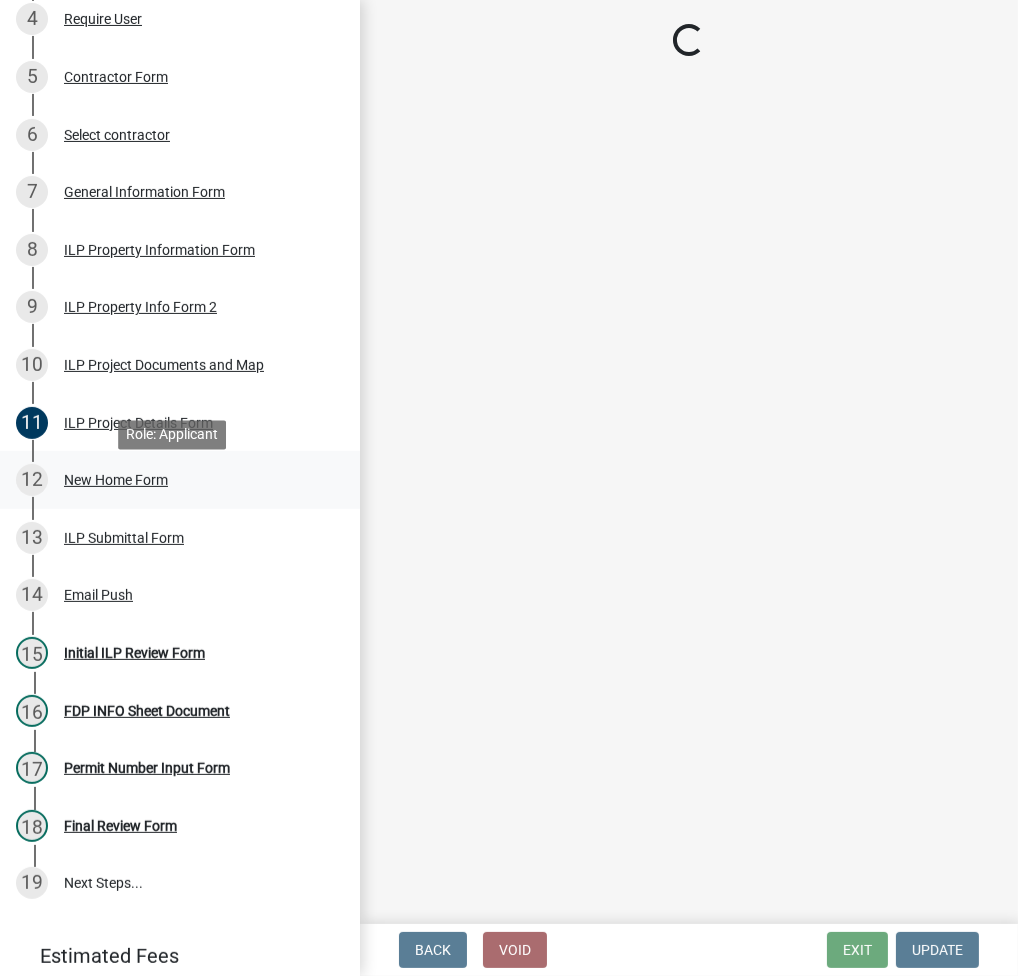 select on "fc758b50-acba-4166-9f24-5248f0f78016" 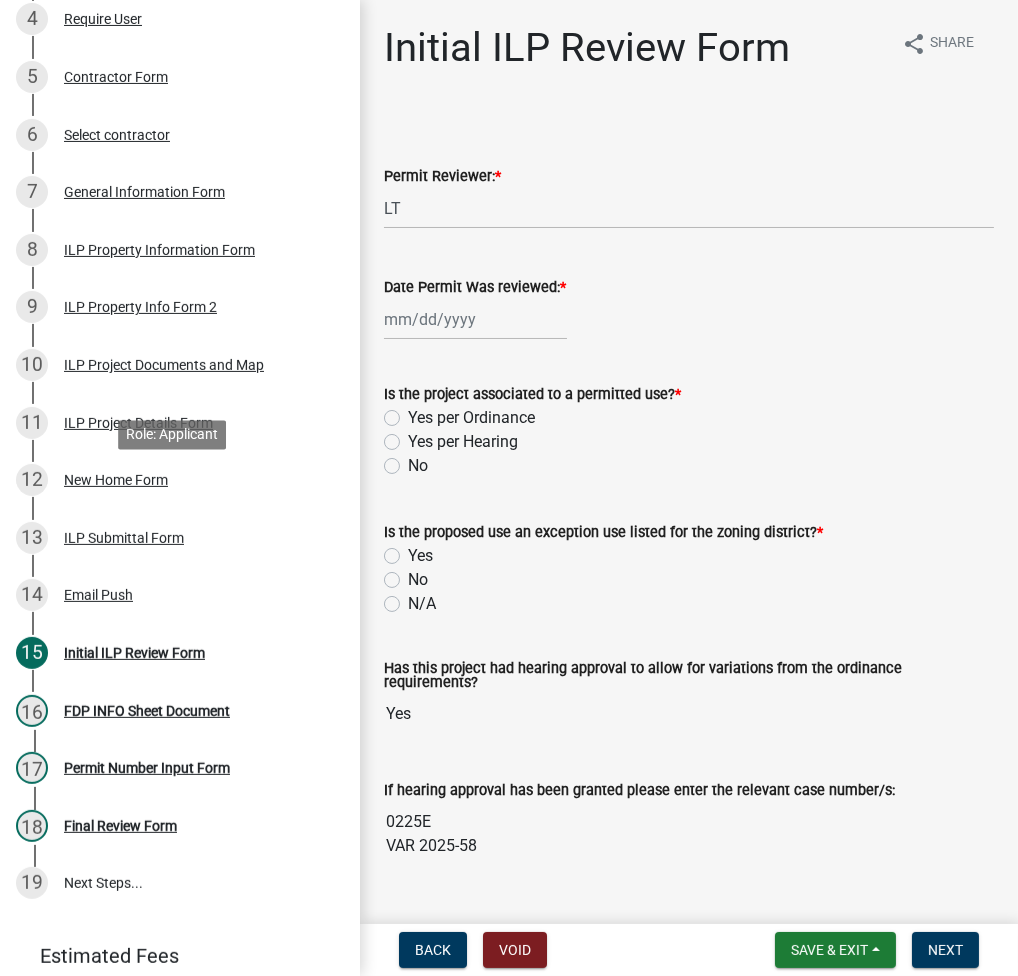 click on "New Home Form" at bounding box center [116, 480] 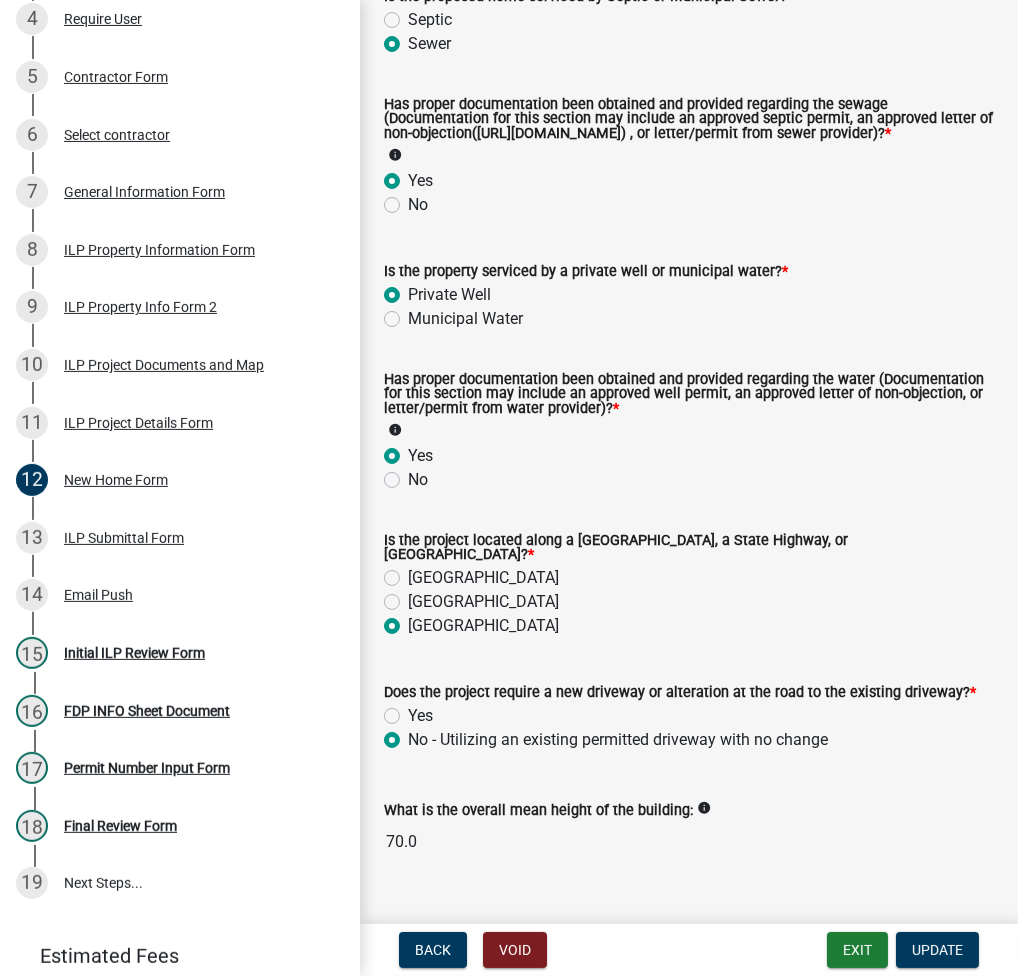 scroll, scrollTop: 311, scrollLeft: 0, axis: vertical 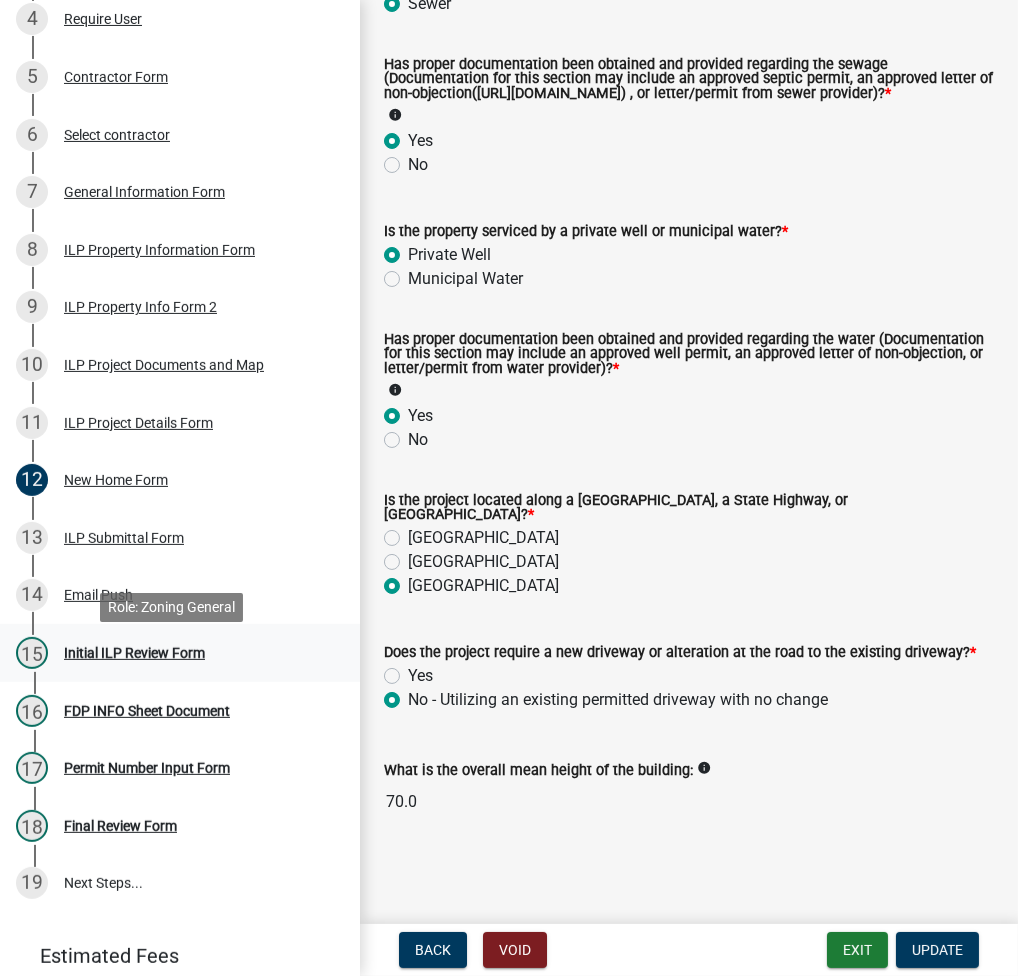 click on "Initial ILP Review Form" at bounding box center [134, 653] 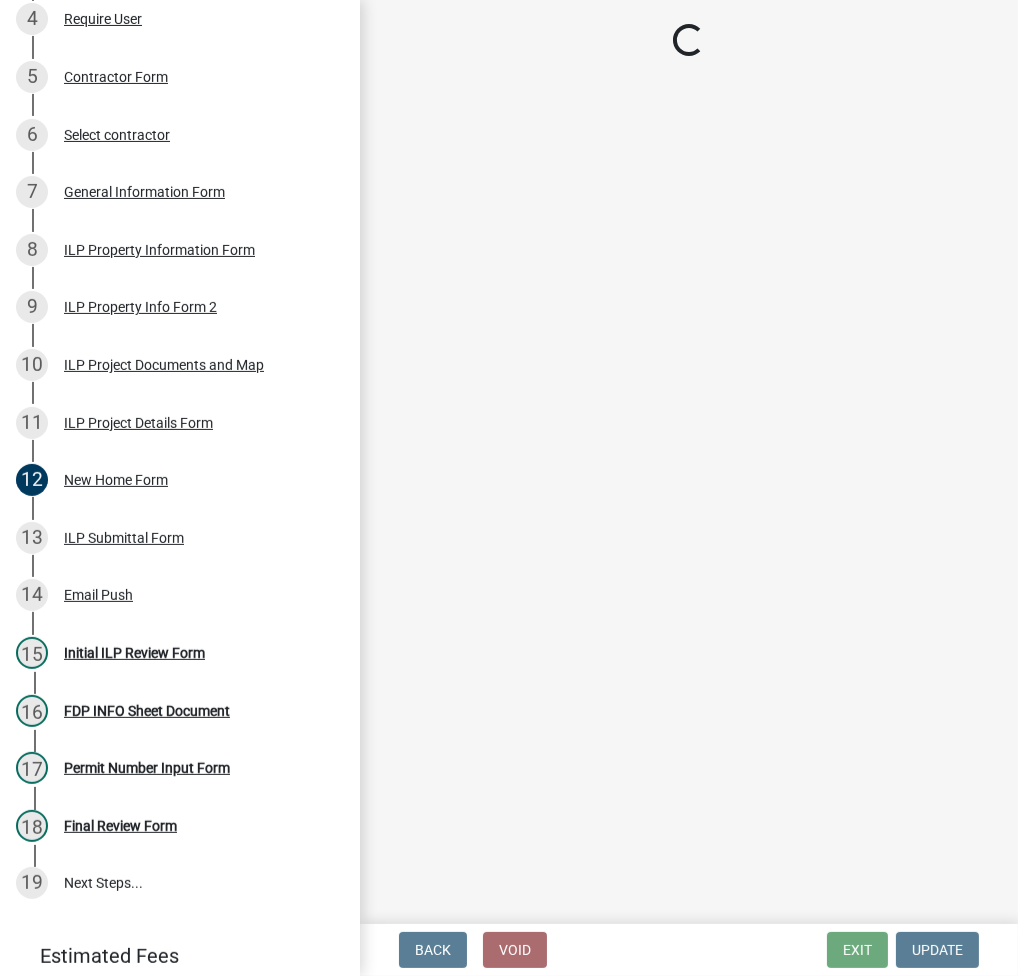 select on "fc758b50-acba-4166-9f24-5248f0f78016" 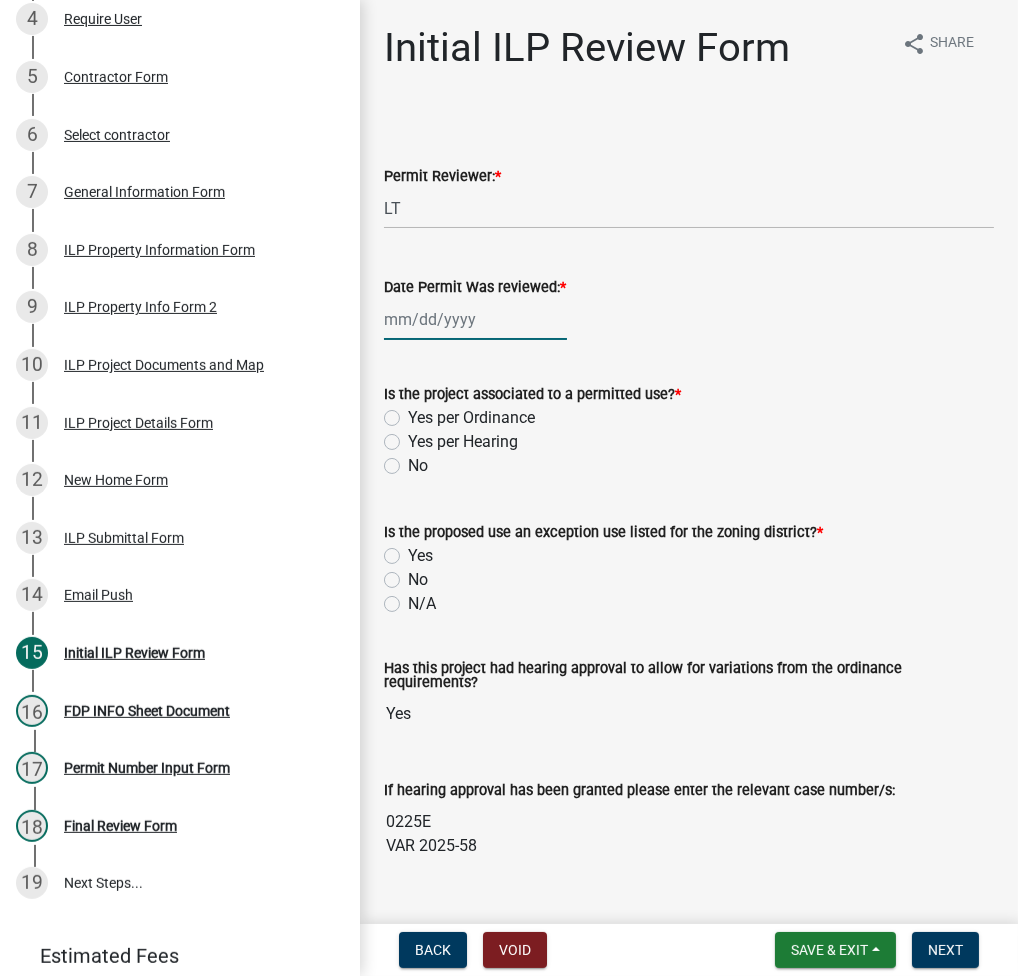 click 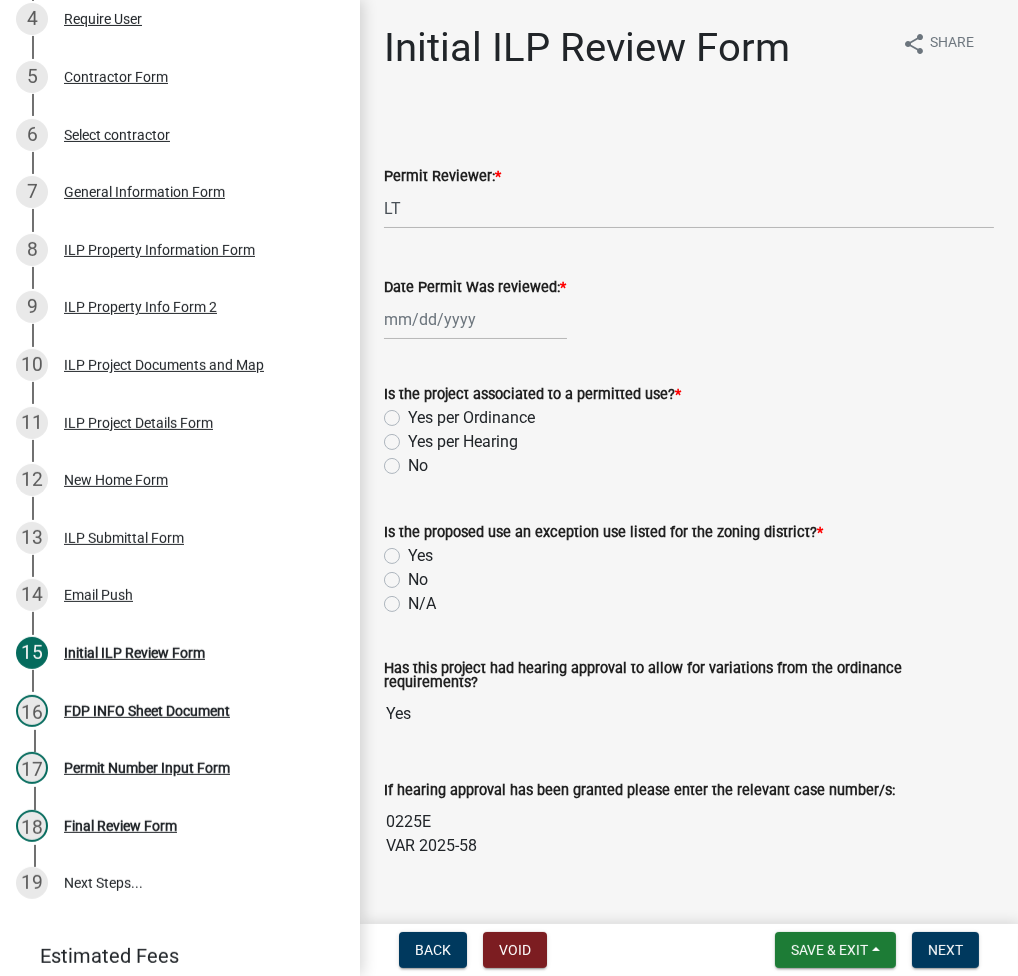 select on "7" 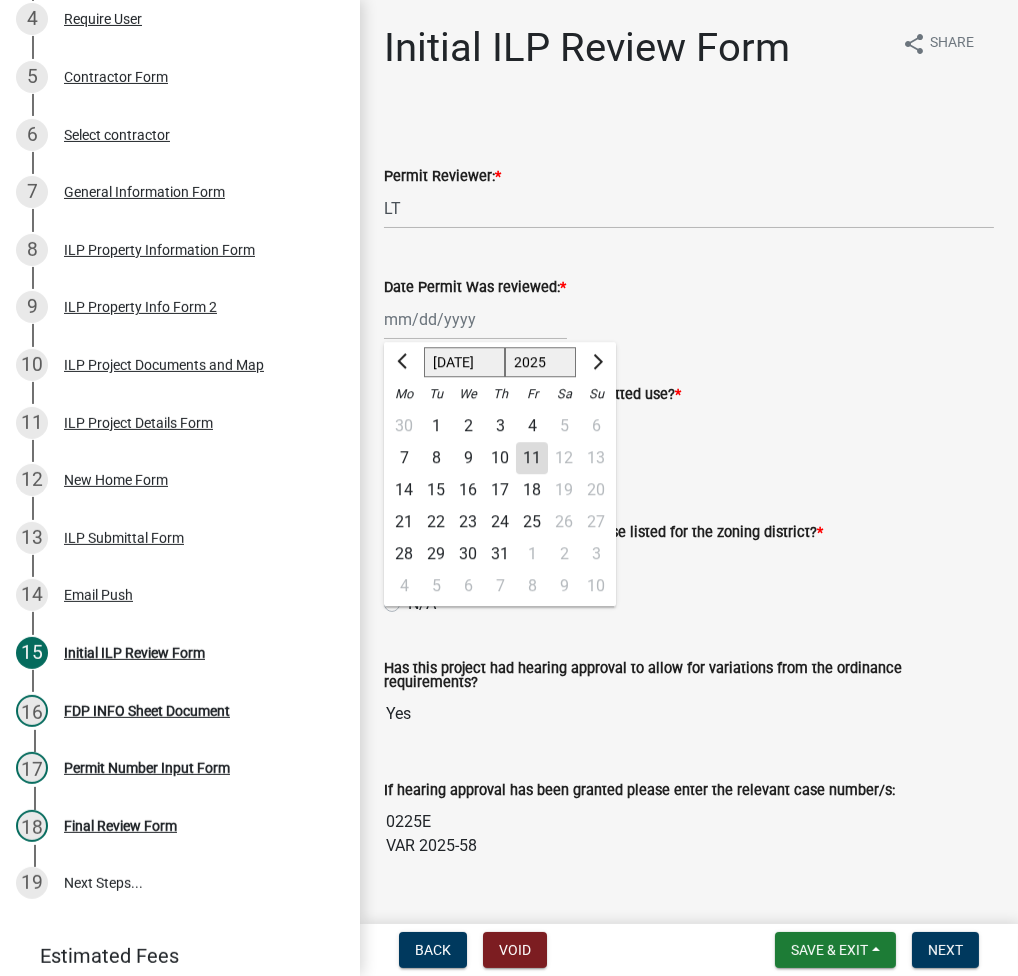 click on "11" 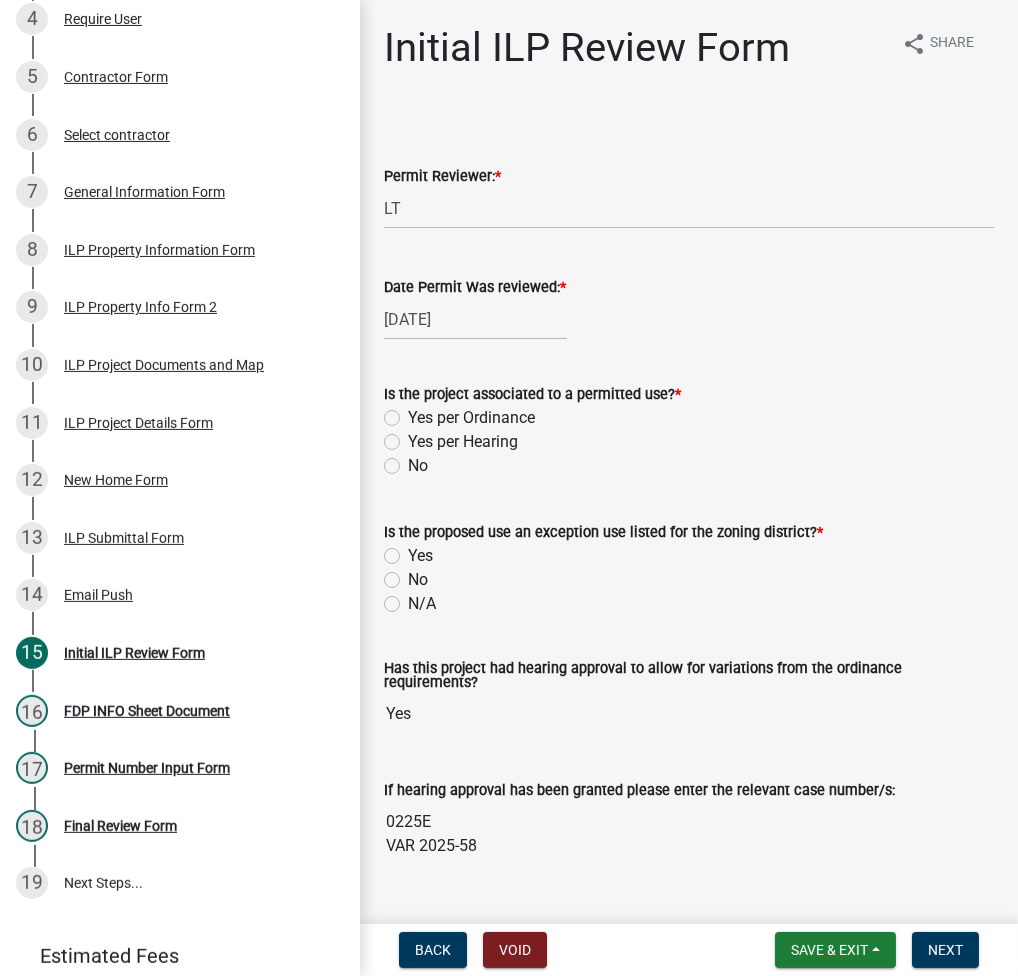click on "Yes per Hearing" 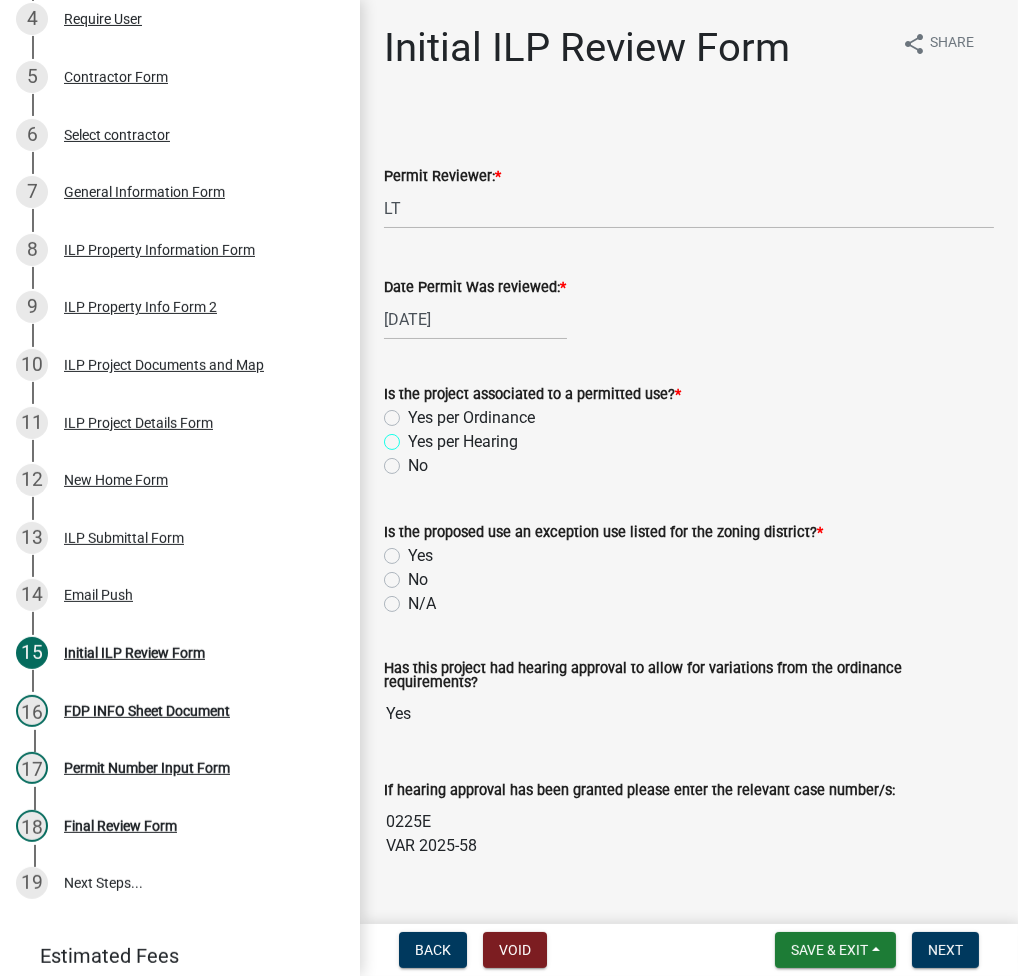 click on "Yes per Hearing" at bounding box center (414, 436) 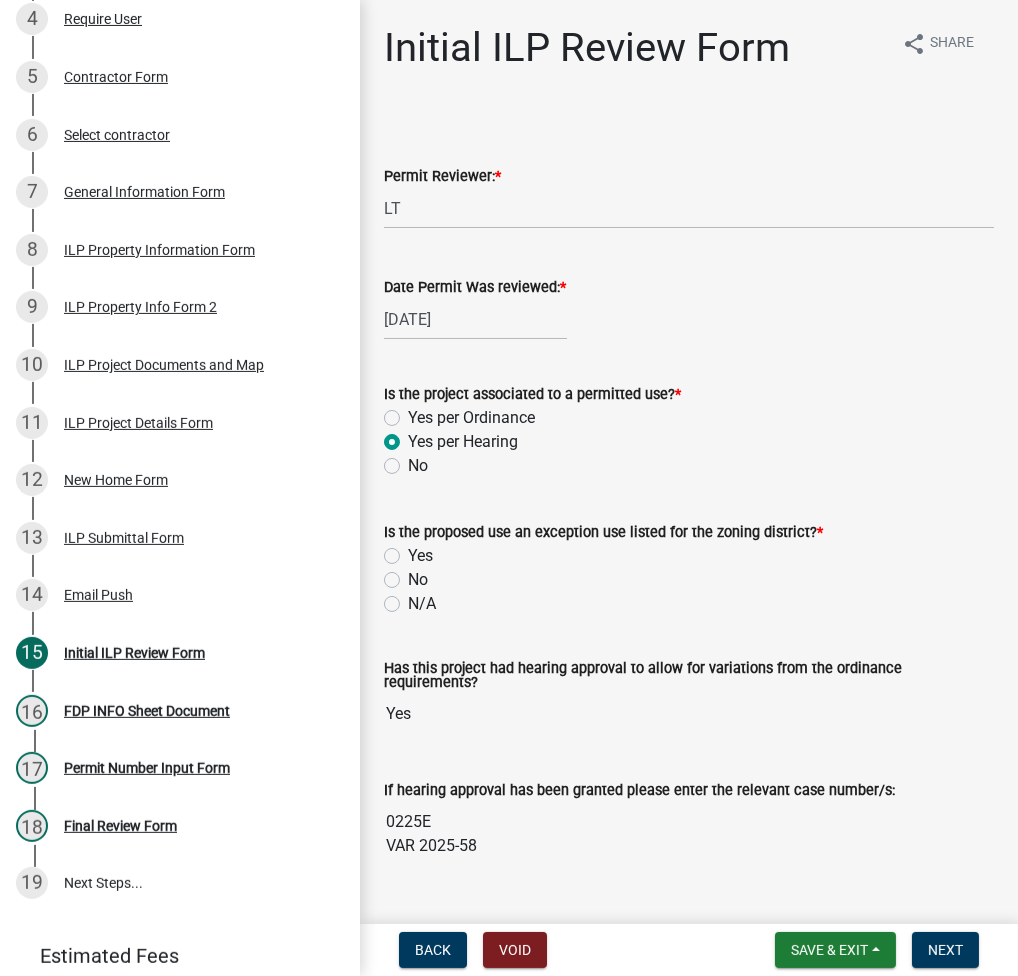 radio on "true" 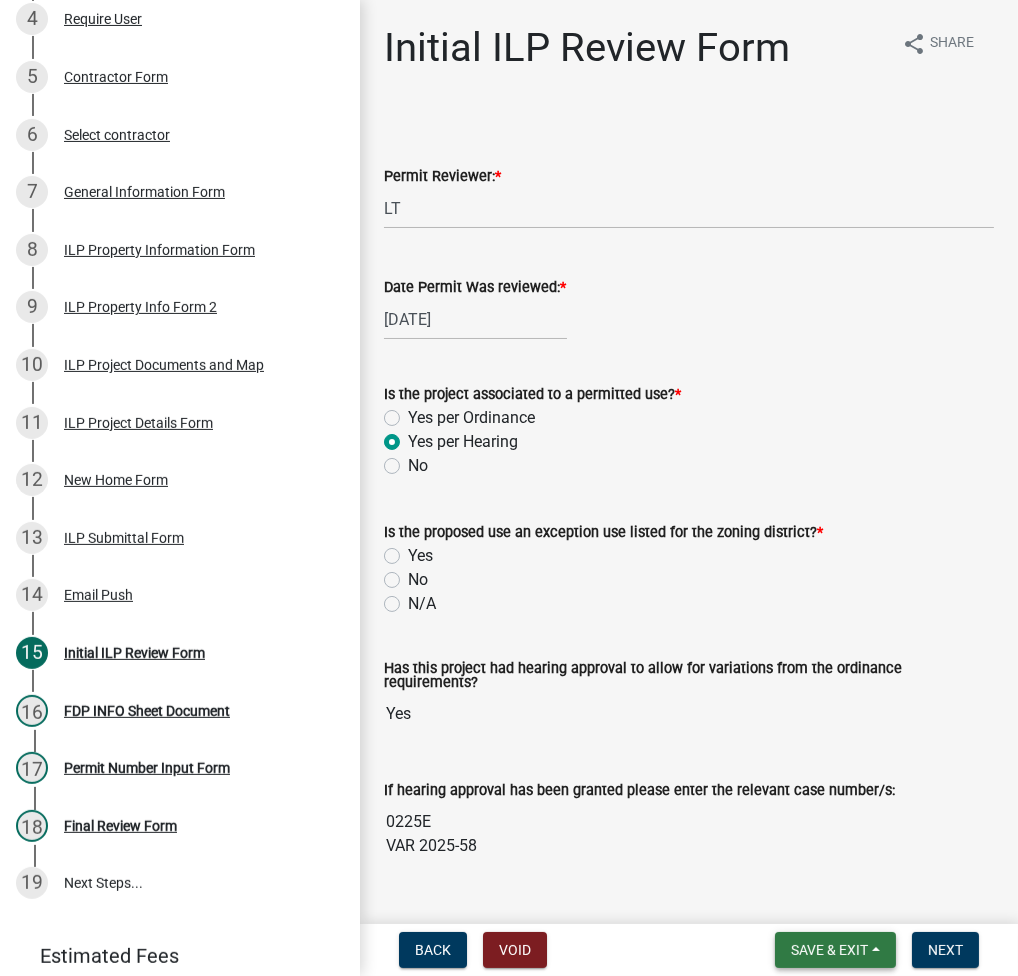 click on "Save & Exit" at bounding box center [829, 950] 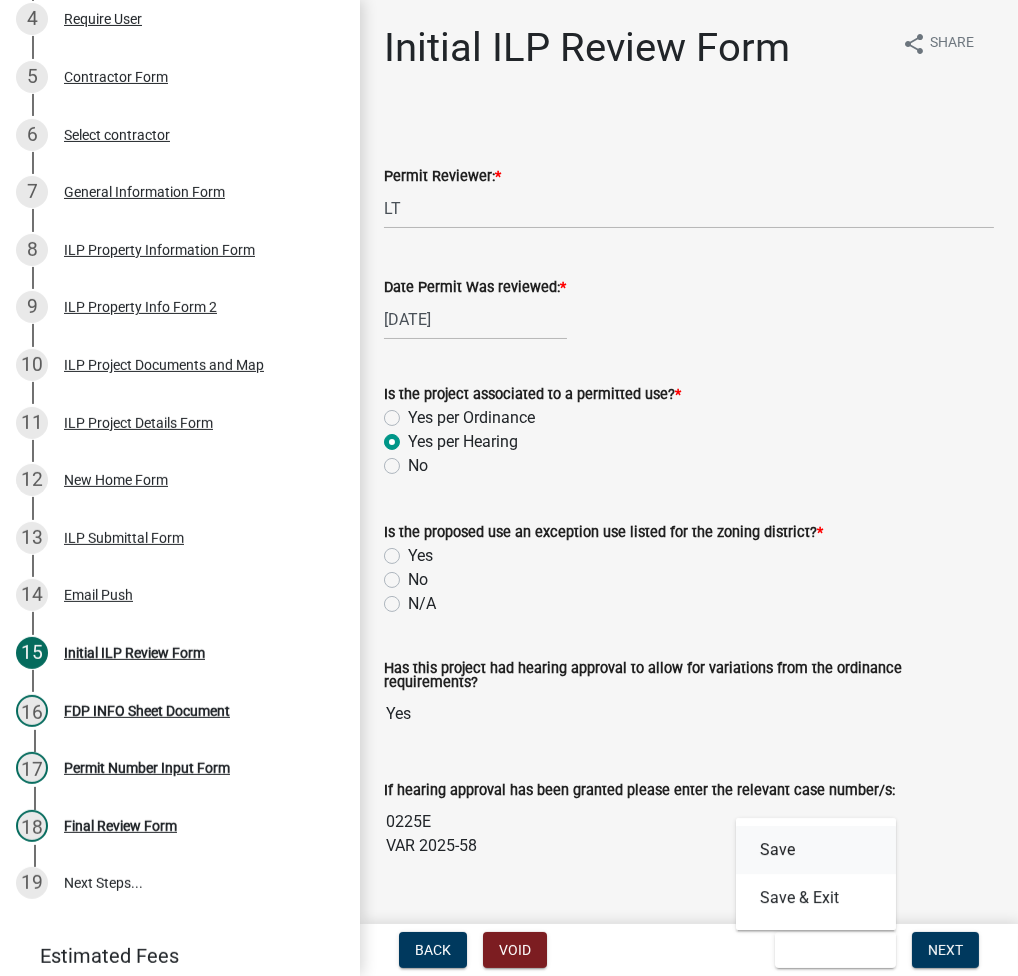 click on "Save" at bounding box center [816, 850] 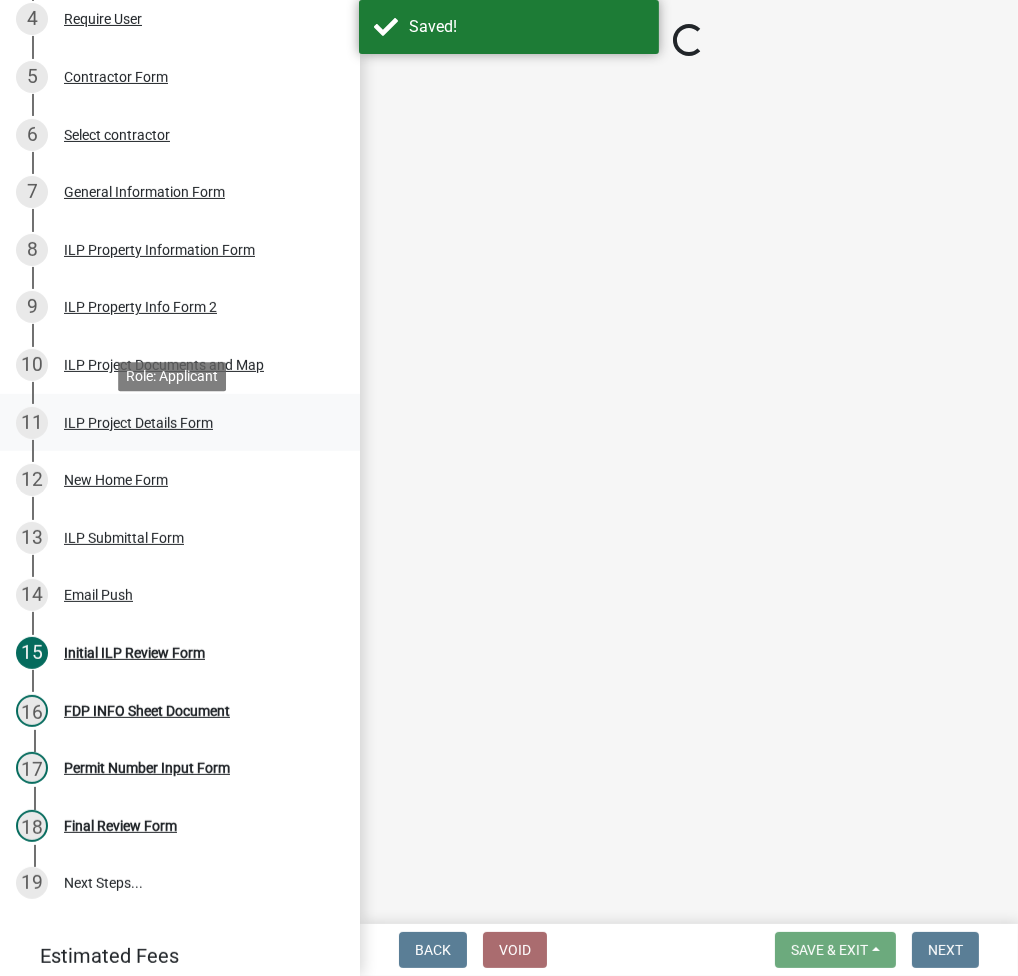 select on "fc758b50-acba-4166-9f24-5248f0f78016" 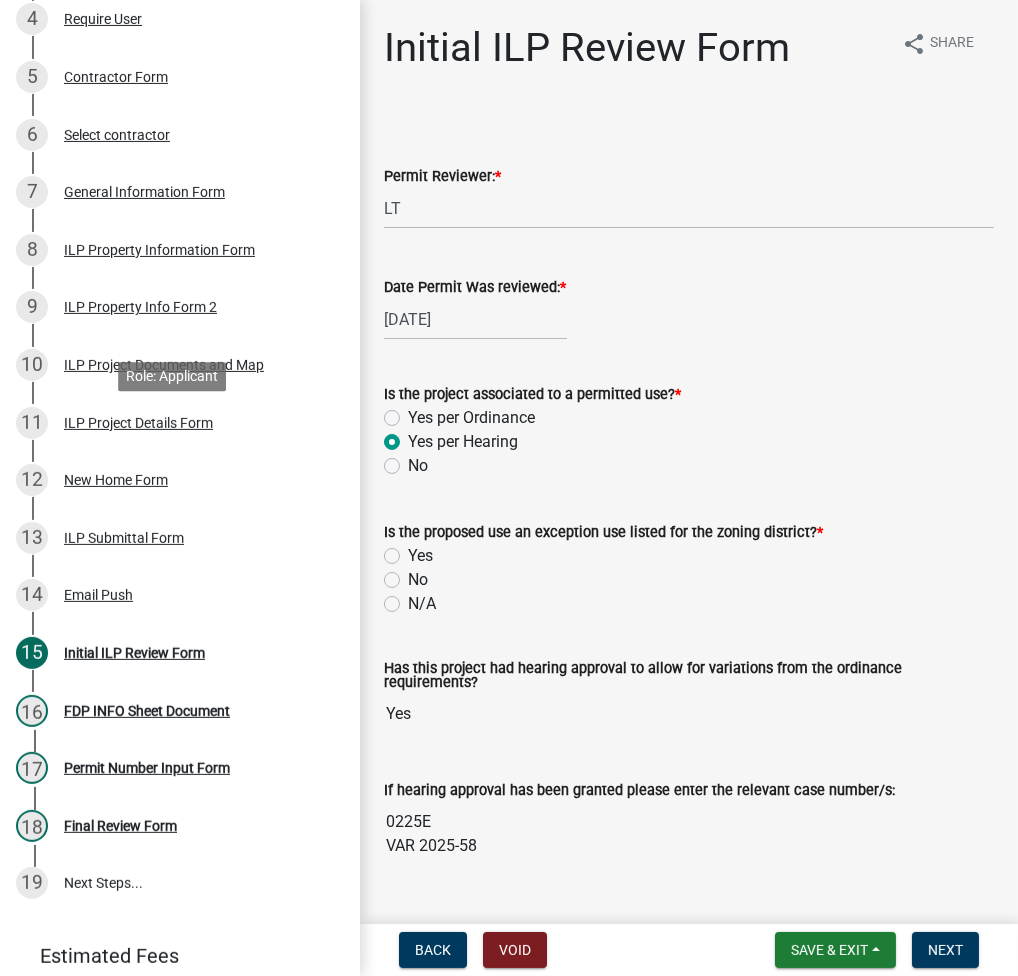 click on "ILP Project Details Form" at bounding box center (138, 423) 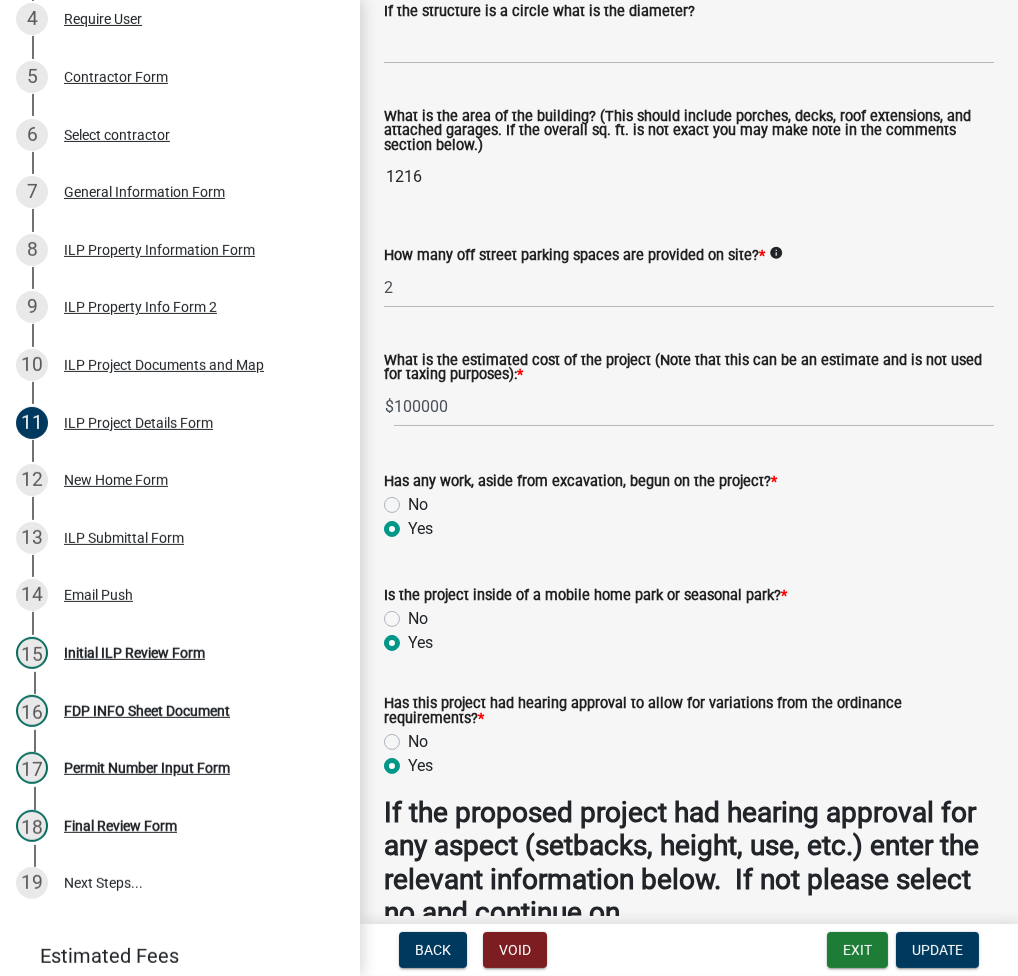scroll, scrollTop: 1937, scrollLeft: 0, axis: vertical 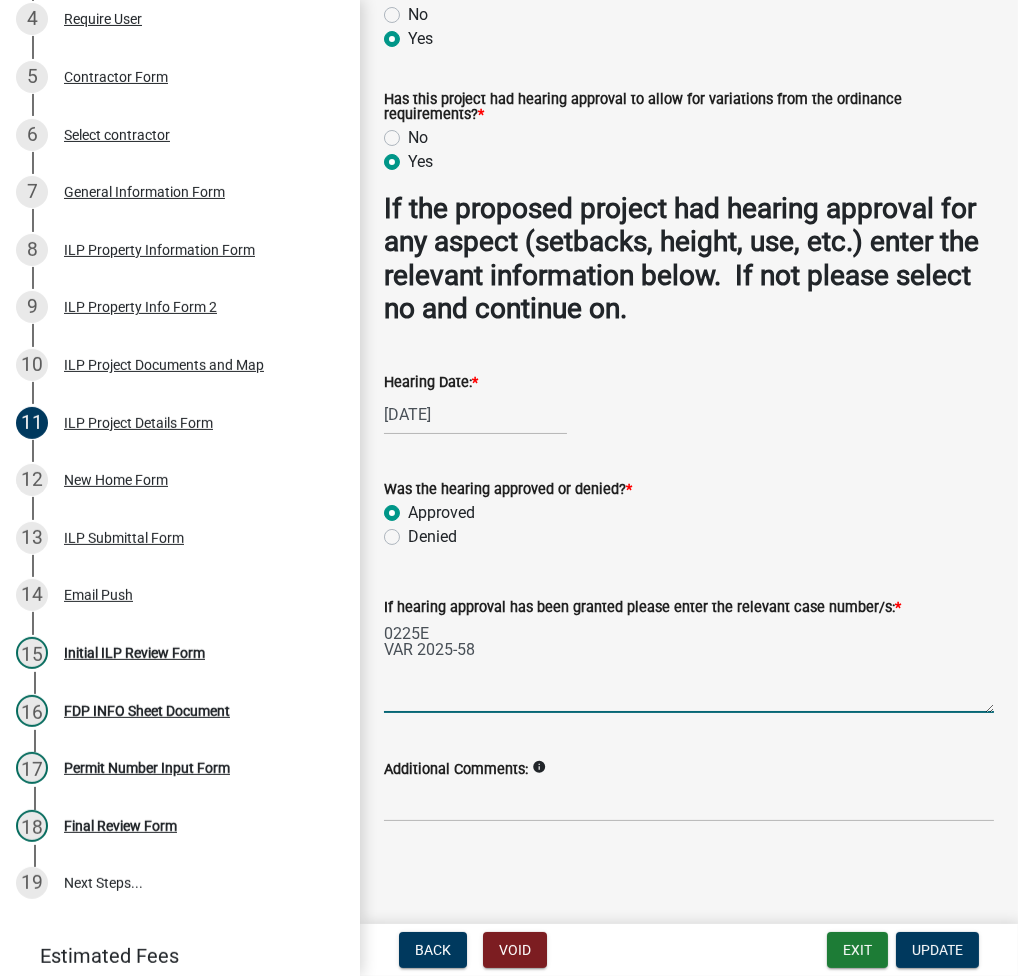click on "0225E
VAR 2025-58" at bounding box center [689, 666] 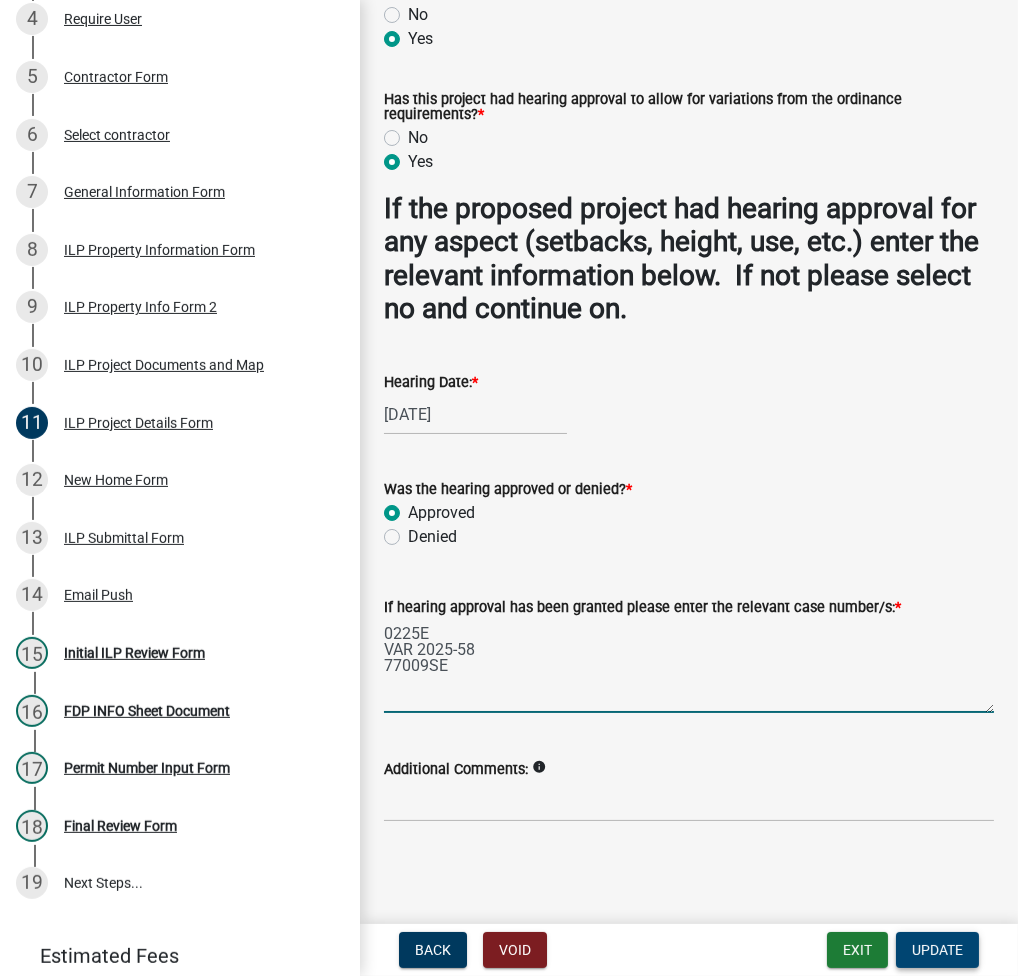 type on "0225E
VAR 2025-58
77009SE" 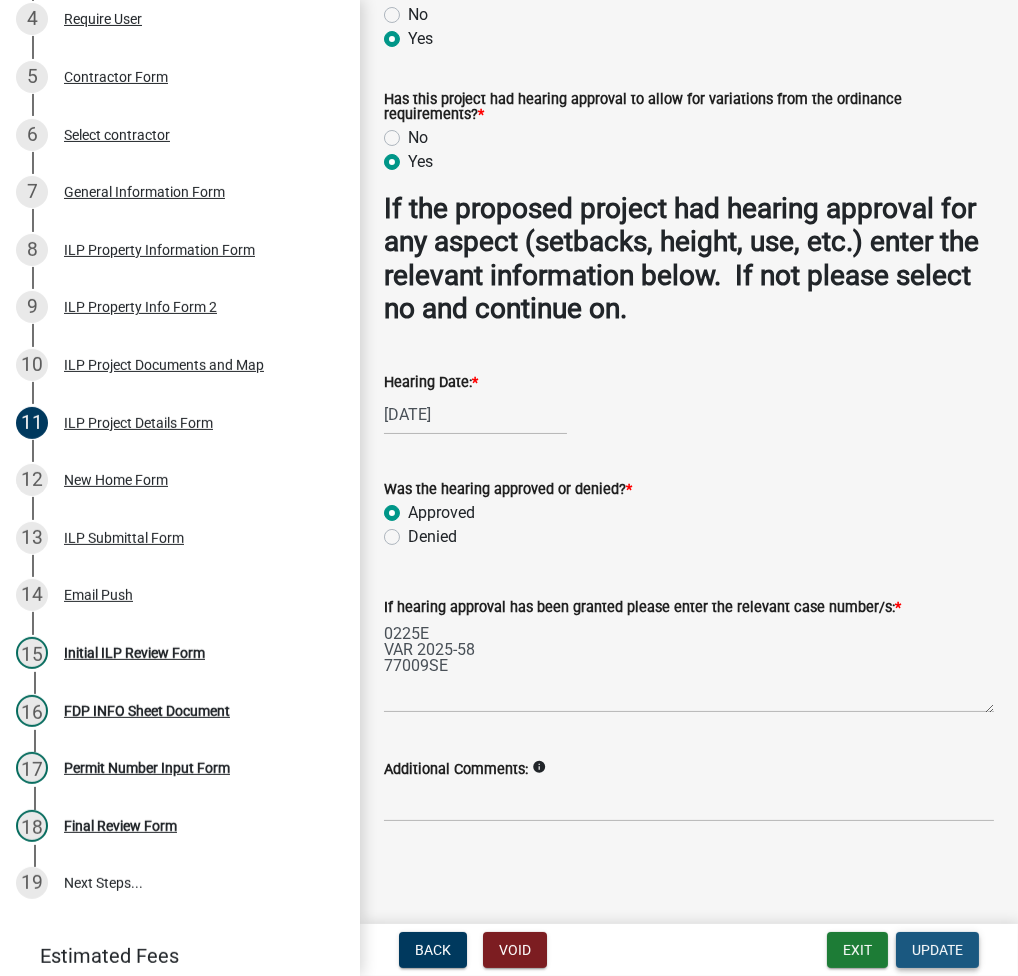 click on "Update" at bounding box center (937, 950) 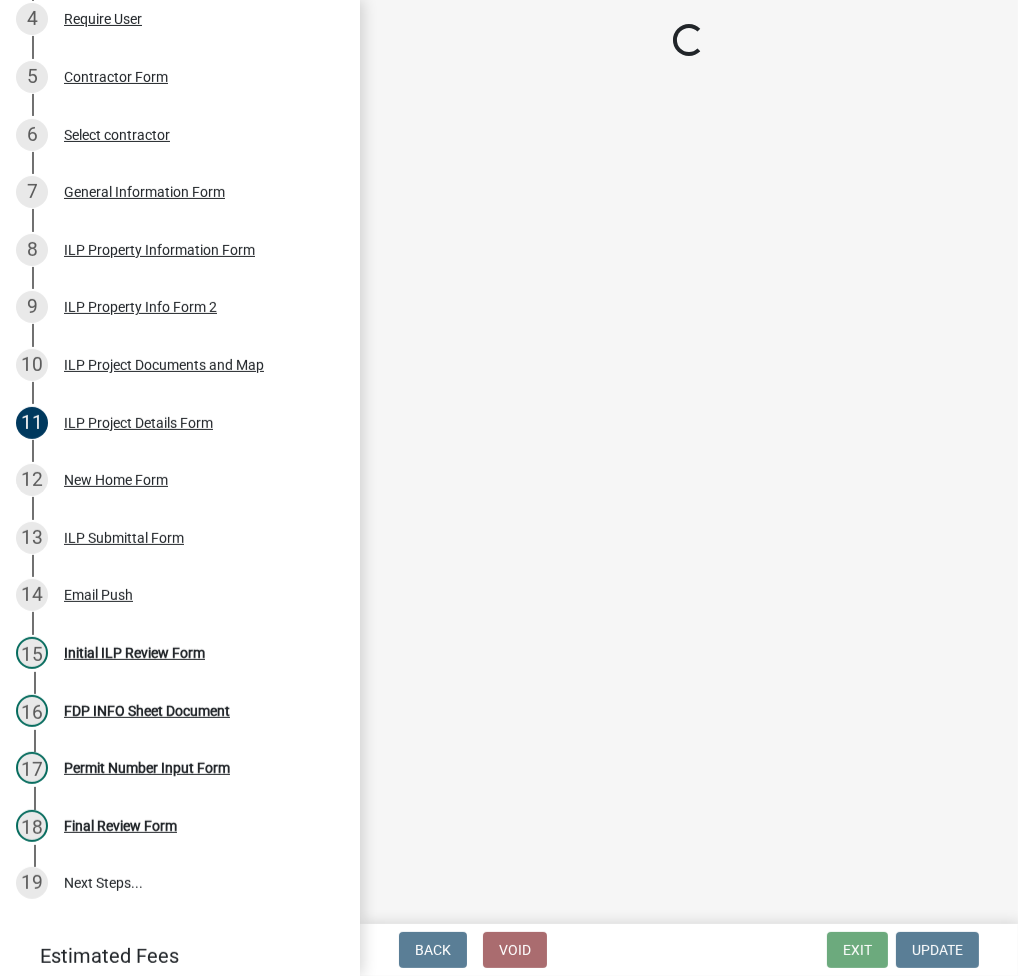 select on "fc758b50-acba-4166-9f24-5248f0f78016" 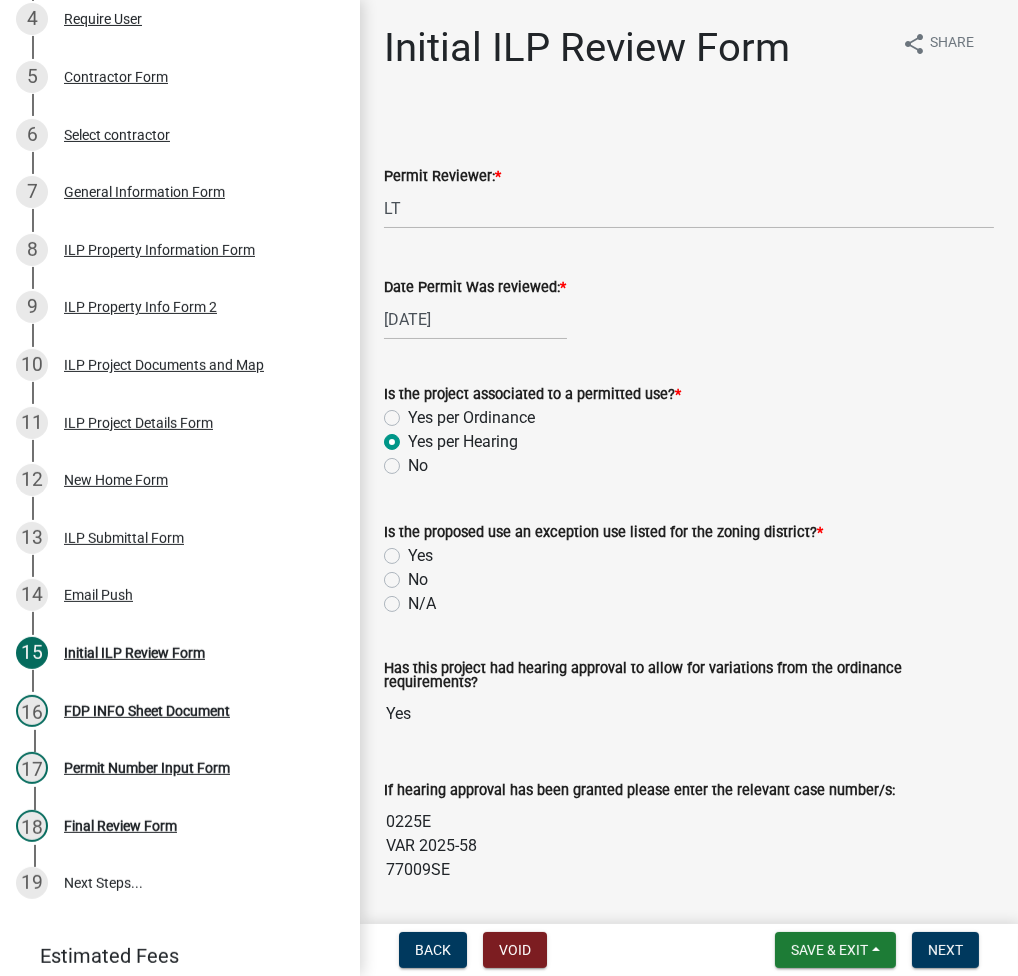 click on "Yes" 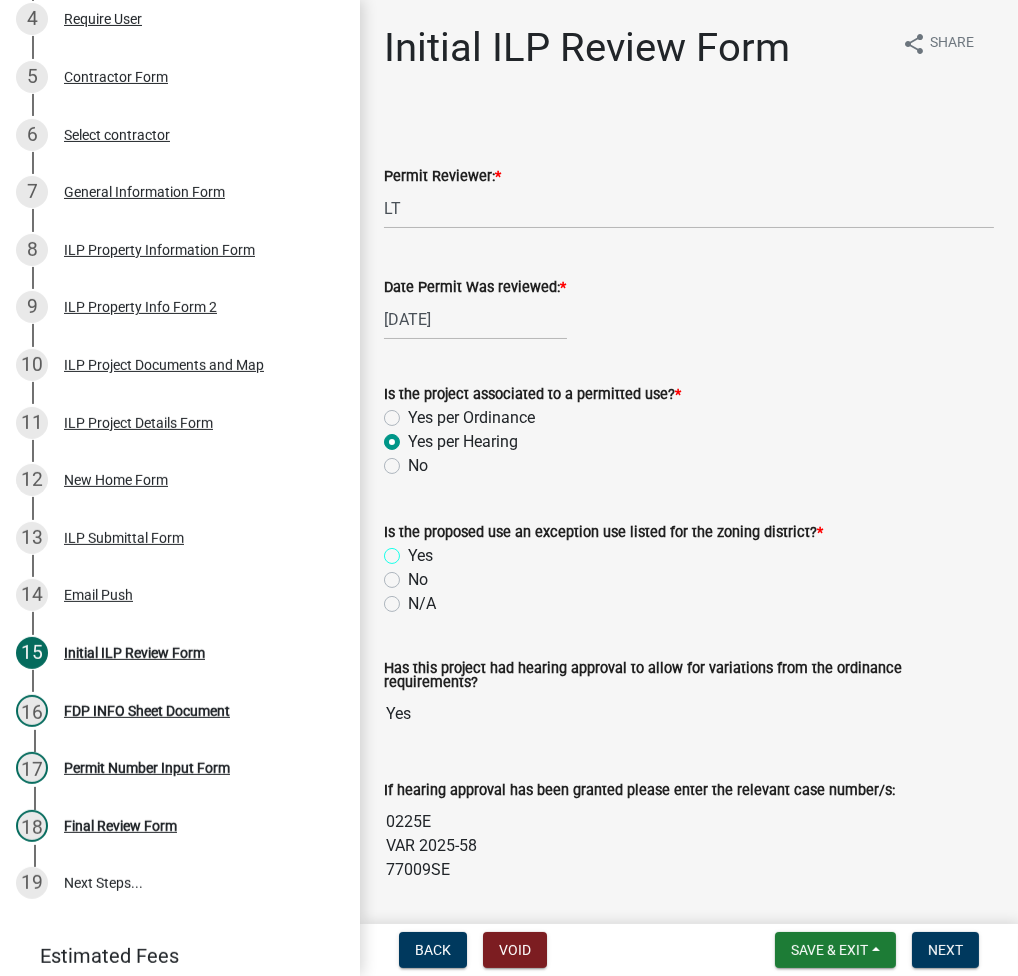 click on "Yes" at bounding box center (414, 550) 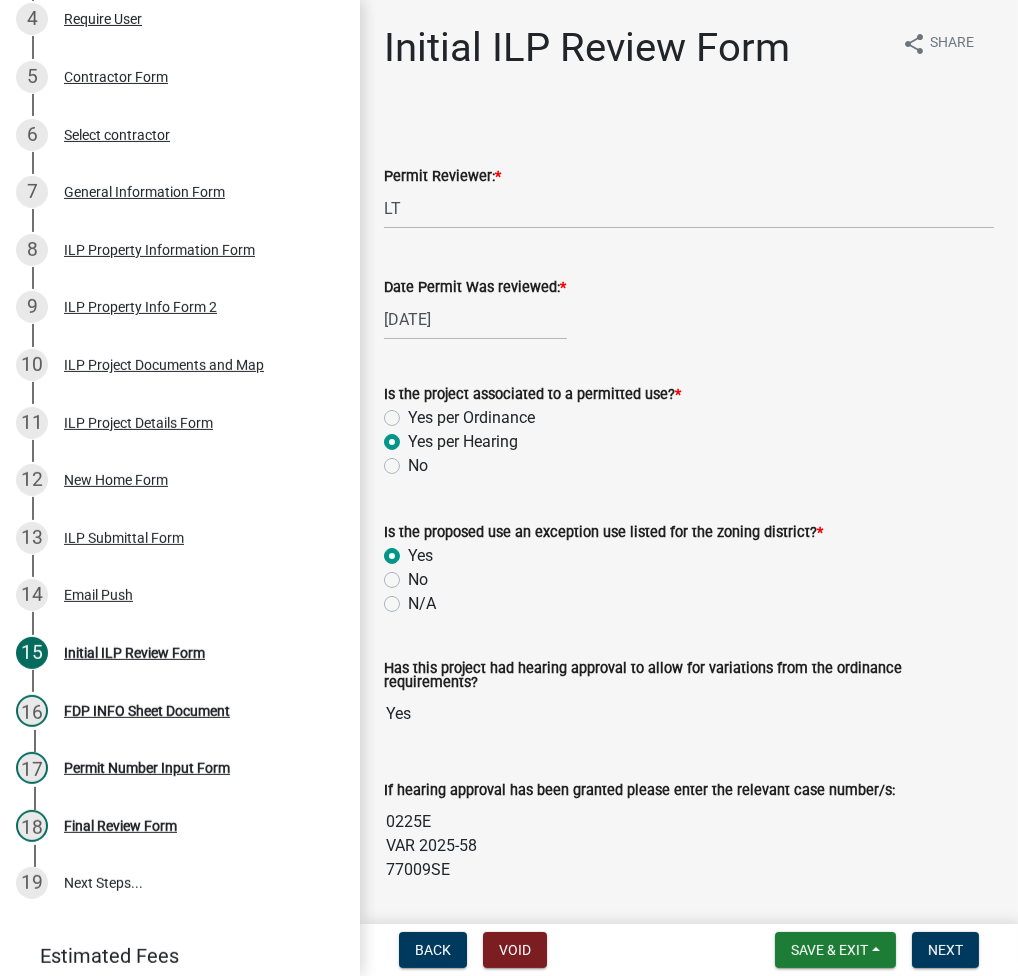 radio on "true" 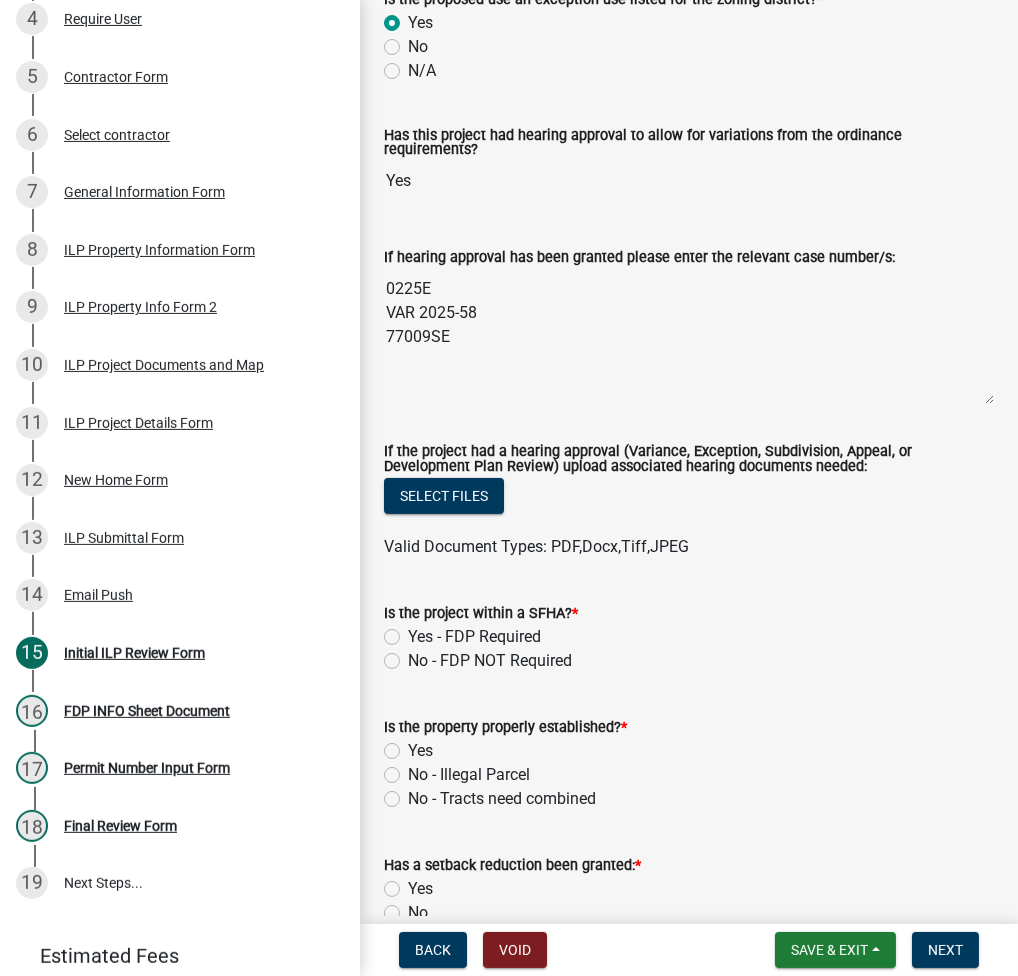 scroll, scrollTop: 800, scrollLeft: 0, axis: vertical 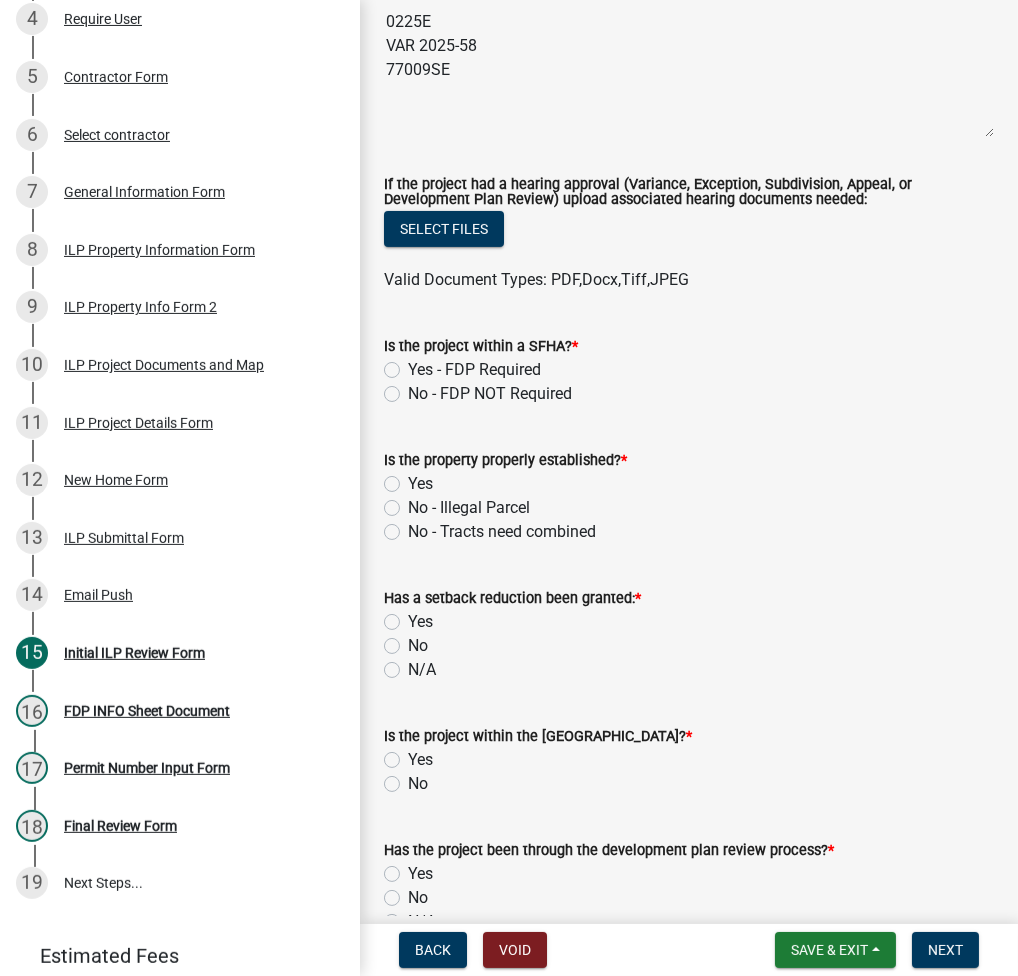 click on "No - FDP NOT Required" 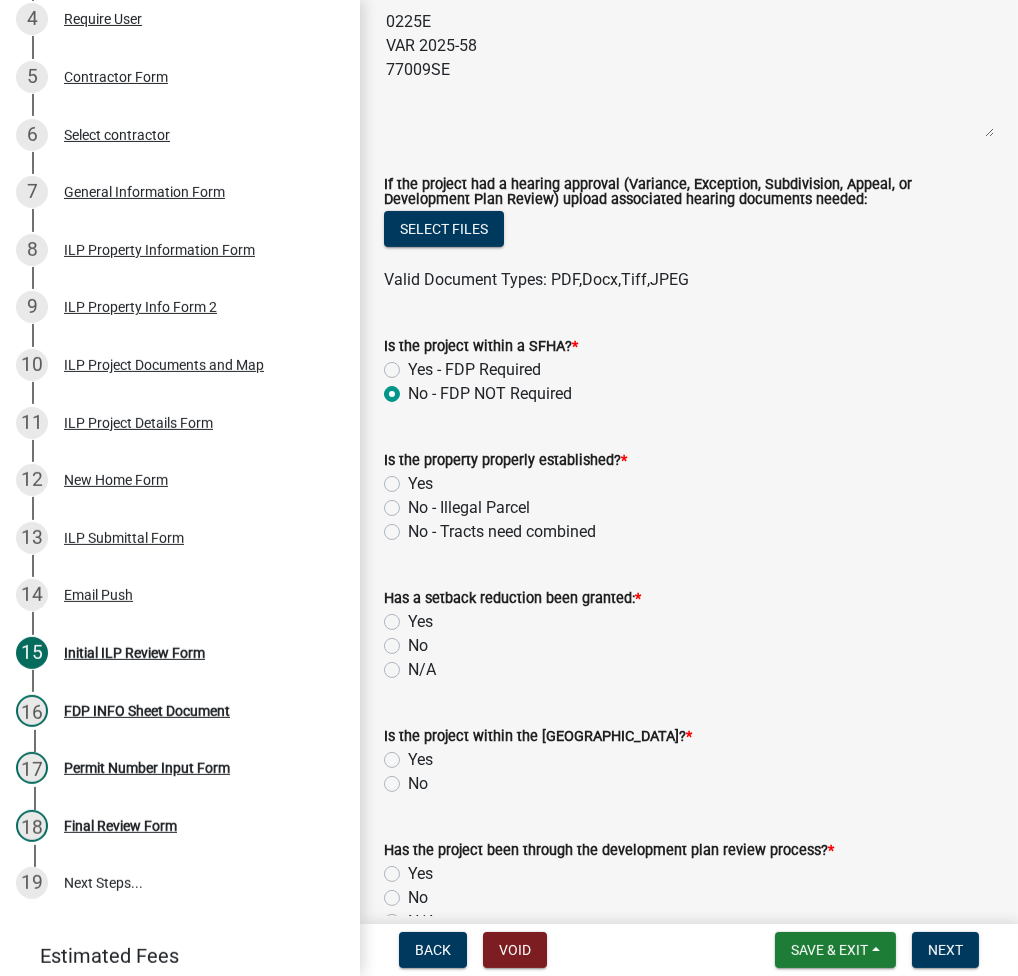 radio on "true" 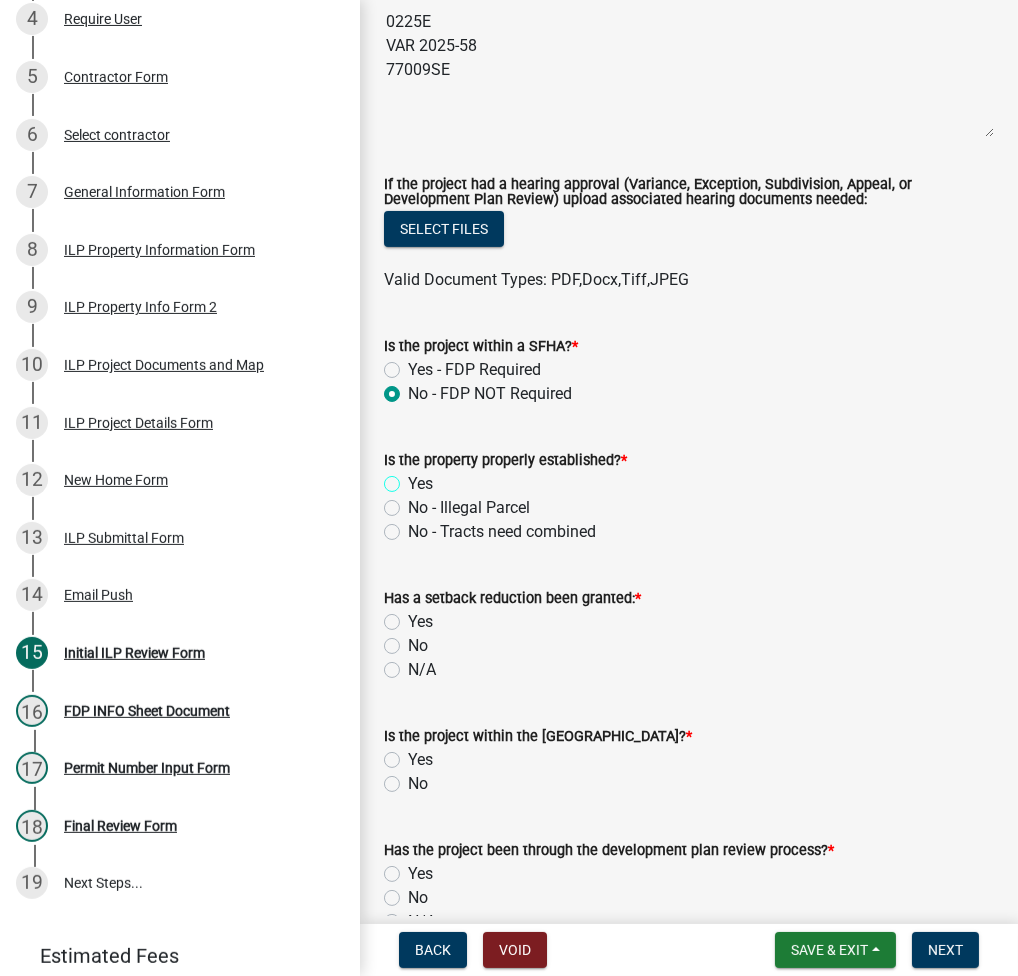 click on "Yes" at bounding box center [414, 478] 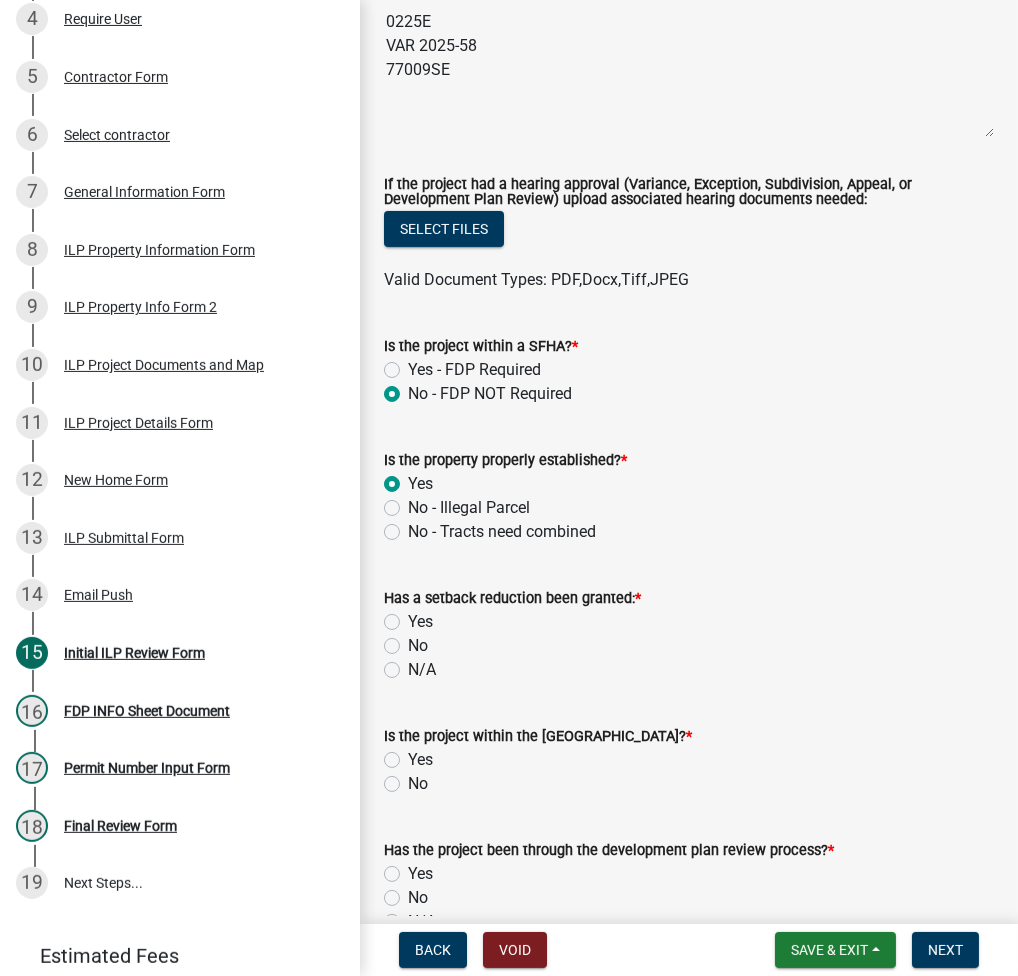 radio on "true" 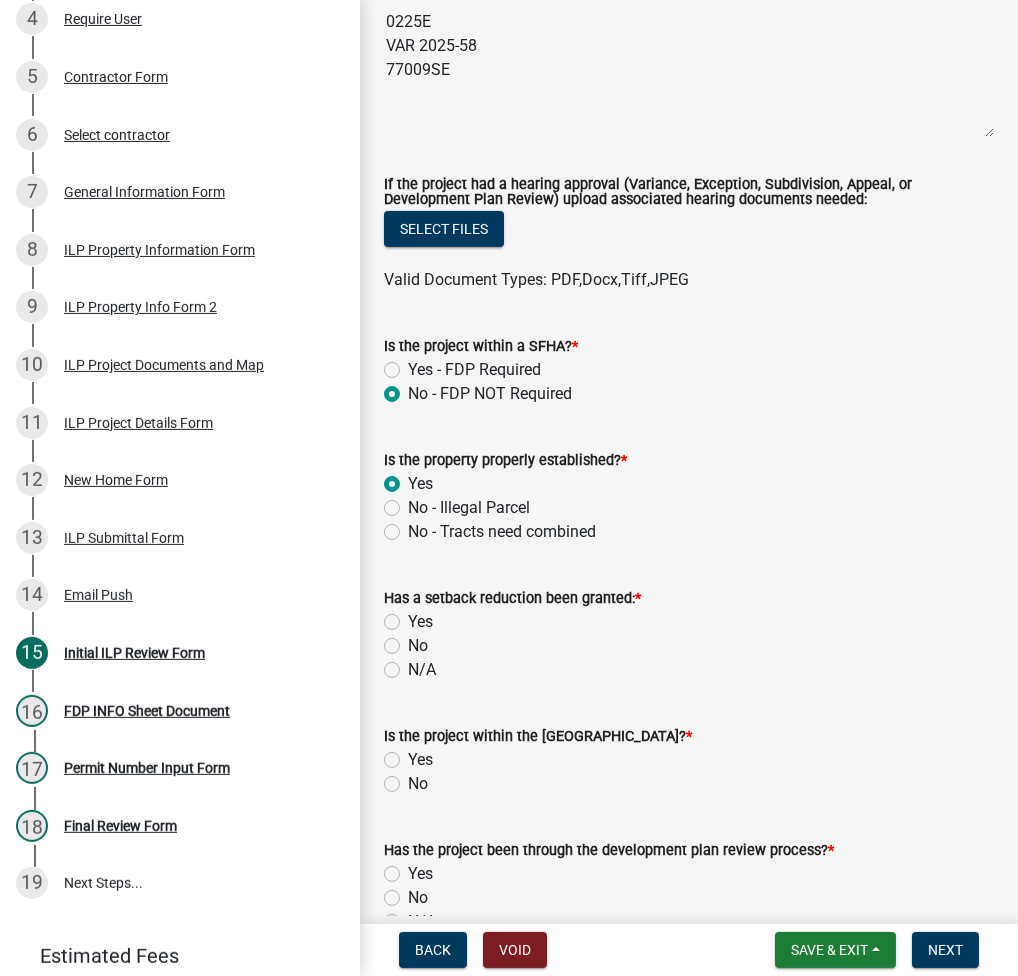 click on "N/A" 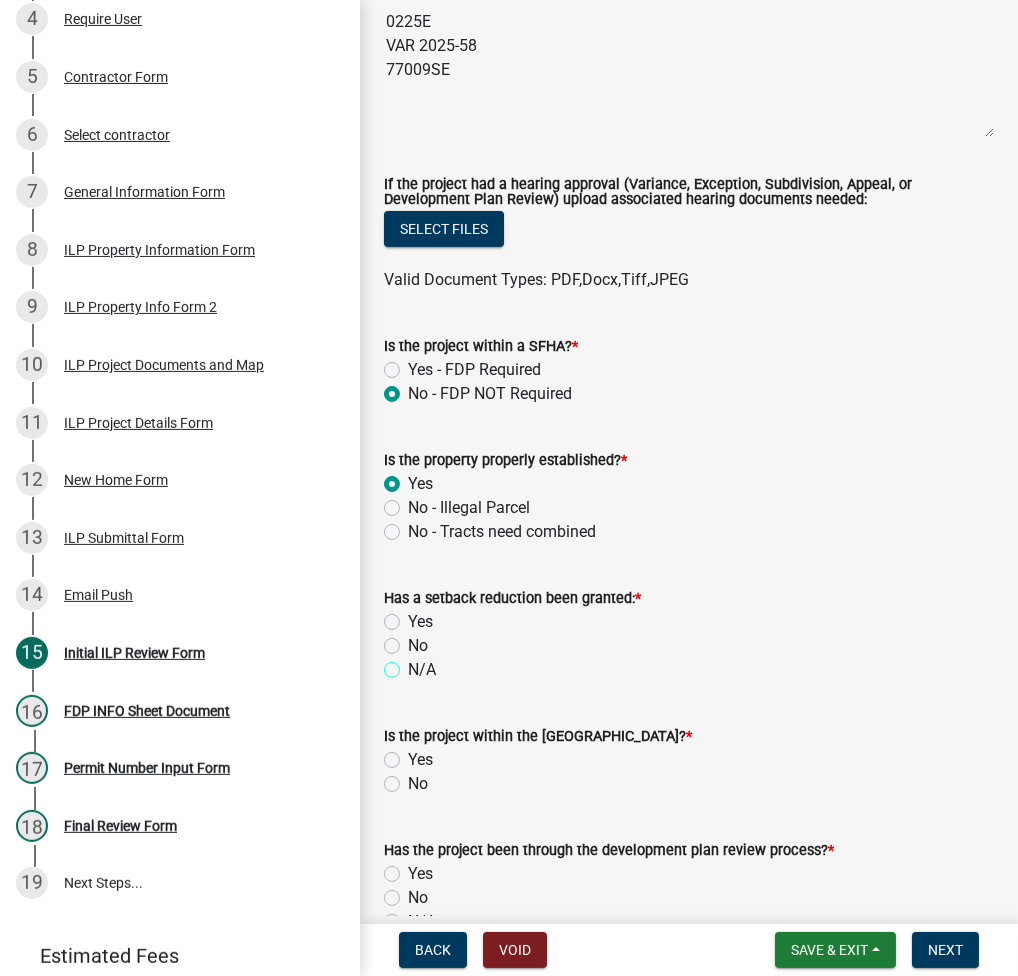 click on "N/A" at bounding box center (414, 664) 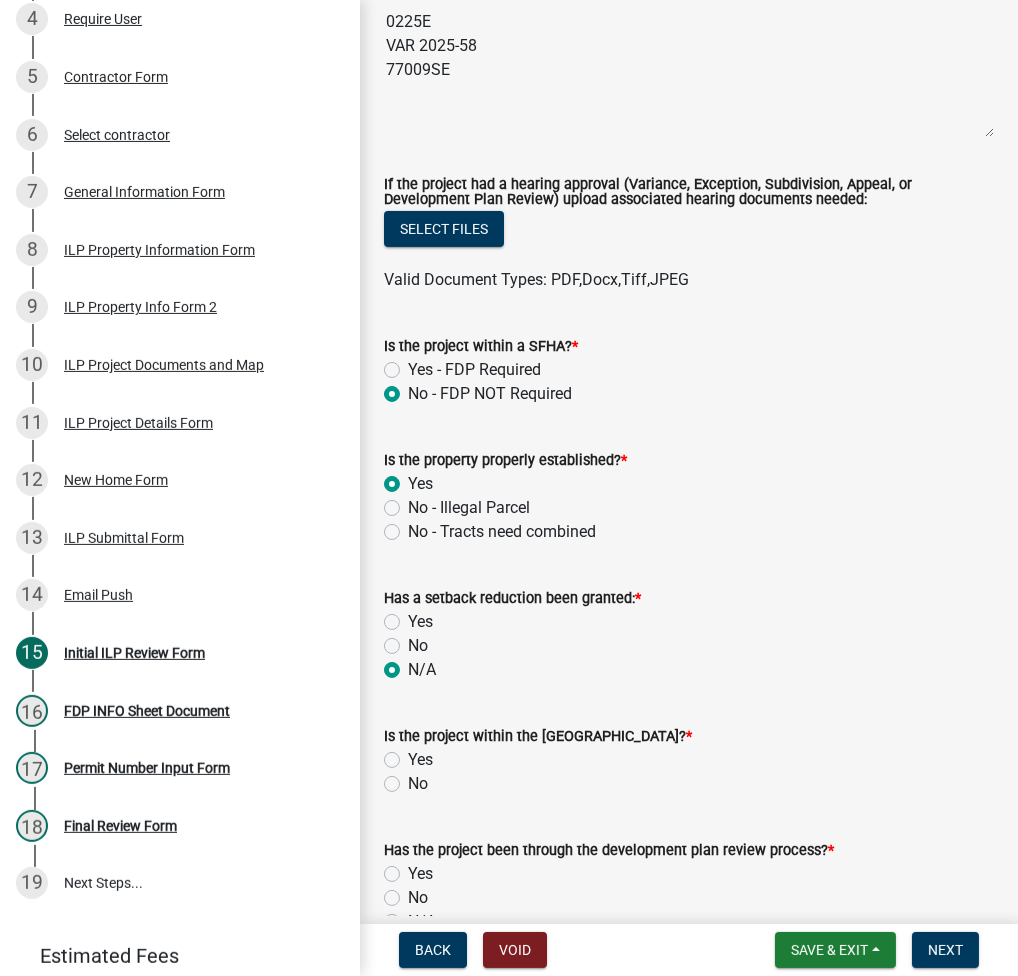 radio on "true" 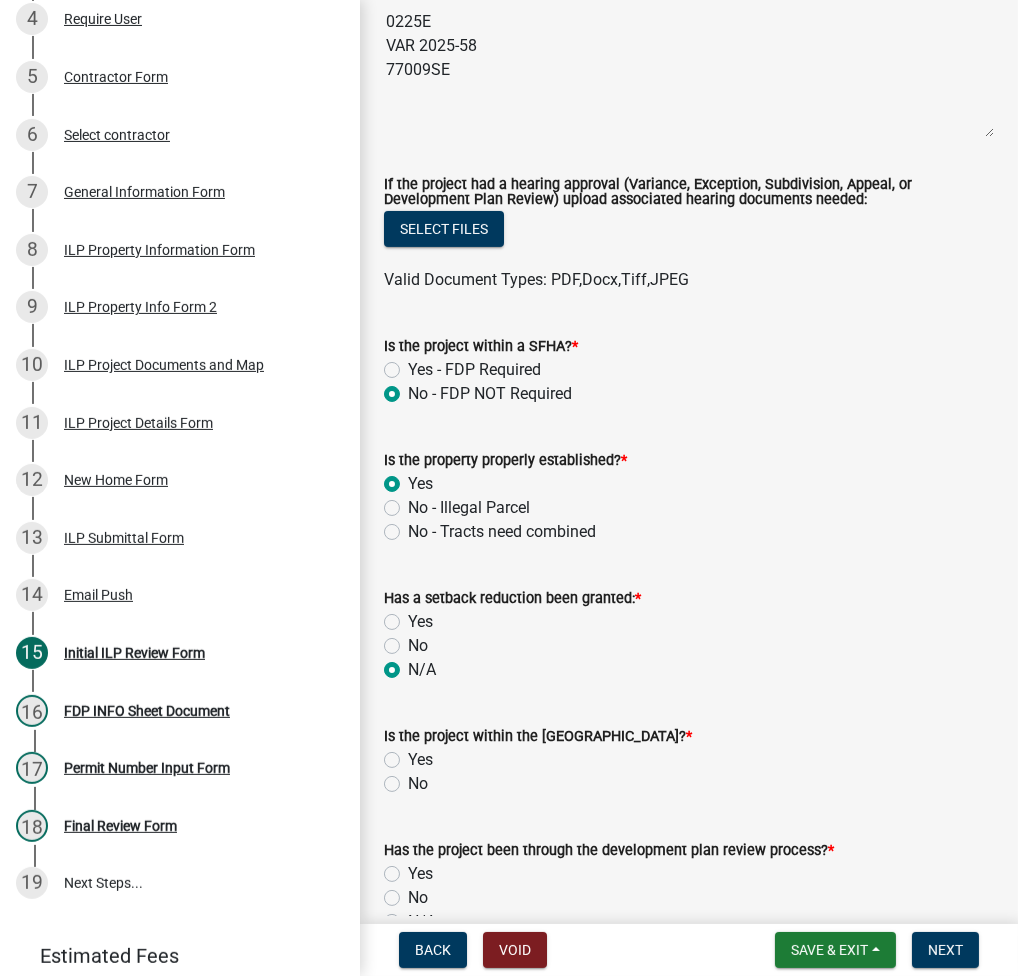 click on "No" 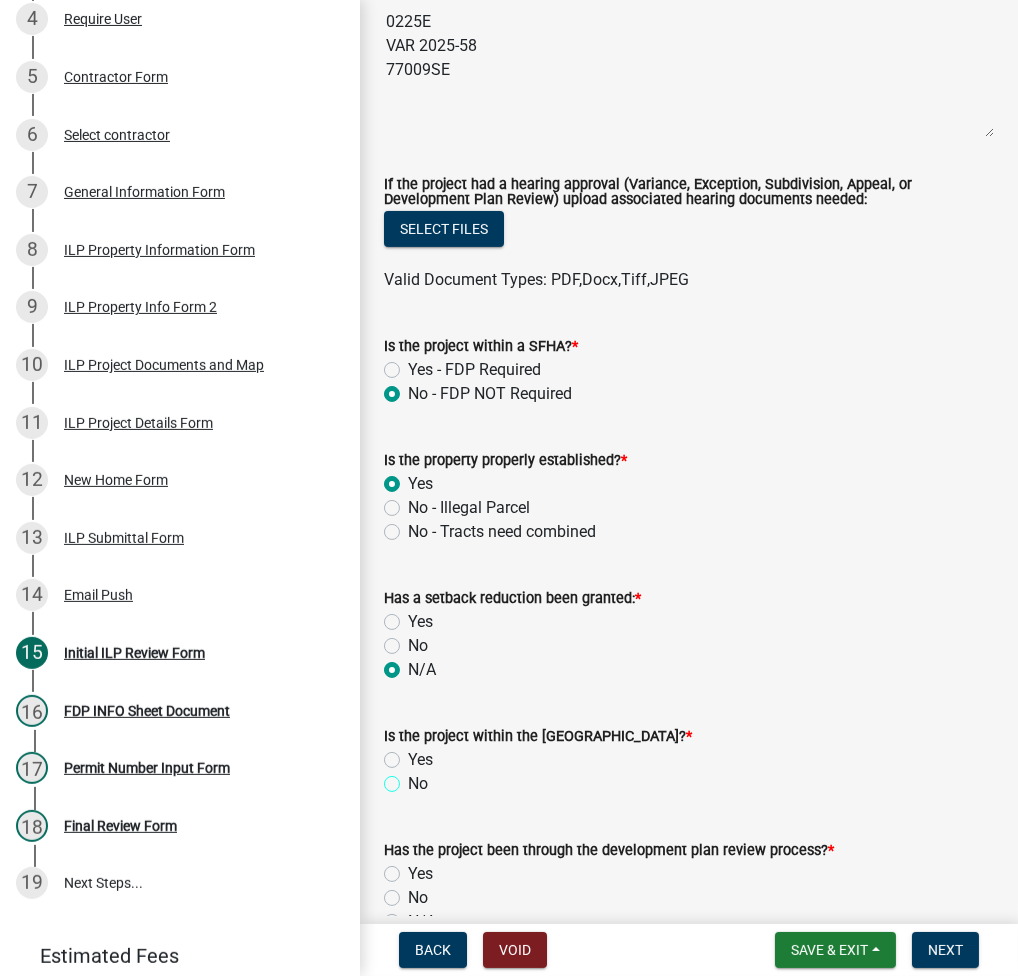 click on "No" at bounding box center (414, 778) 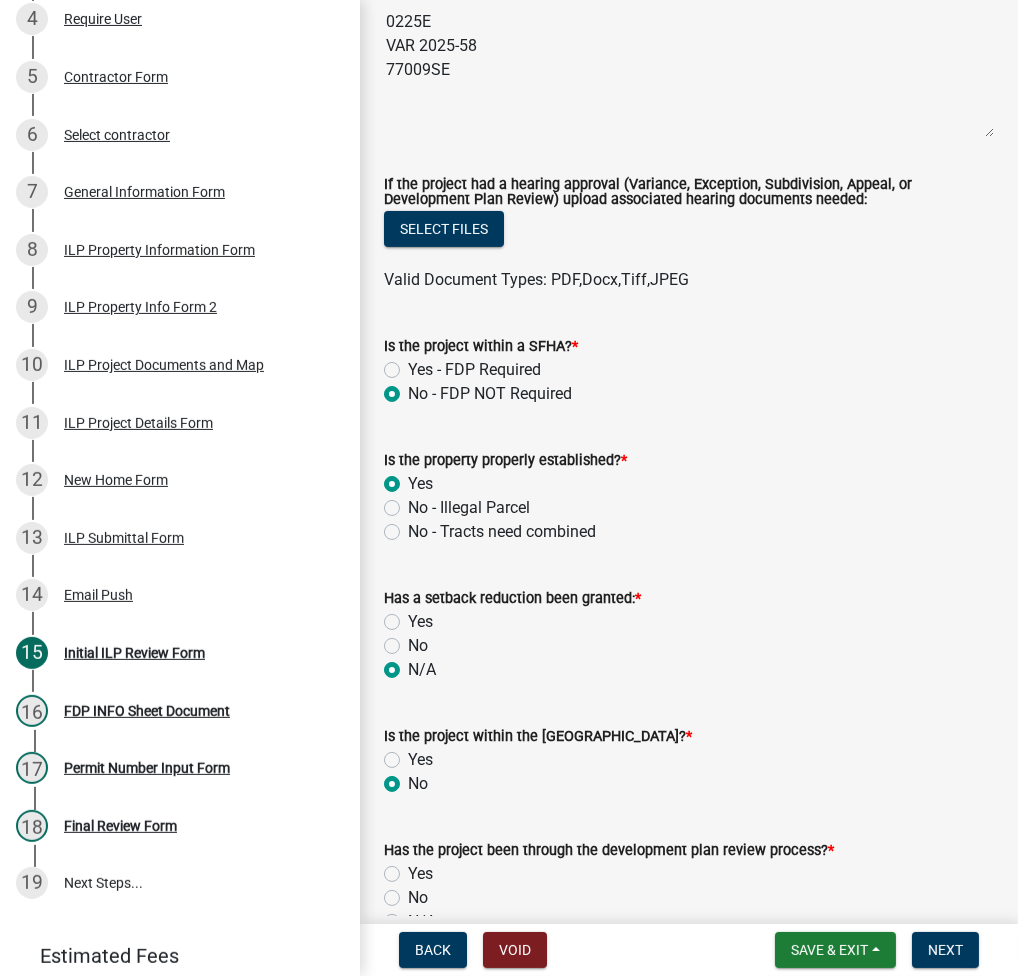 radio on "true" 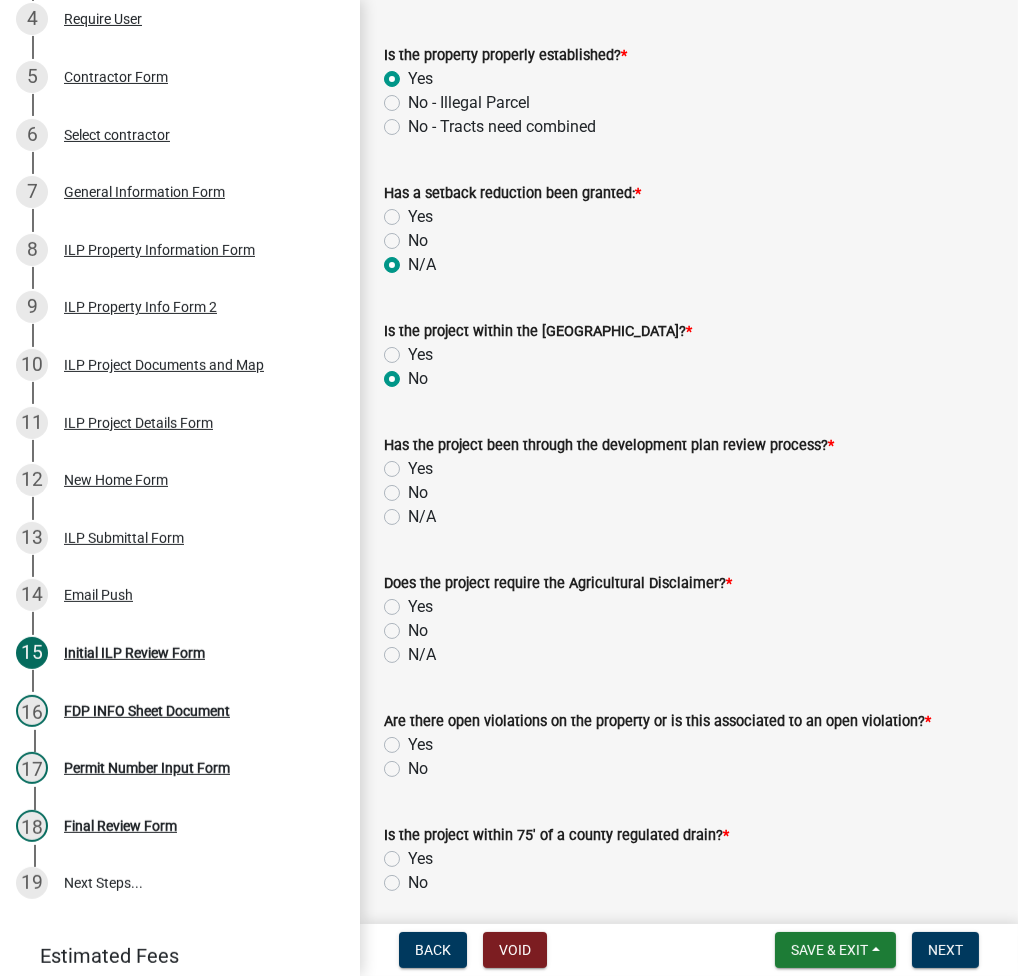 scroll, scrollTop: 1333, scrollLeft: 0, axis: vertical 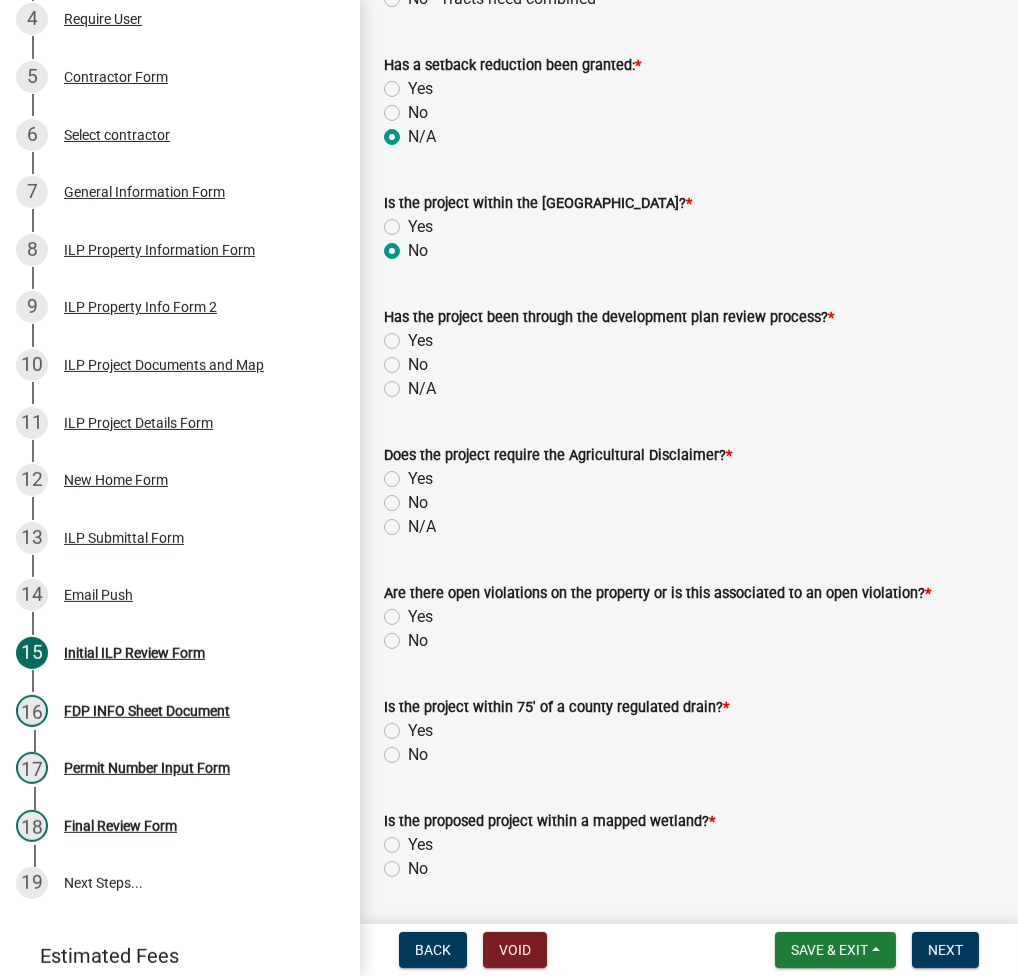 click on "N/A" 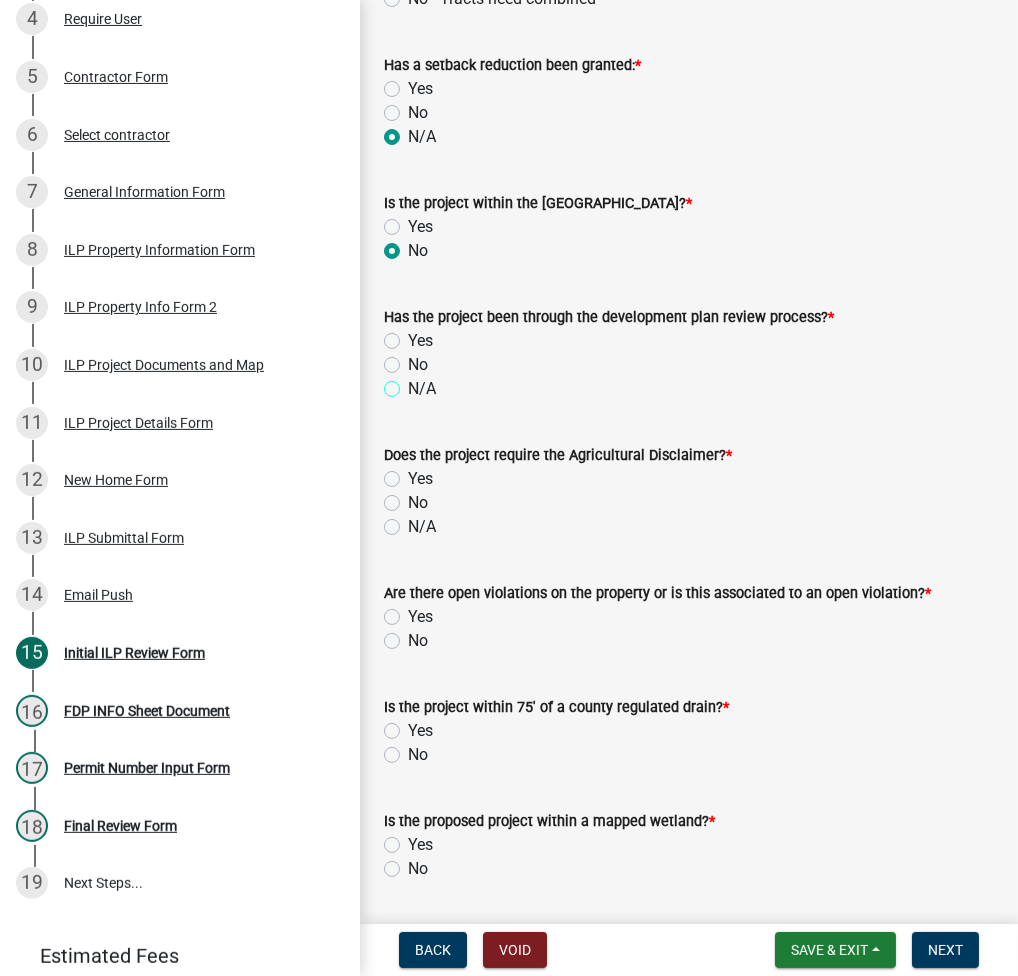 click on "N/A" at bounding box center [414, 383] 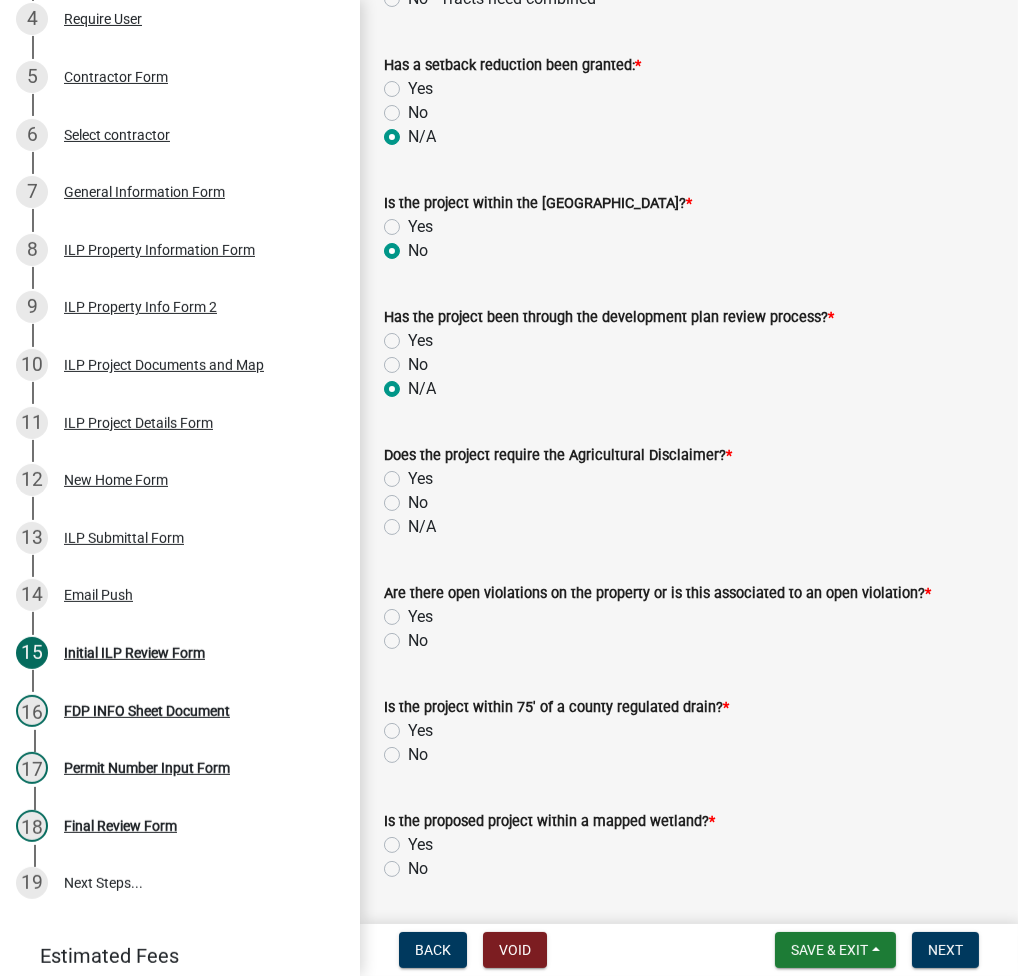 radio on "true" 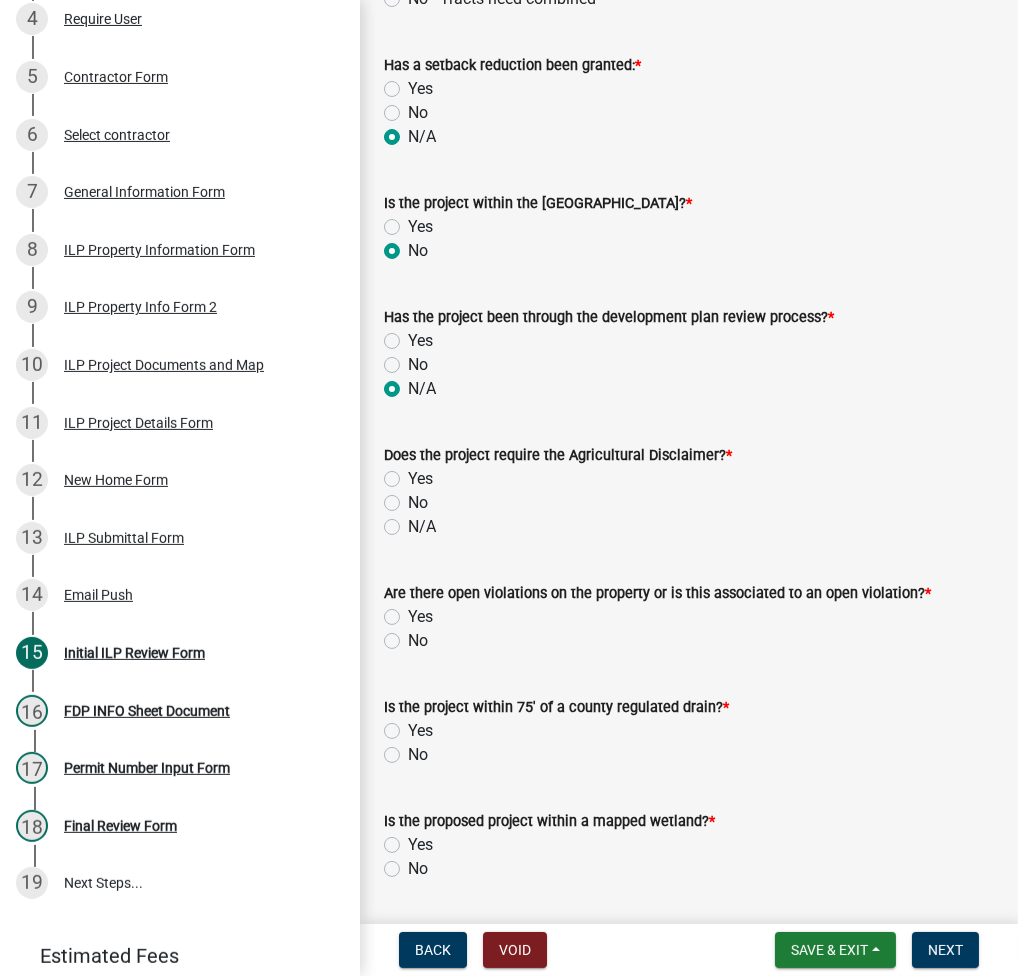 click on "N/A" 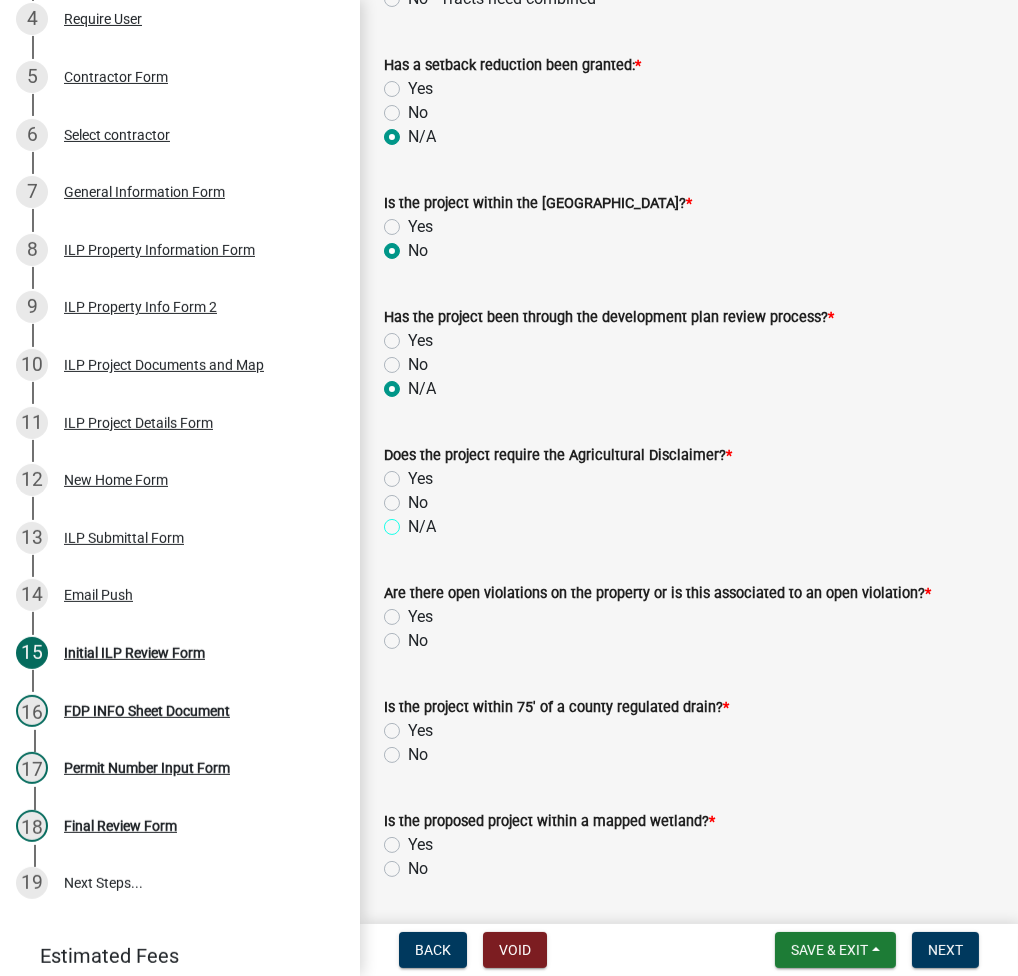 click on "N/A" at bounding box center (414, 521) 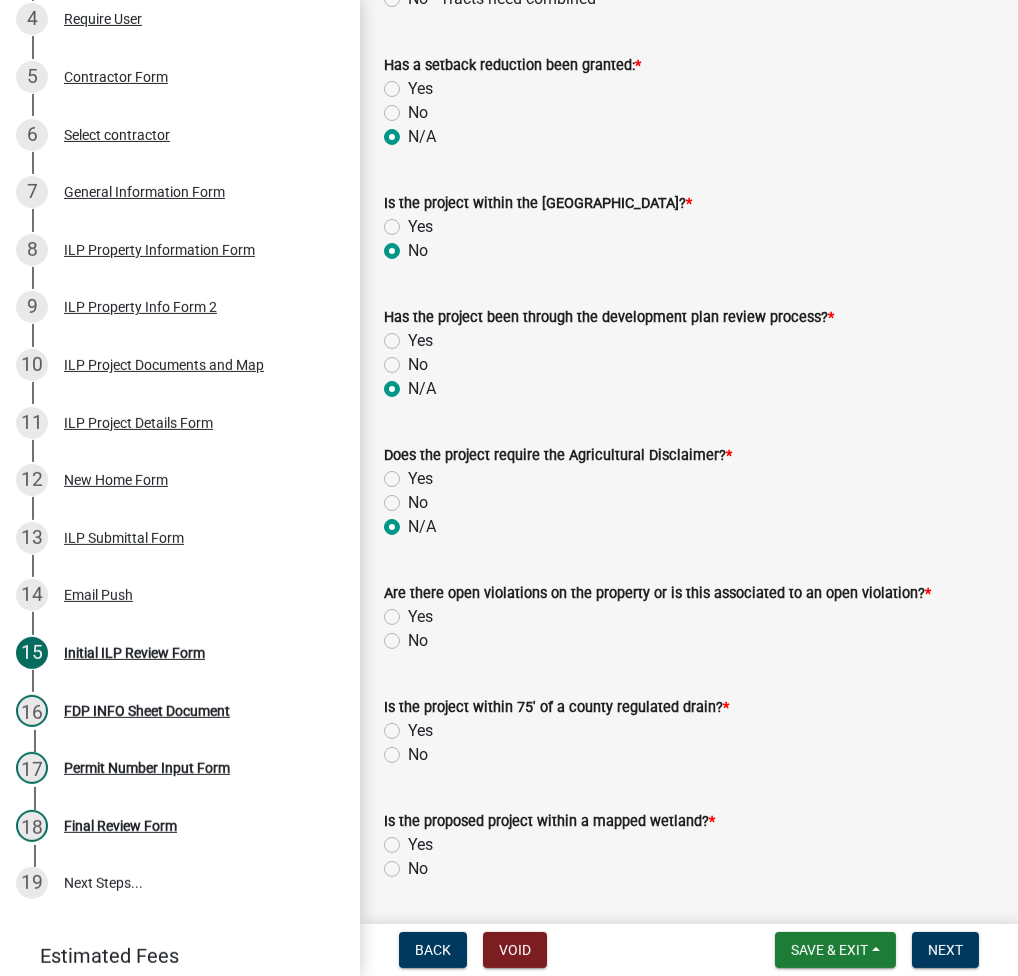 radio on "true" 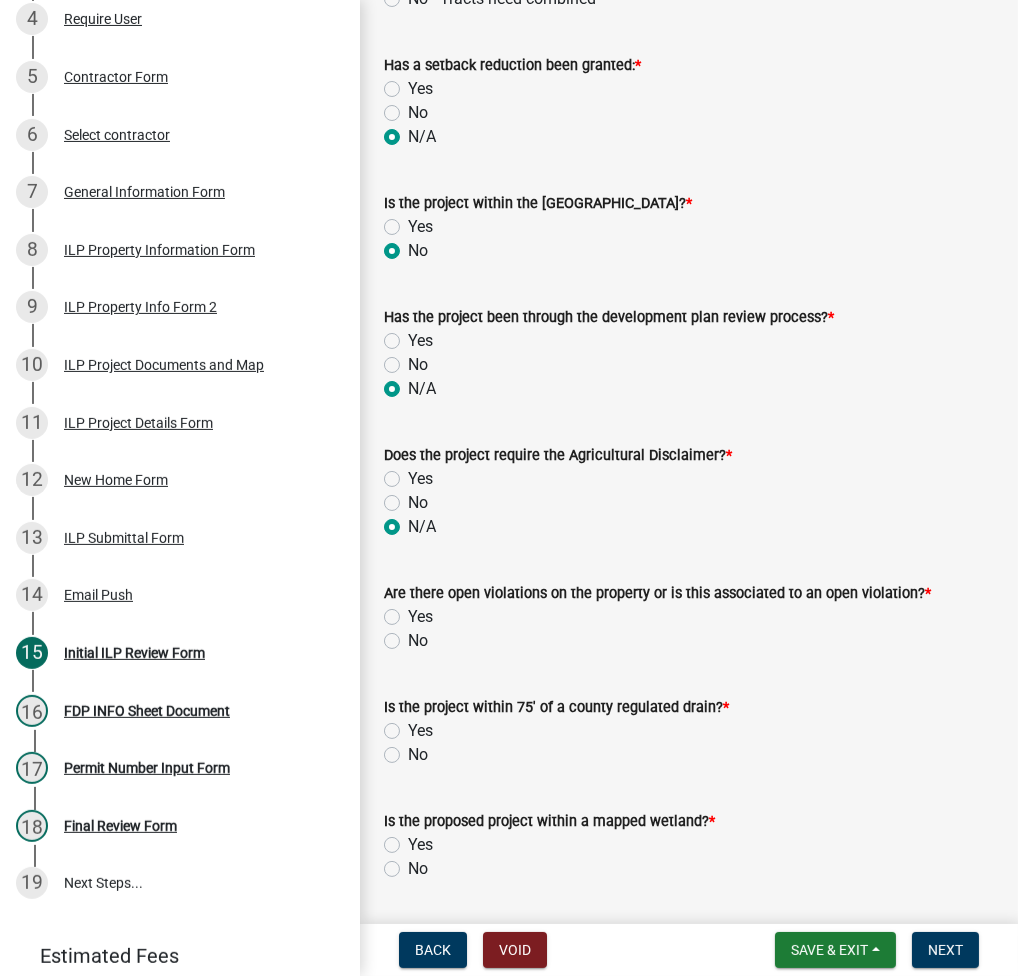 click on "No" 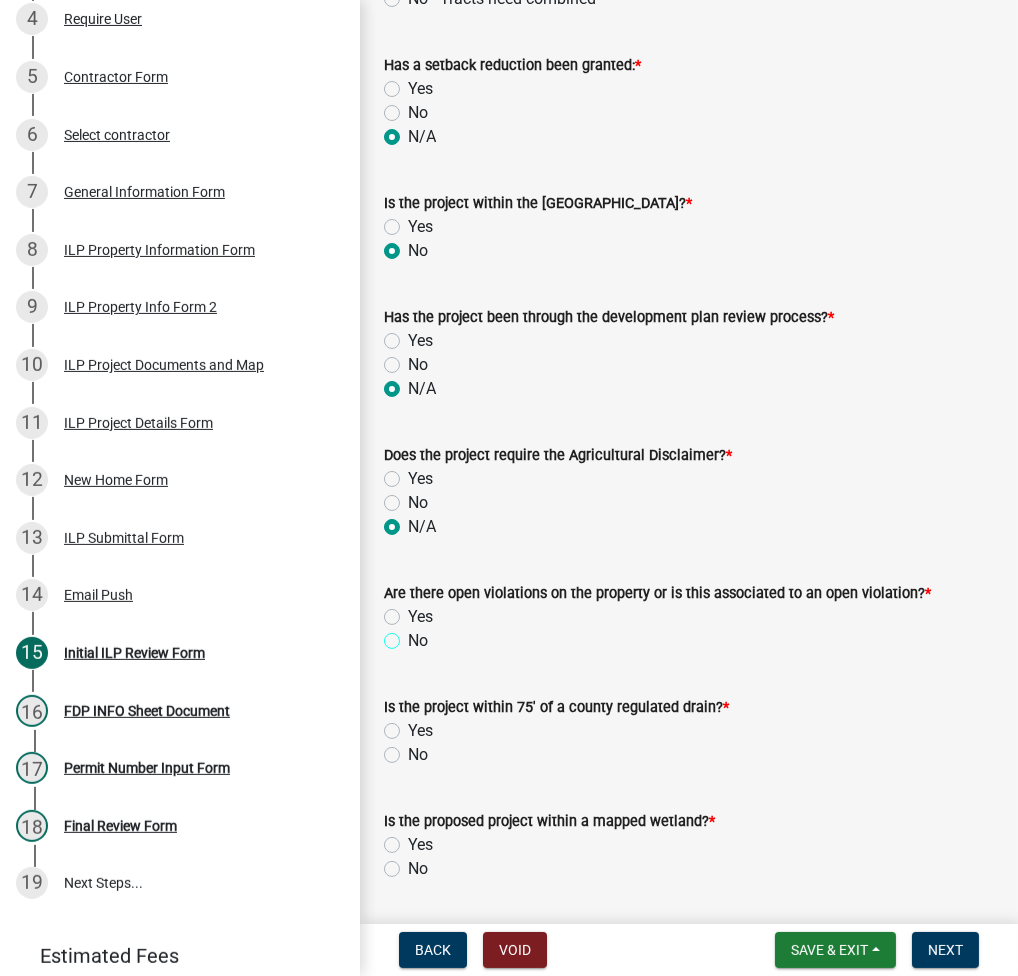 click on "No" at bounding box center [414, 635] 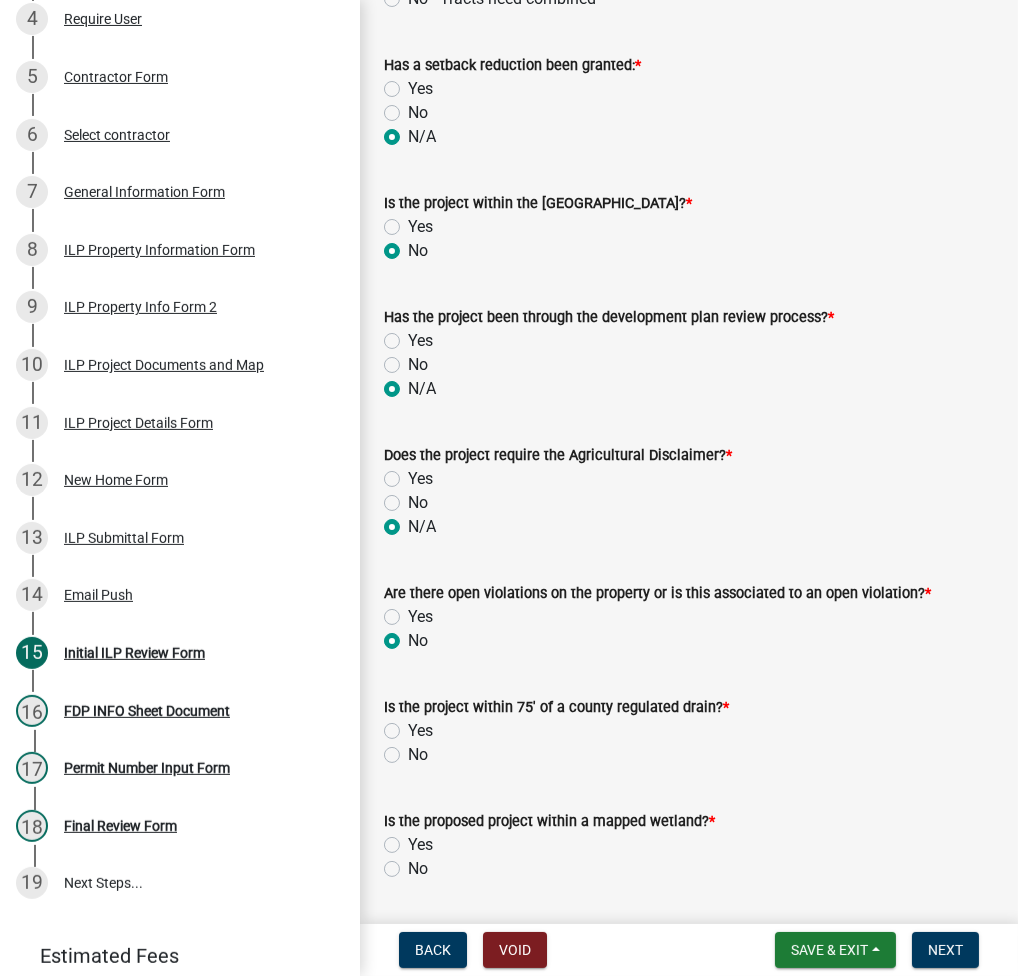 radio on "true" 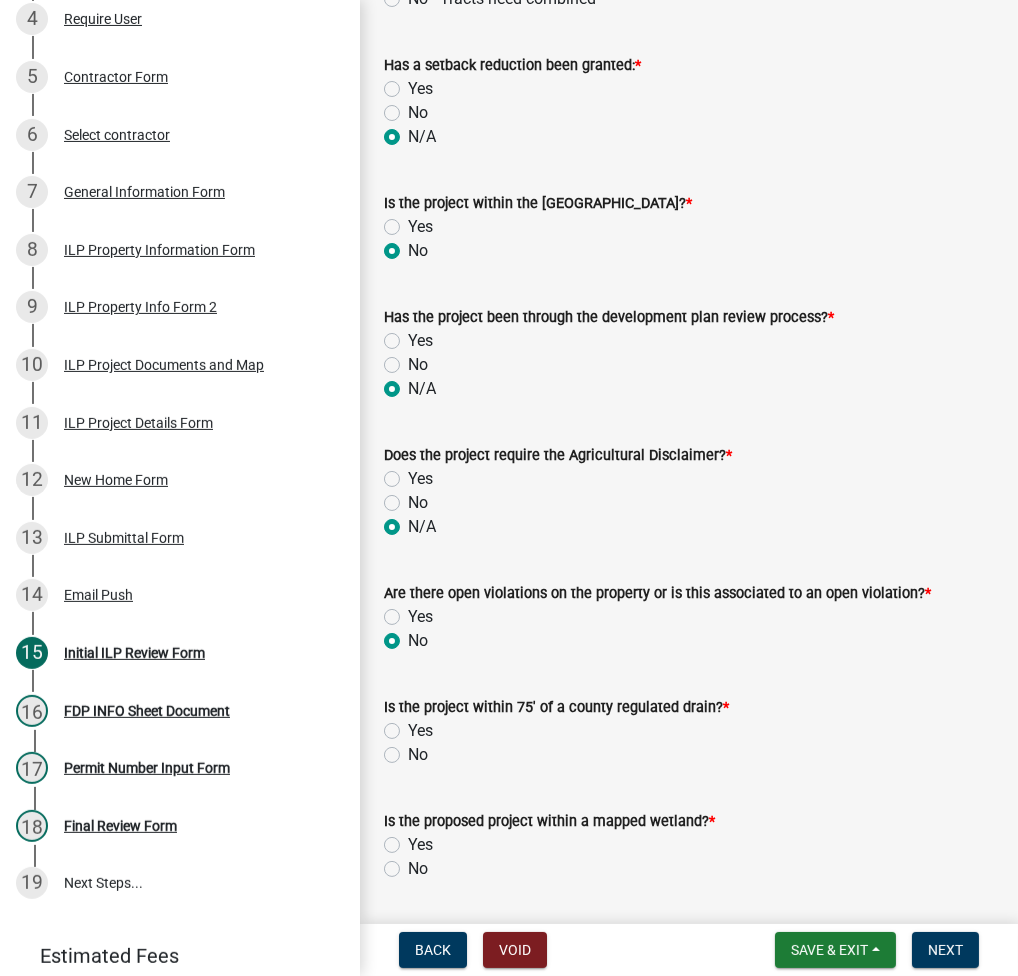 click on "No" 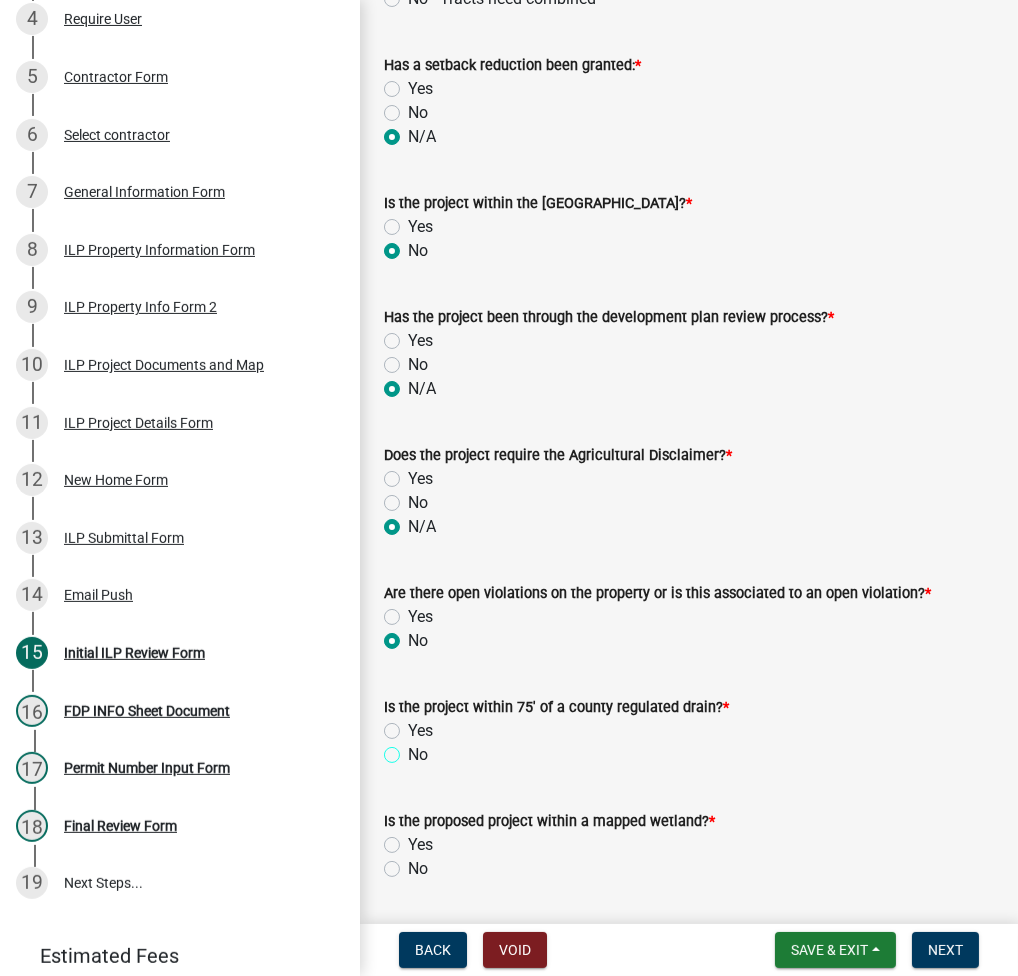 click on "No" at bounding box center [414, 749] 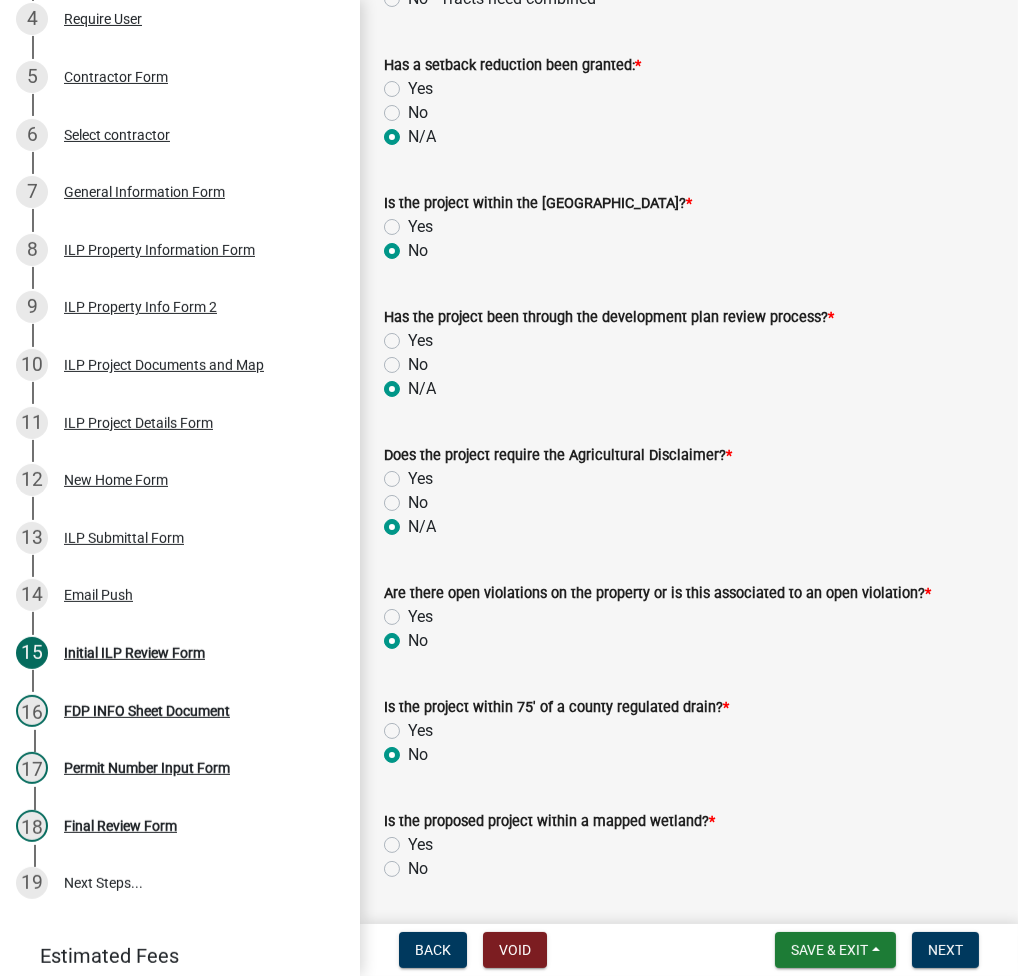 radio on "true" 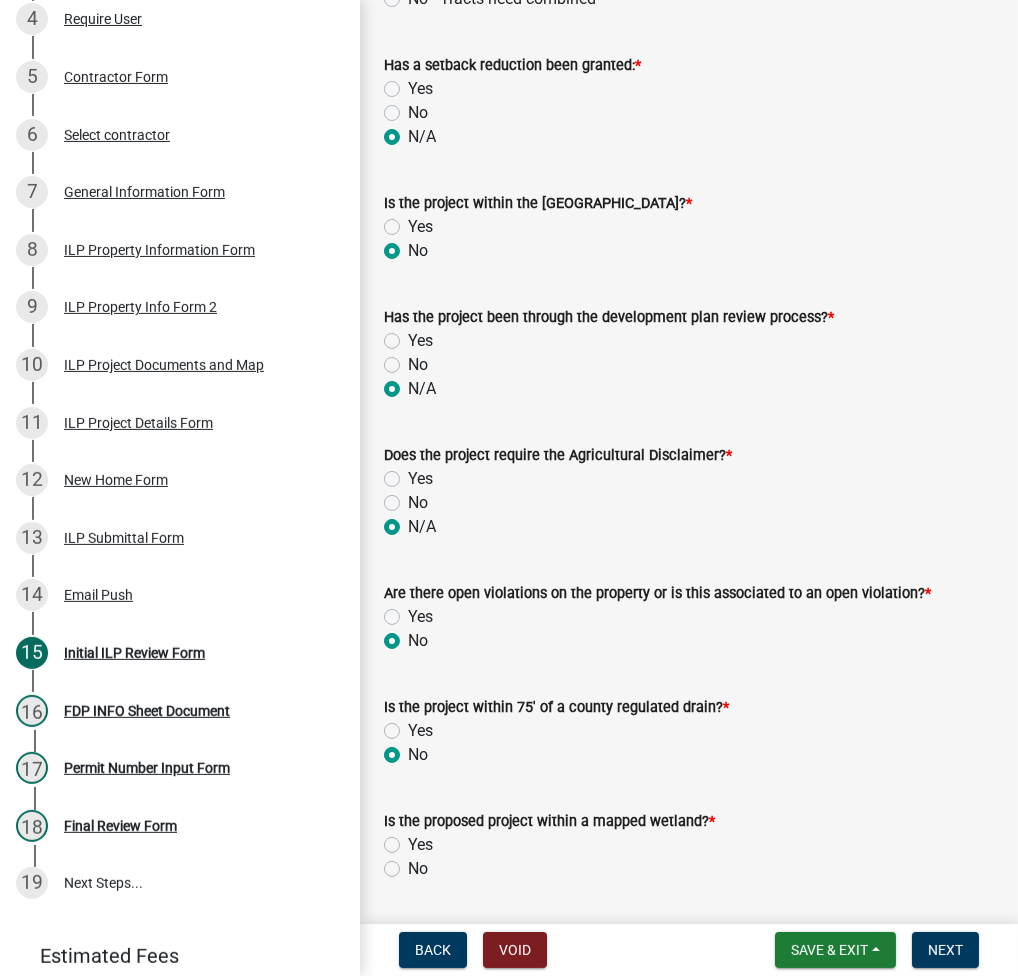 click on "No" 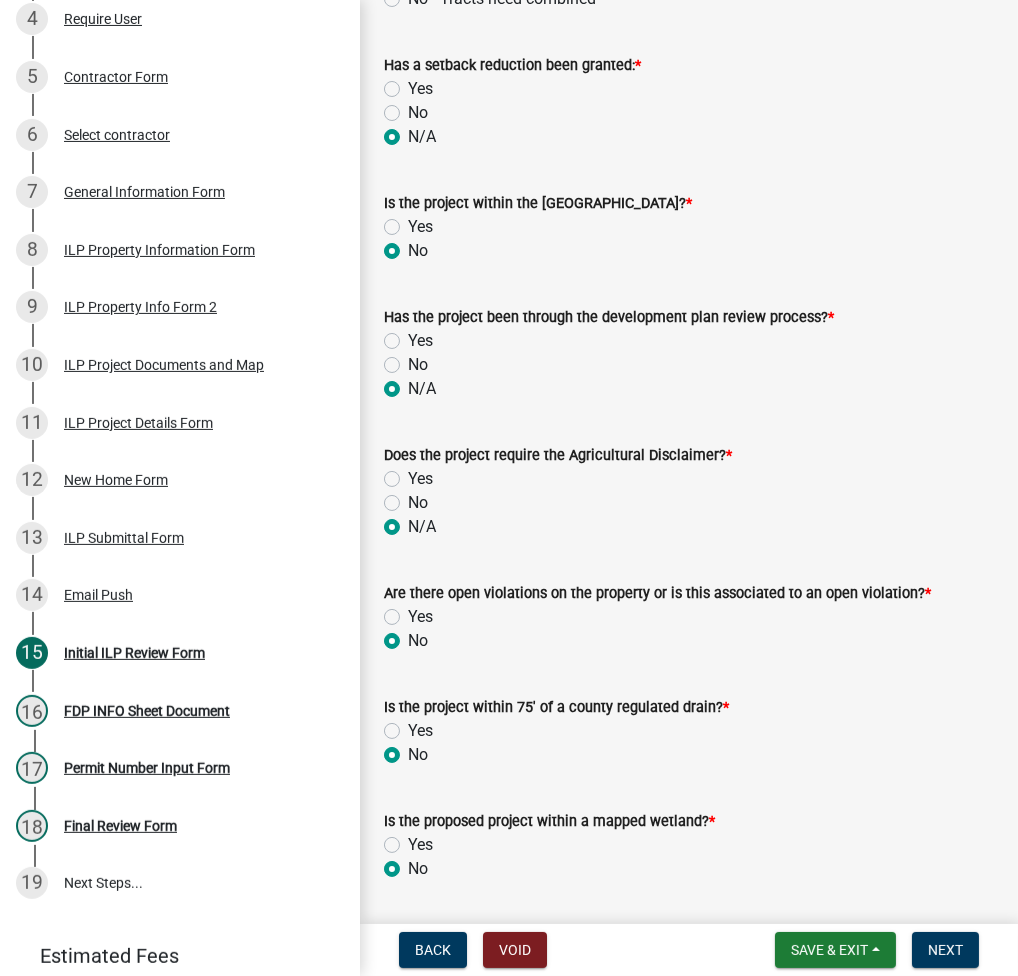 radio on "true" 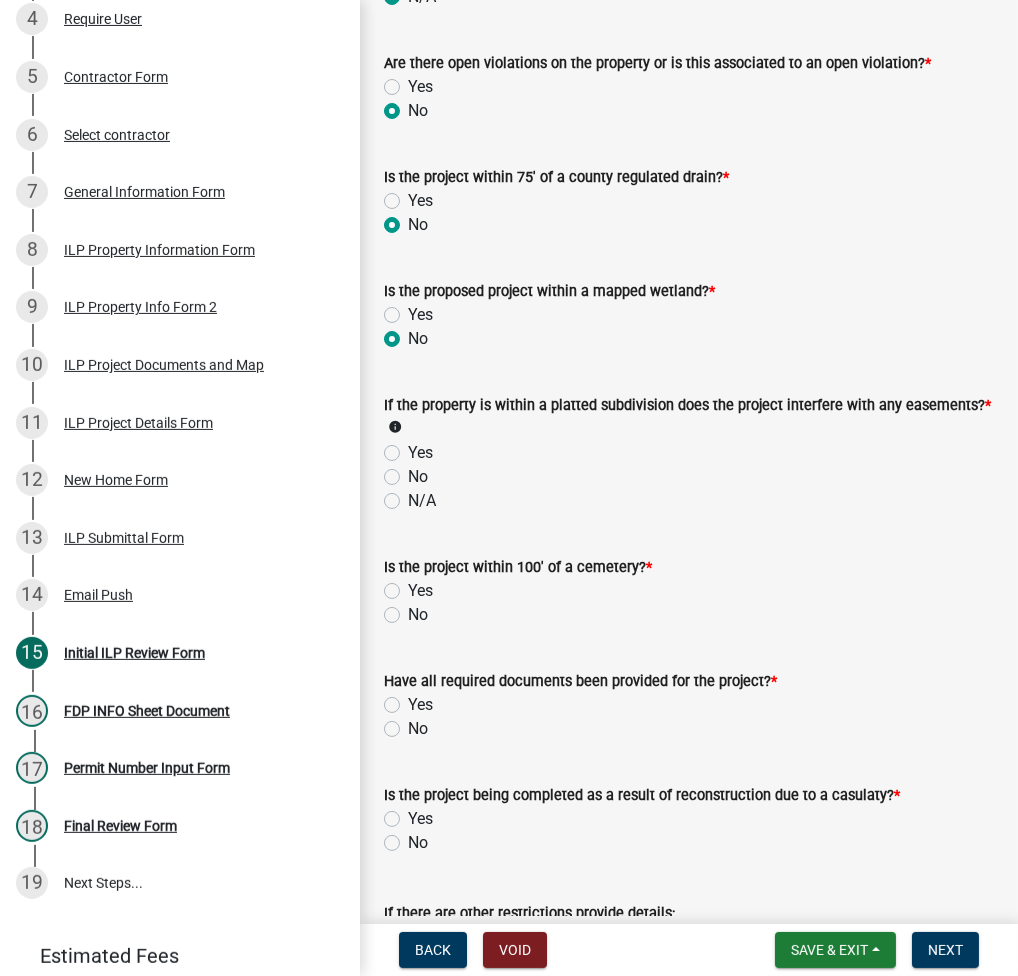 scroll, scrollTop: 2133, scrollLeft: 0, axis: vertical 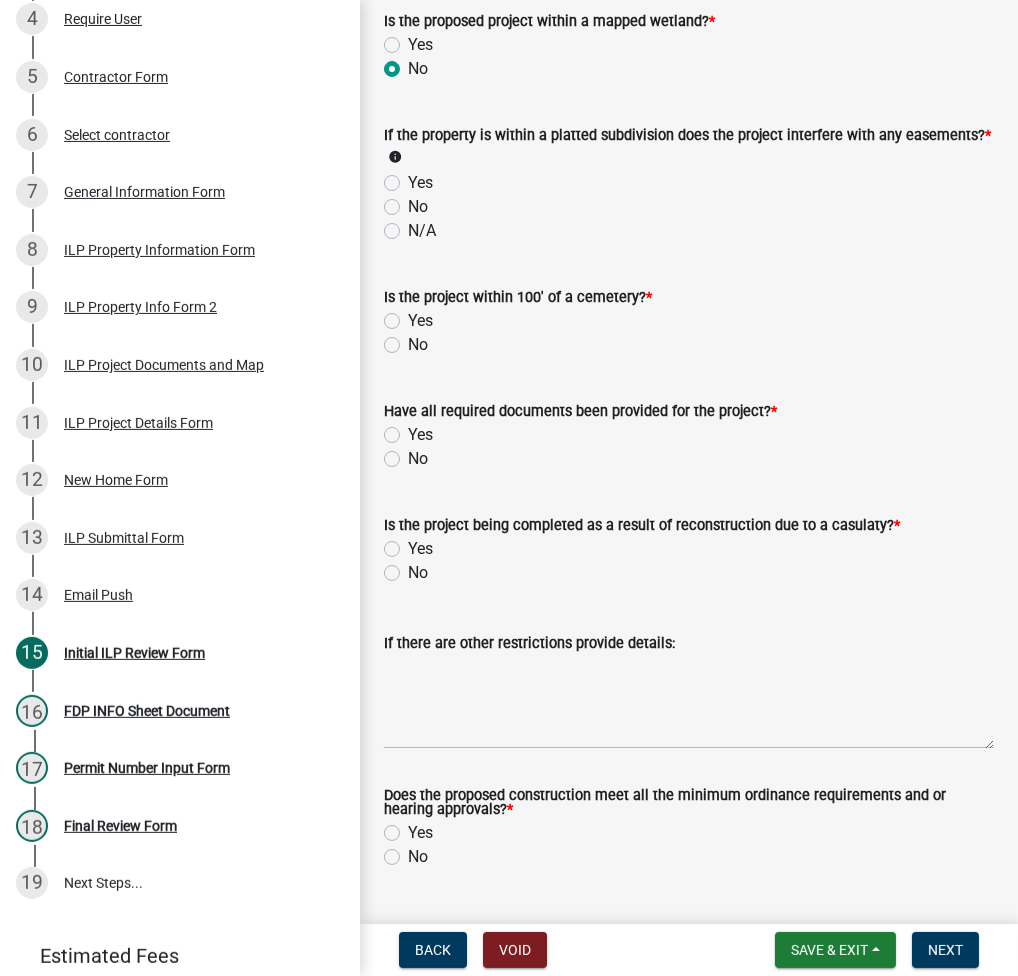 click on "N/A" 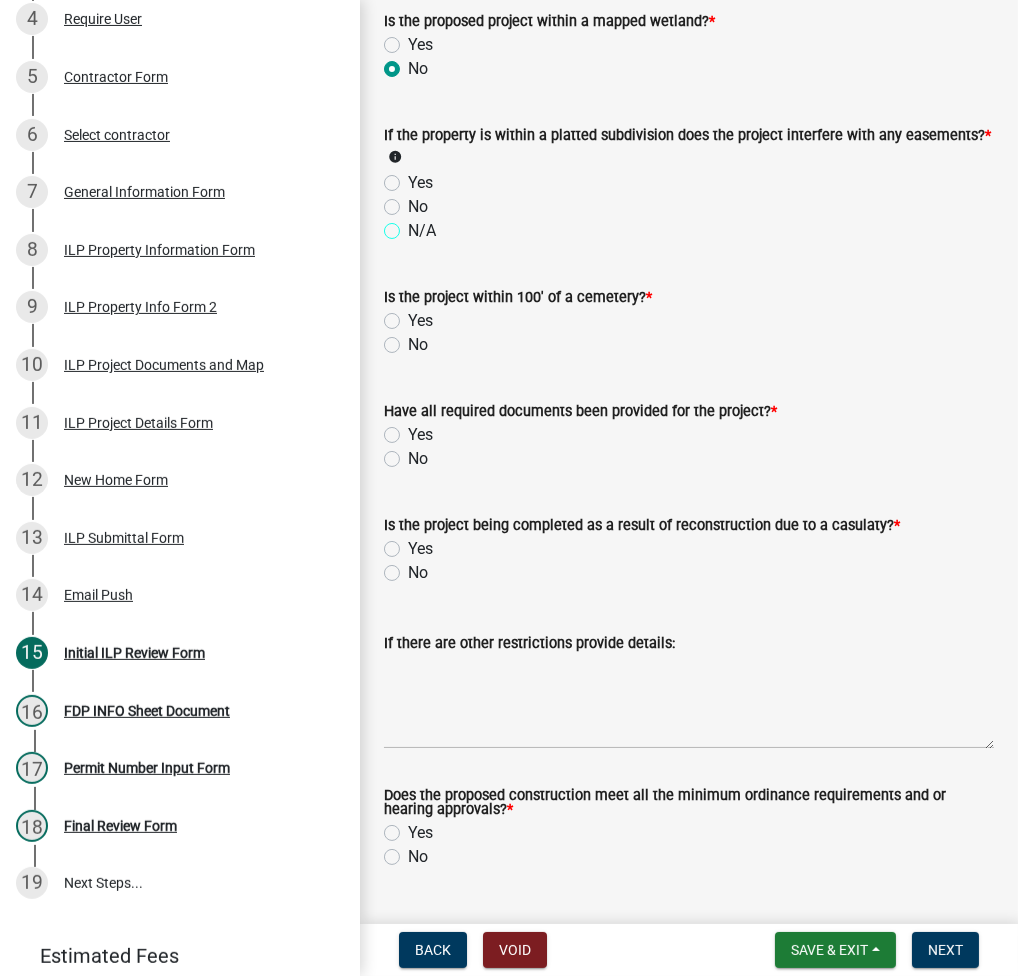 click on "N/A" at bounding box center [414, 225] 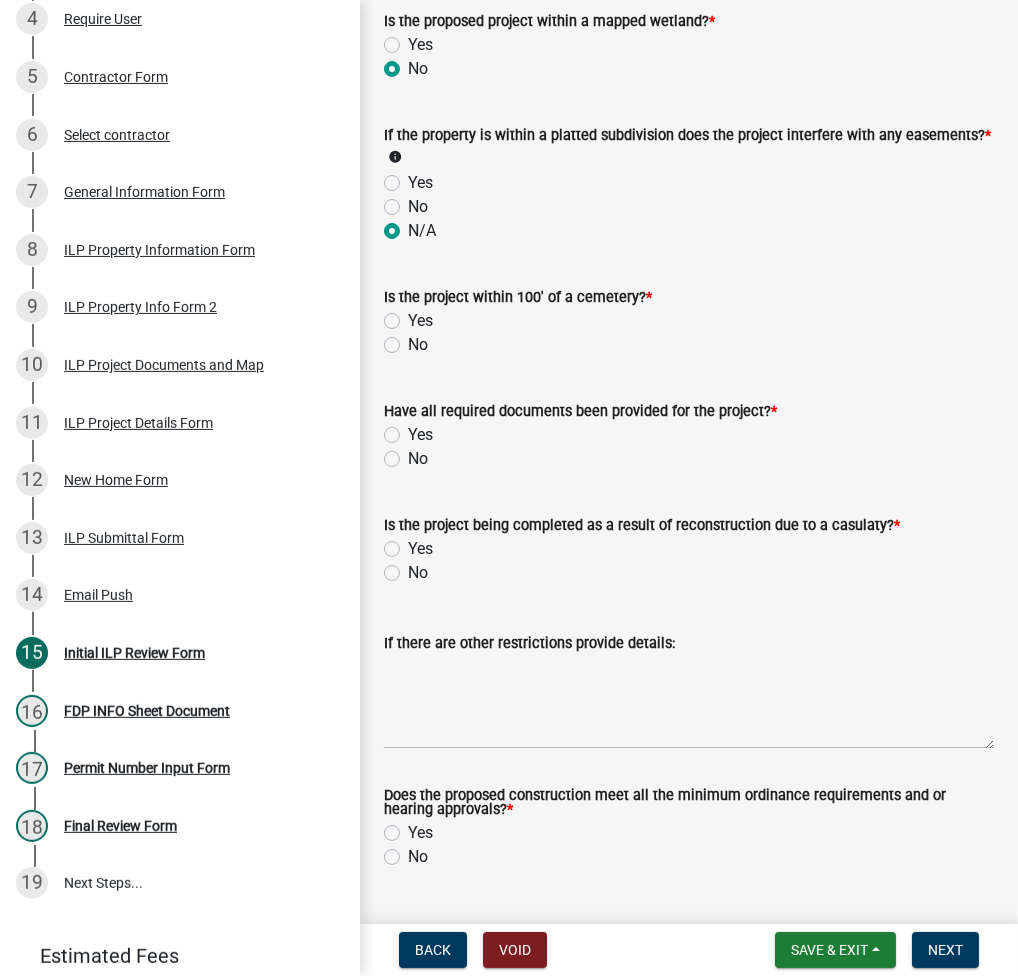 radio on "true" 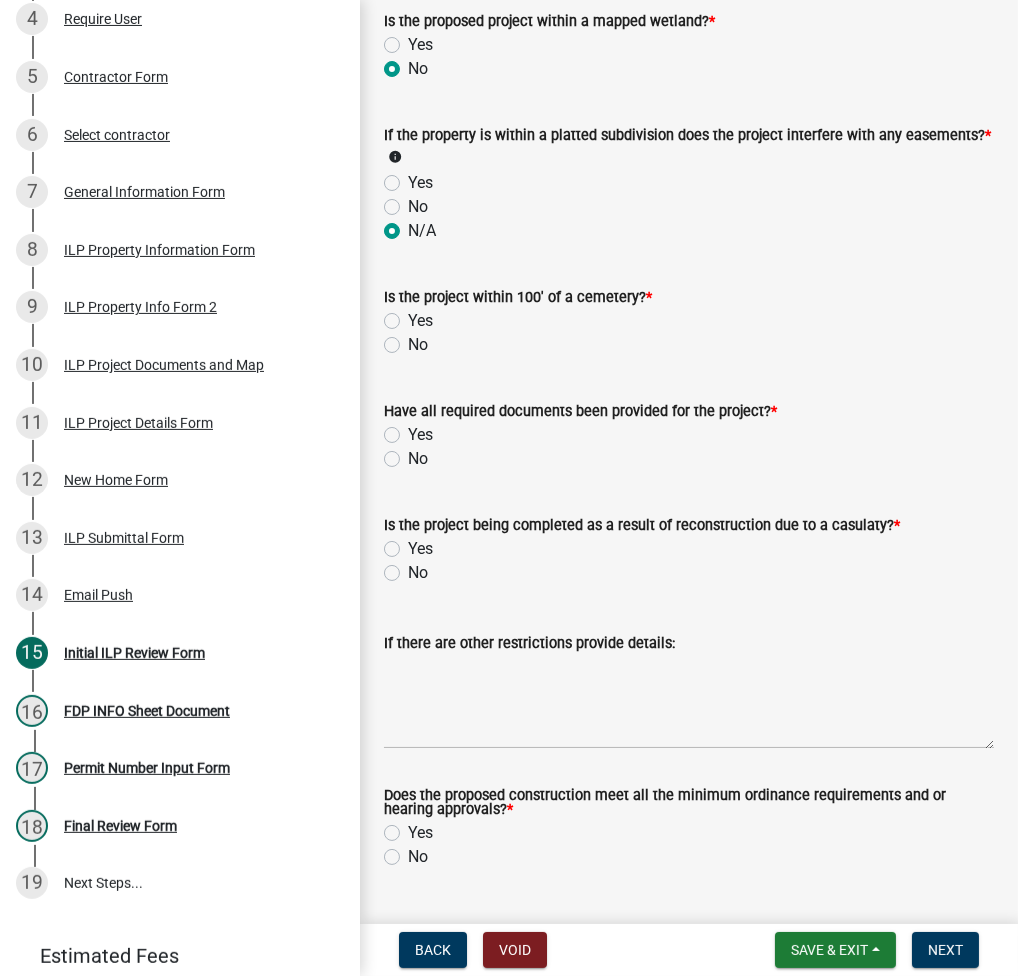 click on "No" 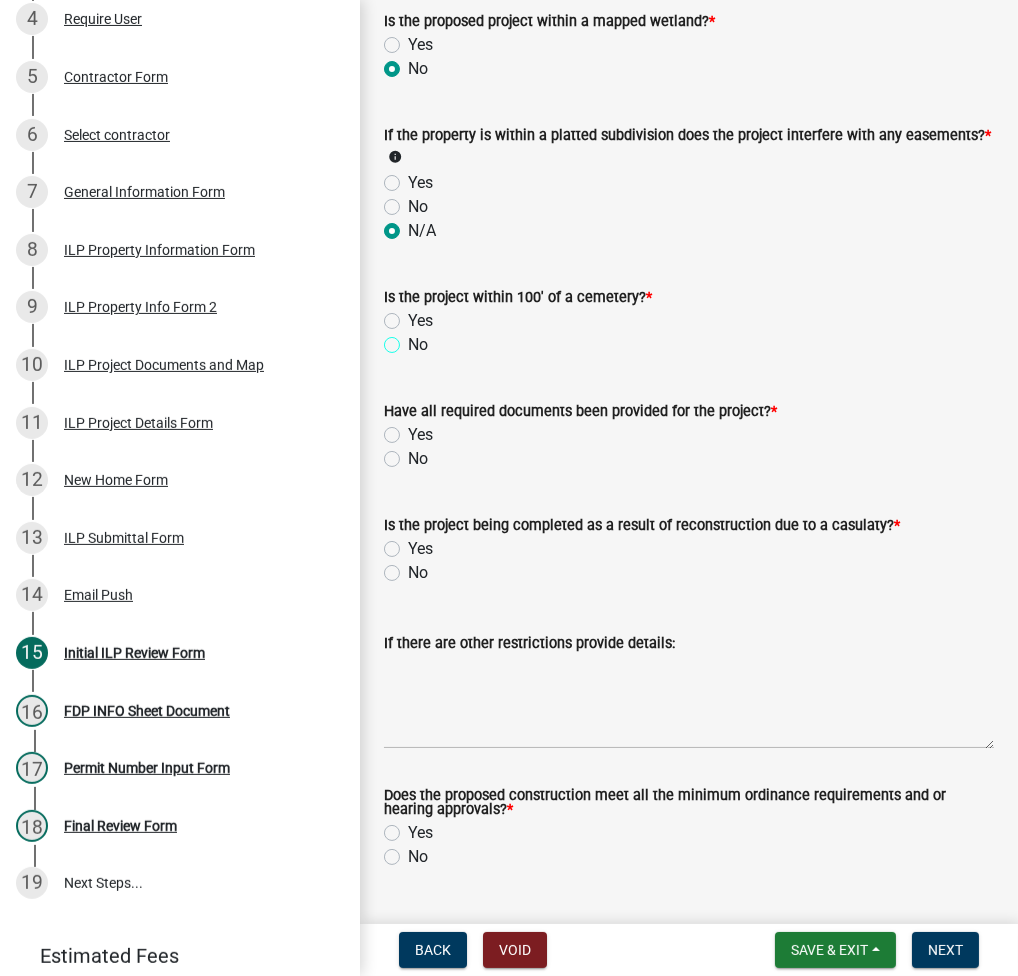 click on "No" at bounding box center [414, 339] 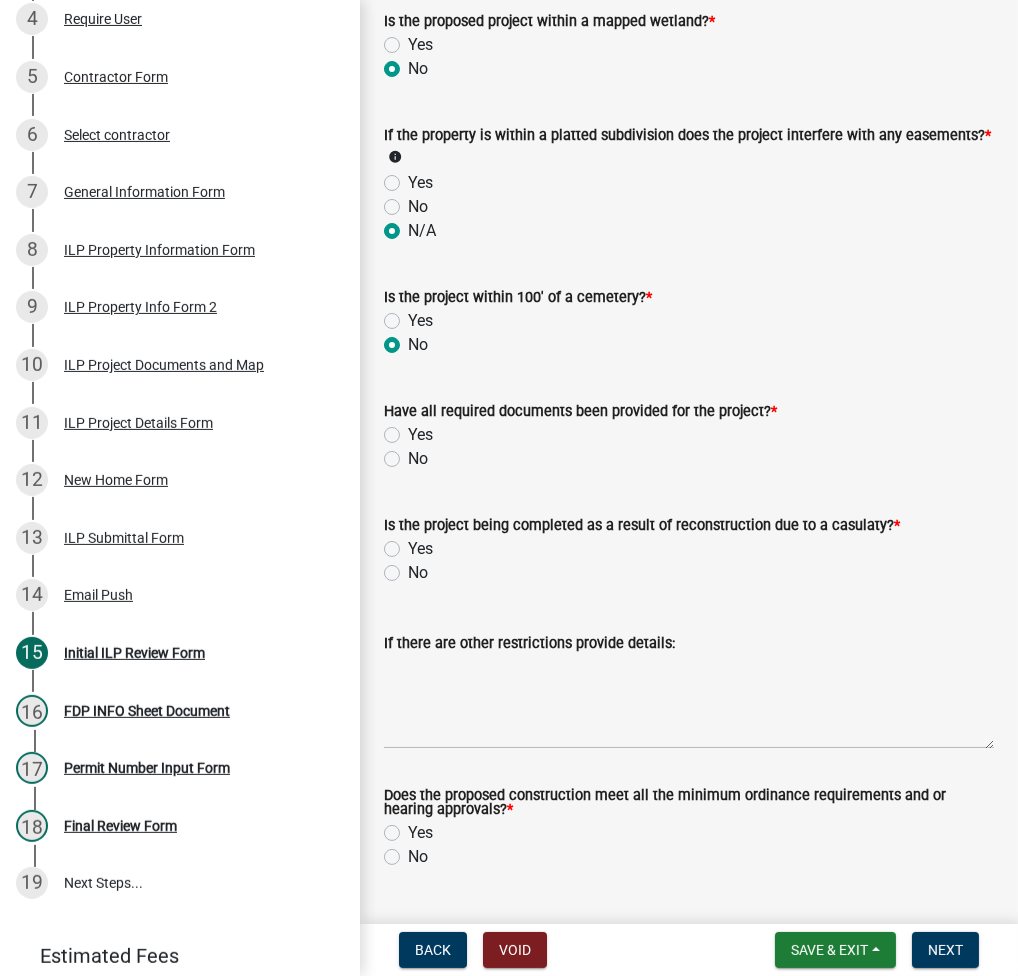radio on "true" 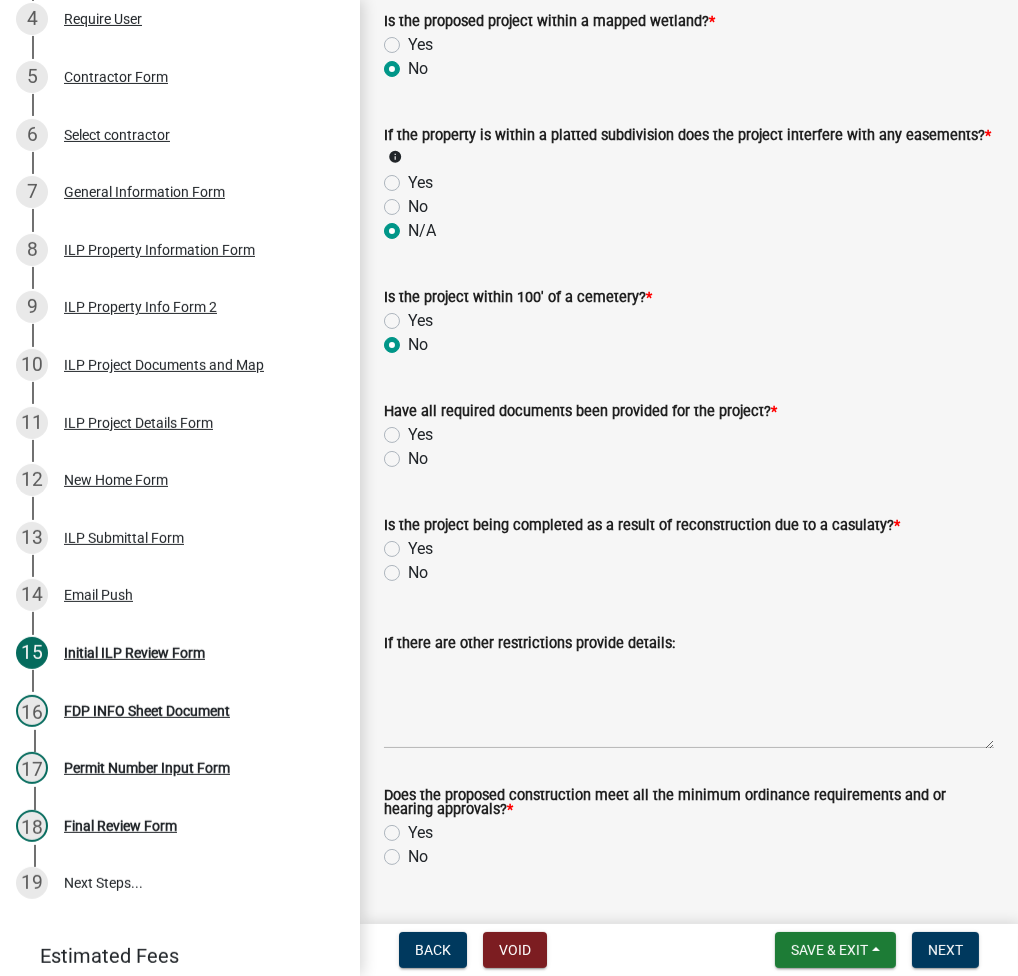 click on "Yes" 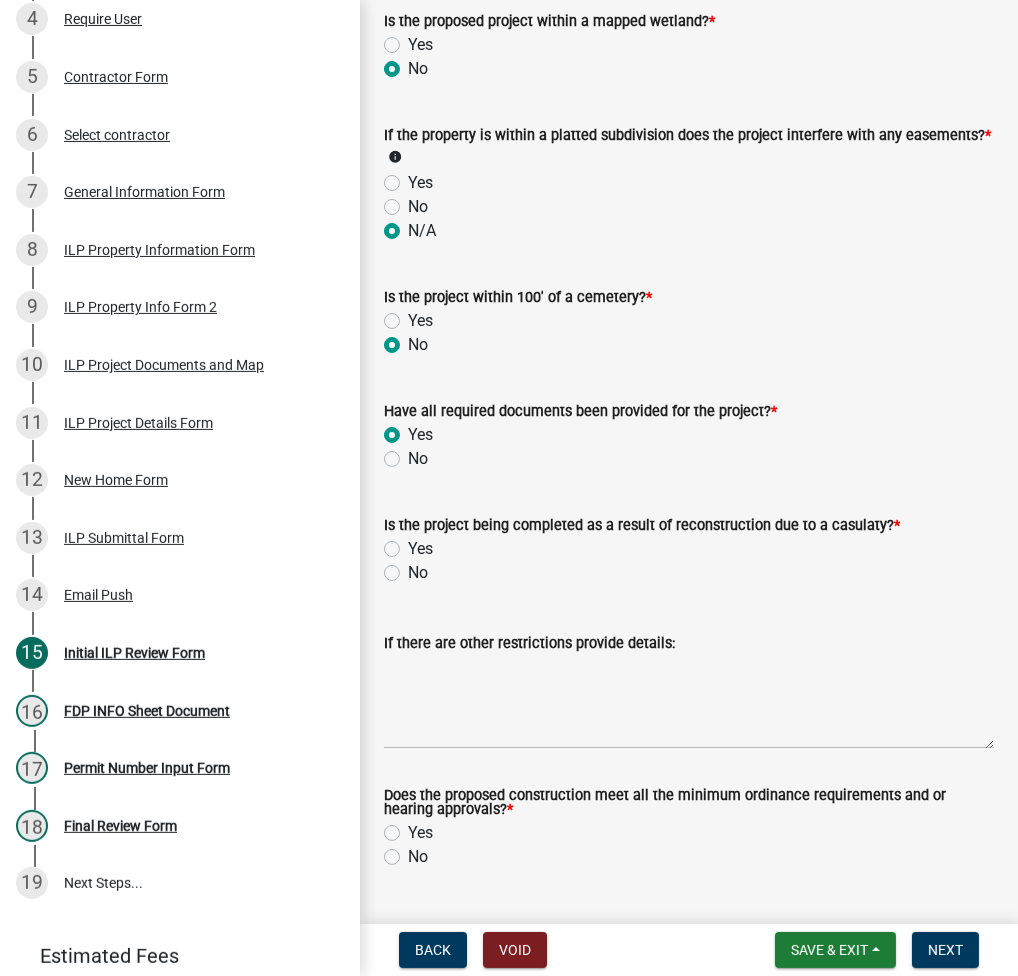 radio on "true" 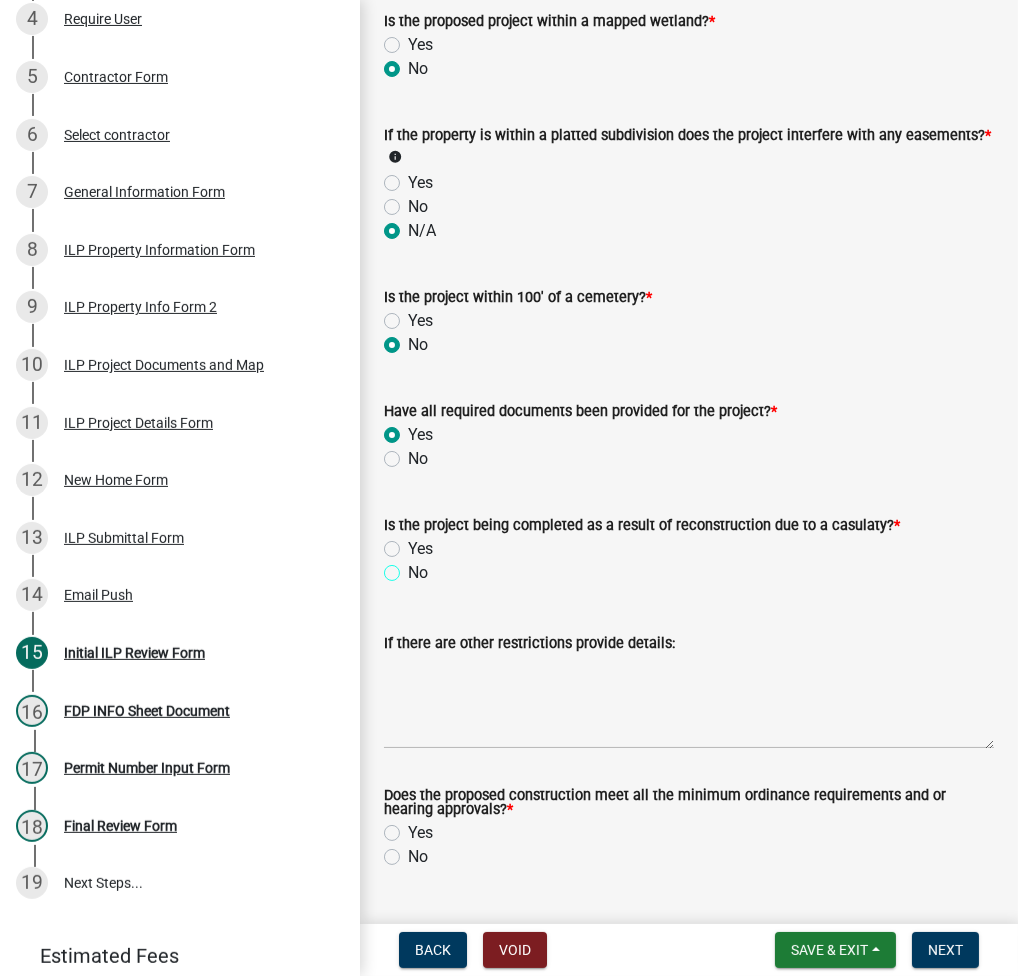 click on "No" at bounding box center [414, 567] 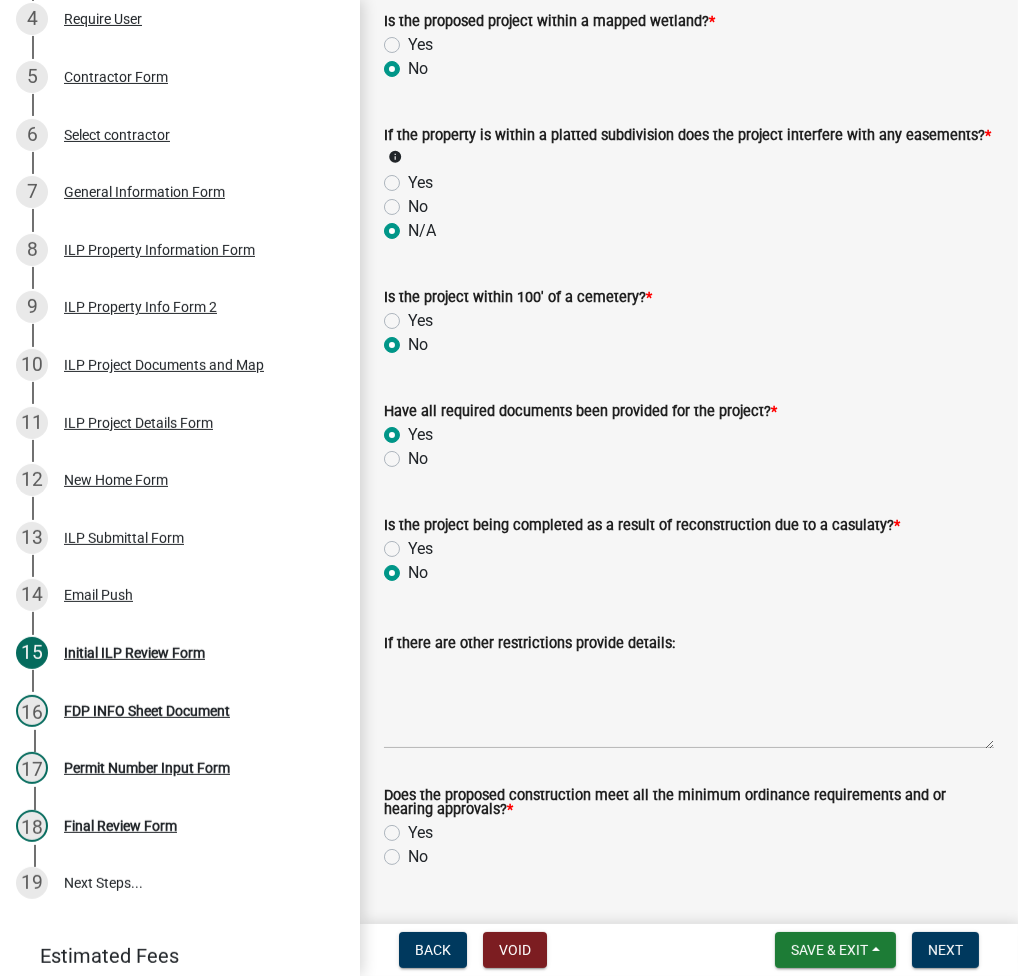 radio on "true" 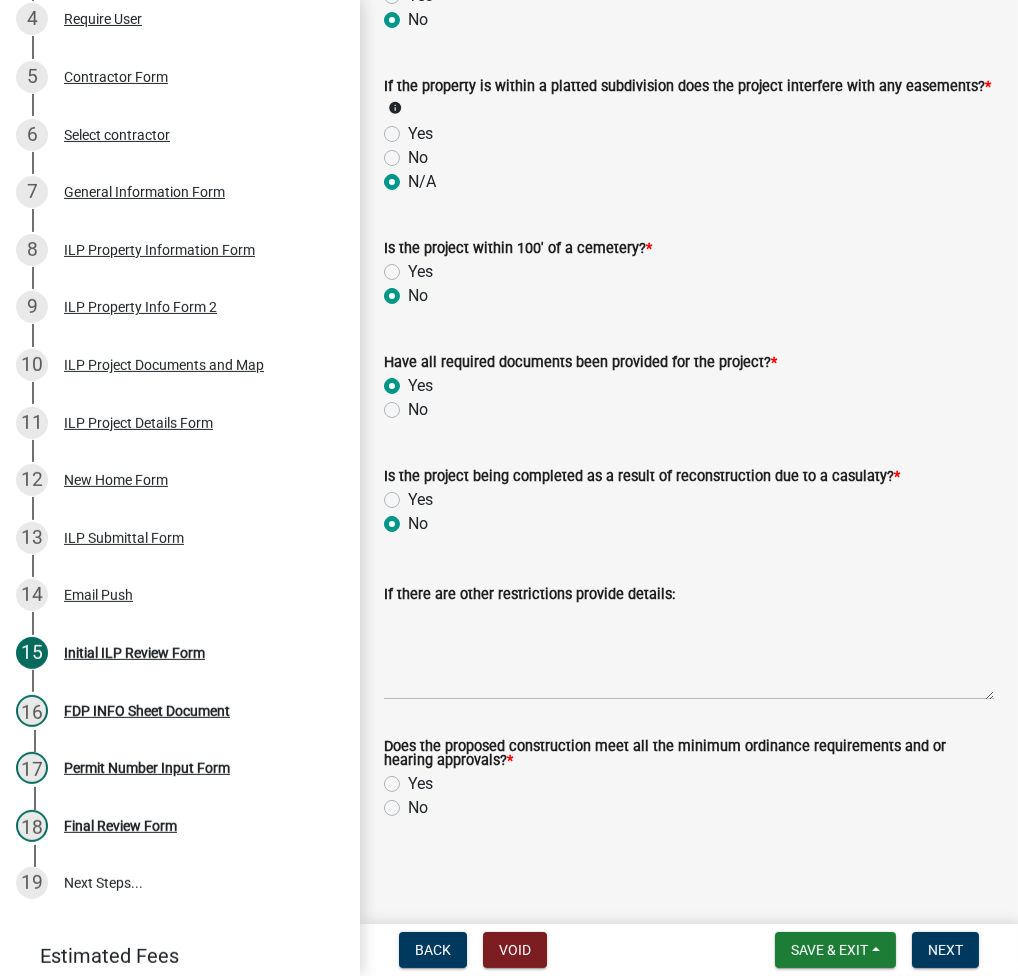 scroll, scrollTop: 2181, scrollLeft: 0, axis: vertical 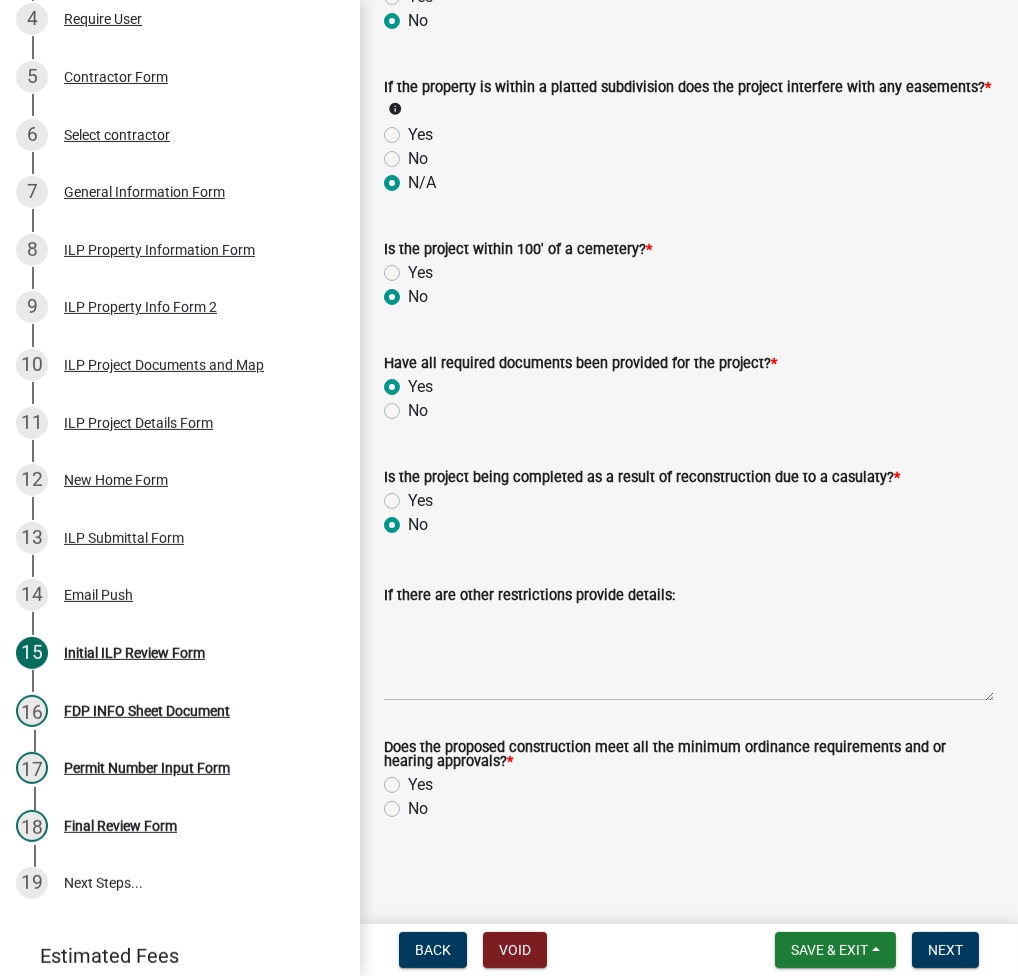 click on "Yes" 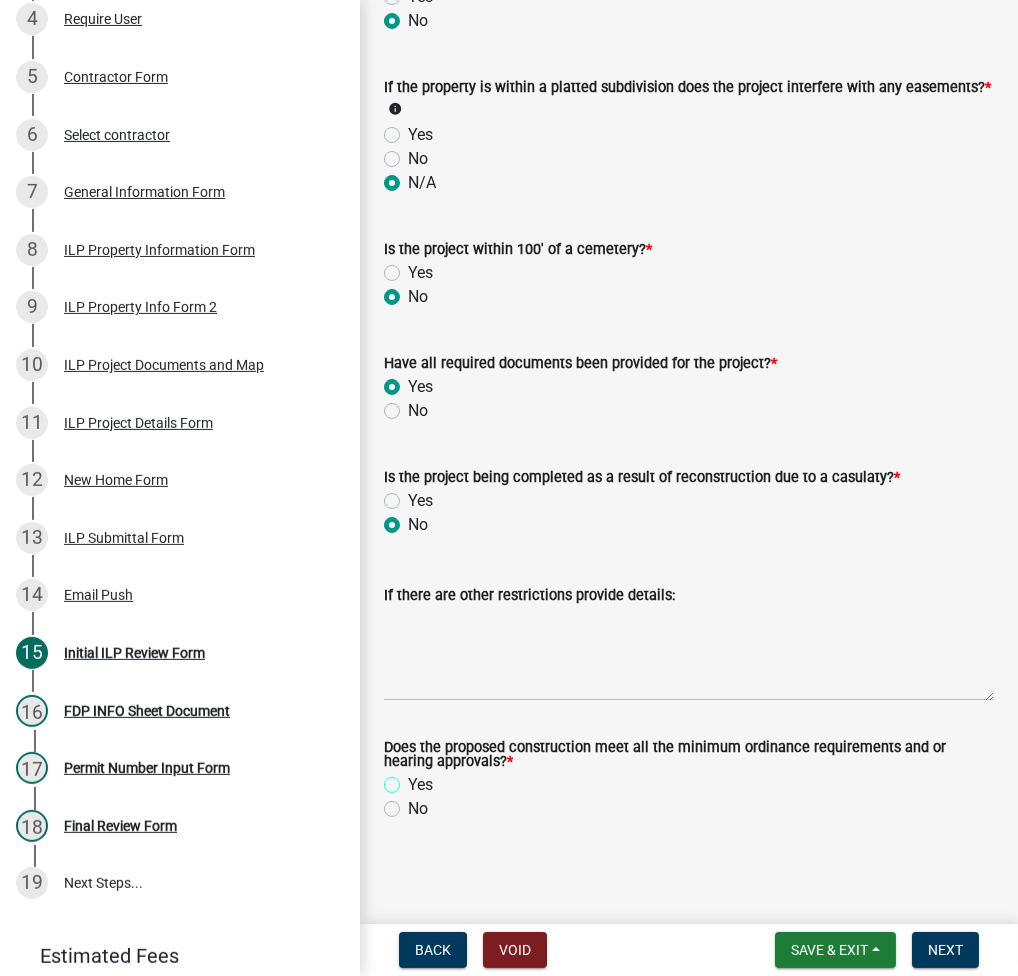 click on "Yes" at bounding box center (414, 779) 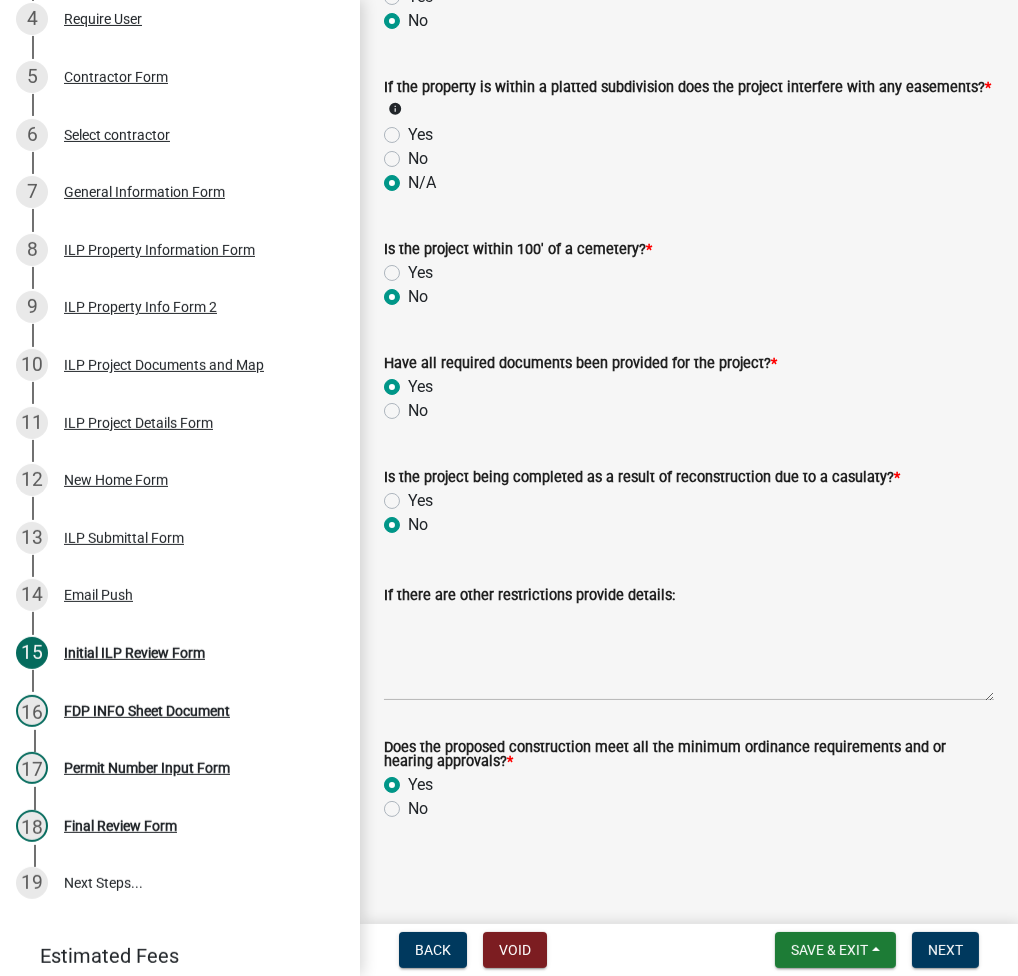 radio on "true" 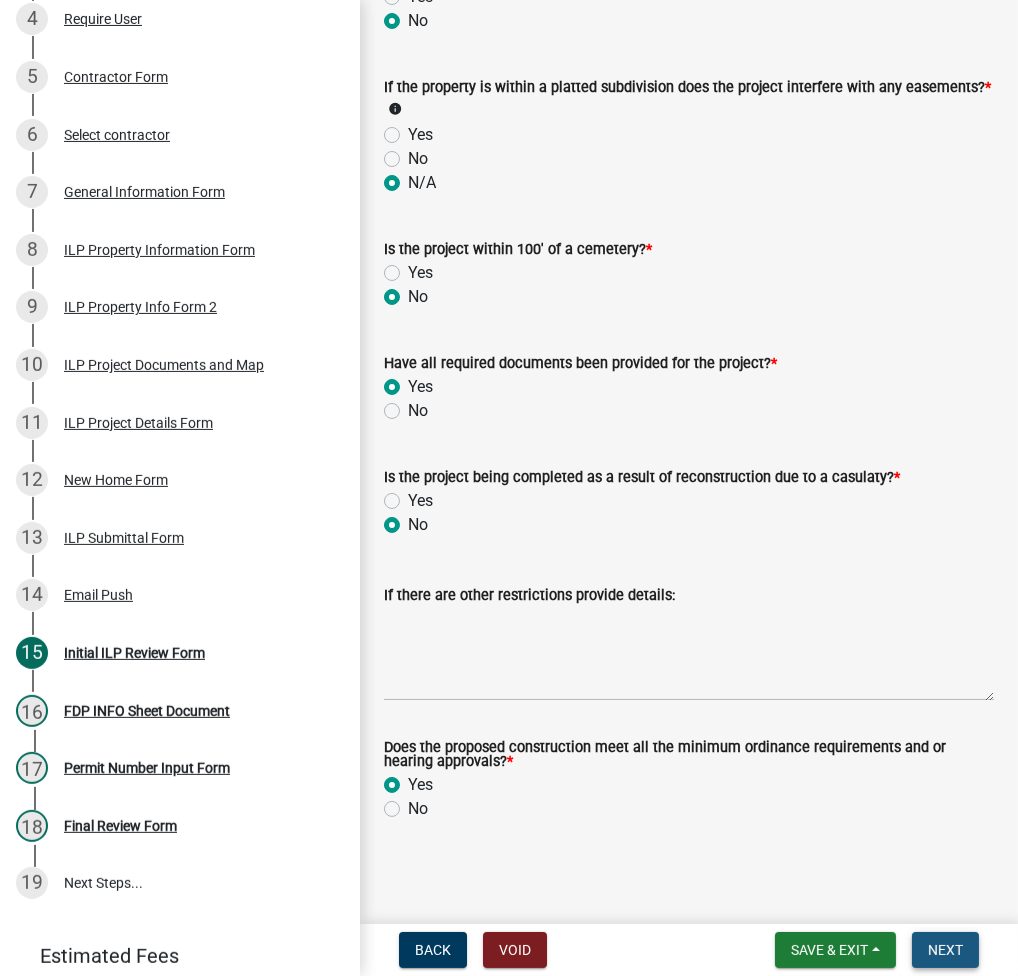 click on "Next" at bounding box center (945, 950) 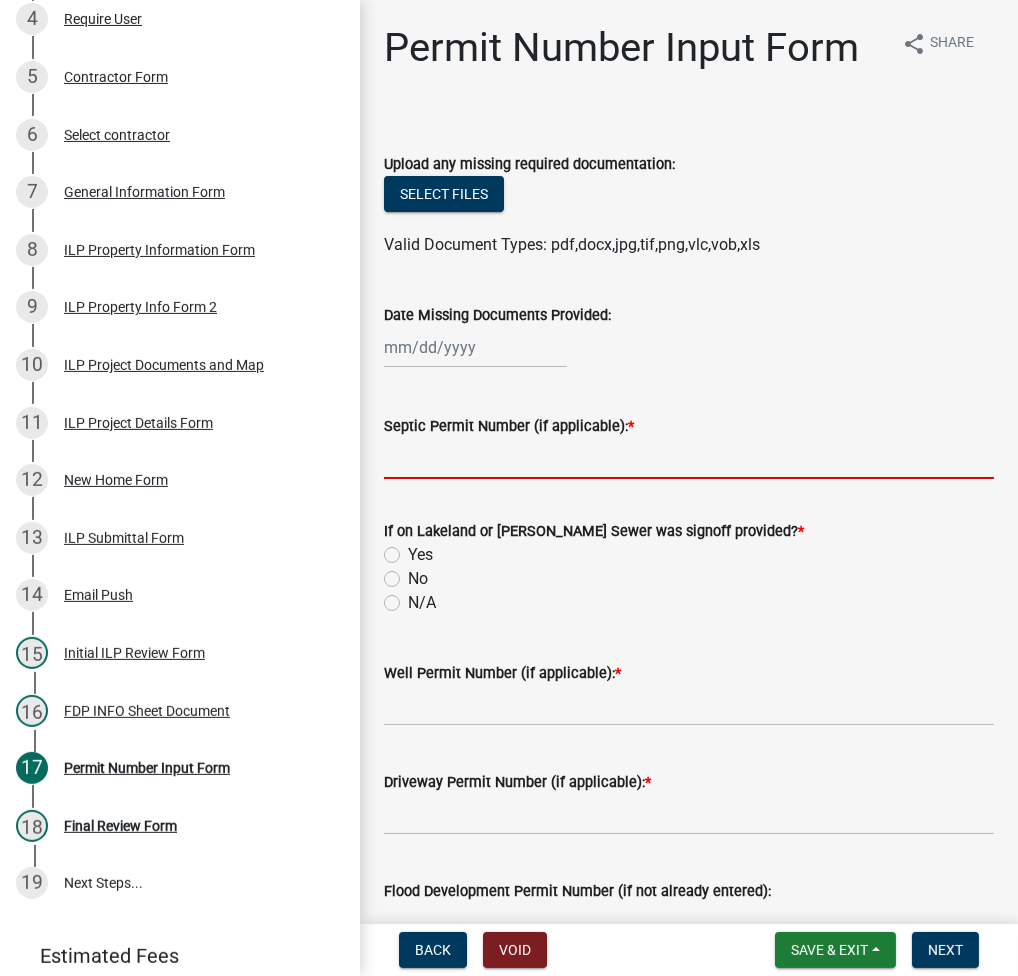 click on "Septic Permit Number (if applicable):  *" at bounding box center (689, 458) 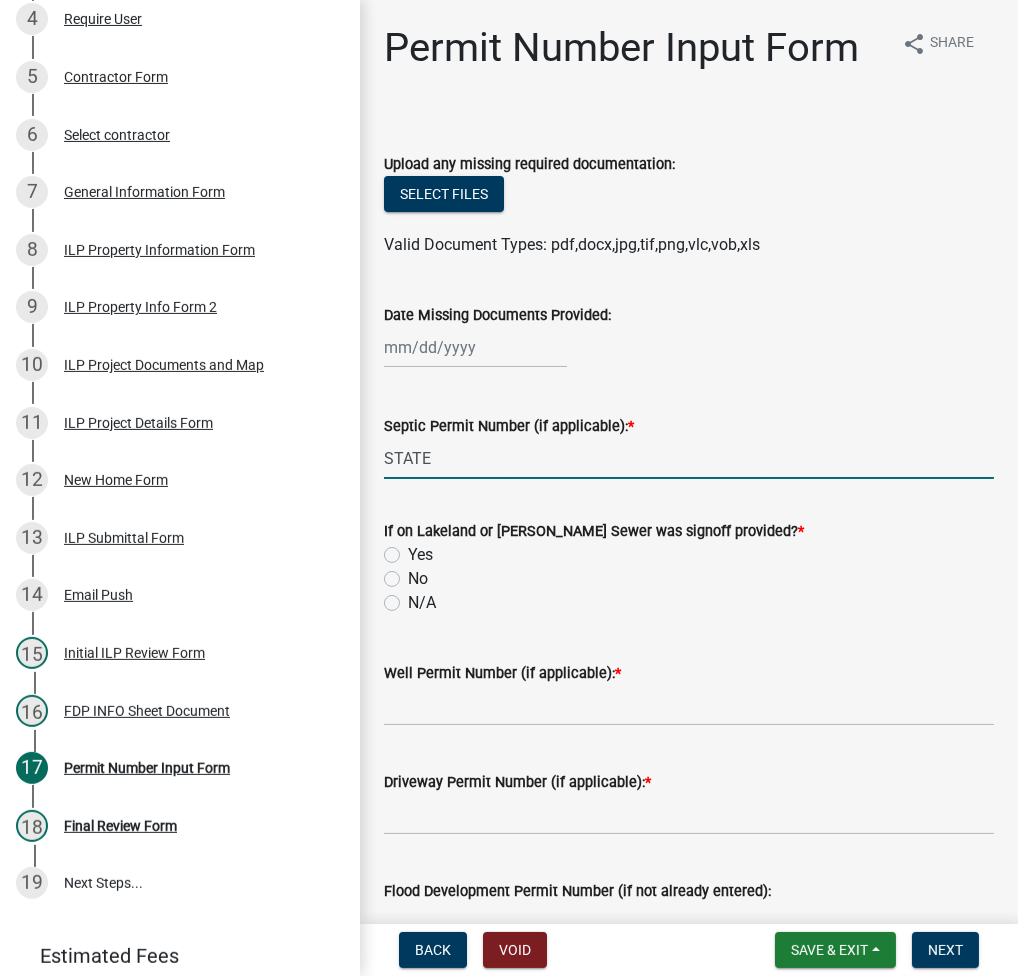 type on "STATE" 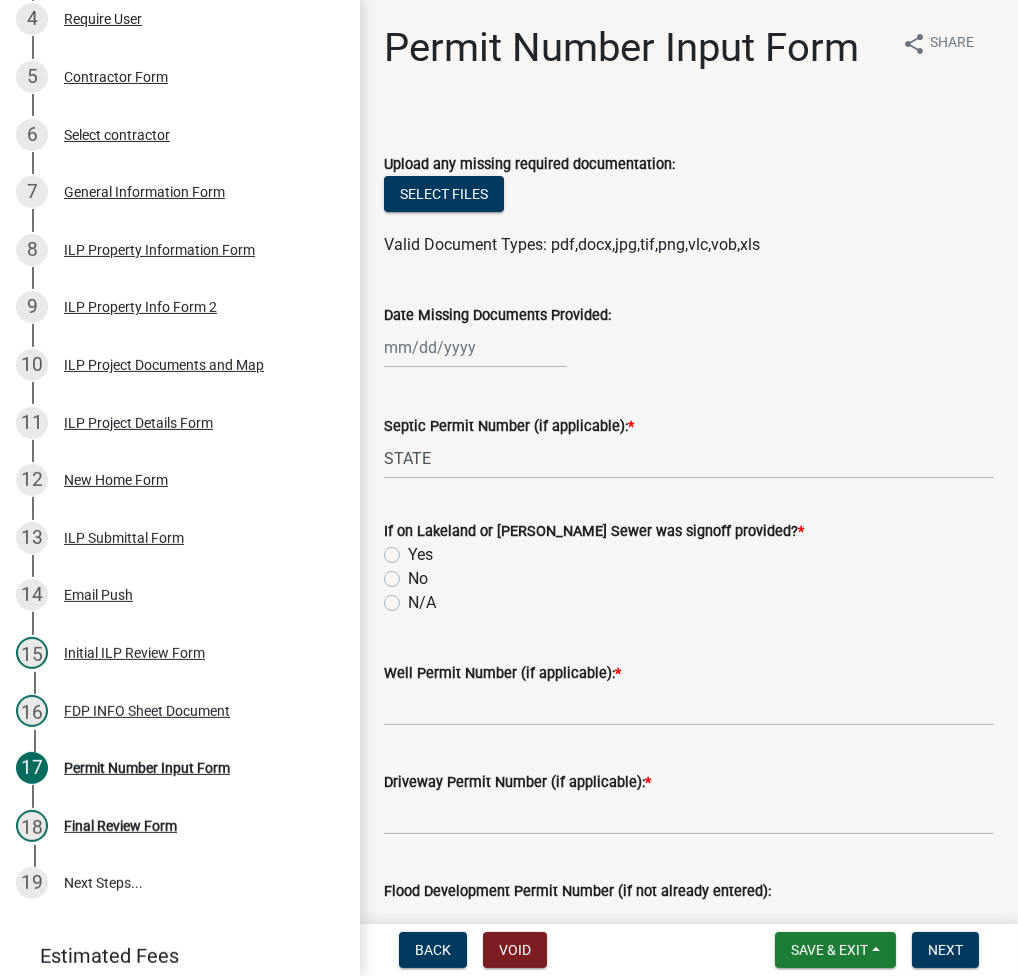 click on "No" at bounding box center [414, 573] 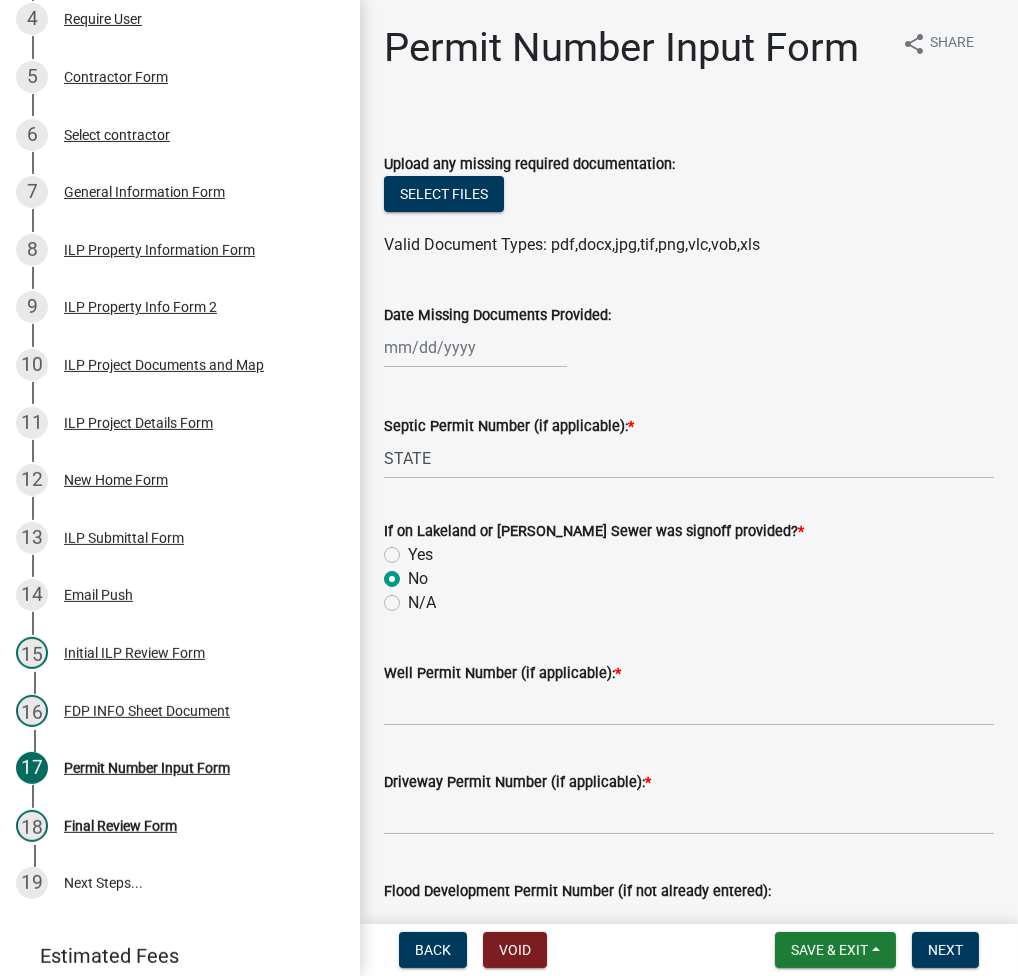 radio on "true" 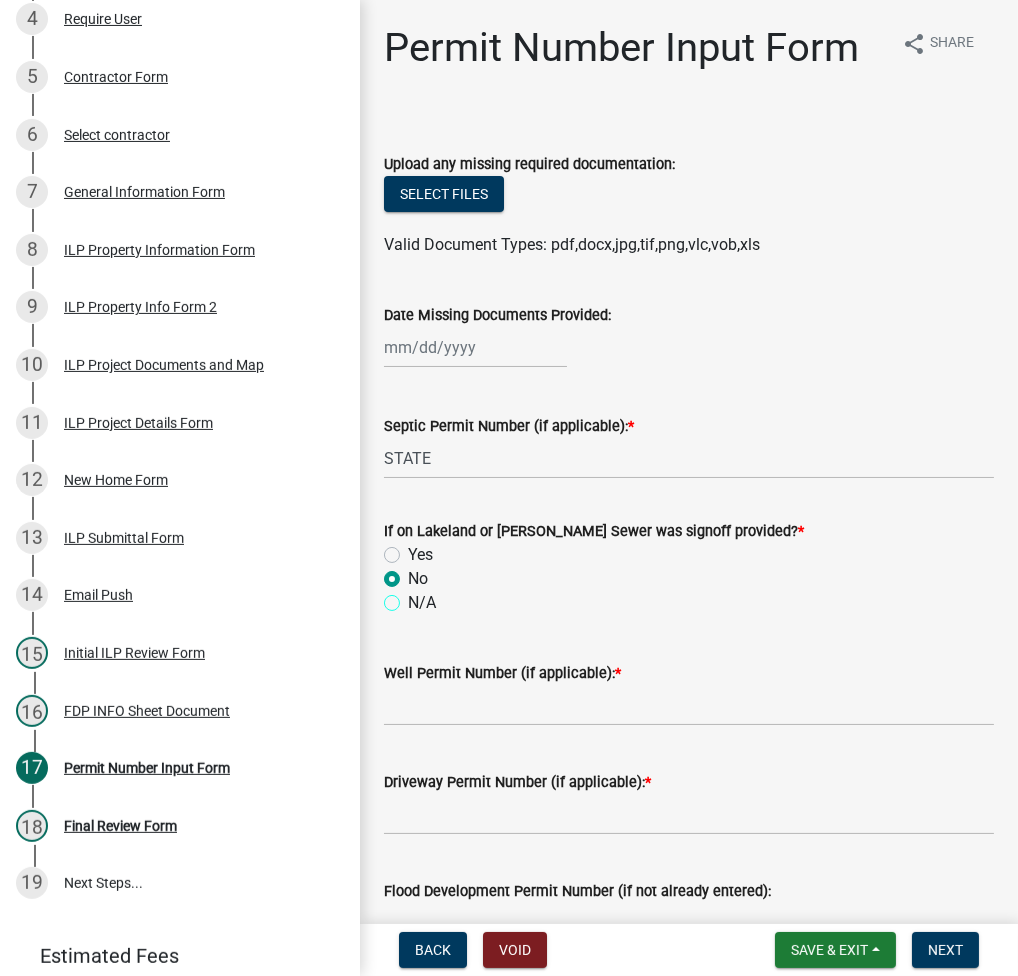click on "N/A" at bounding box center (414, 597) 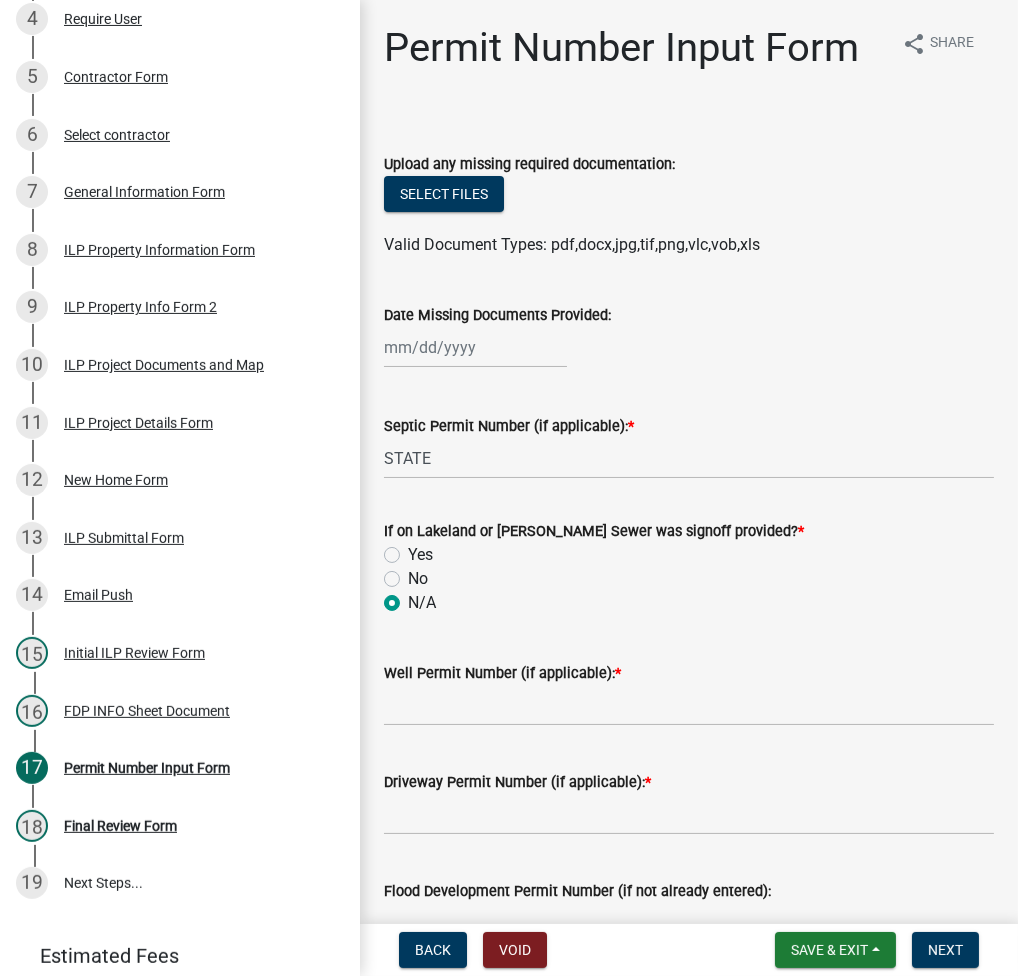 radio on "true" 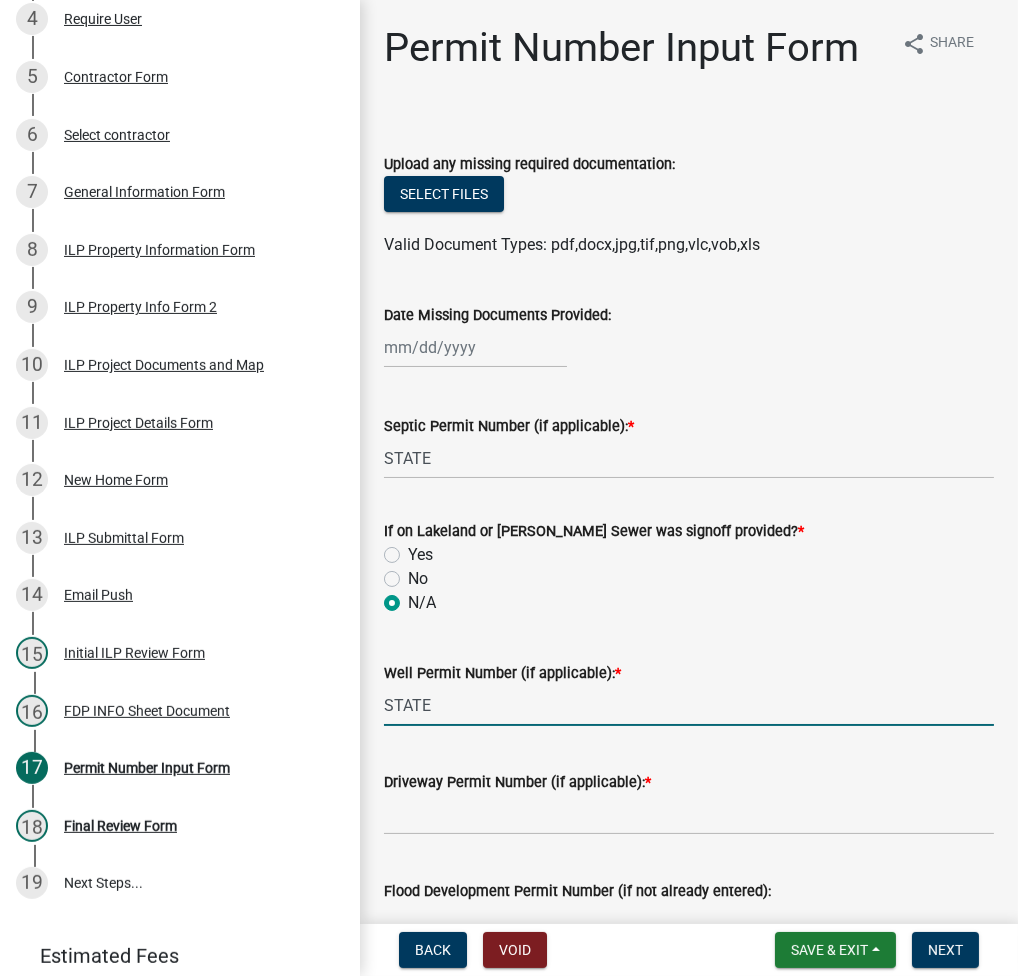 type on "STATE" 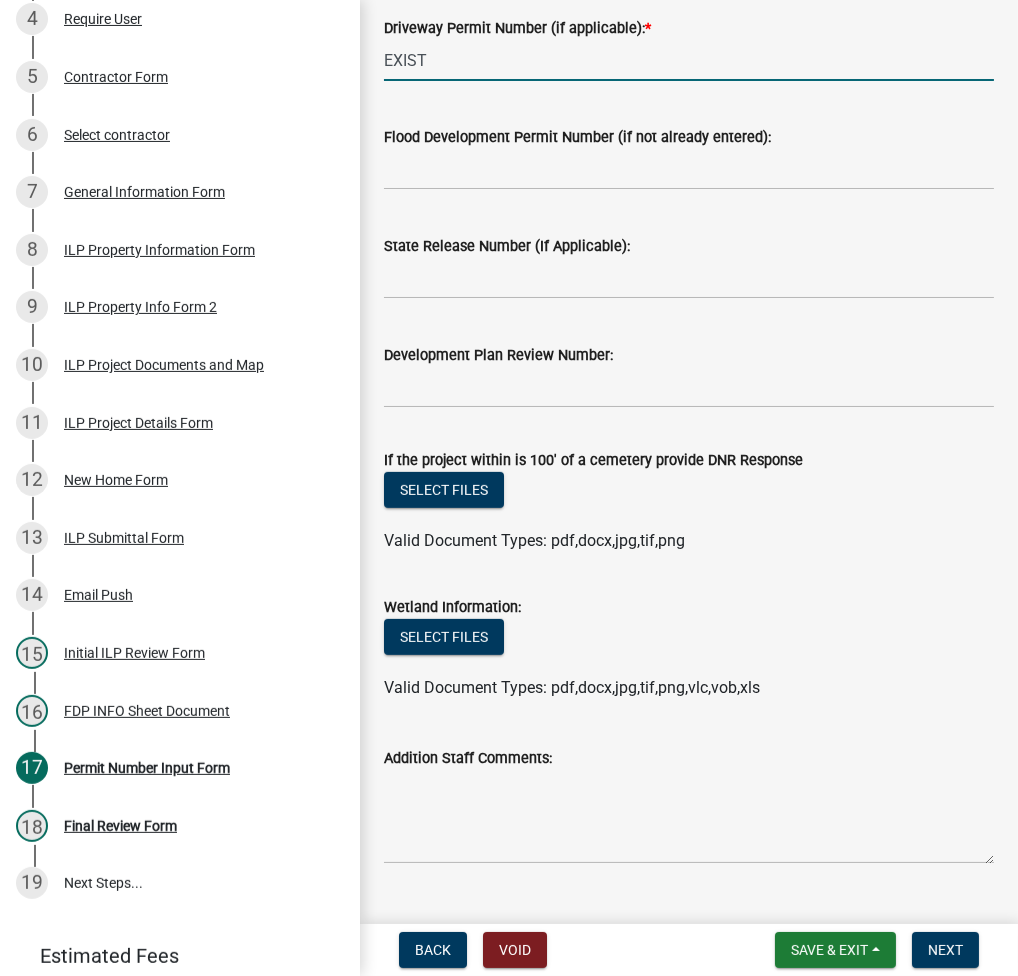 scroll, scrollTop: 795, scrollLeft: 0, axis: vertical 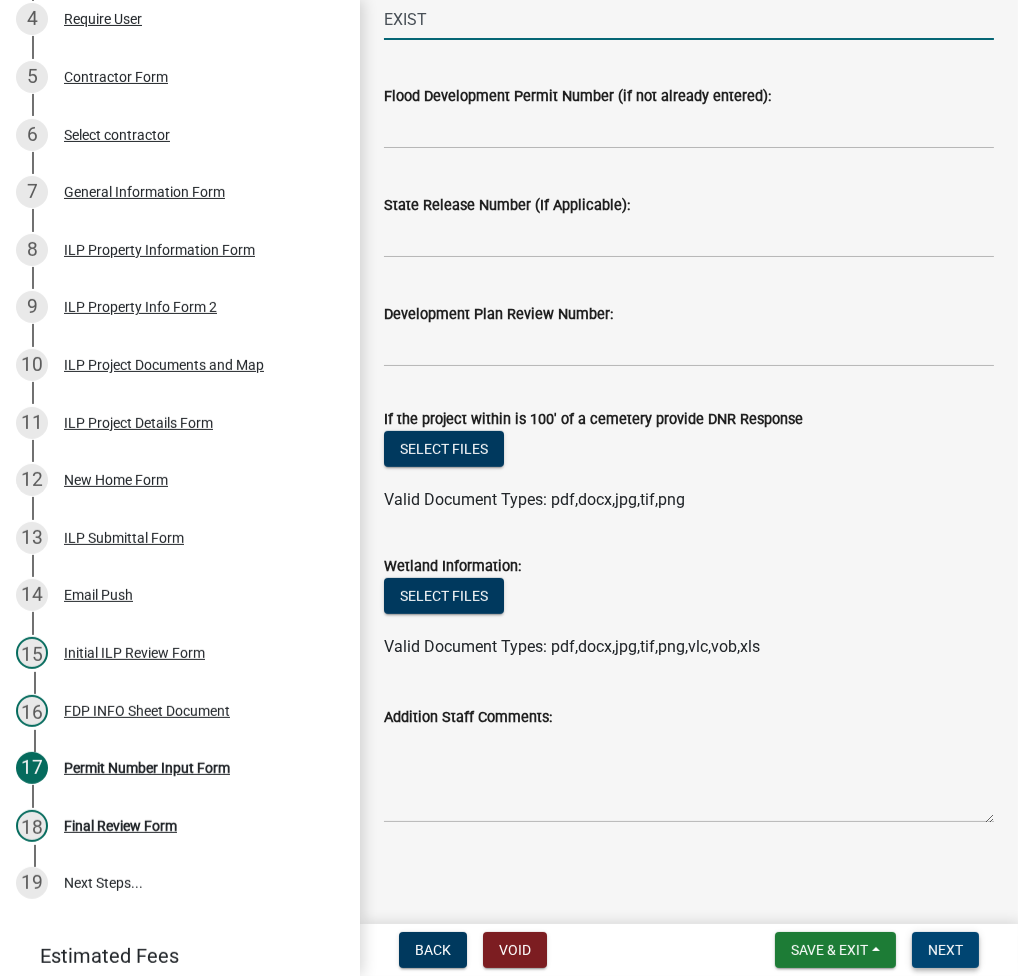 type on "EXIST" 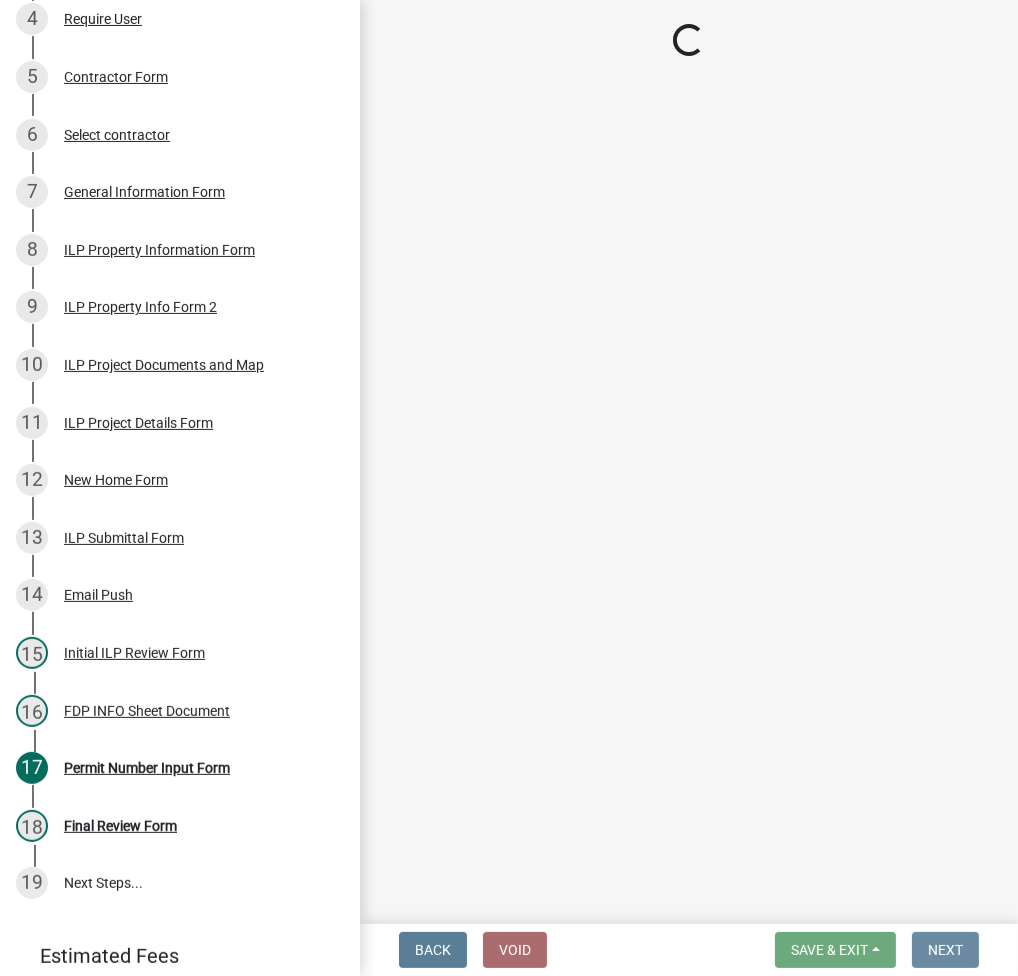 scroll, scrollTop: 0, scrollLeft: 0, axis: both 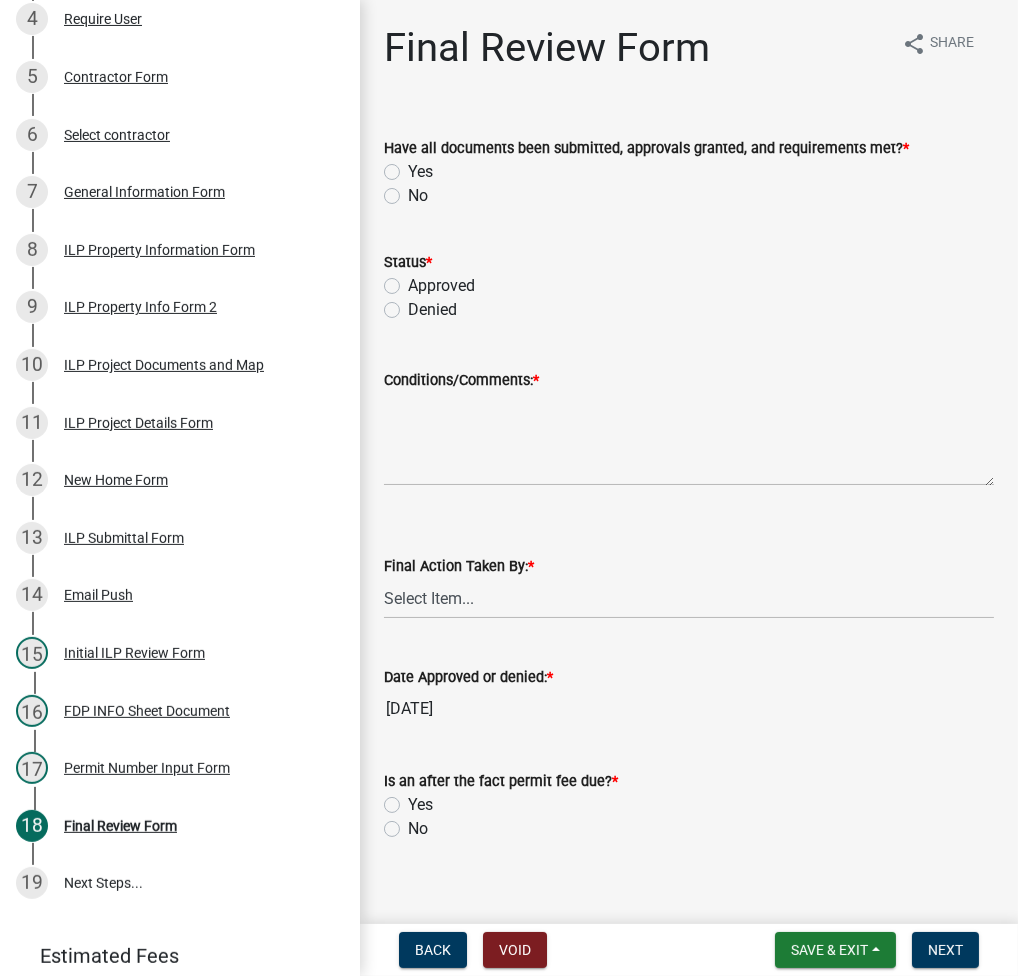 click on "Yes" 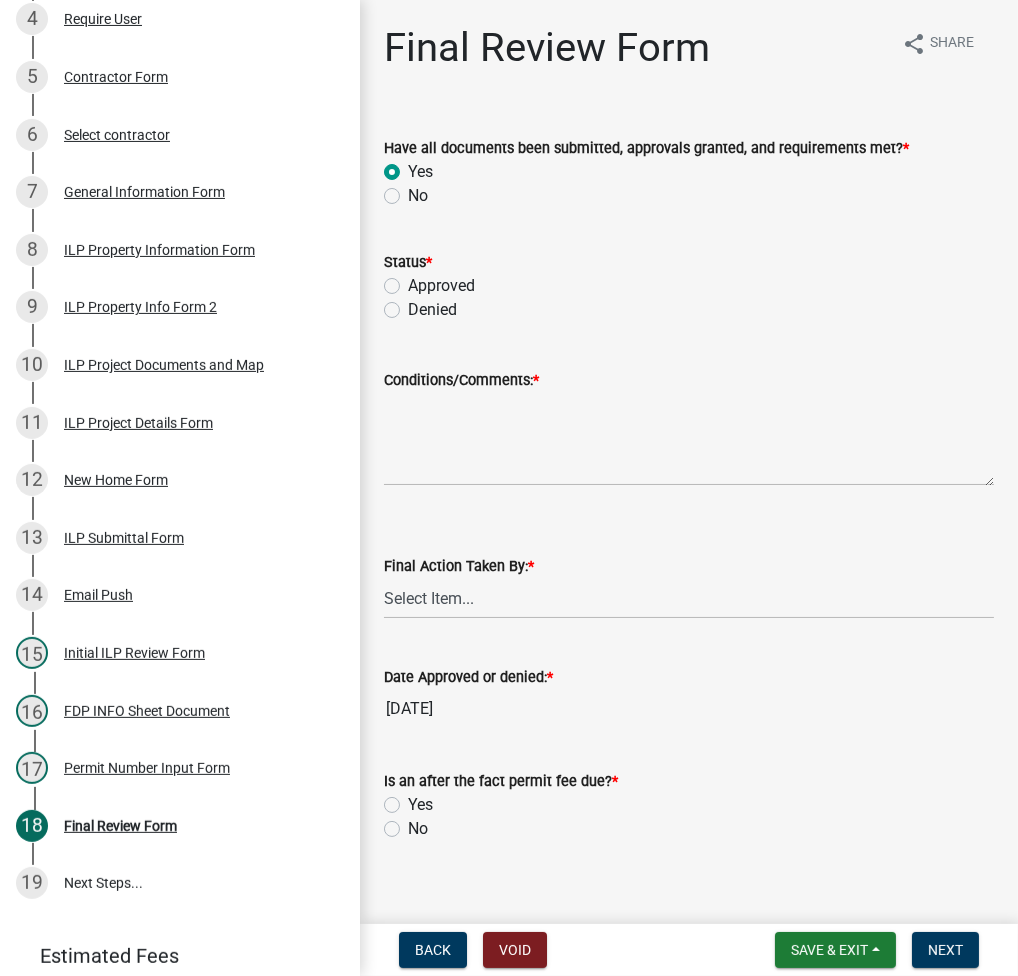 radio on "true" 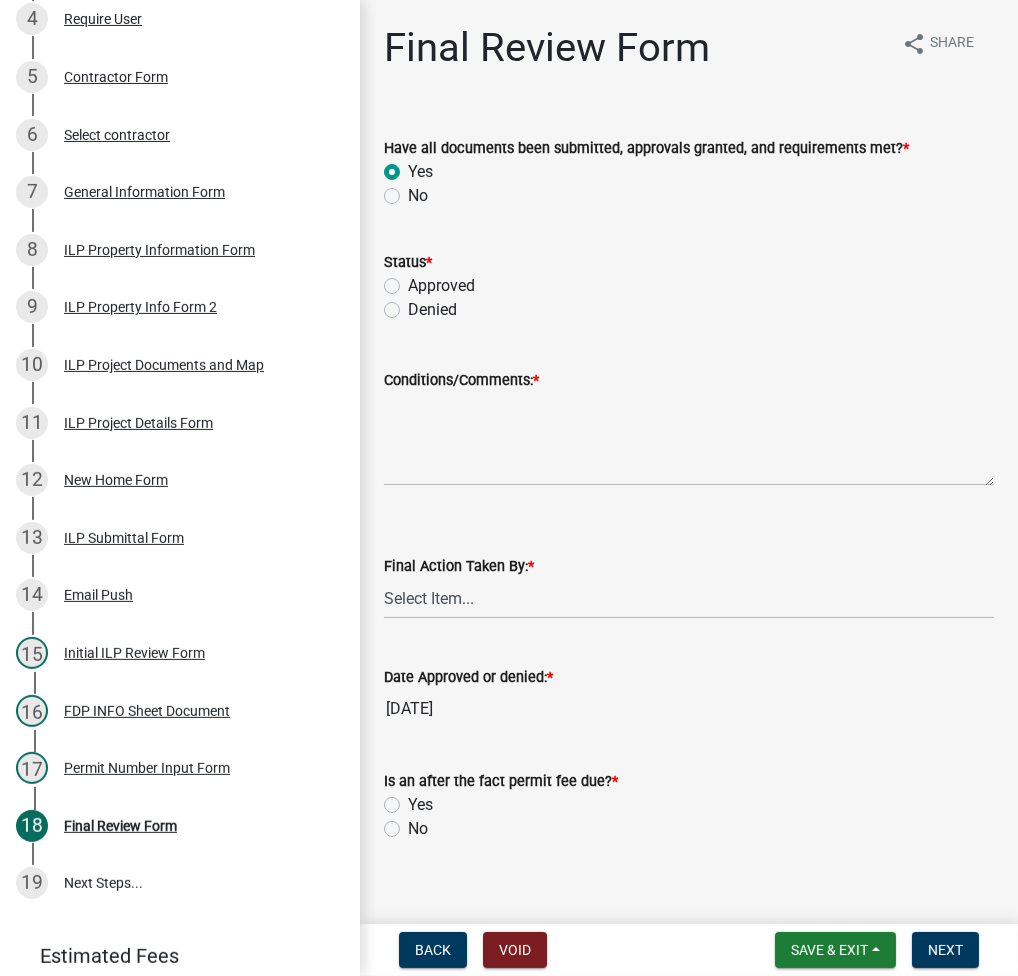 click on "Approved" 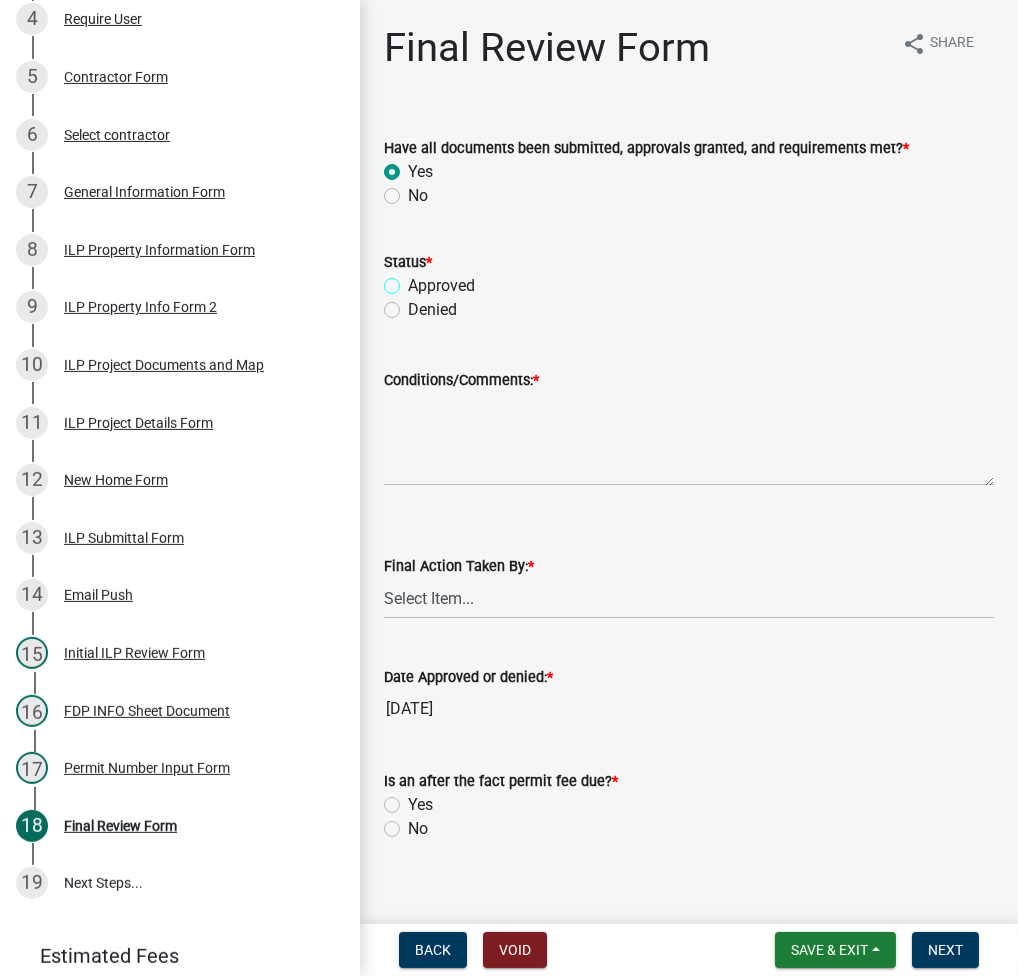 click on "Approved" at bounding box center [414, 280] 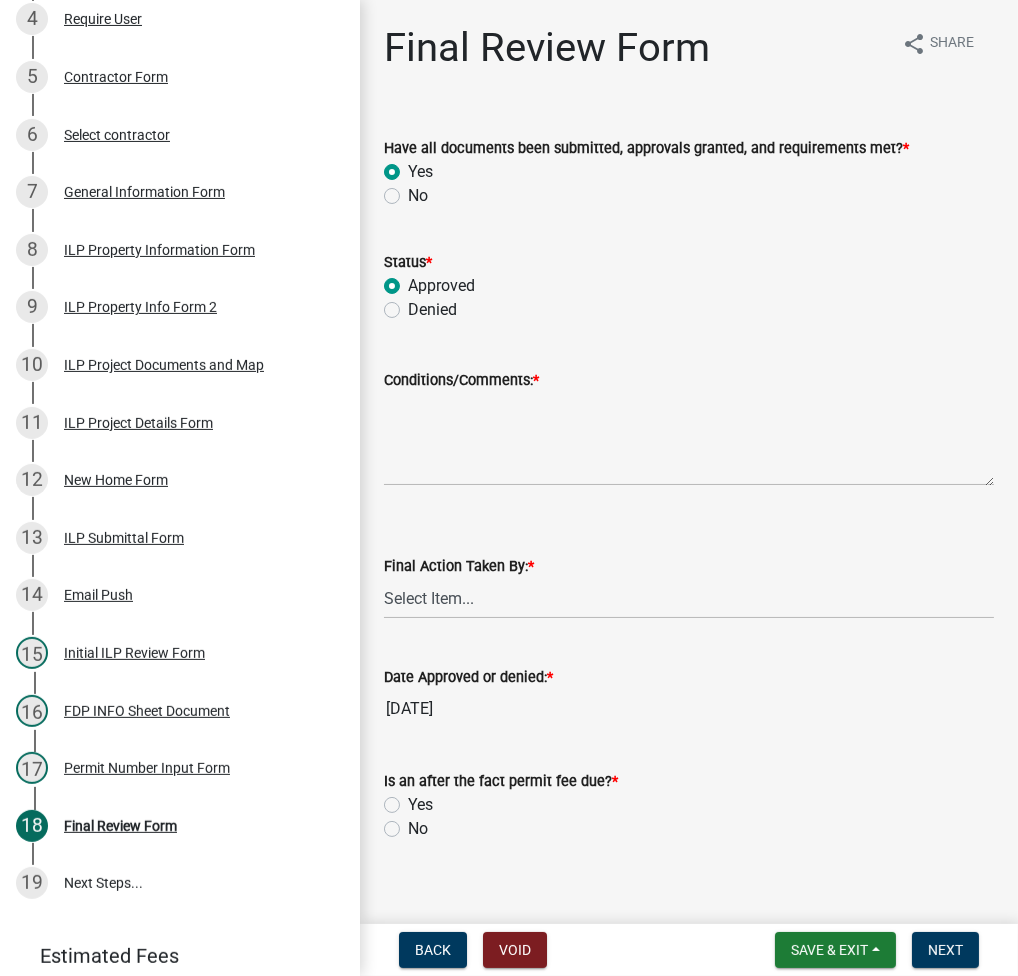 radio on "true" 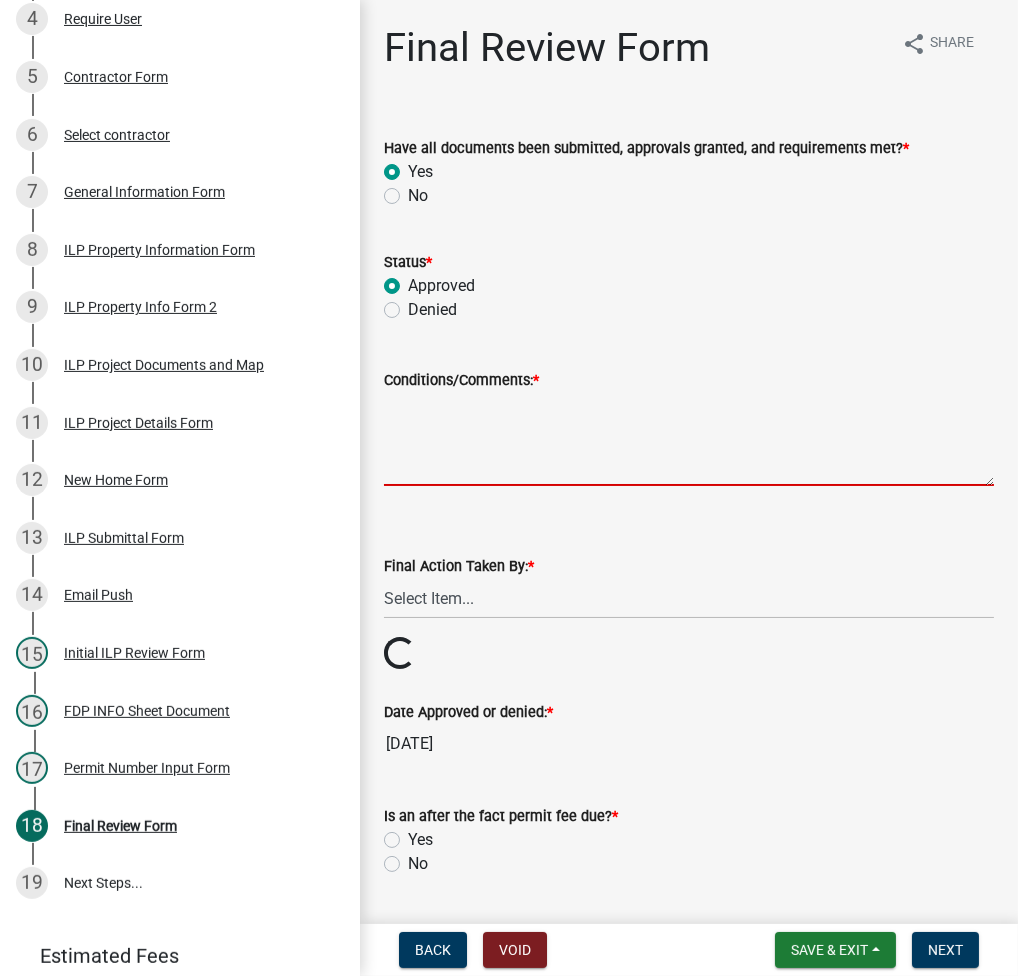 click on "Conditions/Comments:  *" at bounding box center (689, 439) 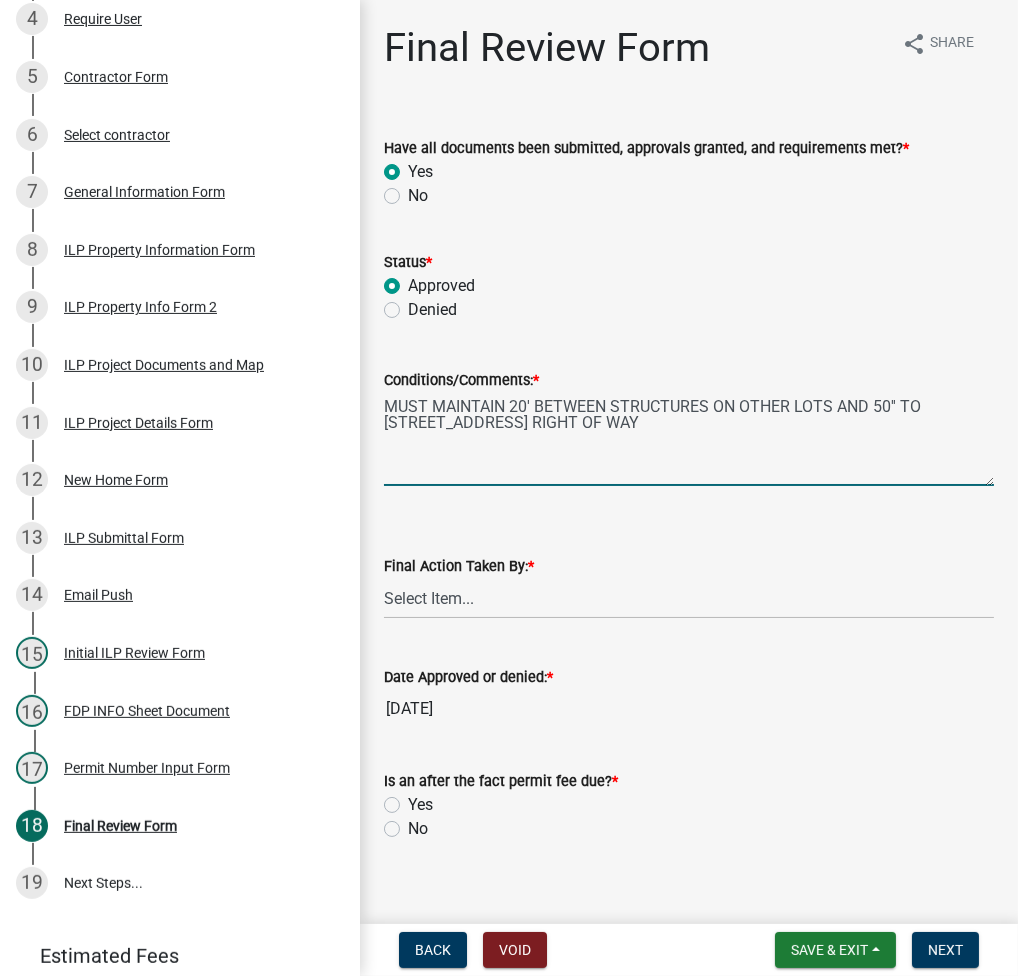 type on "MUST MAINTAIN 20' BETWEEN STRUCTURES ON OTHER LOTS AND 50'' TO 325 E ROAD RIGHT OF WAY" 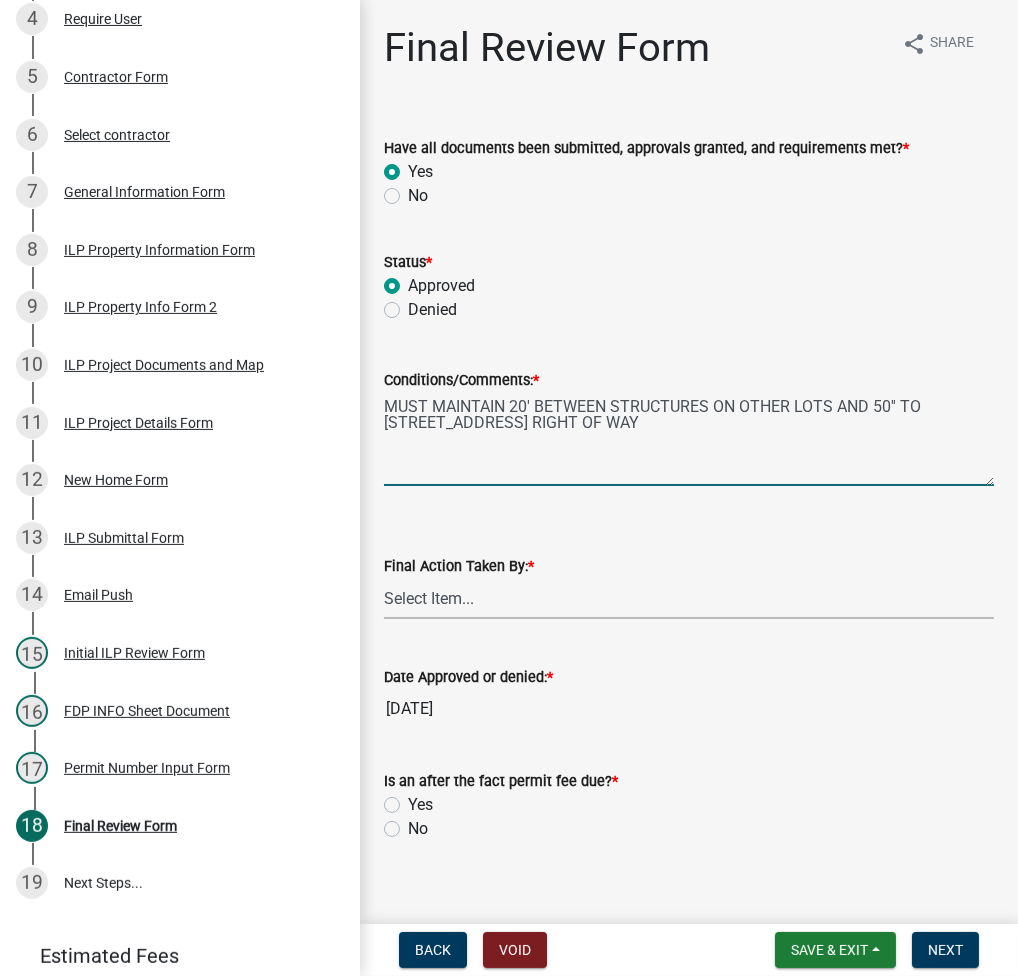 click on "Select Item...   MMS   LT   AT   CS   AH   Vacant" at bounding box center [689, 598] 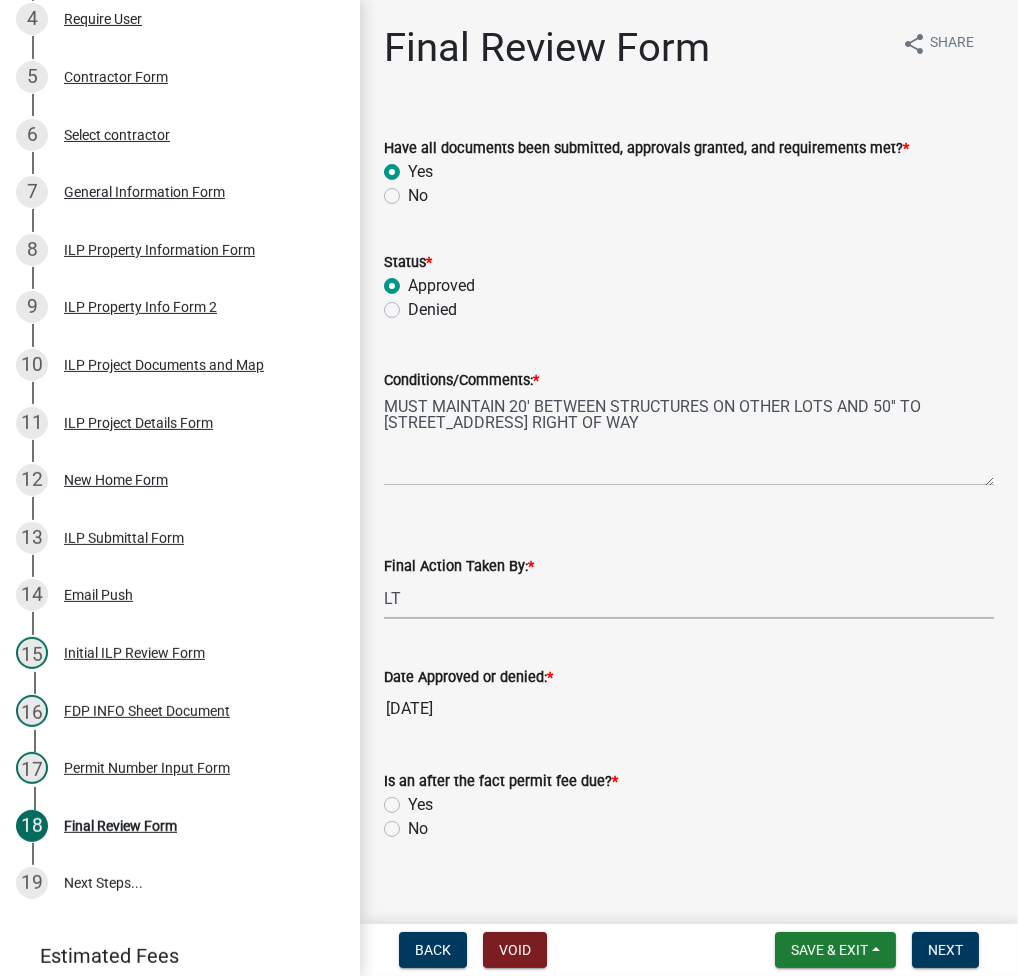click on "Select Item...   MMS   LT   AT   CS   AH   Vacant" at bounding box center [689, 598] 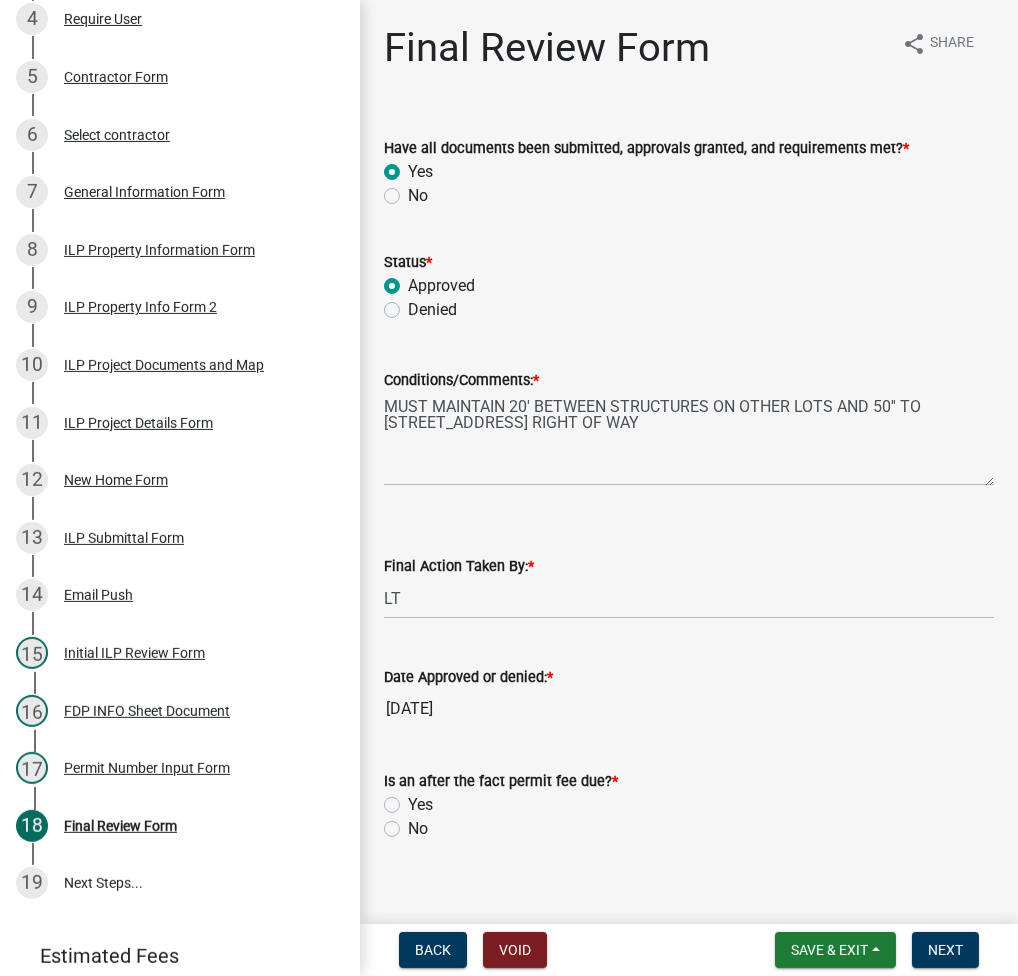 click on "Yes" 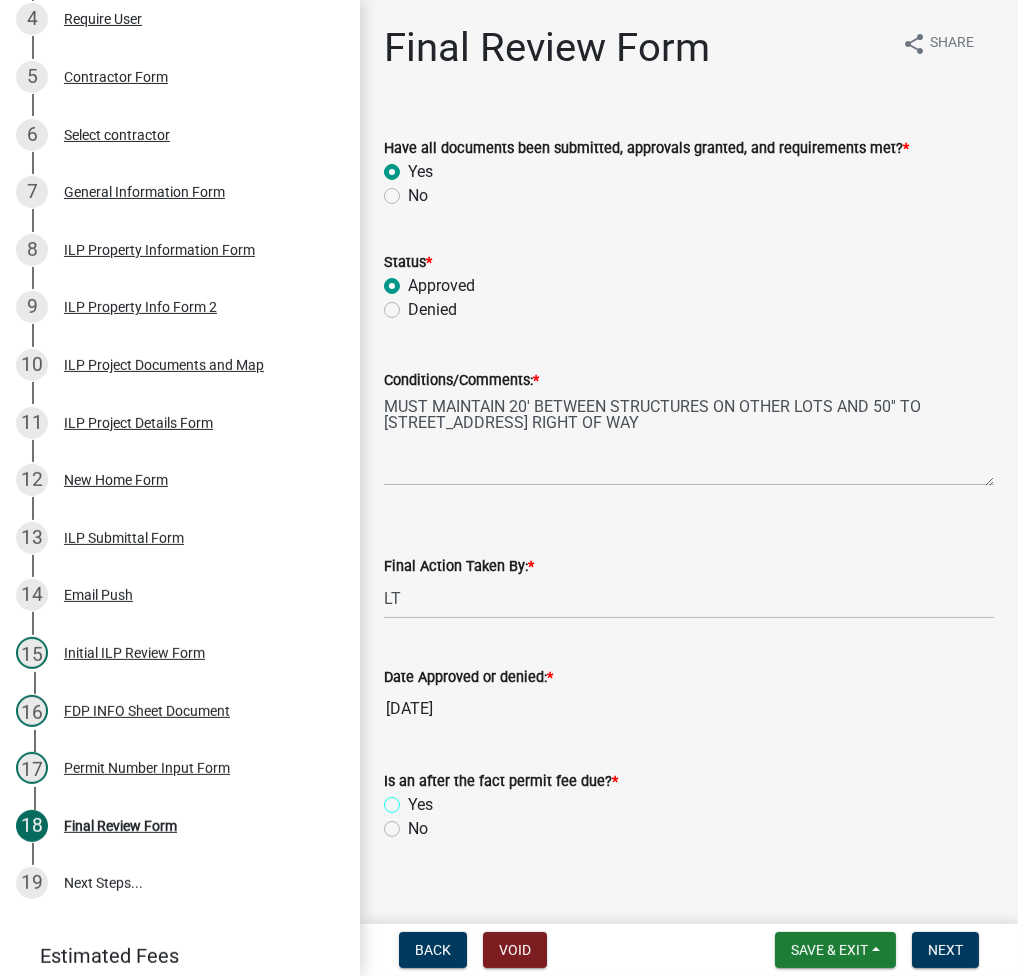 click on "Yes" at bounding box center (414, 799) 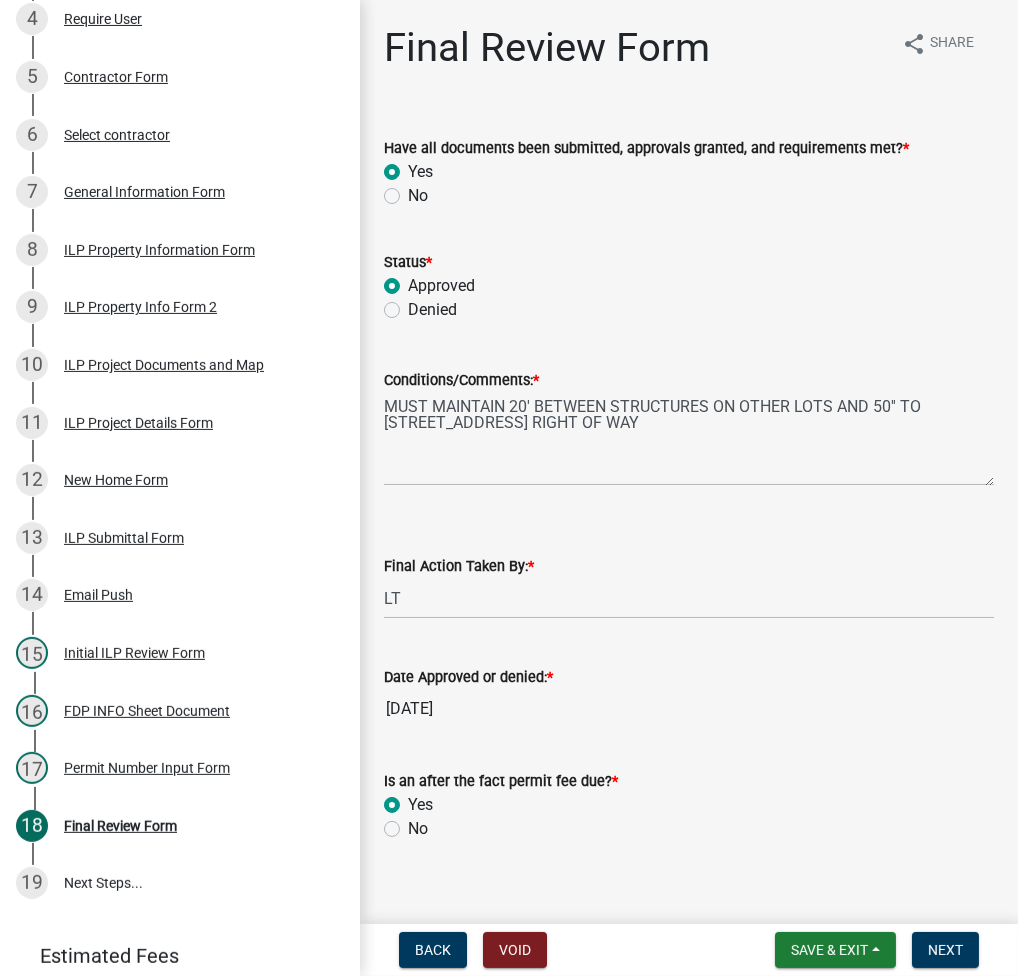 radio on "true" 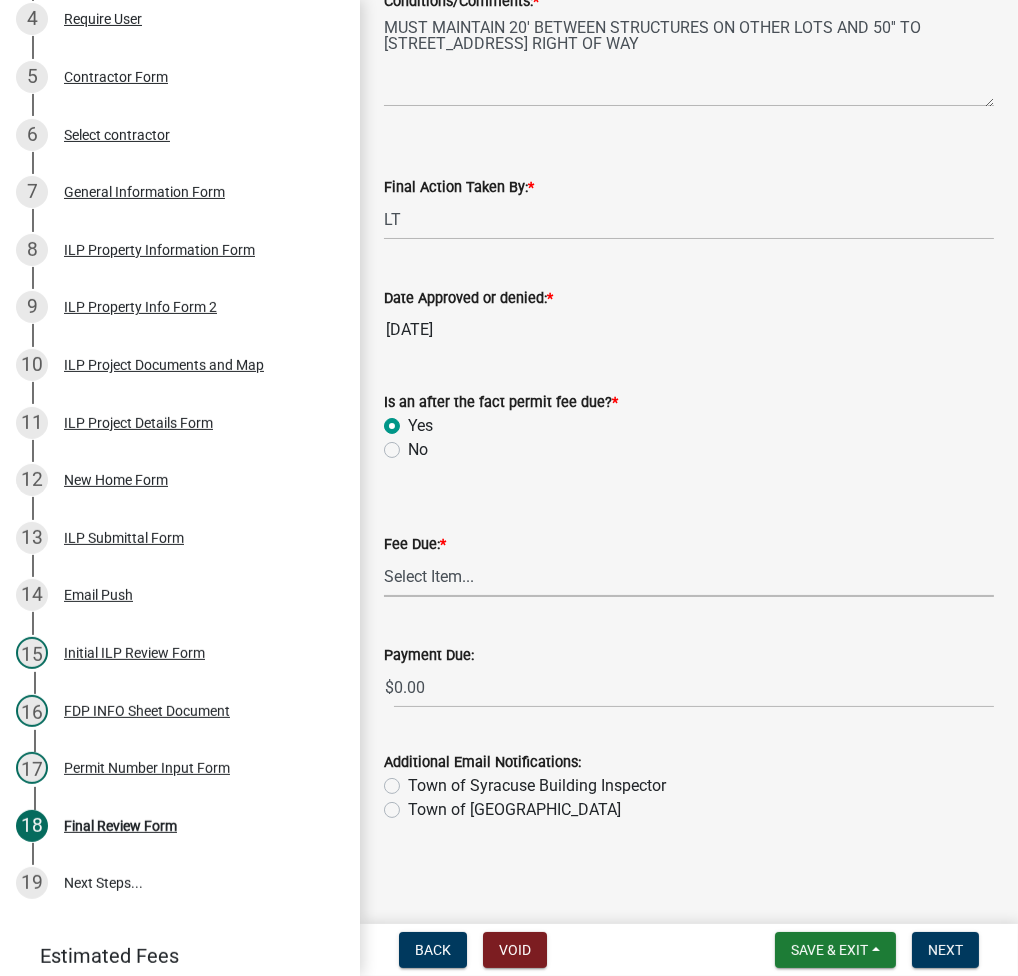 click on "Select Item...   N/A   $10.00   $25.00   $125.00   $250   $500   $500 + $10.00 for every 10 sq. ft. over 5000   $1000" at bounding box center (689, 576) 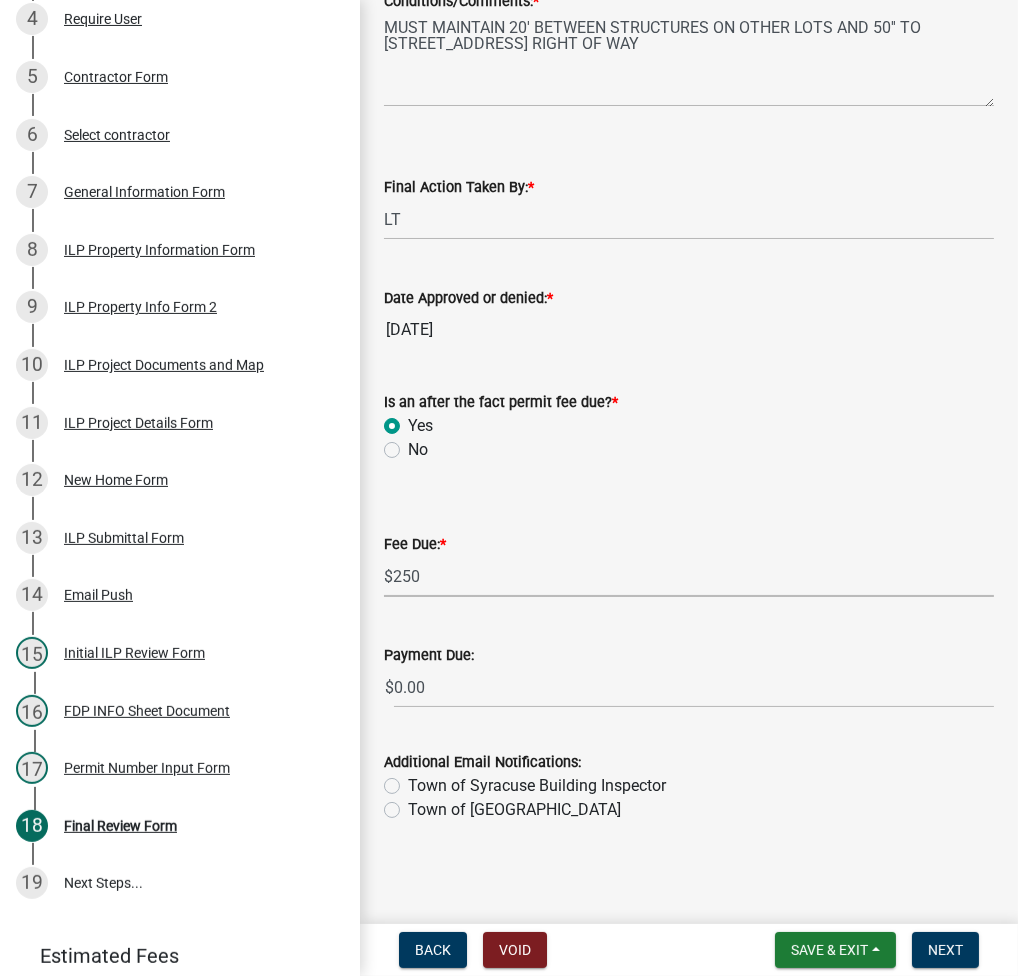 click on "Select Item...   N/A   $10.00   $25.00   $125.00   $250   $500   $500 + $10.00 for every 10 sq. ft. over 5000   $1000" at bounding box center (689, 576) 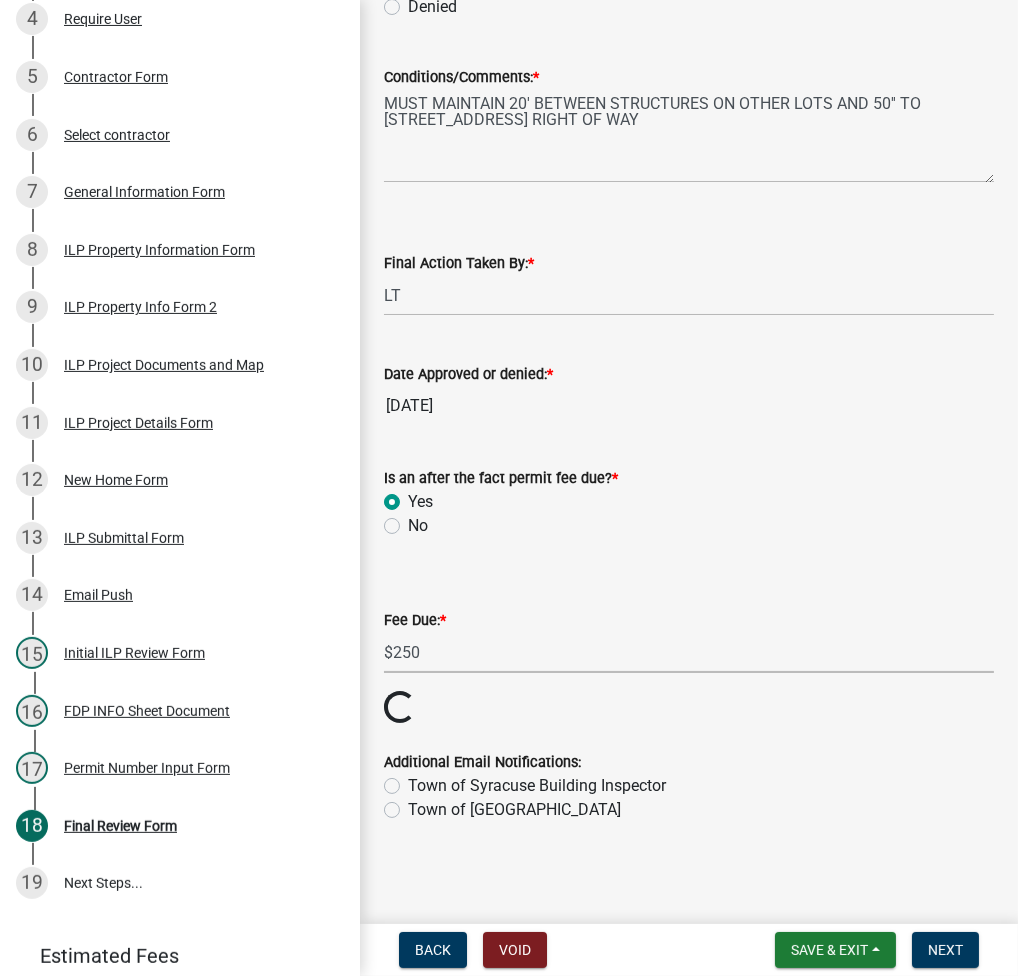 scroll, scrollTop: 379, scrollLeft: 0, axis: vertical 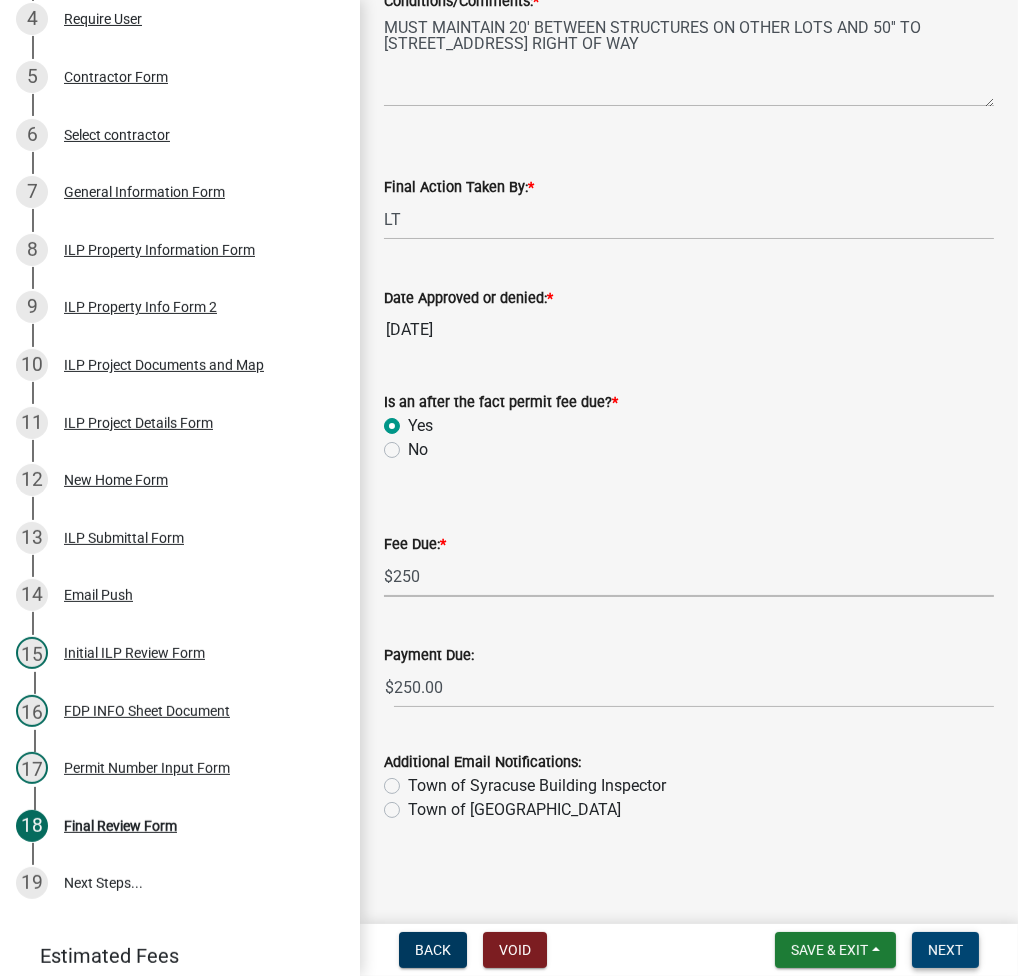 click on "Next" at bounding box center [945, 950] 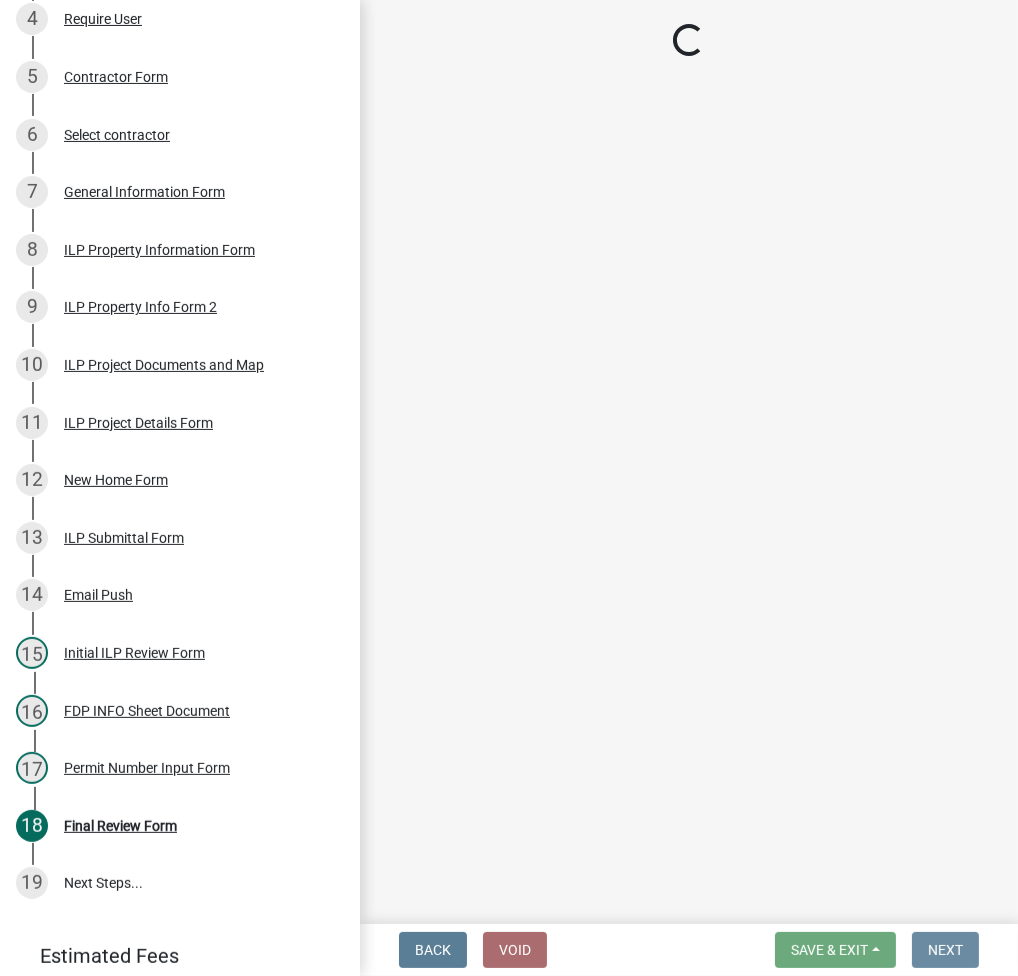 scroll, scrollTop: 0, scrollLeft: 0, axis: both 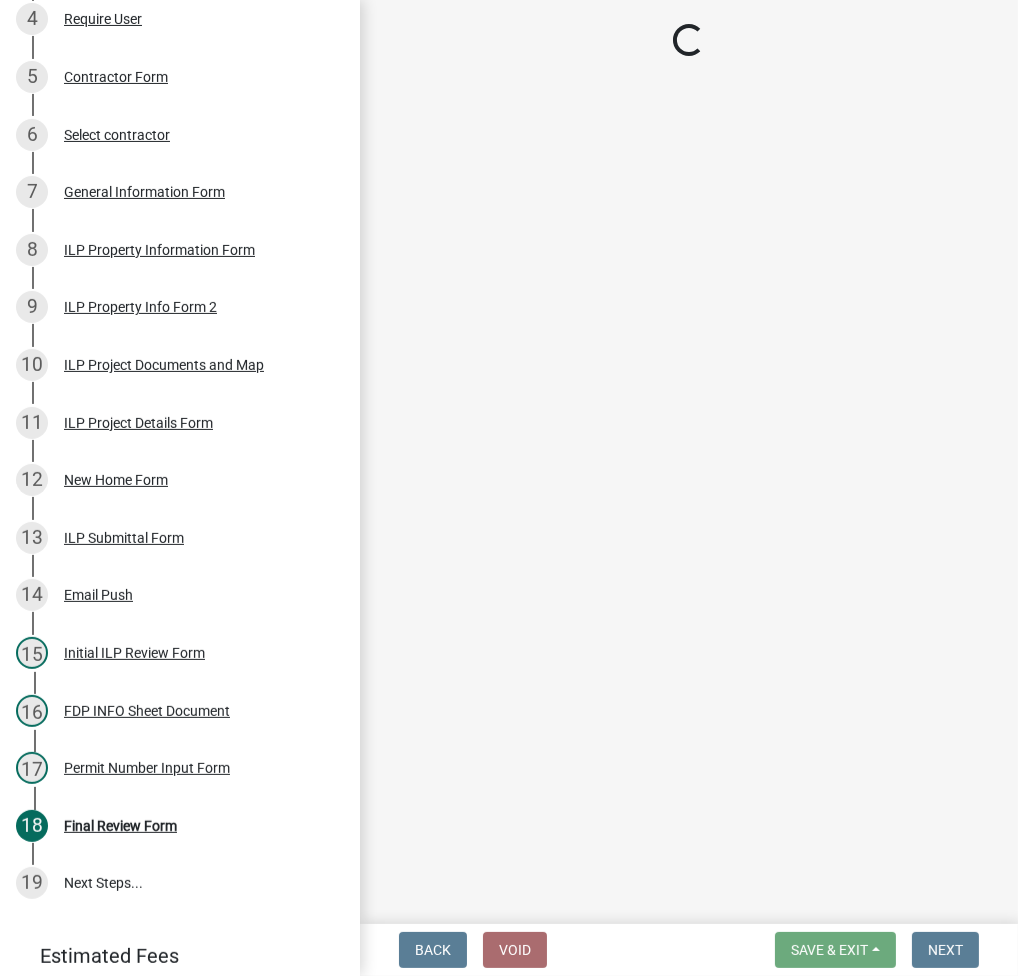 select on "3: 3" 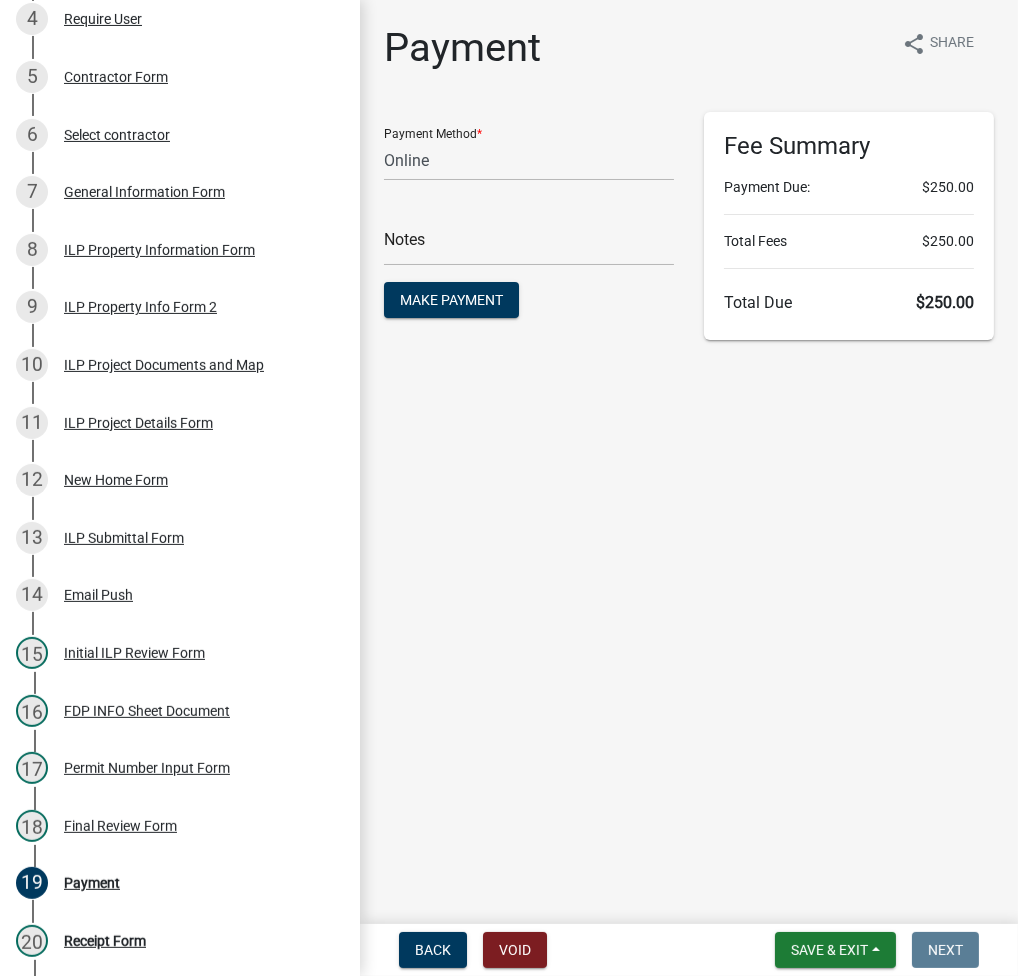 scroll, scrollTop: 648, scrollLeft: 0, axis: vertical 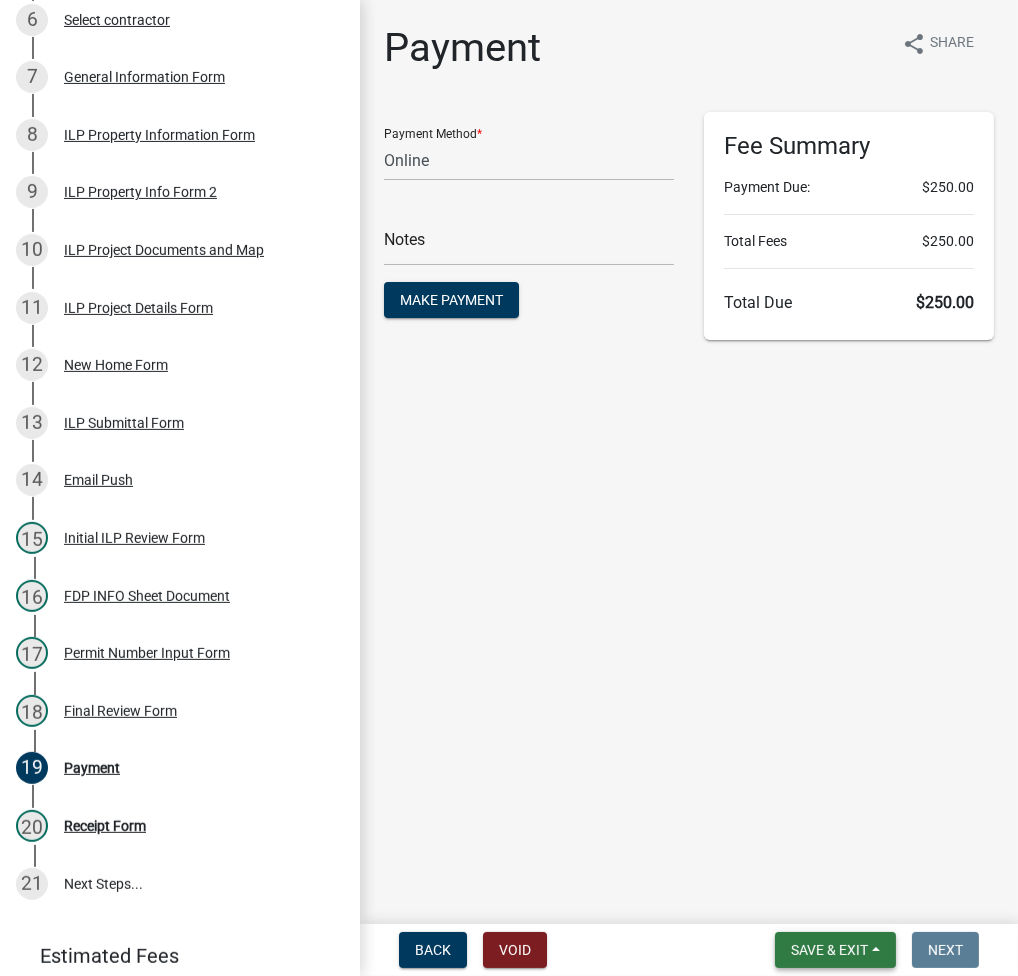 click on "Save & Exit" at bounding box center [829, 950] 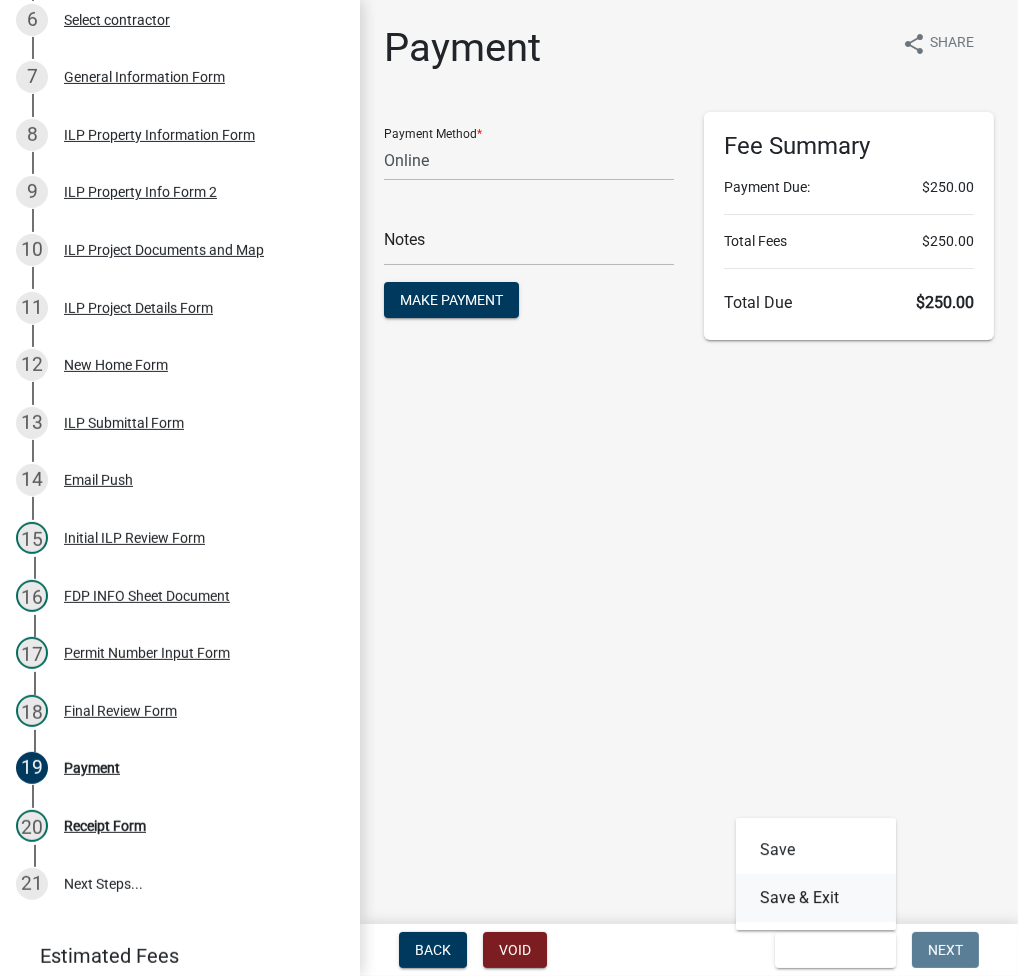 click on "Save & Exit" at bounding box center [816, 898] 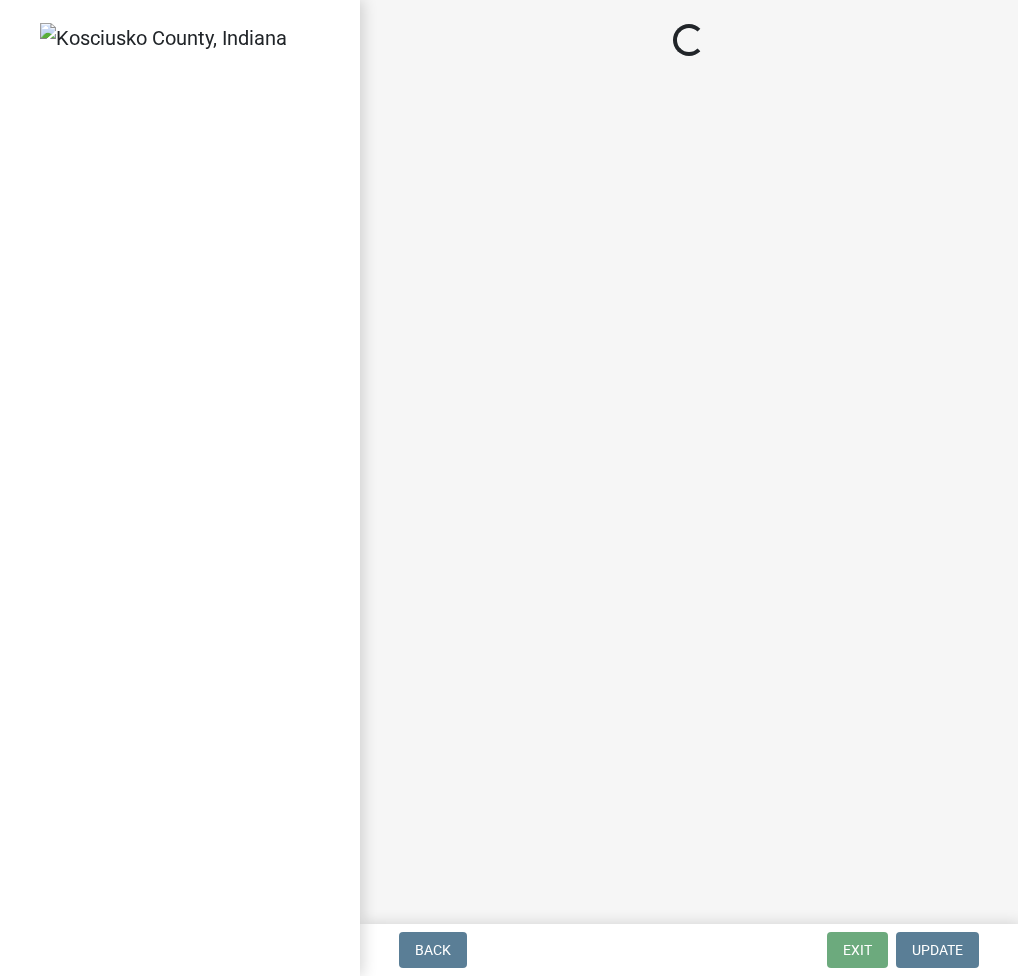 scroll, scrollTop: 0, scrollLeft: 0, axis: both 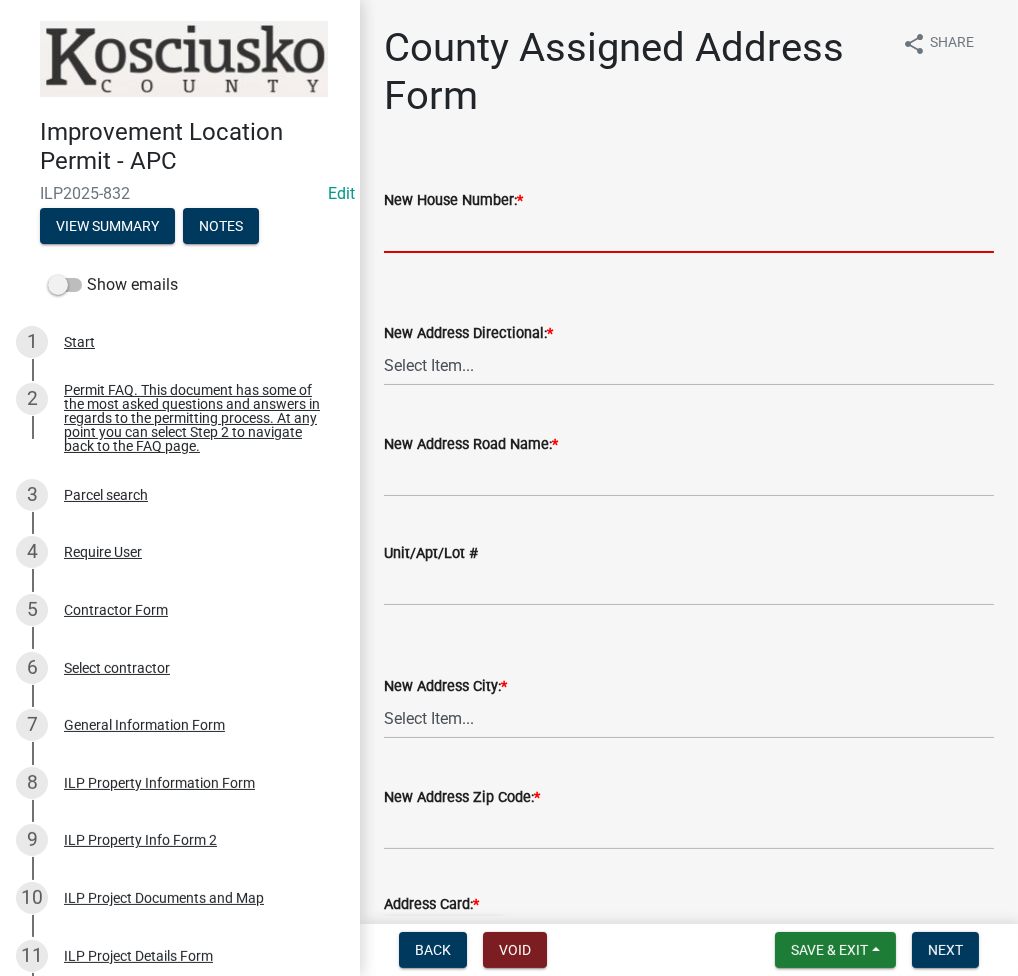 click on "New House Number:  *" at bounding box center (689, 232) 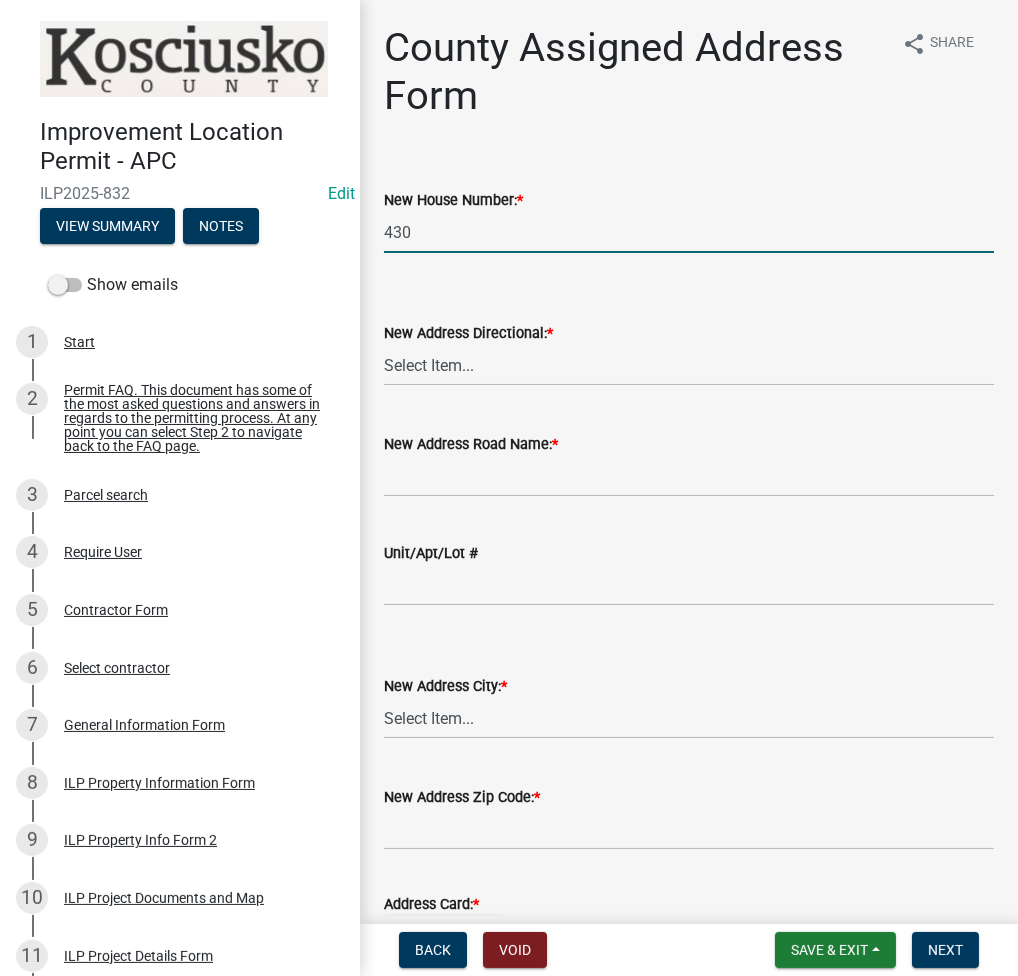 type on "430" 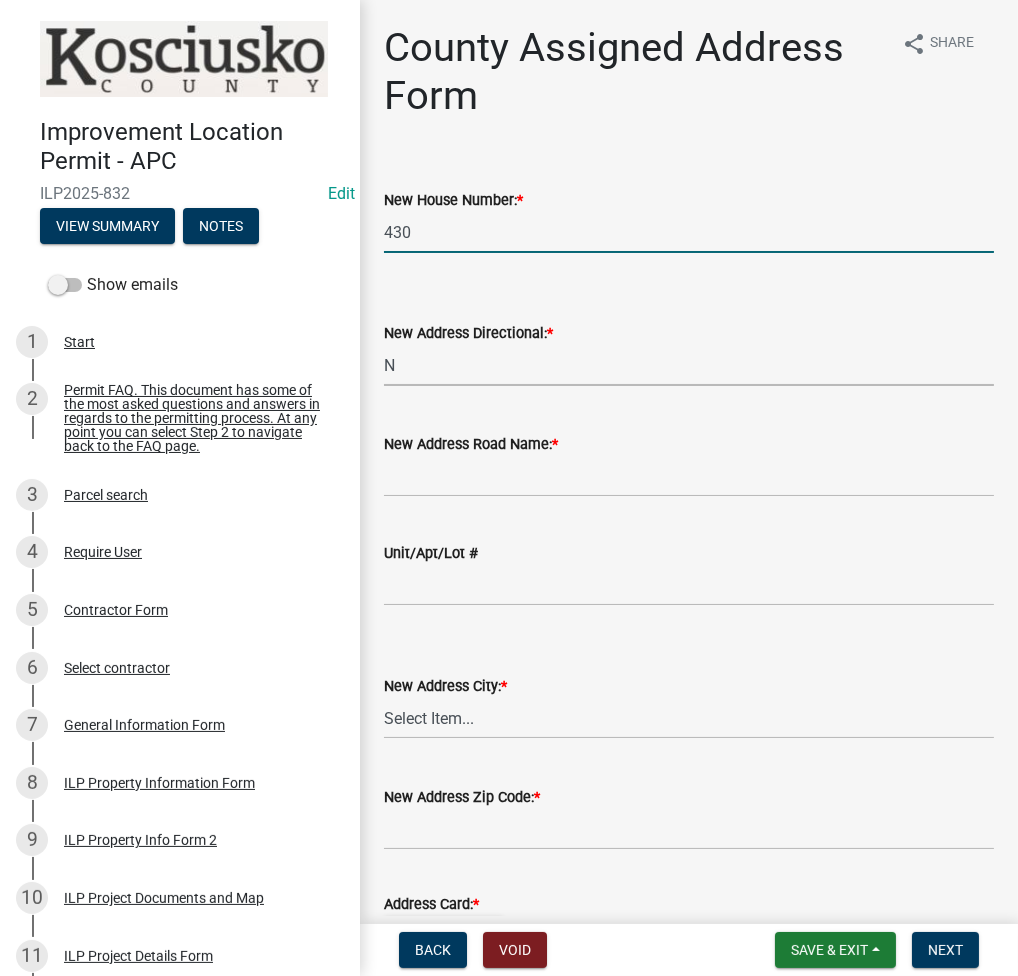 select on "57d3dbe1-f48f-4c9f-af6d-6c7a2e9f3087" 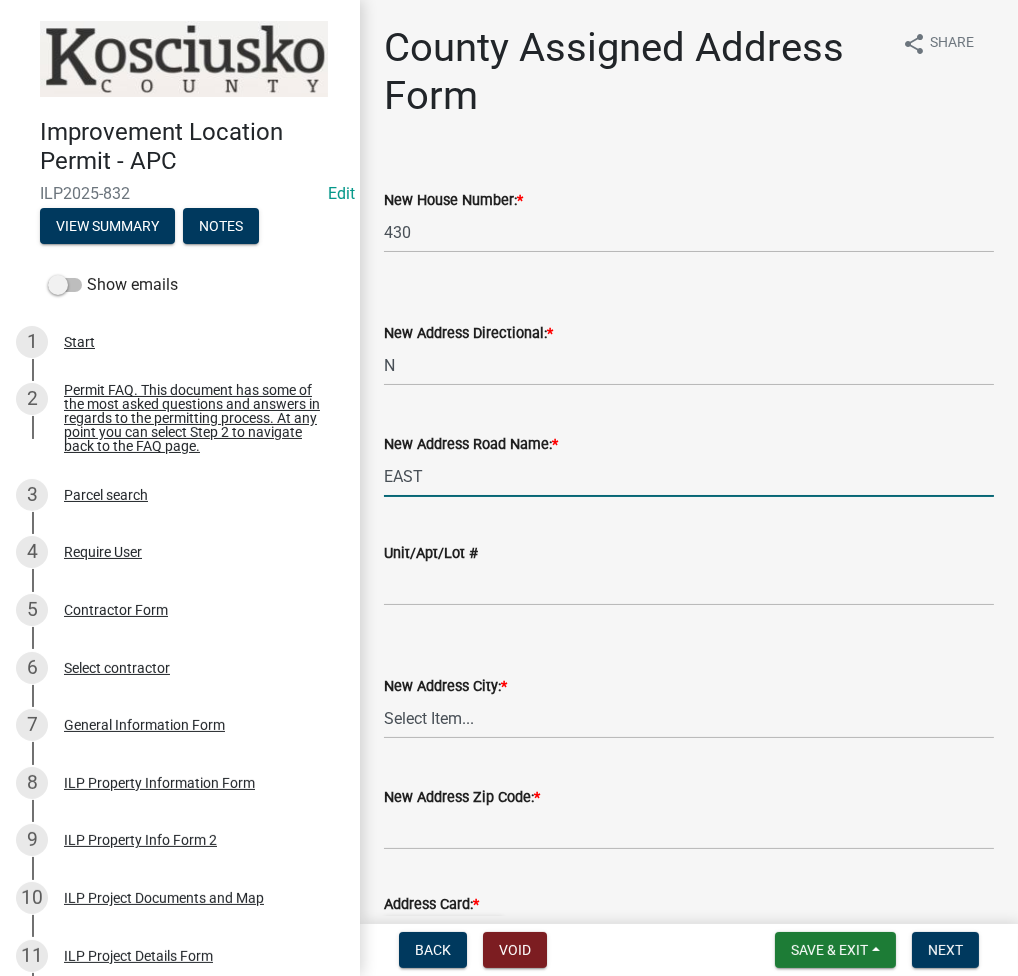type on "EASTFIELD CIR" 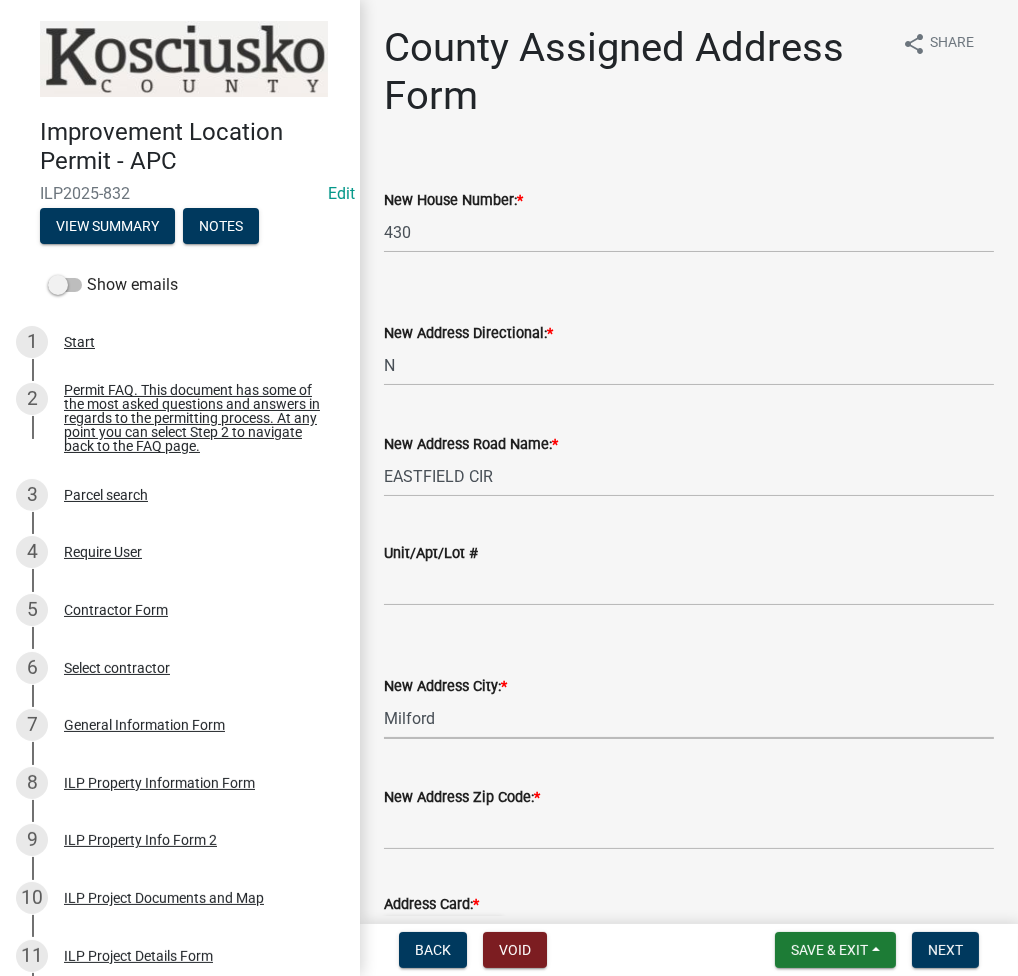 select on "1717c36e-2421-4dec-a559-d51822da7c5b" 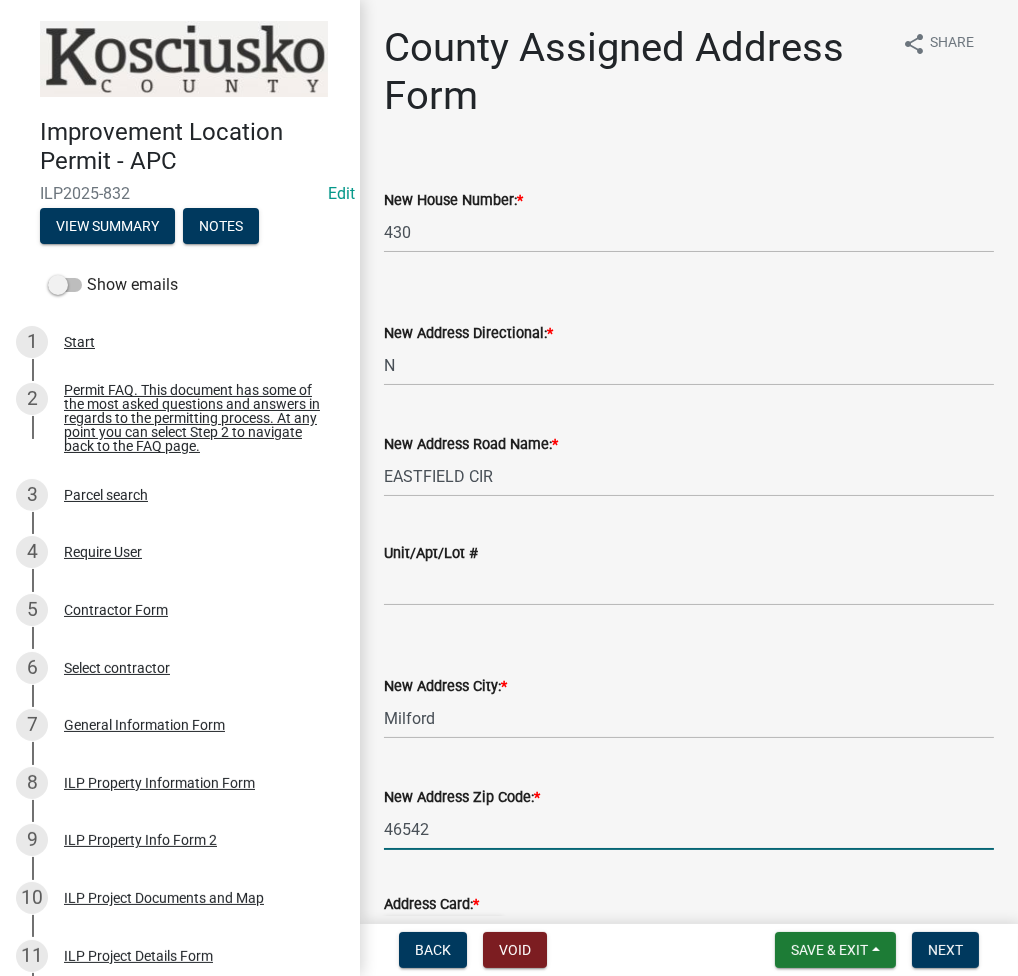 type on "46542" 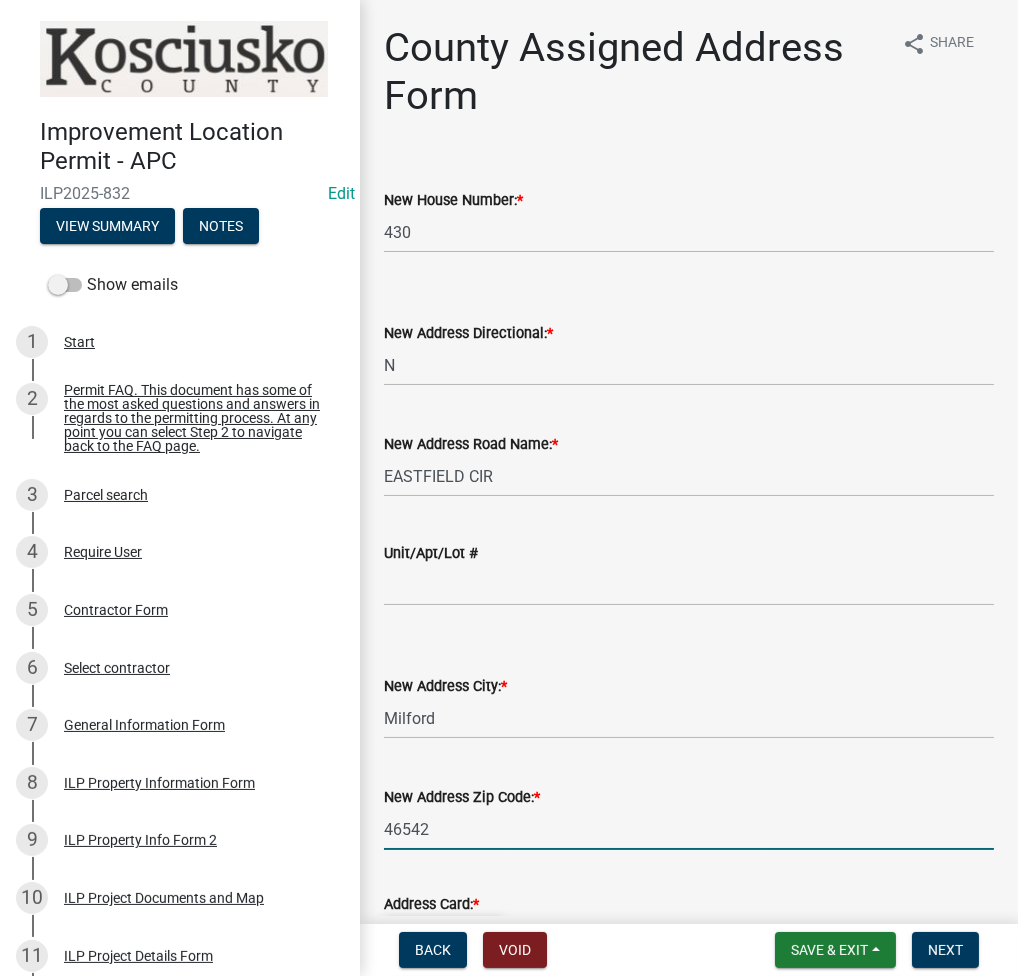 scroll, scrollTop: 35, scrollLeft: 0, axis: vertical 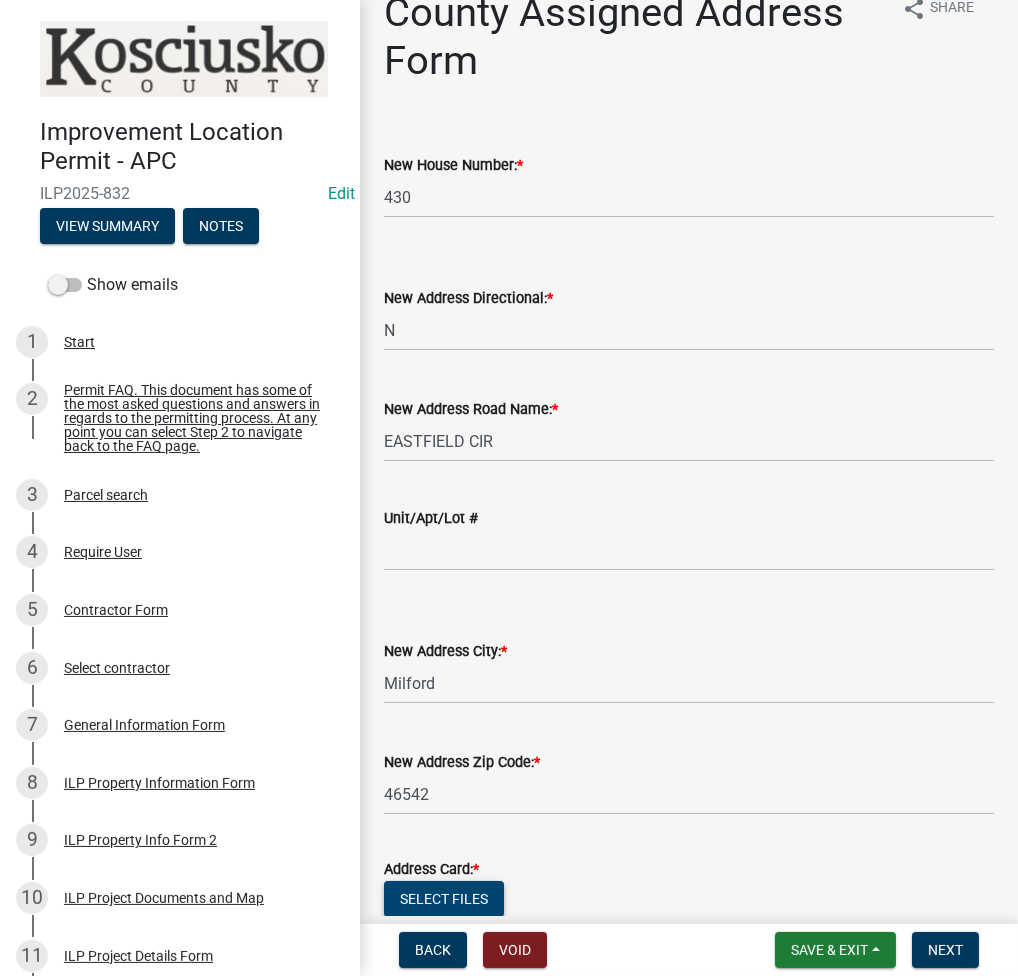 type 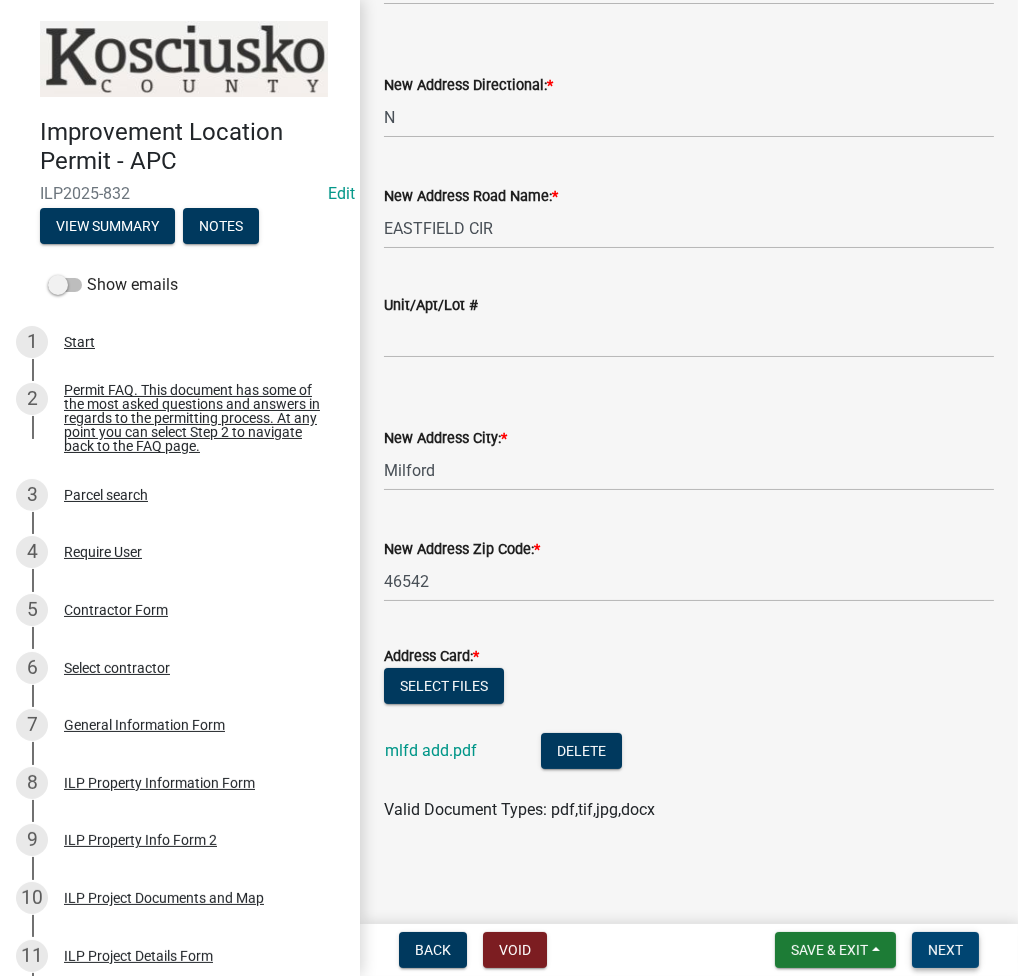 click on "Next" at bounding box center [945, 950] 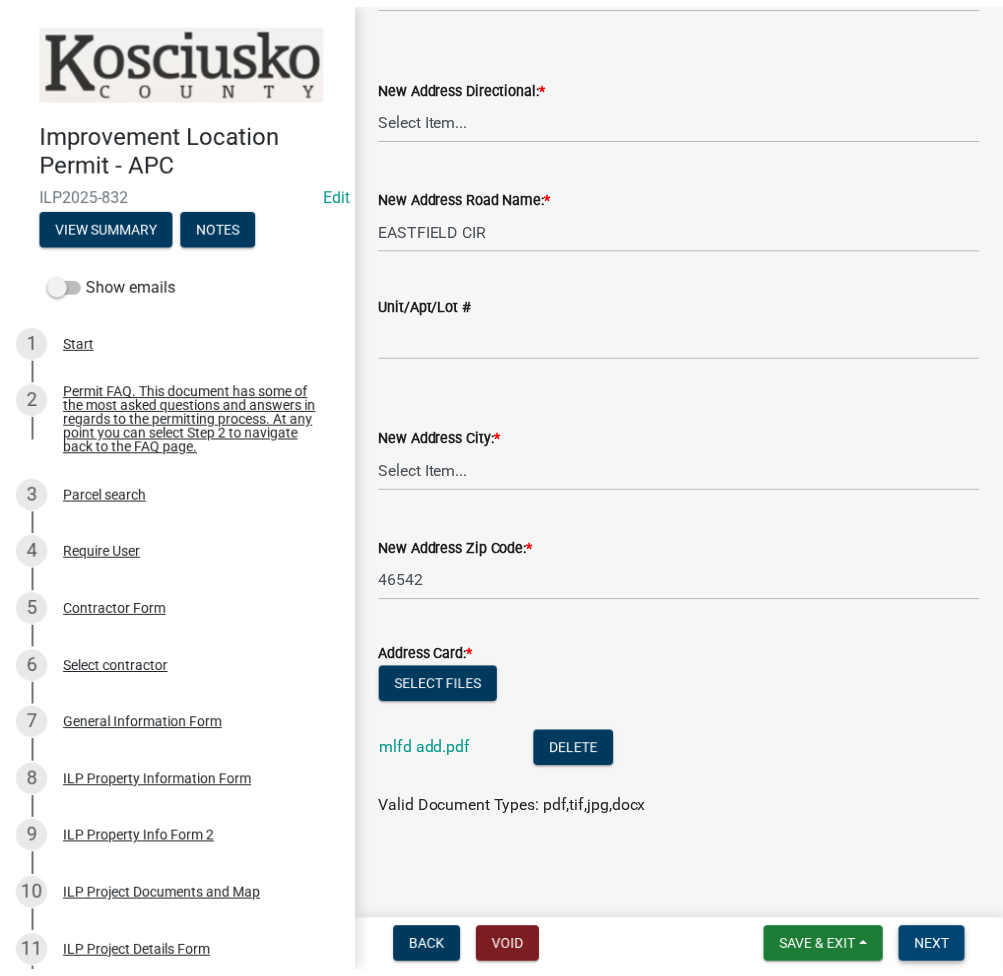 scroll, scrollTop: 0, scrollLeft: 0, axis: both 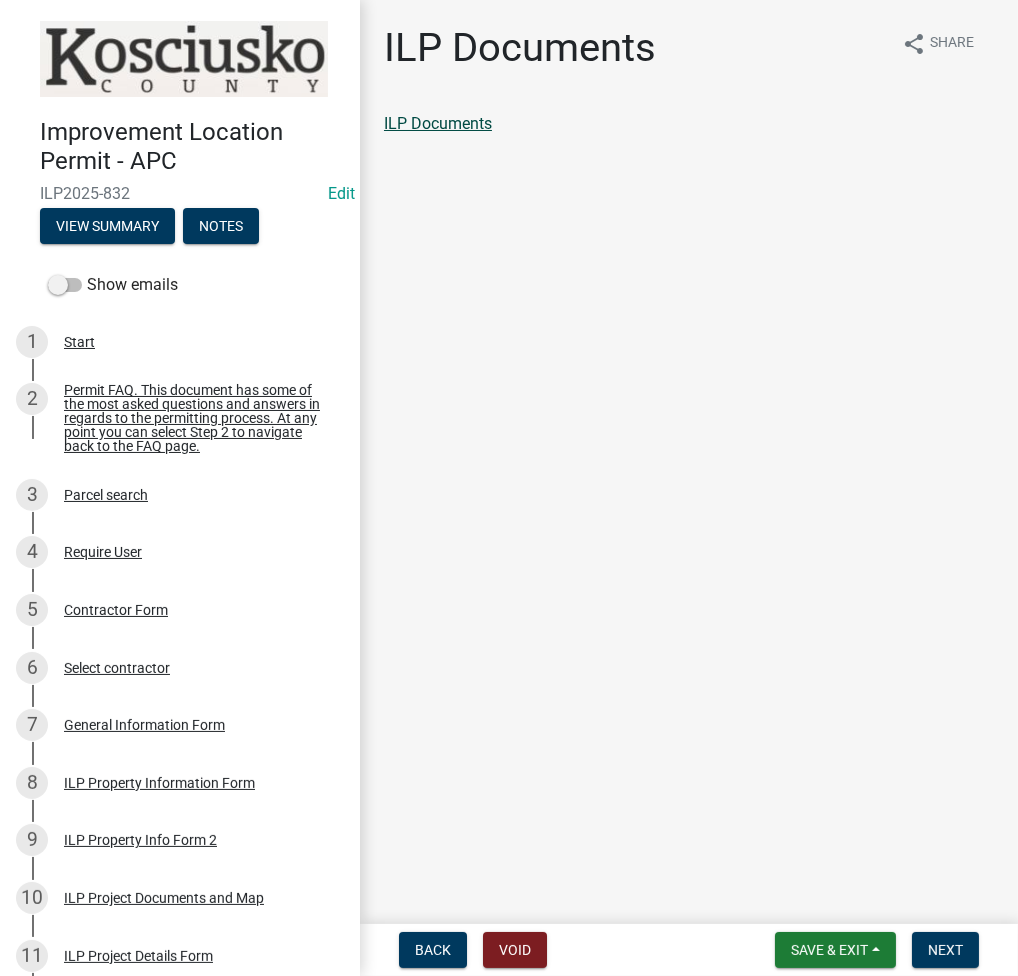 click on "ILP Documents" 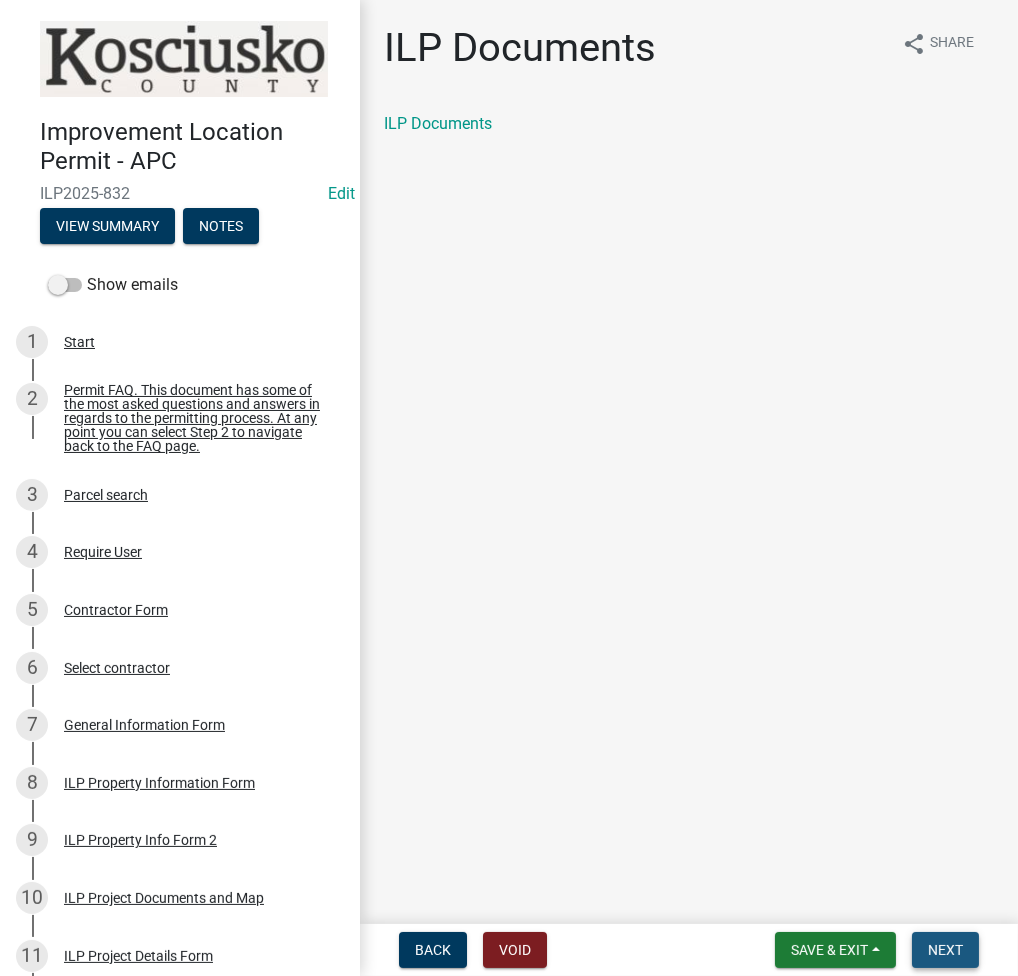 click on "Next" at bounding box center [945, 950] 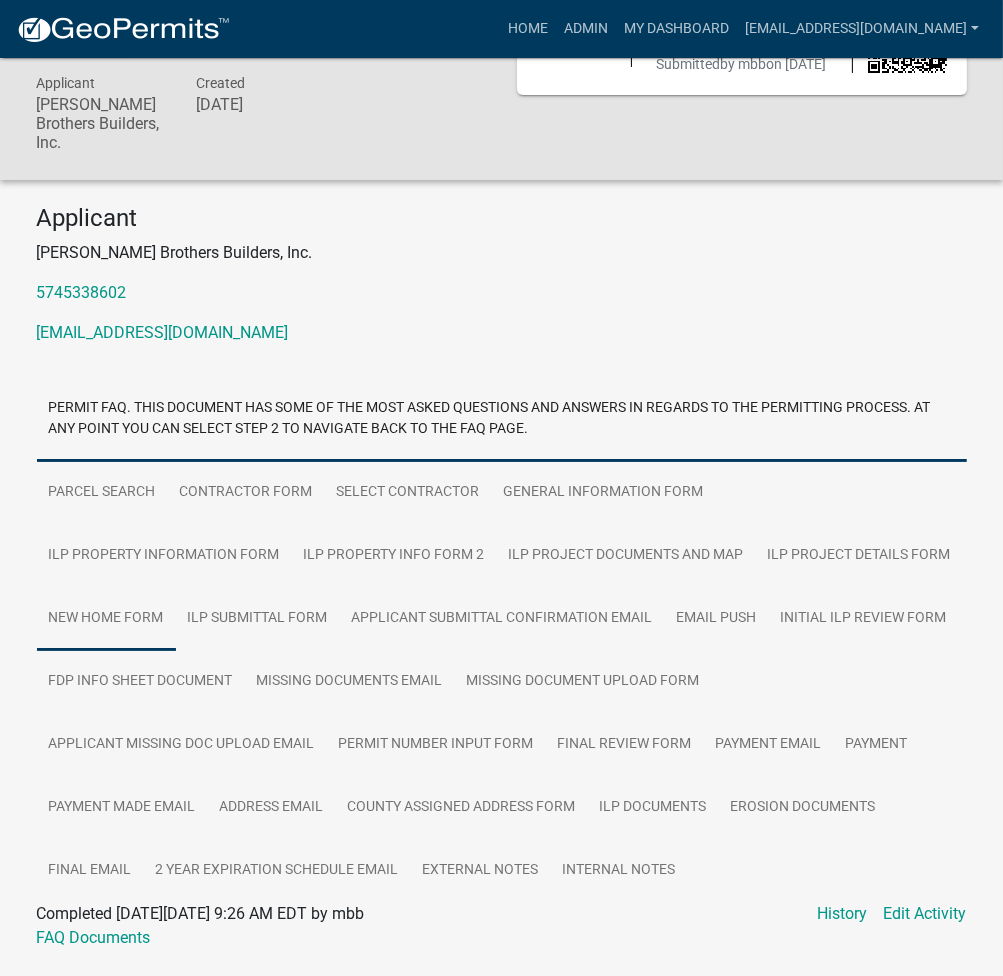 scroll, scrollTop: 146, scrollLeft: 0, axis: vertical 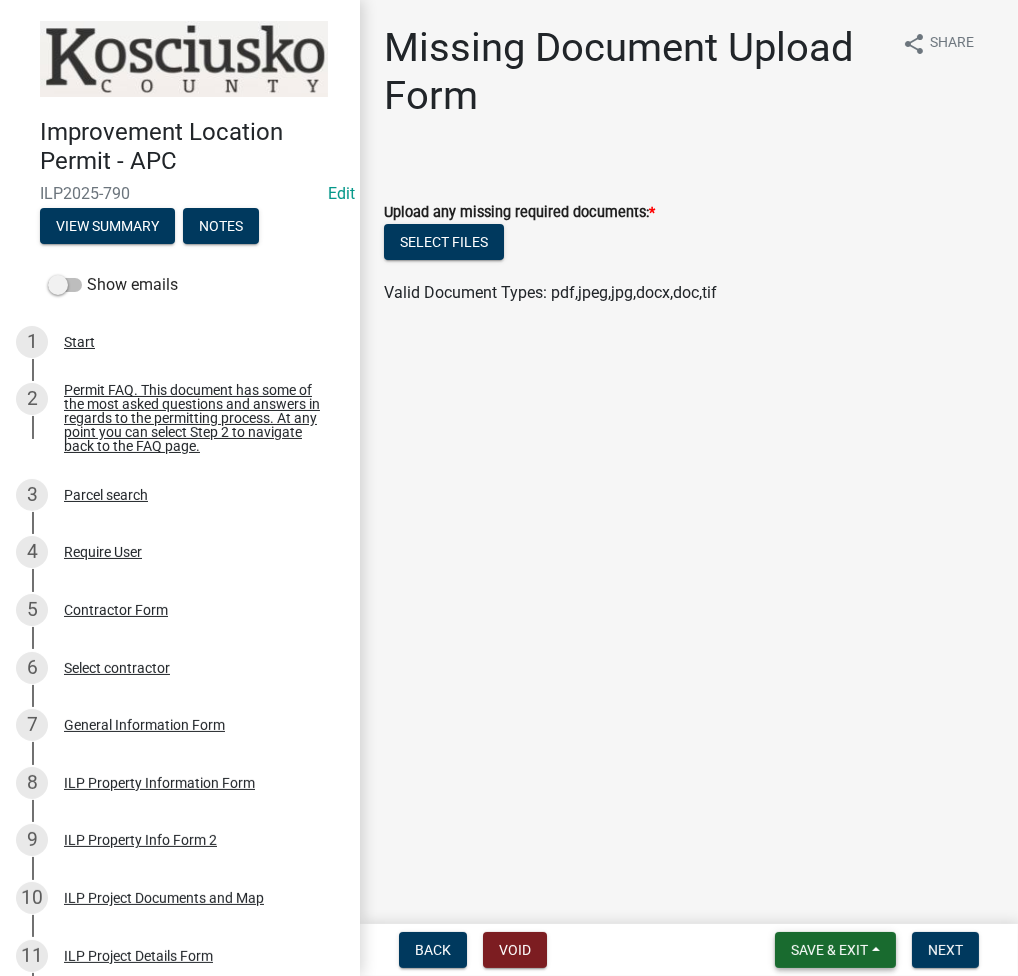click on "Save & Exit" at bounding box center (835, 950) 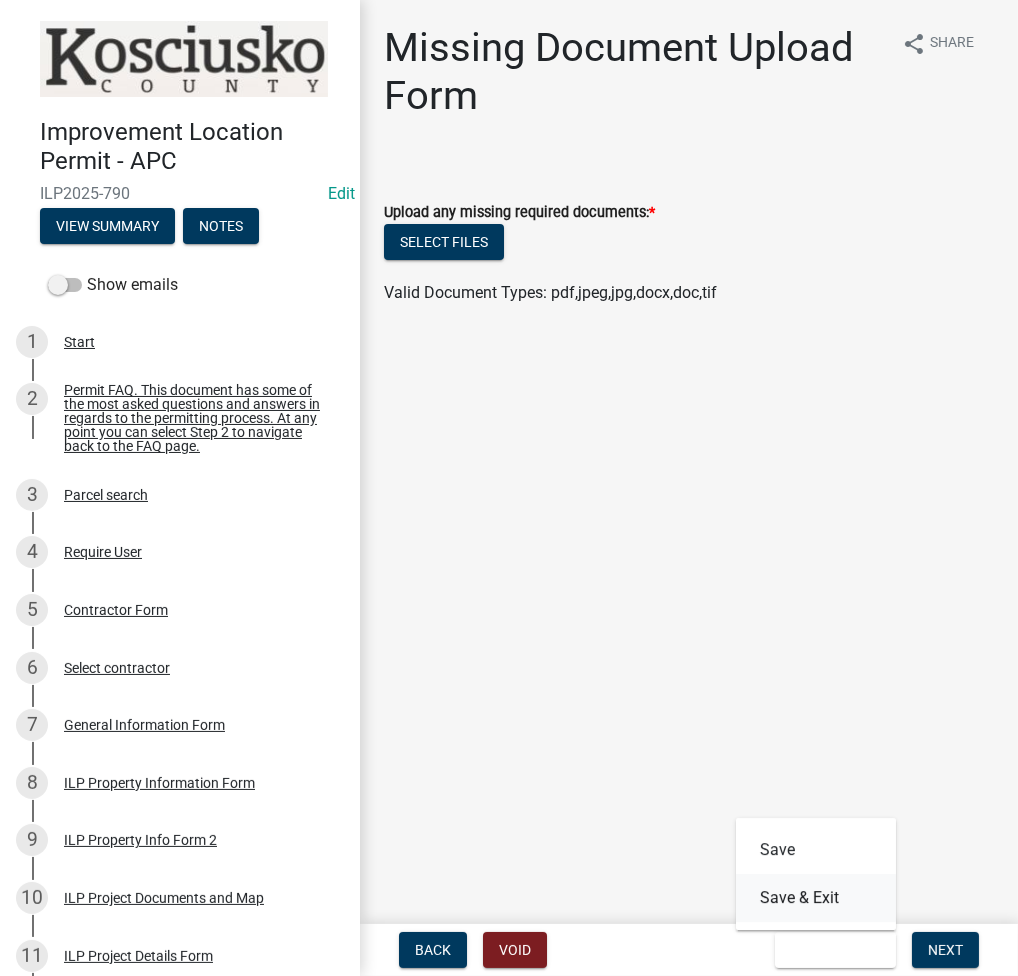 click on "Save & Exit" at bounding box center (816, 898) 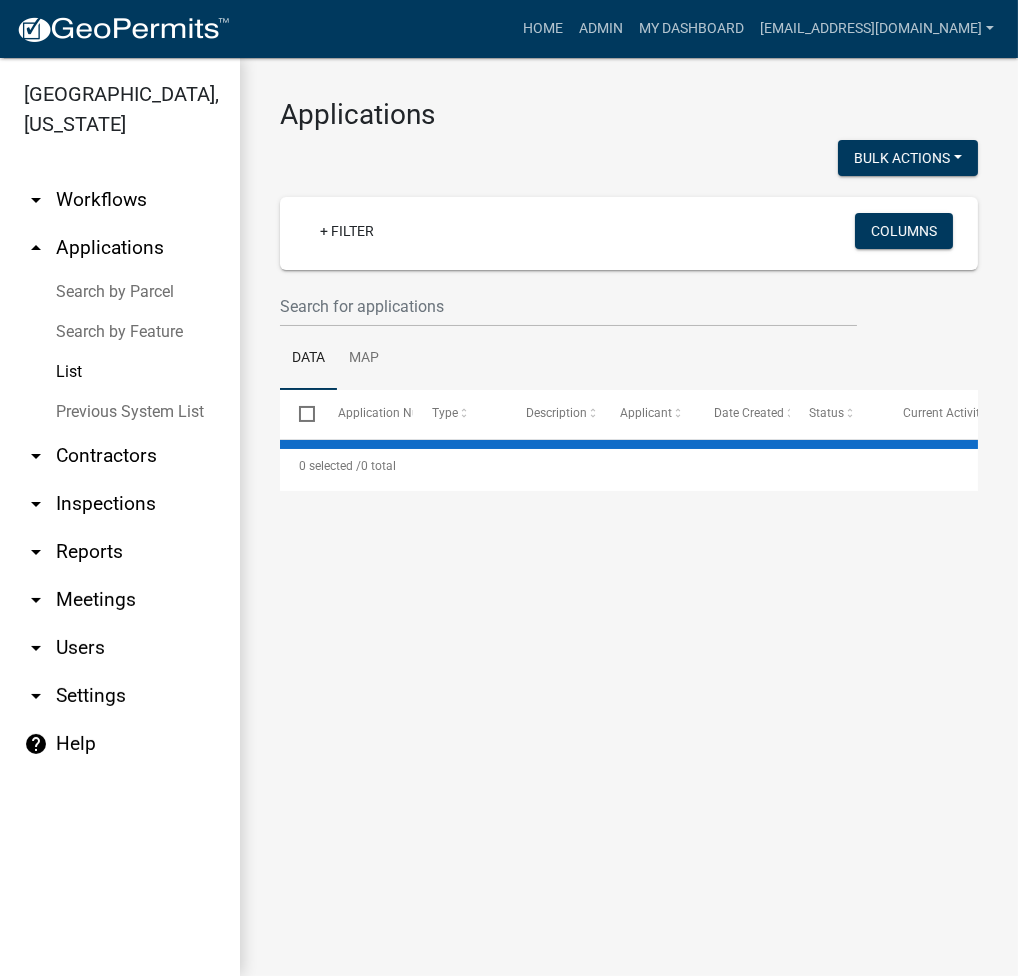 select on "3: 100" 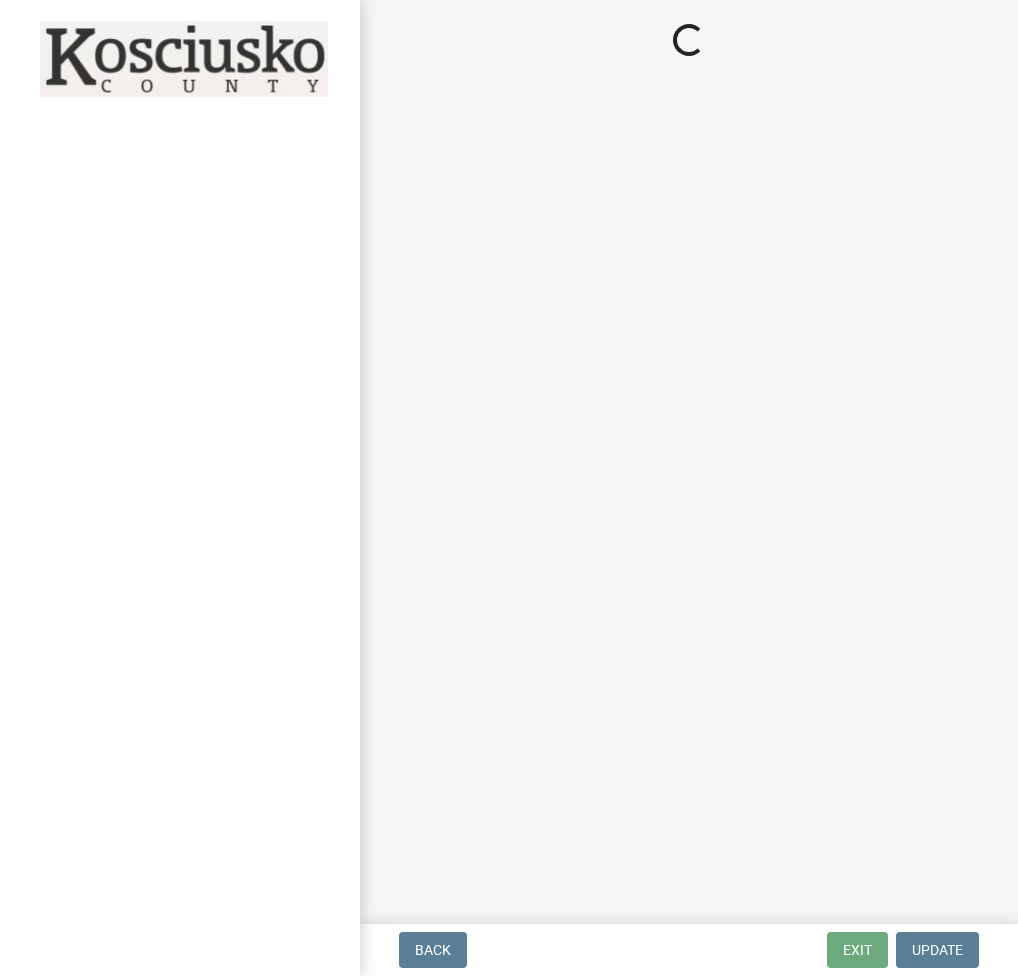 scroll, scrollTop: 0, scrollLeft: 0, axis: both 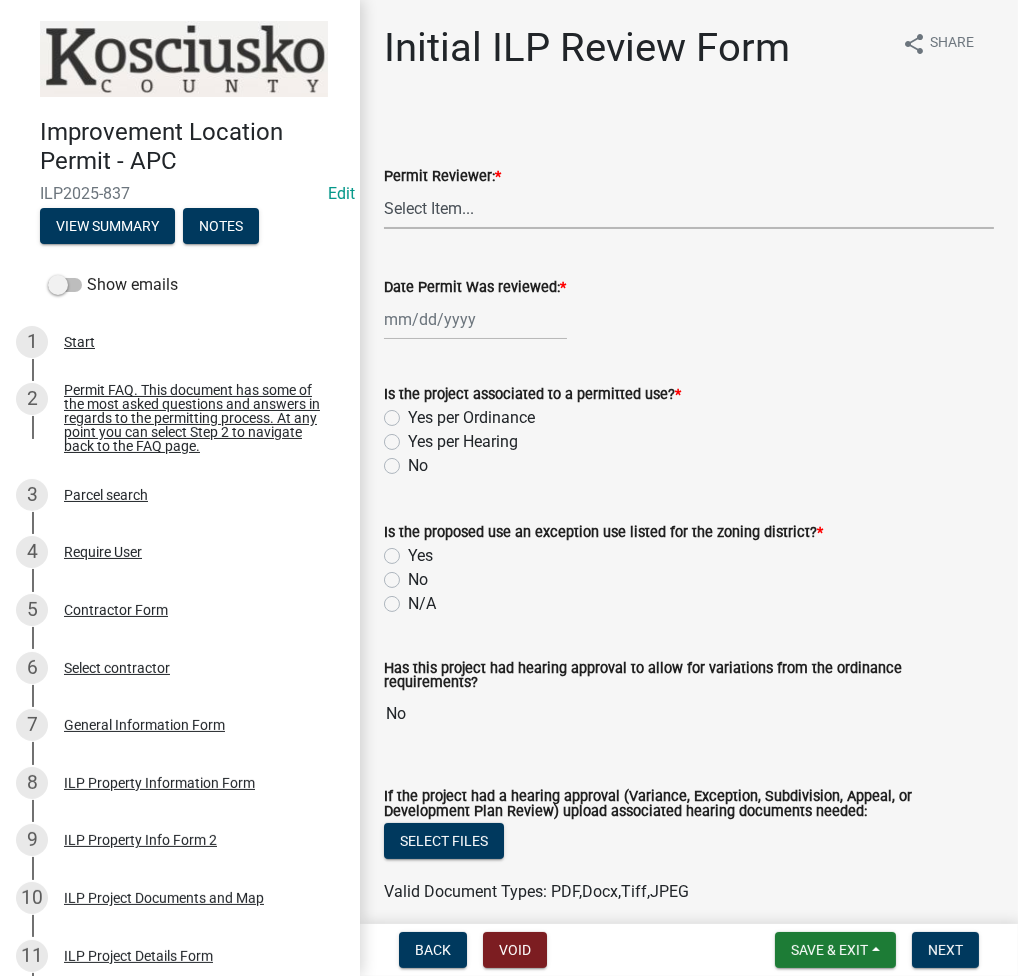 click on "Select Item...   MMS   LT   AT   CS   AH   Vacant" at bounding box center [689, 208] 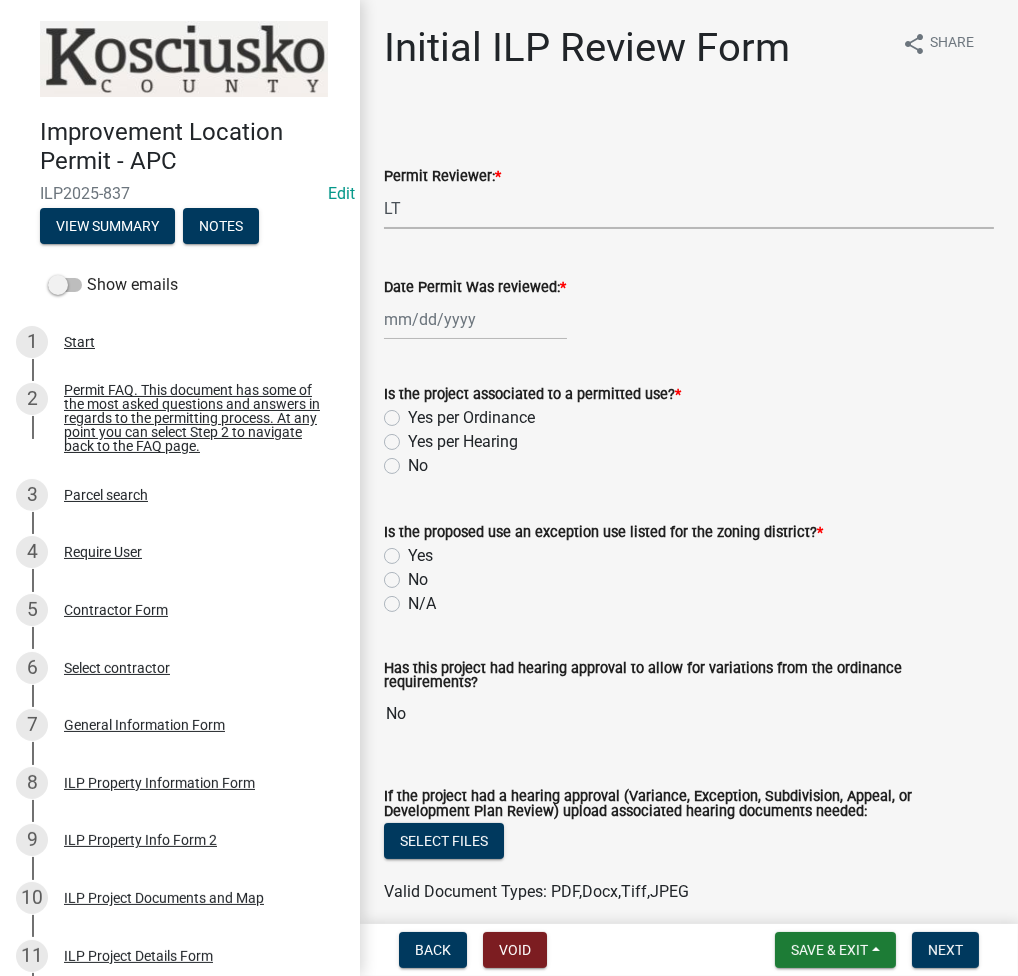 click on "Select Item...   MMS   LT   AT   CS   AH   Vacant" at bounding box center (689, 208) 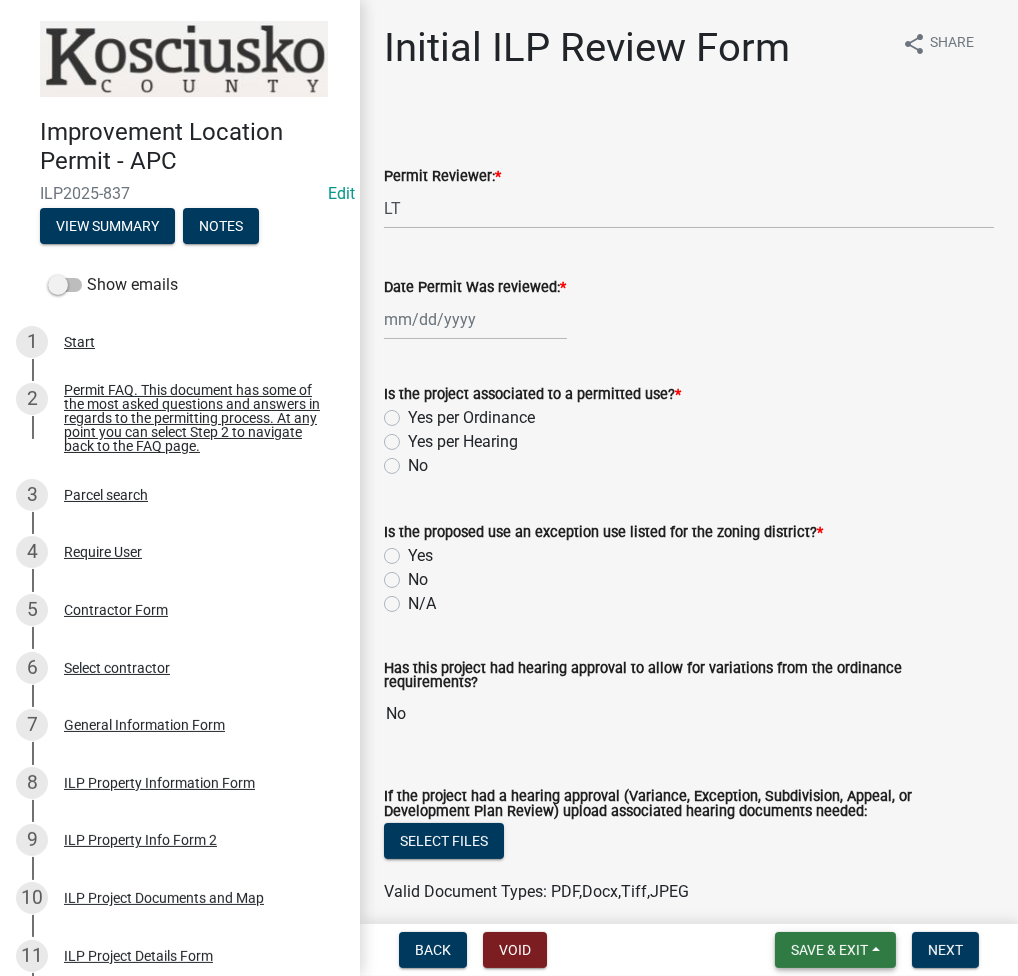 click on "Save & Exit" at bounding box center [835, 950] 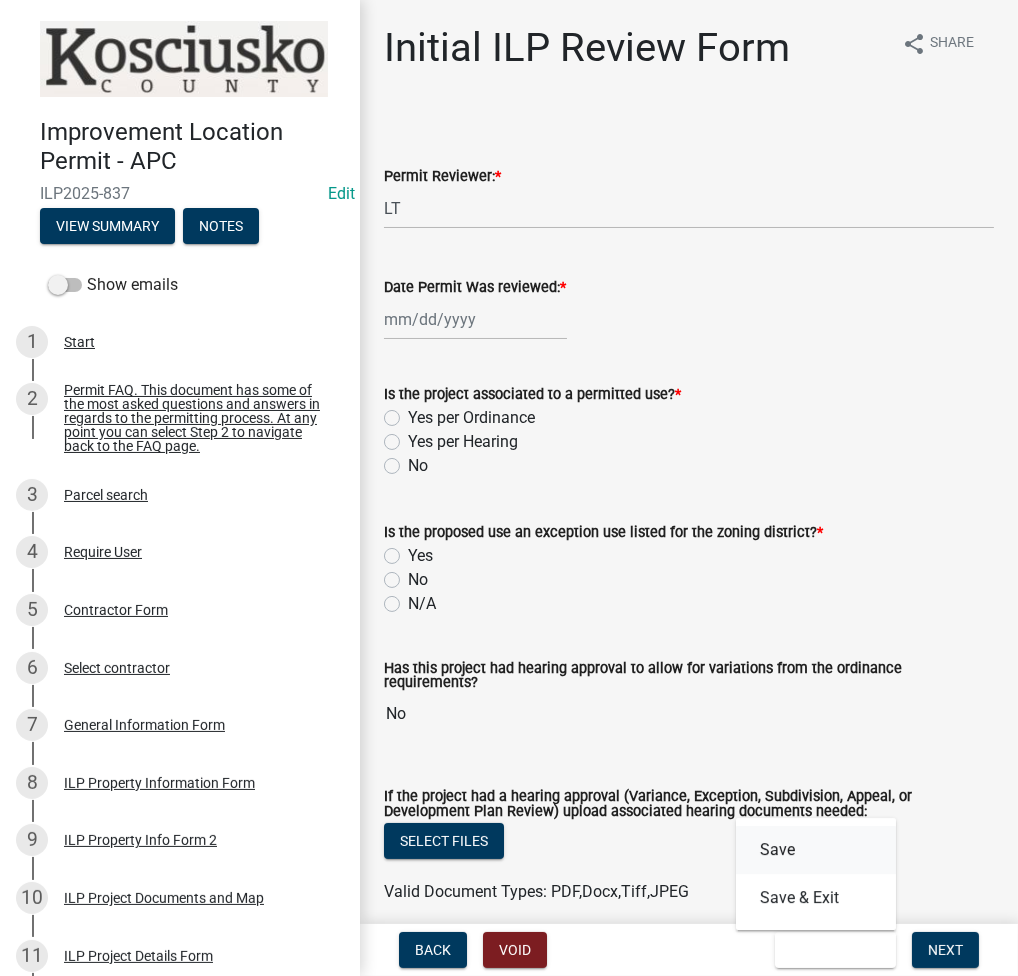 click on "Save" at bounding box center [816, 850] 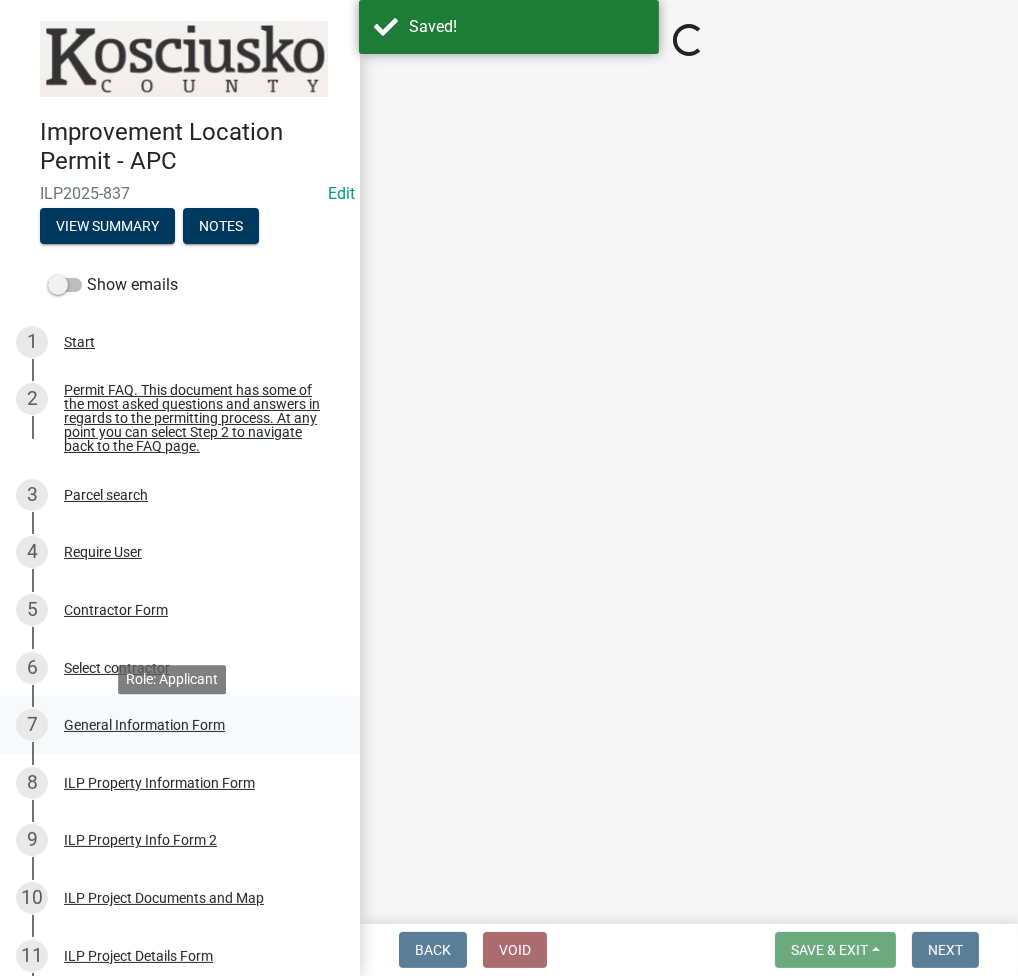 click on "7     General Information Form" at bounding box center [172, 725] 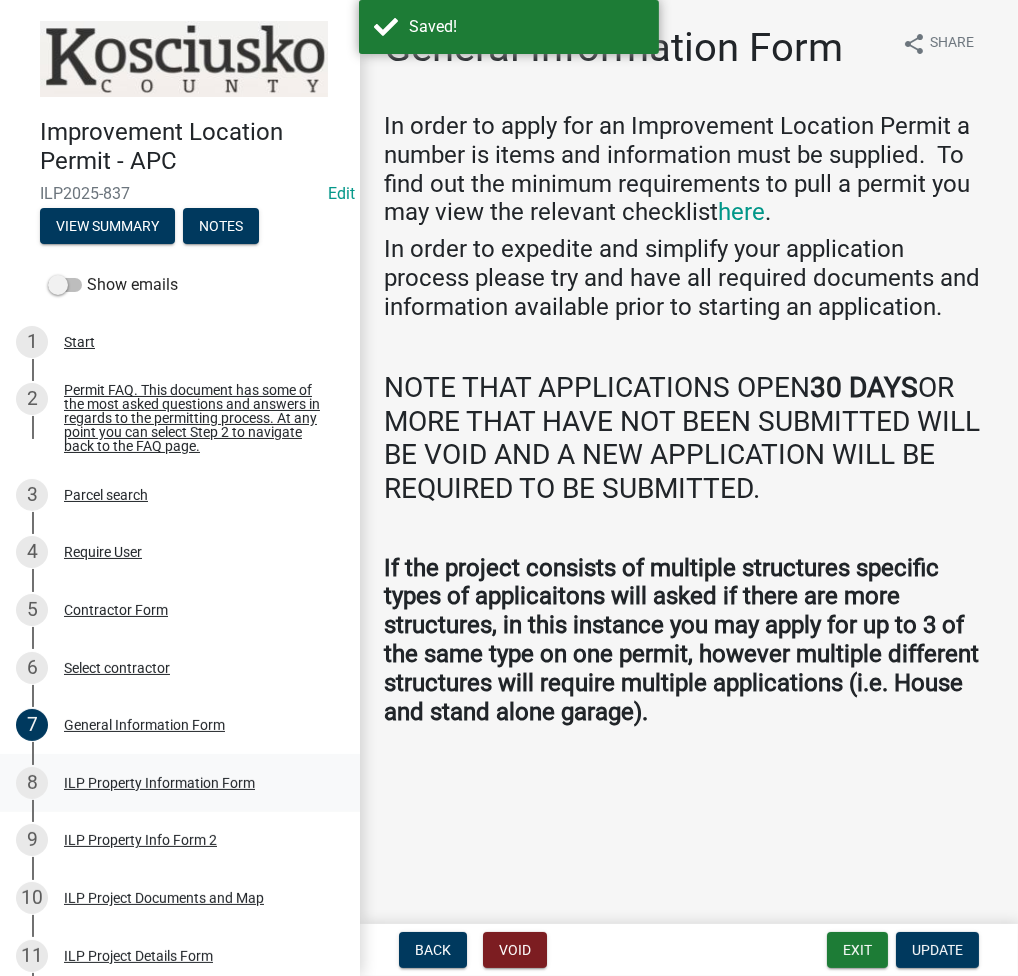 click on "ILP Property Information Form" at bounding box center [159, 783] 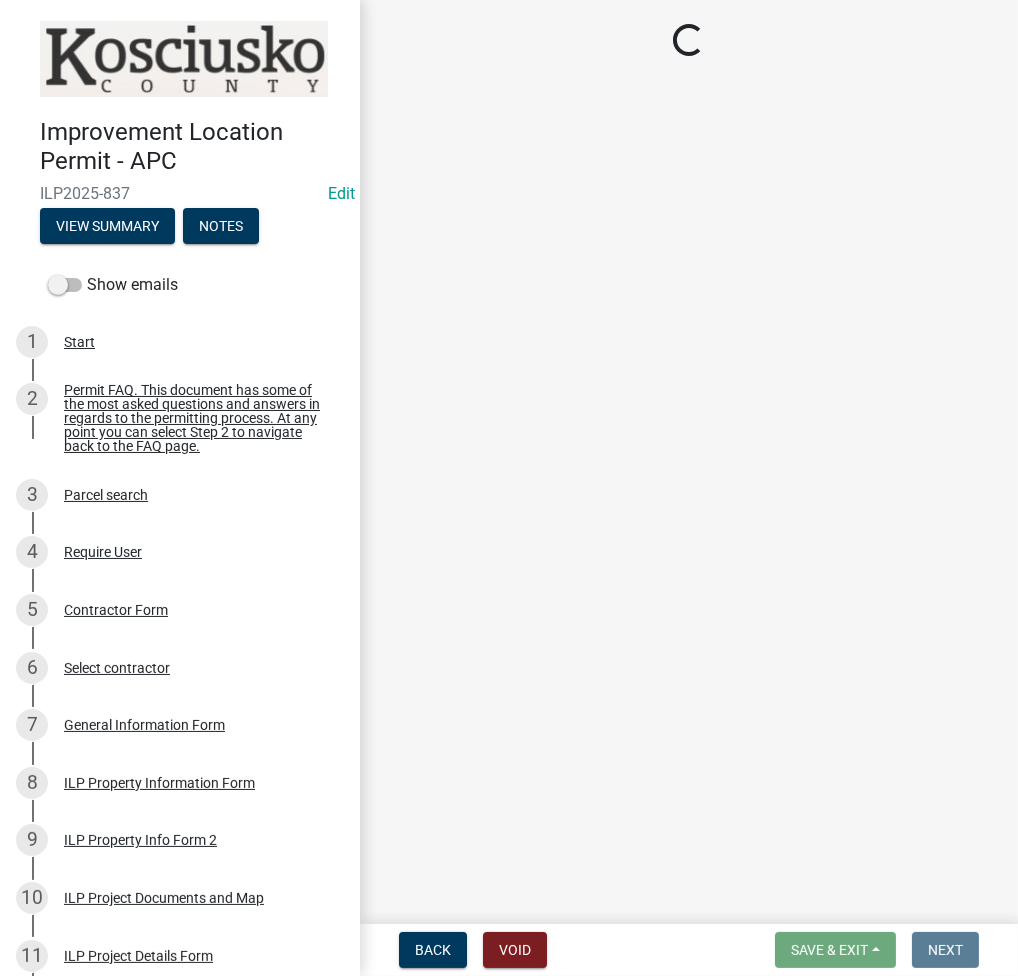 select on "adf60358-013e-4c9f-9dad-09561f394e7b" 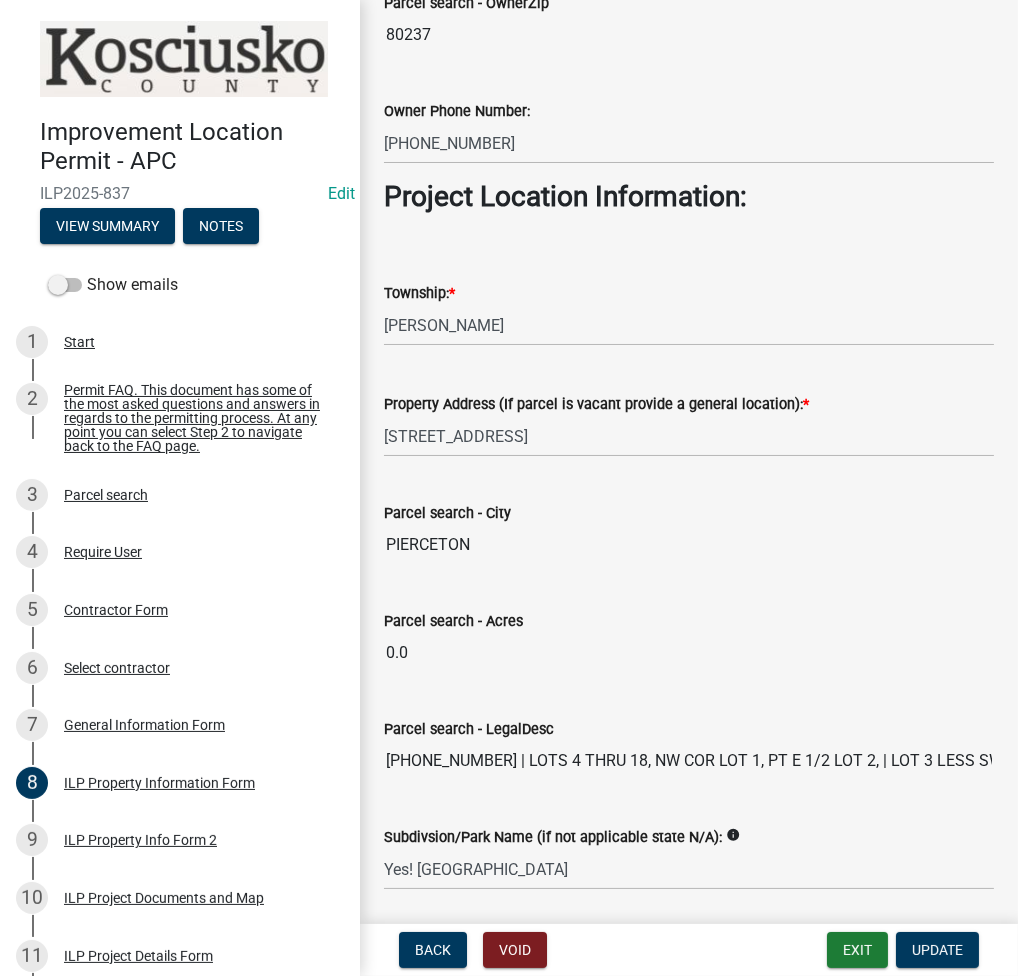 scroll, scrollTop: 1505, scrollLeft: 0, axis: vertical 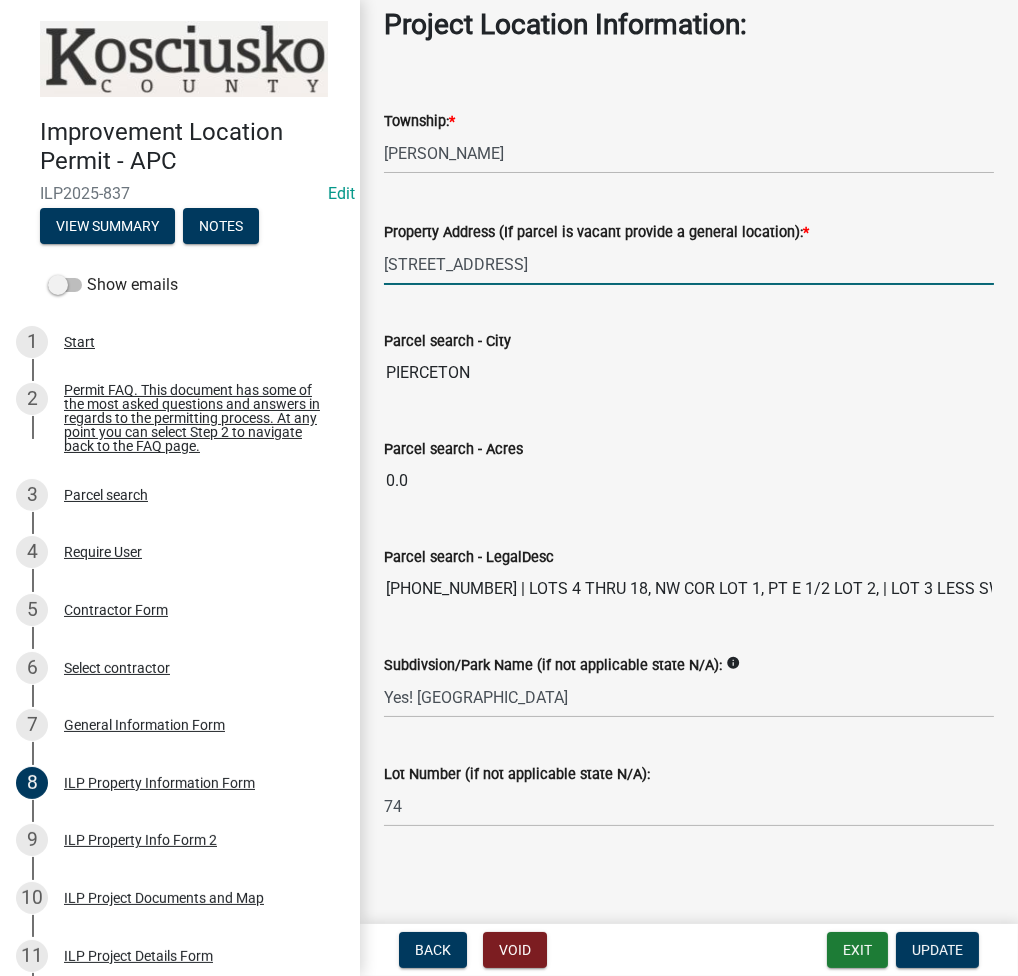 click on "3104 E WOOSTER RD LOT 9" at bounding box center (689, 264) 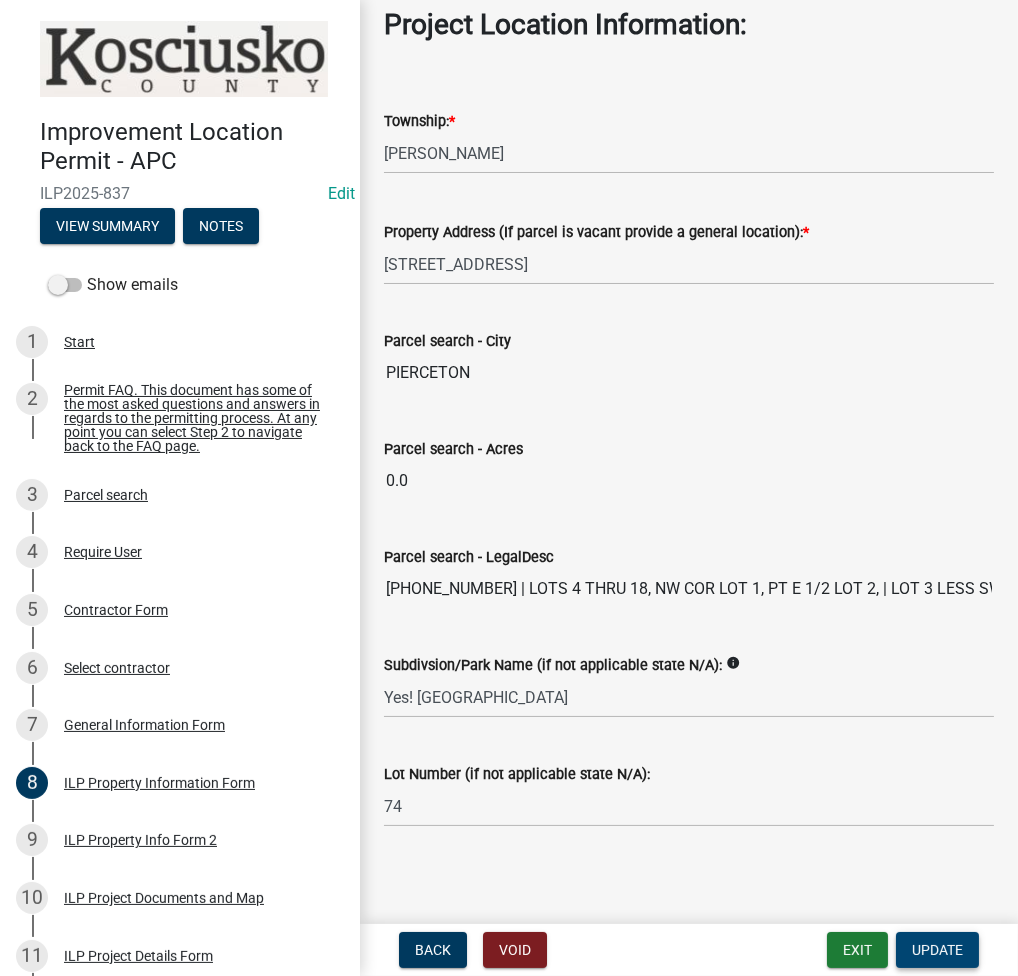 click on "Update" at bounding box center (937, 950) 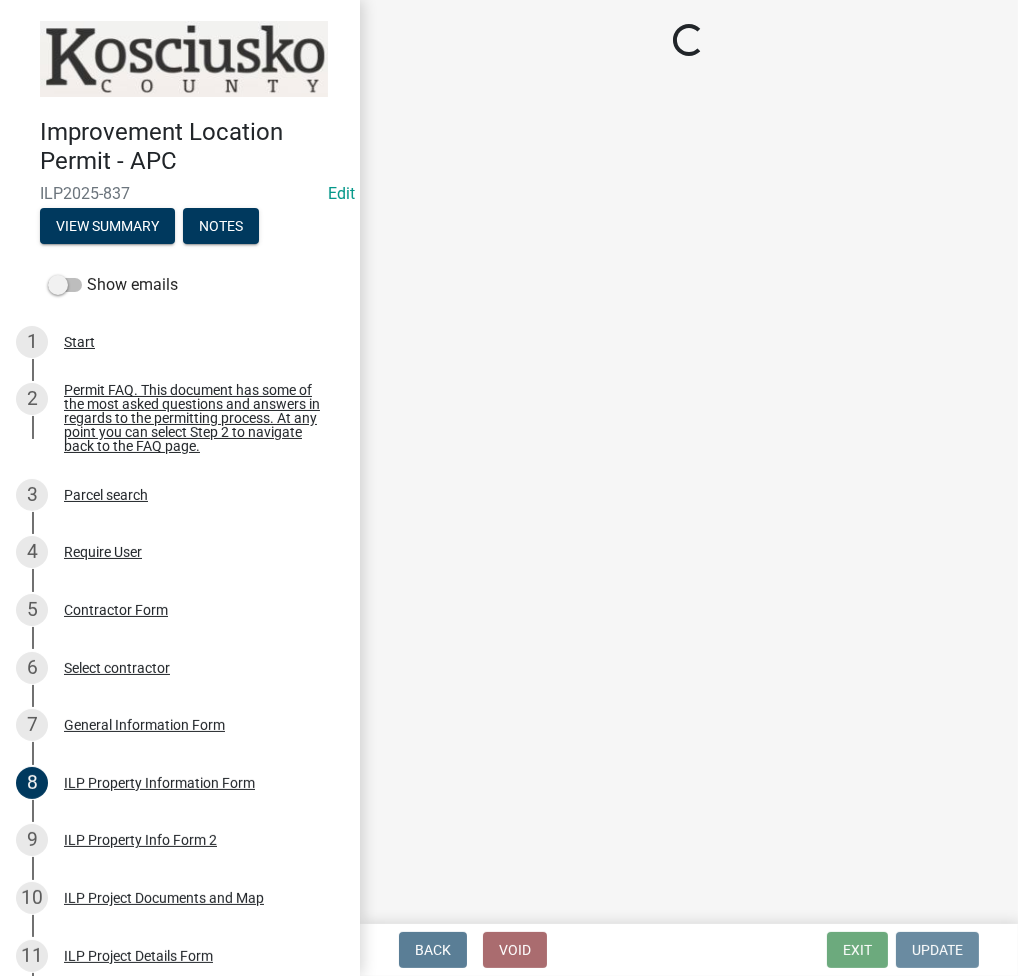 scroll, scrollTop: 0, scrollLeft: 0, axis: both 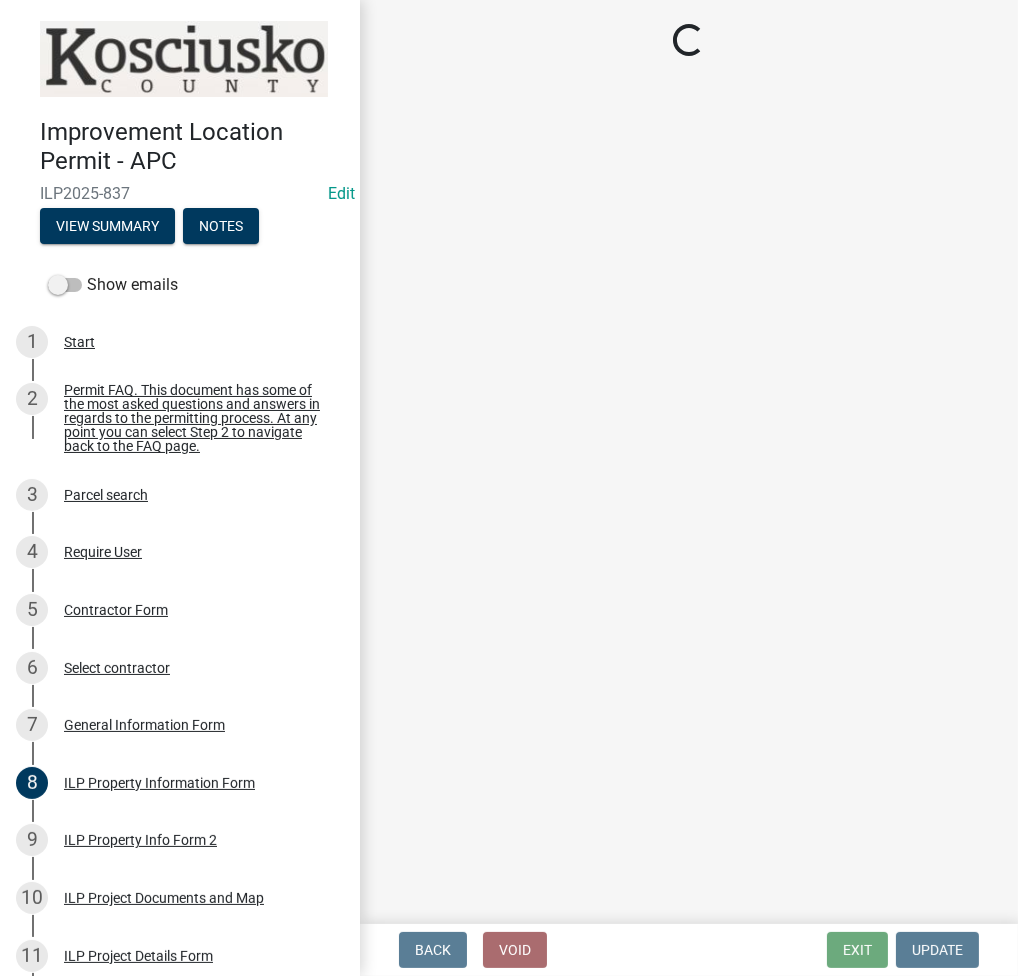 select on "fc758b50-acba-4166-9f24-5248f0f78016" 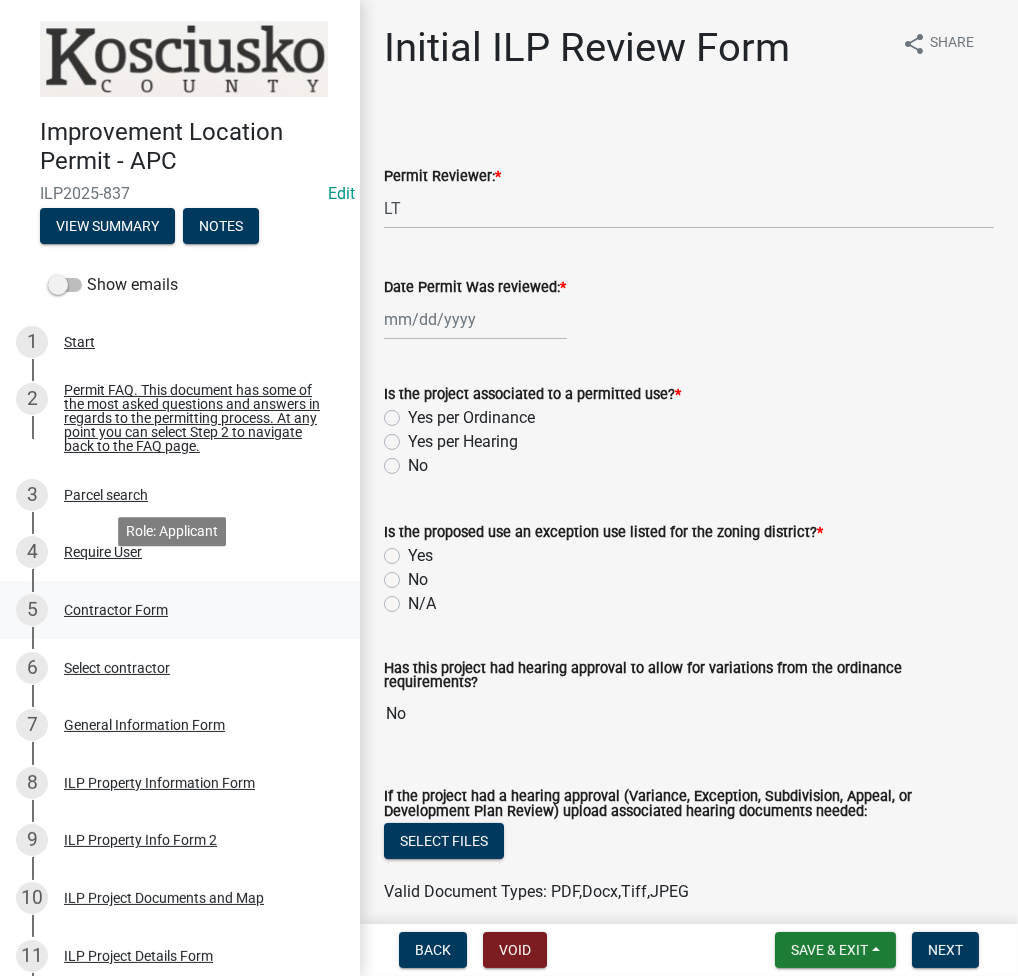 scroll, scrollTop: 266, scrollLeft: 0, axis: vertical 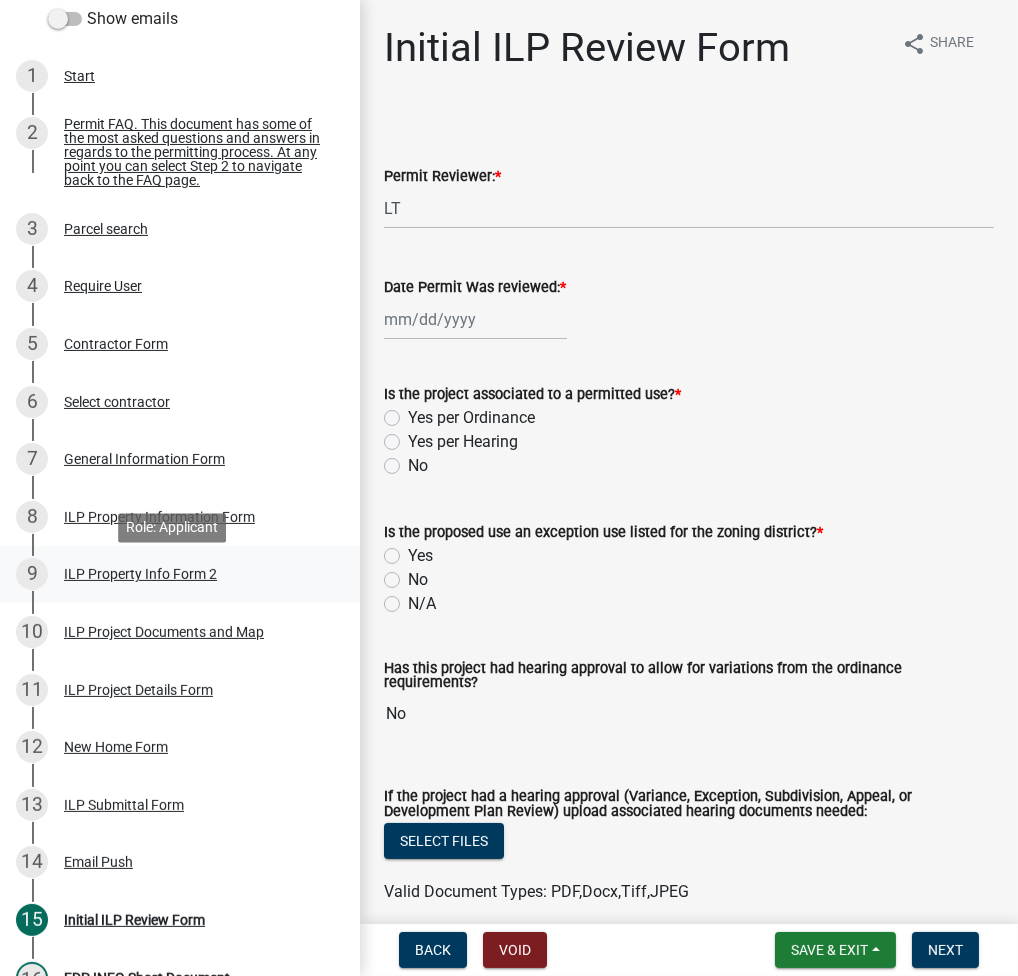 click on "ILP Property Info Form 2" at bounding box center [140, 574] 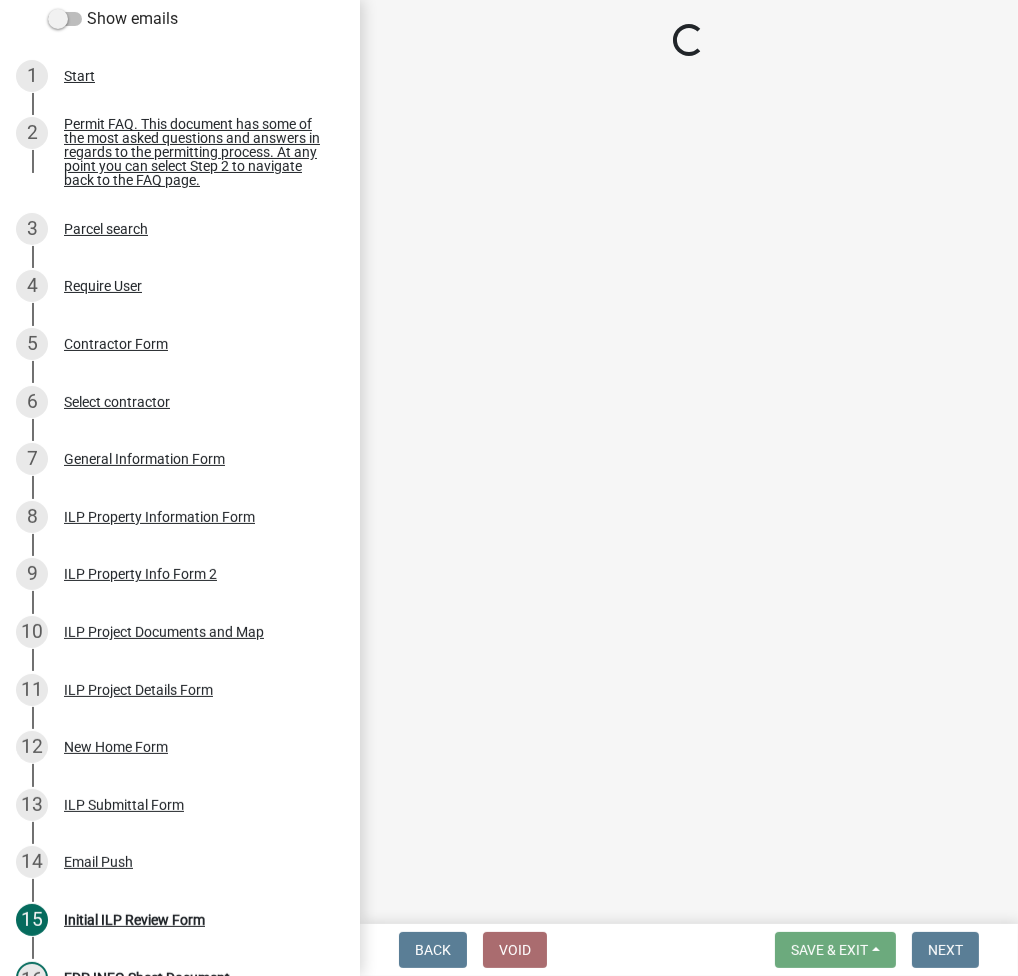 select on "95f26f45-efe7-401f-8852-73e4aff19d8b" 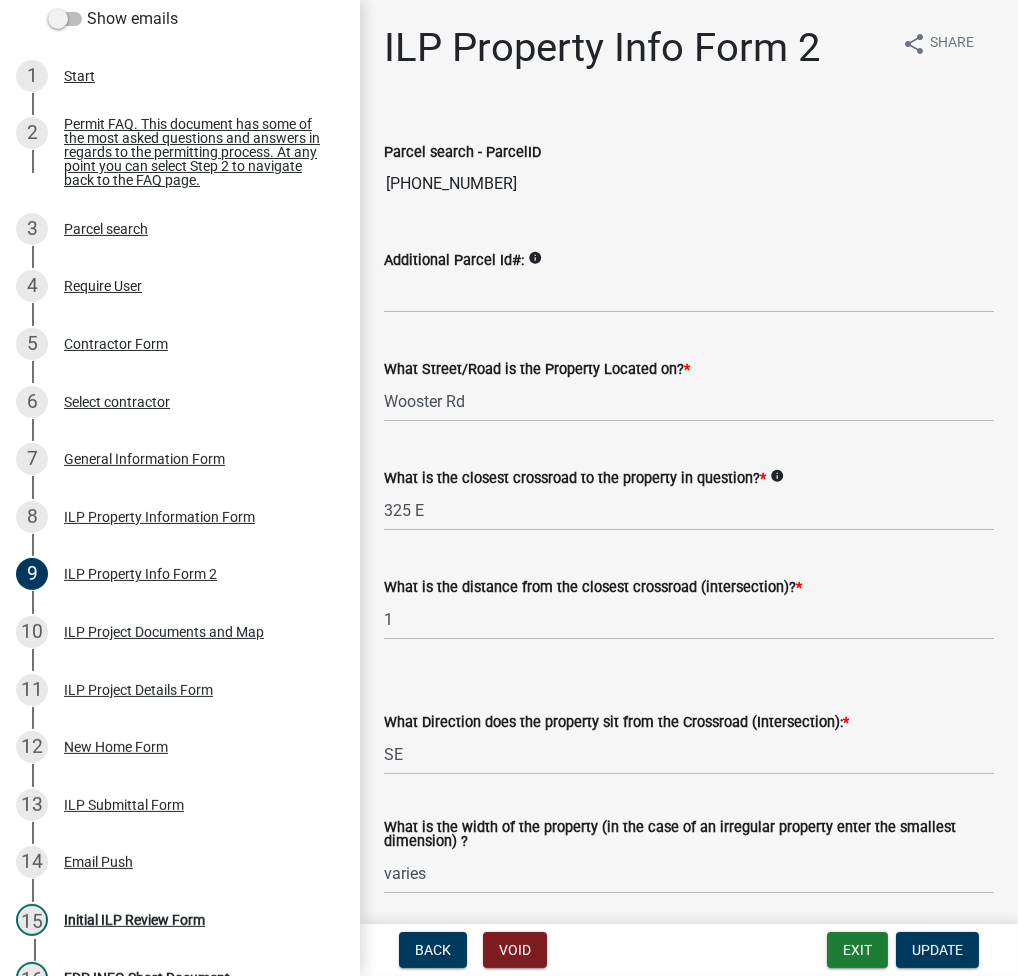 scroll, scrollTop: 533, scrollLeft: 0, axis: vertical 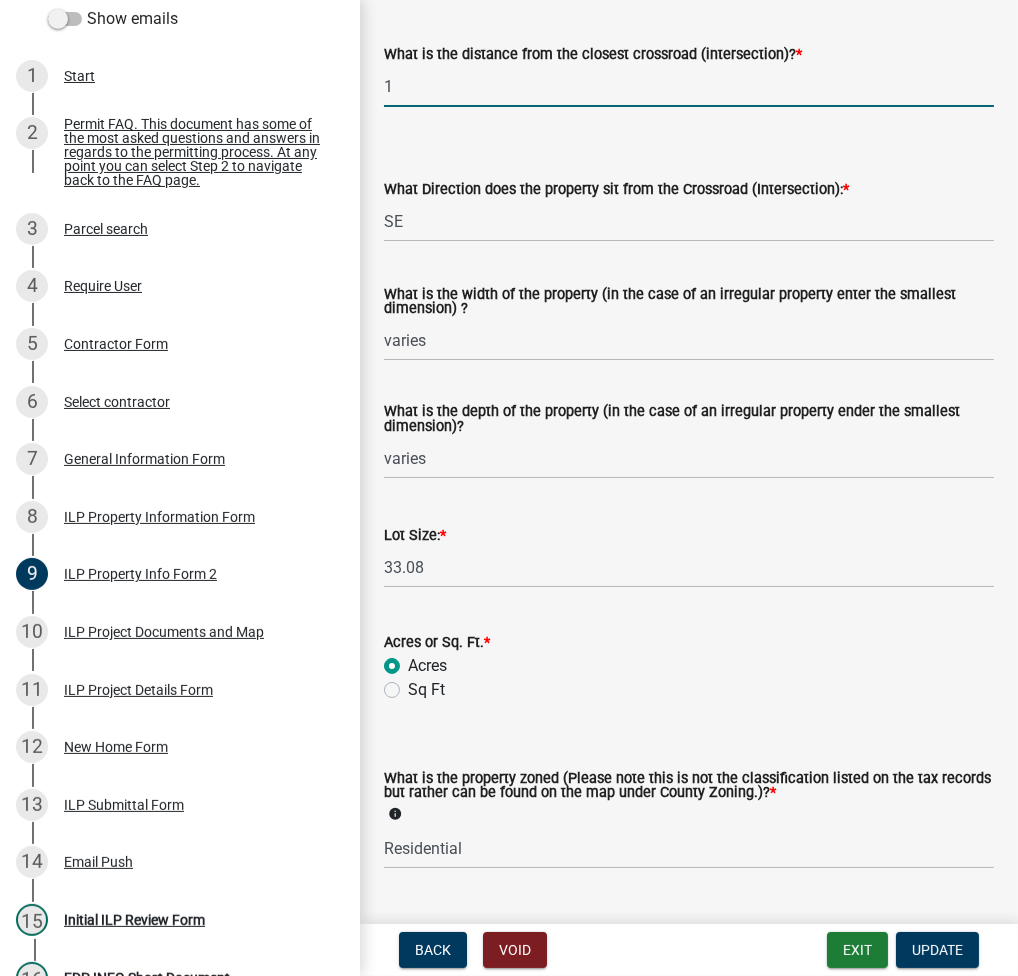 click on "1" 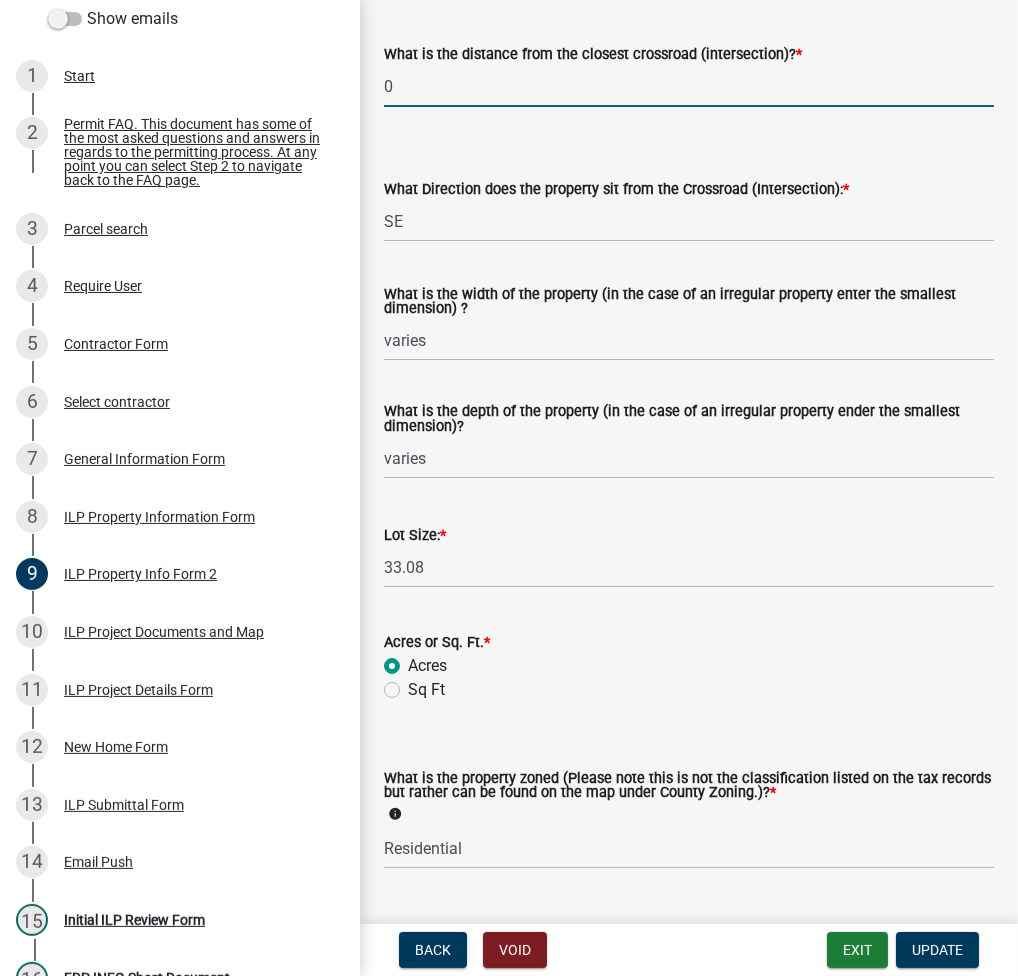 type on "0" 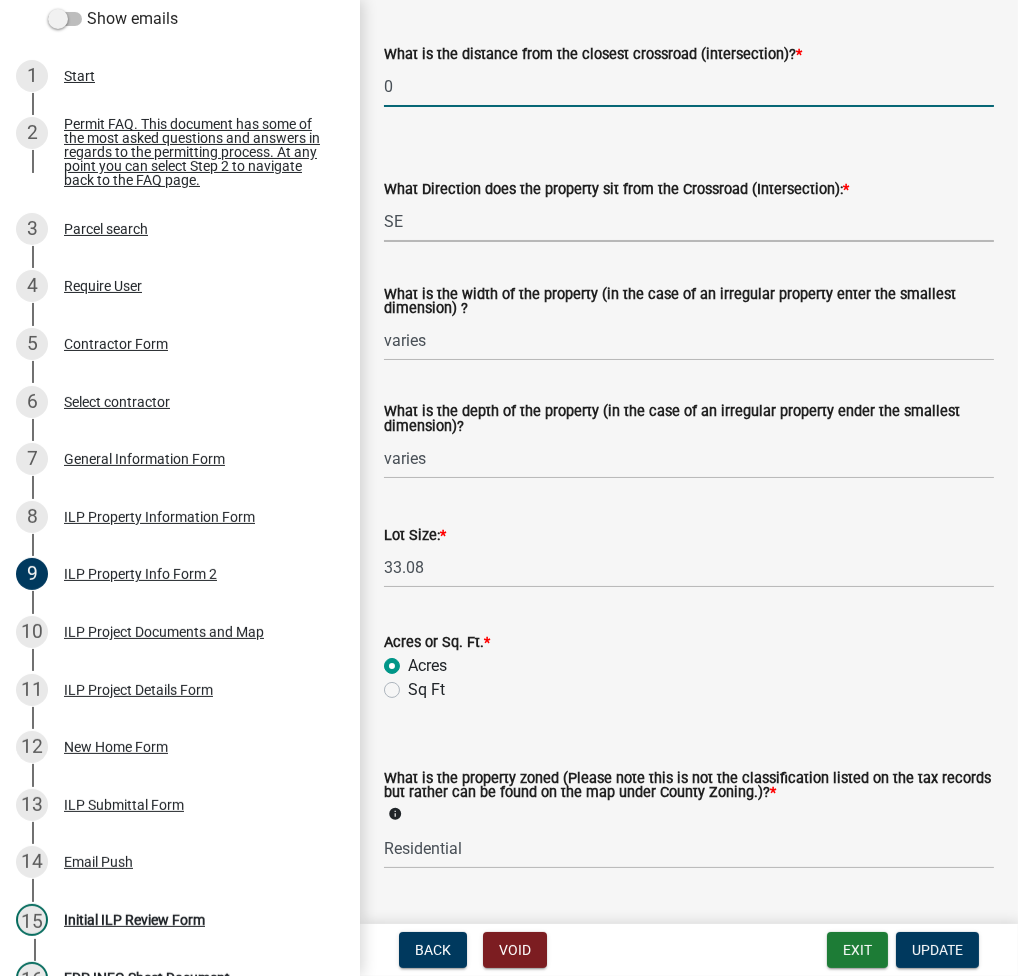 click on "Select Item...   N   NE   NW   S   SE   SW   E   W" at bounding box center (689, 221) 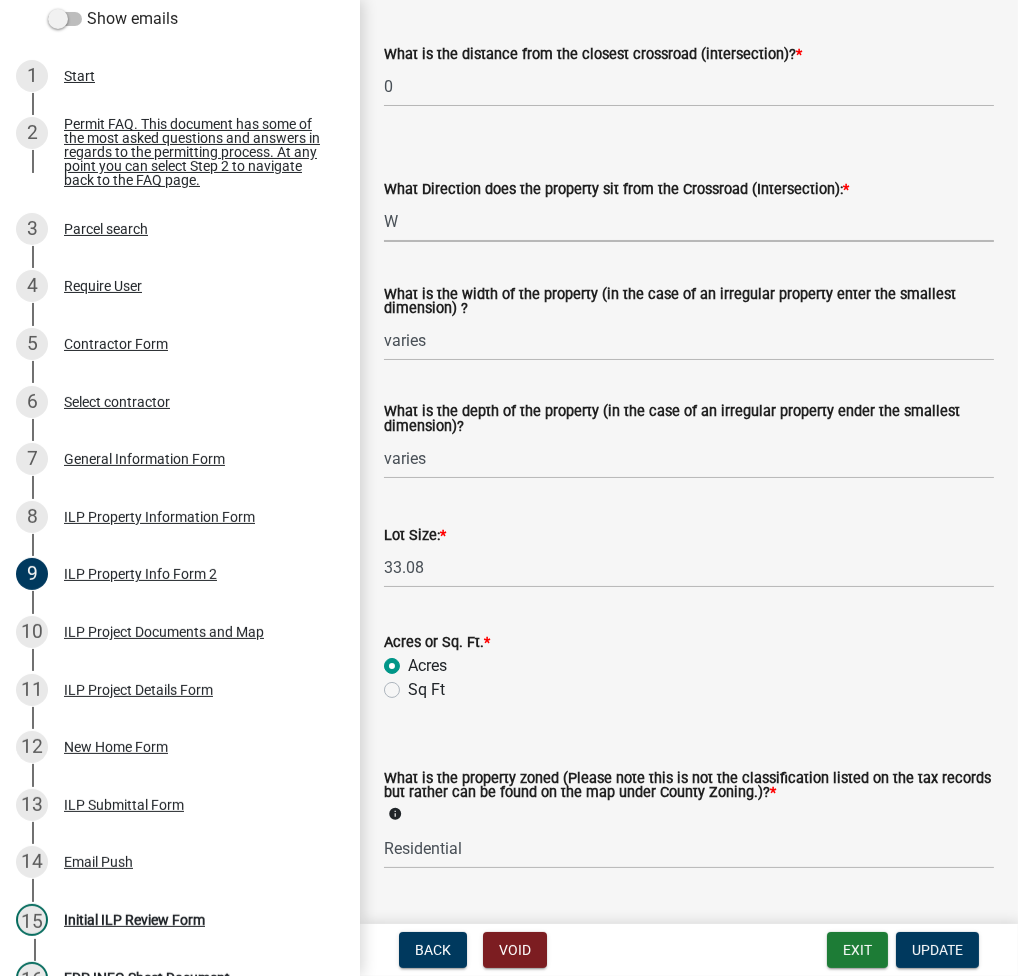 click on "Select Item...   N   NE   NW   S   SE   SW   E   W" at bounding box center (689, 221) 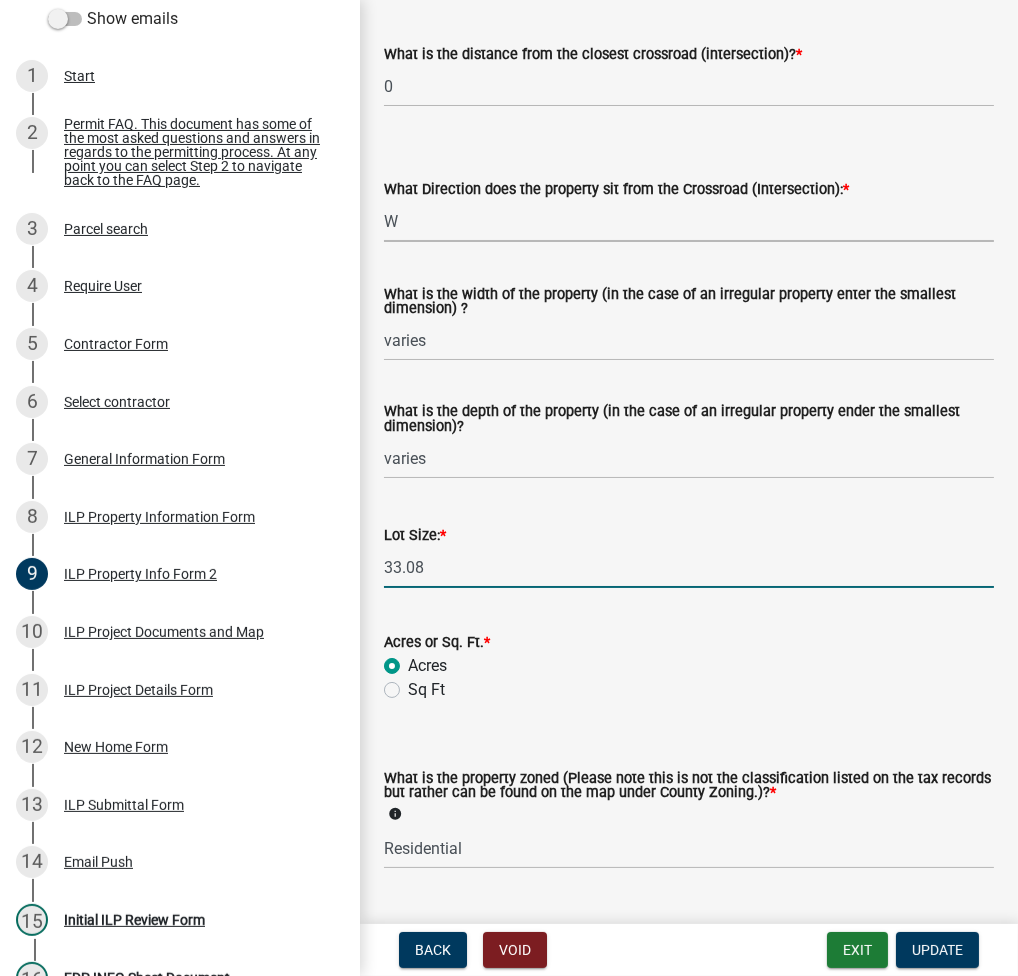click on "33.08" 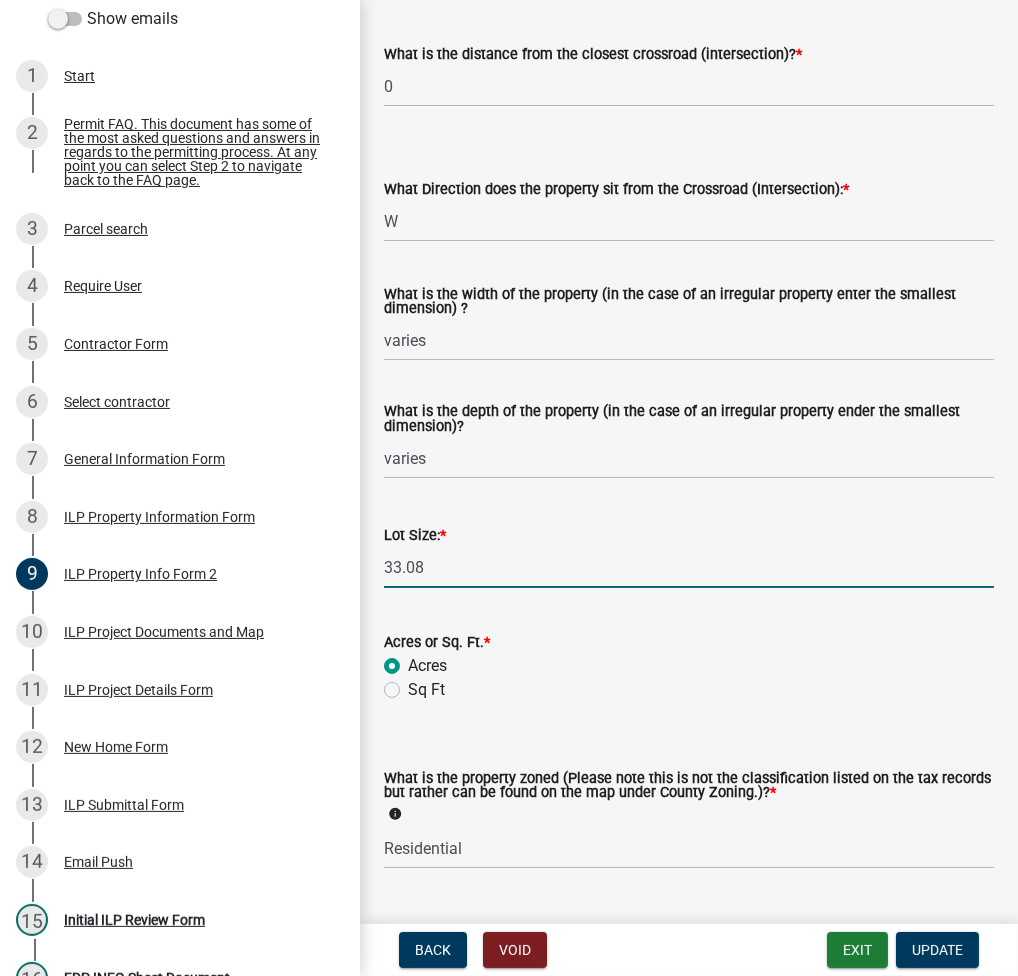 click on "33.08" 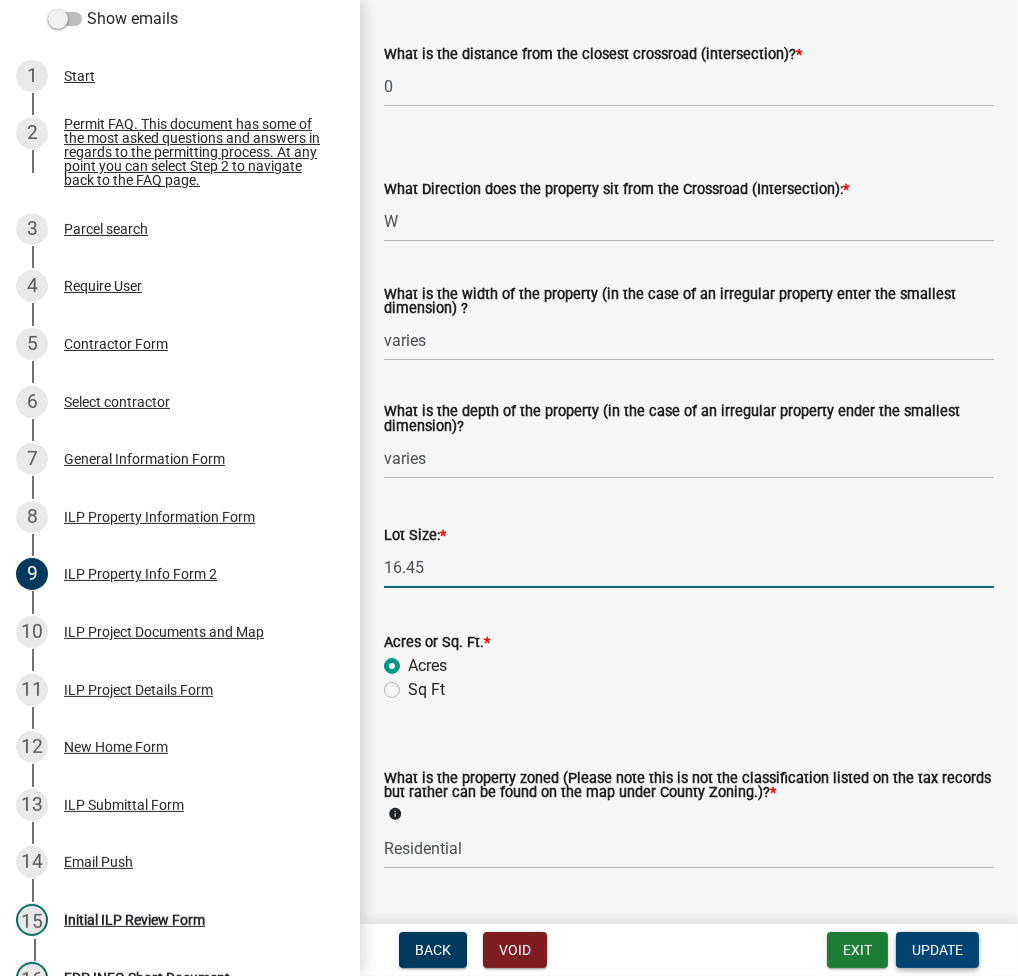 type on "16.45" 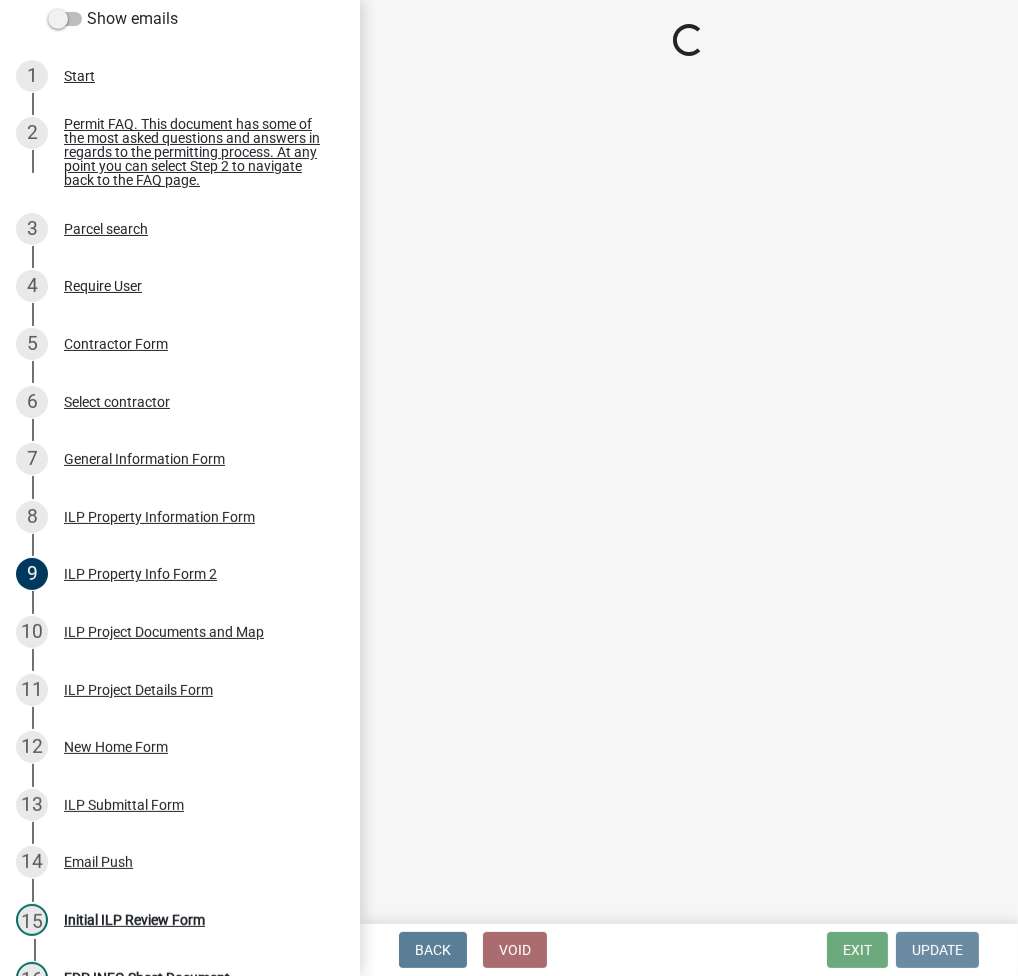 scroll, scrollTop: 0, scrollLeft: 0, axis: both 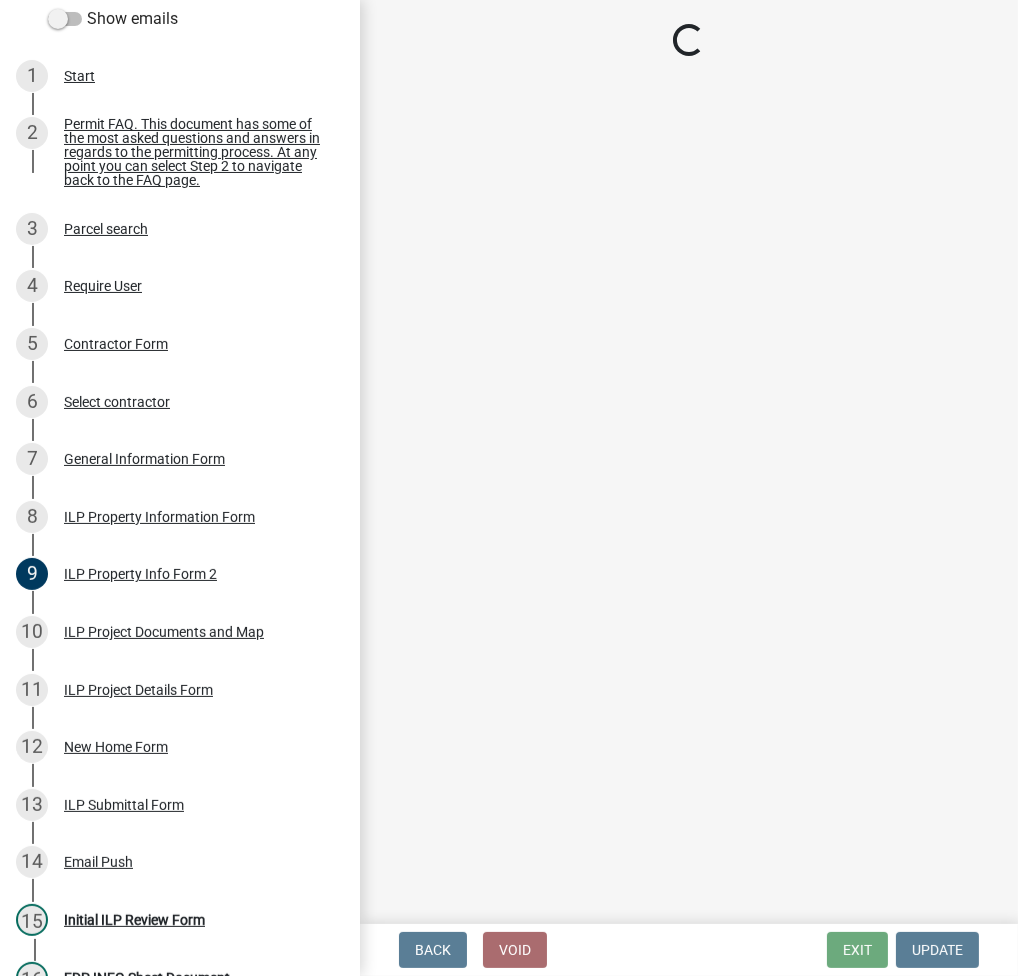 select on "fc758b50-acba-4166-9f24-5248f0f78016" 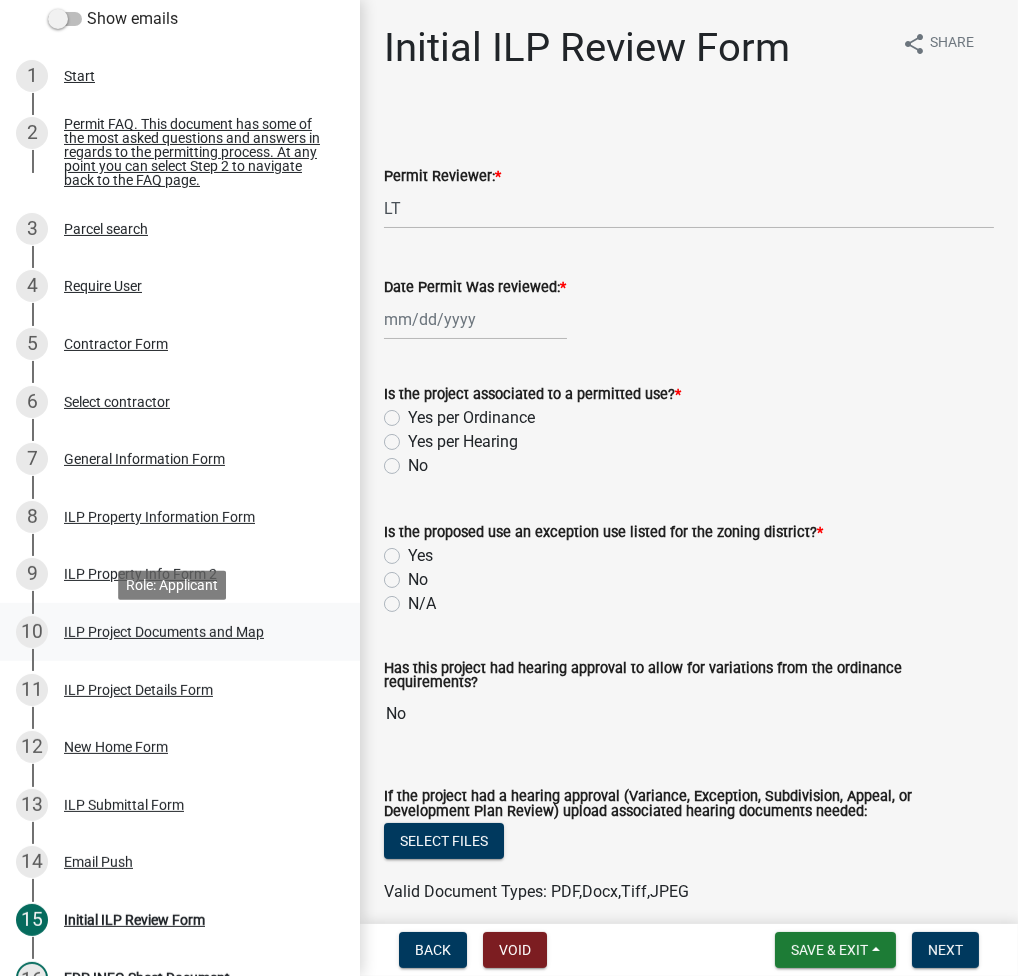 click on "10     ILP Project Documents and Map" at bounding box center [172, 632] 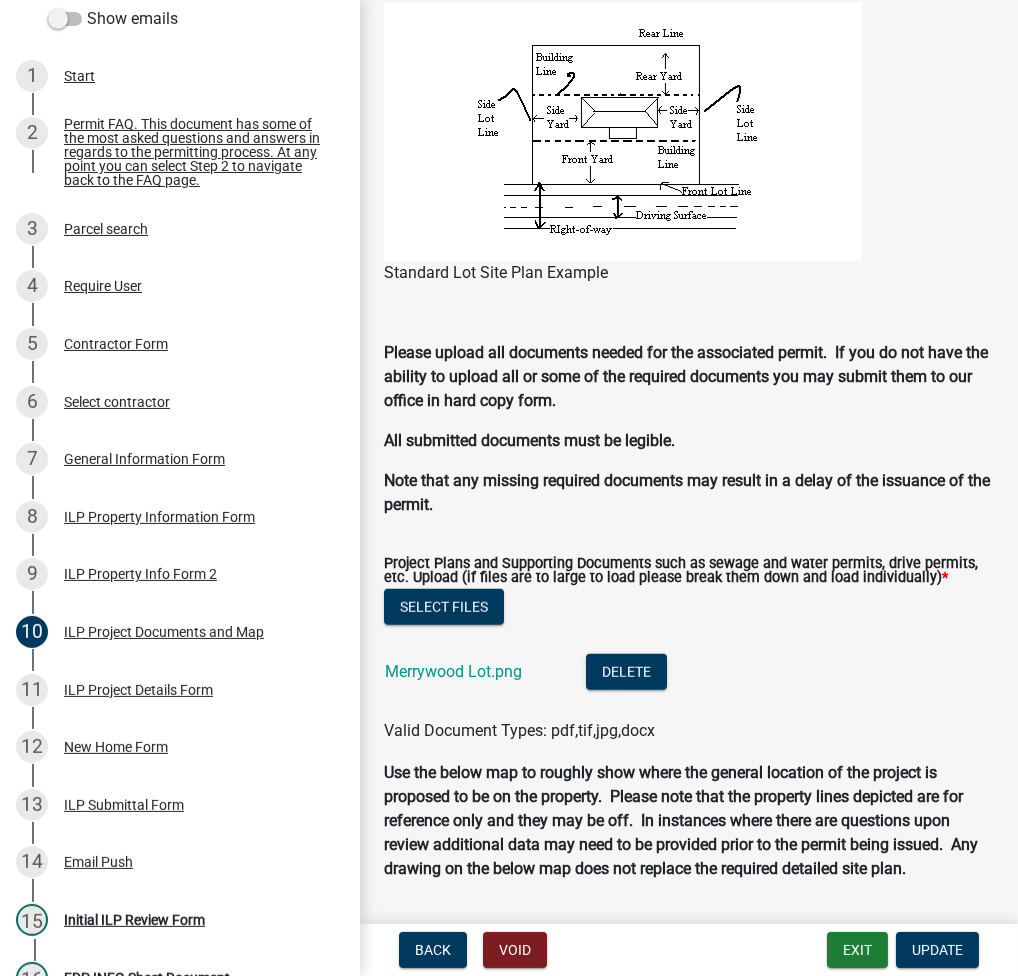 scroll, scrollTop: 1866, scrollLeft: 0, axis: vertical 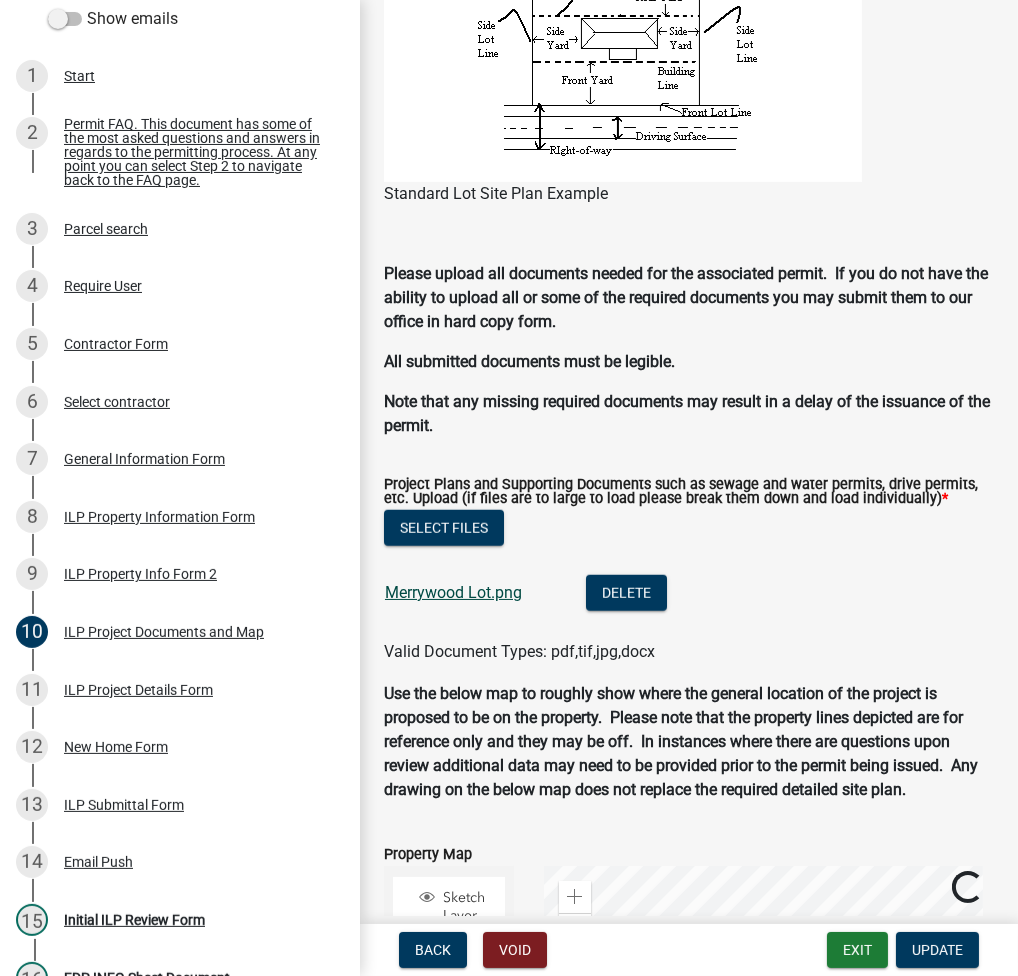 click on "Merrywood Lot.png" 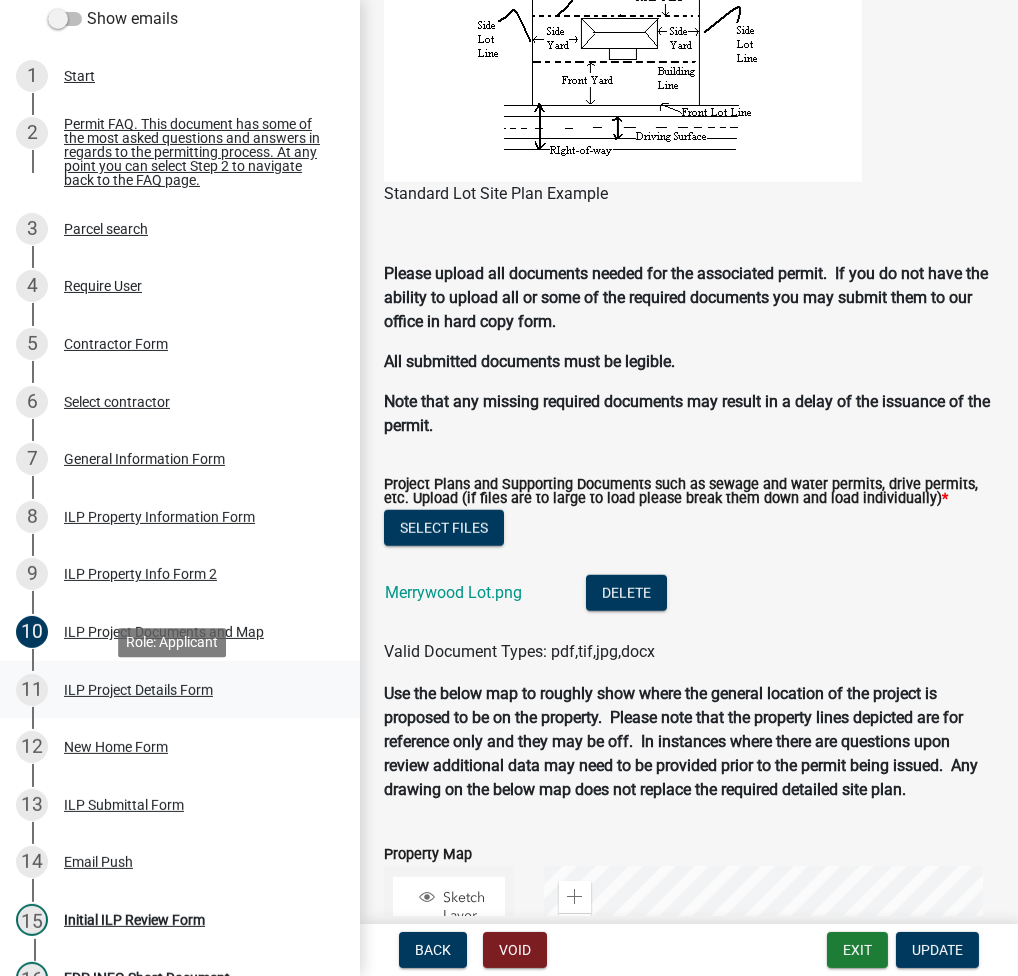 click on "ILP Project Details Form" at bounding box center [138, 690] 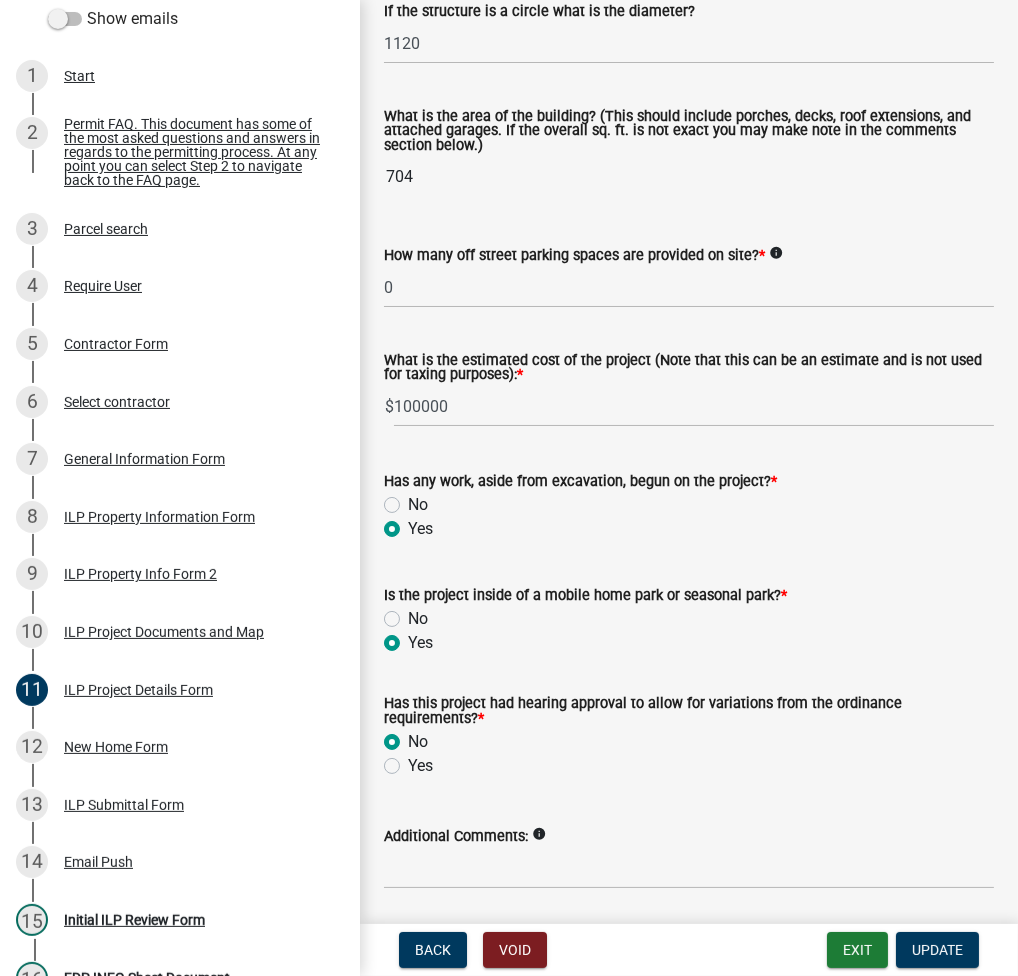 scroll, scrollTop: 1399, scrollLeft: 0, axis: vertical 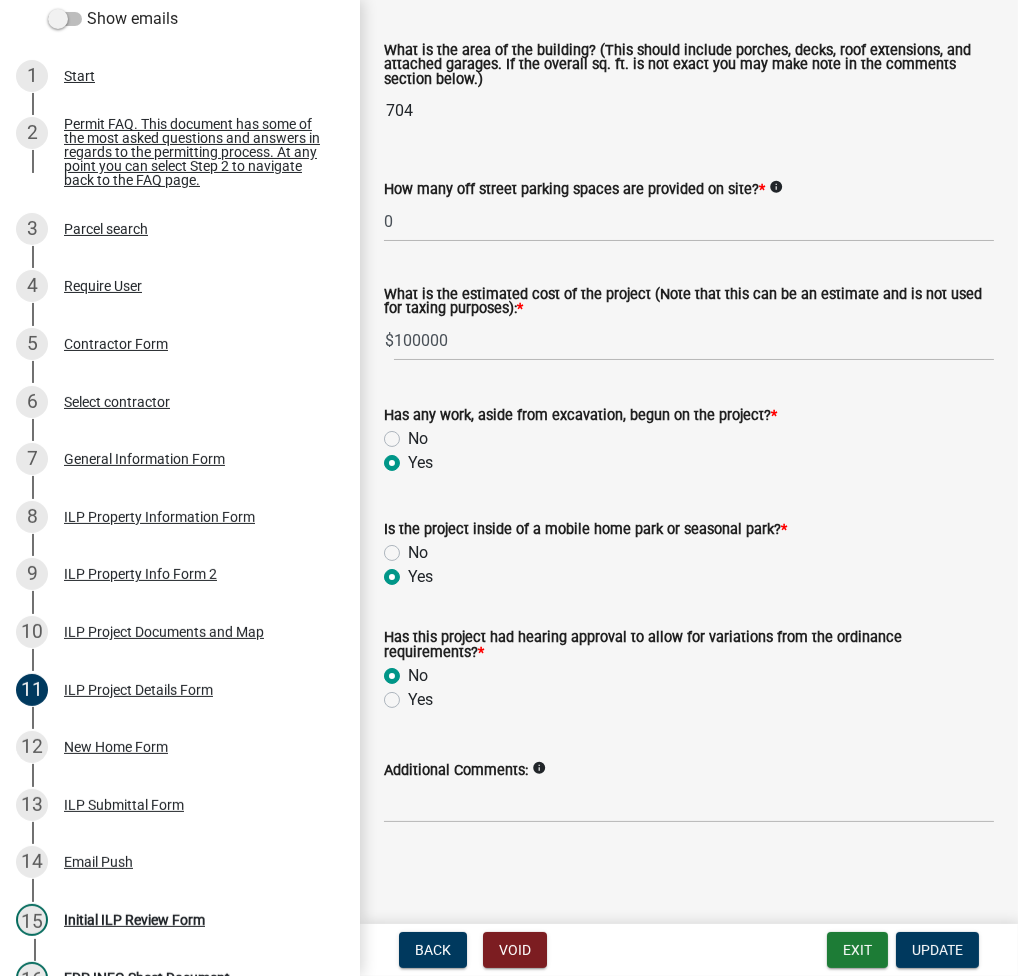click on "Yes" 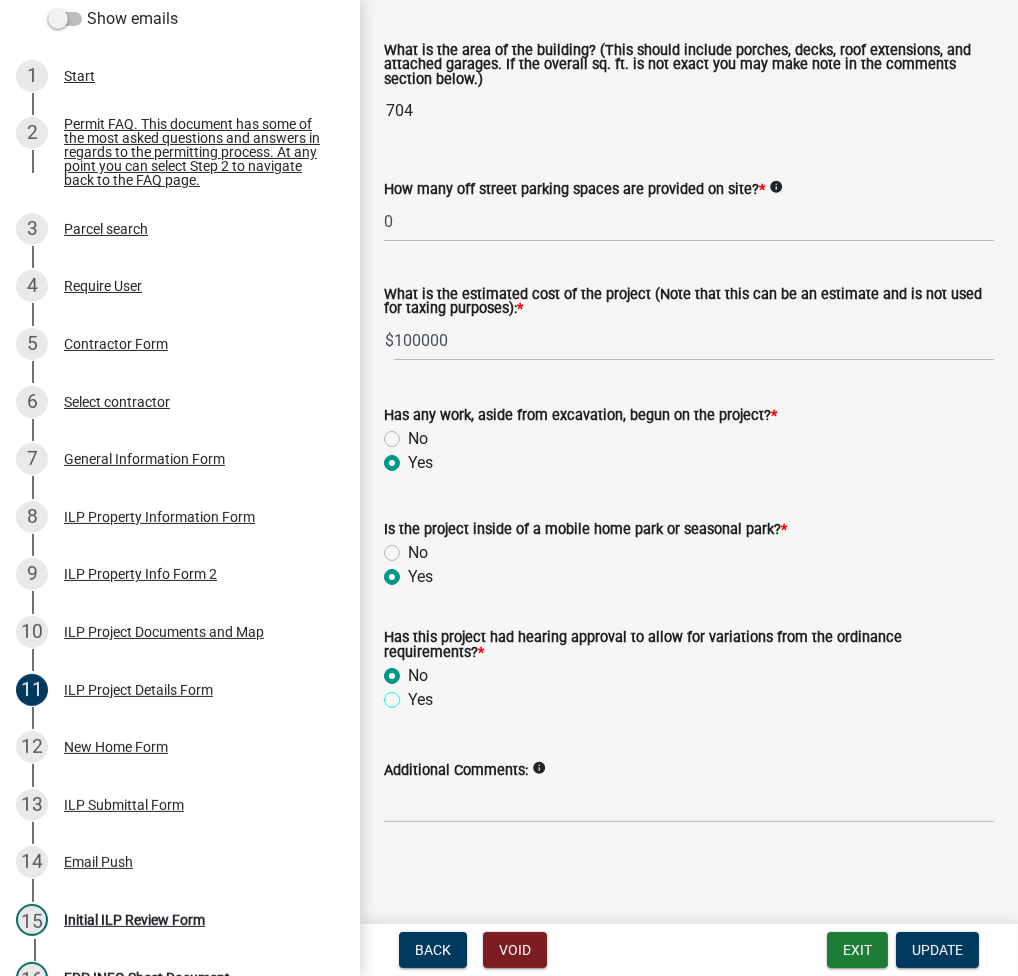 click on "Yes" at bounding box center [414, 694] 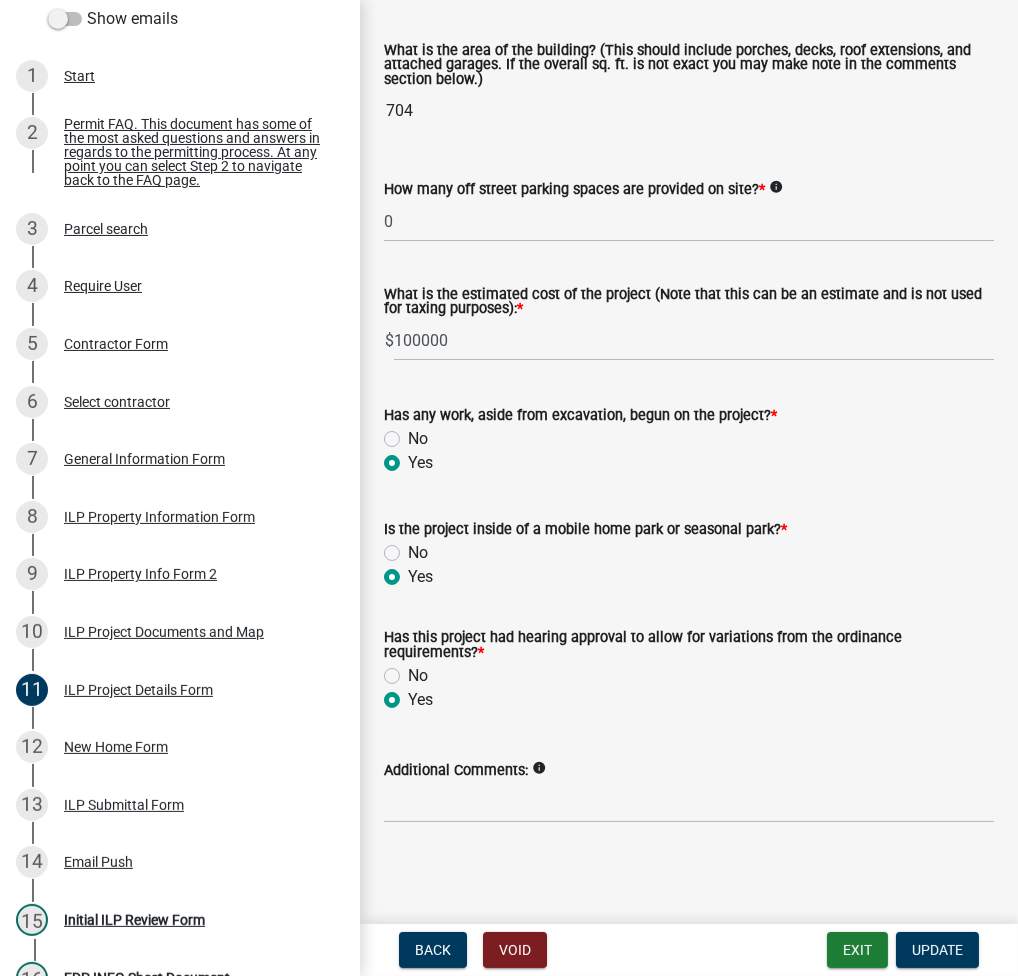 radio on "true" 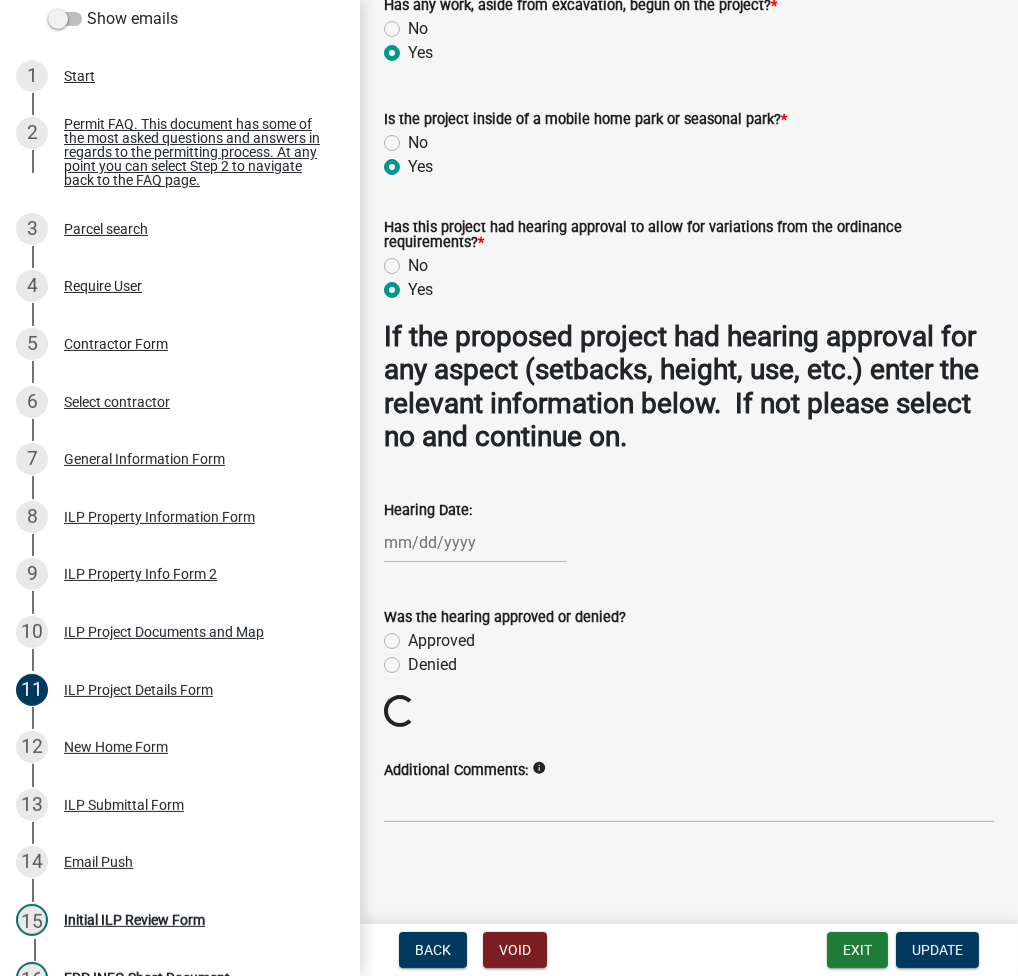 scroll, scrollTop: 1774, scrollLeft: 0, axis: vertical 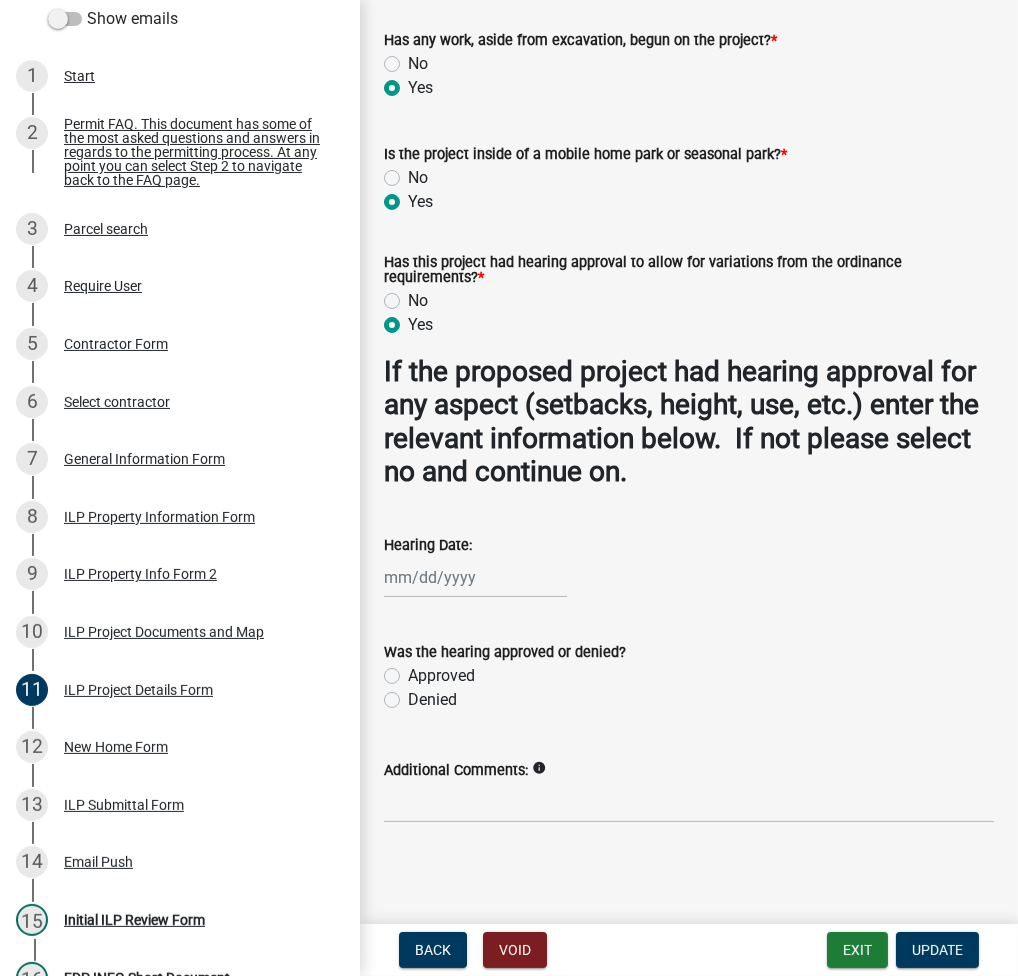 click 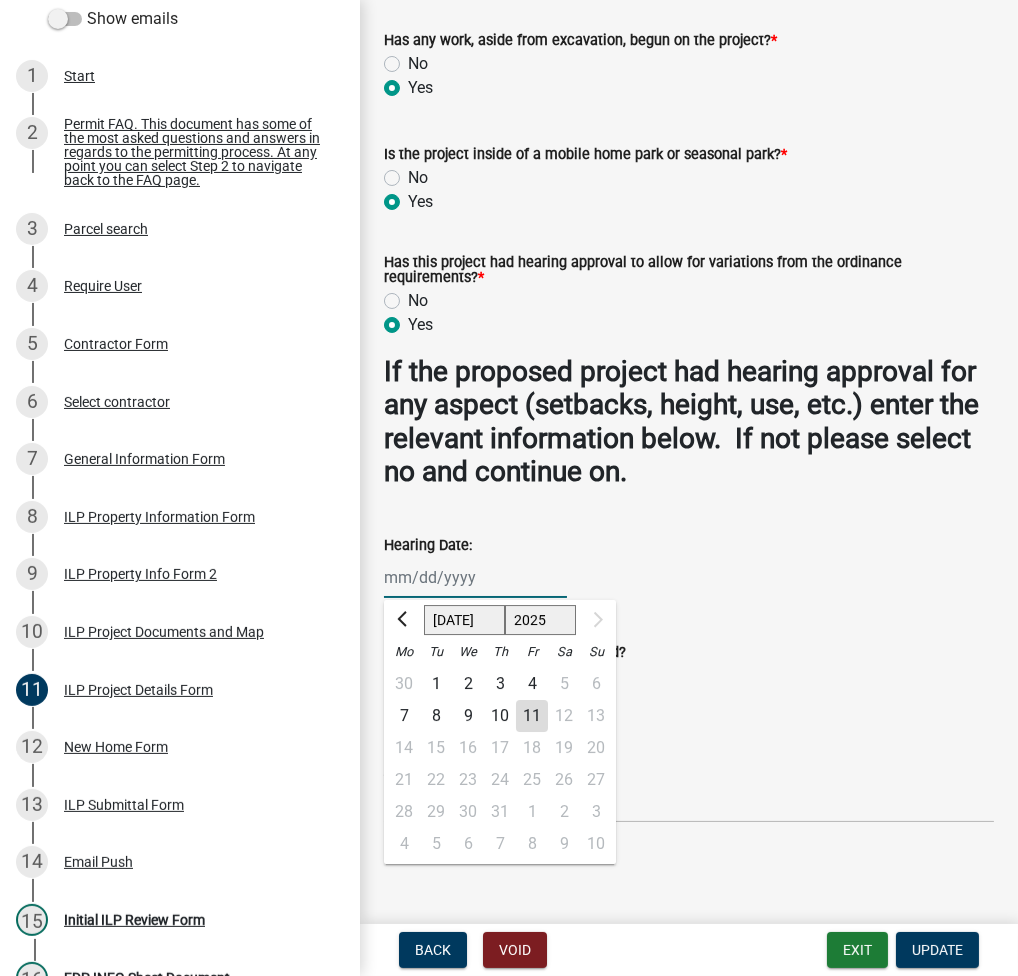 click on "Hearing Date:" at bounding box center (475, 577) 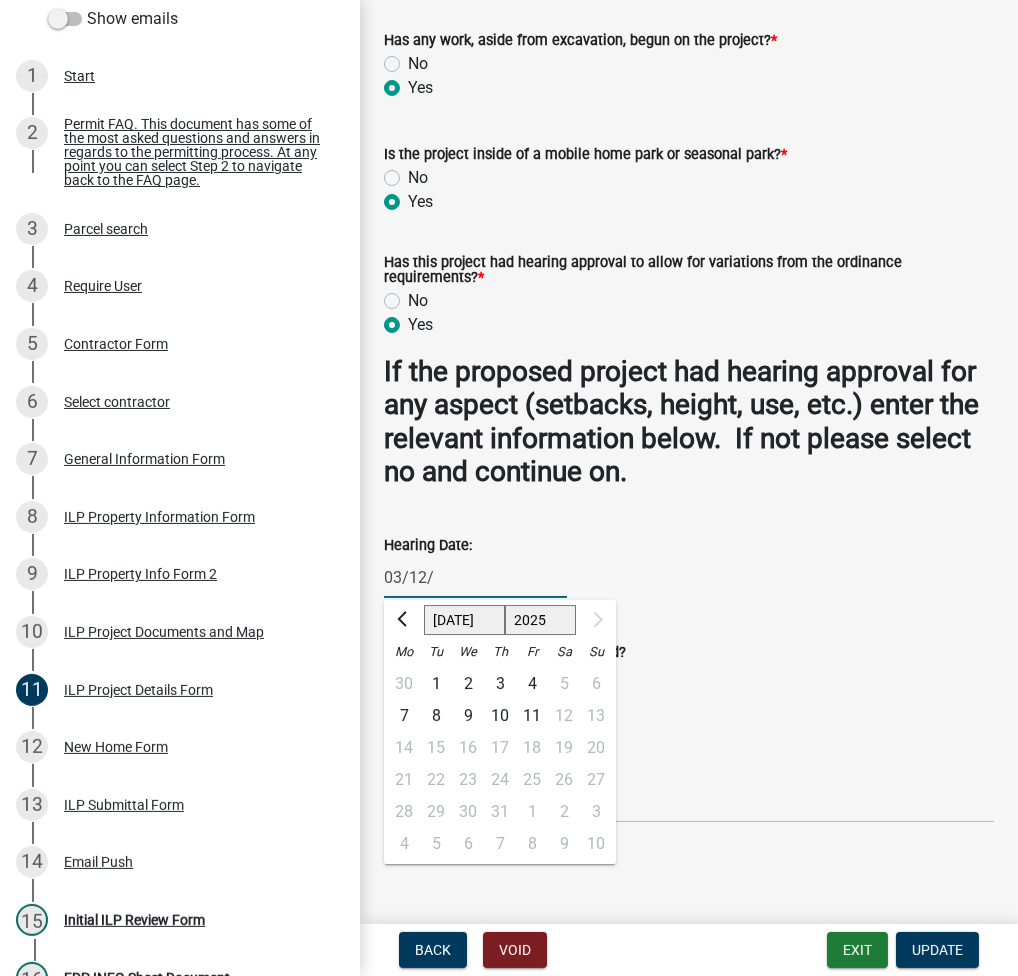 type on "[DATE]" 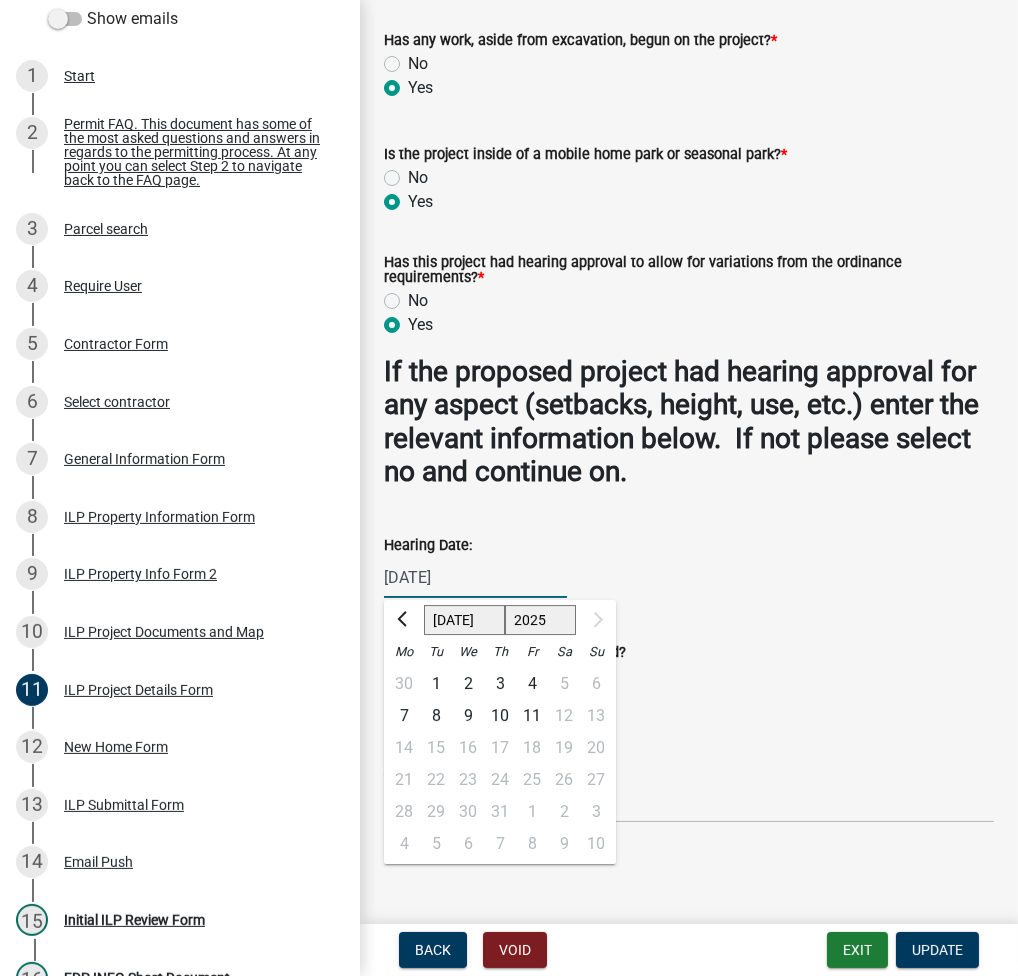 click on "Hearing Date:  03/12/2002 Jan Feb Mar Apr May Jun Jul 1525 1526 1527 1528 1529 1530 1531 1532 1533 1534 1535 1536 1537 1538 1539 1540 1541 1542 1543 1544 1545 1546 1547 1548 1549 1550 1551 1552 1553 1554 1555 1556 1557 1558 1559 1560 1561 1562 1563 1564 1565 1566 1567 1568 1569 1570 1571 1572 1573 1574 1575 1576 1577 1578 1579 1580 1581 1582 1583 1584 1585 1586 1587 1588 1589 1590 1591 1592 1593 1594 1595 1596 1597 1598 1599 1600 1601 1602 1603 1604 1605 1606 1607 1608 1609 1610 1611 1612 1613 1614 1615 1616 1617 1618 1619 1620 1621 1622 1623 1624 1625 1626 1627 1628 1629 1630 1631 1632 1633 1634 1635 1636 1637 1638 1639 1640 1641 1642 1643 1644 1645 1646 1647 1648 1649 1650 1651 1652 1653 1654 1655 1656 1657 1658 1659 1660 1661 1662 1663 1664 1665 1666 1667 1668 1669 1670 1671 1672 1673 1674 1675 1676 1677 1678 1679 1680 1681 1682 1683 1684 1685 1686 1687 1688 1689 1690 1691 1692 1693 1694 1695 1696 1697 1698 1699 1700 1701 1702 1703 1704 1705 1706 1707 1708 1709 1710 1711 1712 1713 1714 1715 1716 1717 1718" 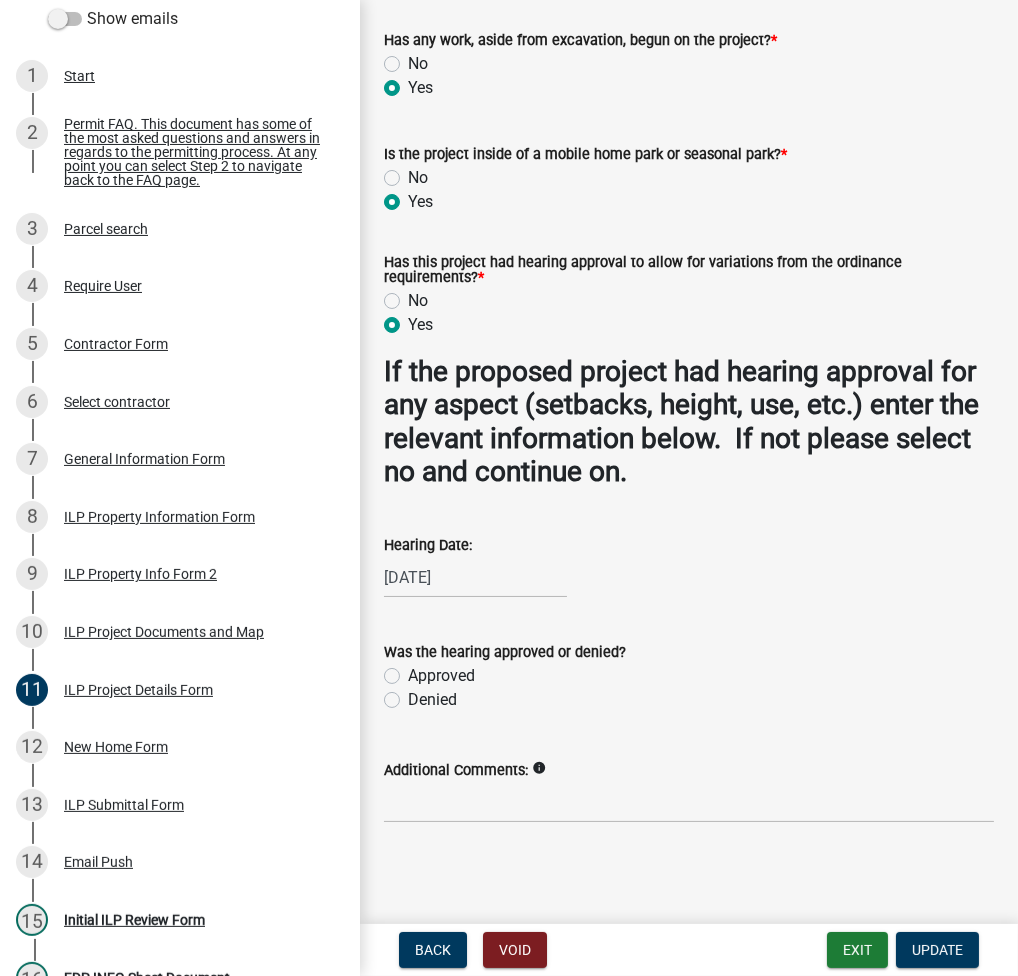 click on "Approved" 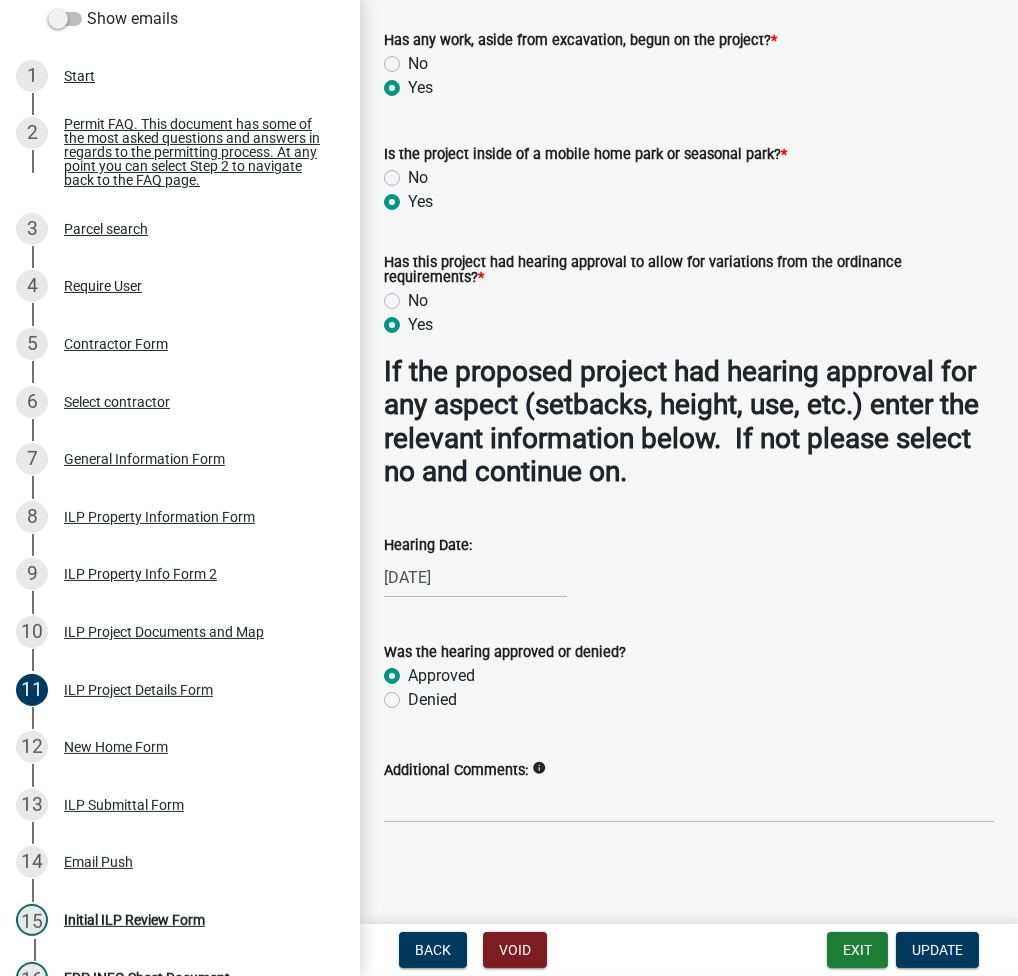 radio on "true" 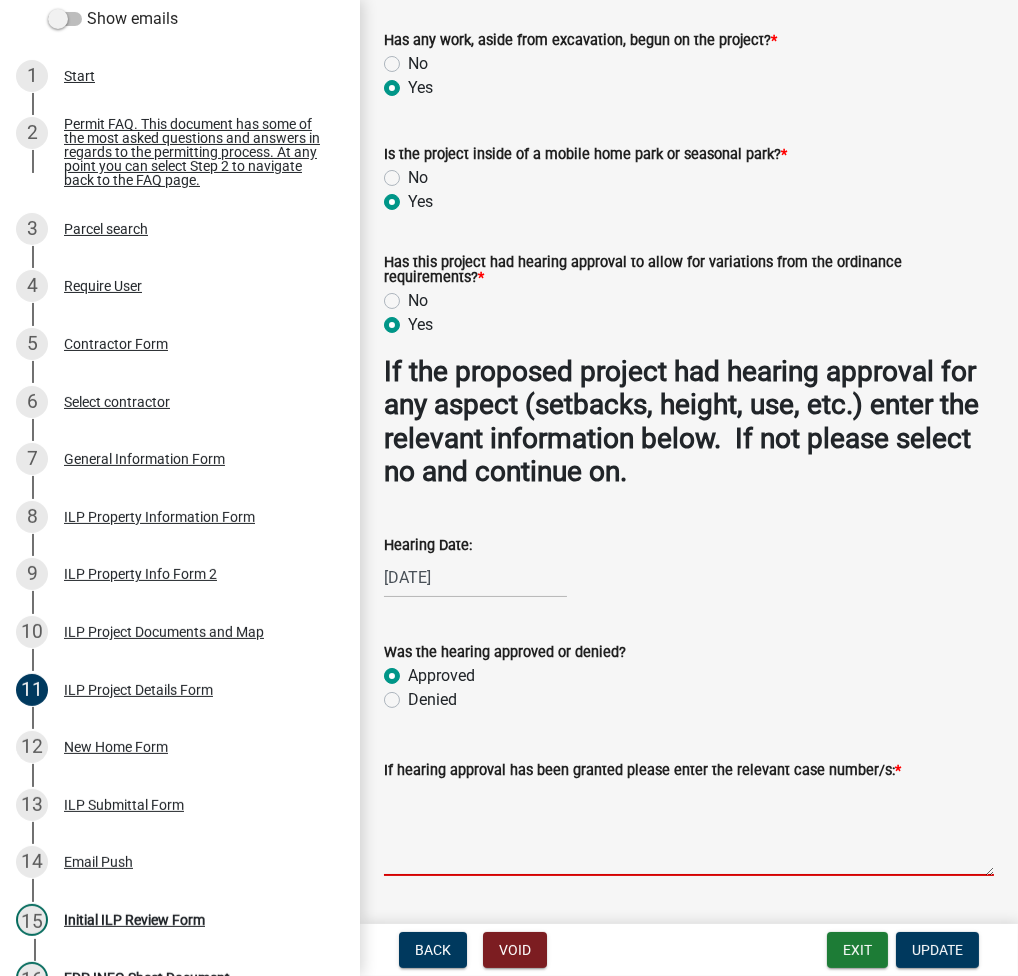 click on "If hearing approval has been granted please enter the relevant case number/s:  *" at bounding box center (689, 829) 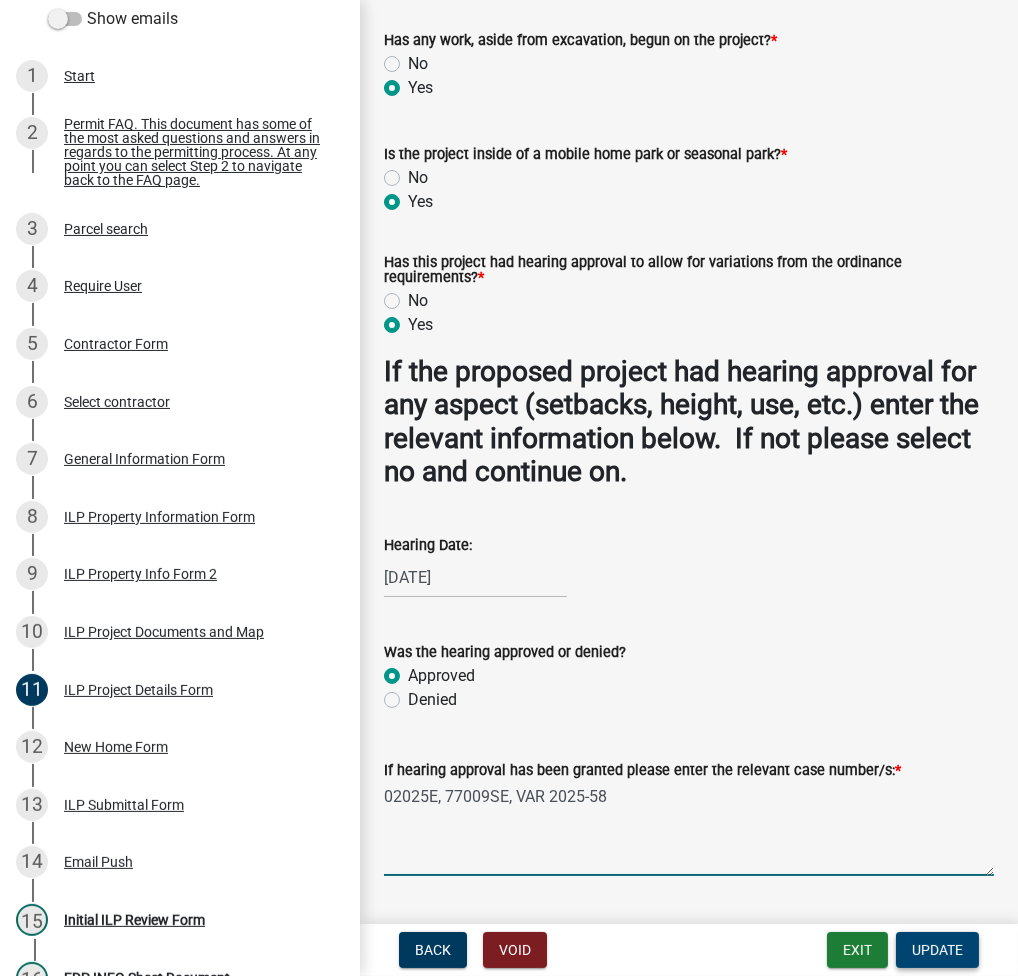 type on "02025E, 77009SE, VAR 2025-58" 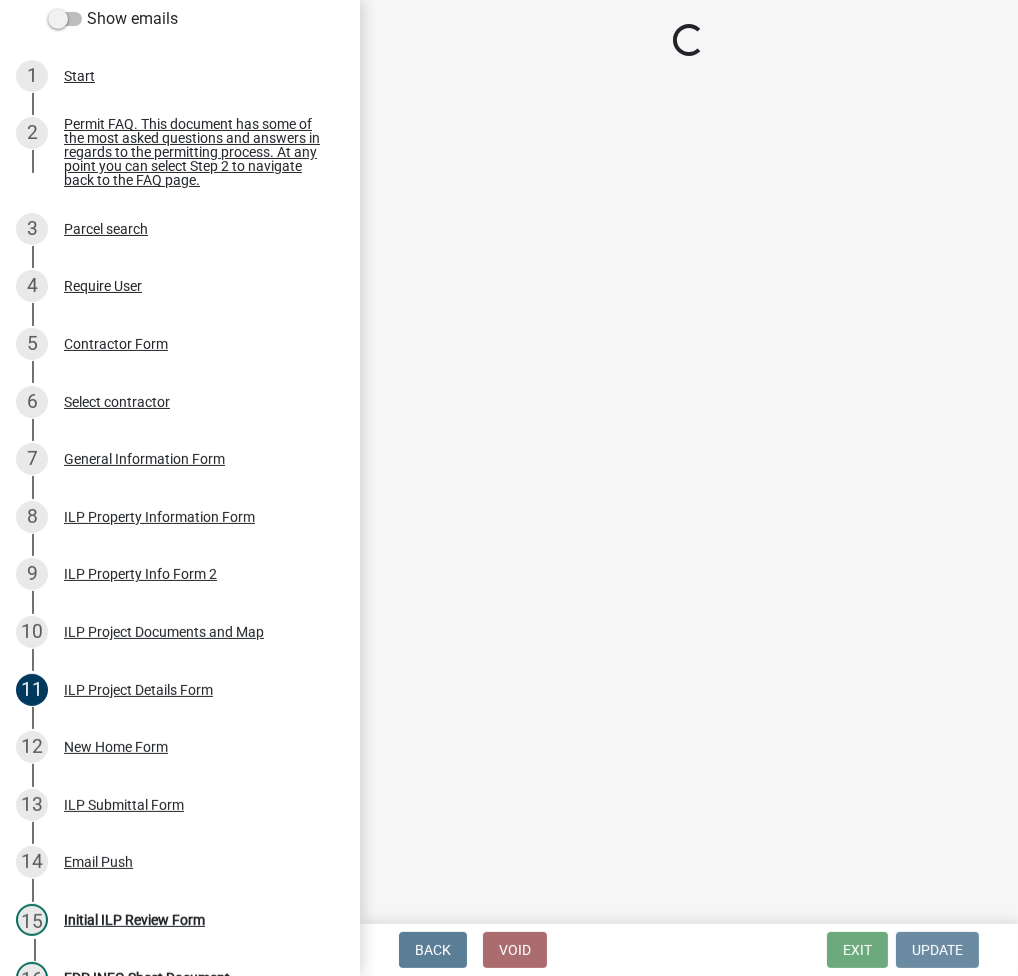 scroll, scrollTop: 0, scrollLeft: 0, axis: both 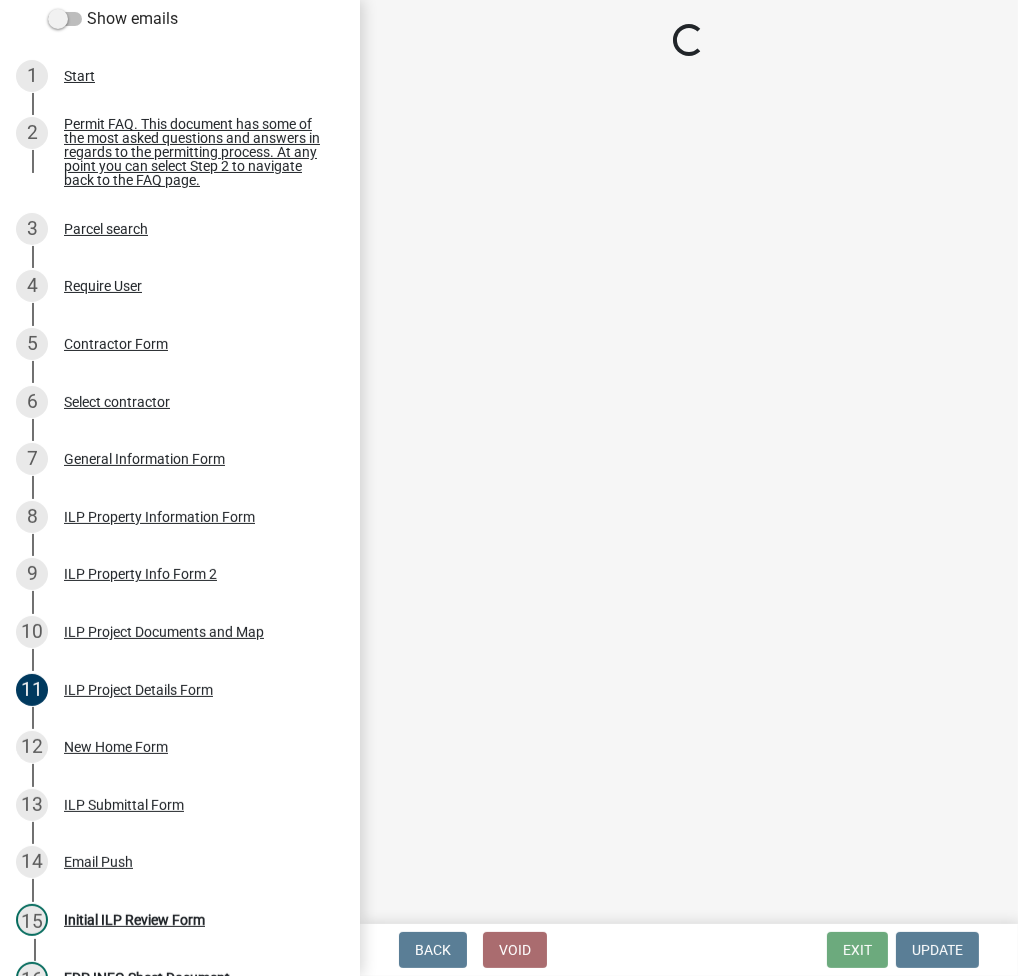 select on "fc758b50-acba-4166-9f24-5248f0f78016" 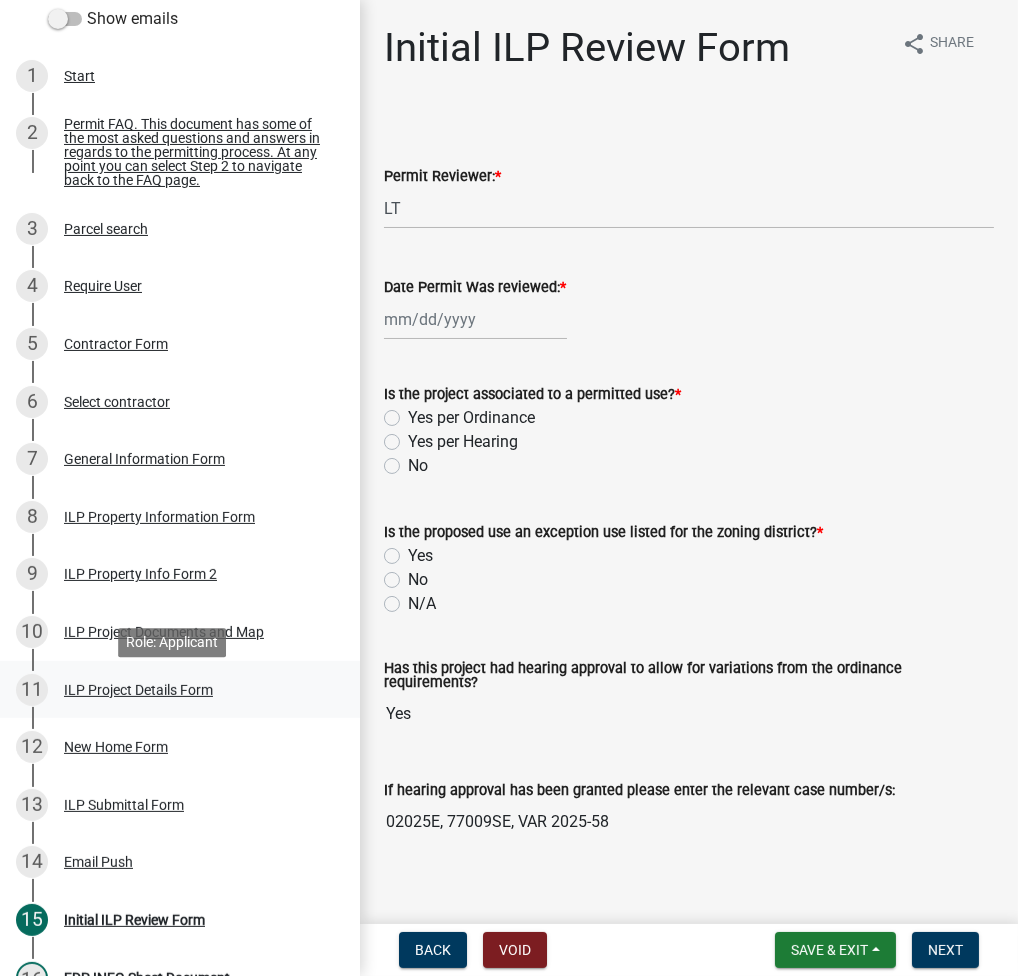 click on "ILP Project Details Form" at bounding box center (138, 690) 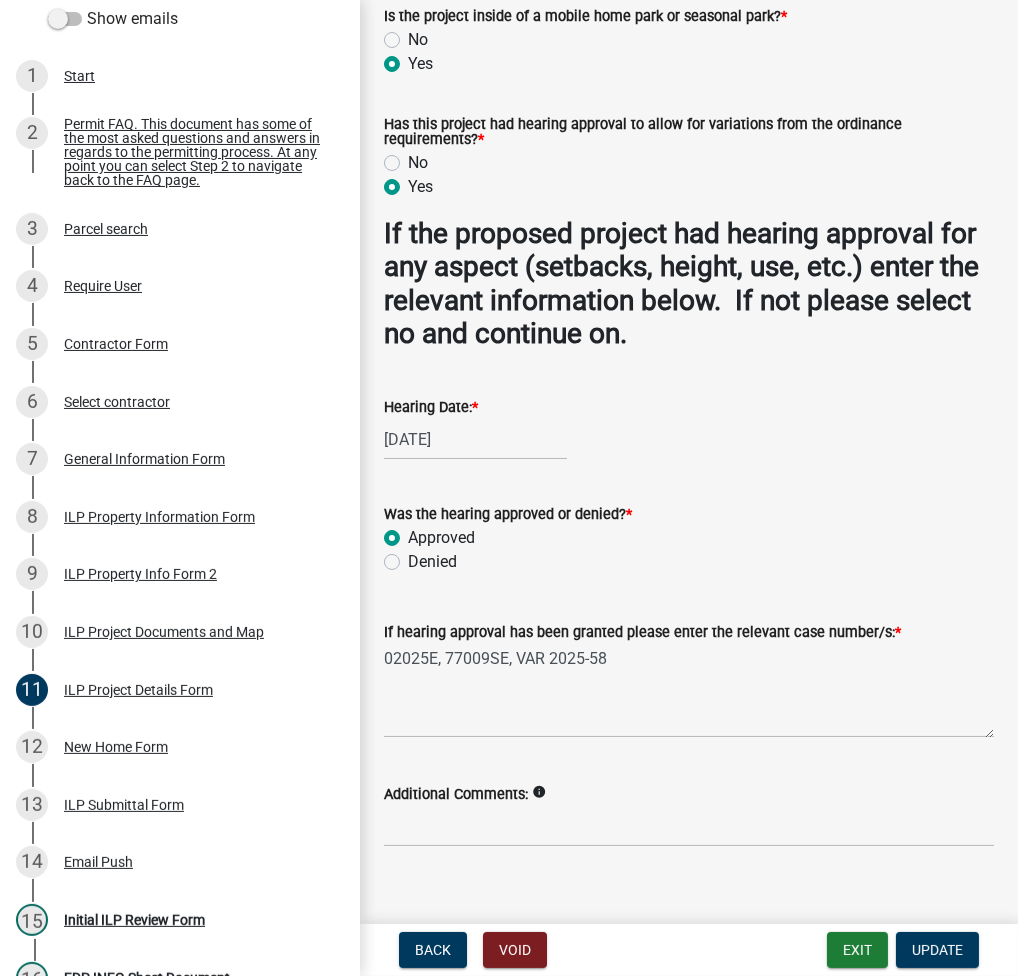 scroll, scrollTop: 1937, scrollLeft: 0, axis: vertical 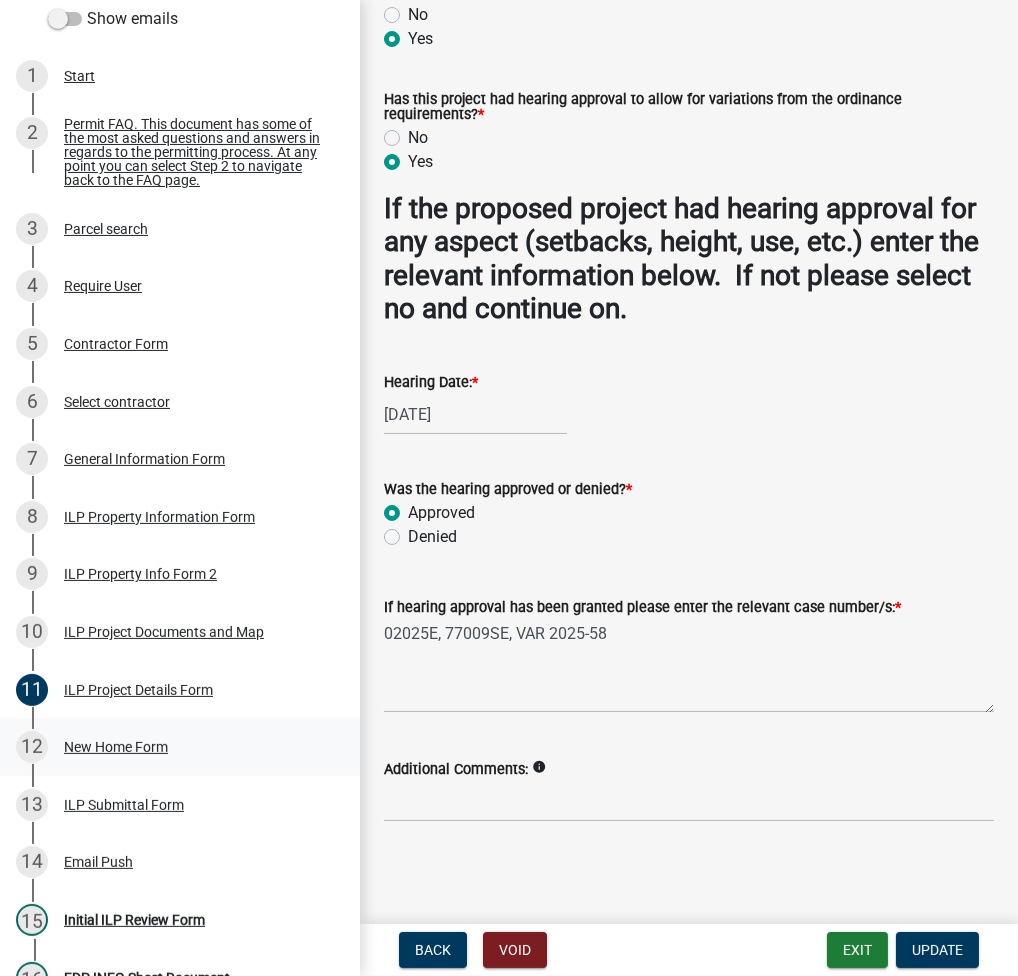click on "New Home Form" at bounding box center [116, 747] 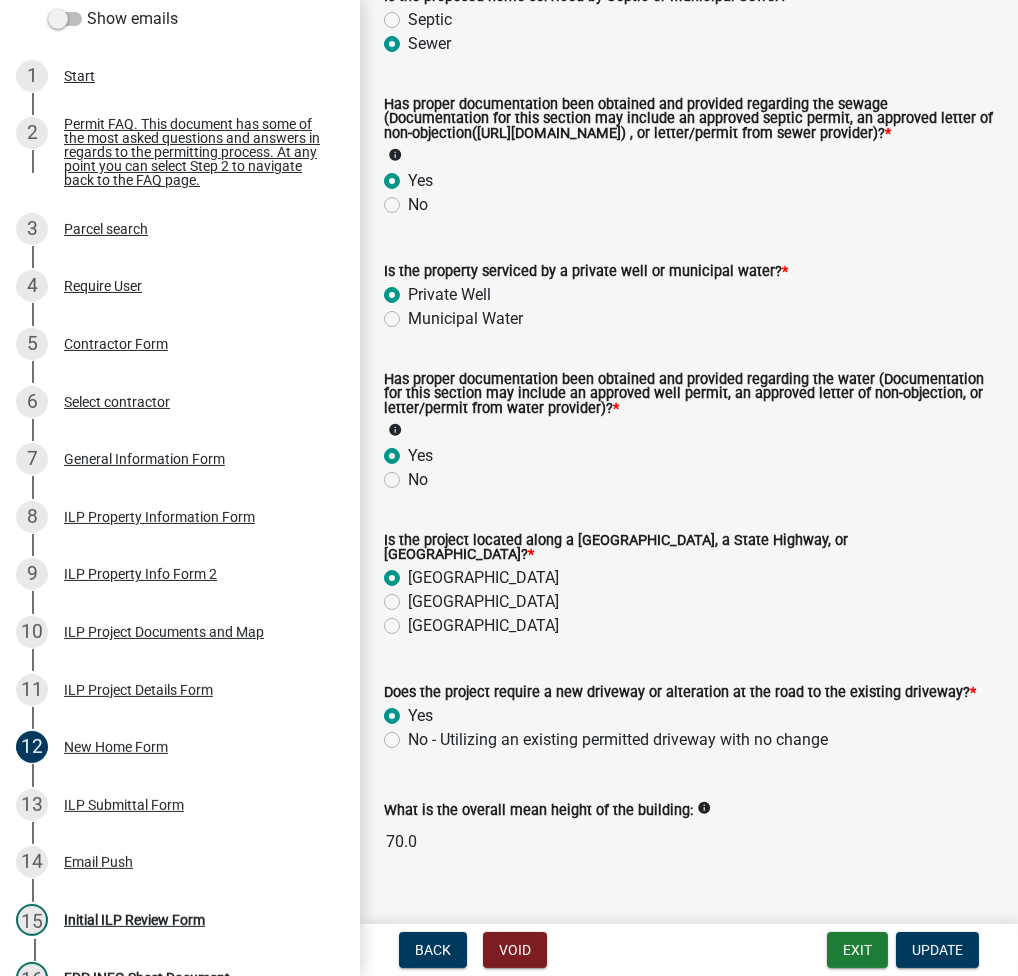 scroll, scrollTop: 311, scrollLeft: 0, axis: vertical 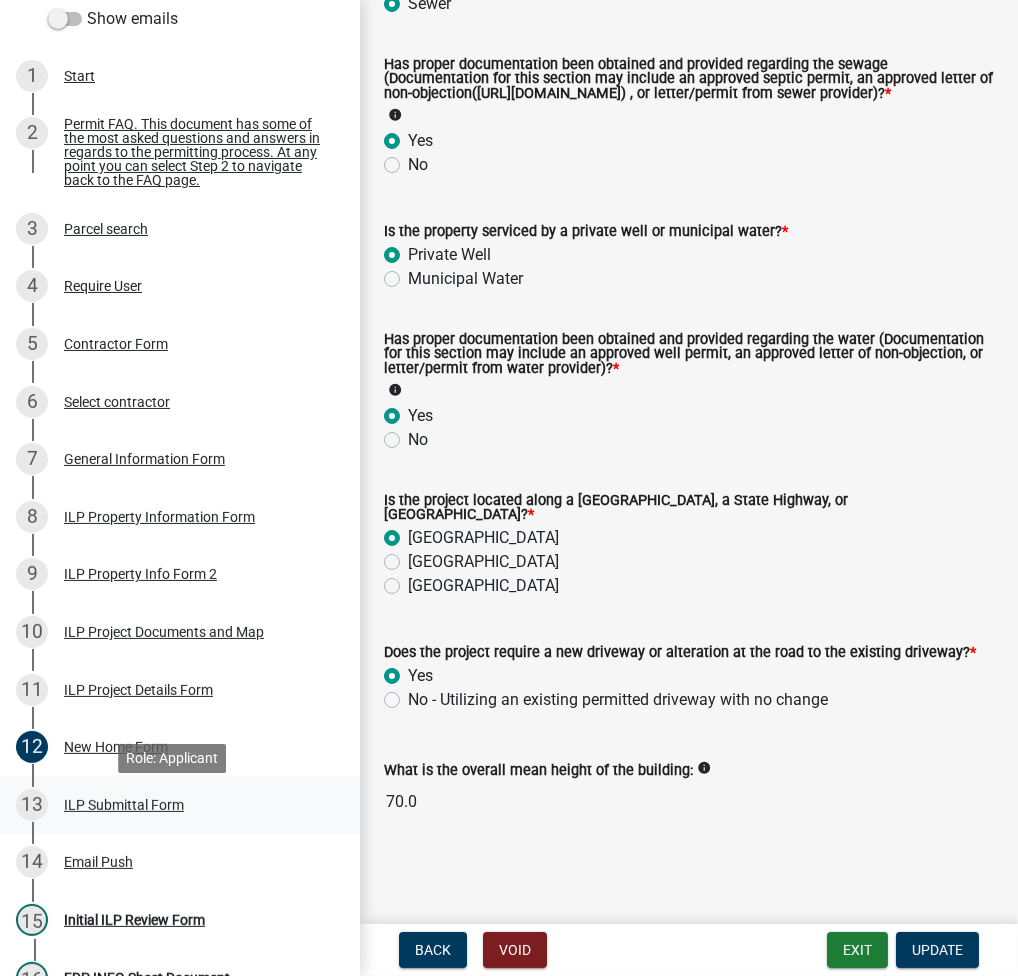 click on "ILP Submittal Form" at bounding box center (124, 805) 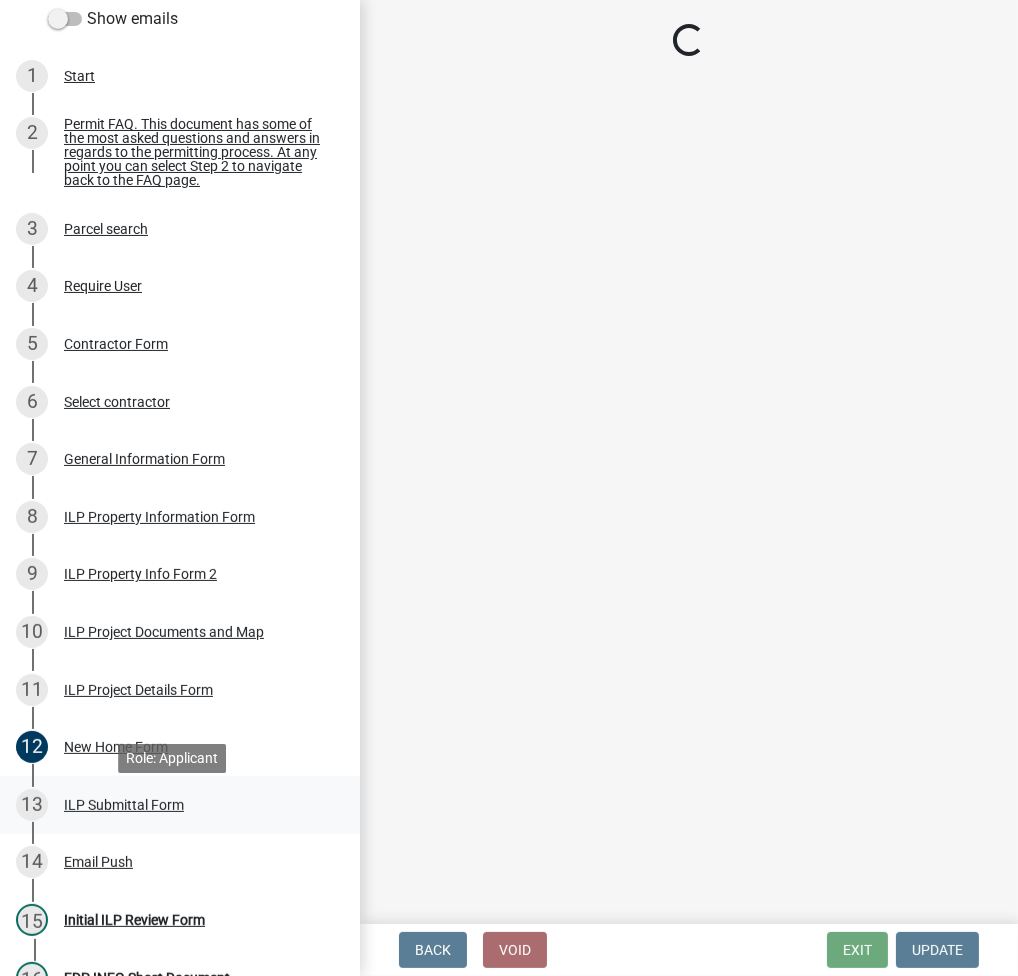 scroll, scrollTop: 0, scrollLeft: 0, axis: both 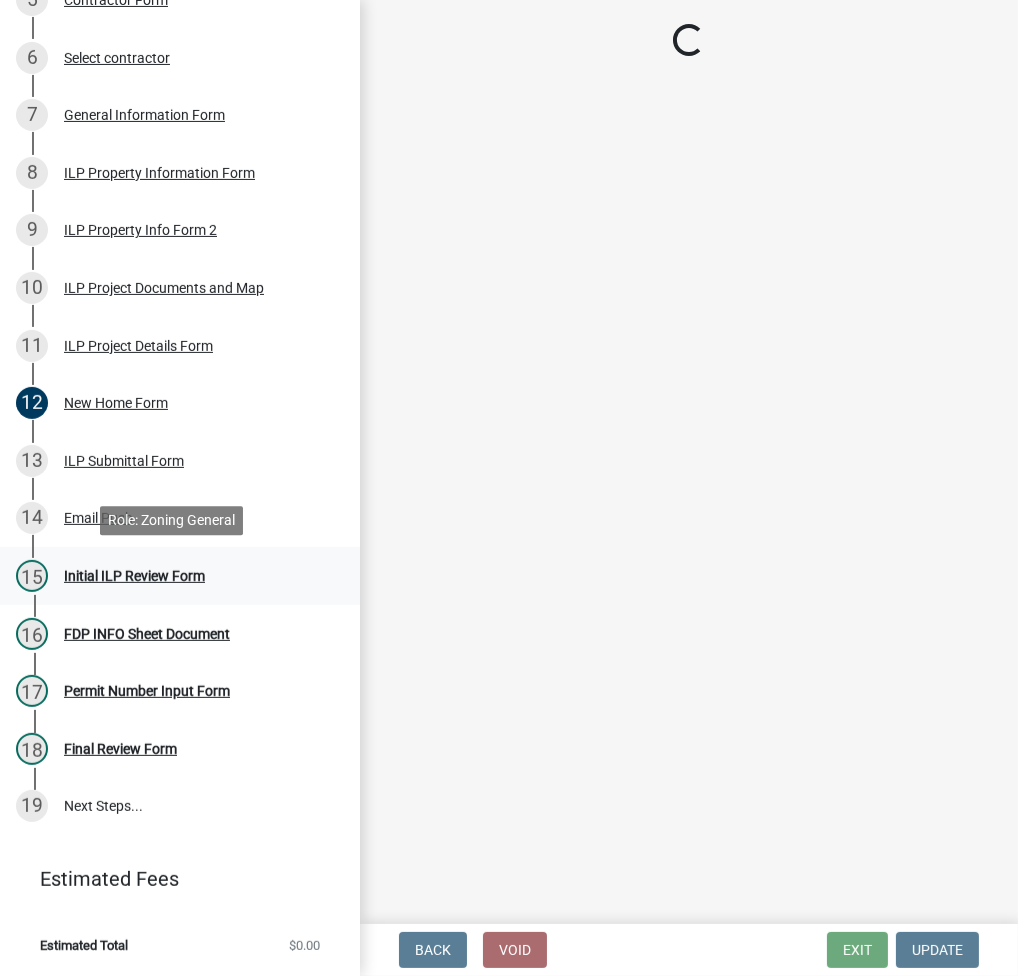 click on "Initial ILP Review Form" at bounding box center [134, 576] 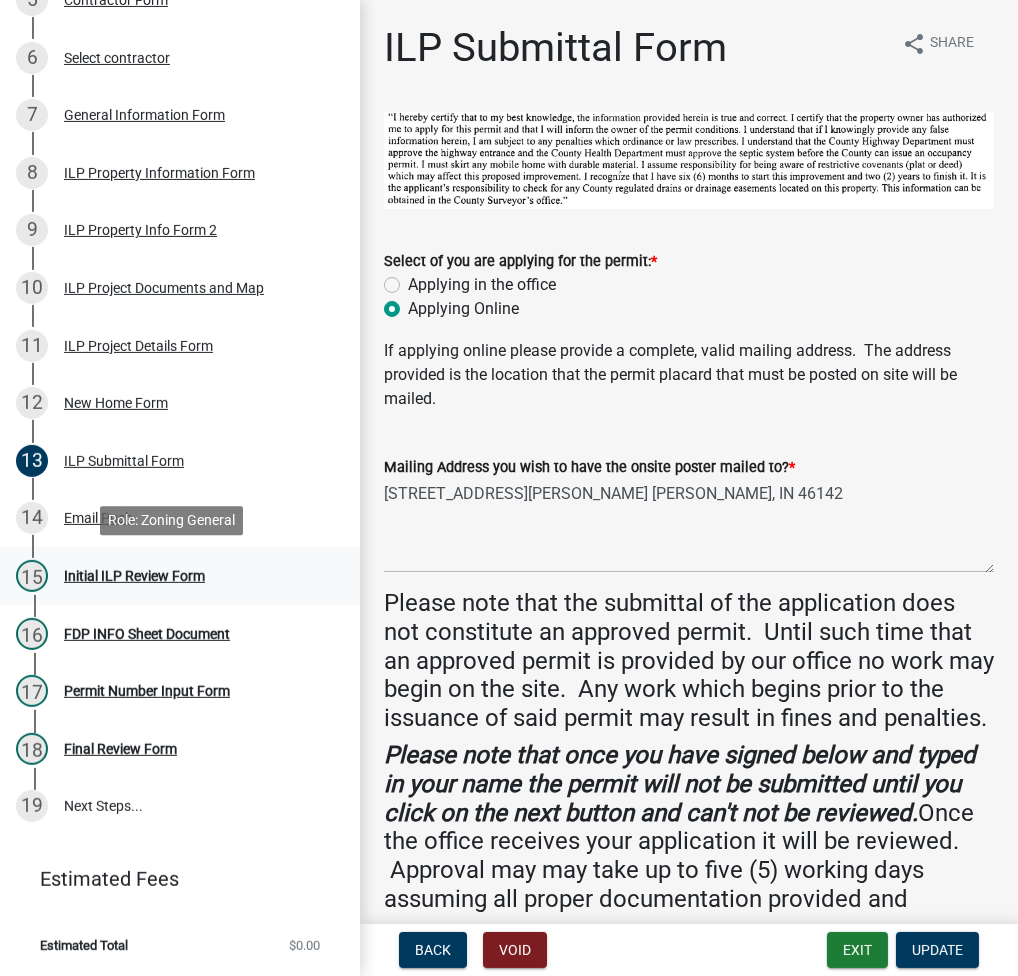 click on "Initial ILP Review Form" at bounding box center (134, 576) 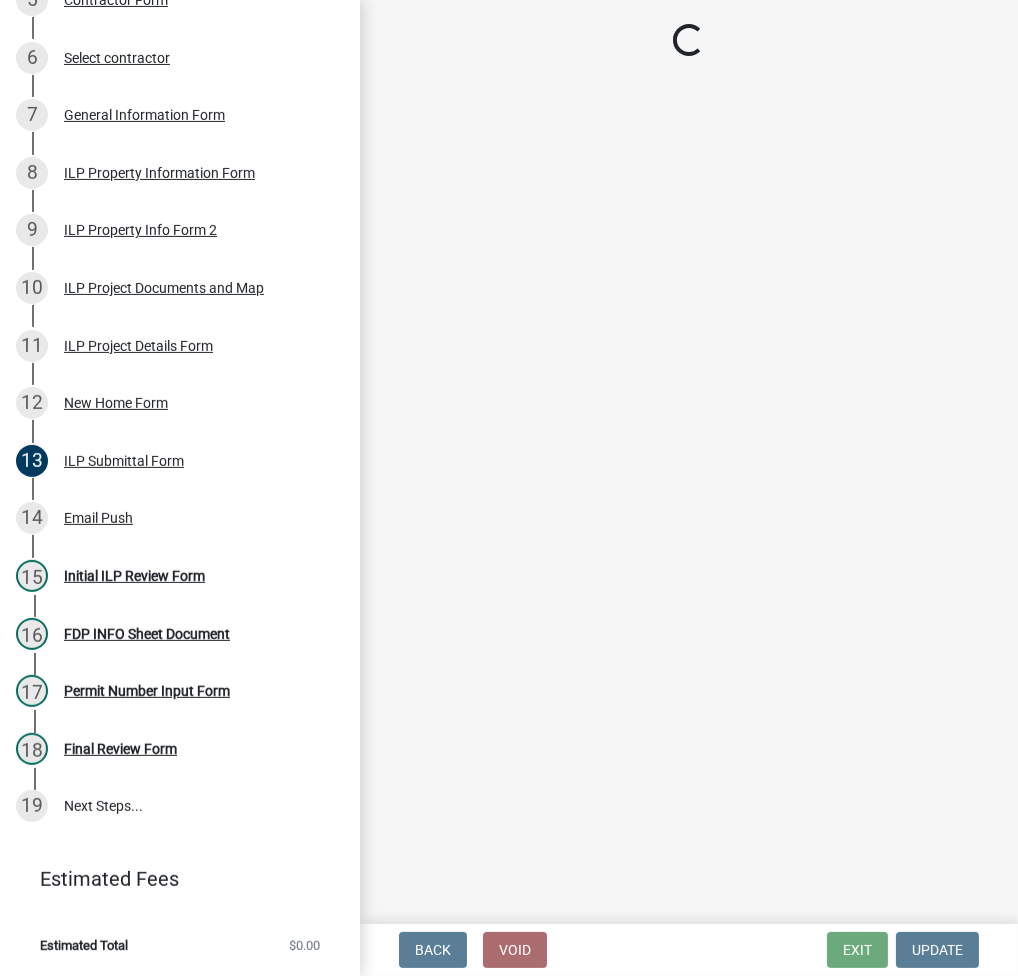 select on "fc758b50-acba-4166-9f24-5248f0f78016" 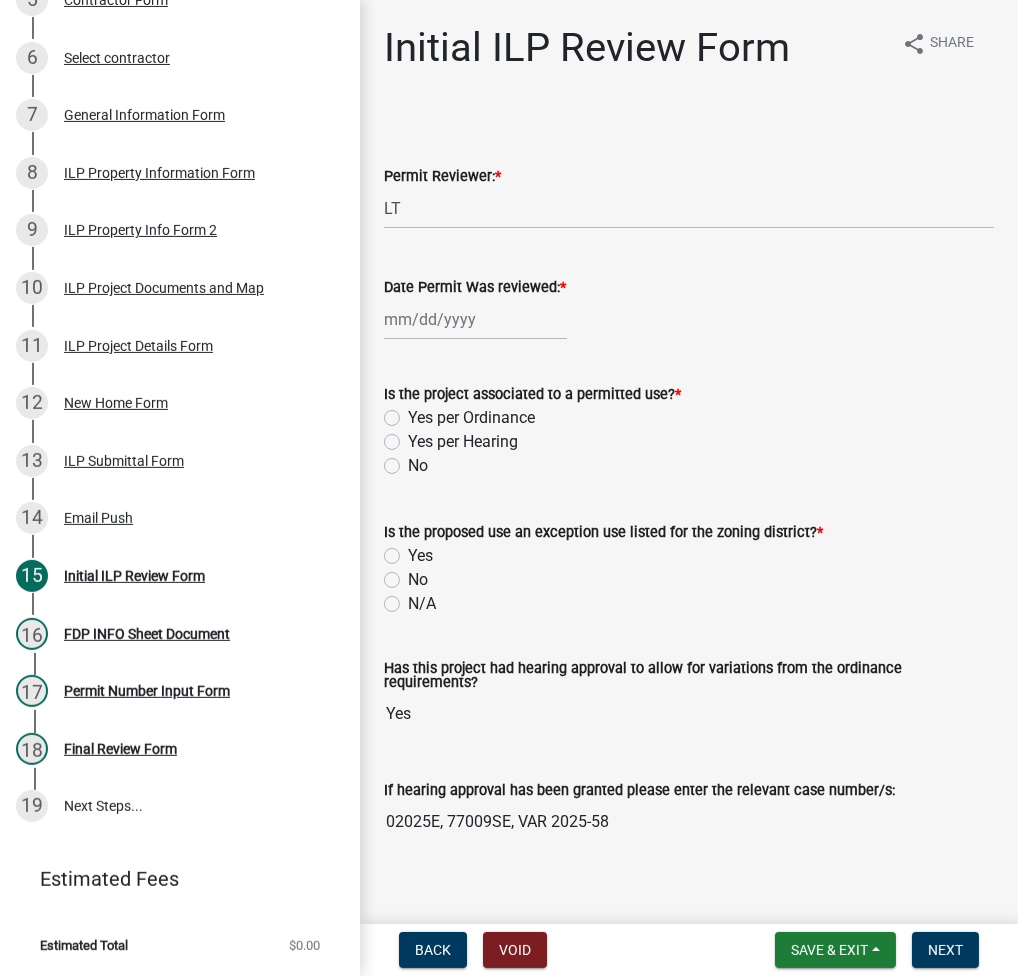 click 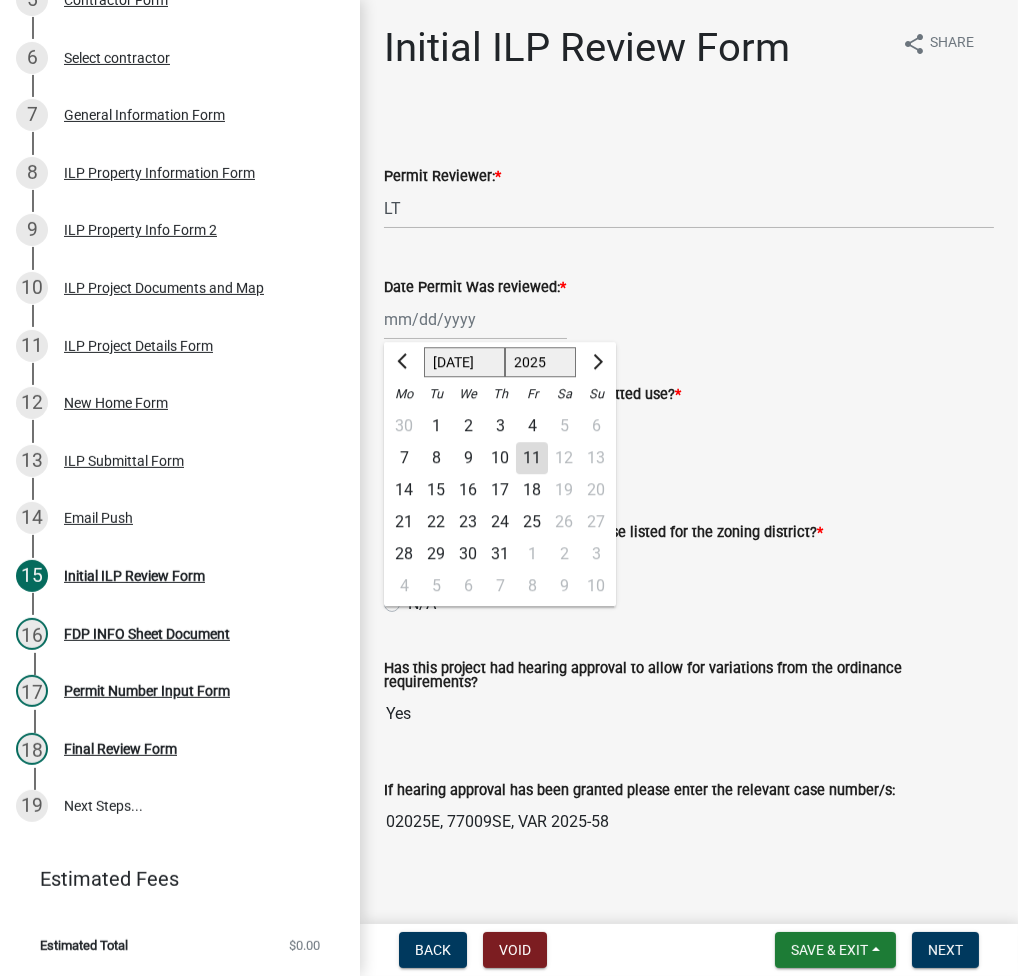 click on "Jan Feb Mar Apr May Jun Jul Aug Sep Oct Nov Dec 1525 1526 1527 1528 1529 1530 1531 1532 1533 1534 1535 1536 1537 1538 1539 1540 1541 1542 1543 1544 1545 1546 1547 1548 1549 1550 1551 1552 1553 1554 1555 1556 1557 1558 1559 1560 1561 1562 1563 1564 1565 1566 1567 1568 1569 1570 1571 1572 1573 1574 1575 1576 1577 1578 1579 1580 1581 1582 1583 1584 1585 1586 1587 1588 1589 1590 1591 1592 1593 1594 1595 1596 1597 1598 1599 1600 1601 1602 1603 1604 1605 1606 1607 1608 1609 1610 1611 1612 1613 1614 1615 1616 1617 1618 1619 1620 1621 1622 1623 1624 1625 1626 1627 1628 1629 1630 1631 1632 1633 1634 1635 1636 1637 1638 1639 1640 1641 1642 1643 1644 1645 1646 1647 1648 1649 1650 1651 1652 1653 1654 1655 1656 1657 1658 1659 1660 1661 1662 1663 1664 1665 1666 1667 1668 1669 1670 1671 1672 1673 1674 1675 1676 1677 1678 1679 1680 1681 1682 1683 1684 1685 1686 1687 1688 1689 1690 1691 1692 1693 1694 1695 1696 1697 1698 1699 1700 1701 1702 1703 1704 1705 1706 1707 1708 1709 1710 1711 1712 1713 1714 1715 1716 1717 1718 1719 1" 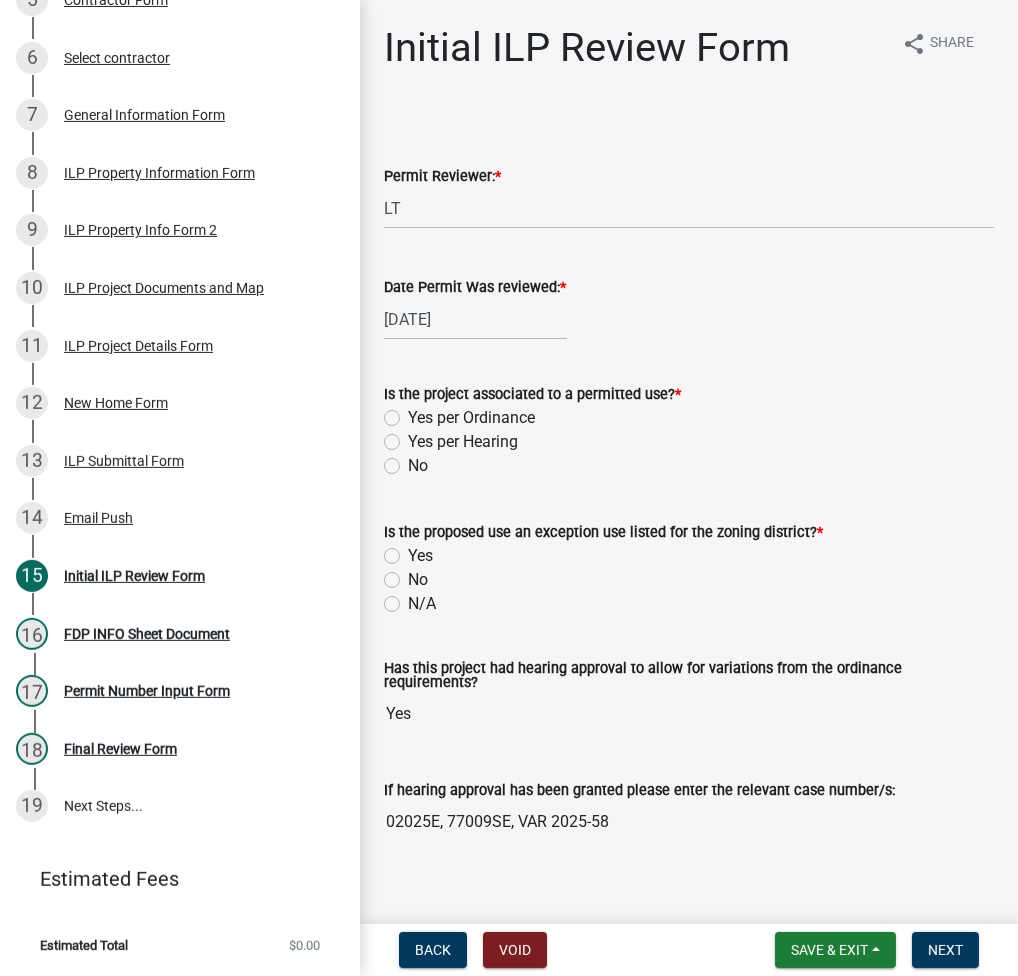 click on "Yes per Hearing" 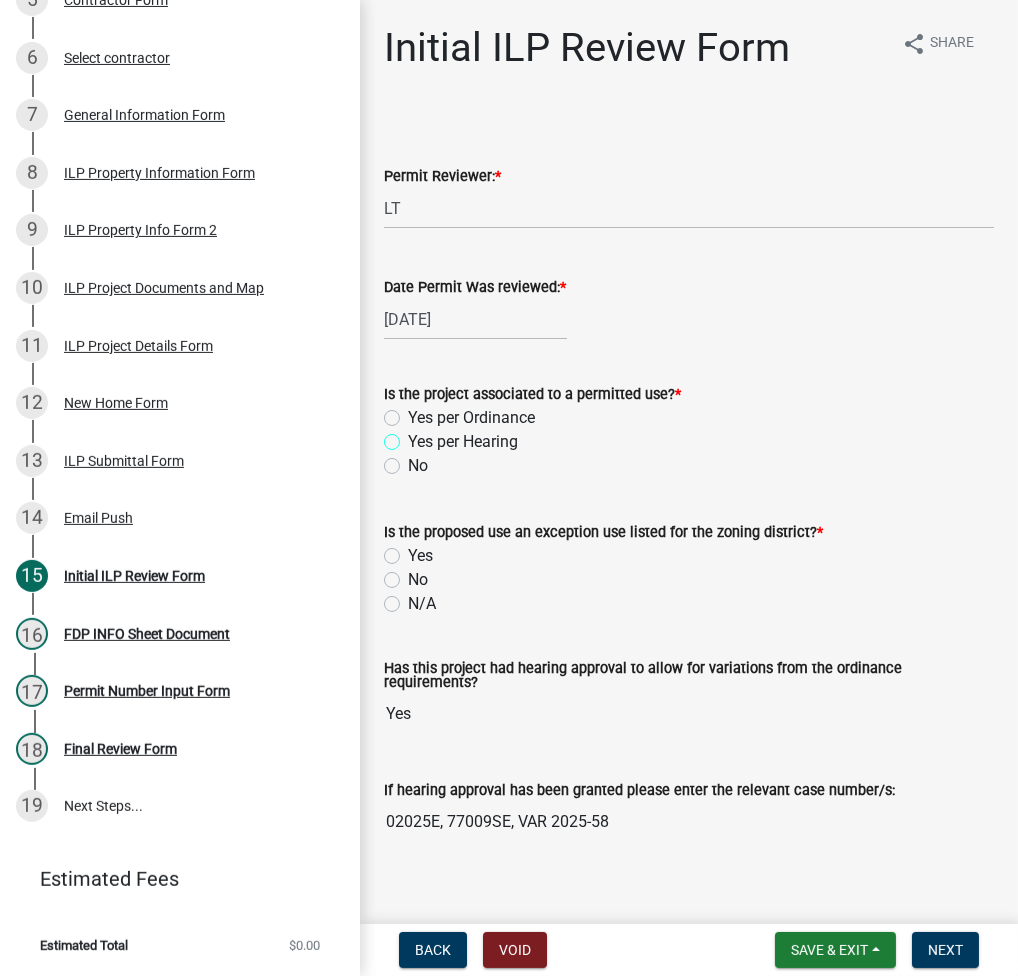 click on "Yes per Hearing" at bounding box center (414, 436) 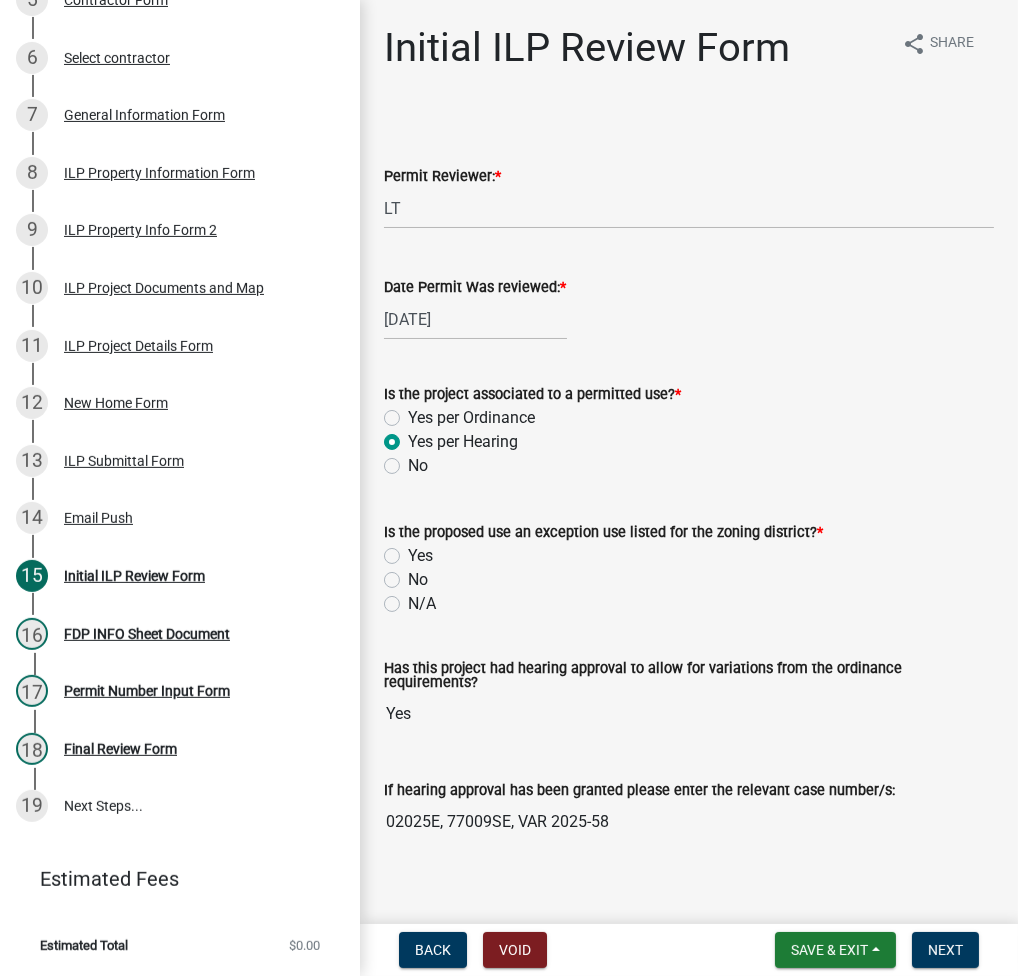 radio on "true" 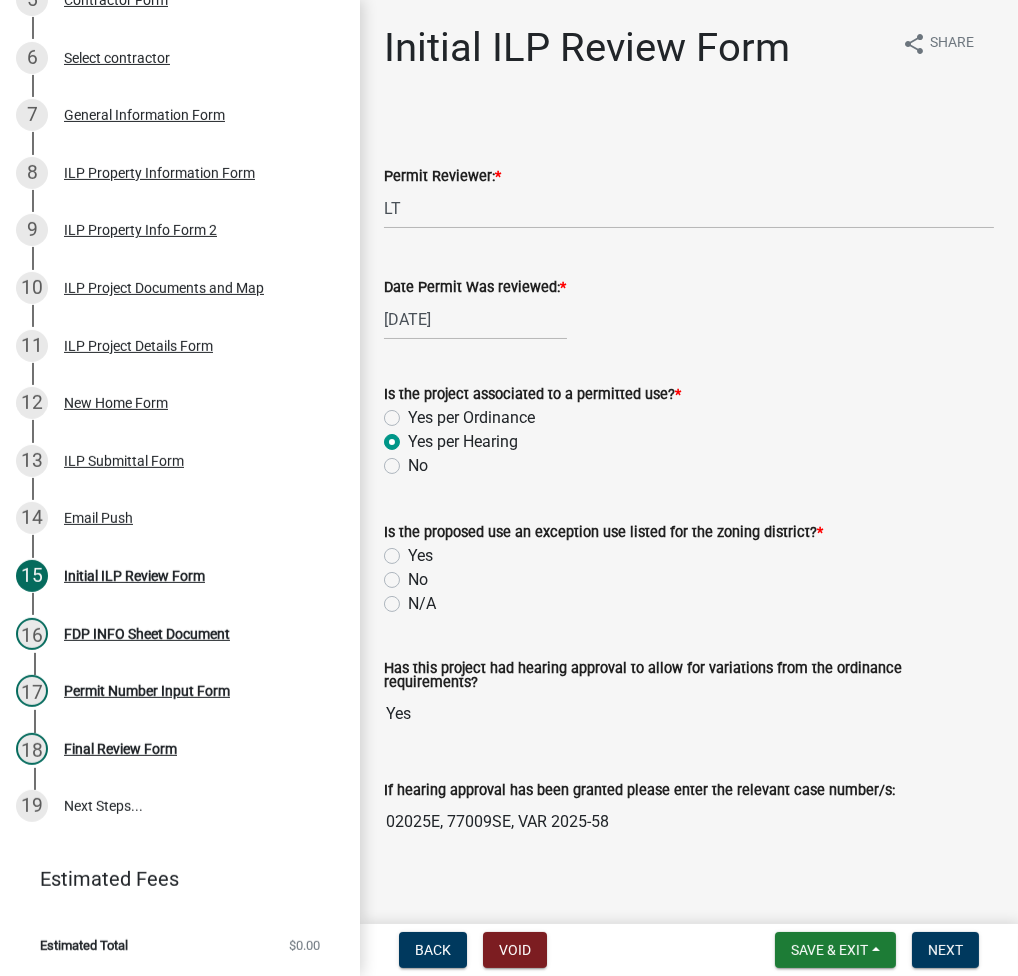 click on "Yes" 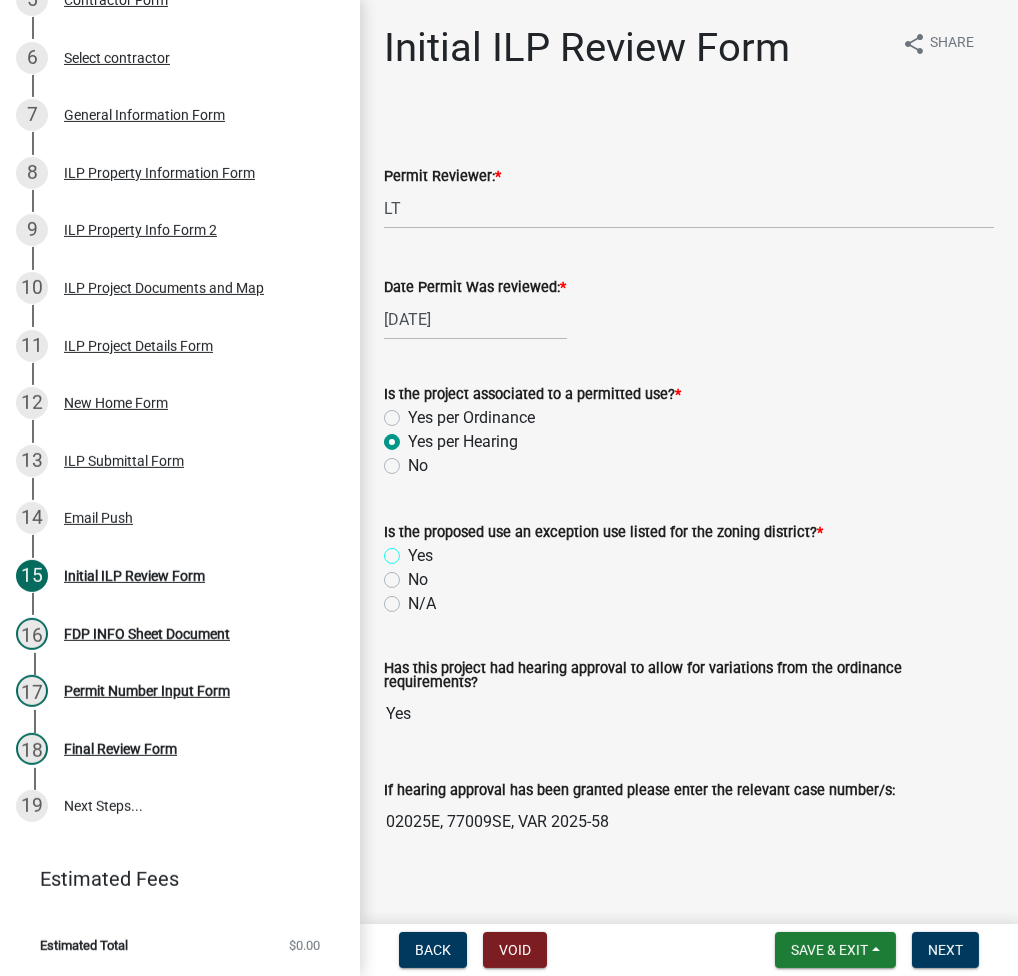 click on "Yes" at bounding box center (414, 550) 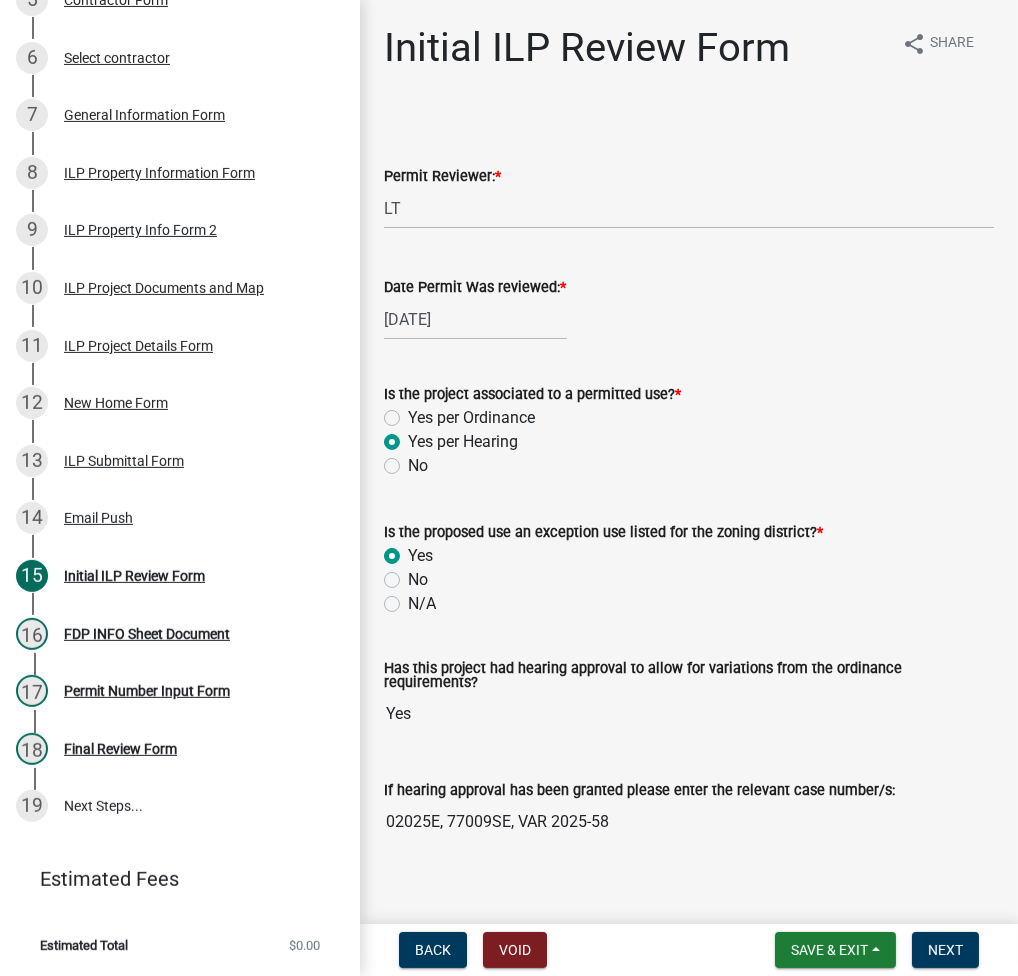 radio on "true" 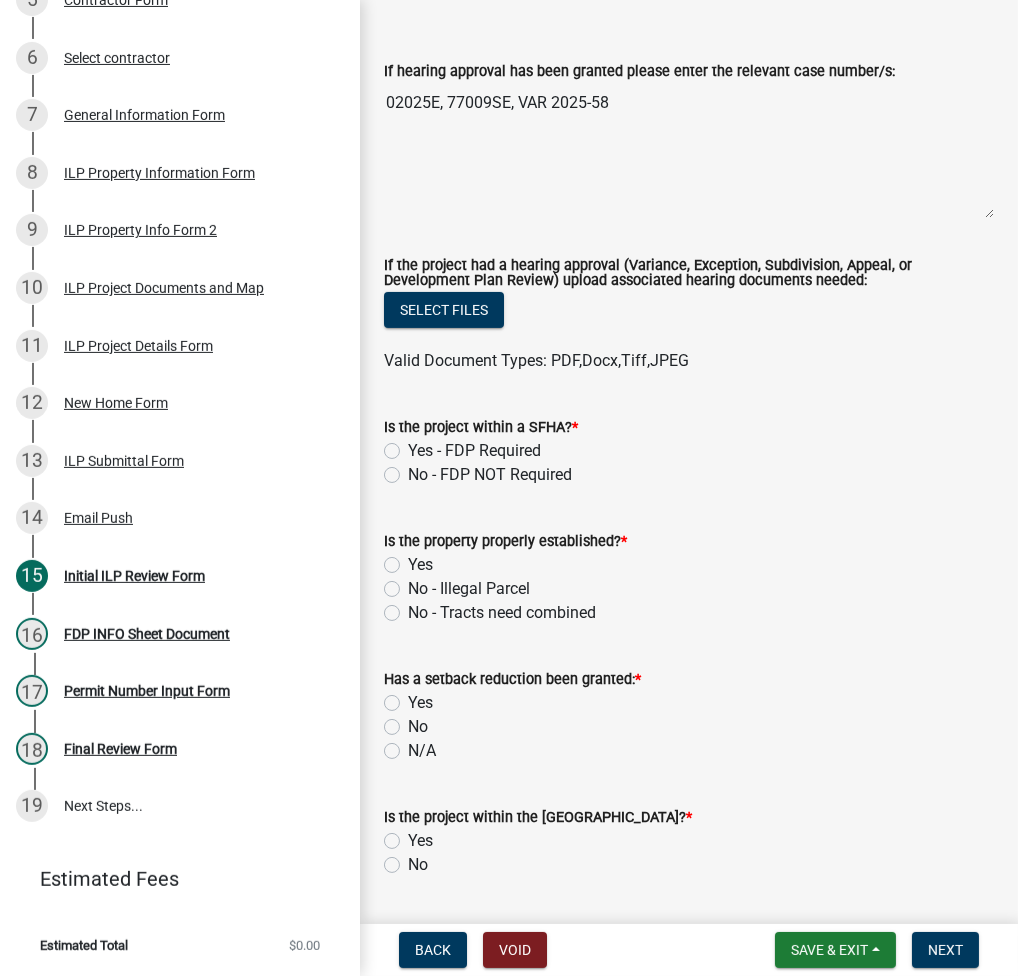 scroll, scrollTop: 800, scrollLeft: 0, axis: vertical 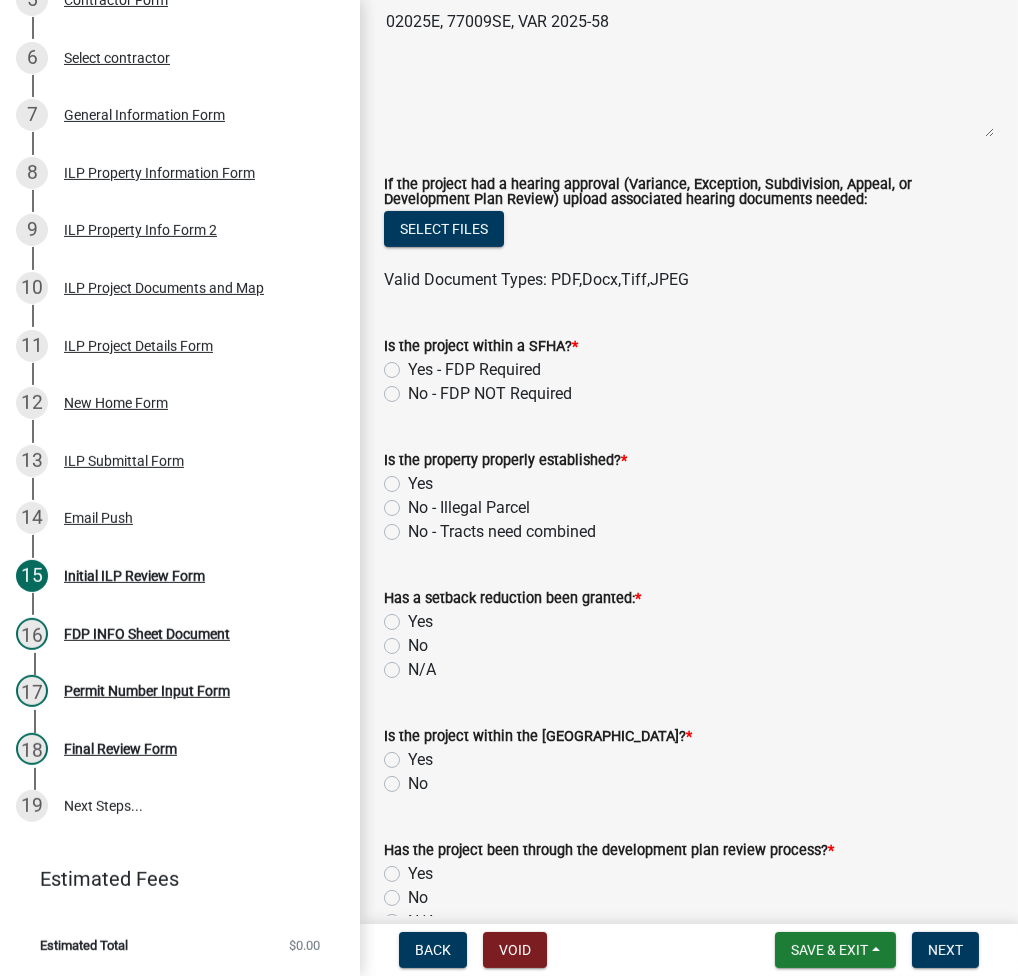 click on "No - FDP NOT Required" 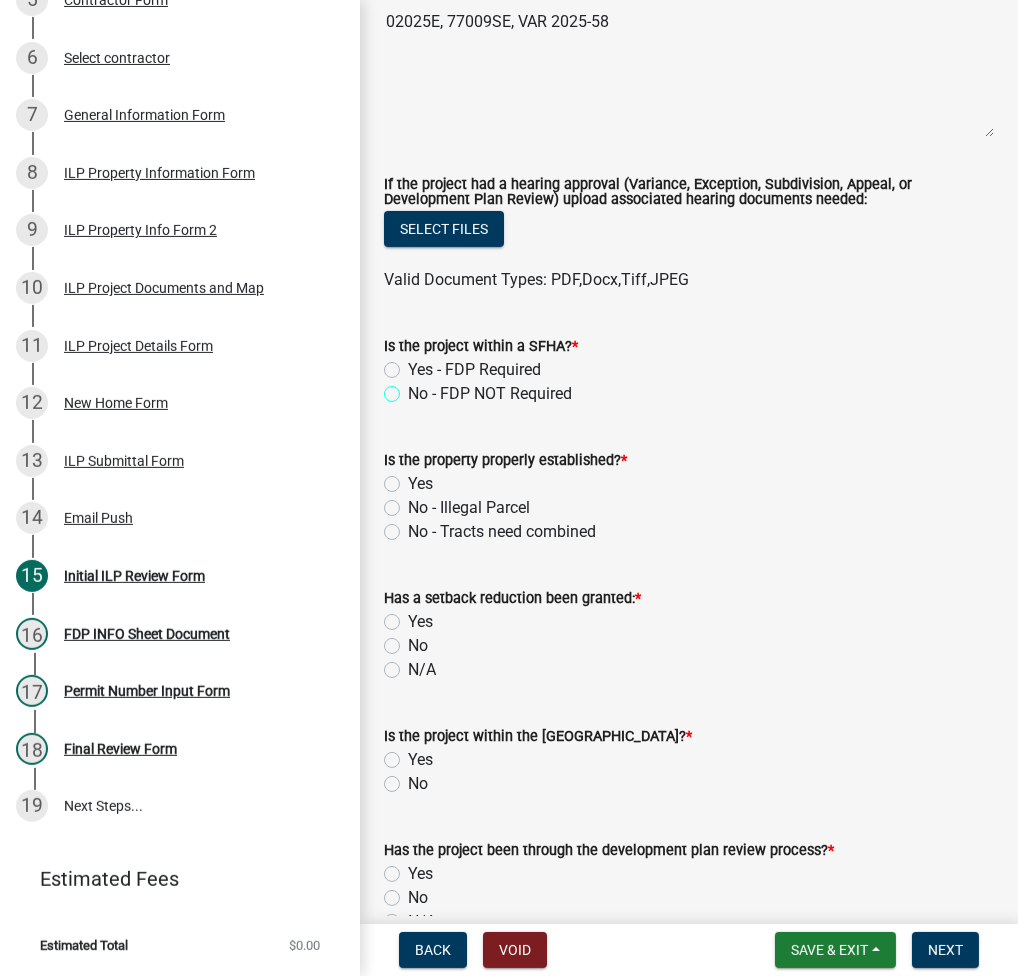 click on "No - FDP NOT Required" at bounding box center [414, 388] 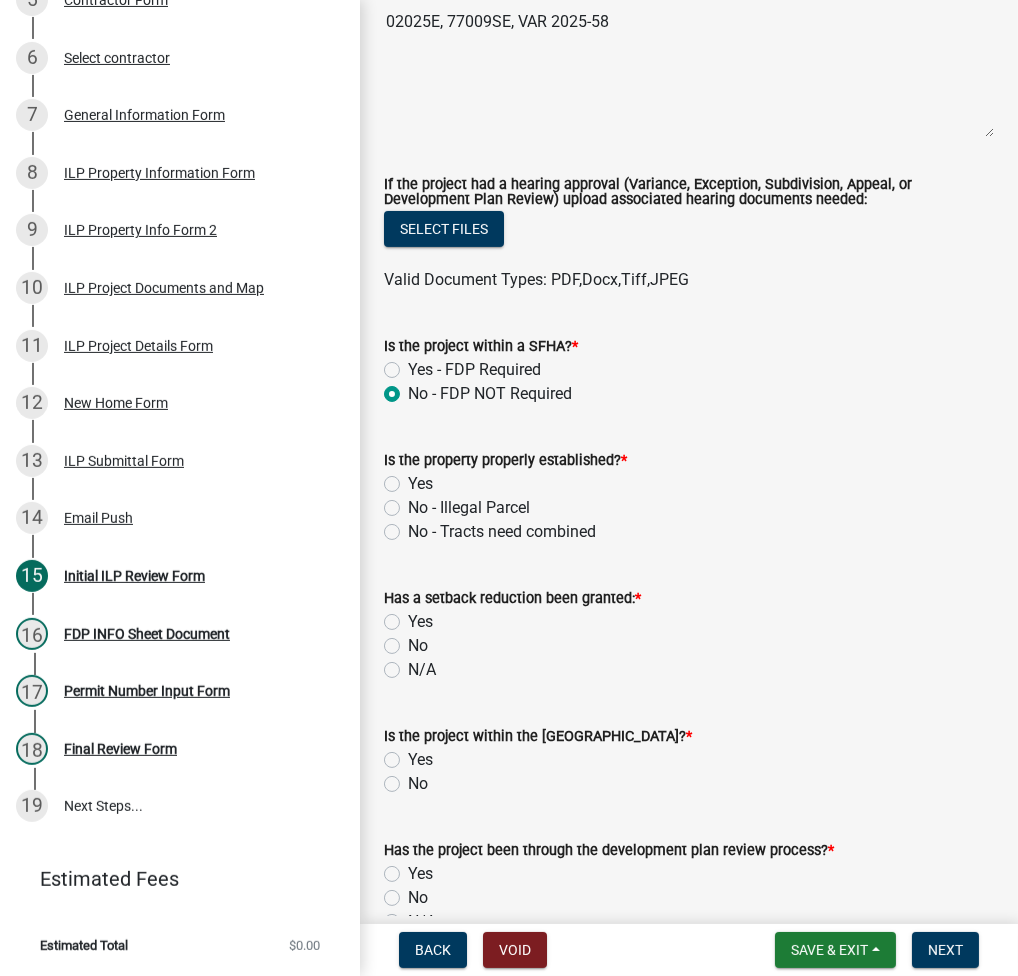 radio on "true" 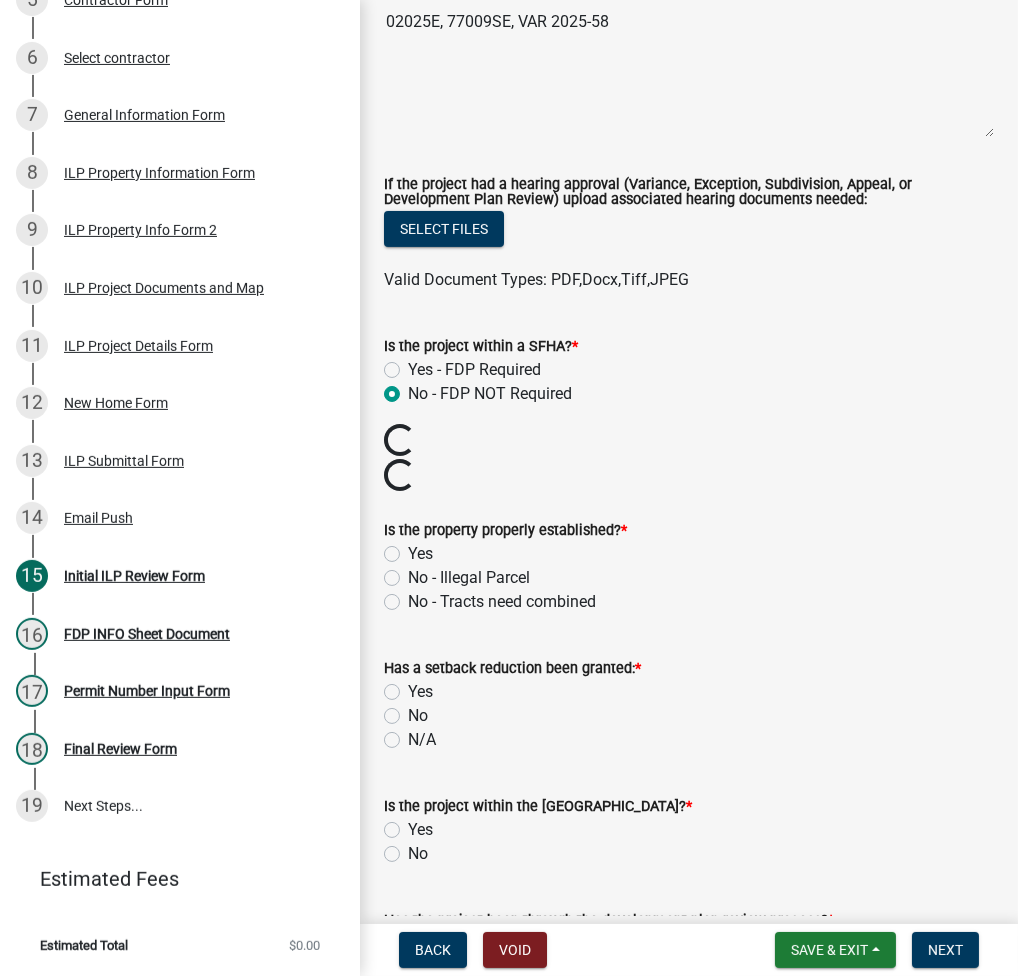 click on "Yes" 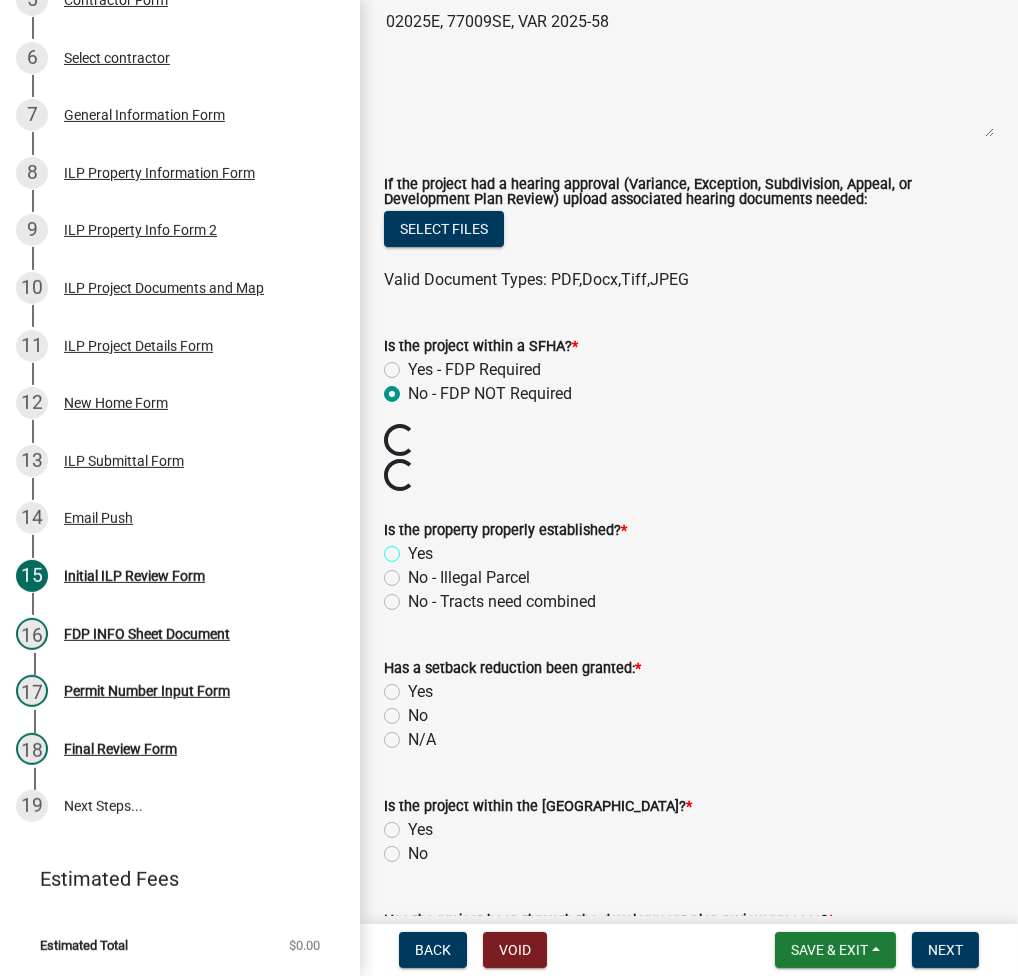 click on "Yes" at bounding box center [414, 548] 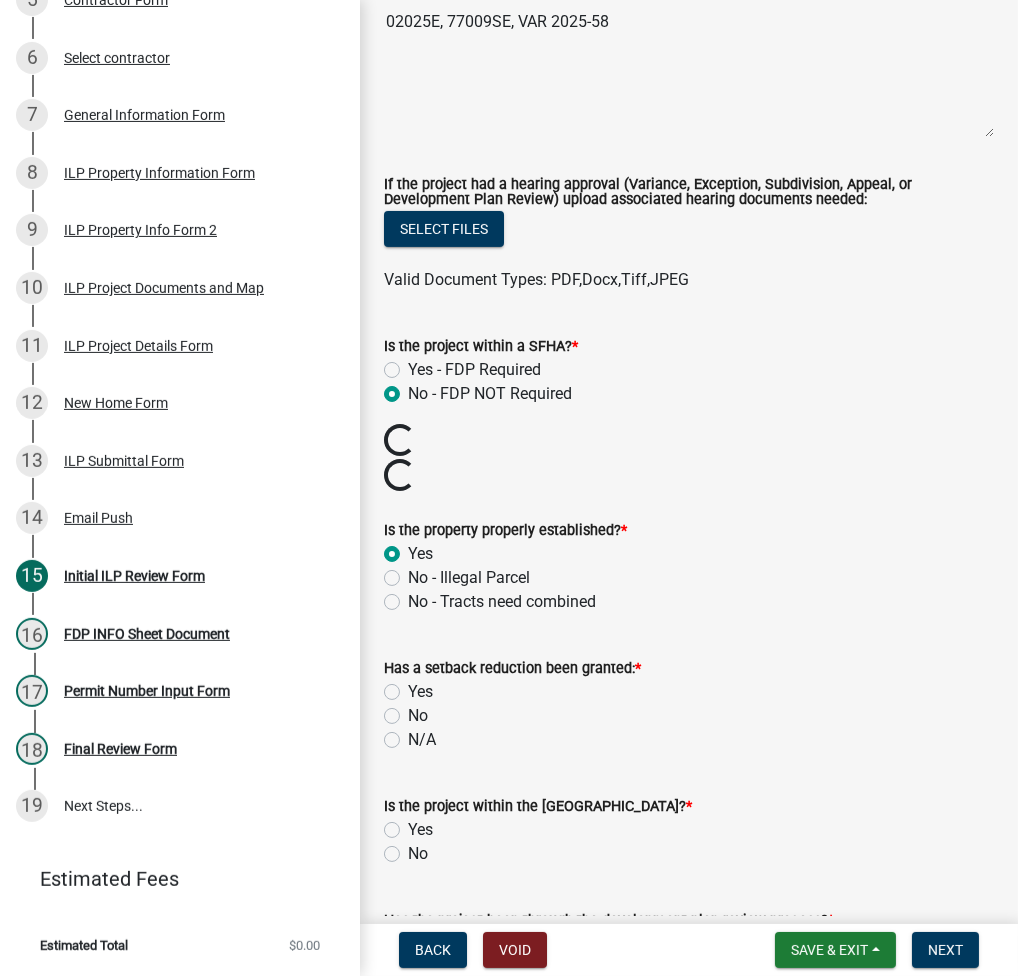 radio on "true" 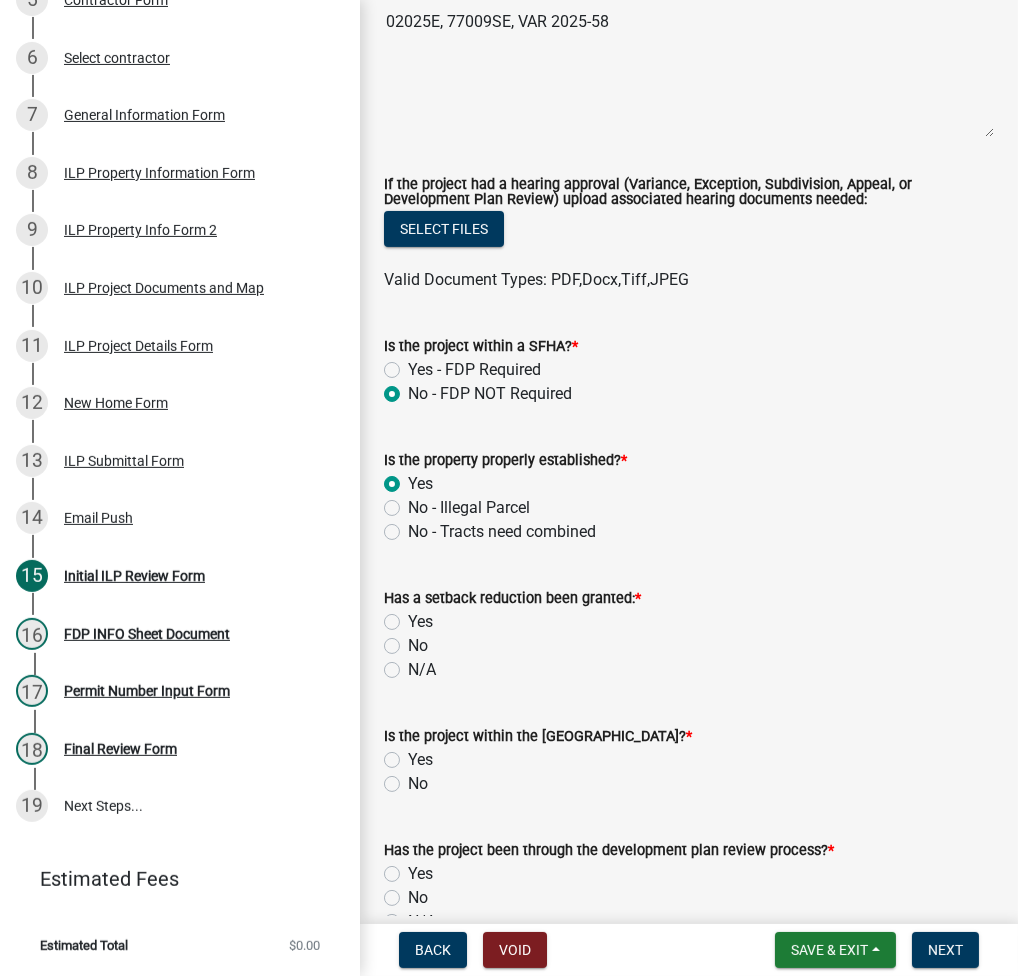 click on "N/A" 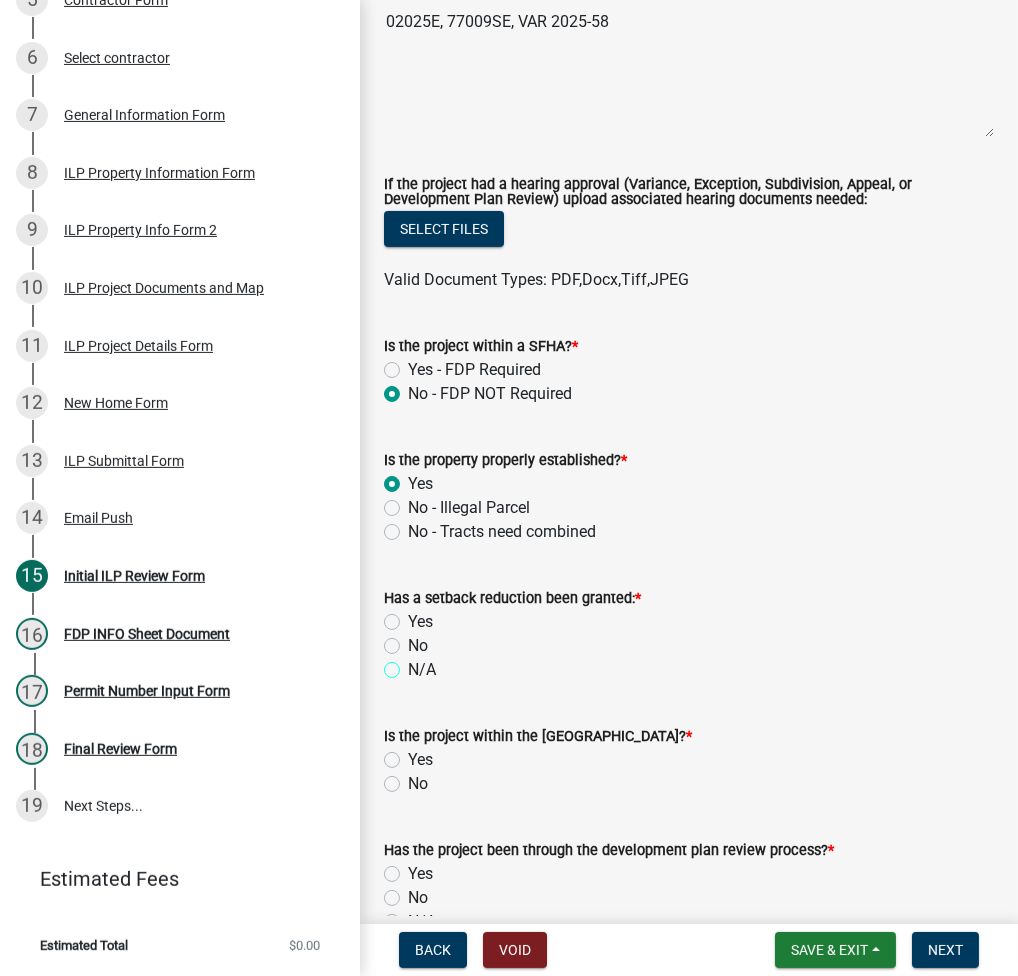 click on "N/A" at bounding box center (414, 664) 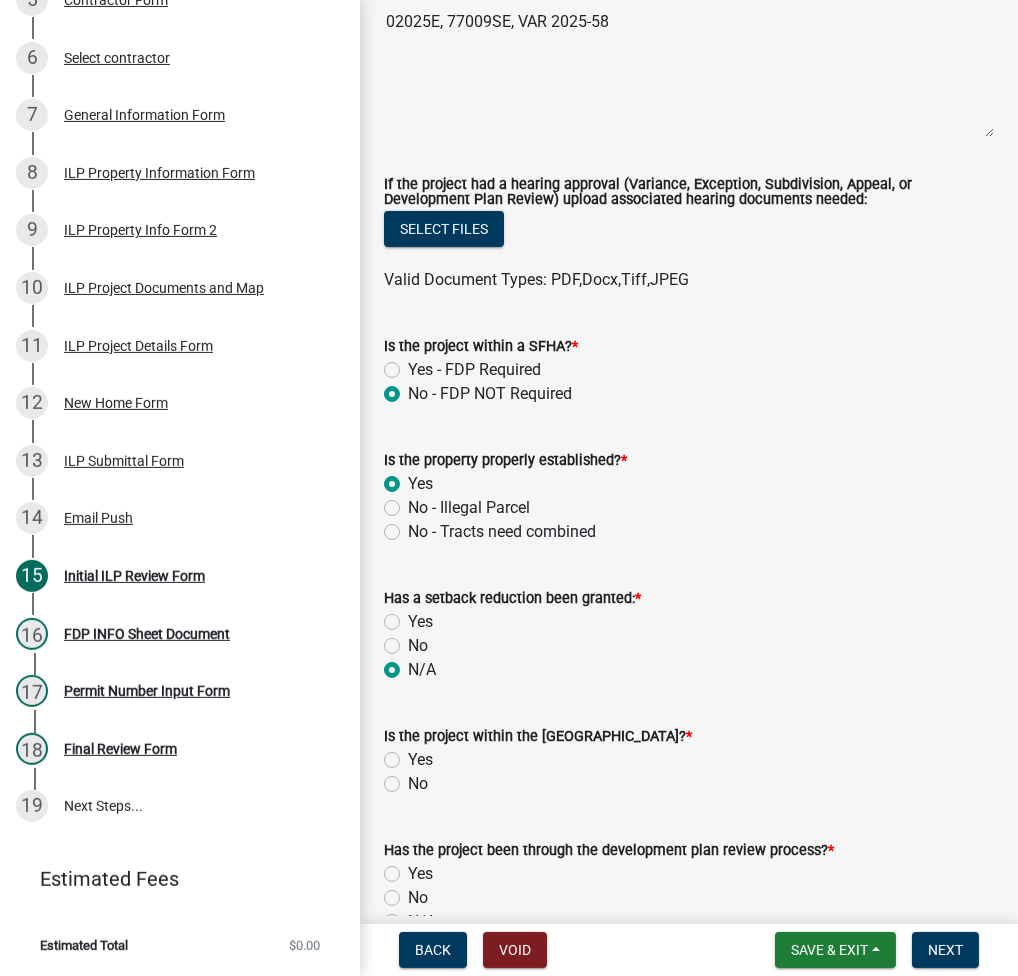 radio on "true" 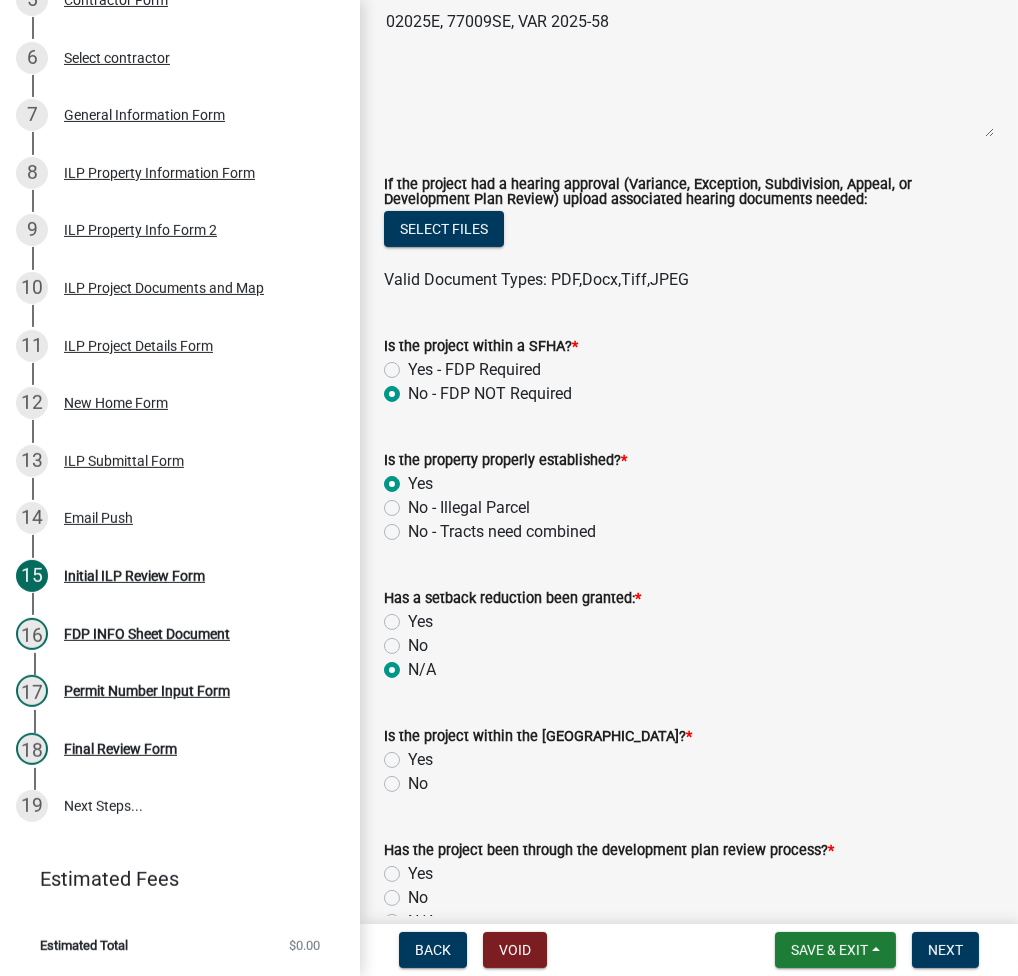 click on "No" 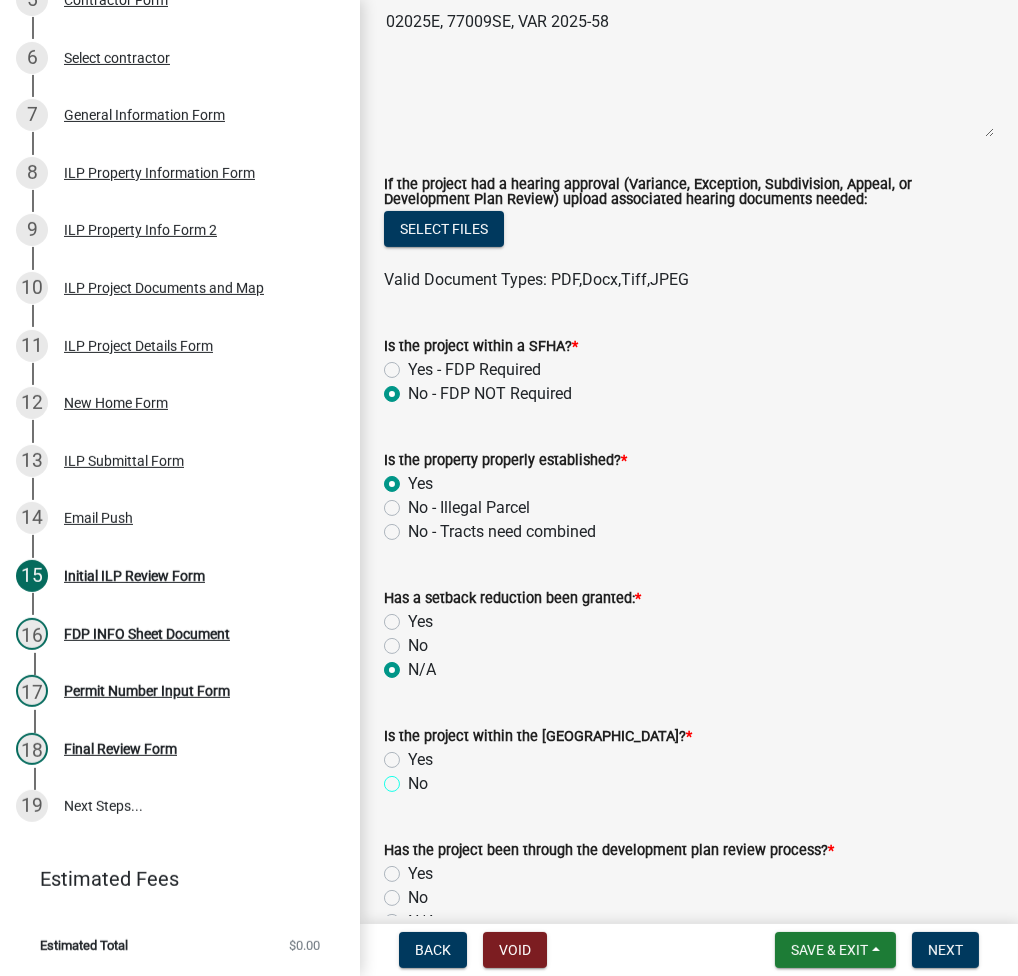 click on "No" at bounding box center (414, 778) 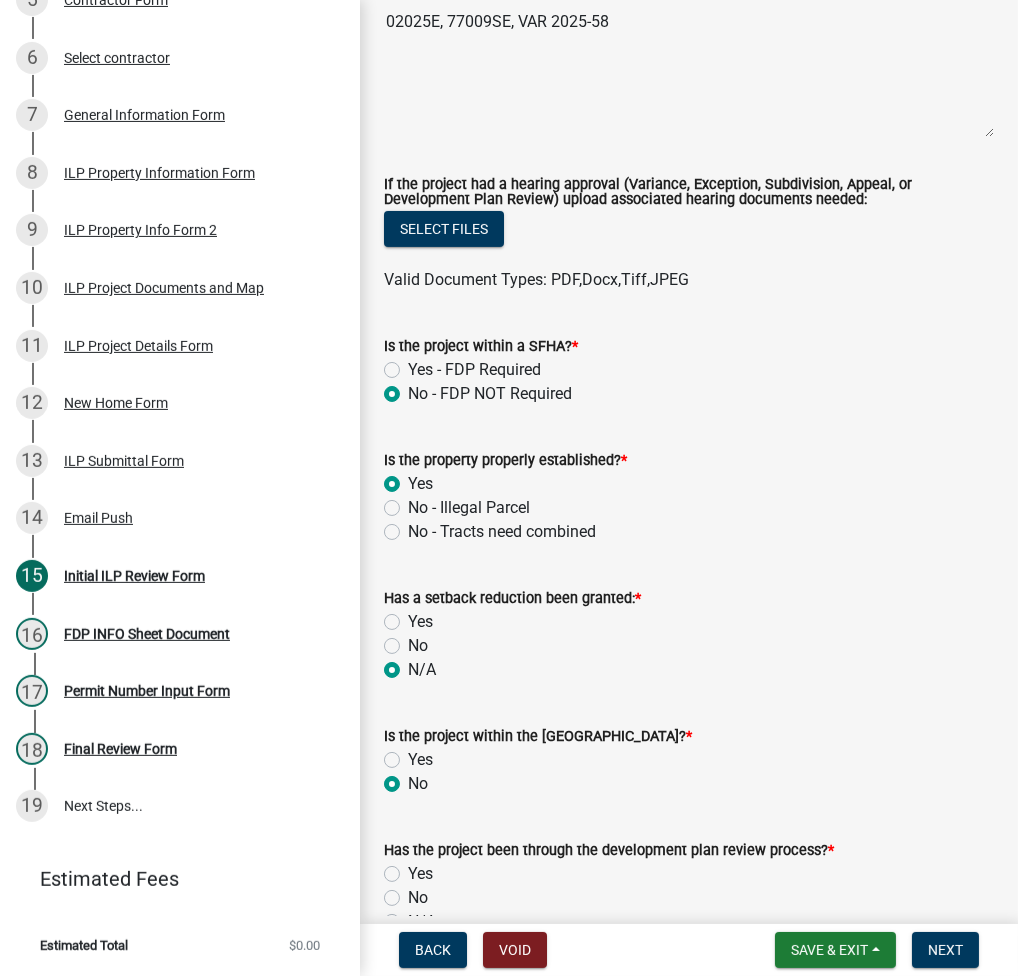 radio on "true" 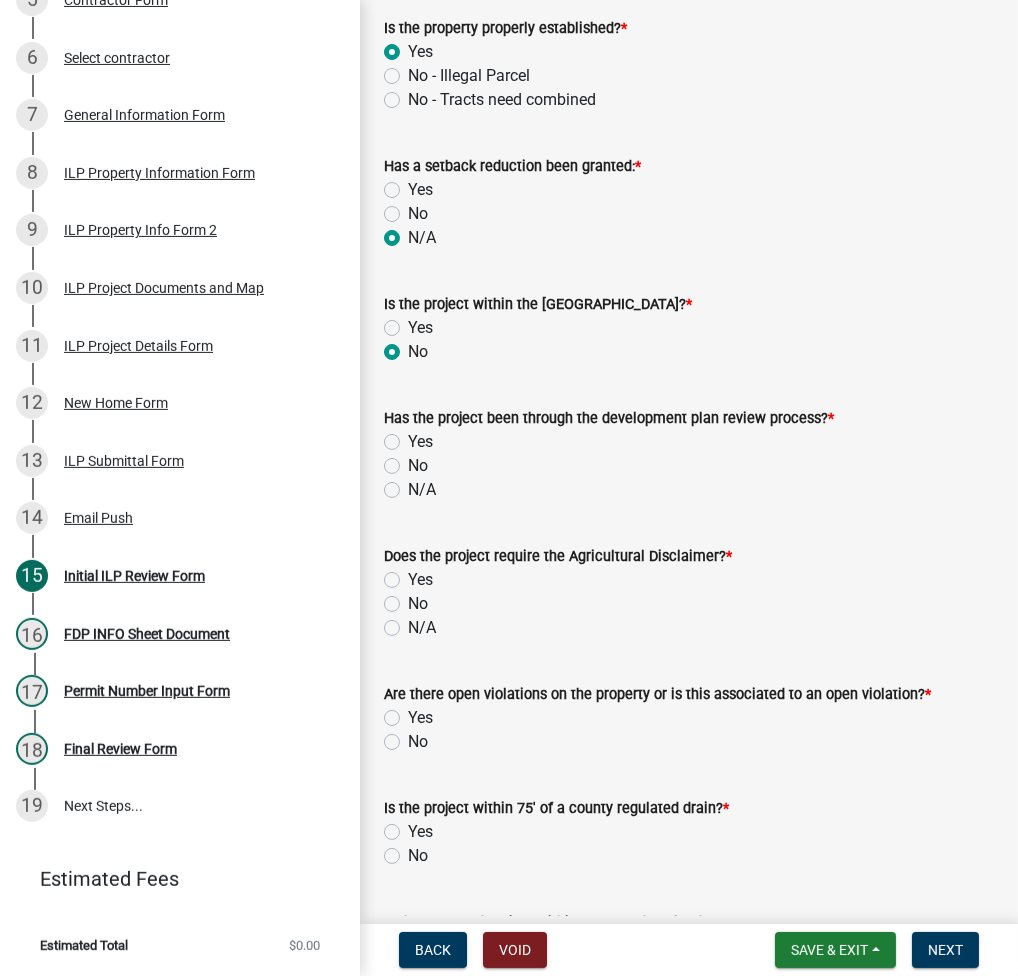 scroll, scrollTop: 1333, scrollLeft: 0, axis: vertical 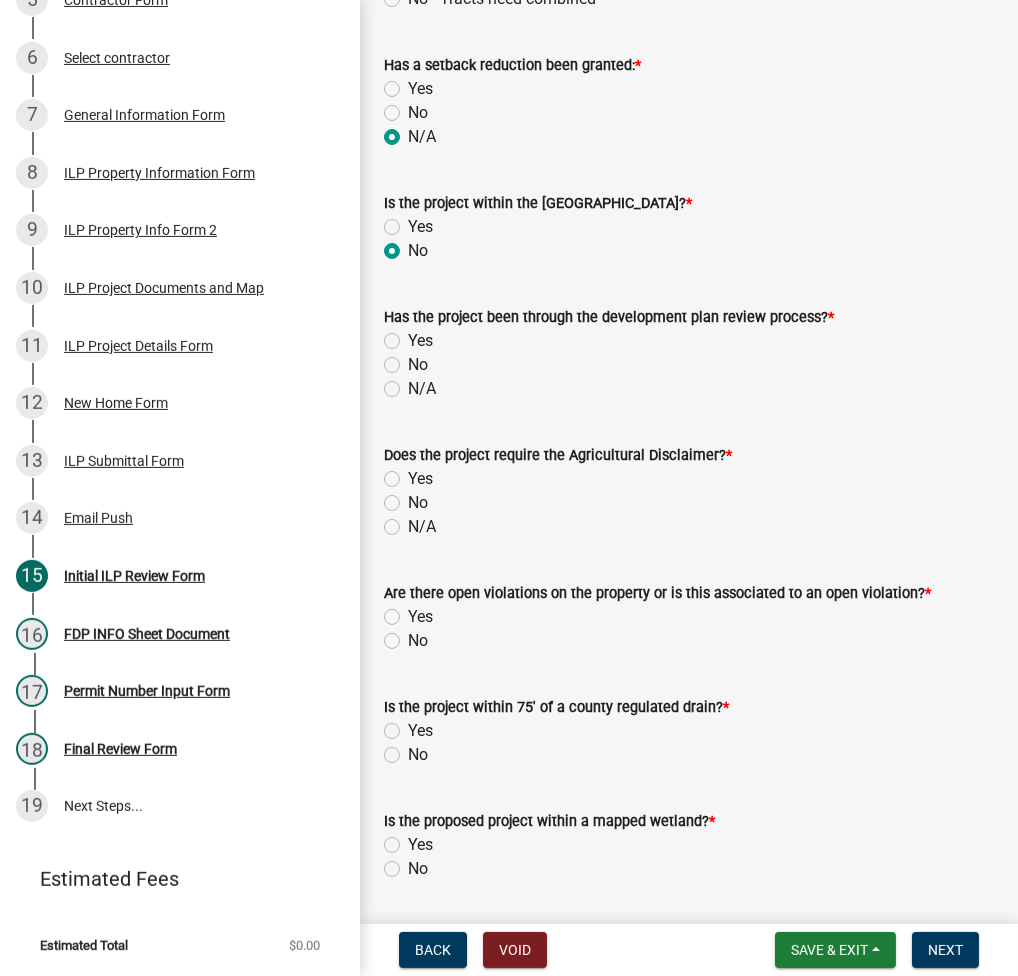 click on "N/A" 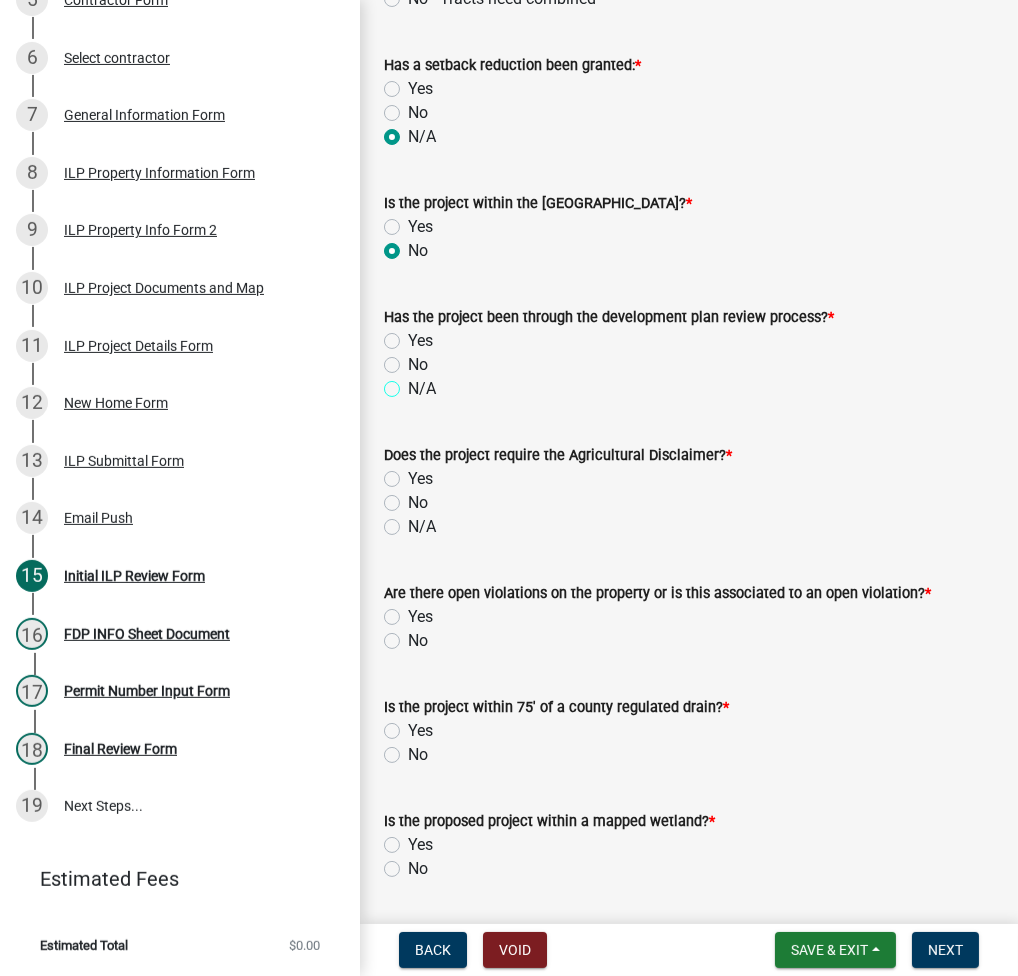 click on "N/A" at bounding box center (414, 383) 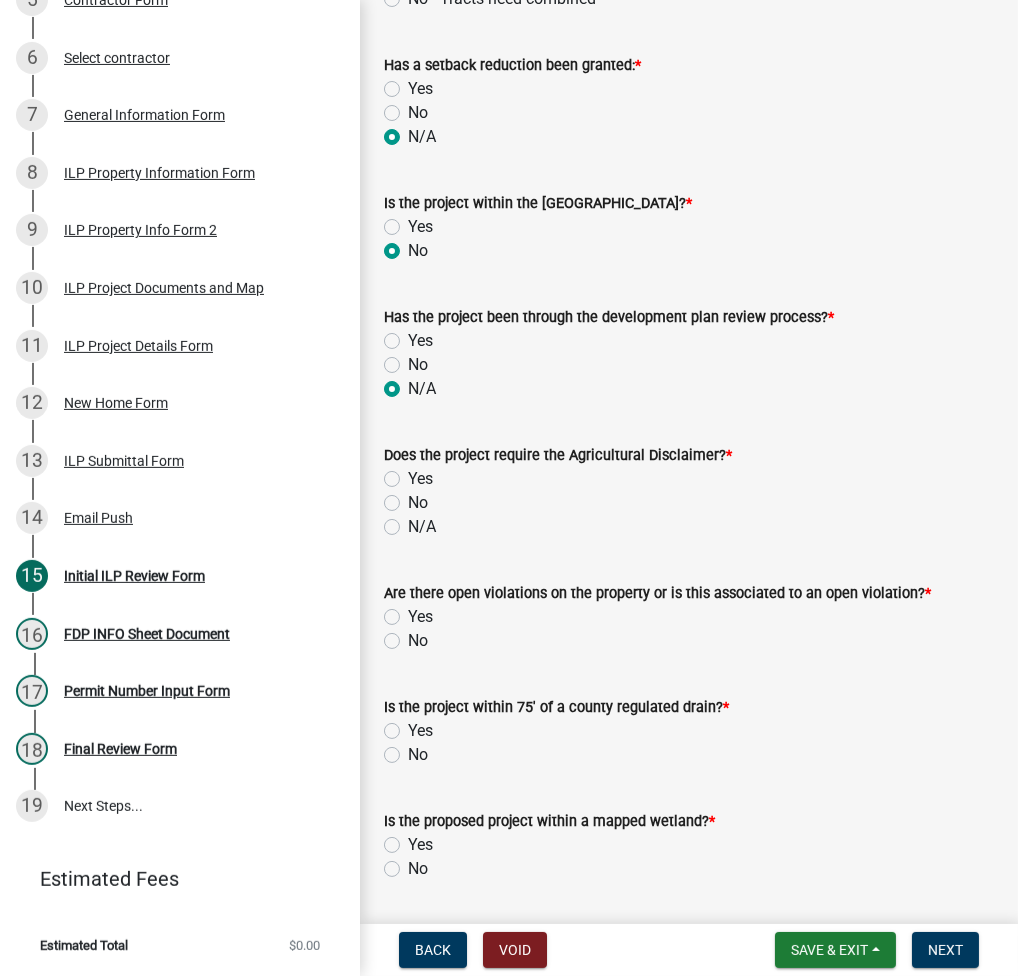 radio on "true" 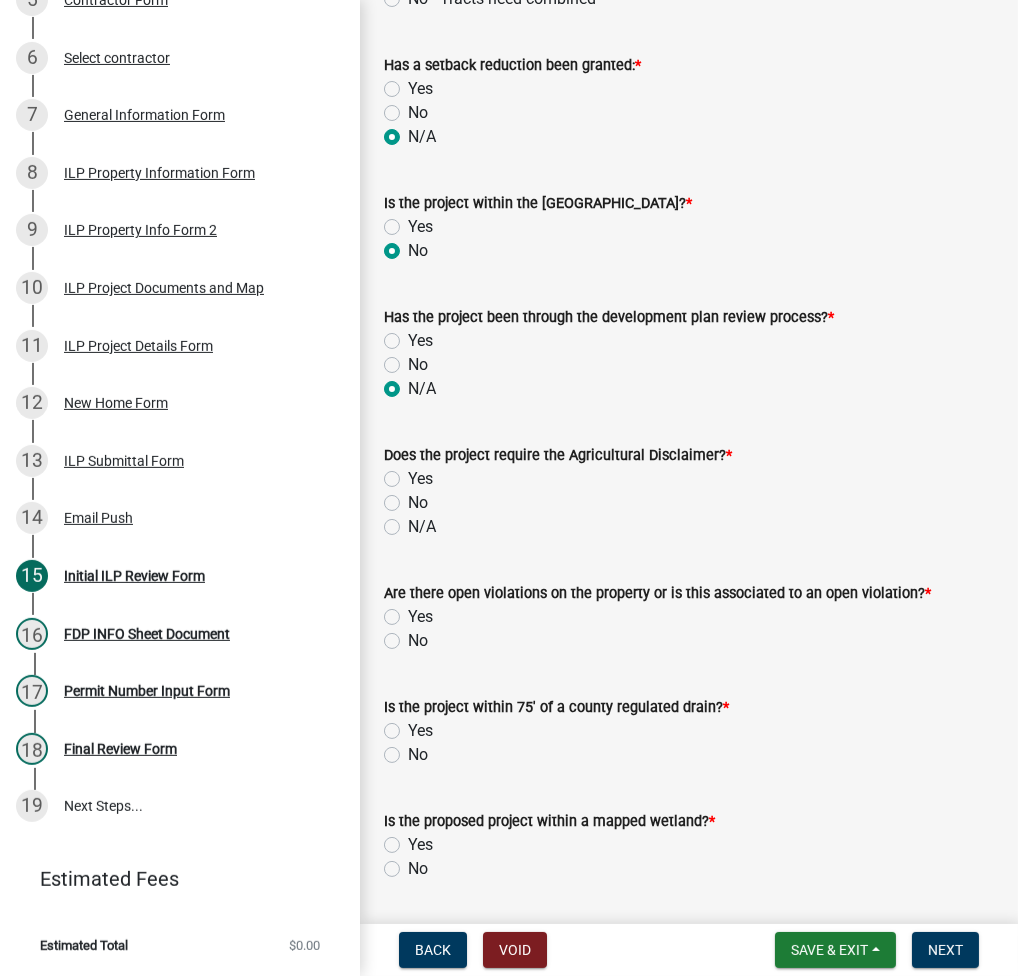 click on "N/A" 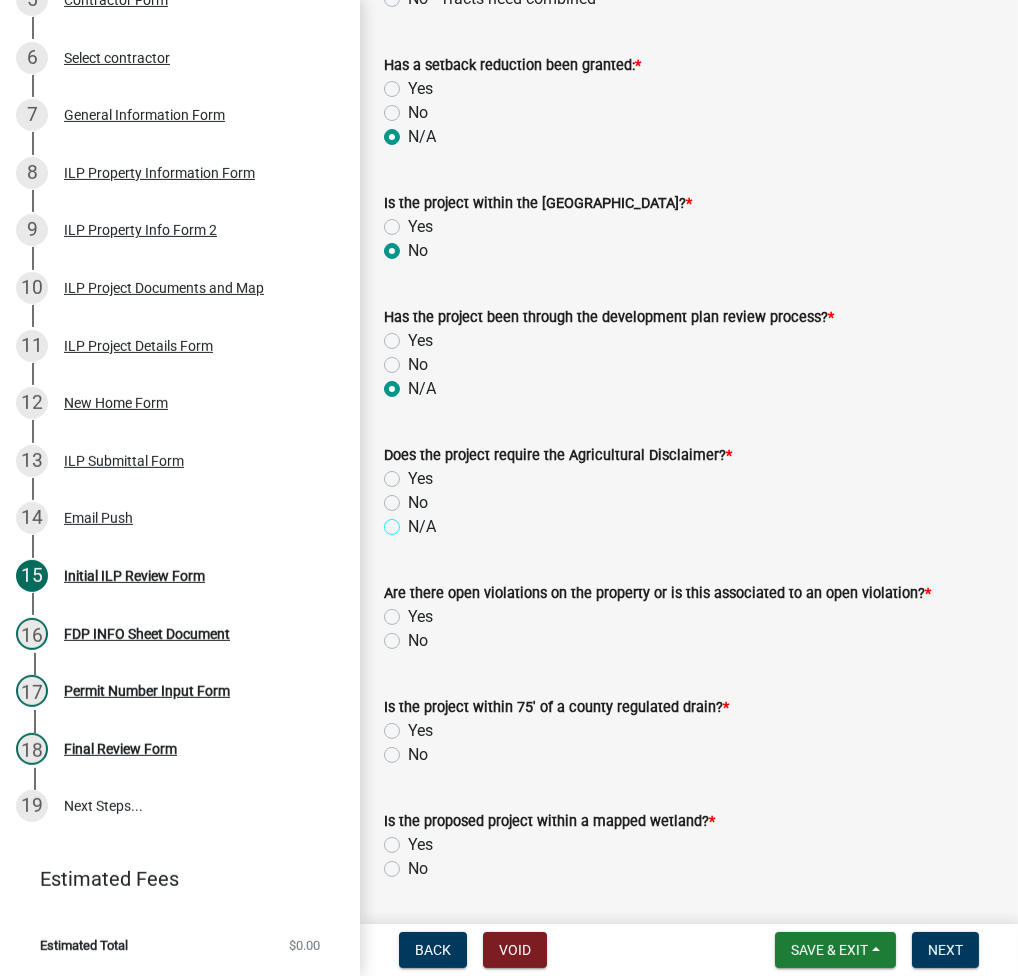 click on "N/A" at bounding box center [414, 521] 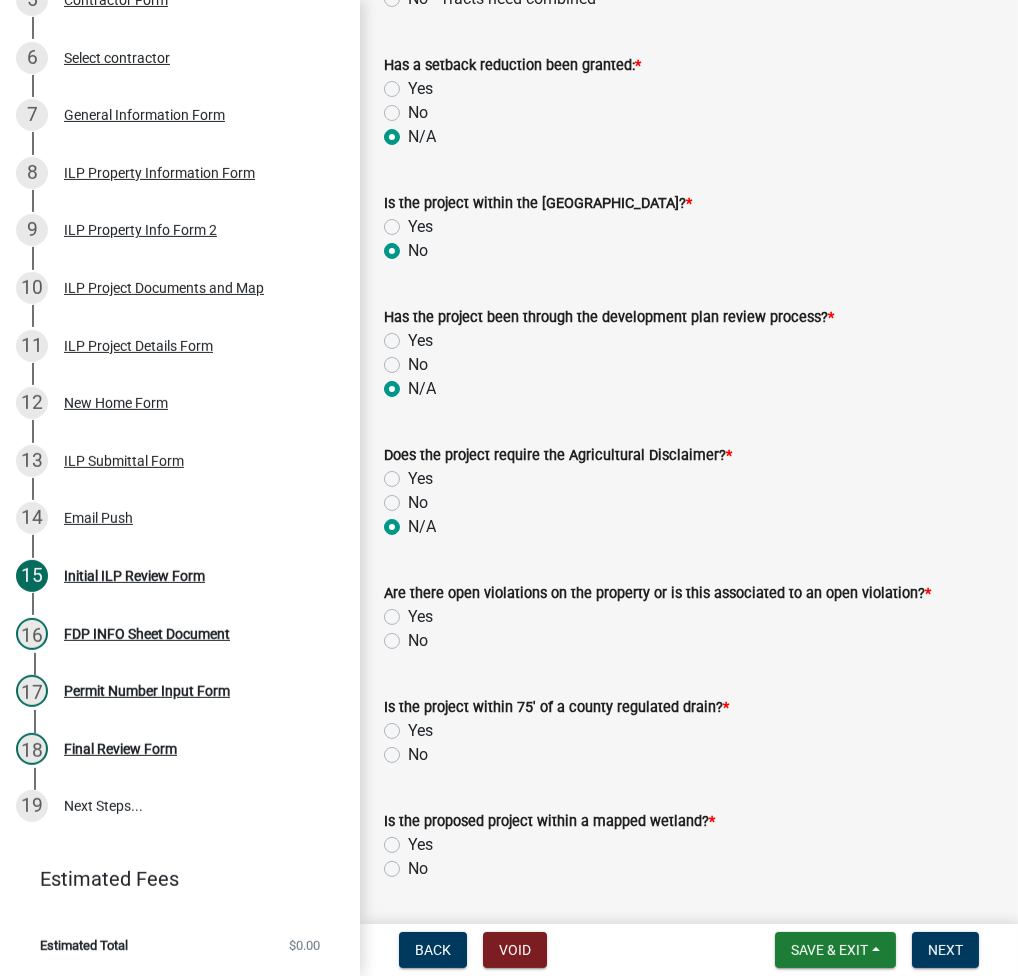 radio on "true" 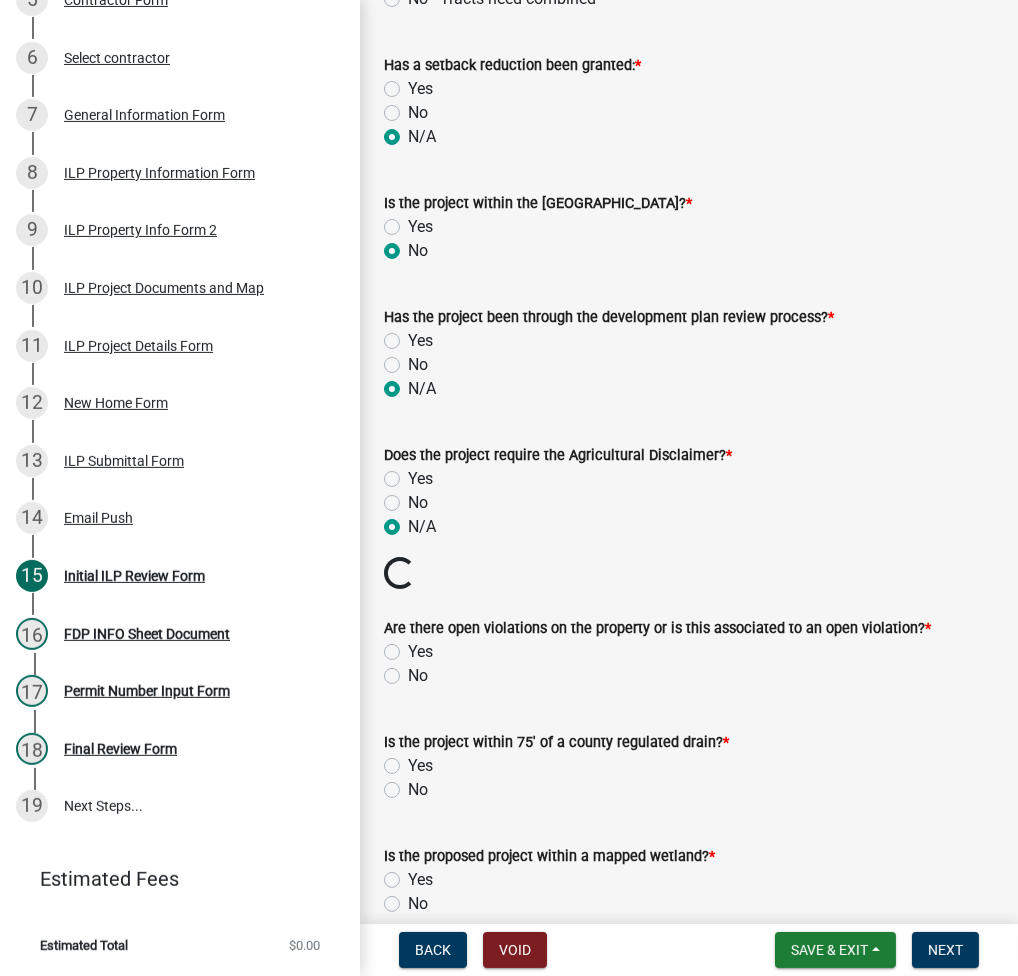click on "No" 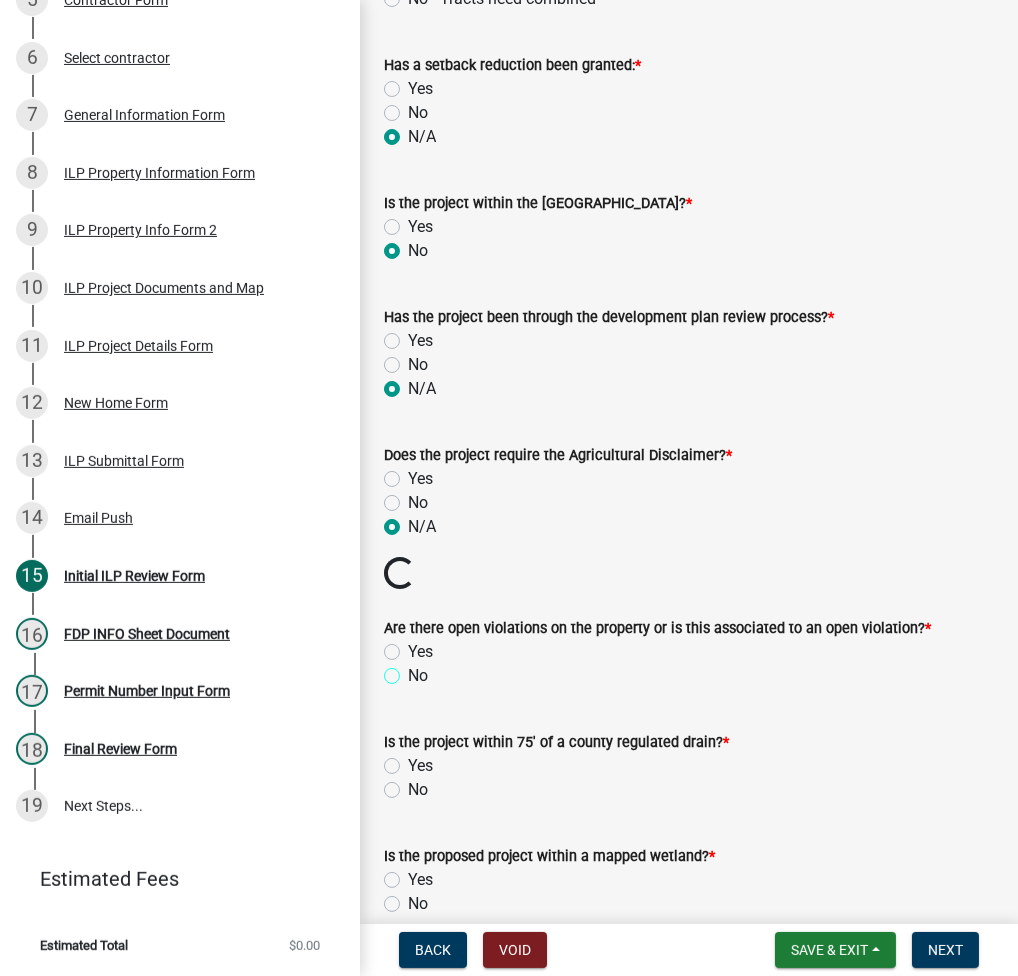 click on "No" at bounding box center (414, 670) 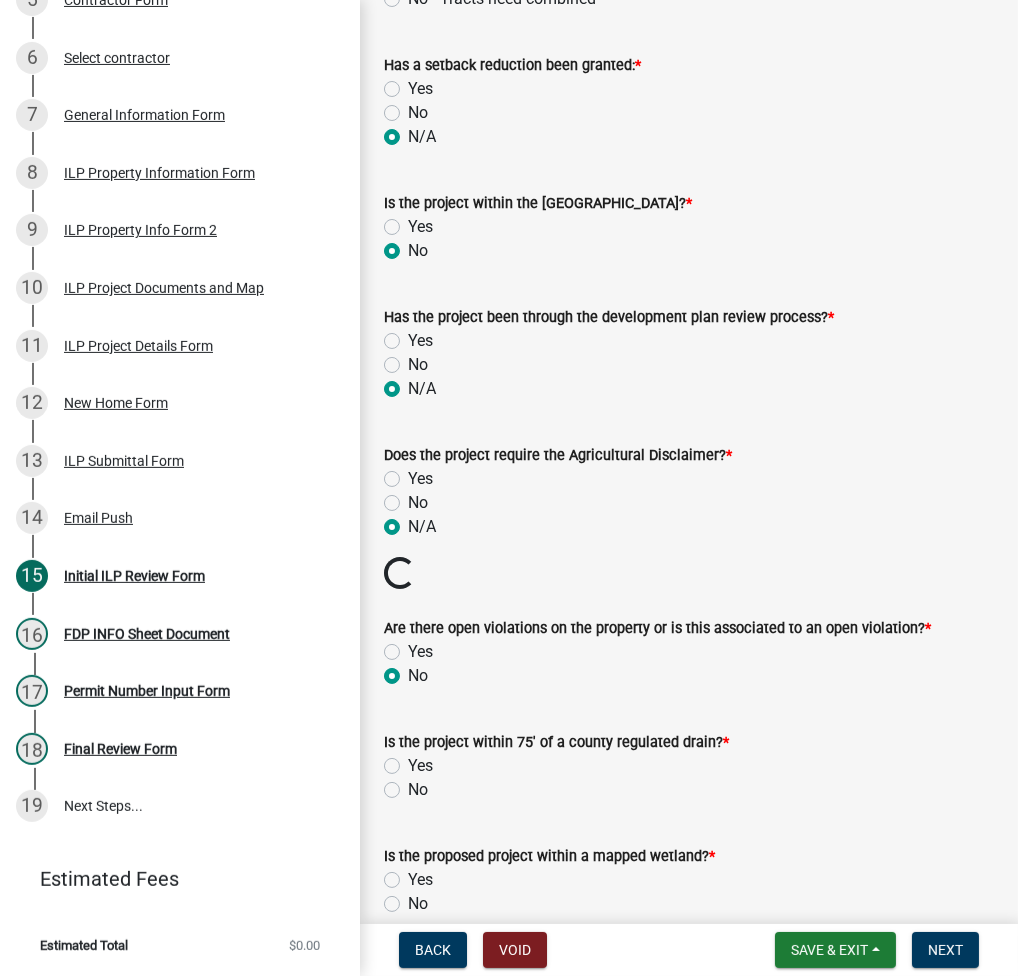 radio on "true" 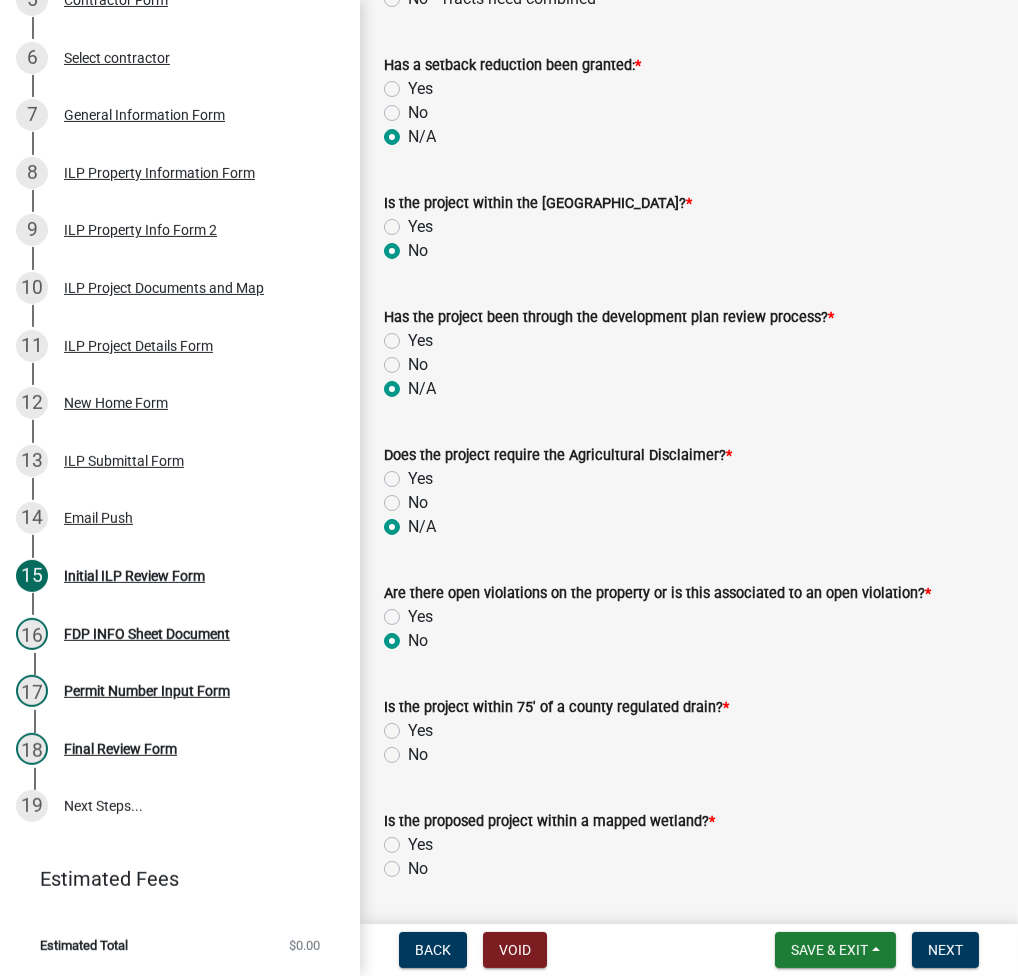 click on "No" 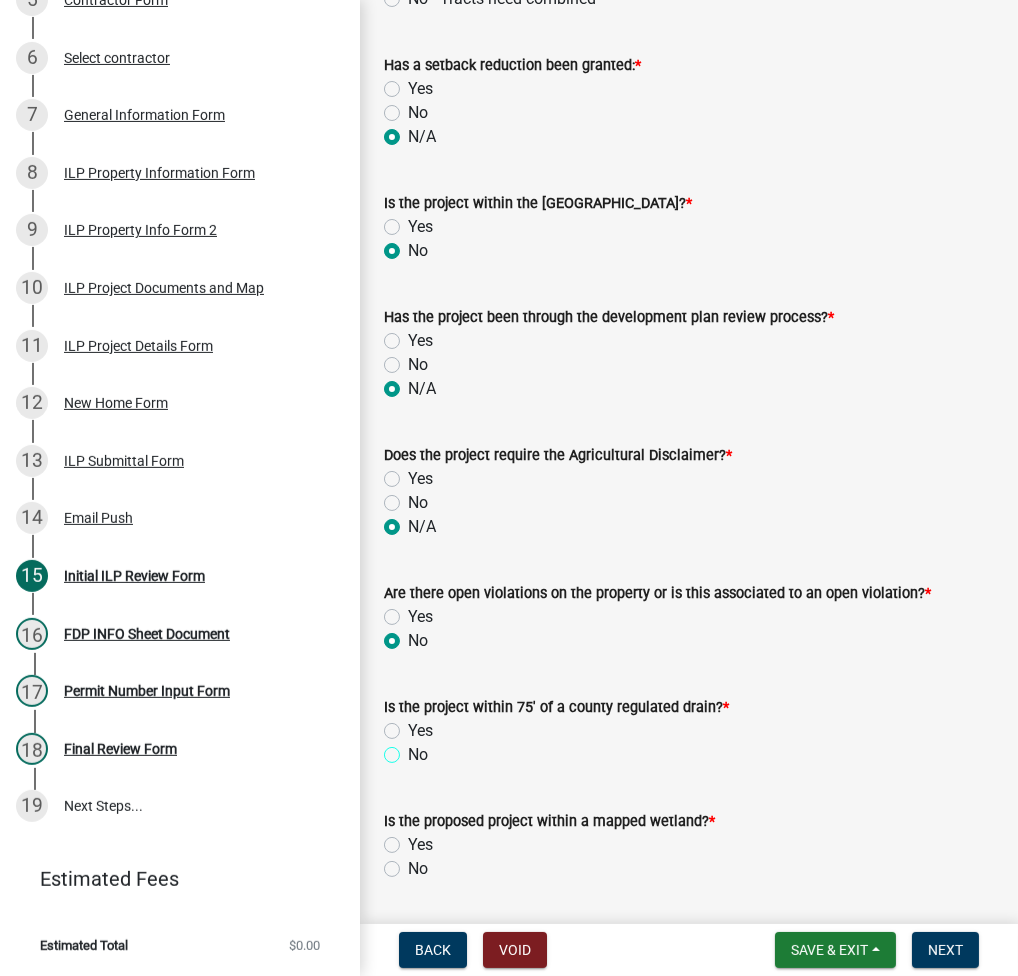 click on "No" at bounding box center [414, 749] 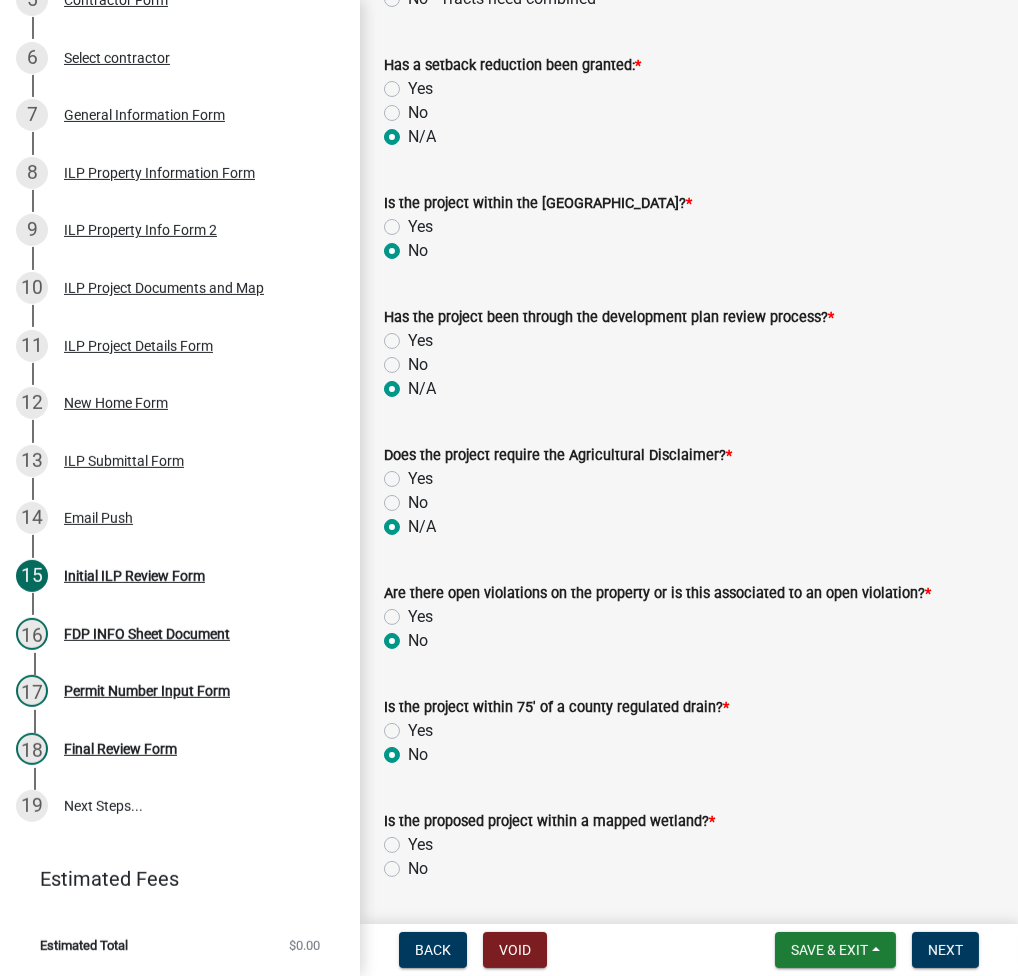 radio on "true" 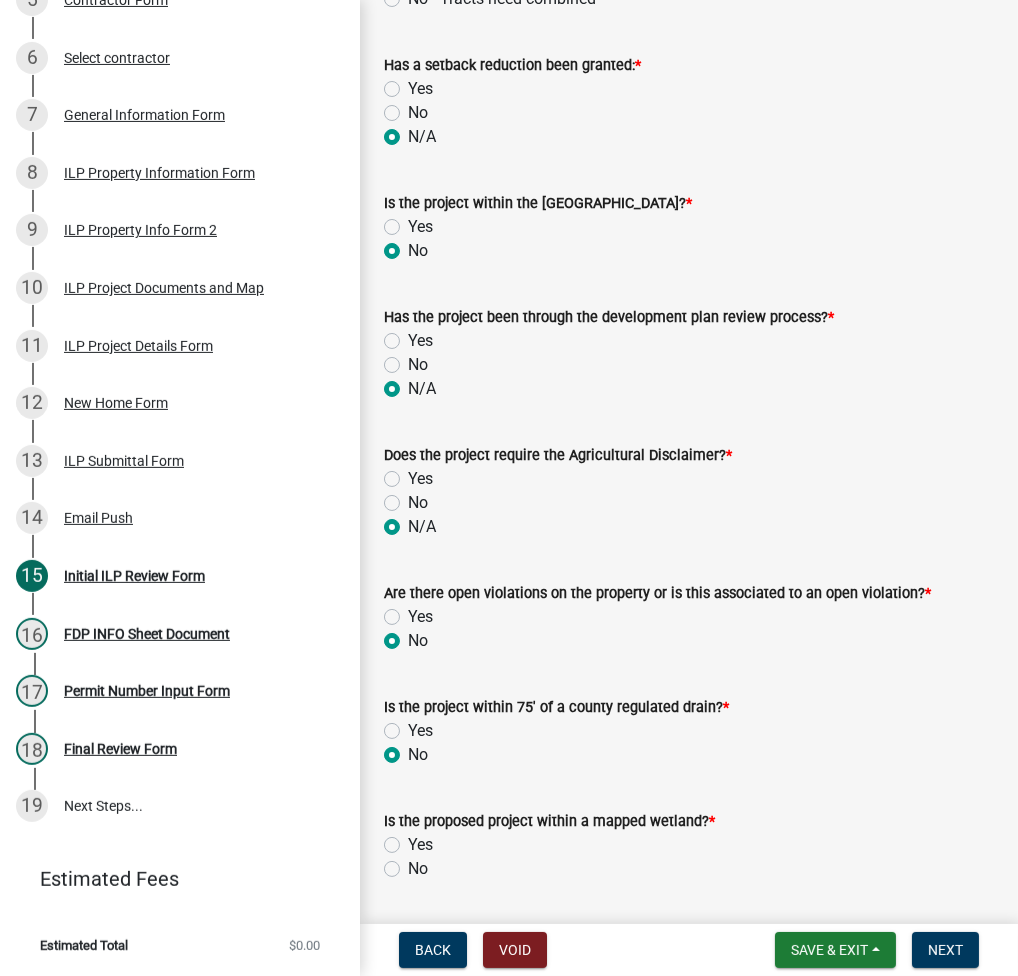click on "No" 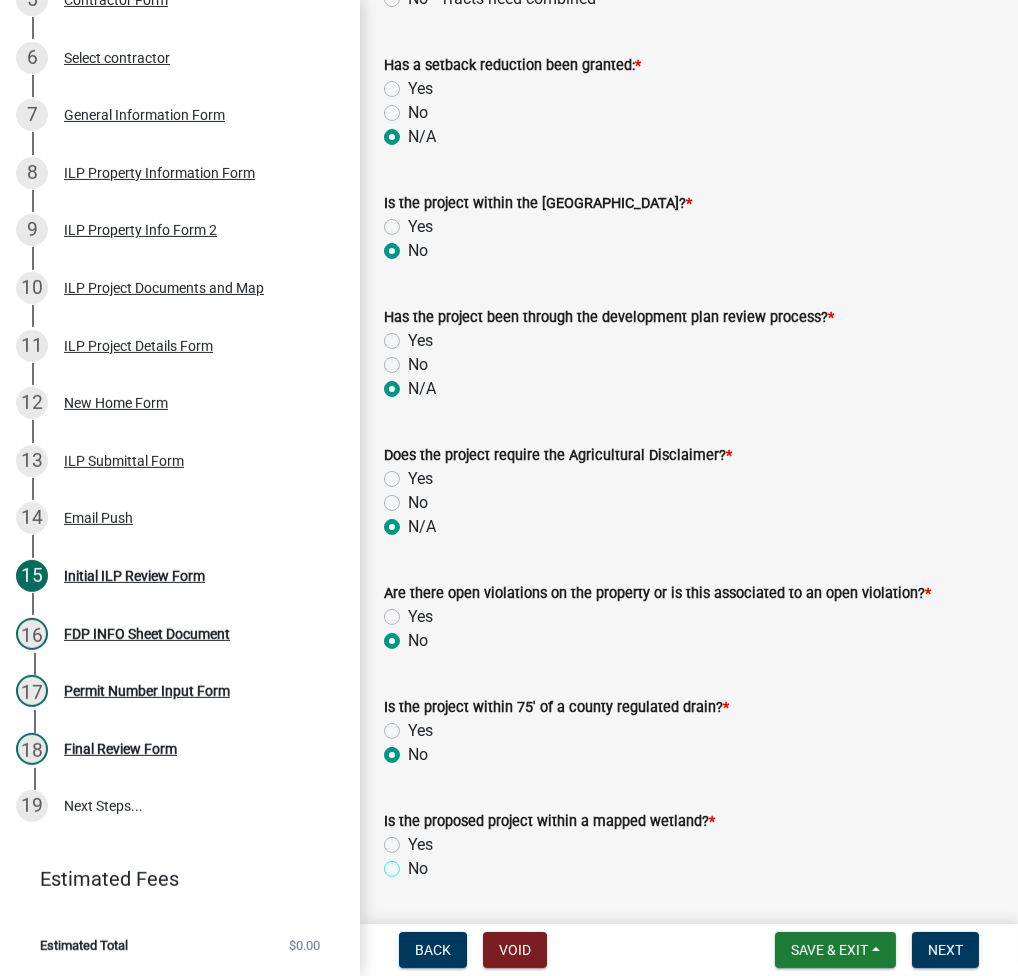 click on "No" at bounding box center [414, 863] 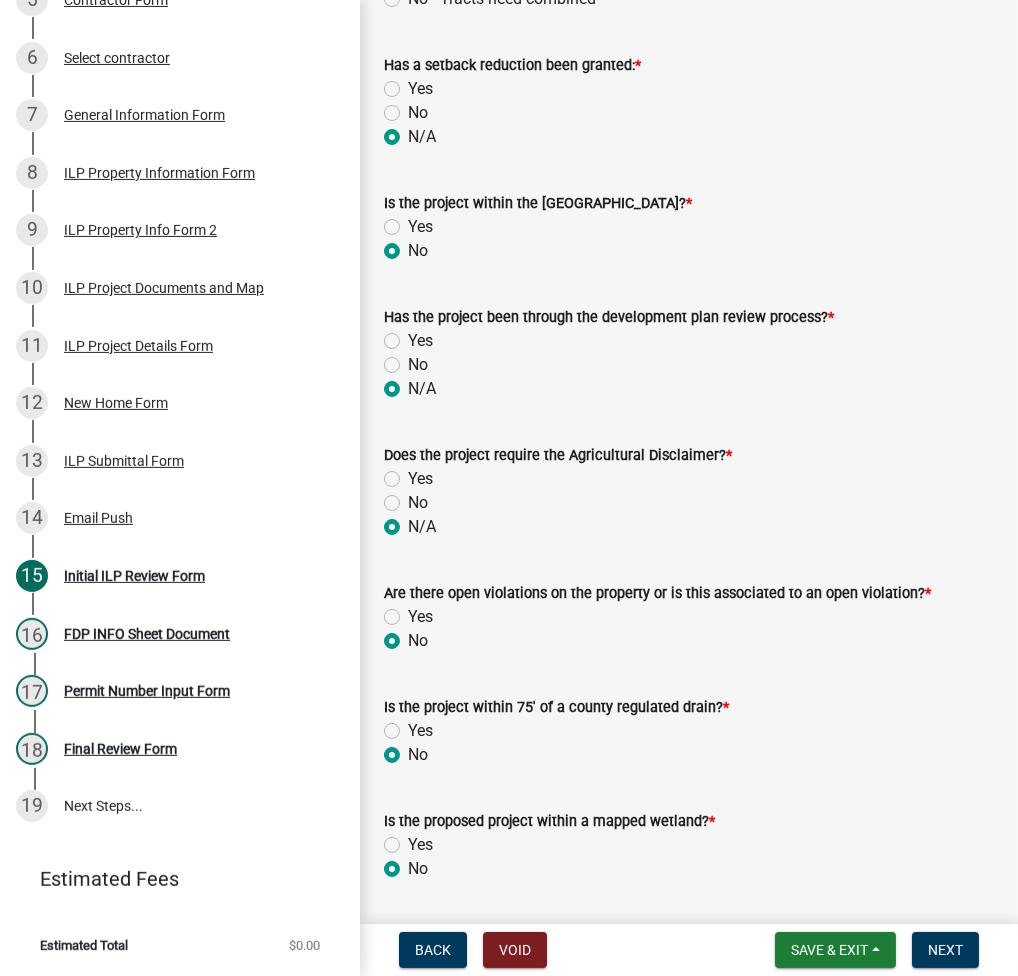 radio on "true" 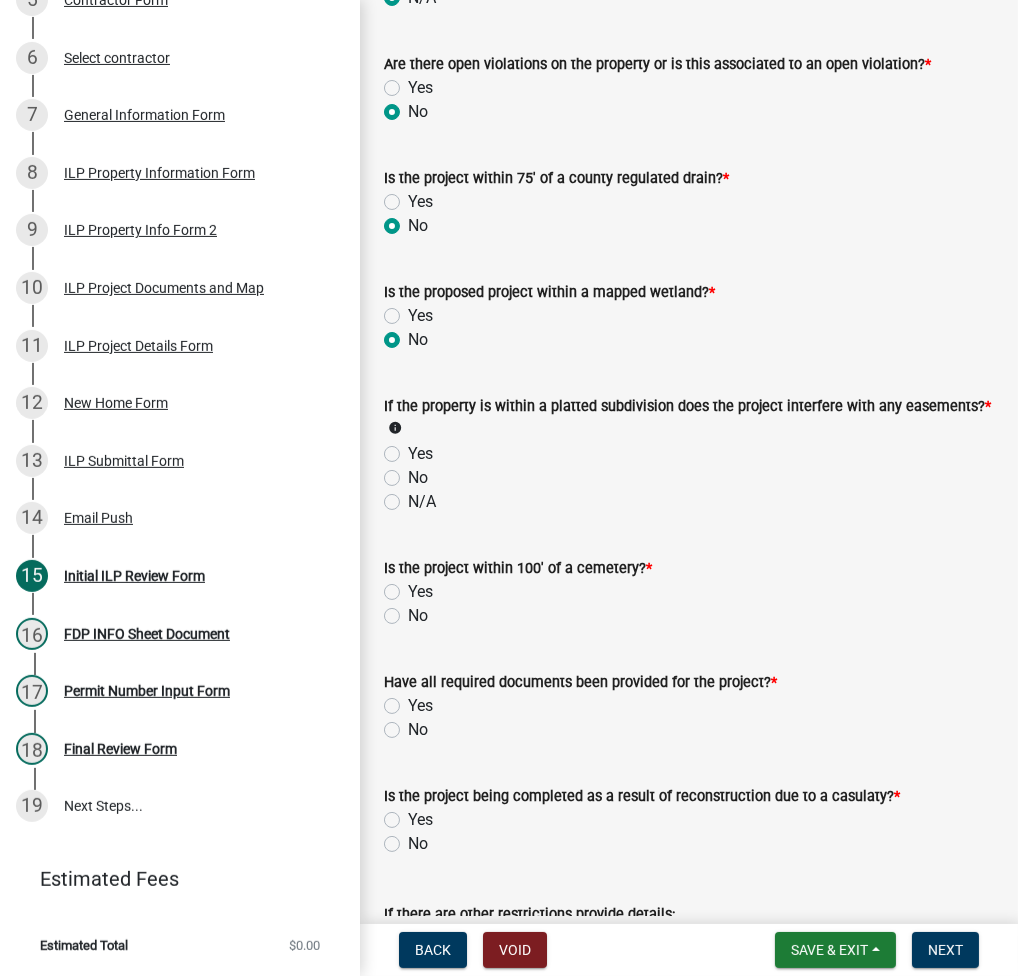 scroll, scrollTop: 1866, scrollLeft: 0, axis: vertical 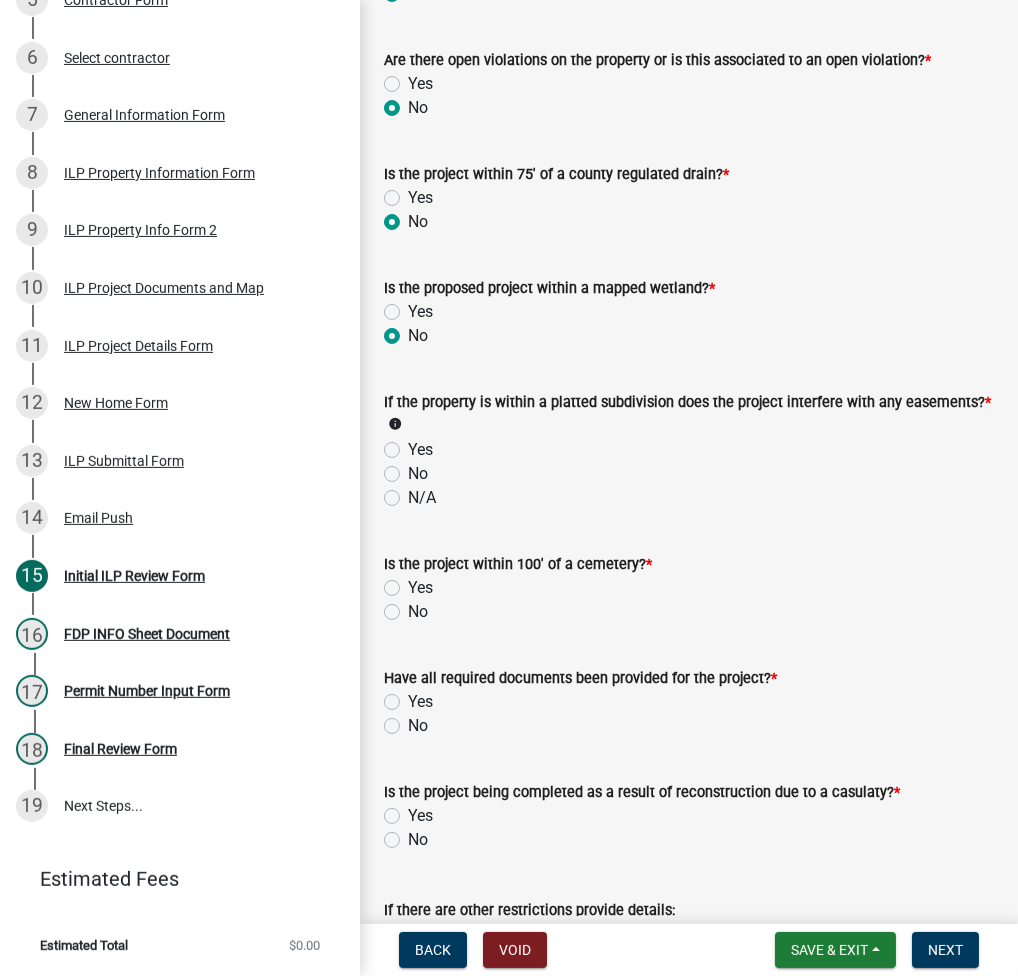 click on "N/A" 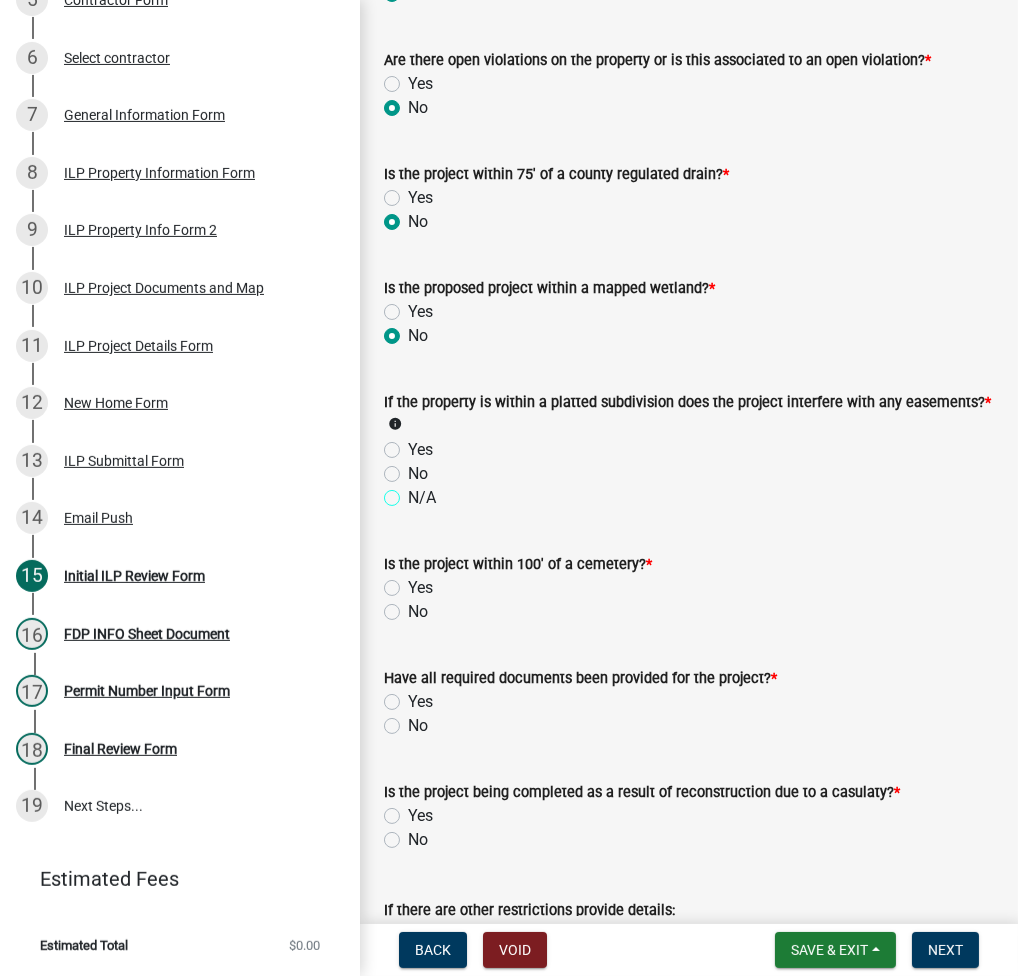 click on "N/A" at bounding box center [414, 492] 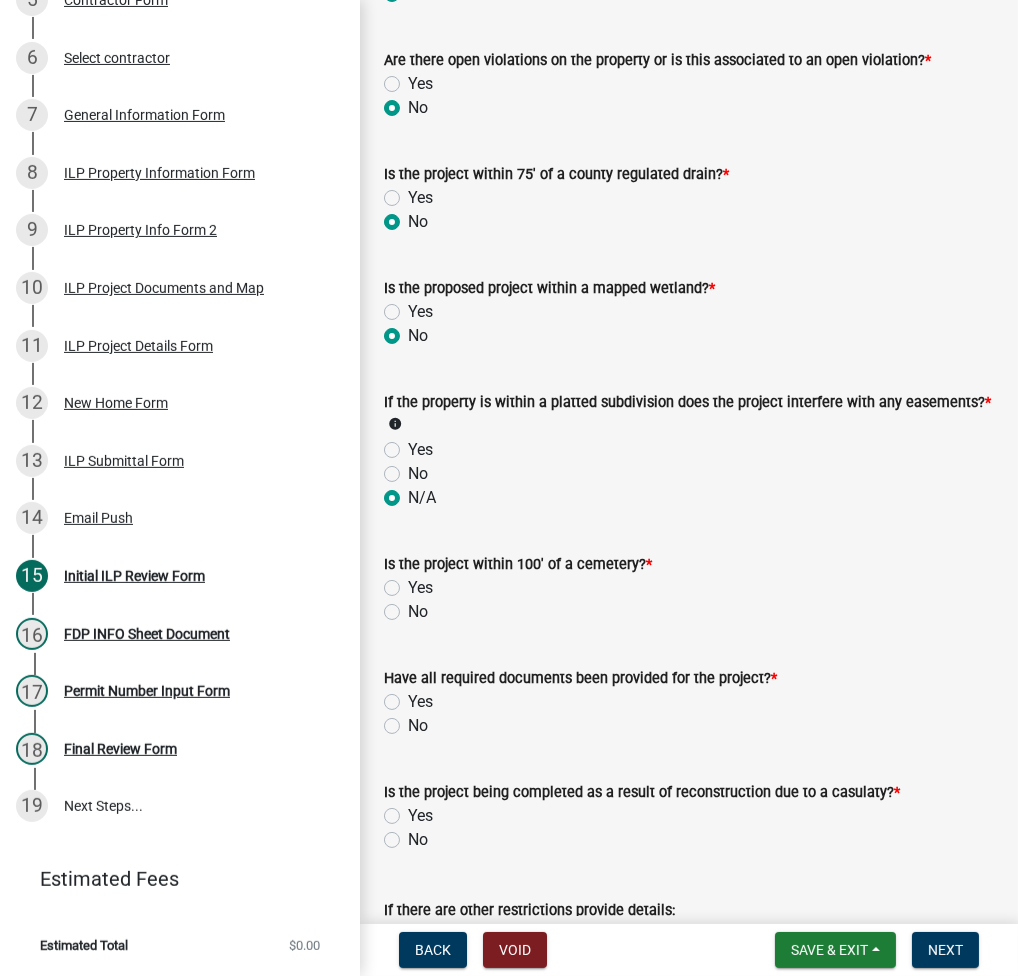 radio on "true" 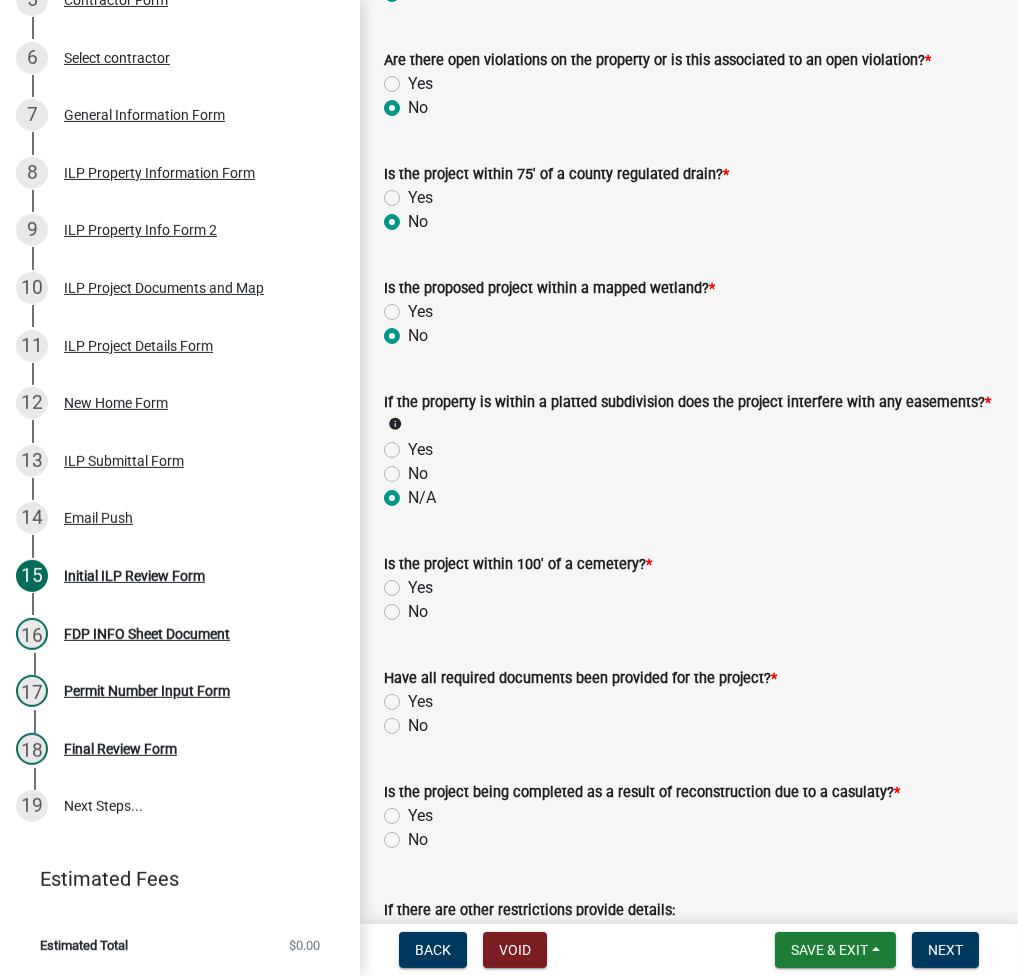 click on "No" 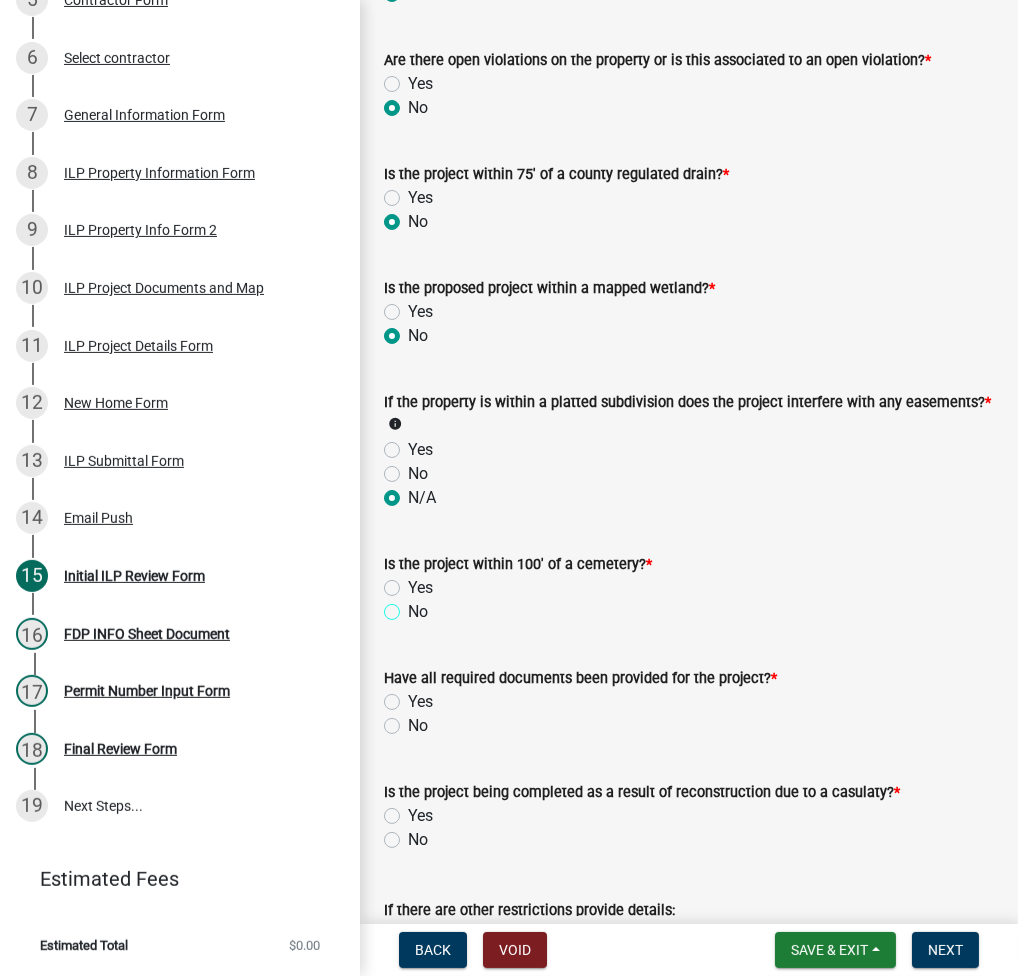 click on "No" at bounding box center [414, 606] 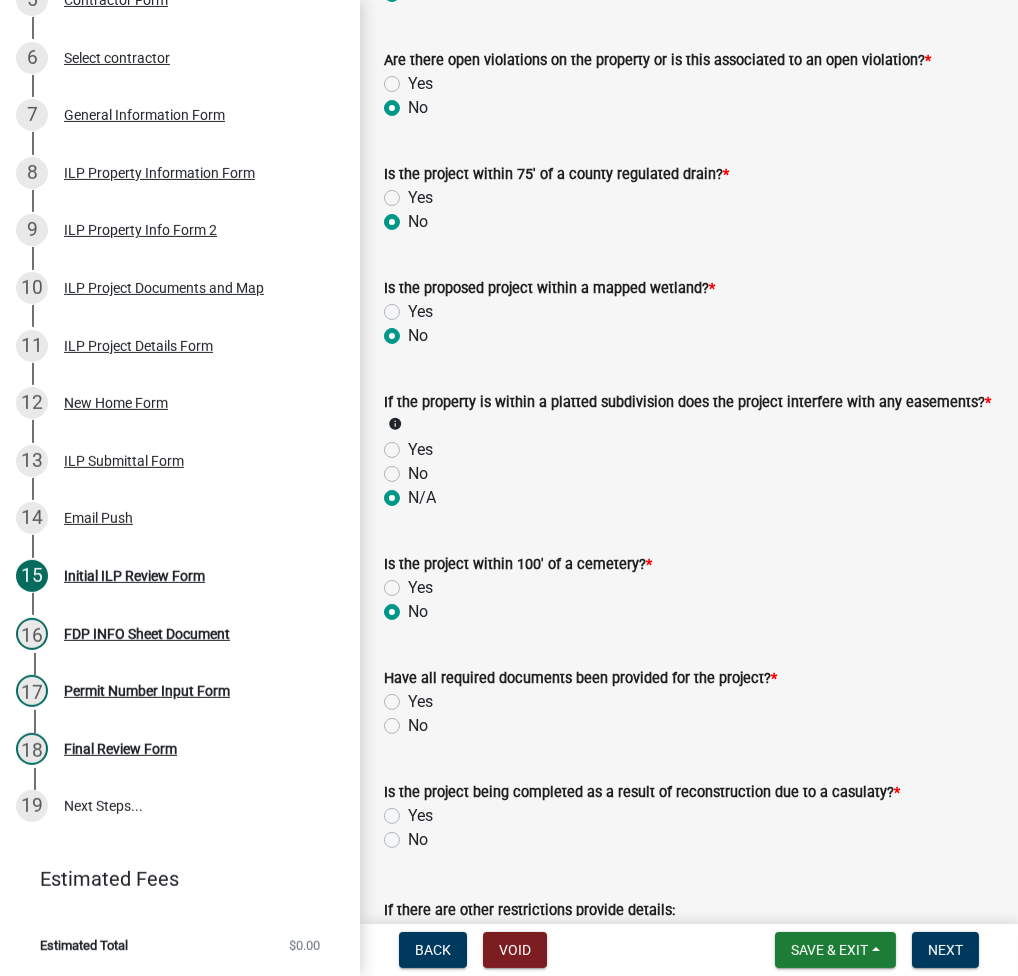 radio on "true" 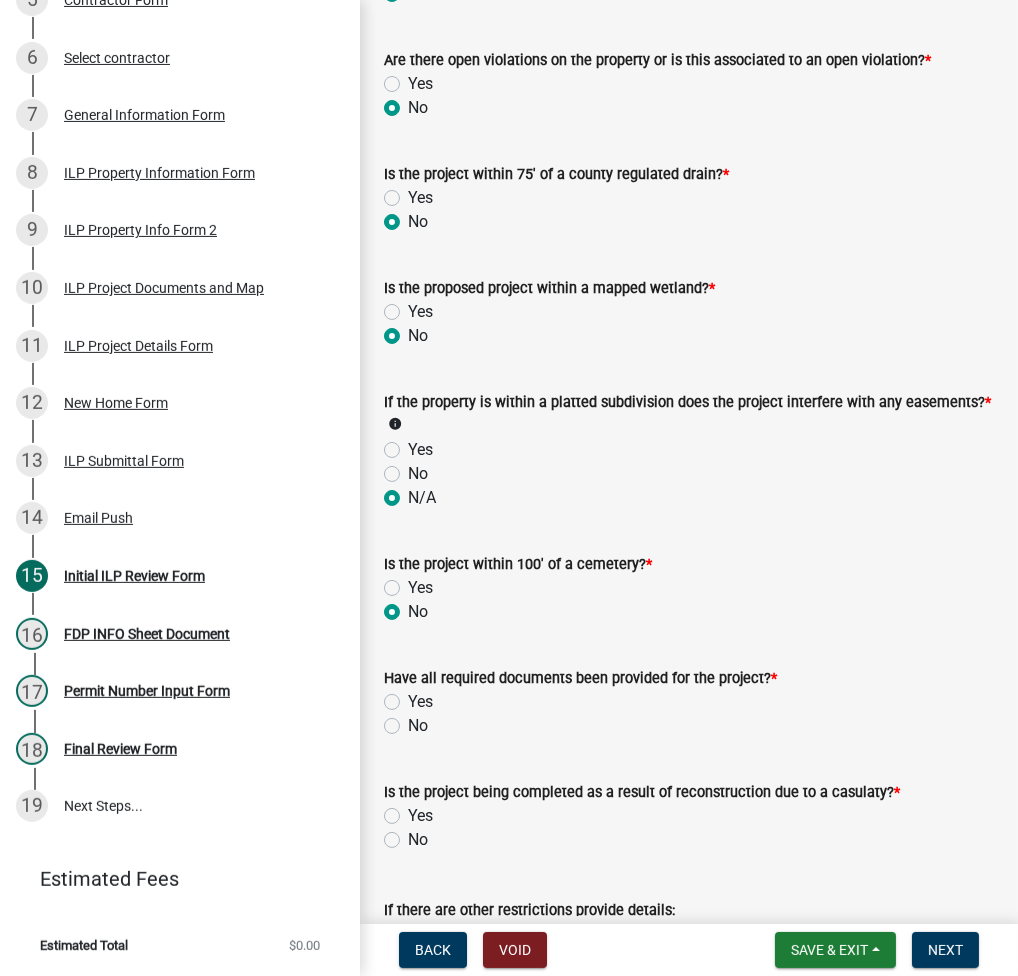click on "Yes" 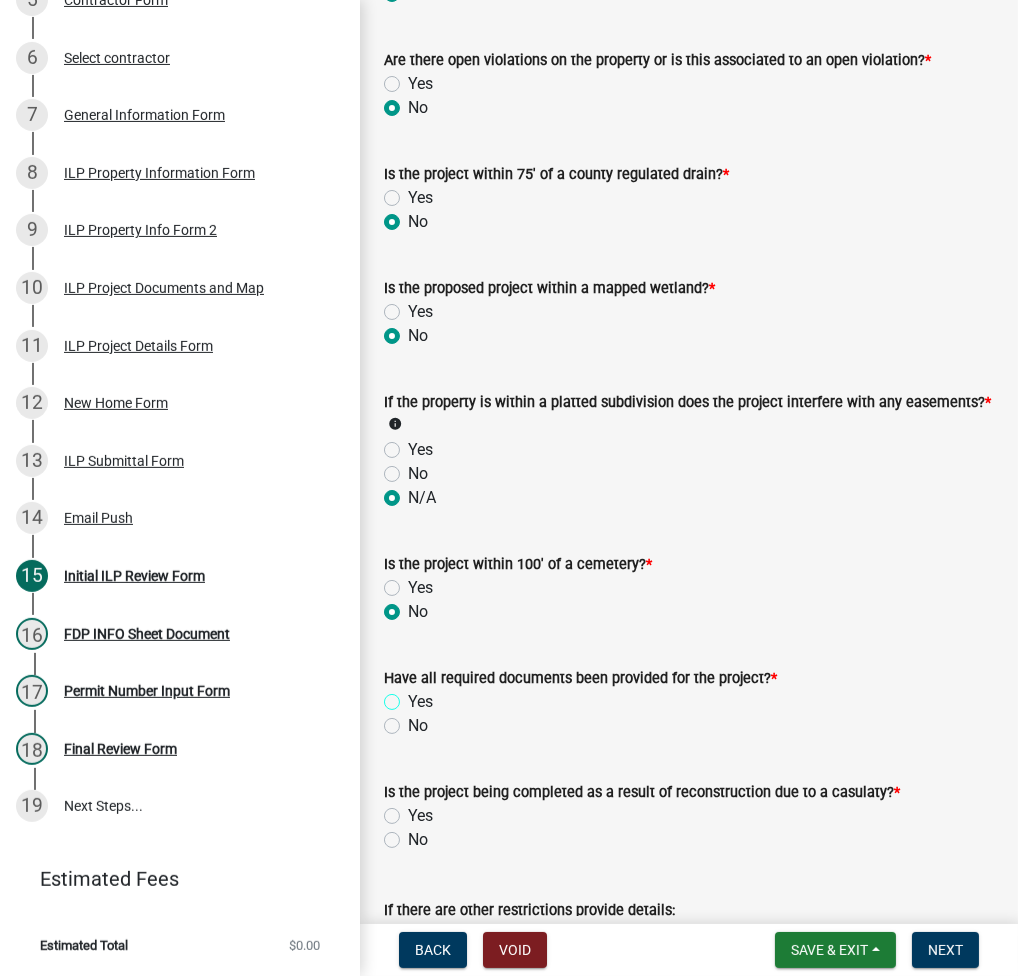 click on "Yes" at bounding box center [414, 696] 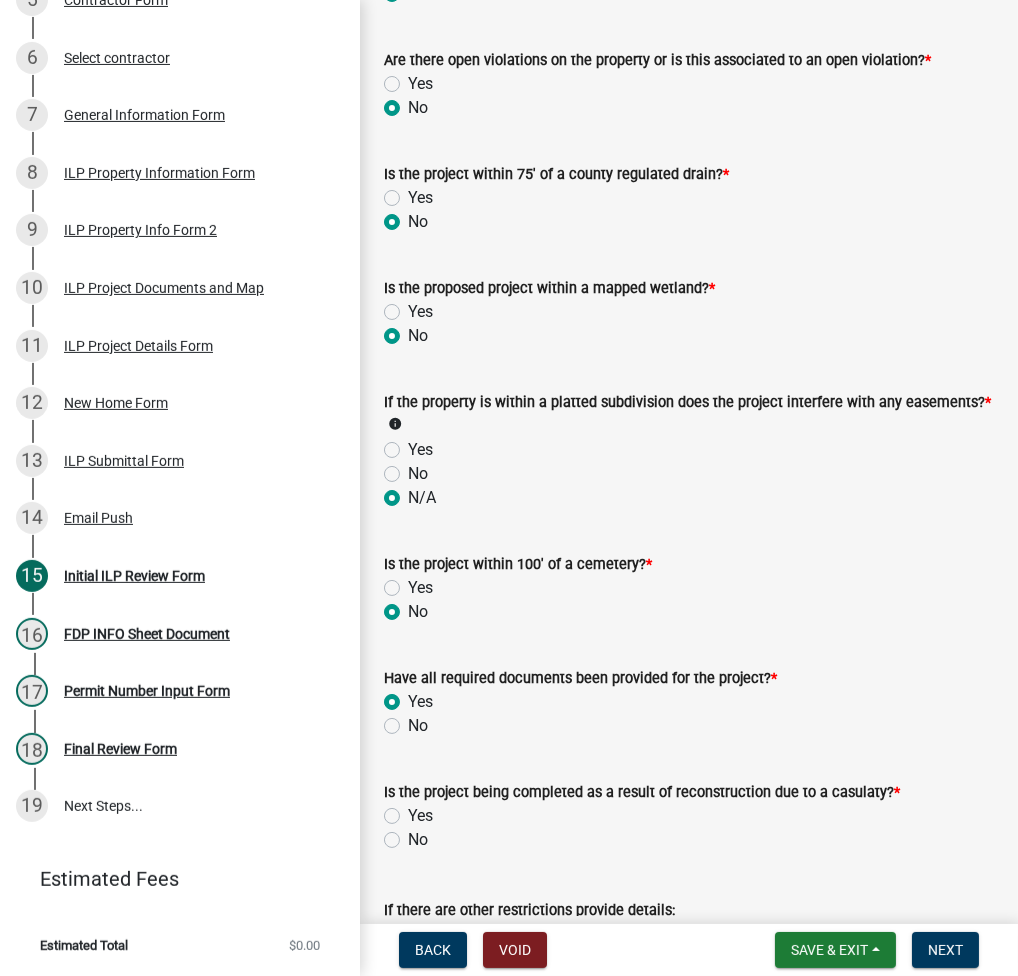 radio on "true" 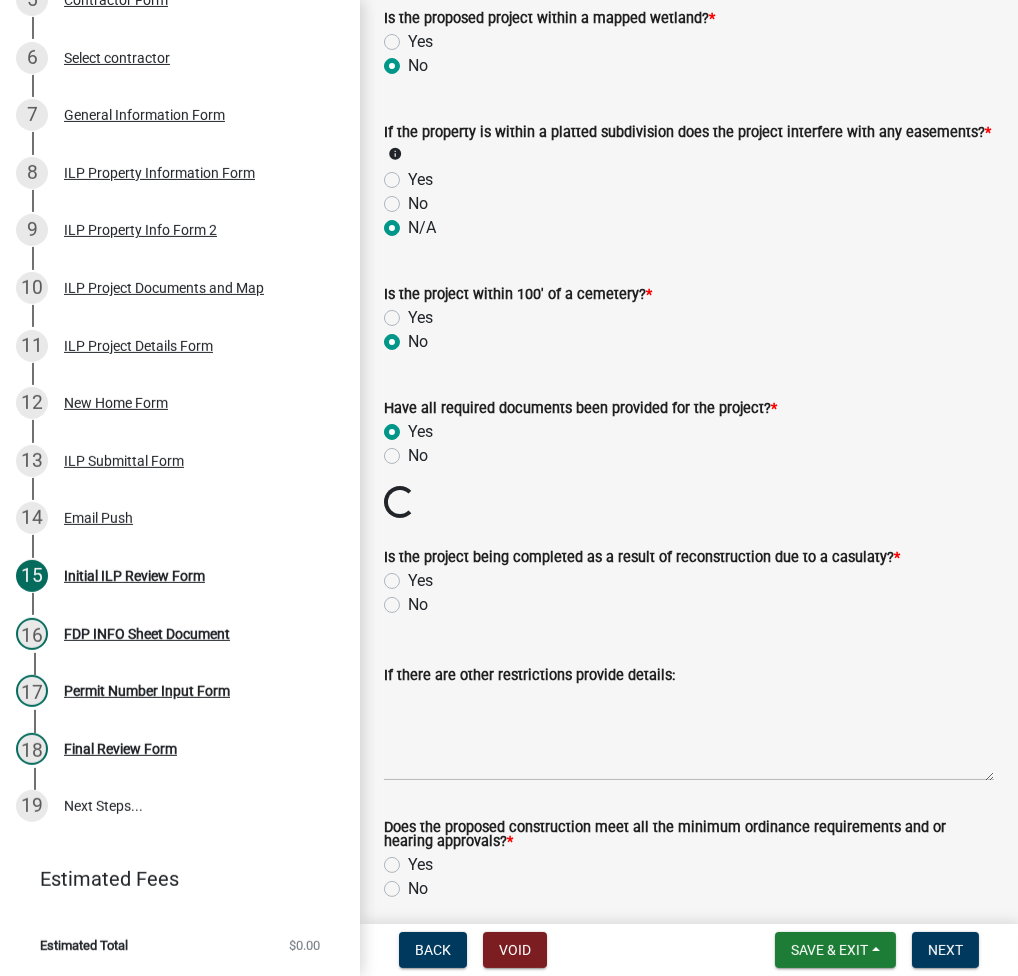 scroll, scrollTop: 2215, scrollLeft: 0, axis: vertical 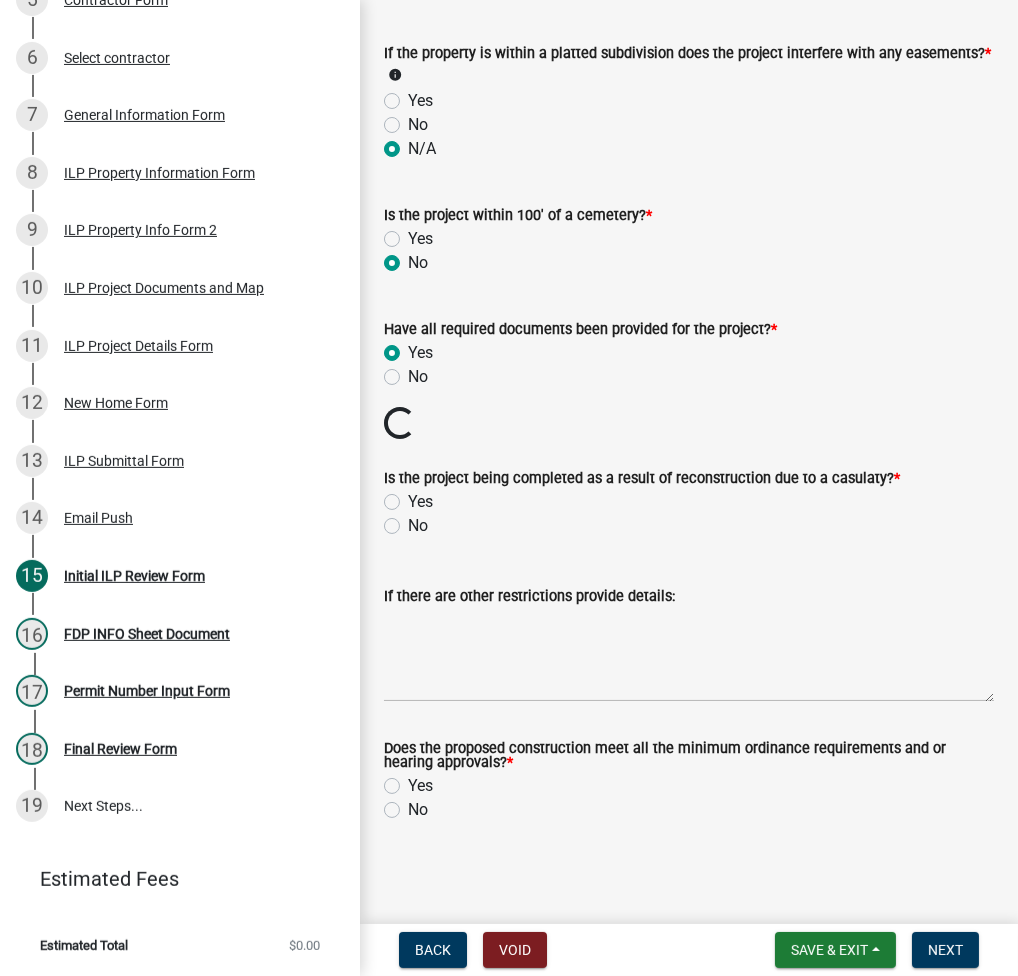 click on "Yes" 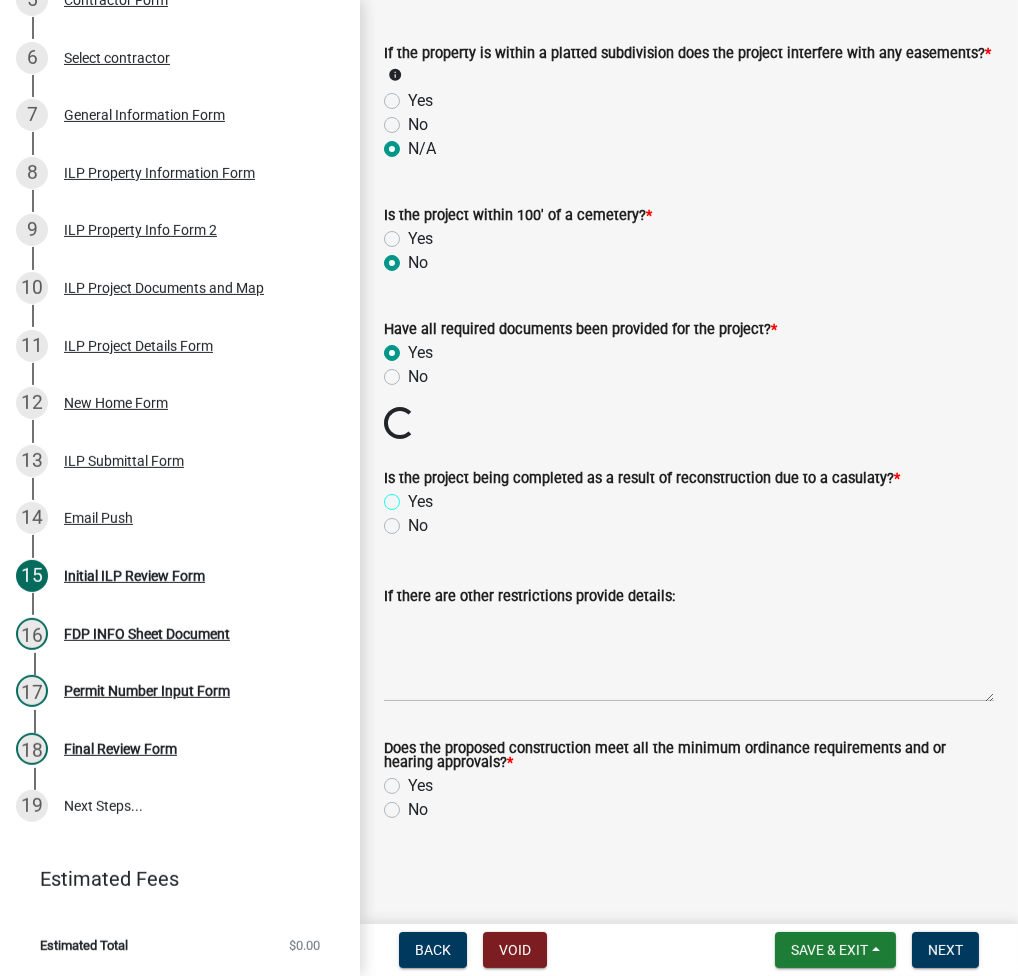click on "Yes" at bounding box center (414, 496) 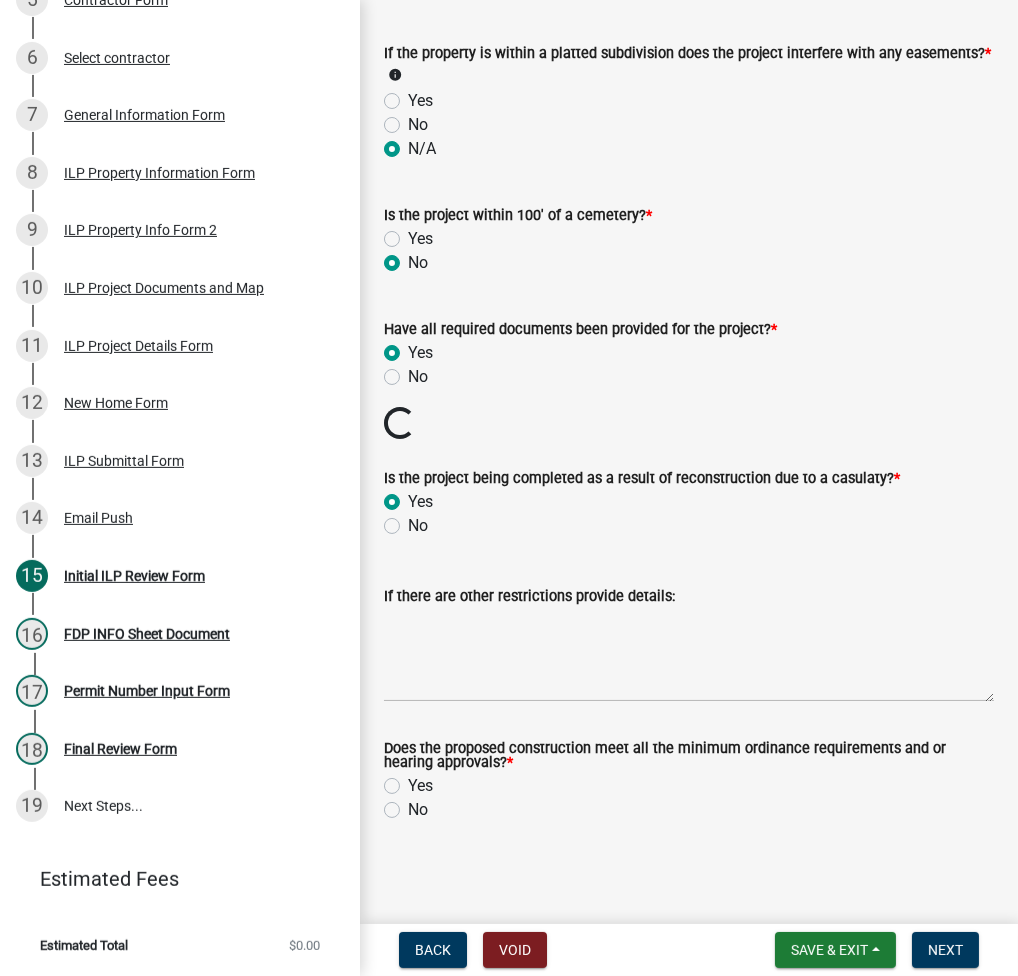 radio on "true" 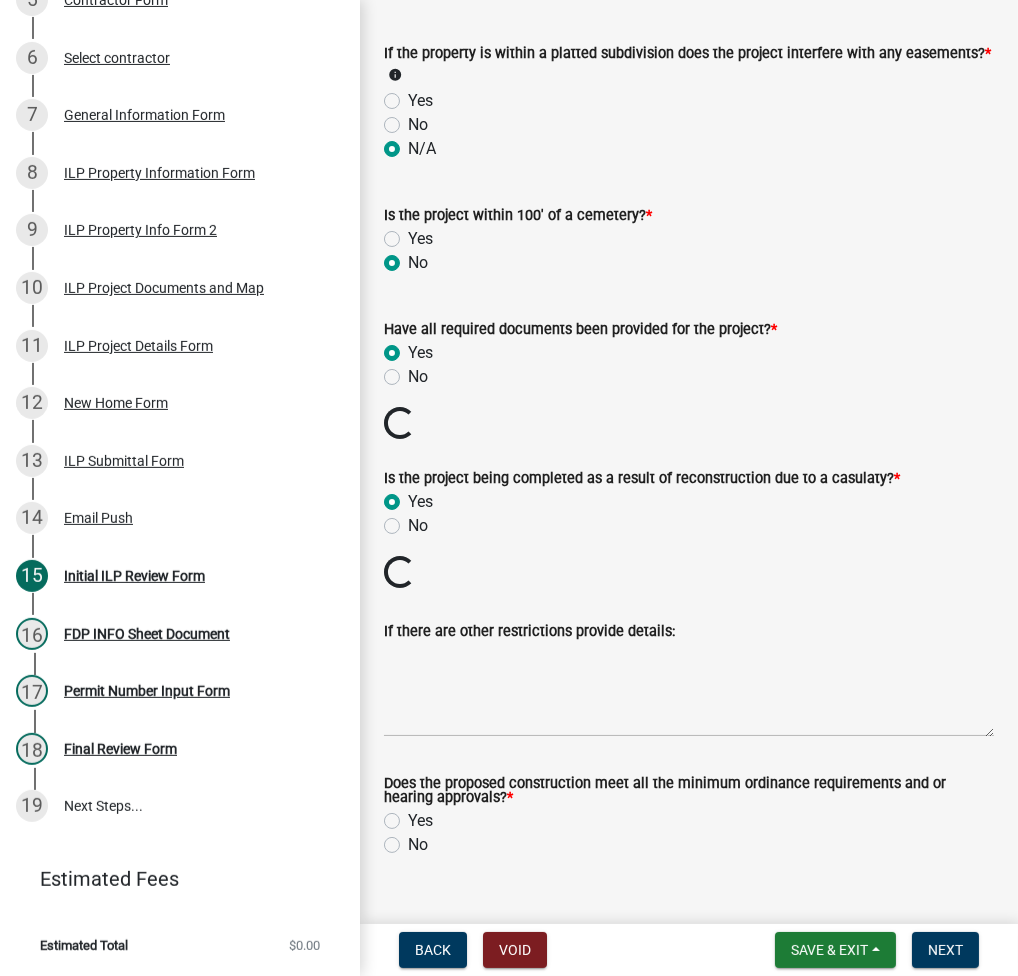 click on "Permit Reviewer:  *  Select Item...   MMS   LT   AT   CS   AH   Vacant   Date Permit Was reviewed:  * 07/11/2025  Is the project associated to a permitted use?  *  Yes per Ordinance   Yes per Hearing   No   Is the proposed use an exception use listed for the zoning district?  *  Yes   No   N/A   Has this project had hearing approval to allow for variations from the ordinance requirements?  Yes  If hearing approval has been granted please enter the relevant case number/s:  02025E, 77009SE, VAR 2025-58  If the project had a hearing approval (Variance, Exception, Subdivision, Appeal, or Development Plan Review) upload associated hearing documents needed:   Select files  Valid Document Types: PDF,Docx,Tiff,JPEG  Is the project within a SFHA?  *  Yes - FDP Required   No - FDP NOT Required   Has a Flood Development Permit Been Issued for the project?  *  Yes   No   N/A   Flood Development Permit Number:   Is the property properly established?  *  Yes   No - Illegal Parcel   No - Tracts need combined  *  Yes   No" 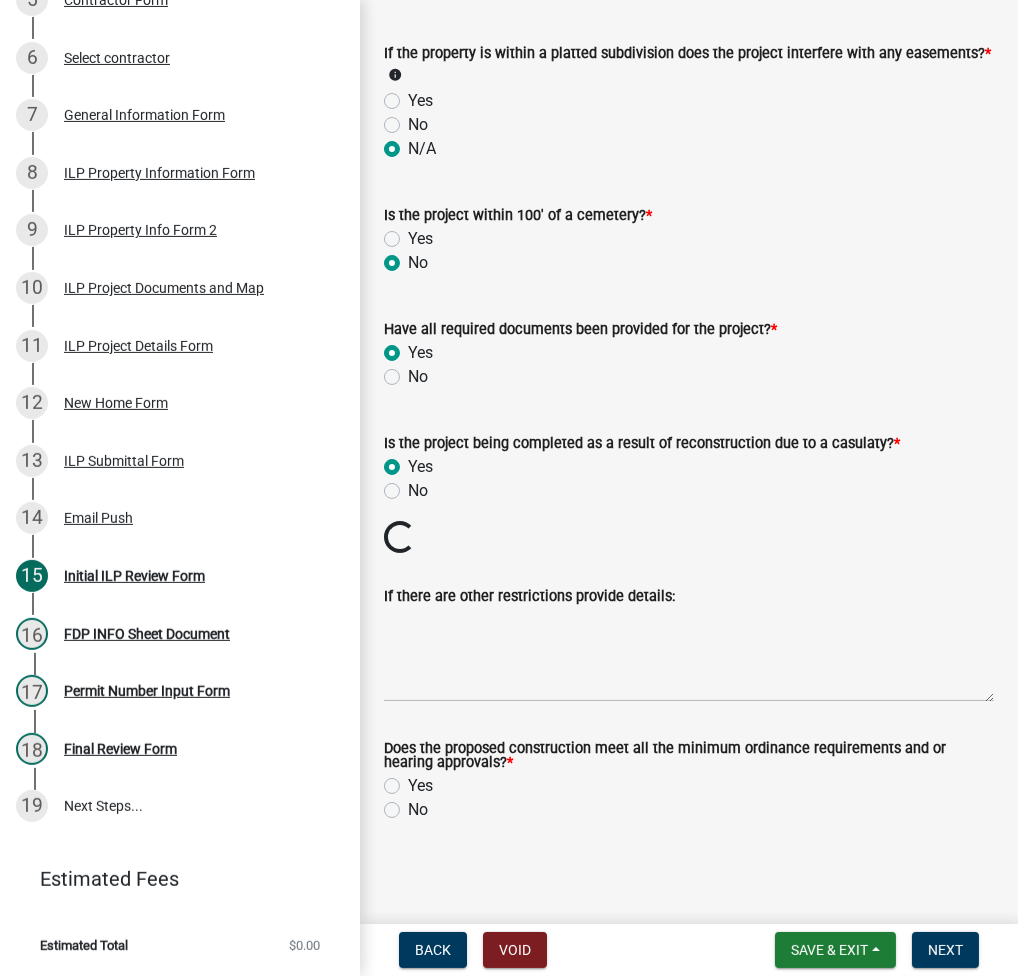 click on "No" 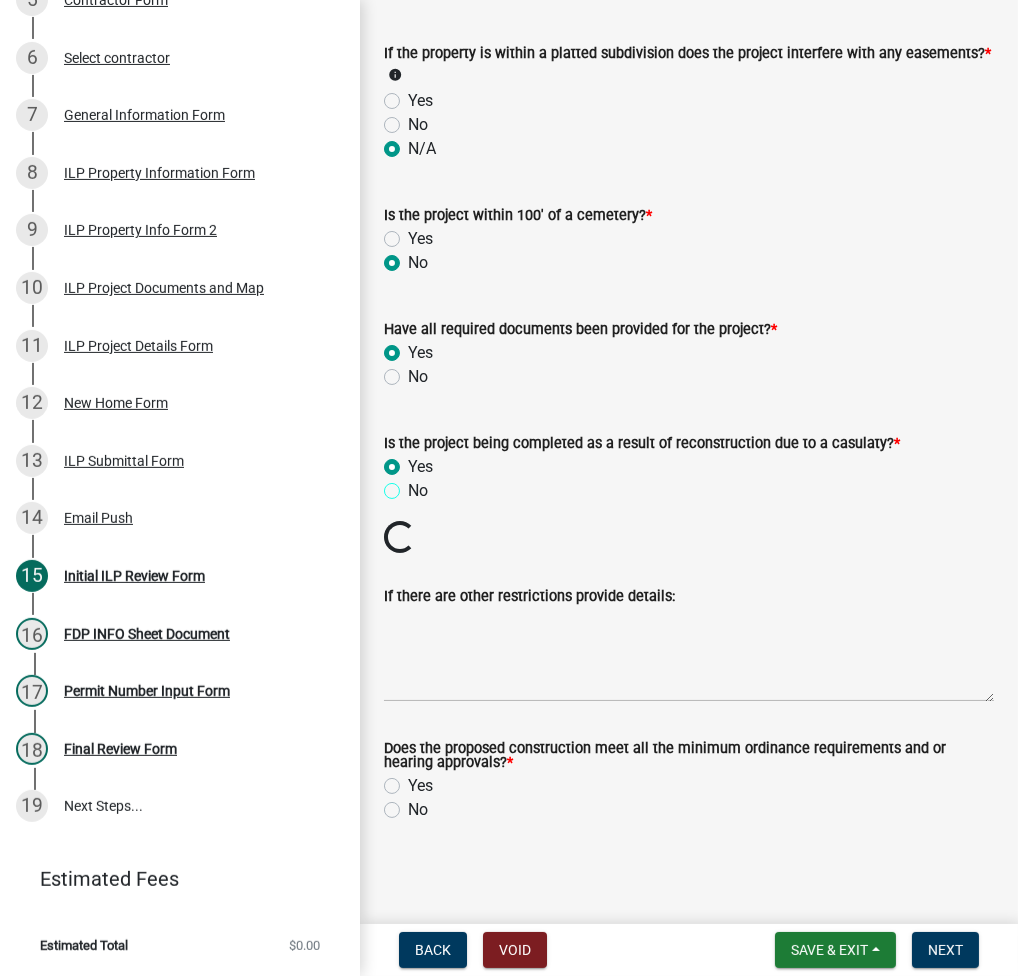 click on "No" at bounding box center [414, 485] 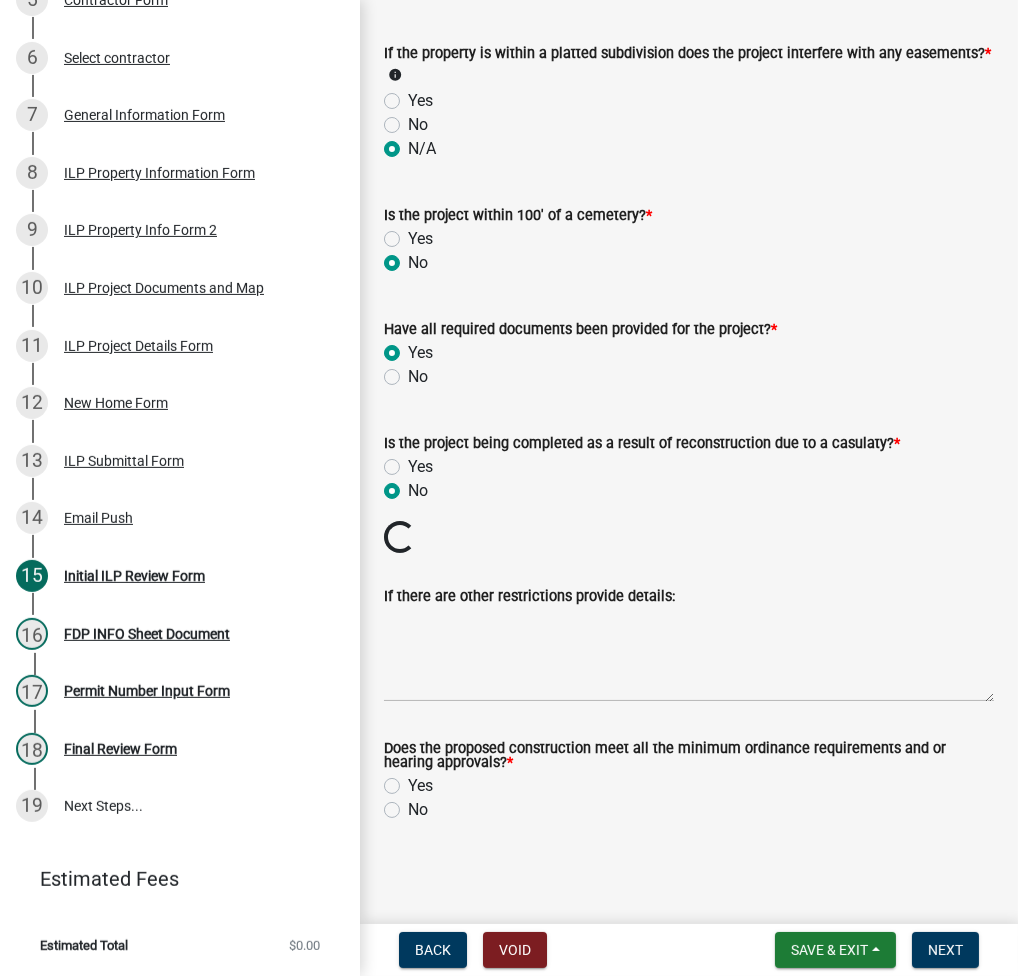 radio on "true" 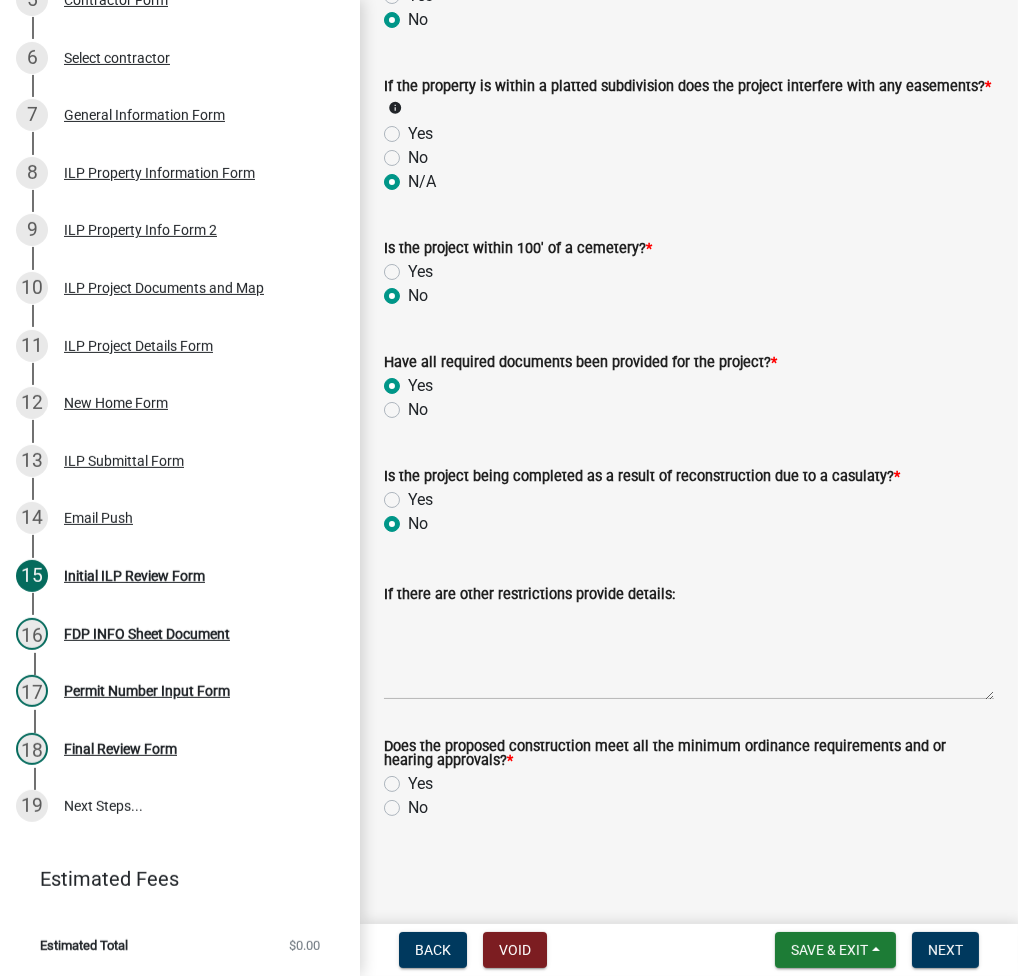 scroll, scrollTop: 2181, scrollLeft: 0, axis: vertical 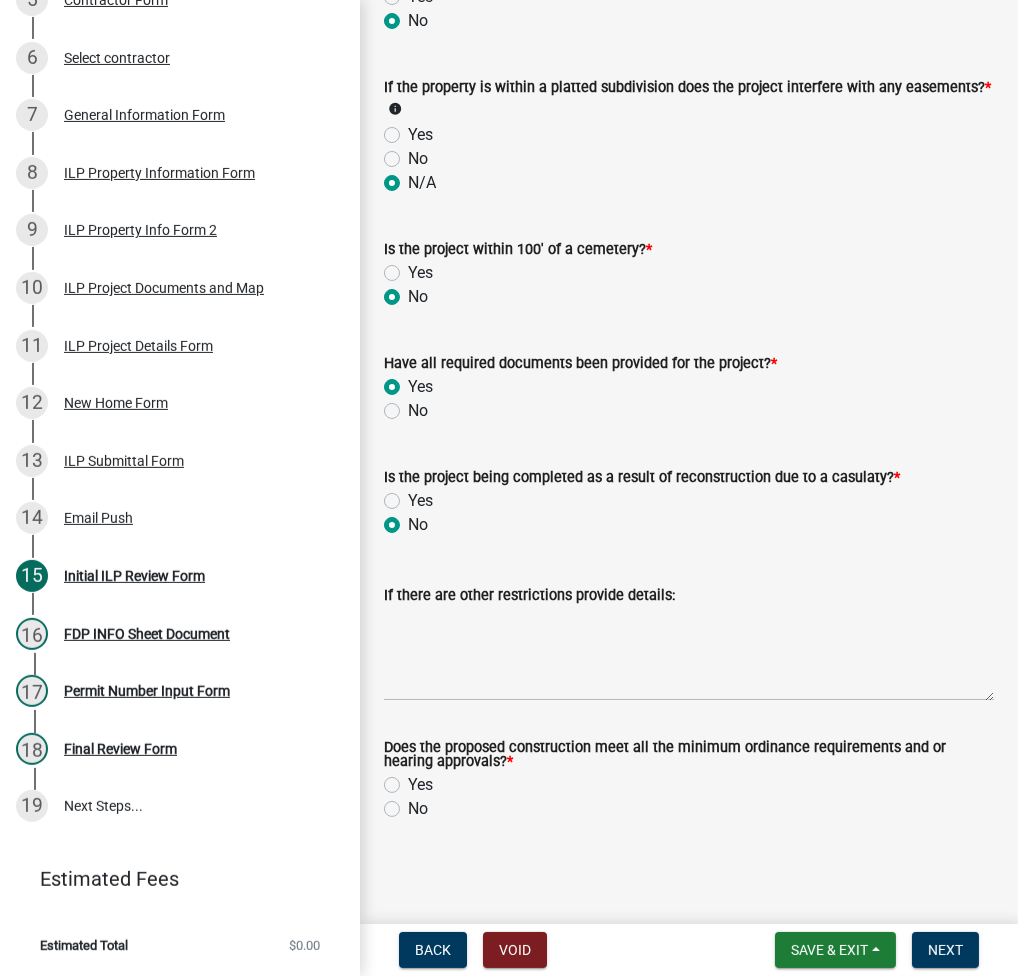 click on "Yes" 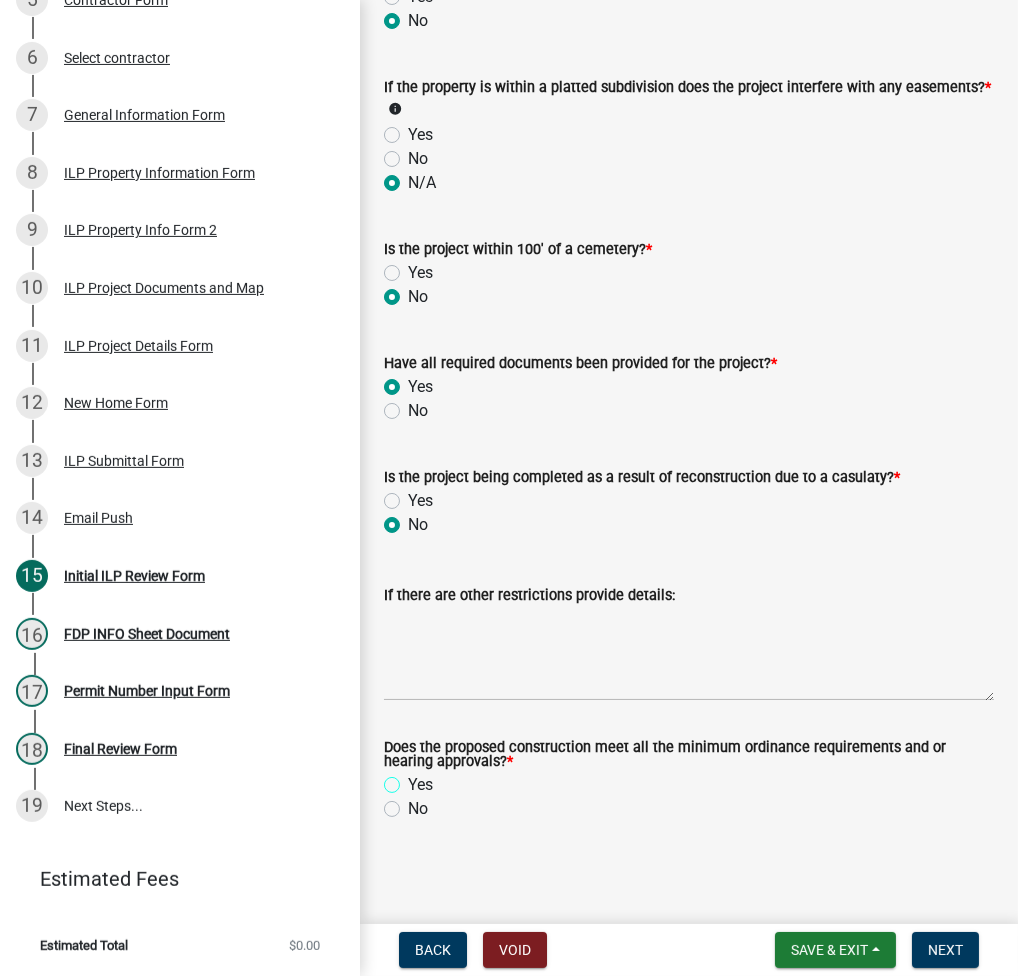 click on "Yes" at bounding box center (414, 779) 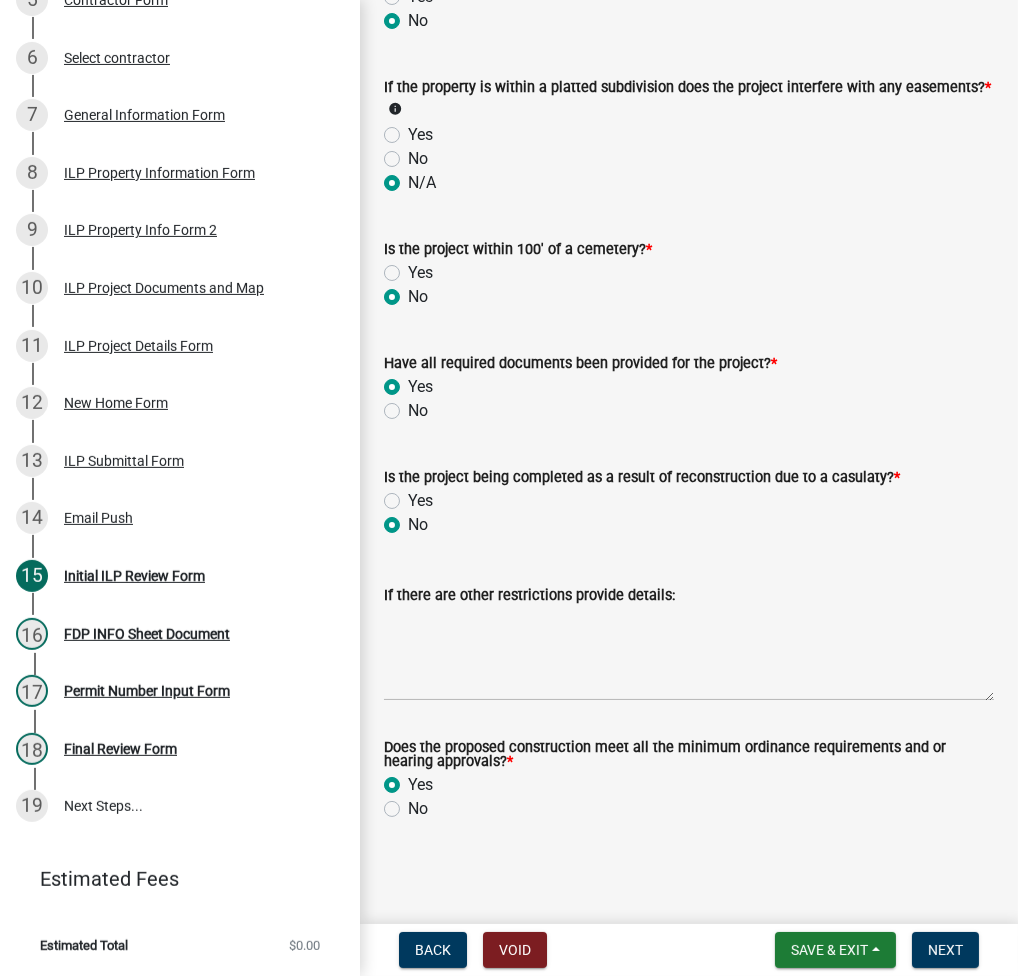 radio on "true" 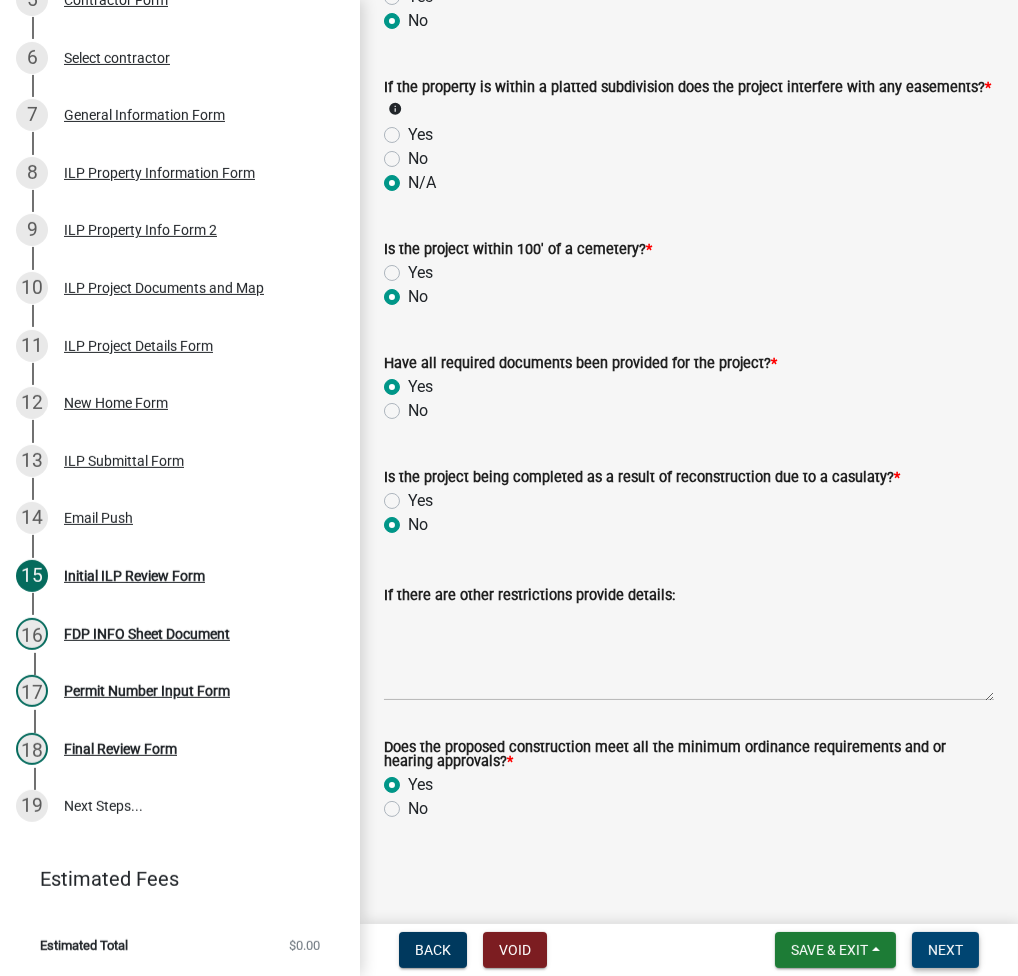 click on "Next" at bounding box center (945, 950) 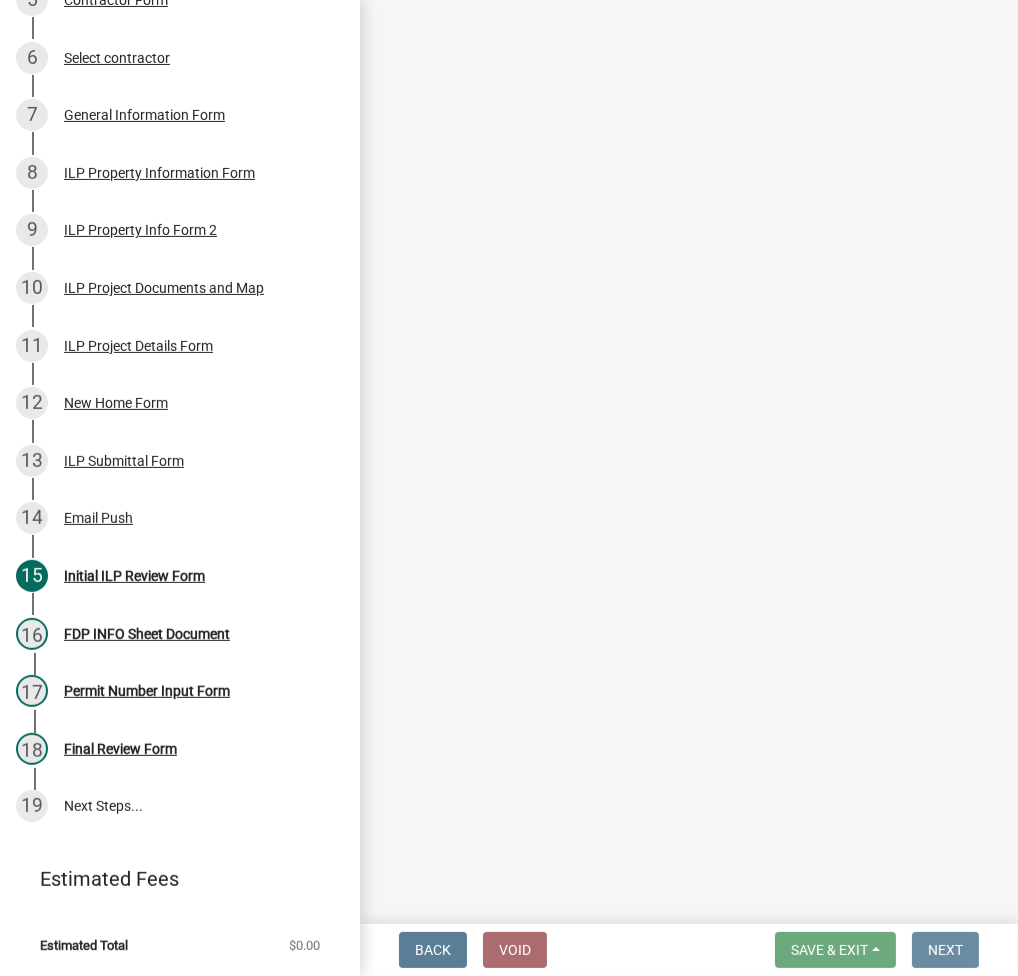 scroll, scrollTop: 0, scrollLeft: 0, axis: both 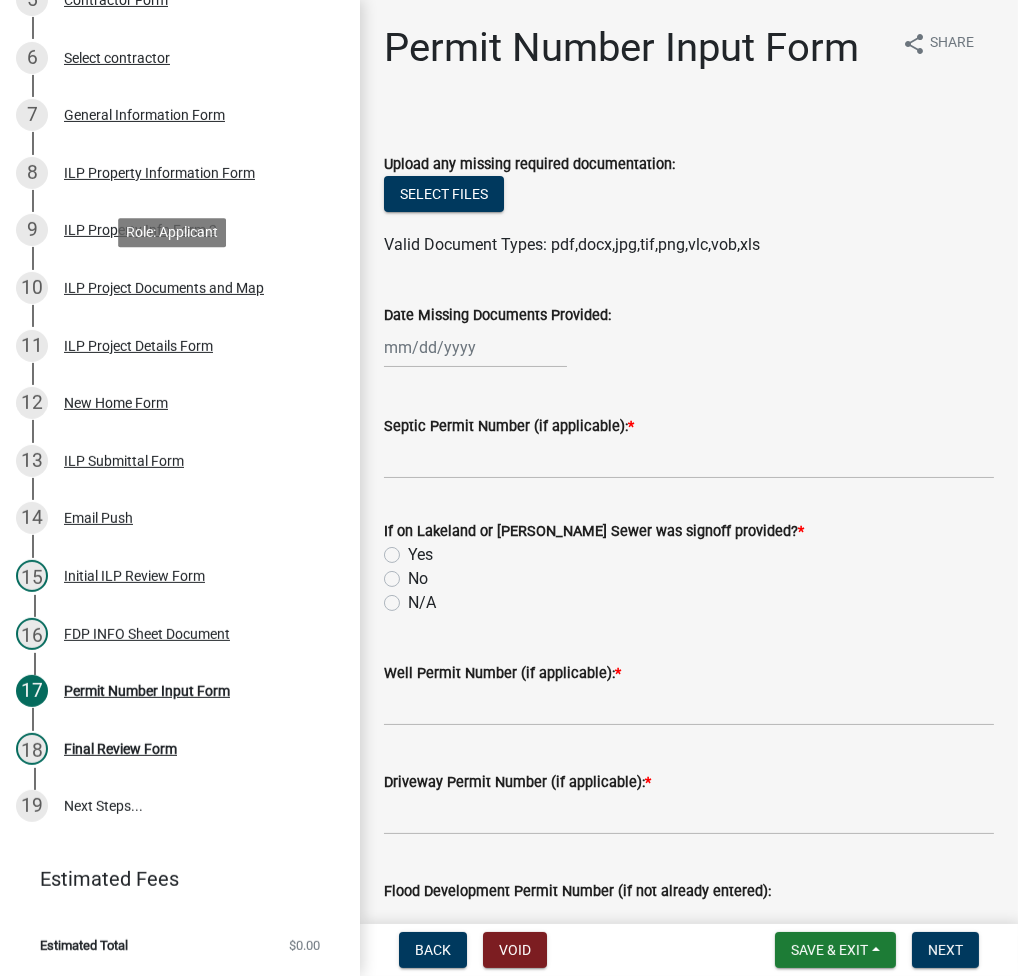 click on "ILP Project Documents and Map" at bounding box center (164, 288) 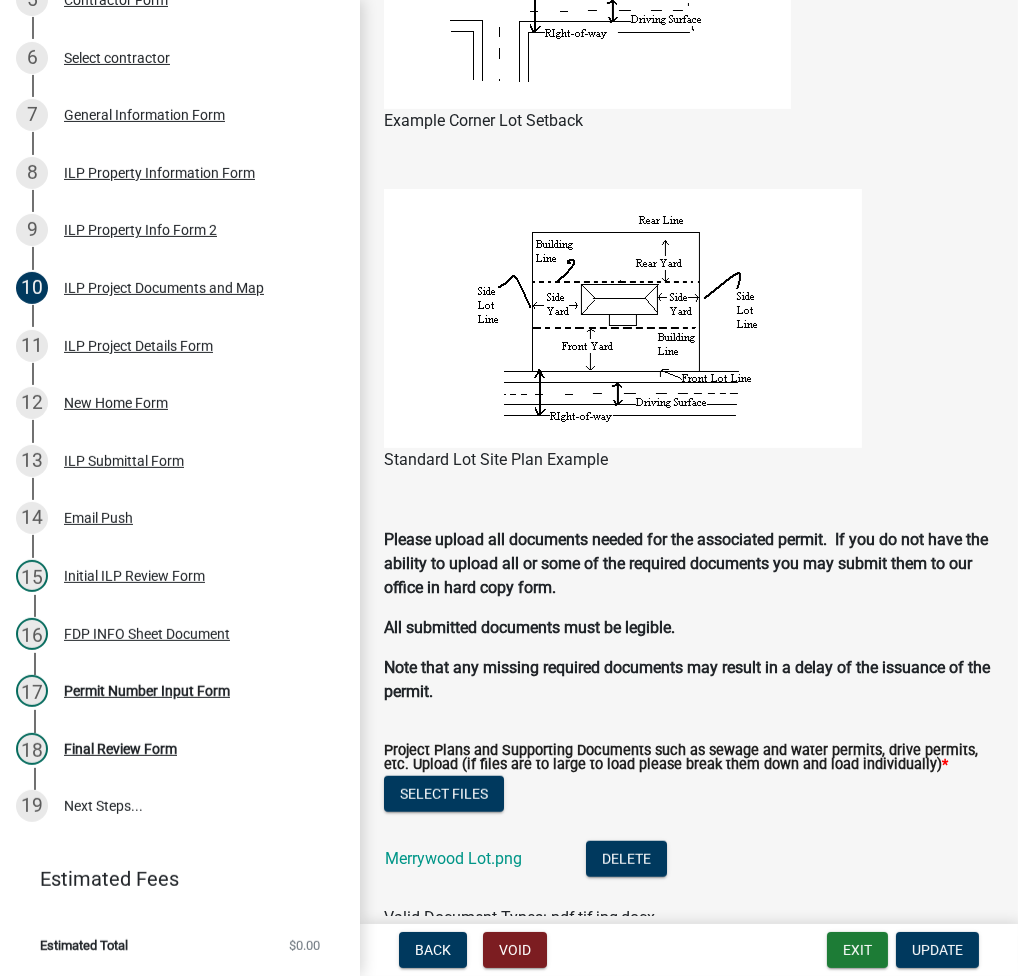 scroll, scrollTop: 1866, scrollLeft: 0, axis: vertical 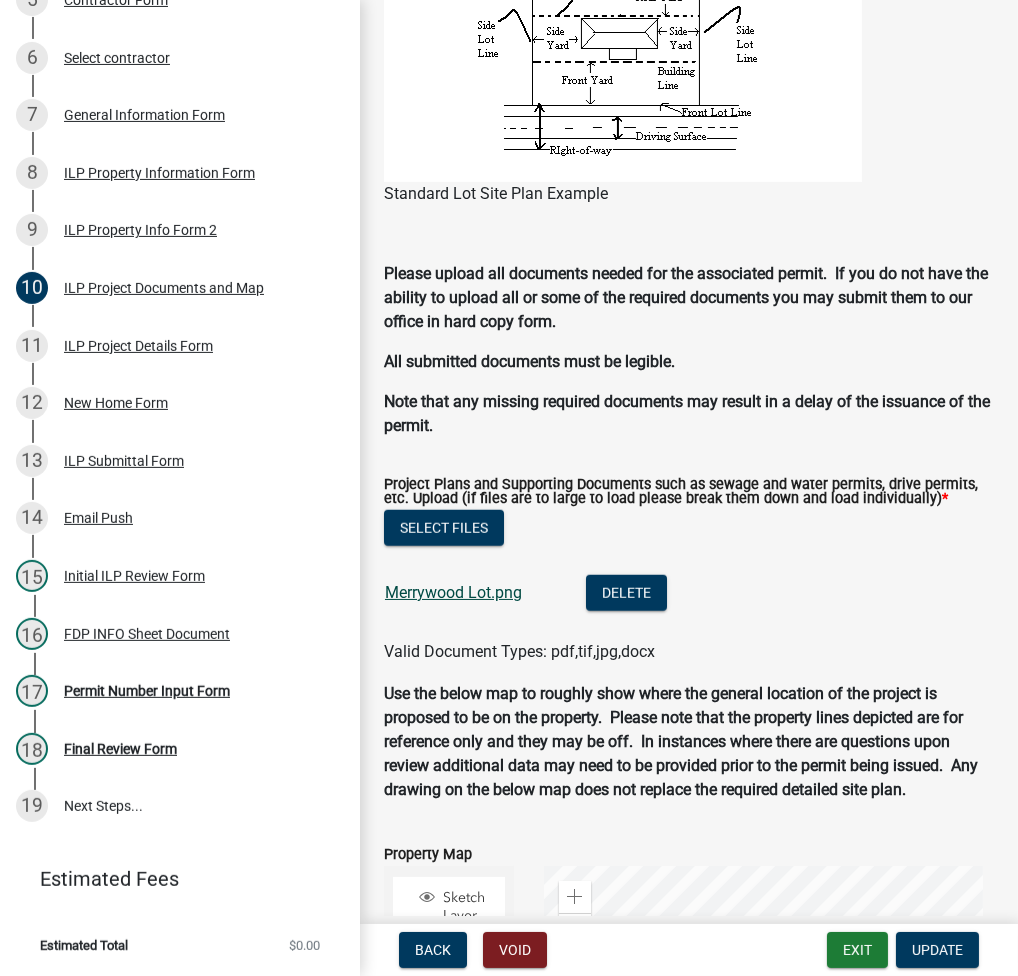 click on "Merrywood Lot.png" 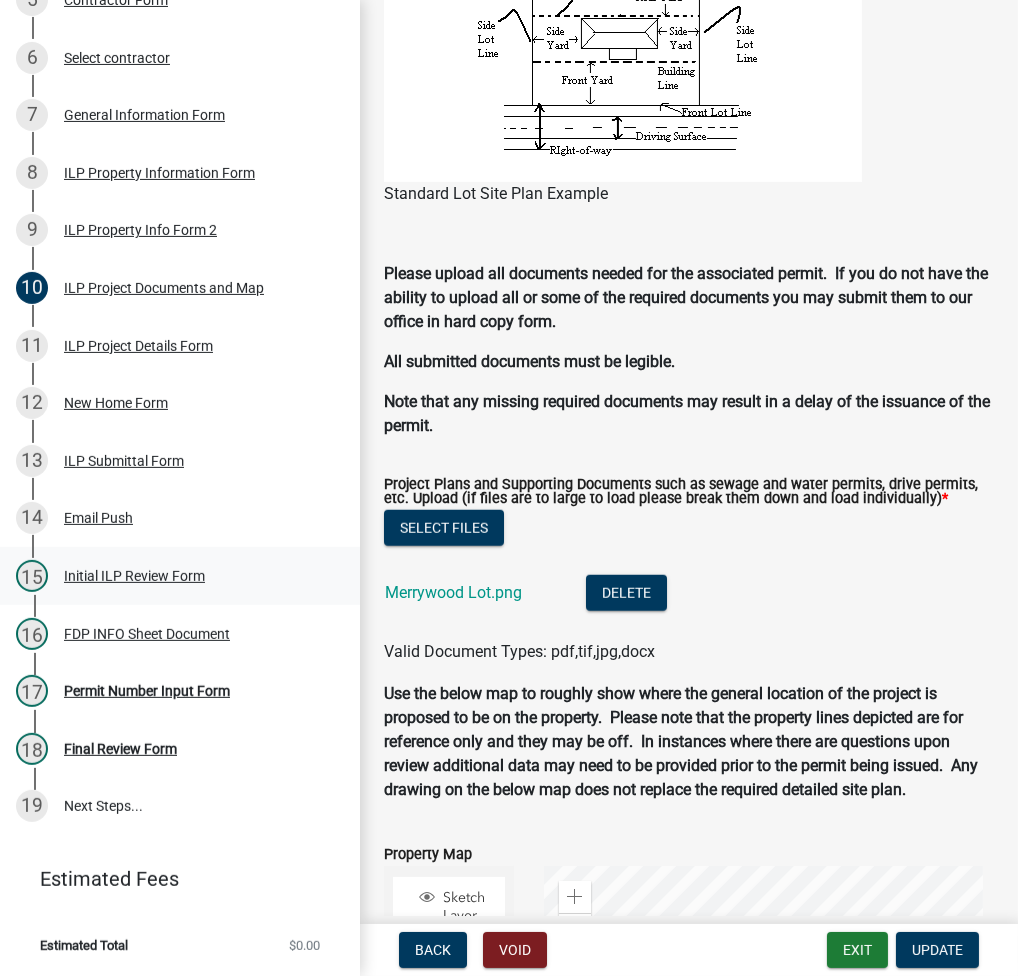 click on "Initial ILP Review Form" at bounding box center [134, 576] 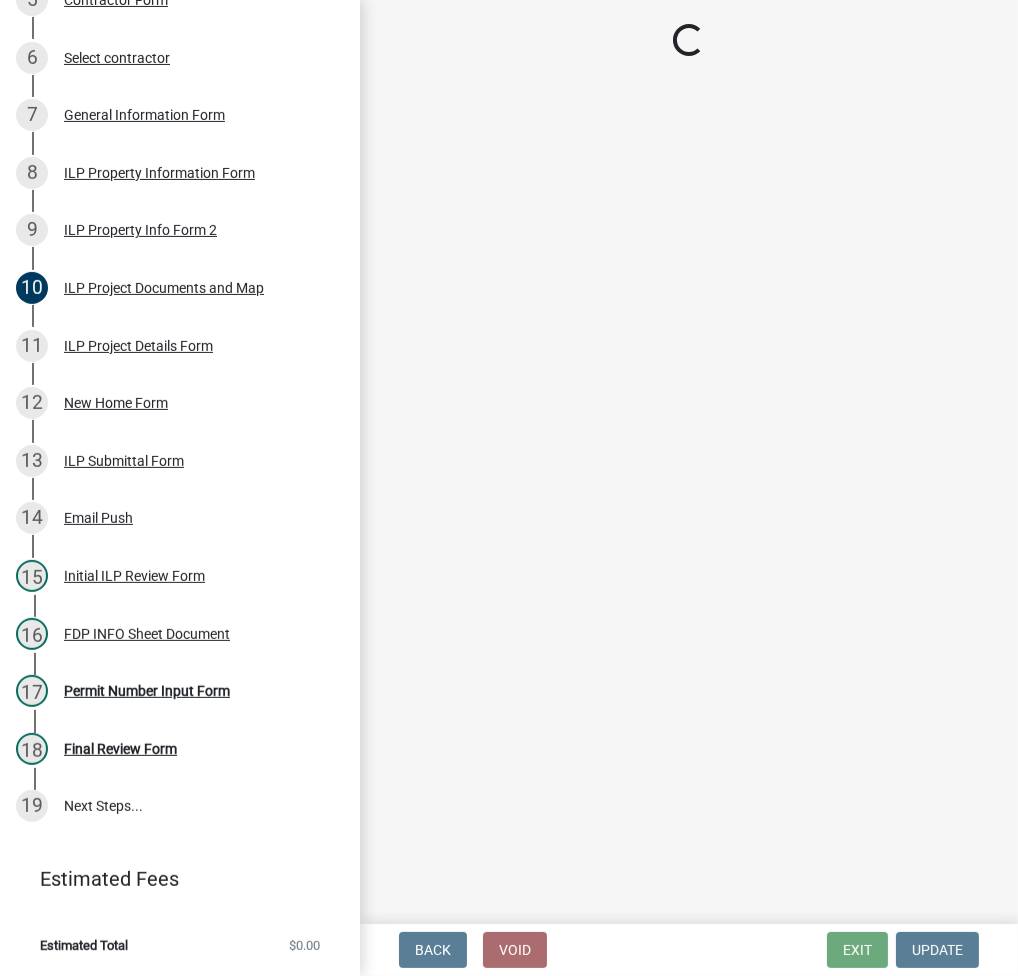 select on "fc758b50-acba-4166-9f24-5248f0f78016" 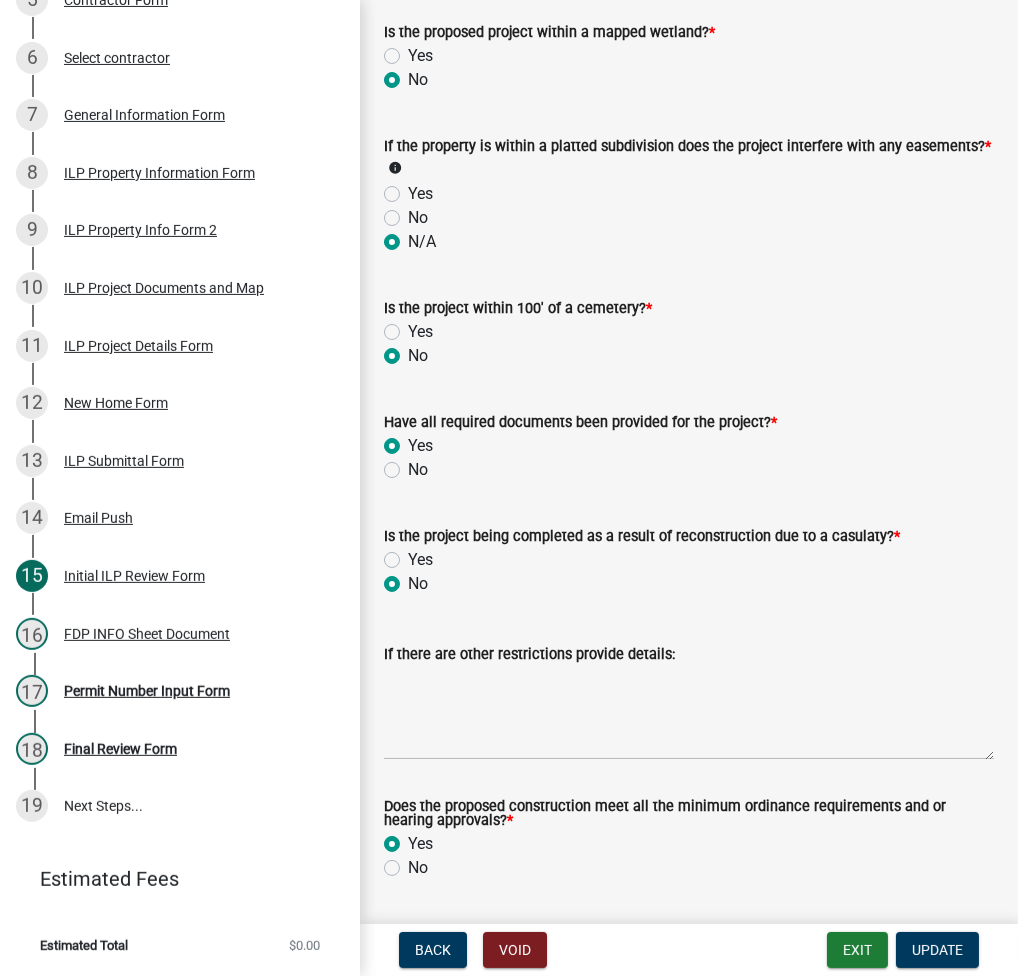 scroll, scrollTop: 2181, scrollLeft: 0, axis: vertical 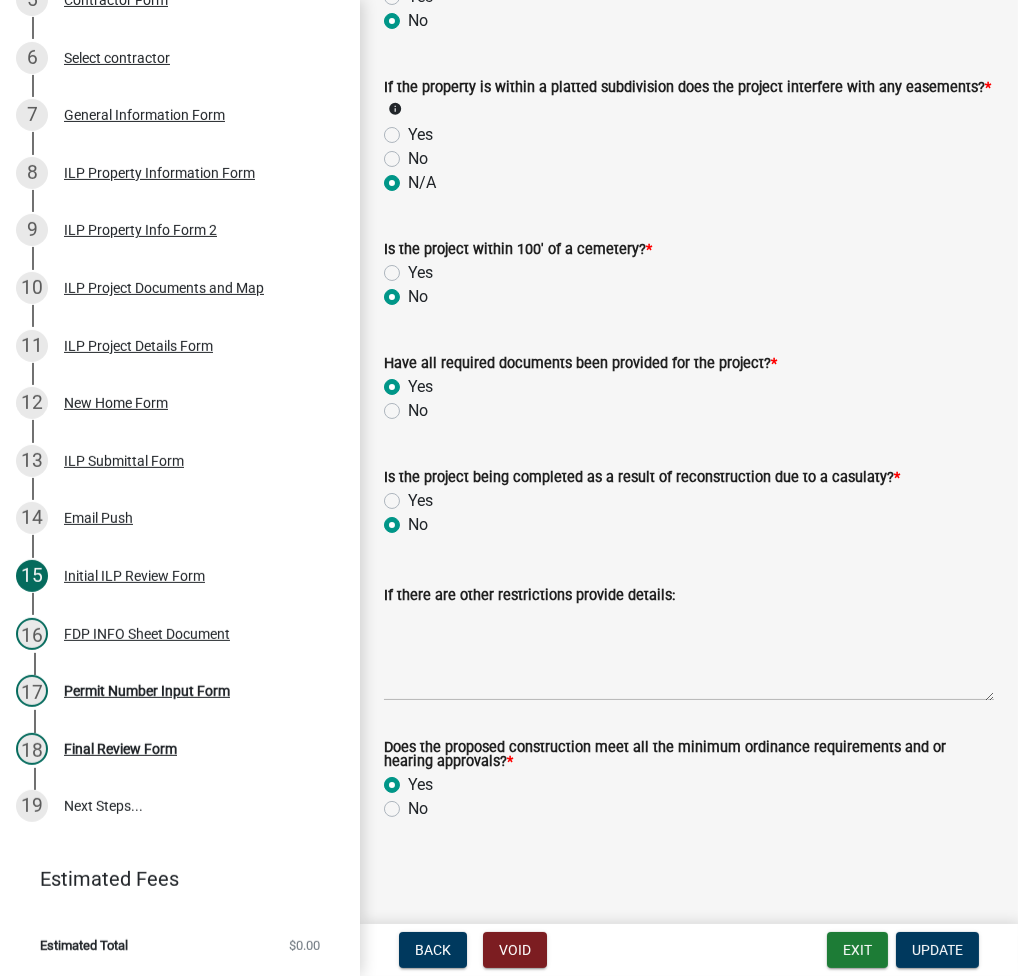click on "No" 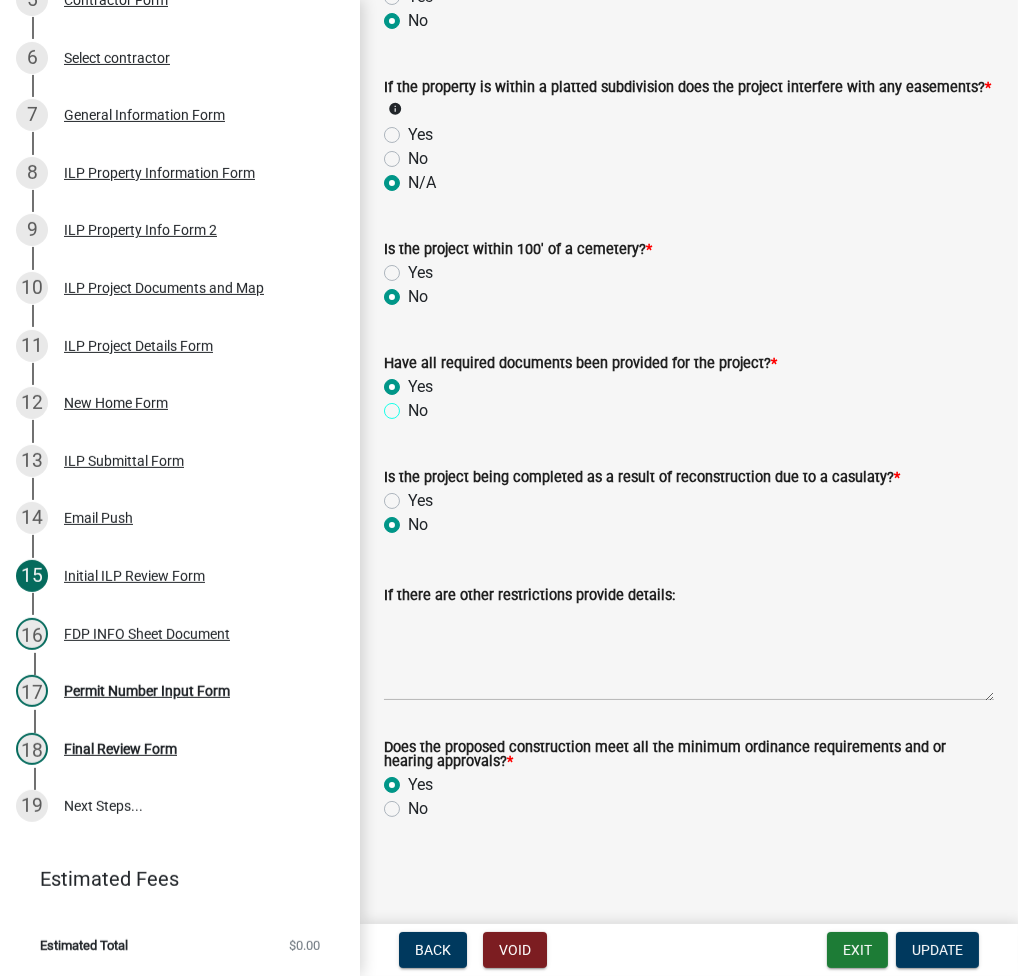 click on "No" at bounding box center (414, 405) 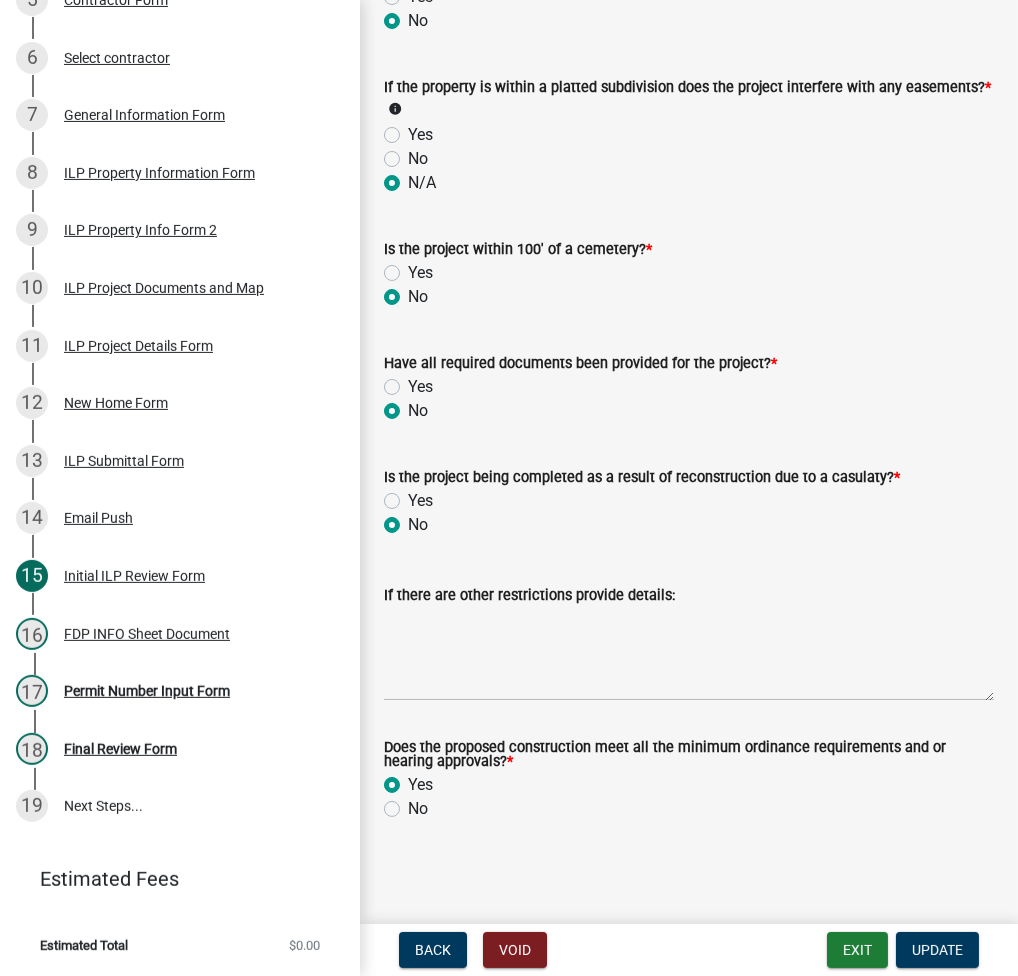 radio on "true" 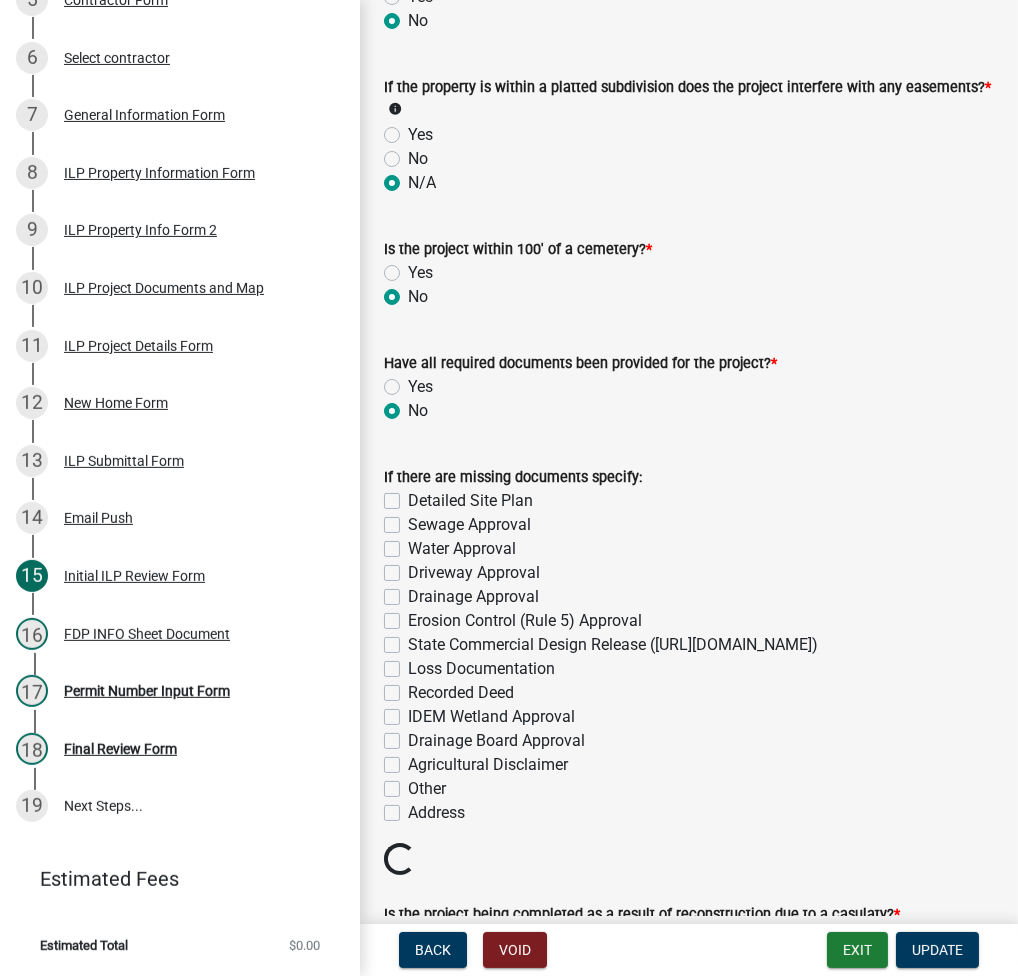 click on "Detailed Site Plan" 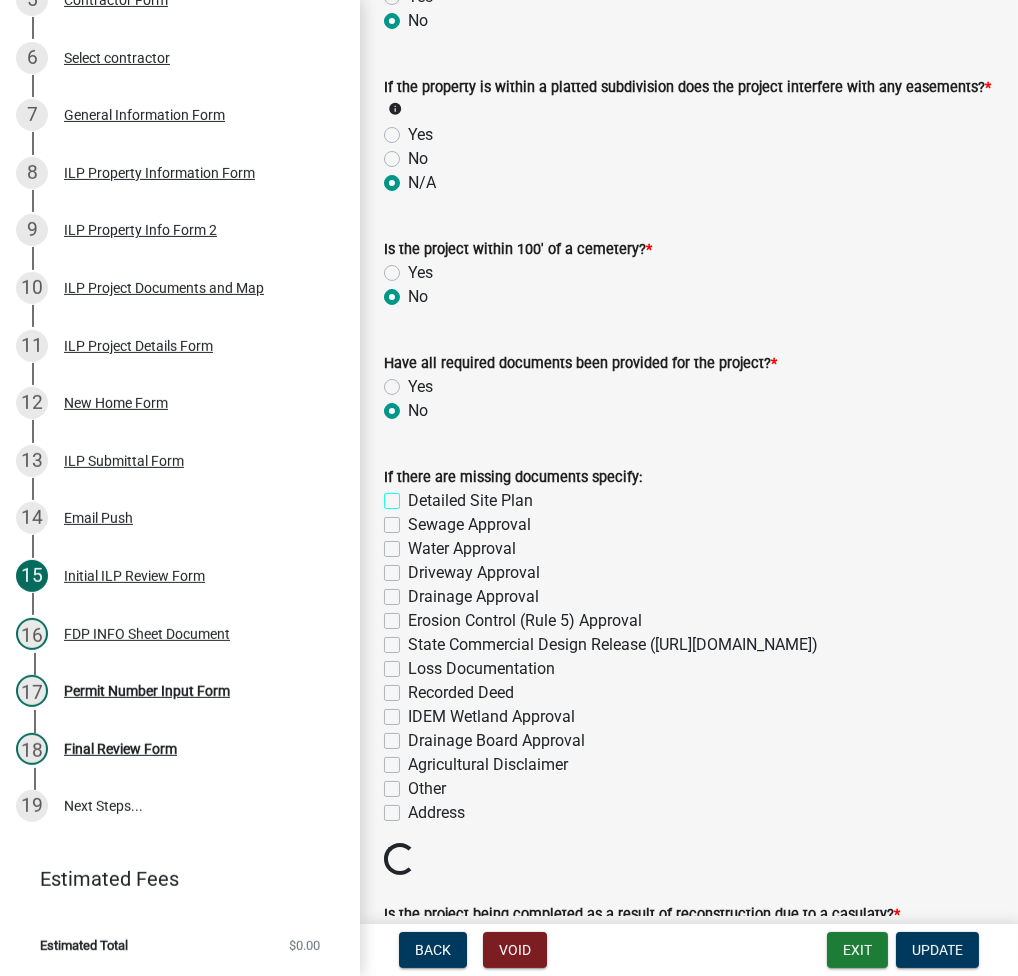 click on "Detailed Site Plan" at bounding box center [414, 495] 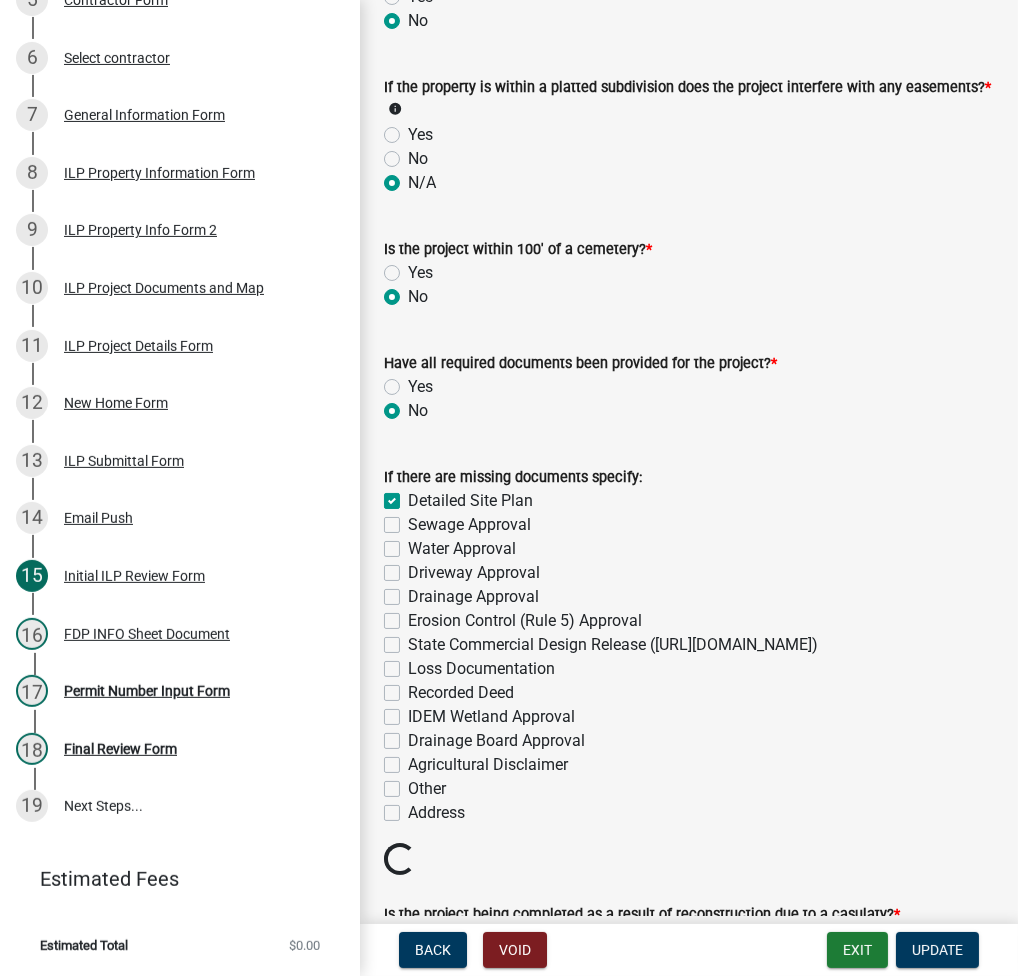 checkbox on "true" 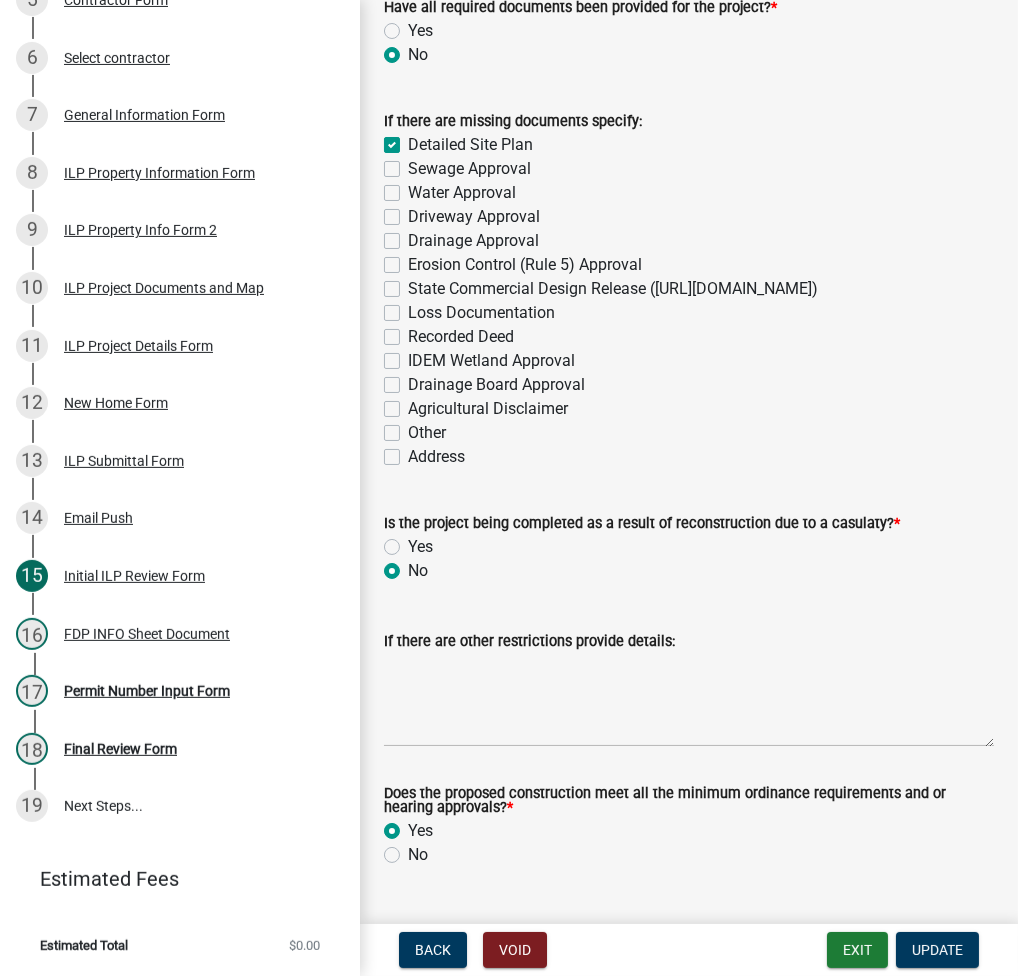 scroll, scrollTop: 2607, scrollLeft: 0, axis: vertical 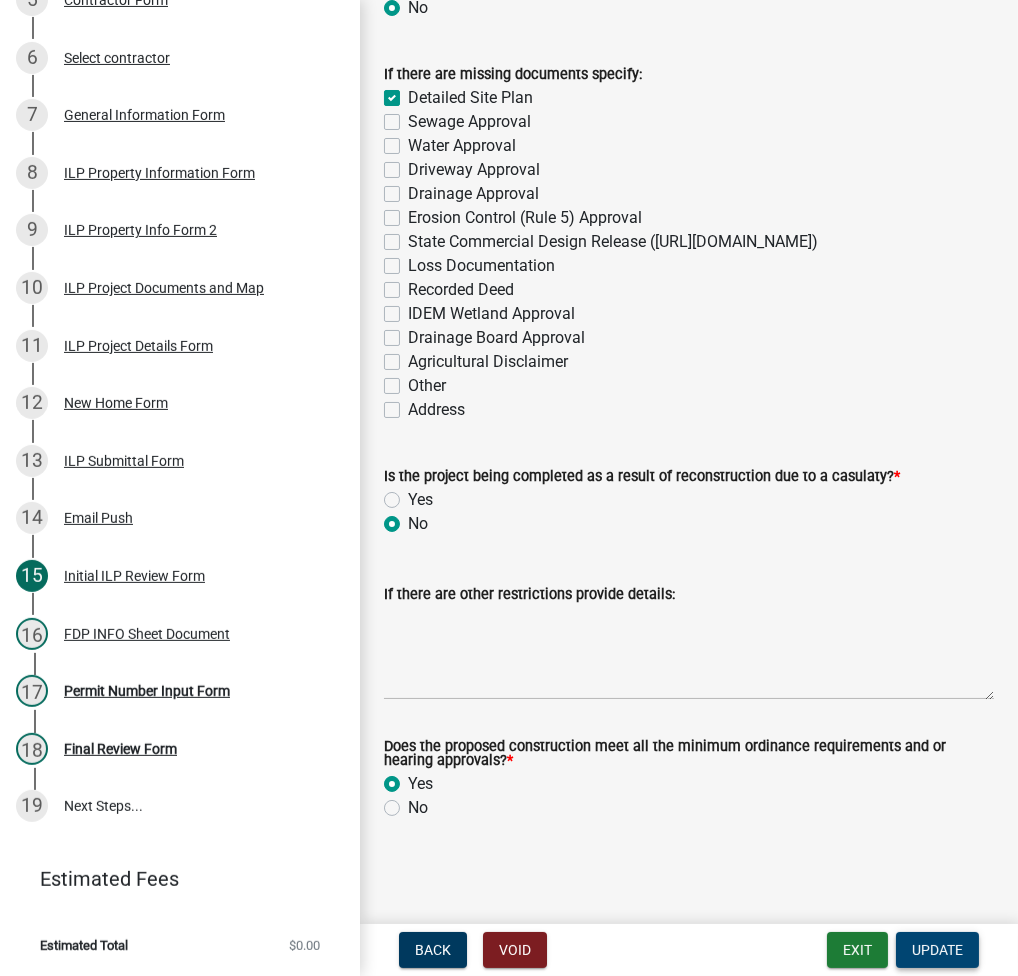 click on "Update" at bounding box center (937, 950) 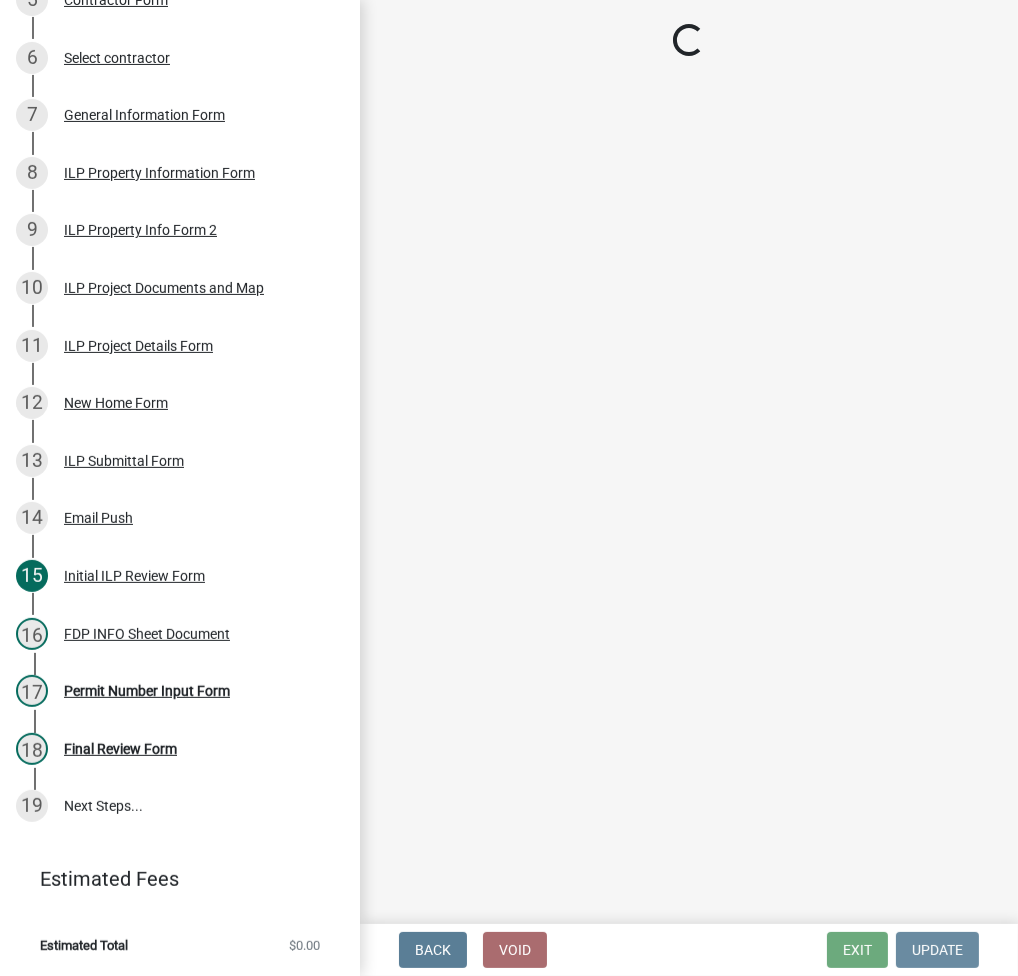 scroll, scrollTop: 0, scrollLeft: 0, axis: both 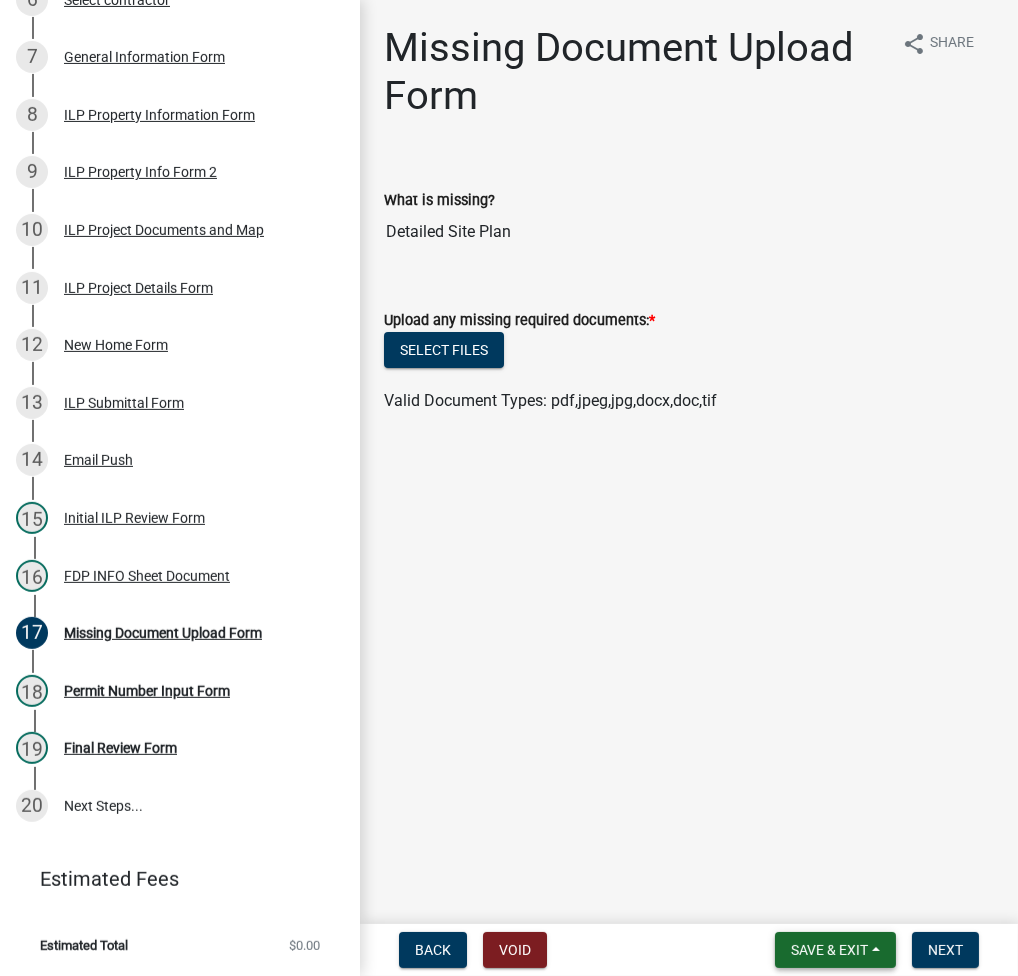 click on "Save & Exit" at bounding box center (835, 950) 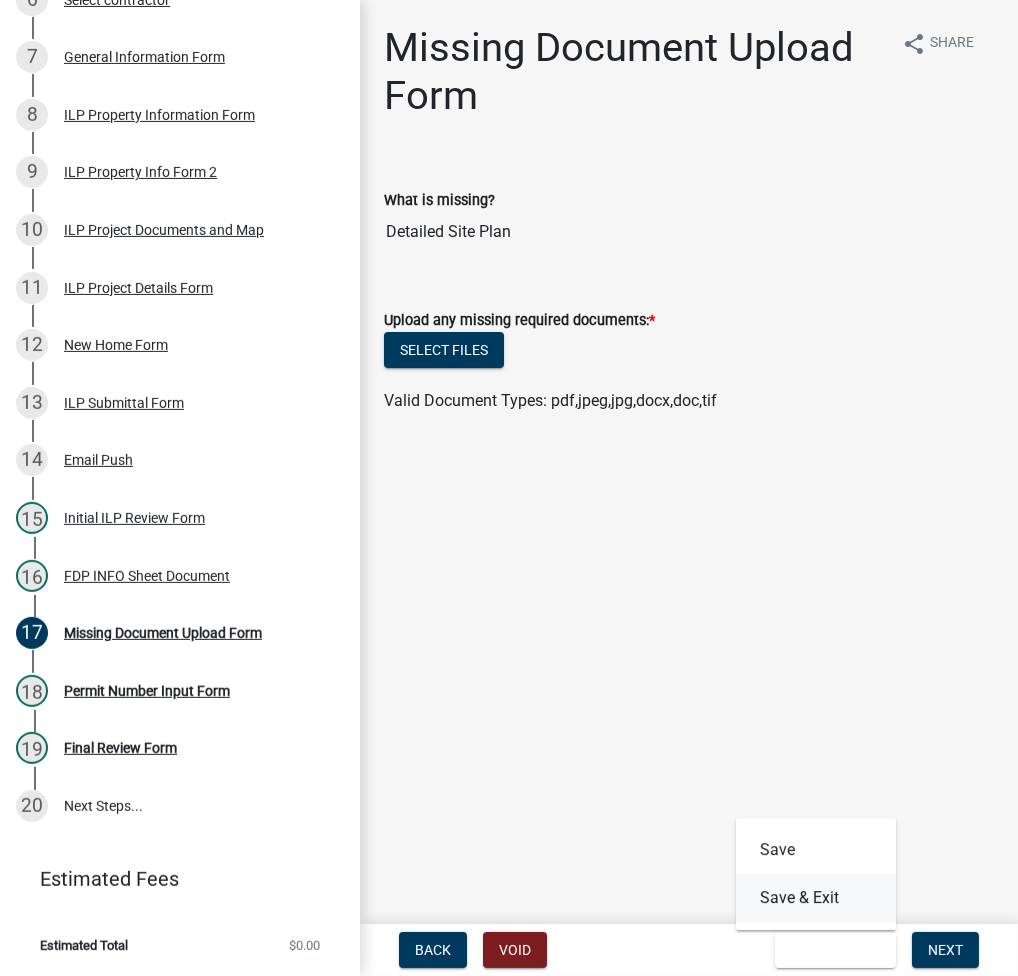 click on "Save & Exit" at bounding box center [816, 898] 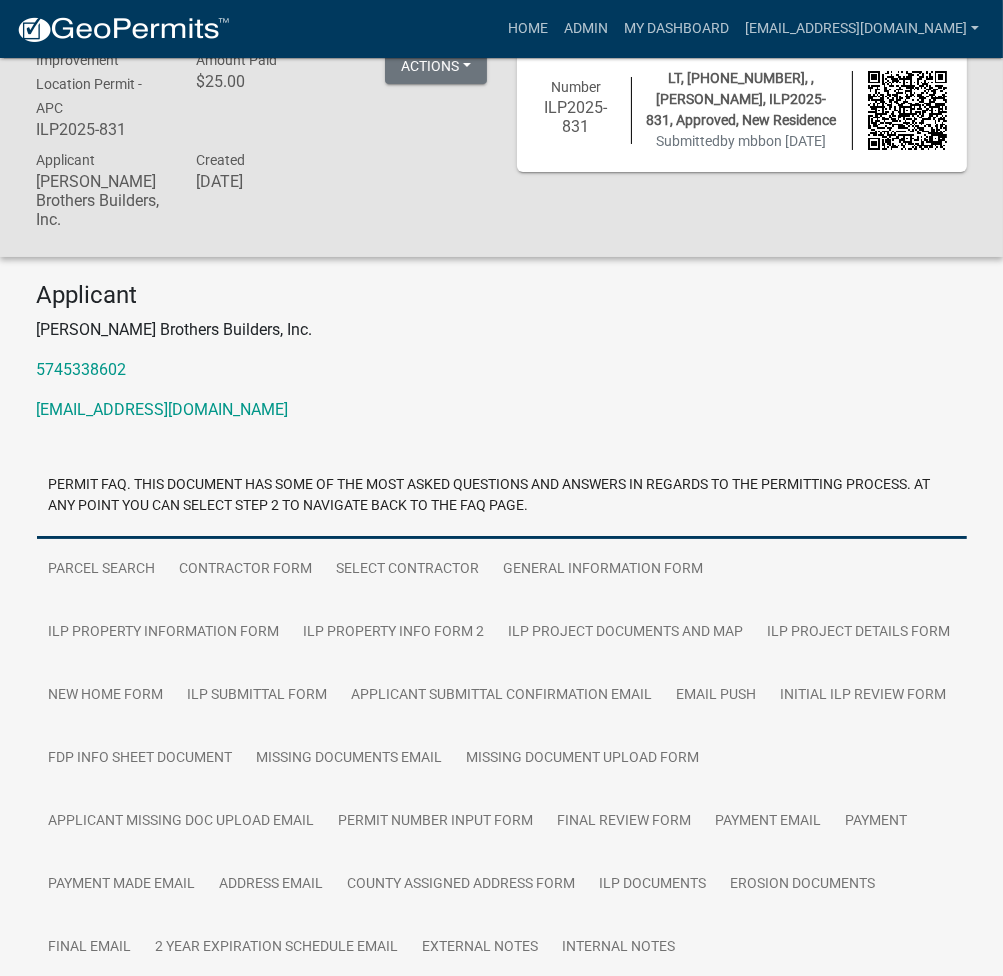scroll, scrollTop: 0, scrollLeft: 0, axis: both 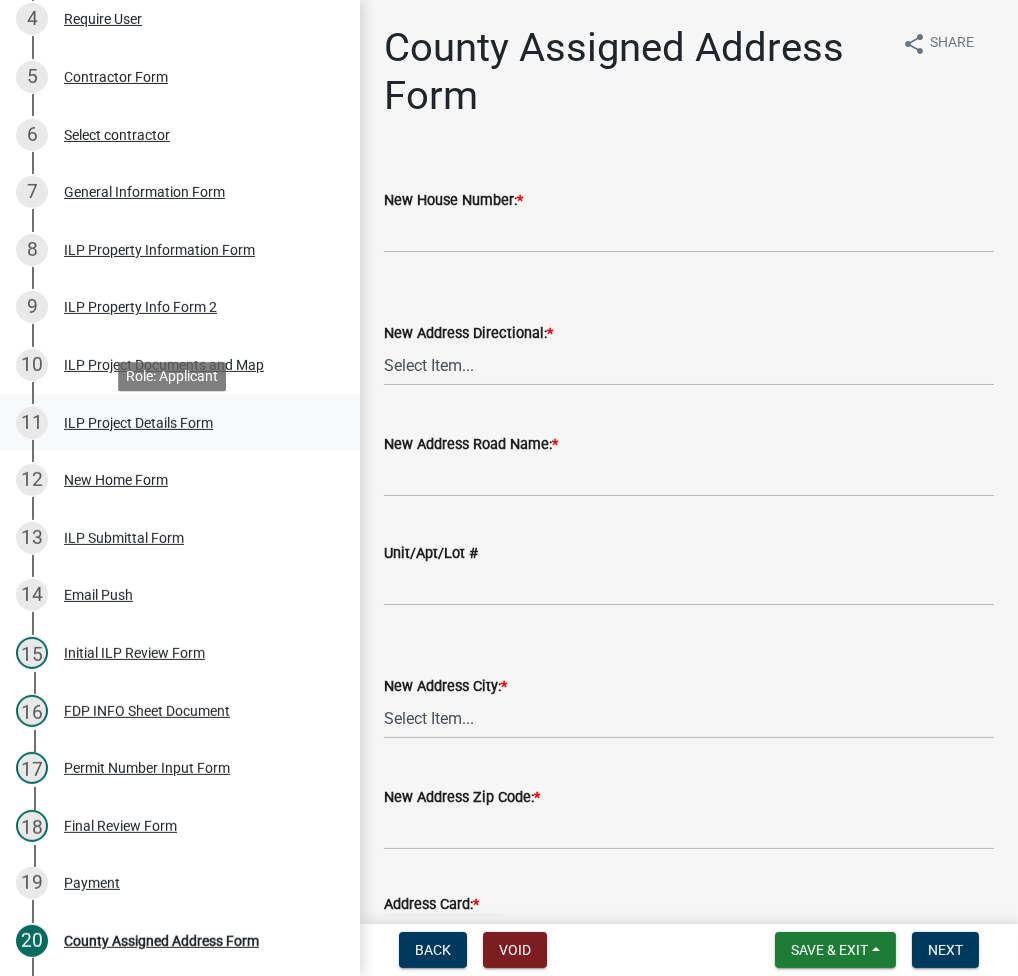 click on "ILP Project Details Form" at bounding box center [138, 423] 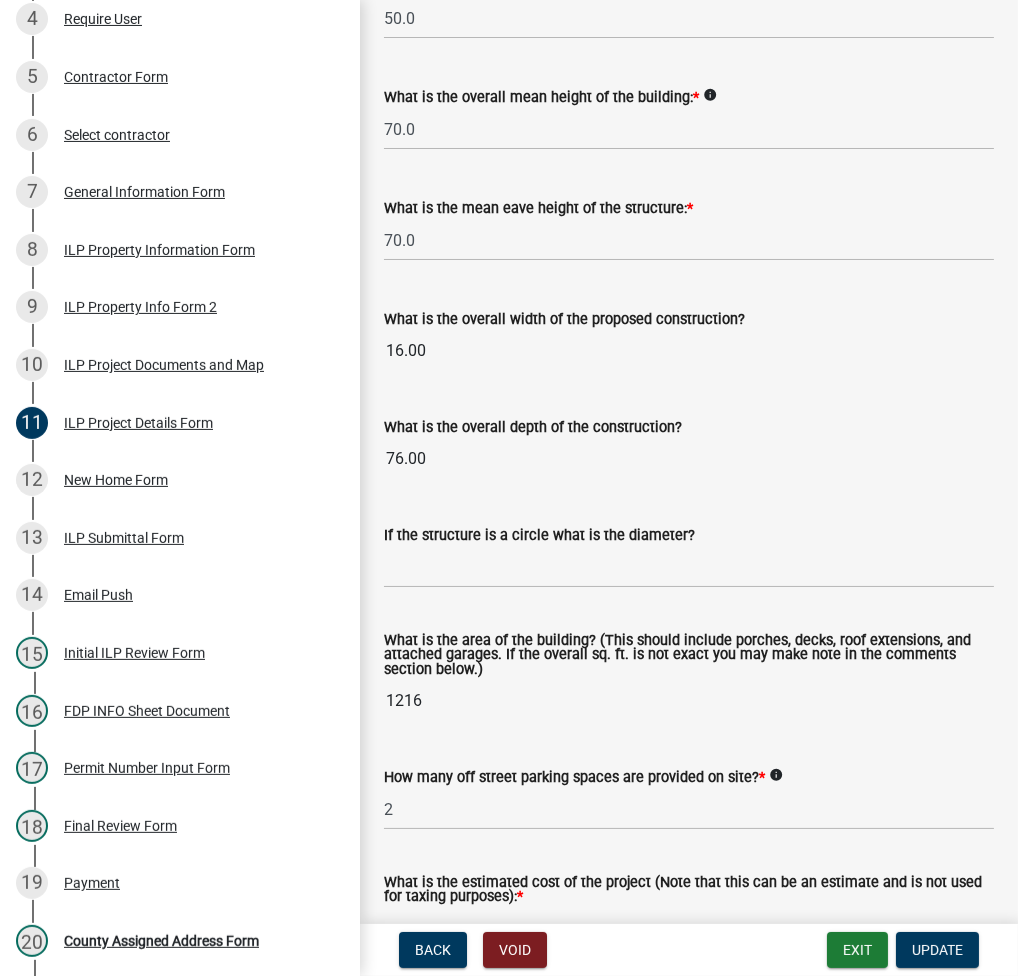 scroll, scrollTop: 266, scrollLeft: 0, axis: vertical 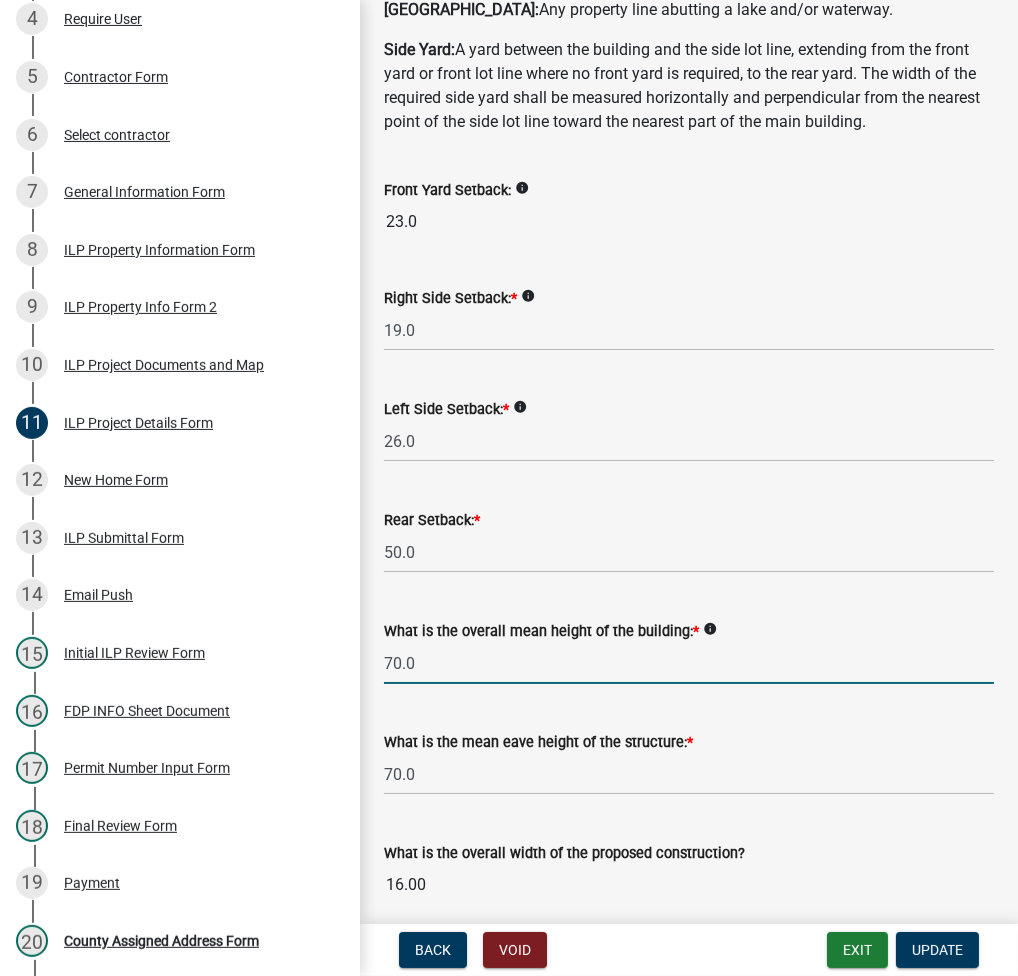 click on "70.0" 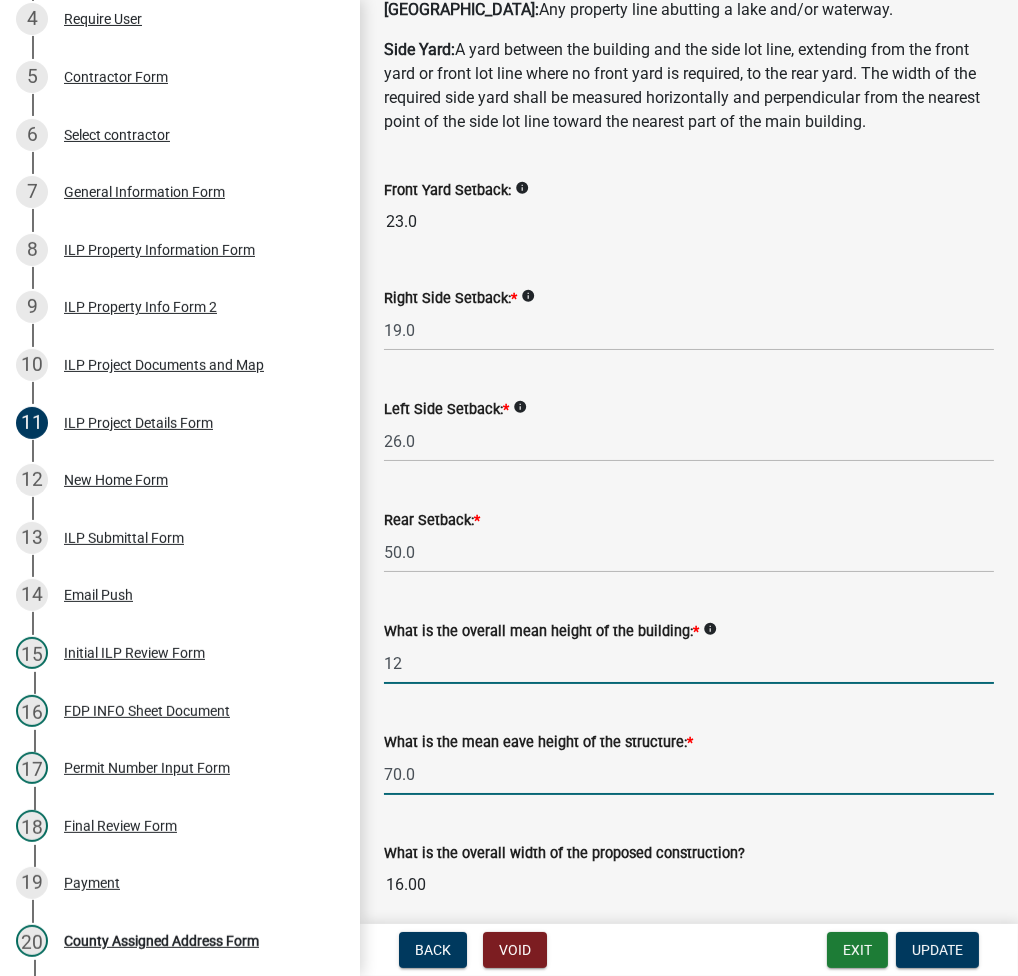type on "12.0" 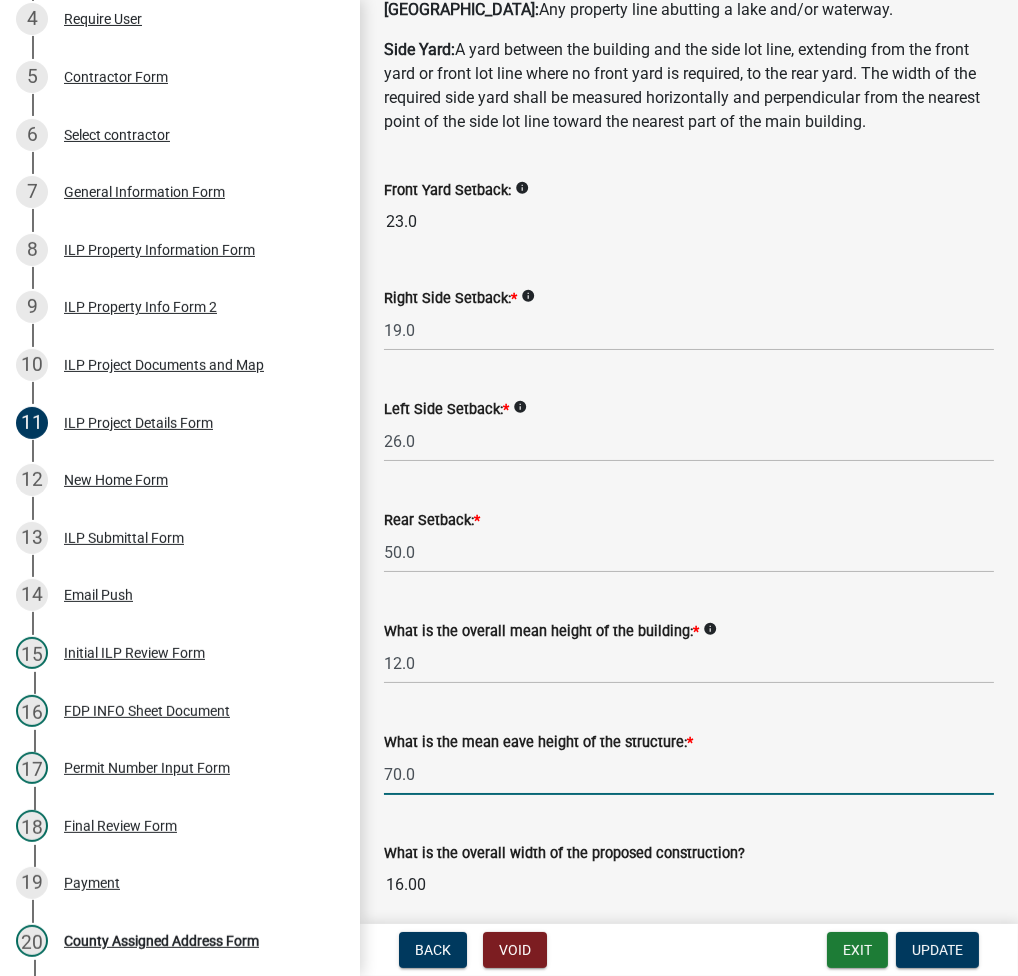 click on "70.0" 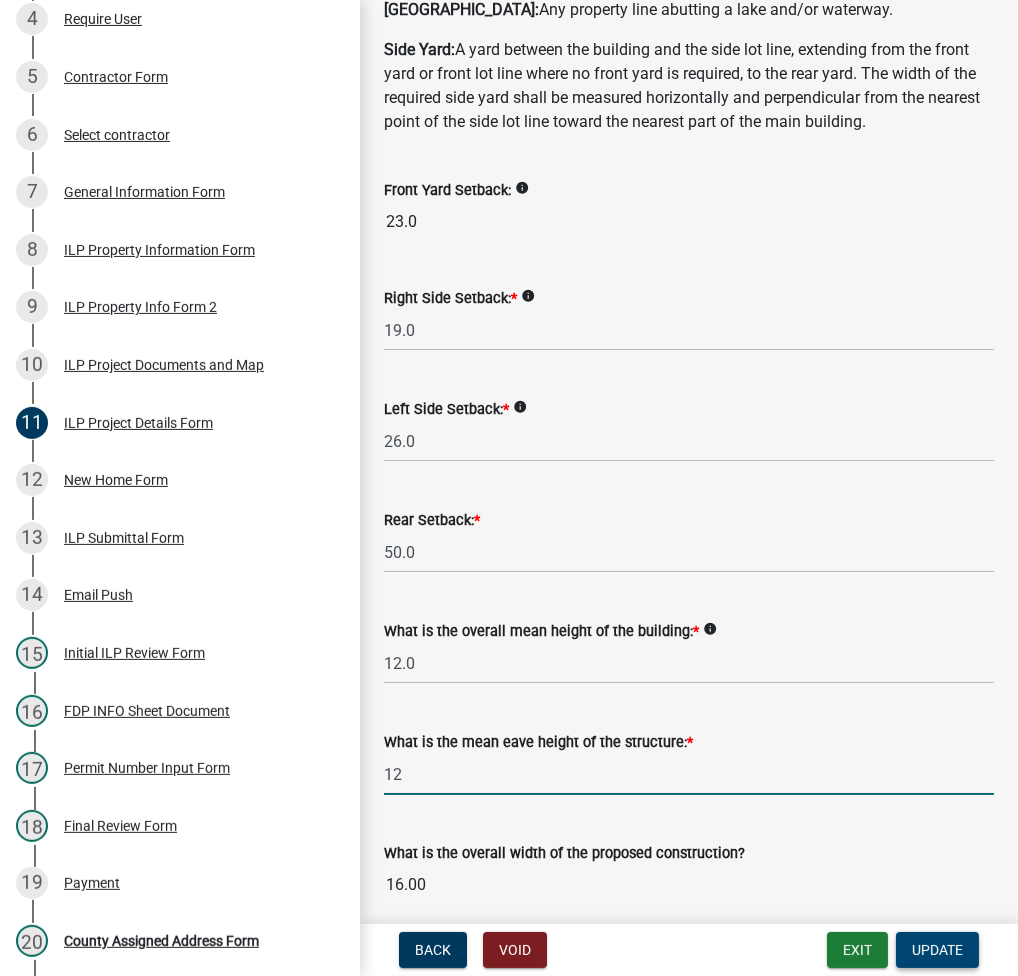 type on "12.0" 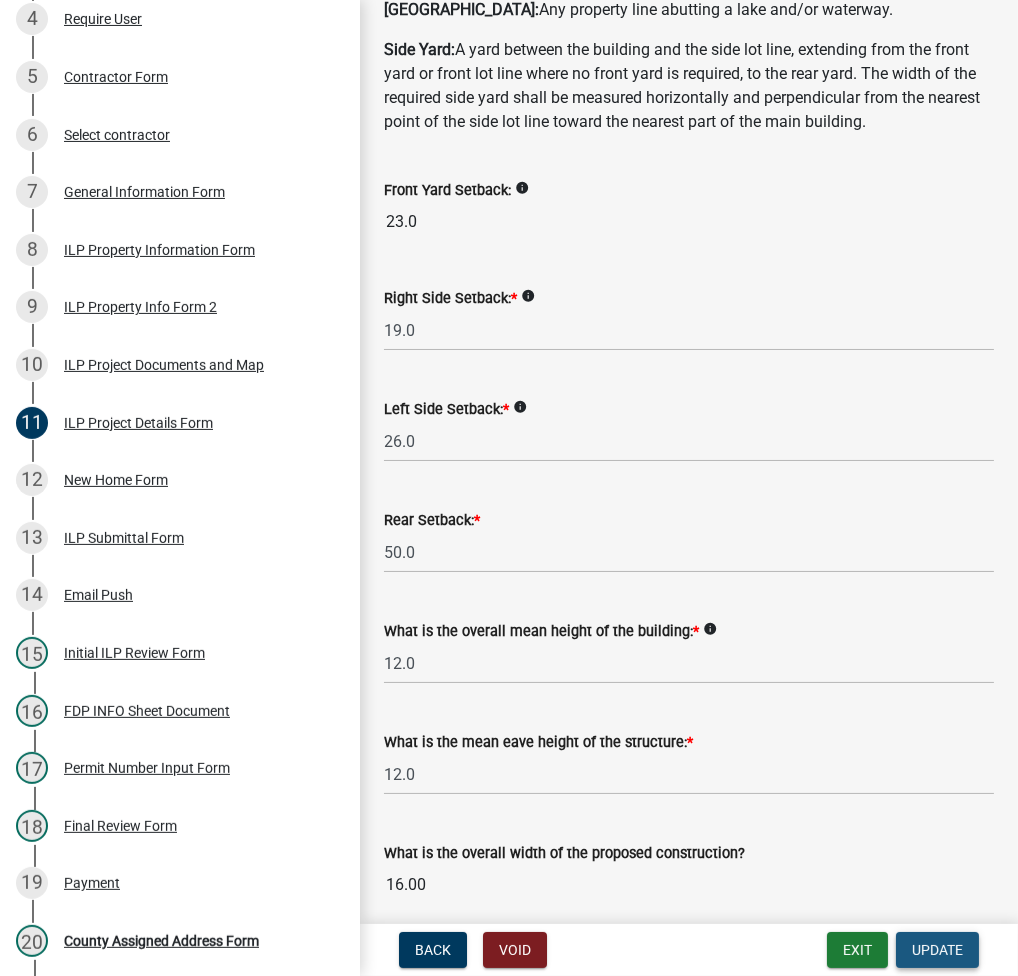 click on "Update" at bounding box center [937, 950] 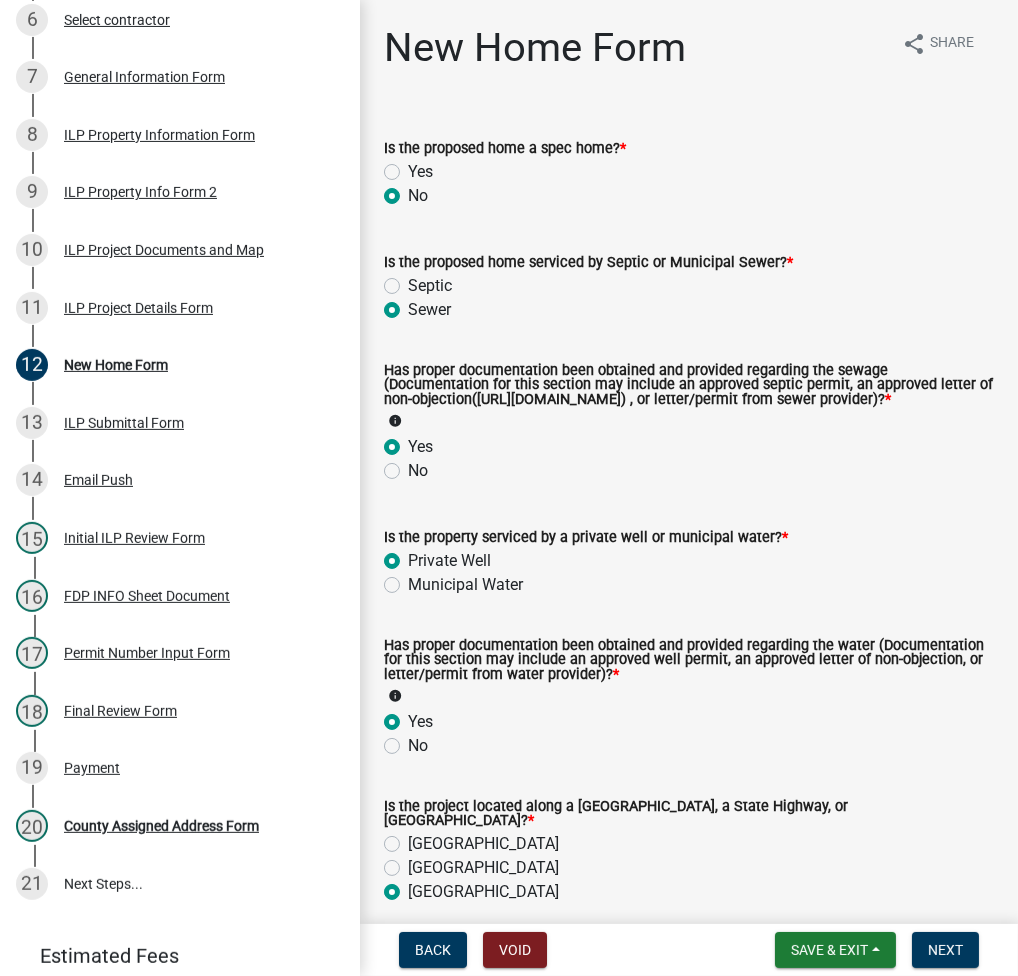 scroll, scrollTop: 779, scrollLeft: 0, axis: vertical 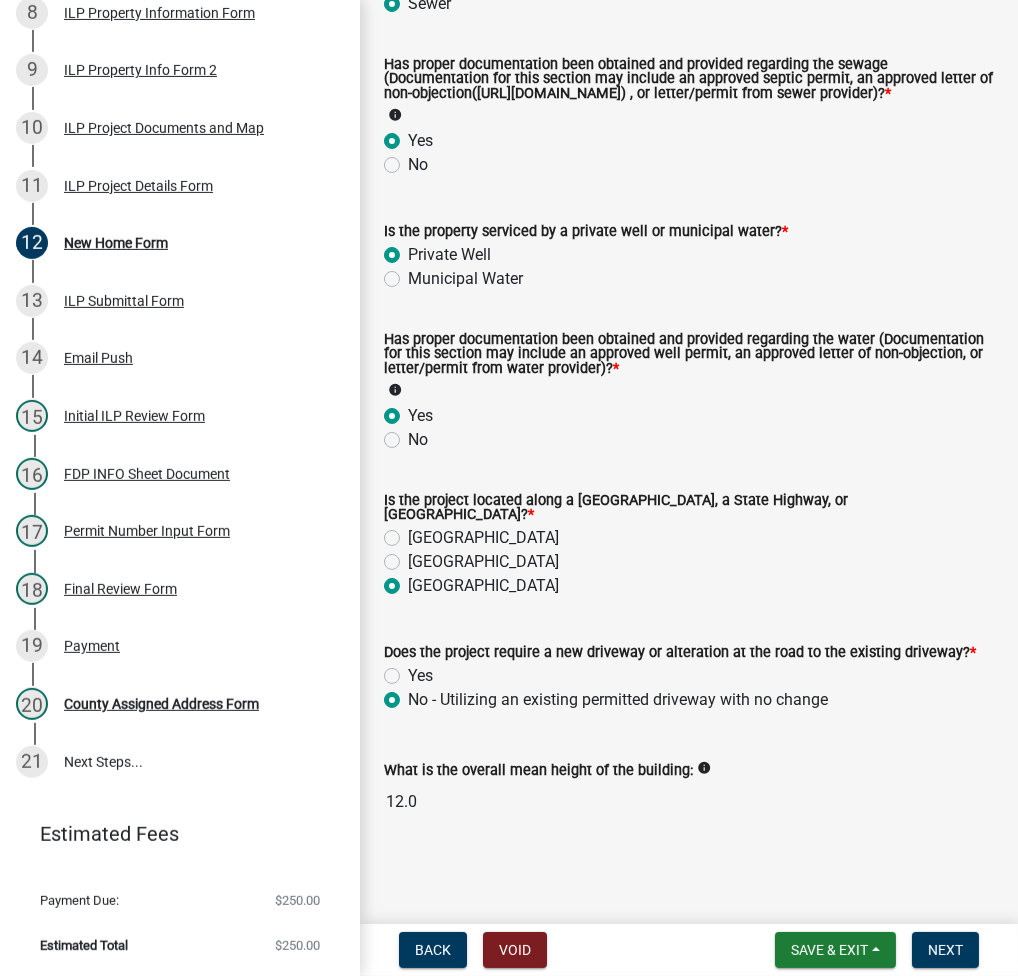 click on "[GEOGRAPHIC_DATA]" 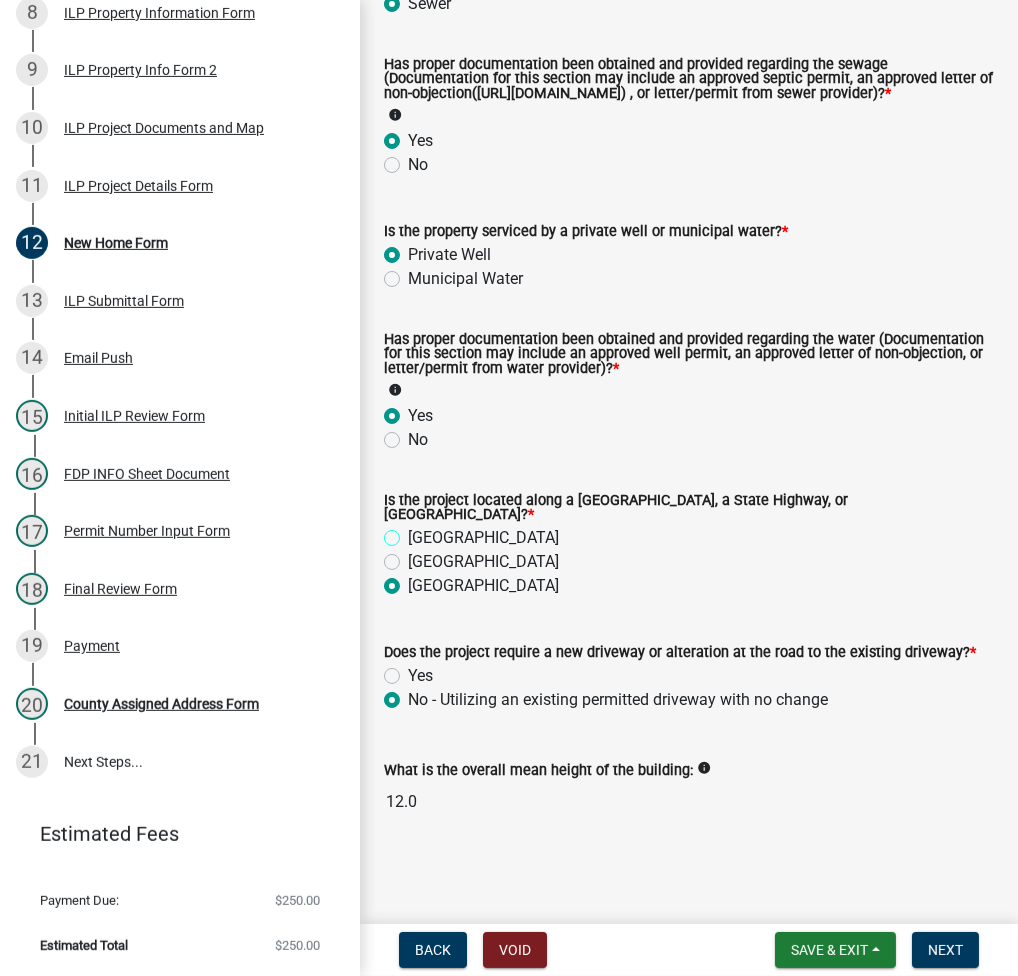 click on "[GEOGRAPHIC_DATA]" at bounding box center (414, 532) 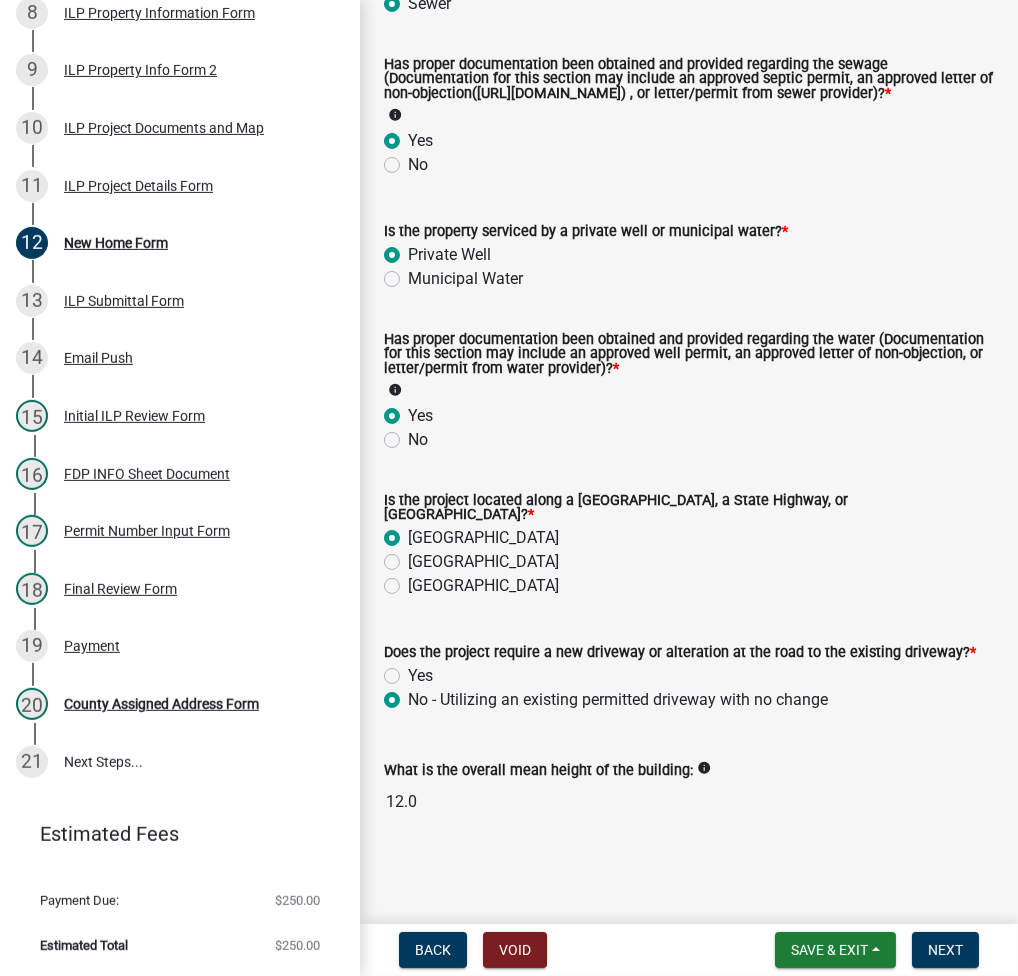 radio on "true" 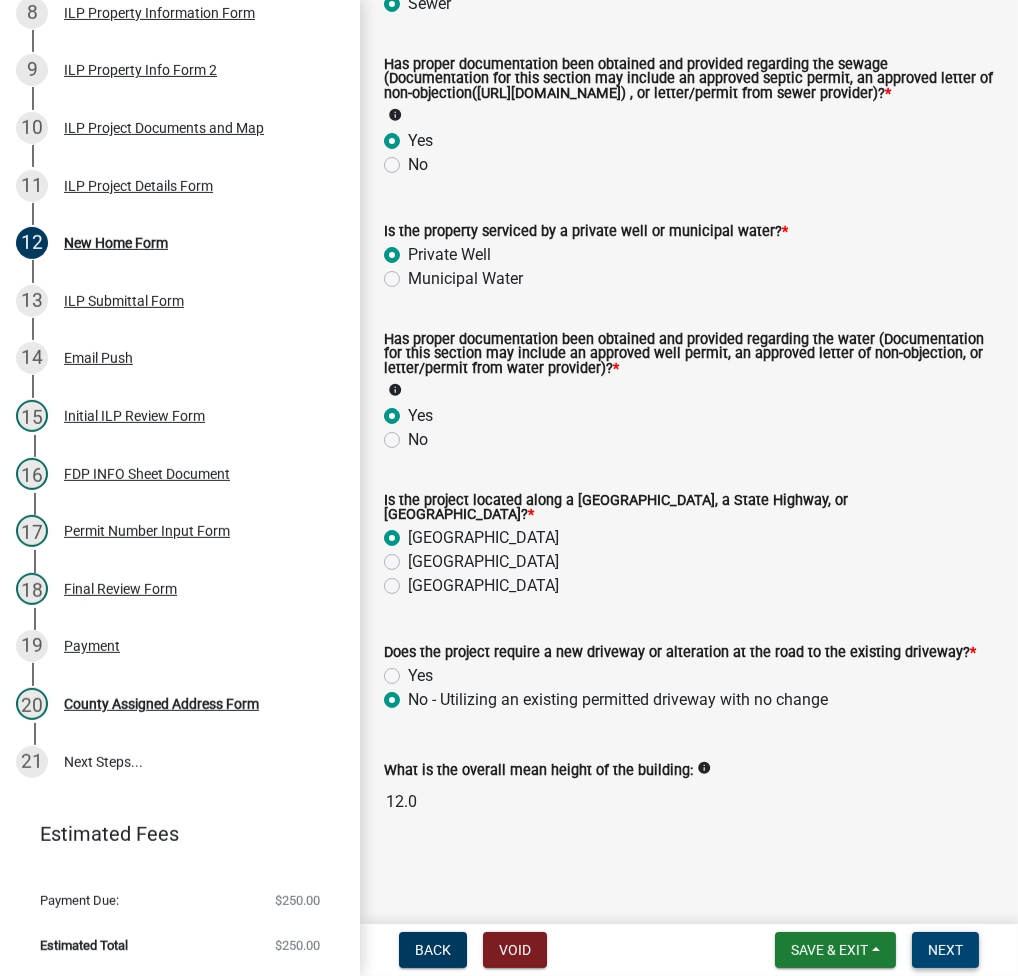 click on "Next" at bounding box center [945, 950] 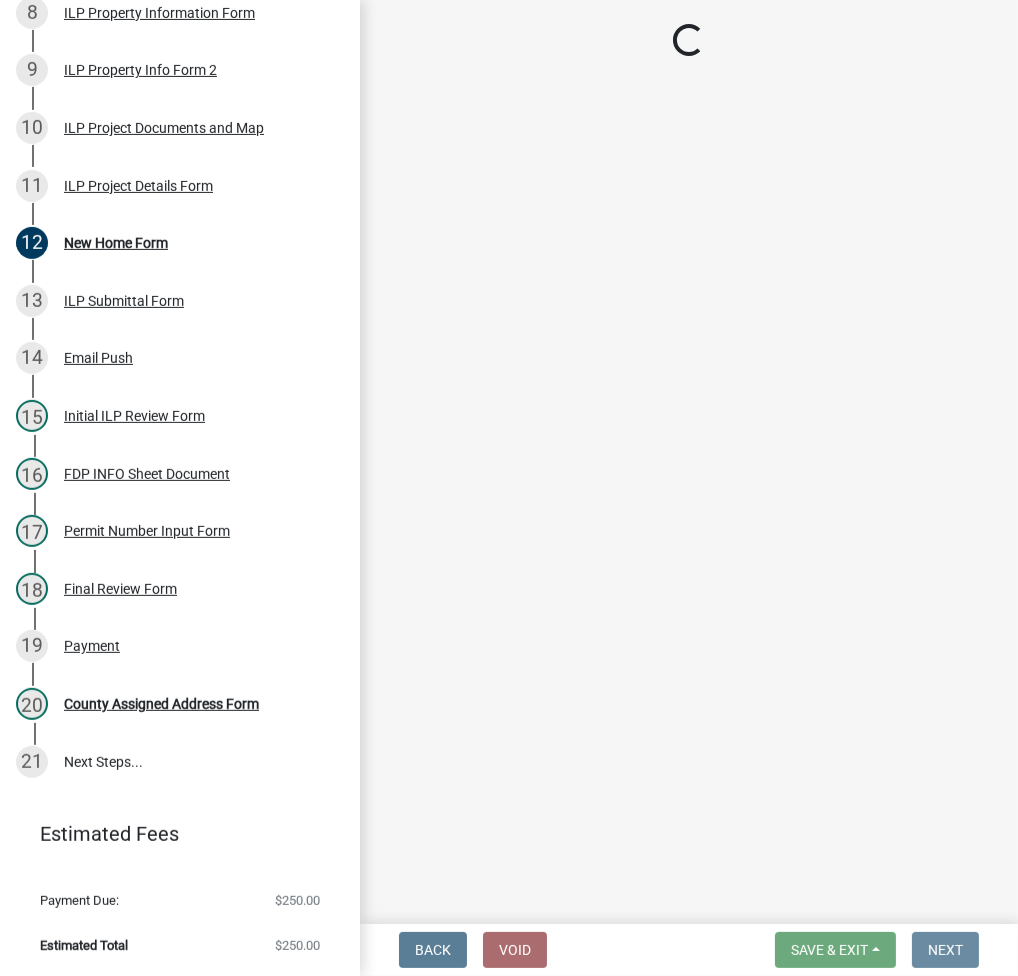 scroll, scrollTop: 0, scrollLeft: 0, axis: both 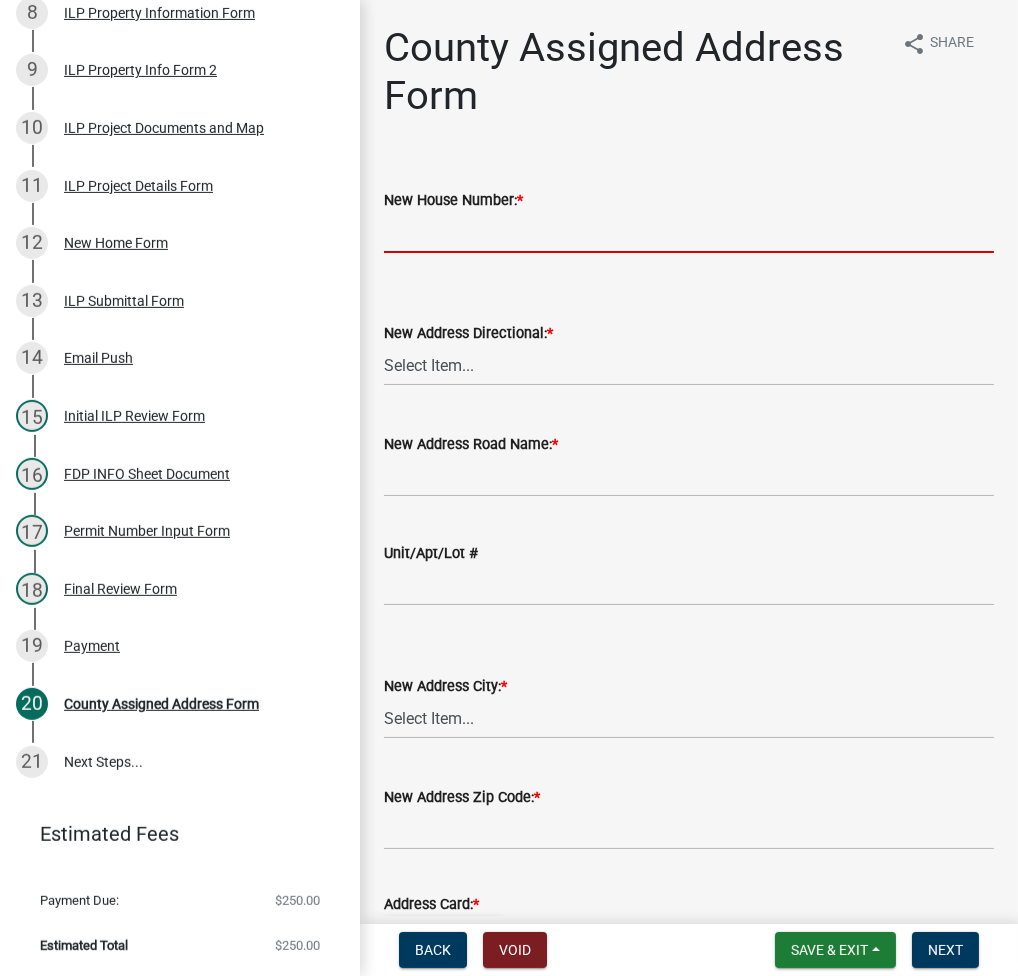 click on "New House Number:  *" at bounding box center [689, 232] 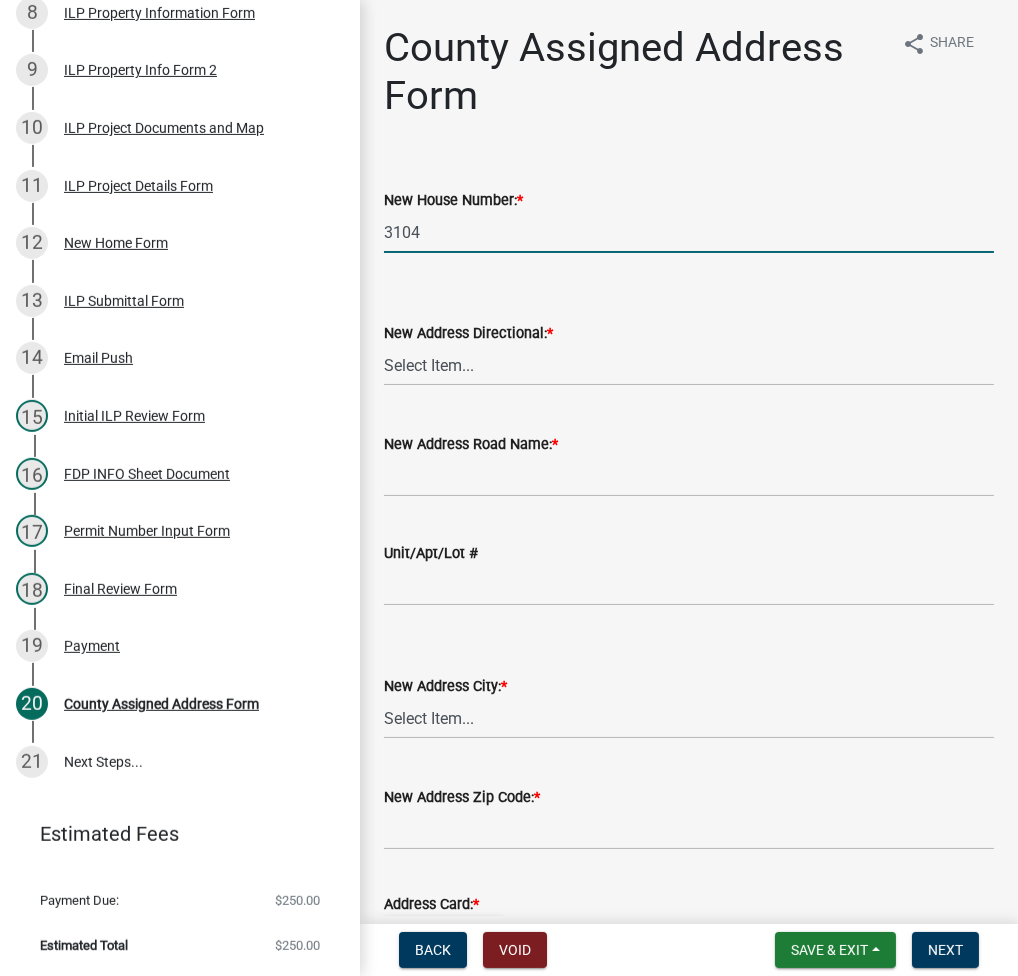 type on "3104" 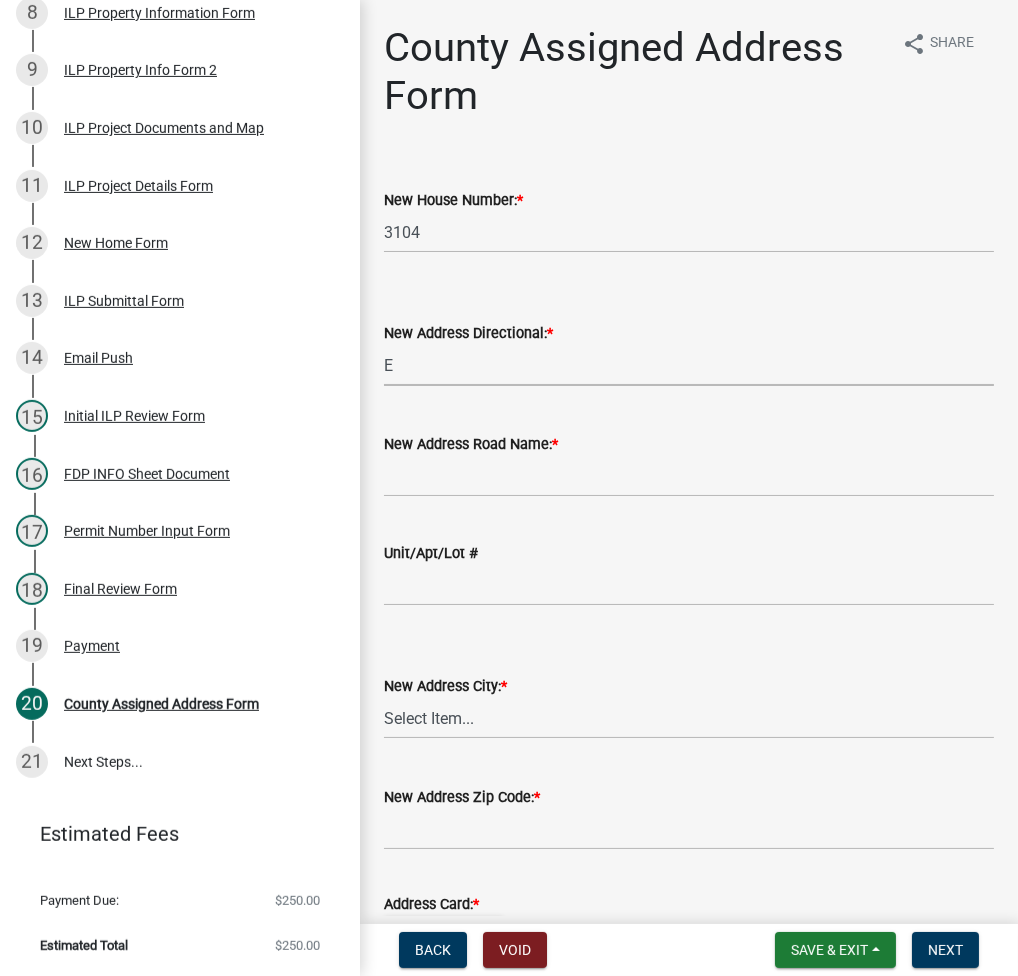 select on "148f84ff-3e58-44c7-a4f6-3eb3f135cbab" 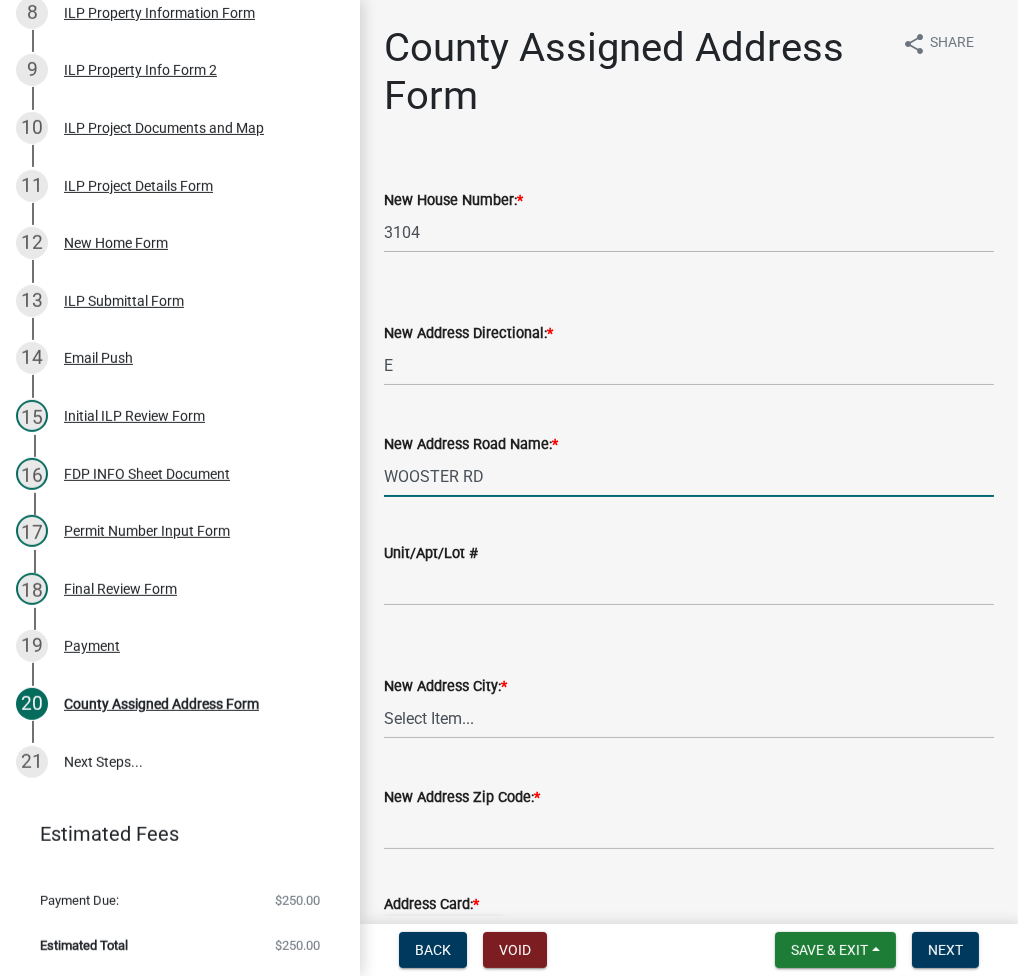 type on "WOOSTER RD" 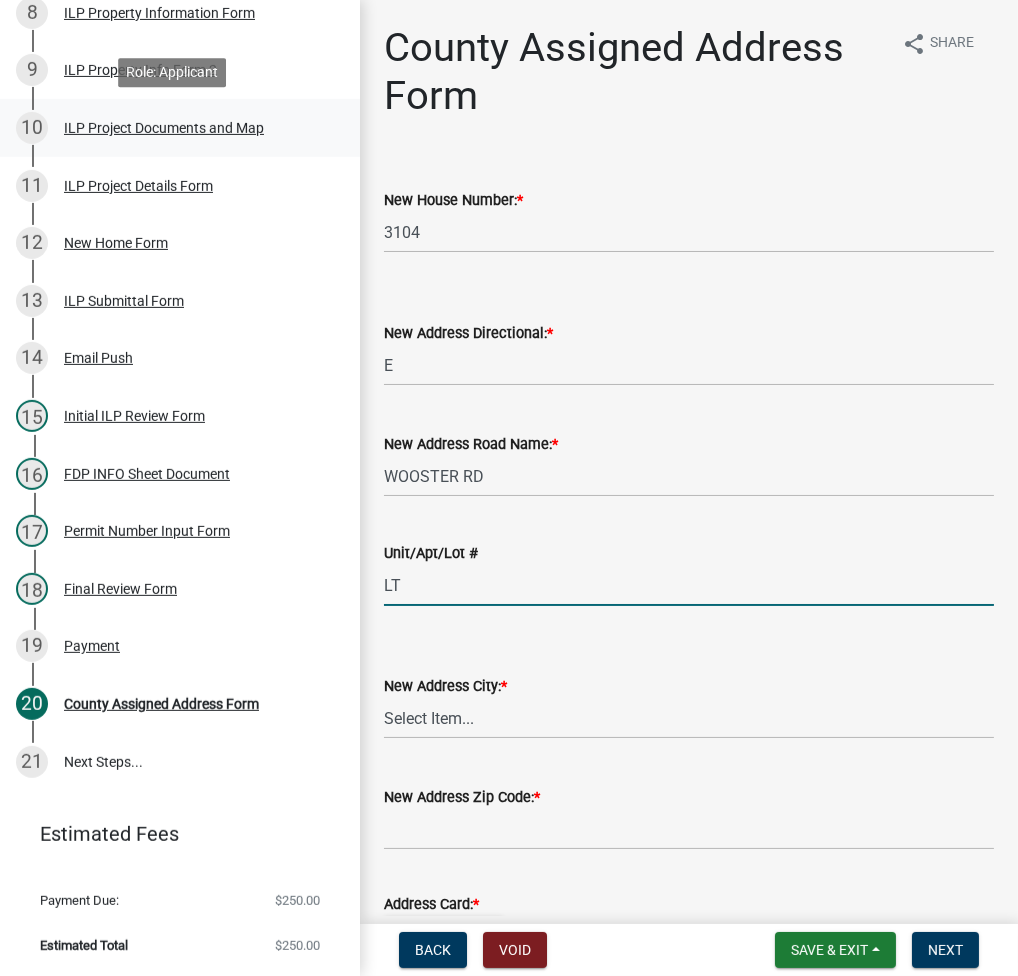 type on "LT" 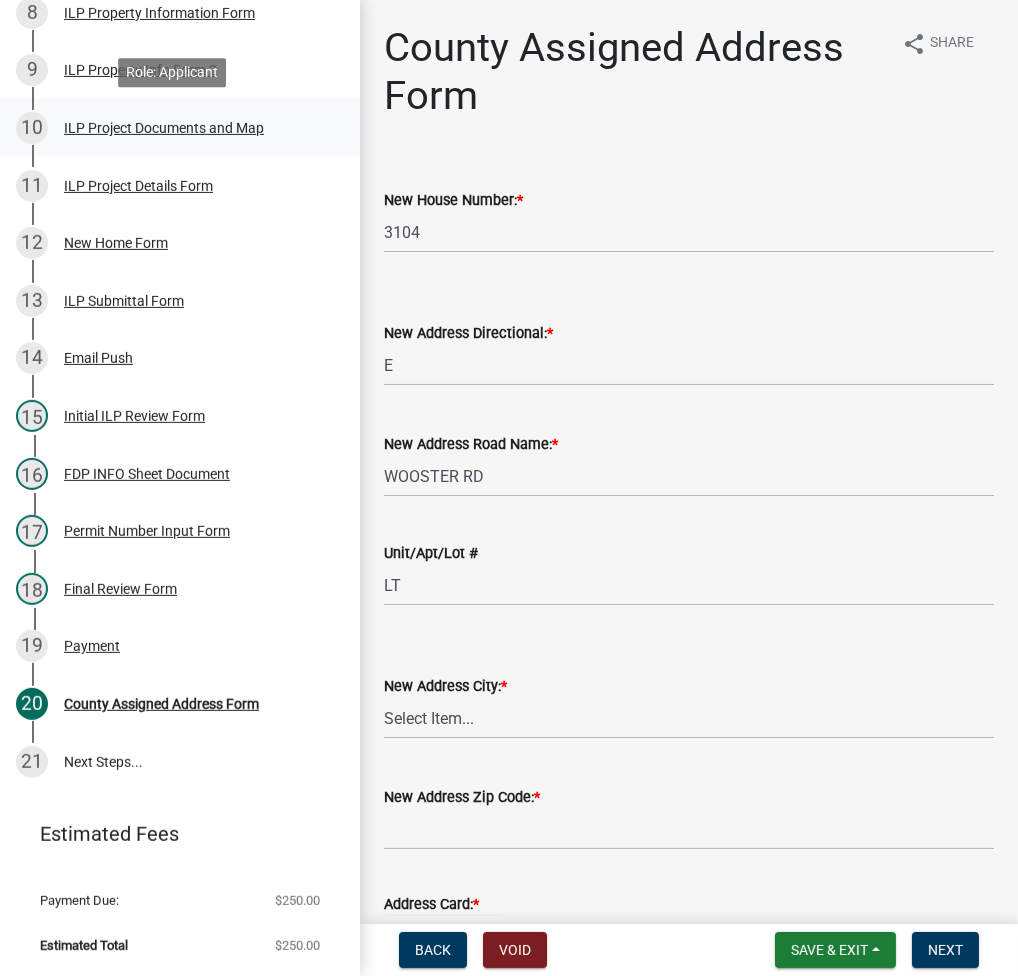 click on "ILP Project Documents and Map" at bounding box center [164, 128] 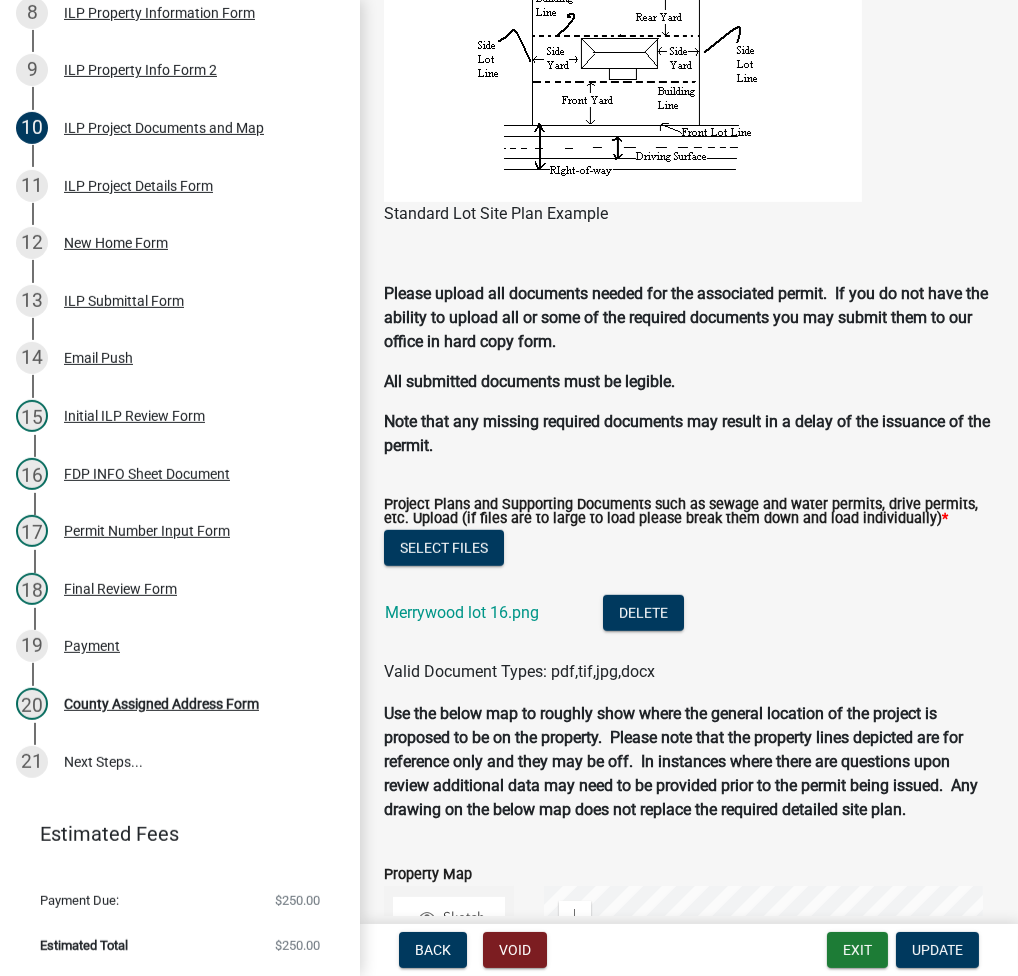 scroll, scrollTop: 0, scrollLeft: 0, axis: both 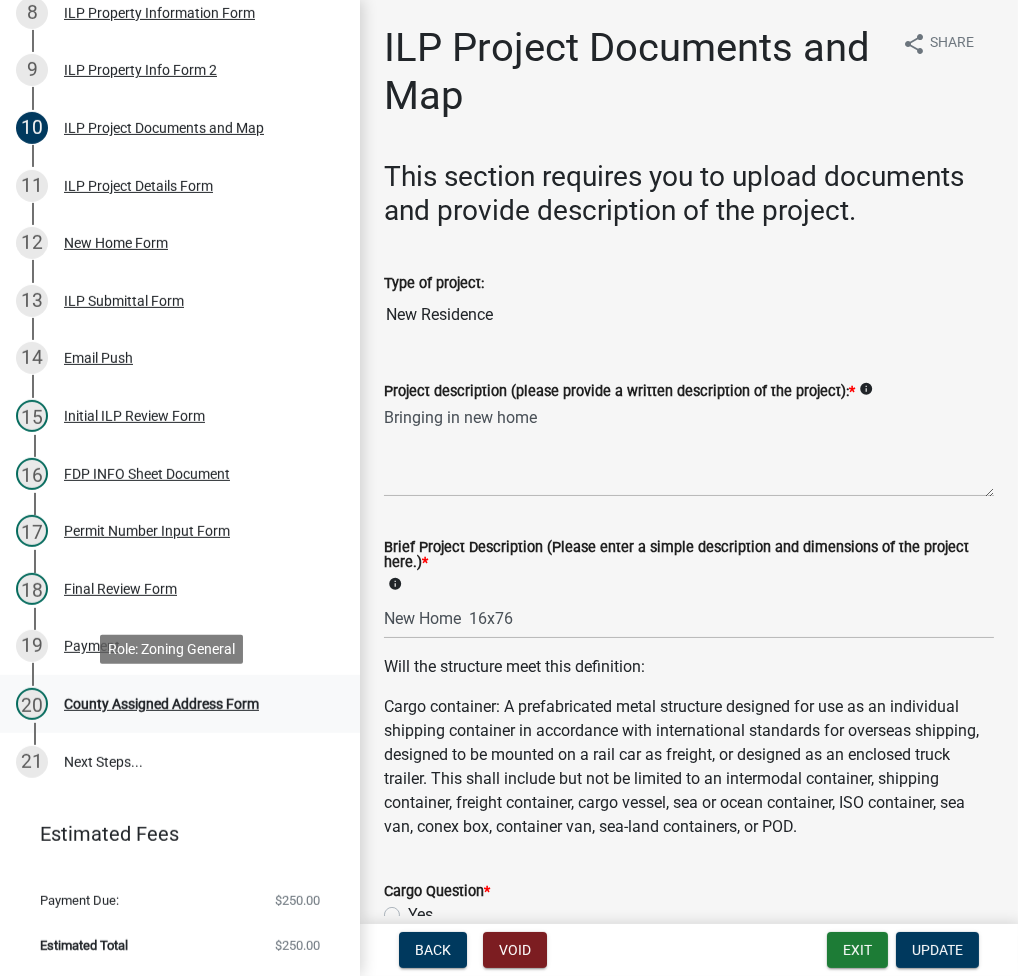 click on "County Assigned Address Form" at bounding box center (161, 704) 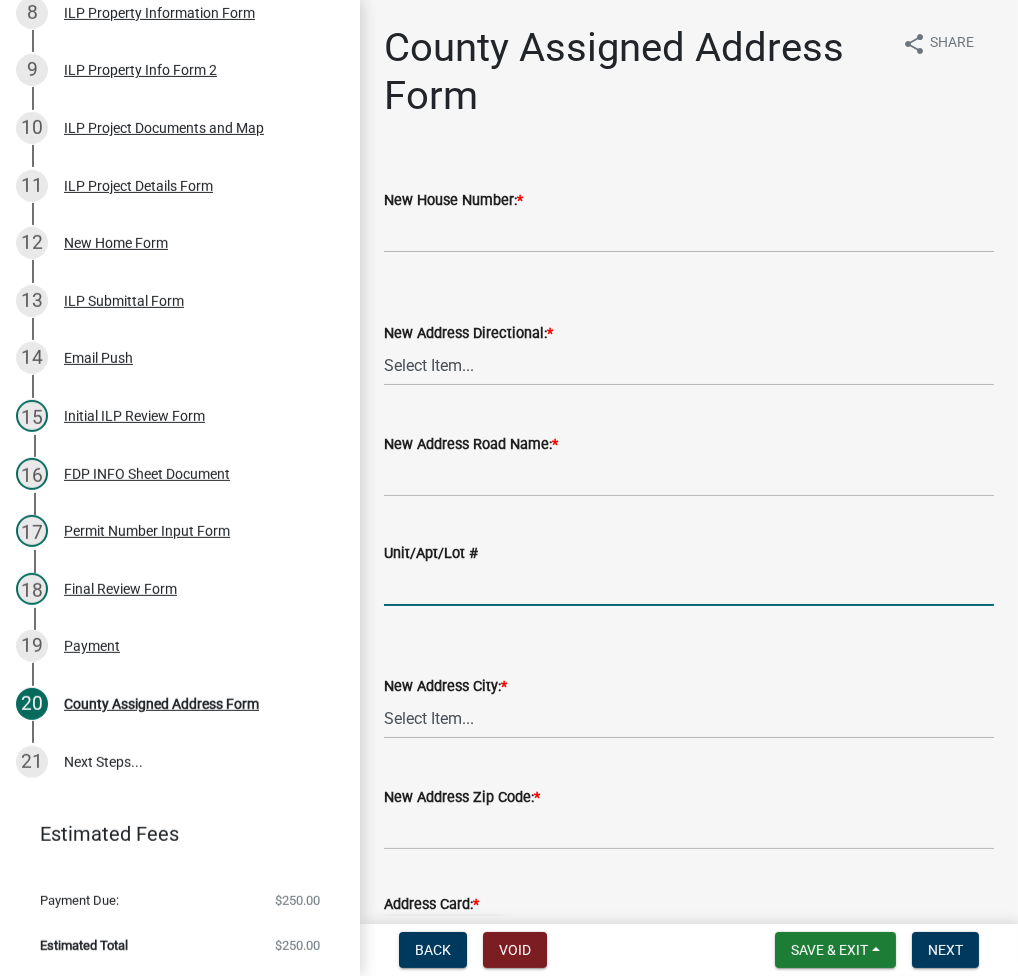 click on "Unit/Apt/Lot #" at bounding box center (689, 585) 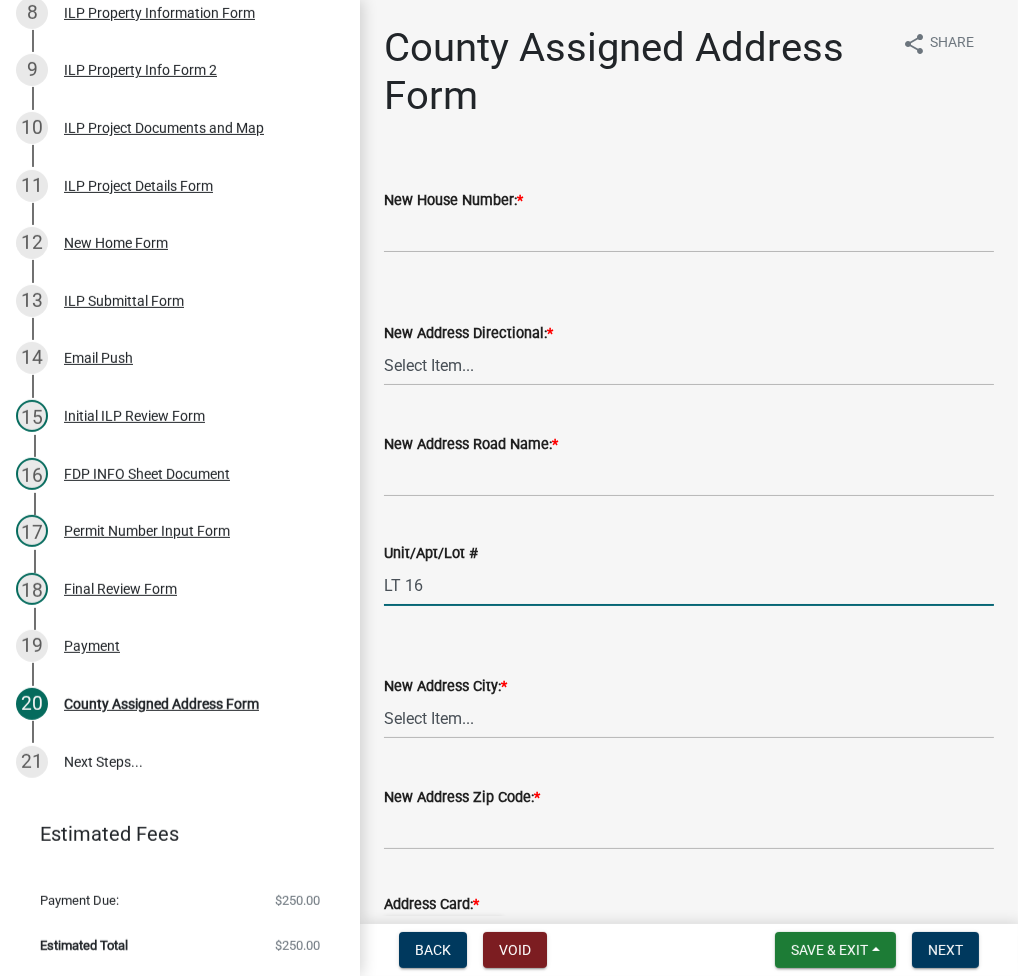 type on "LT 16" 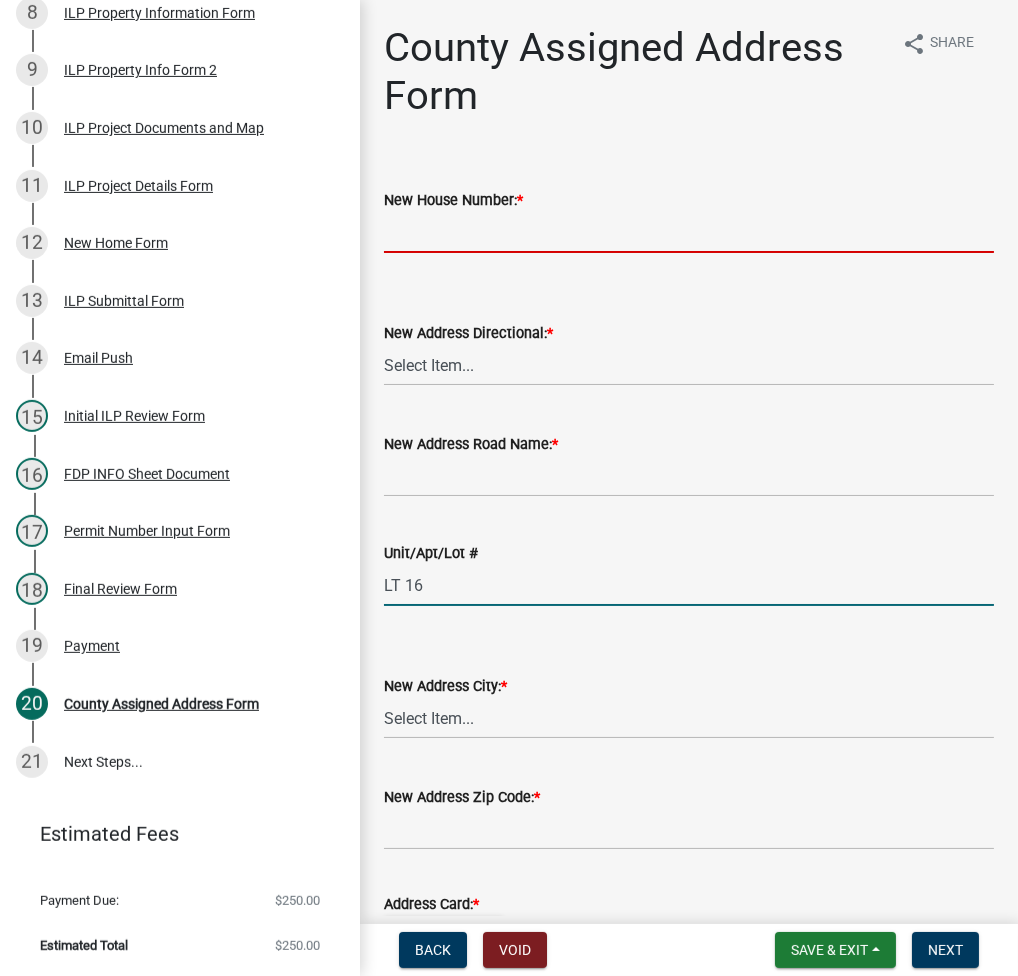 click on "New House Number:  *" at bounding box center [689, 232] 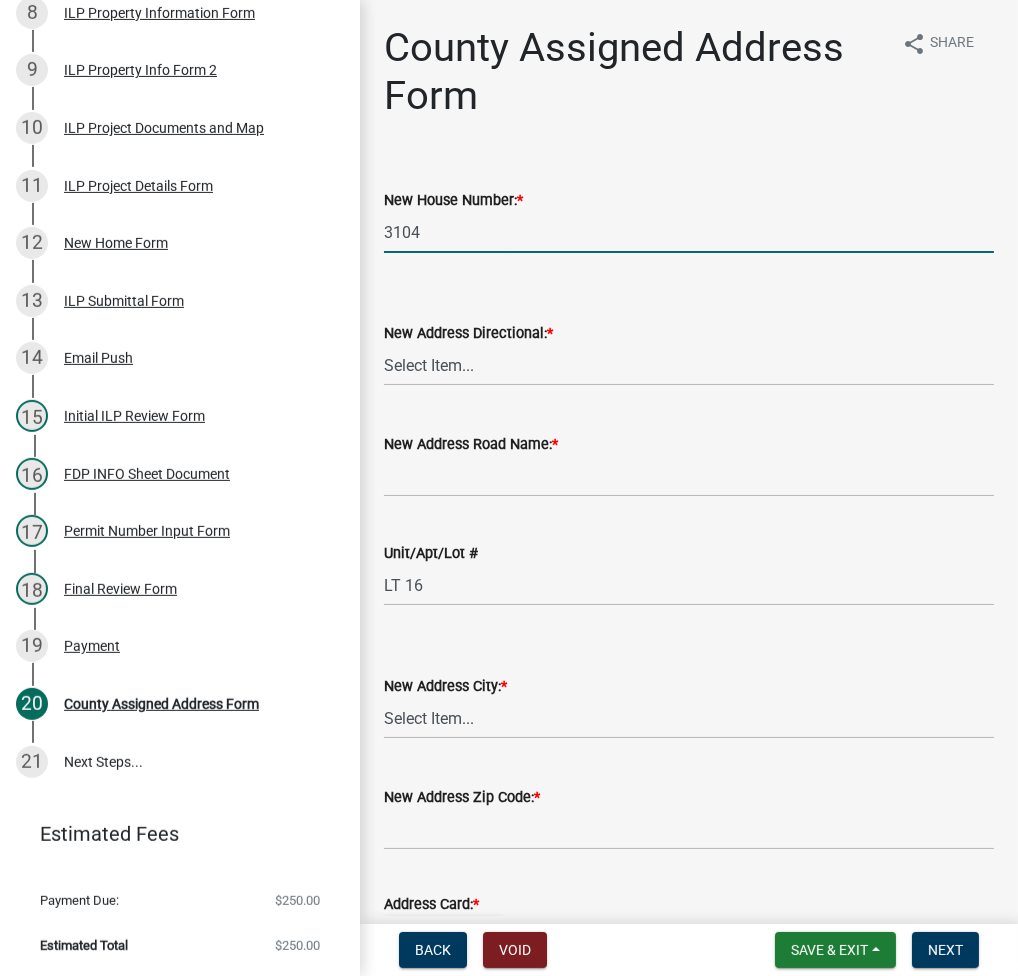 type on "3104" 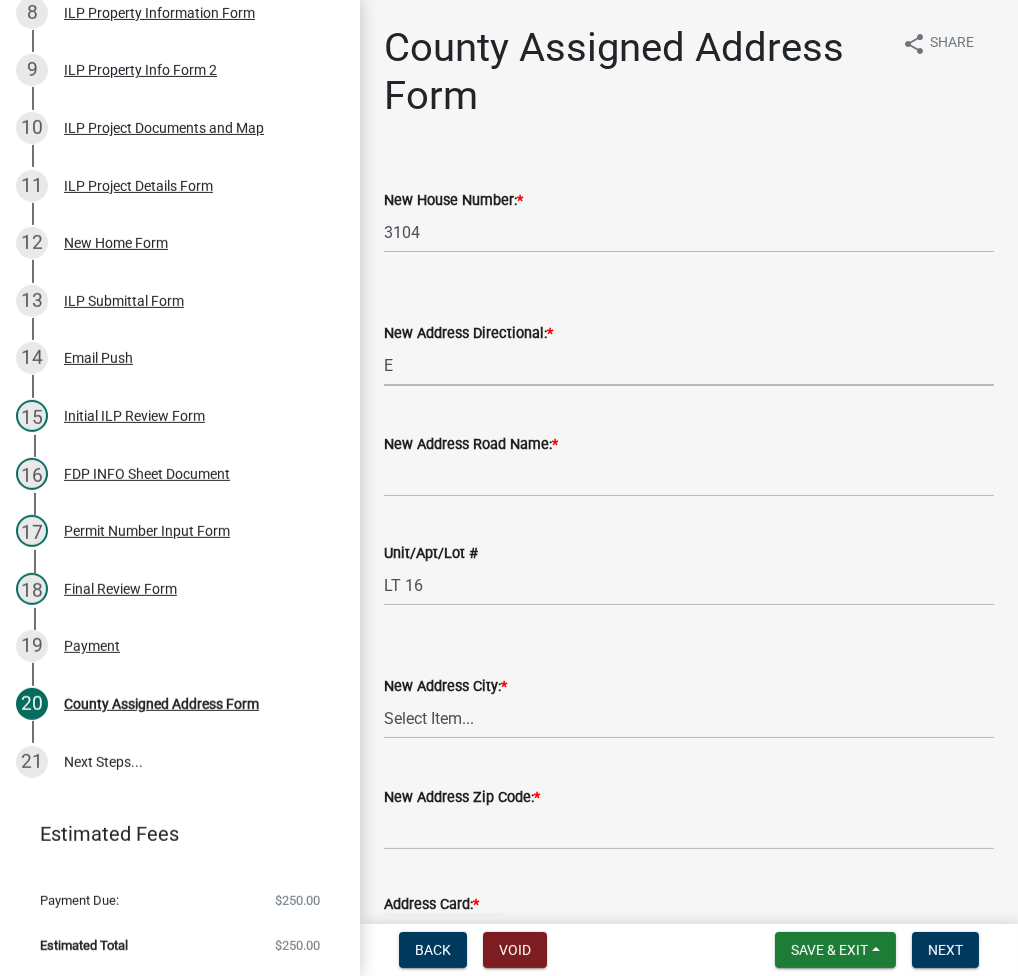 select on "148f84ff-3e58-44c7-a4f6-3eb3f135cbab" 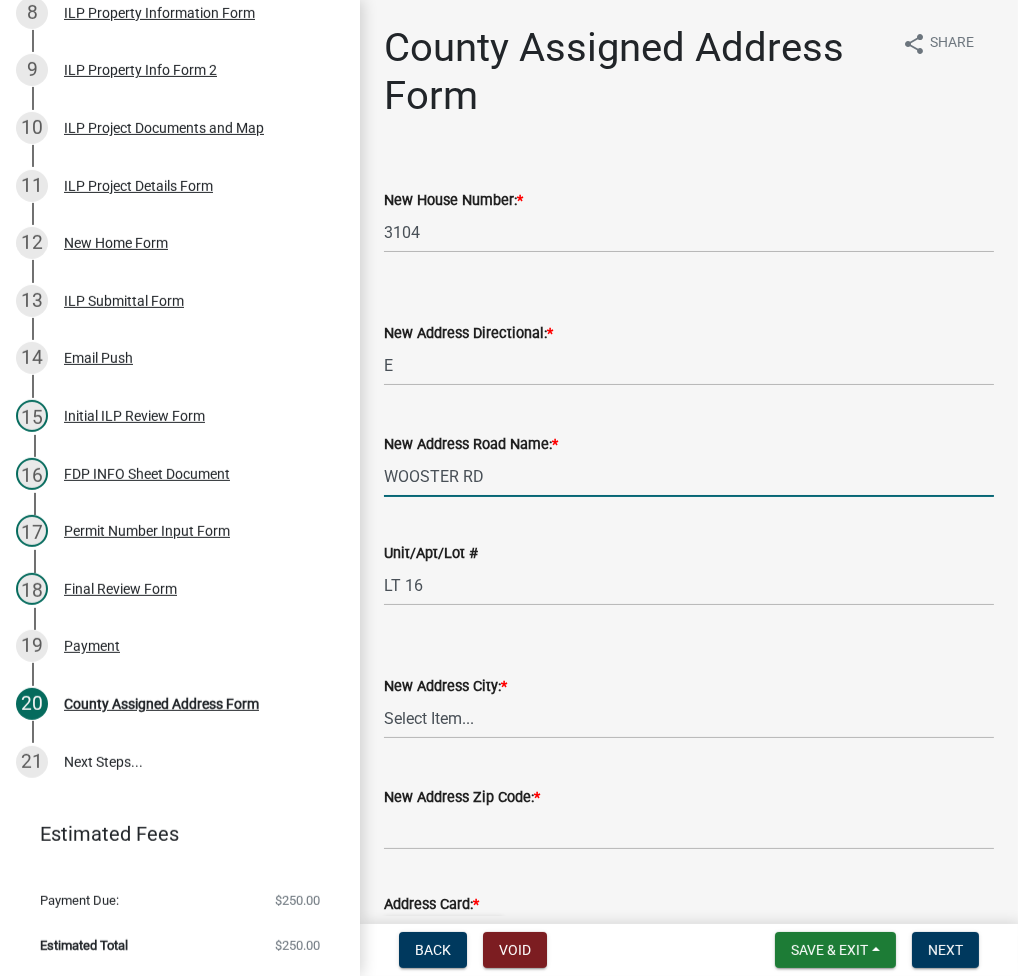 type on "WOOSTER RD" 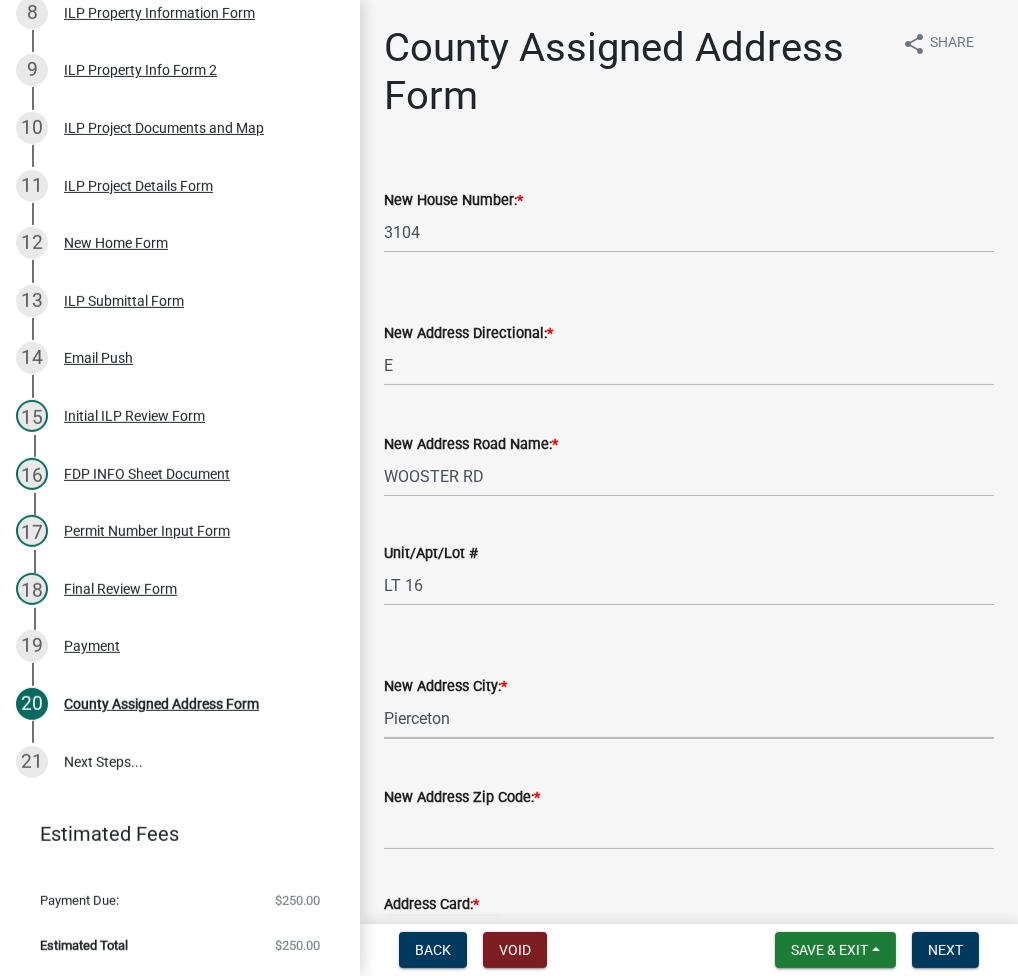 select on "cc8b40d3-ec8c-4cc1-a3d6-b3d24d1d1325" 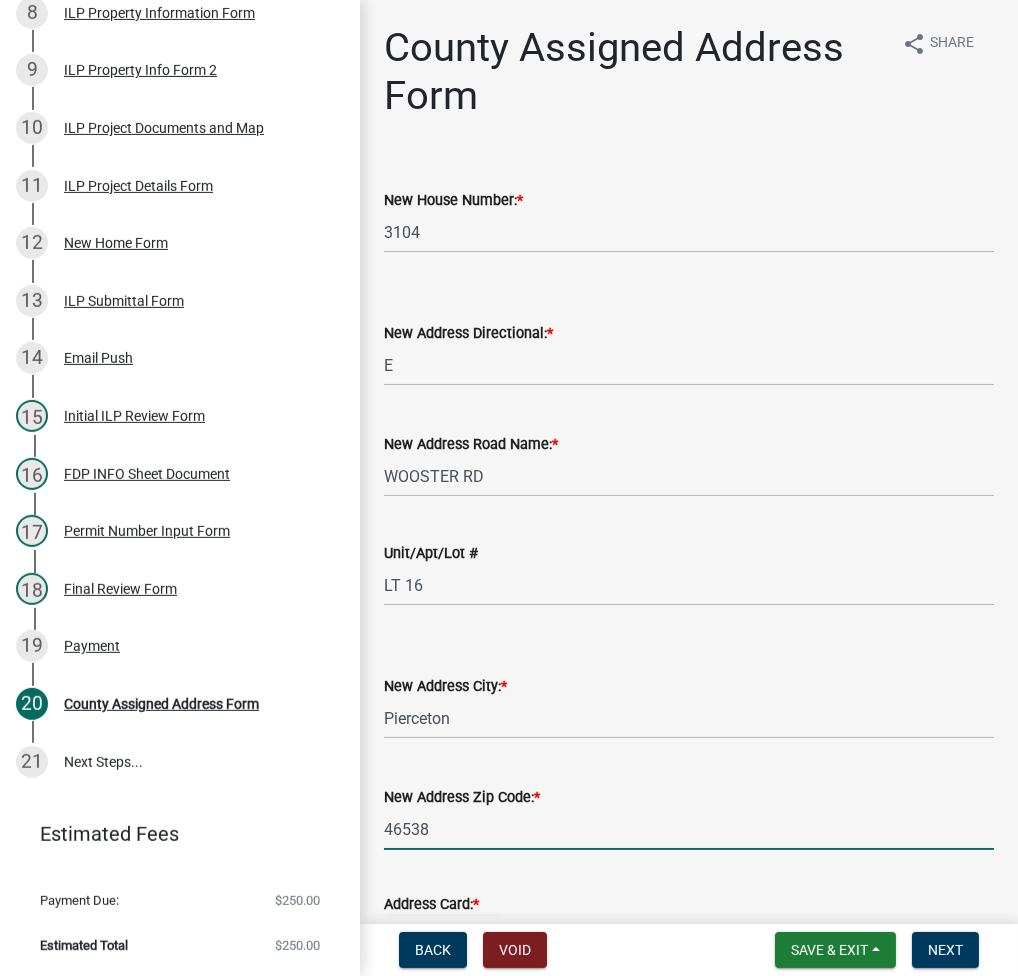 click on "46538" 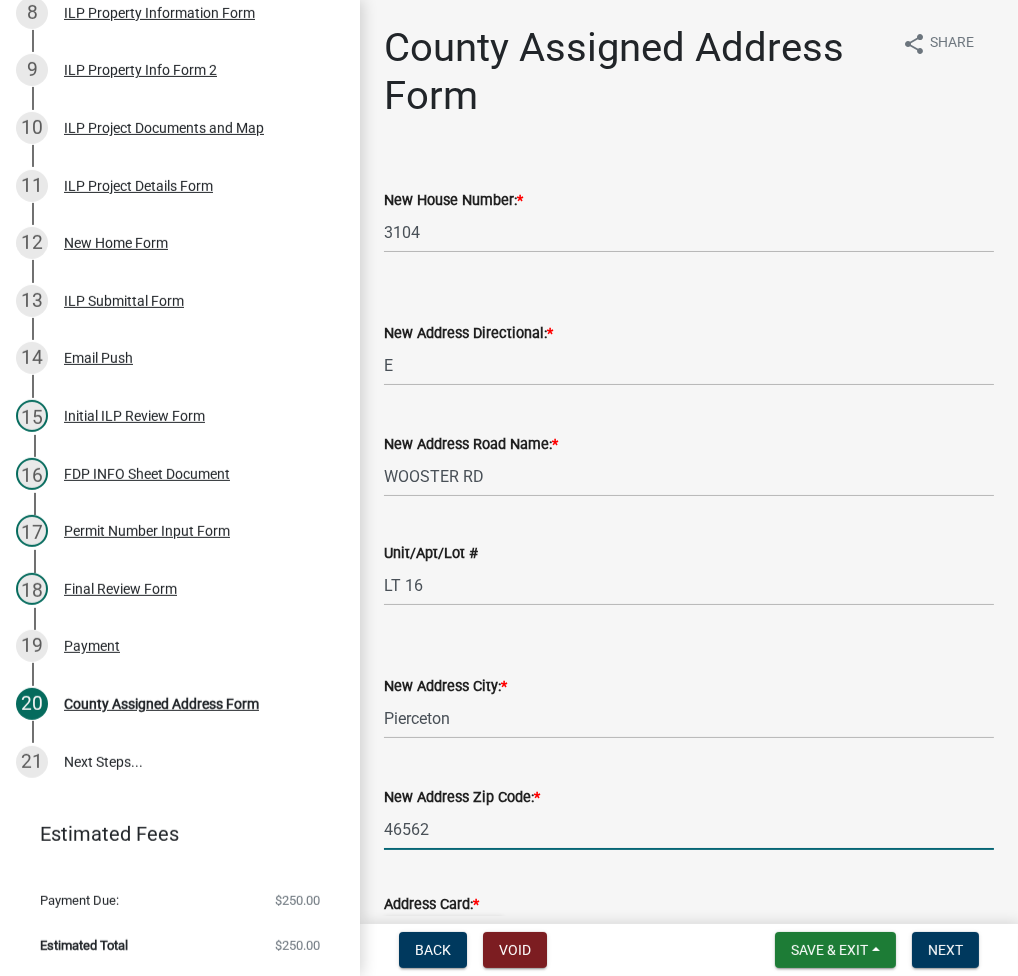scroll, scrollTop: 176, scrollLeft: 0, axis: vertical 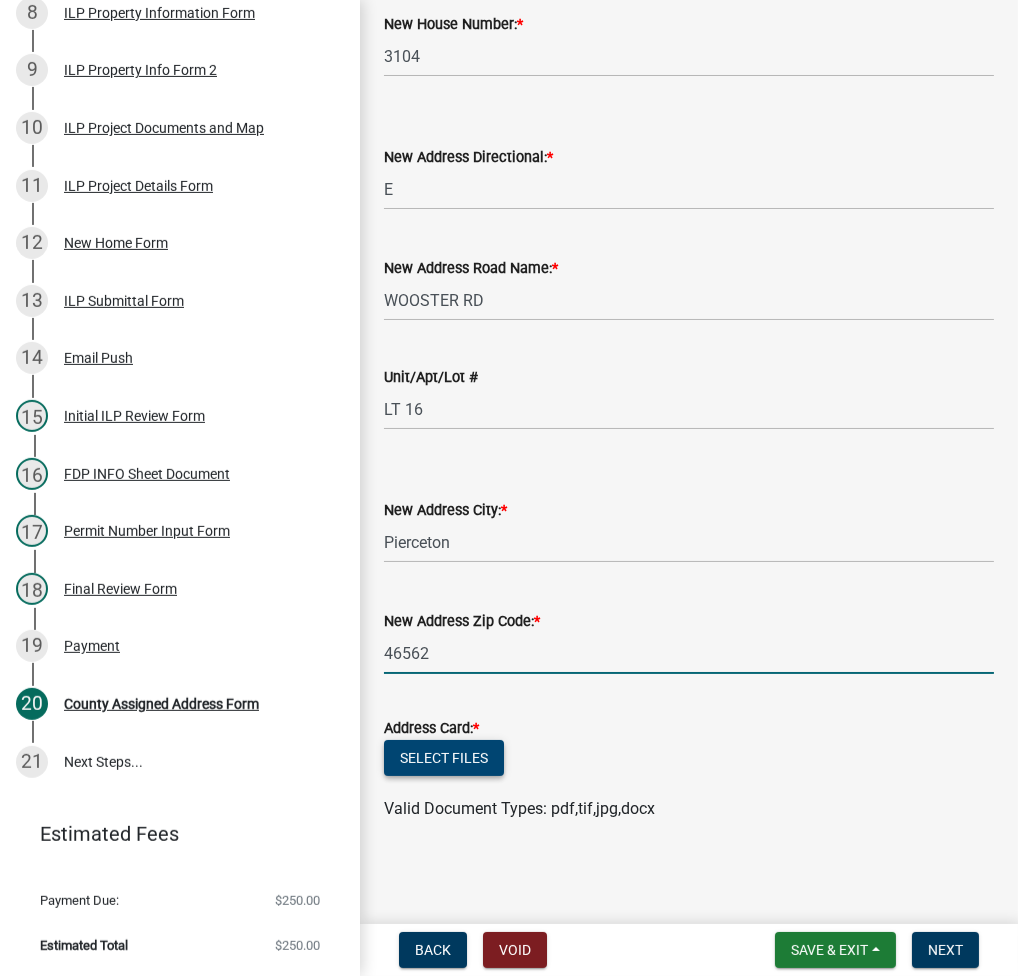 type on "46562" 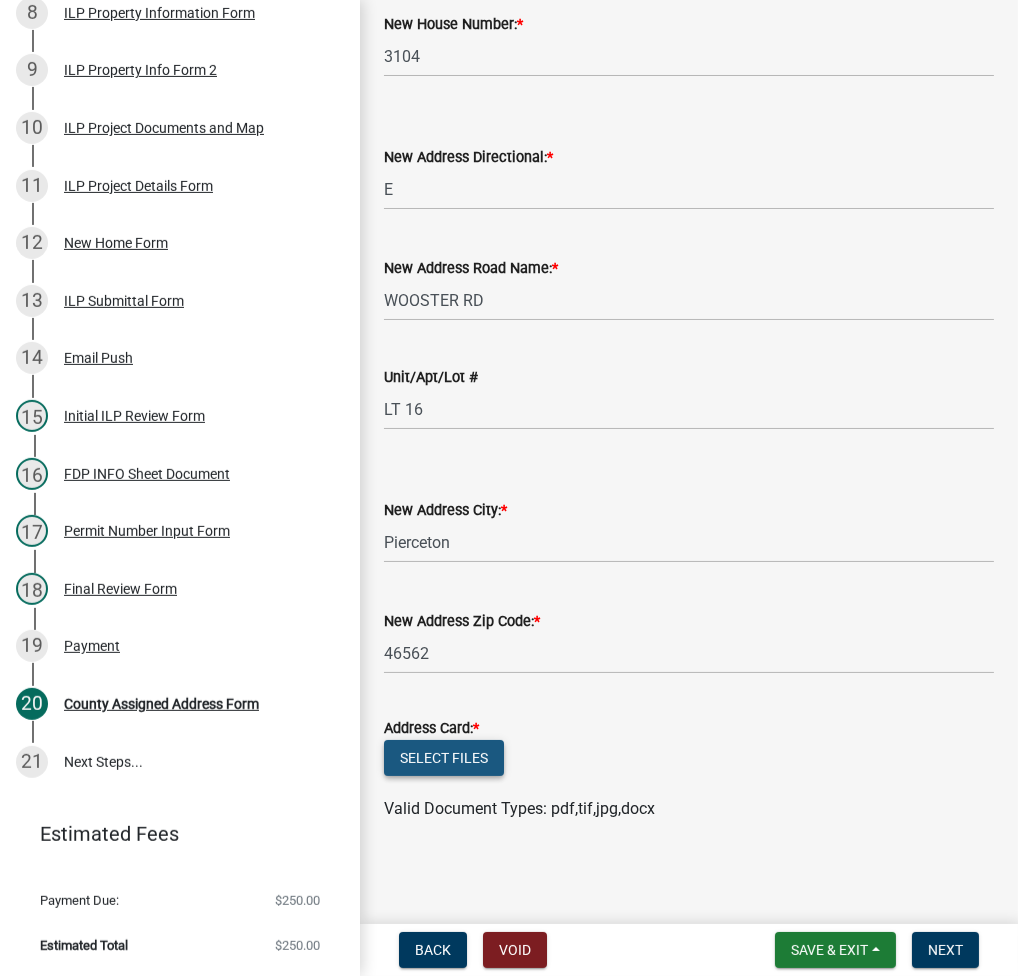 click on "Select files" 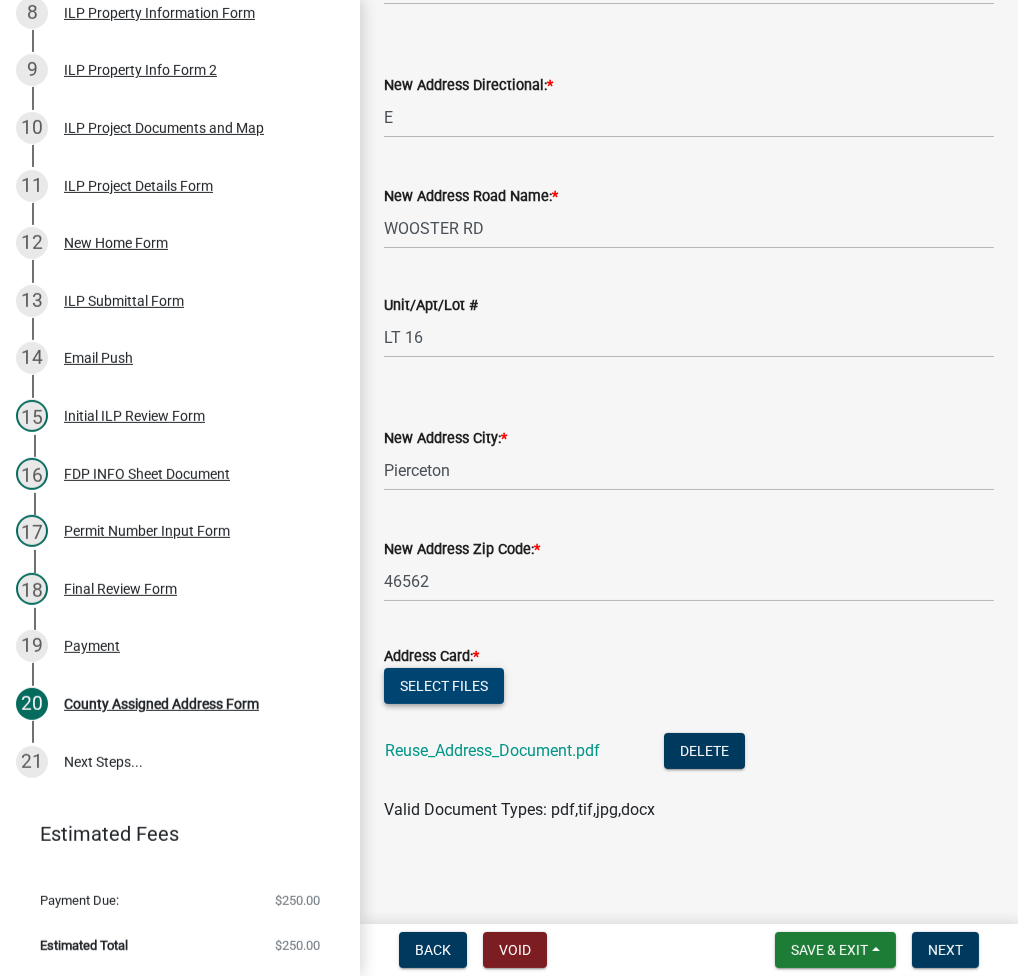 scroll, scrollTop: 248, scrollLeft: 0, axis: vertical 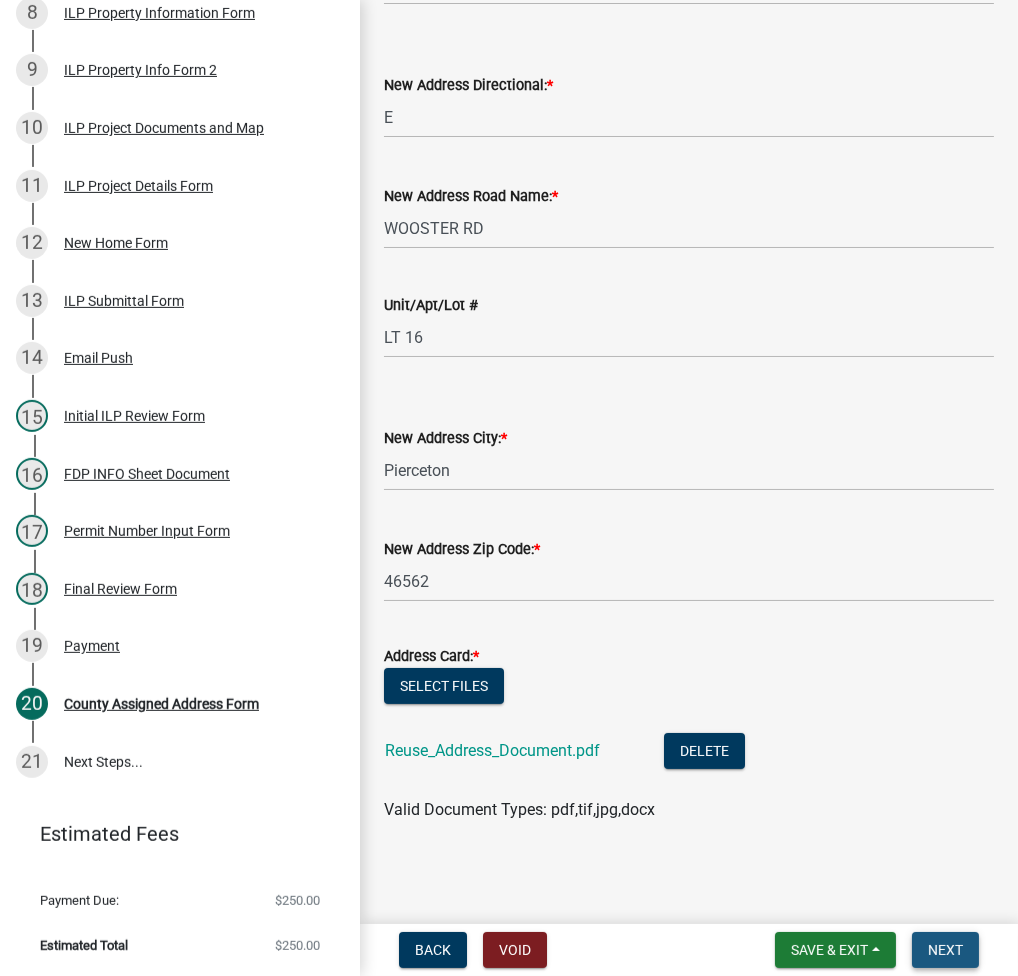 click on "Next" at bounding box center (945, 950) 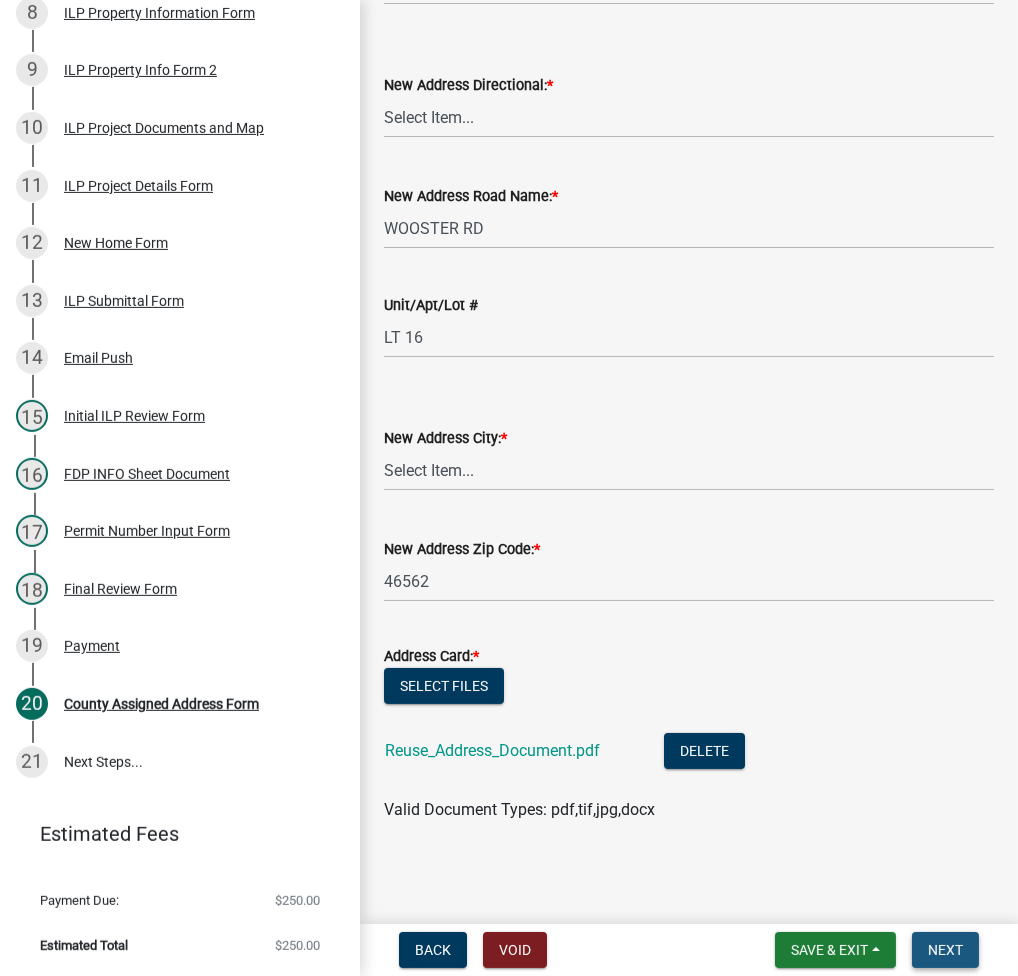 scroll, scrollTop: 0, scrollLeft: 0, axis: both 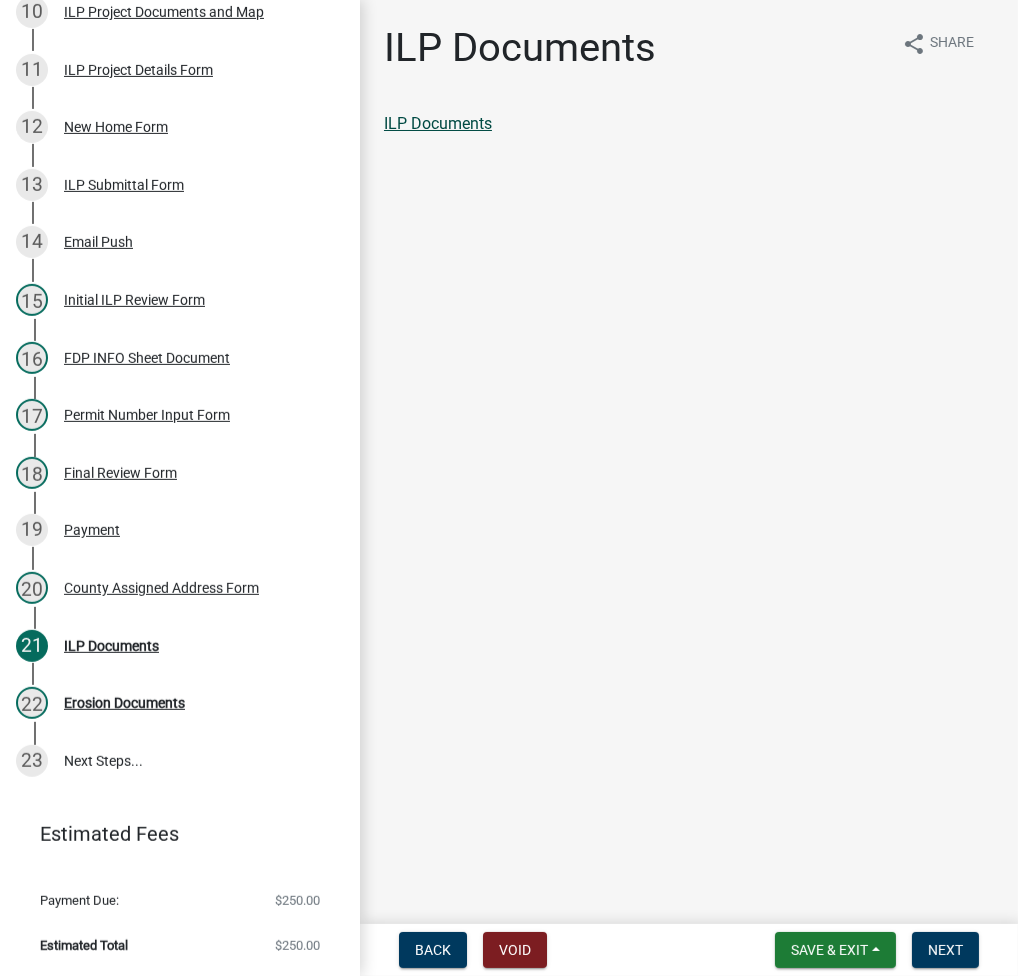 click on "ILP Documents" 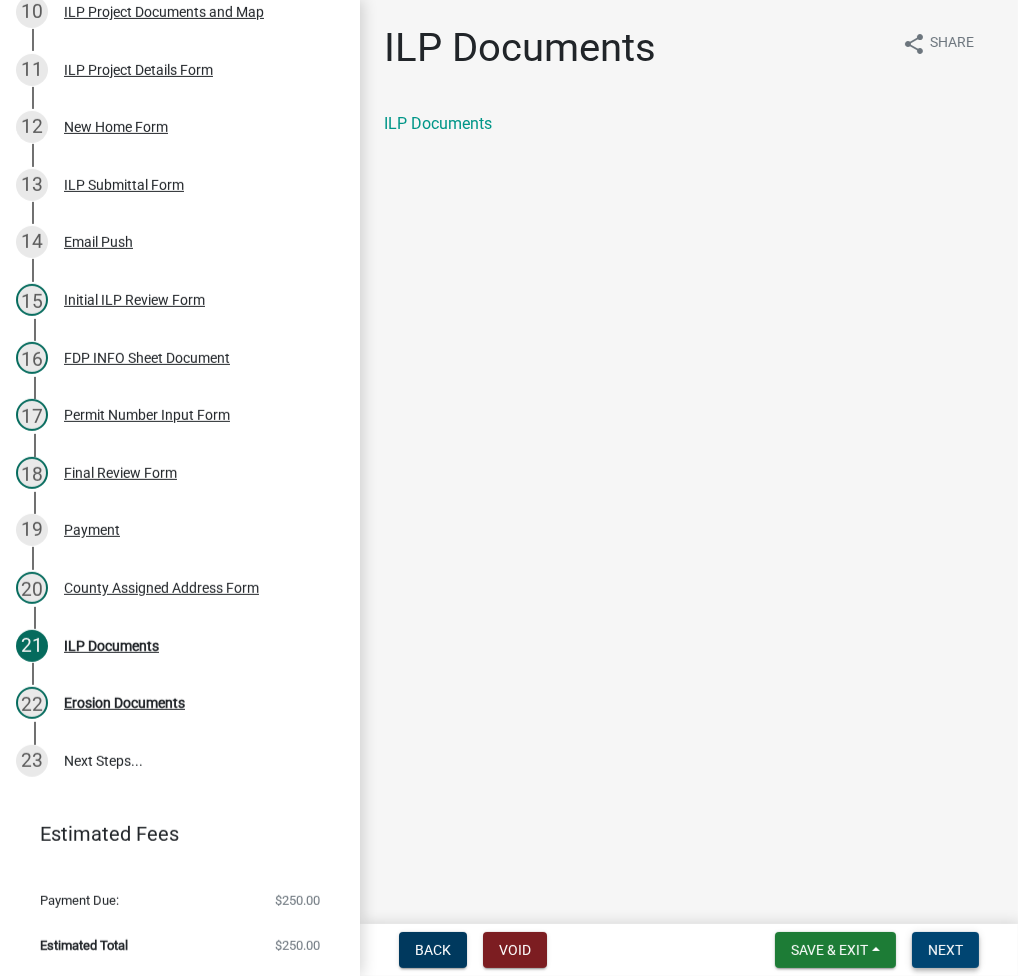 click on "Next" at bounding box center [945, 950] 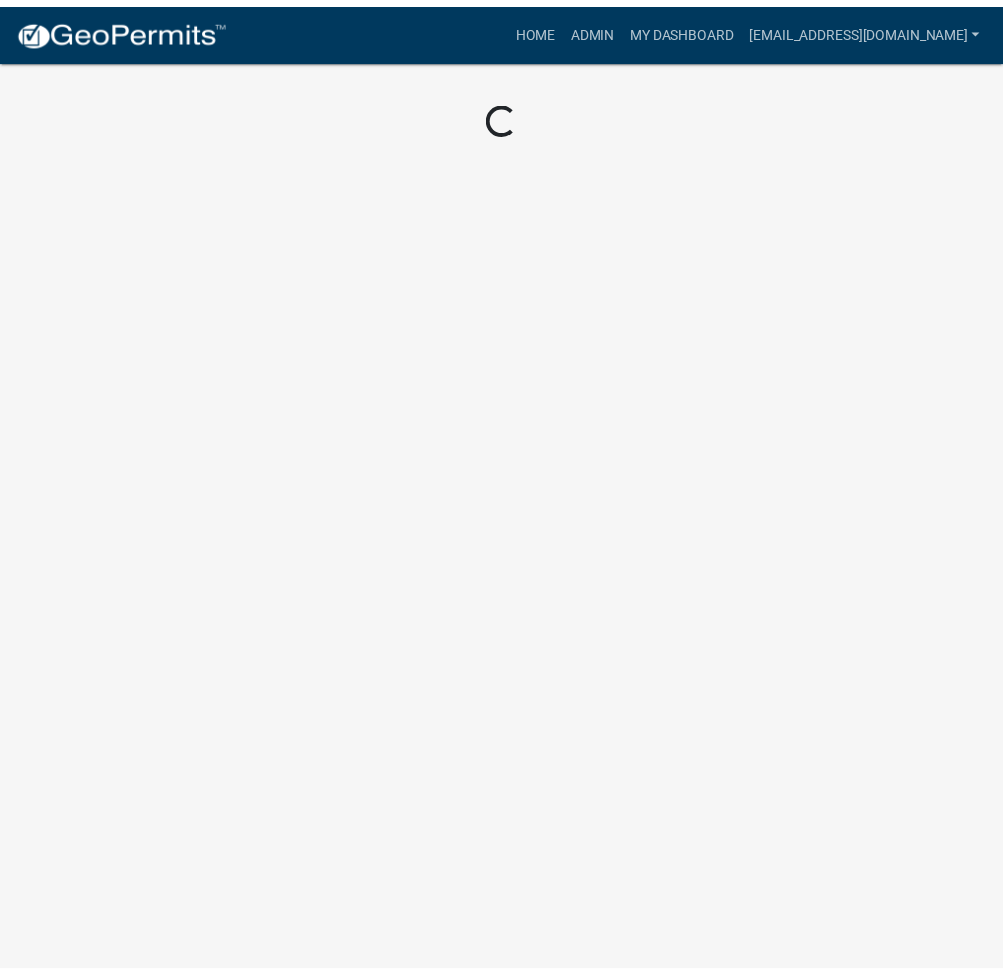 scroll, scrollTop: 0, scrollLeft: 0, axis: both 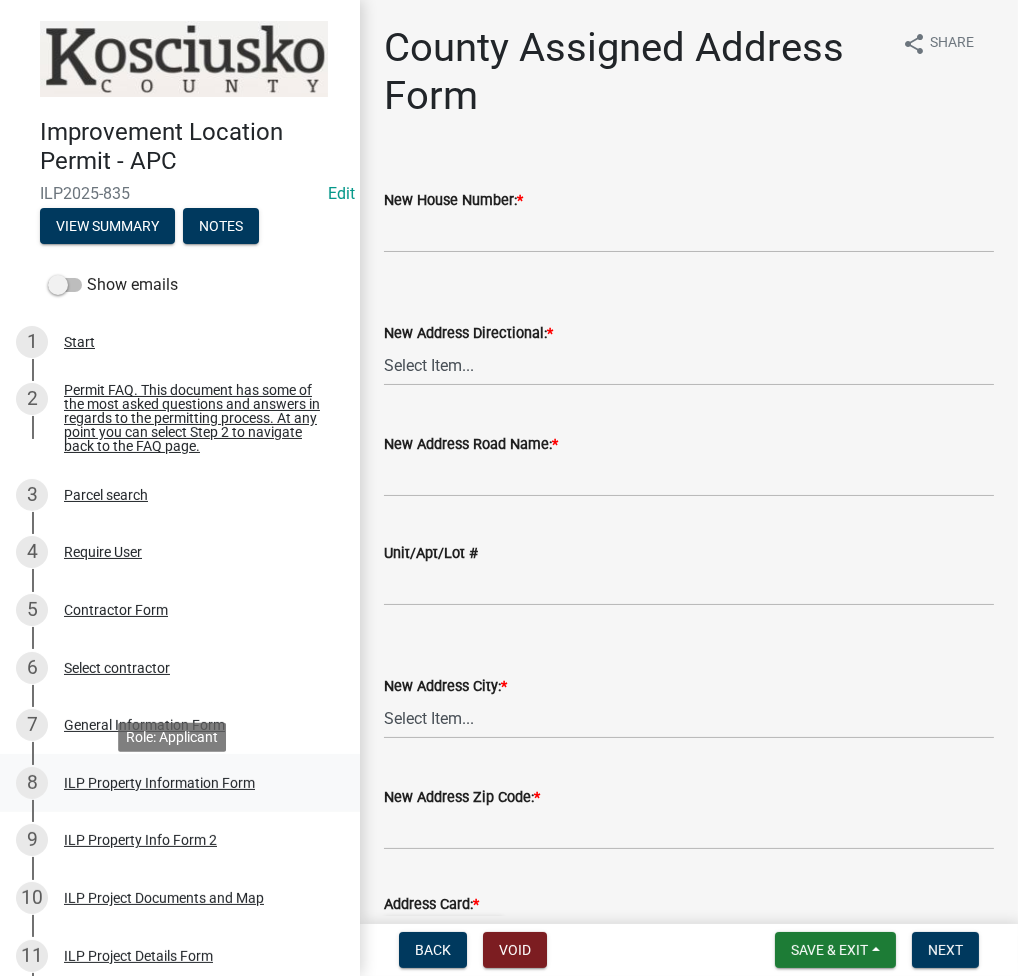 click on "ILP Property Information Form" at bounding box center (159, 783) 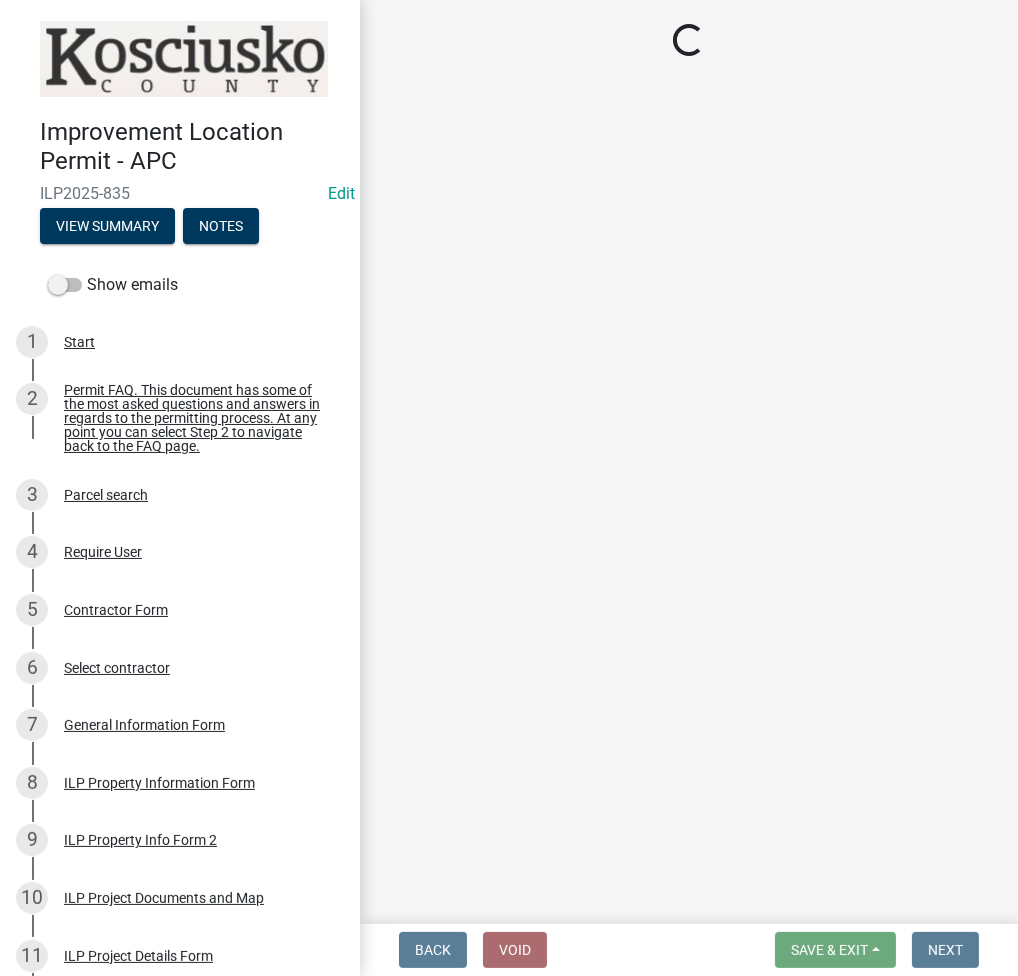 select on "adf60358-013e-4c9f-9dad-09561f394e7b" 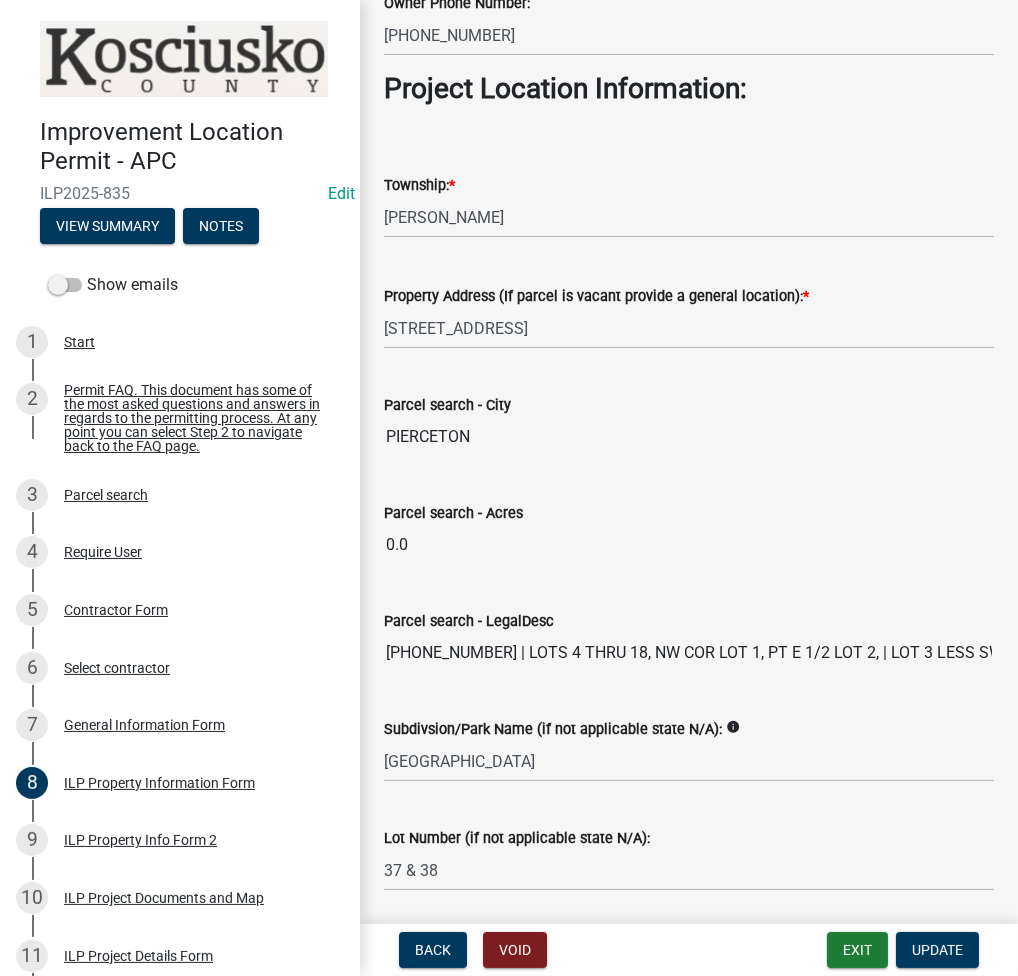 scroll, scrollTop: 1505, scrollLeft: 0, axis: vertical 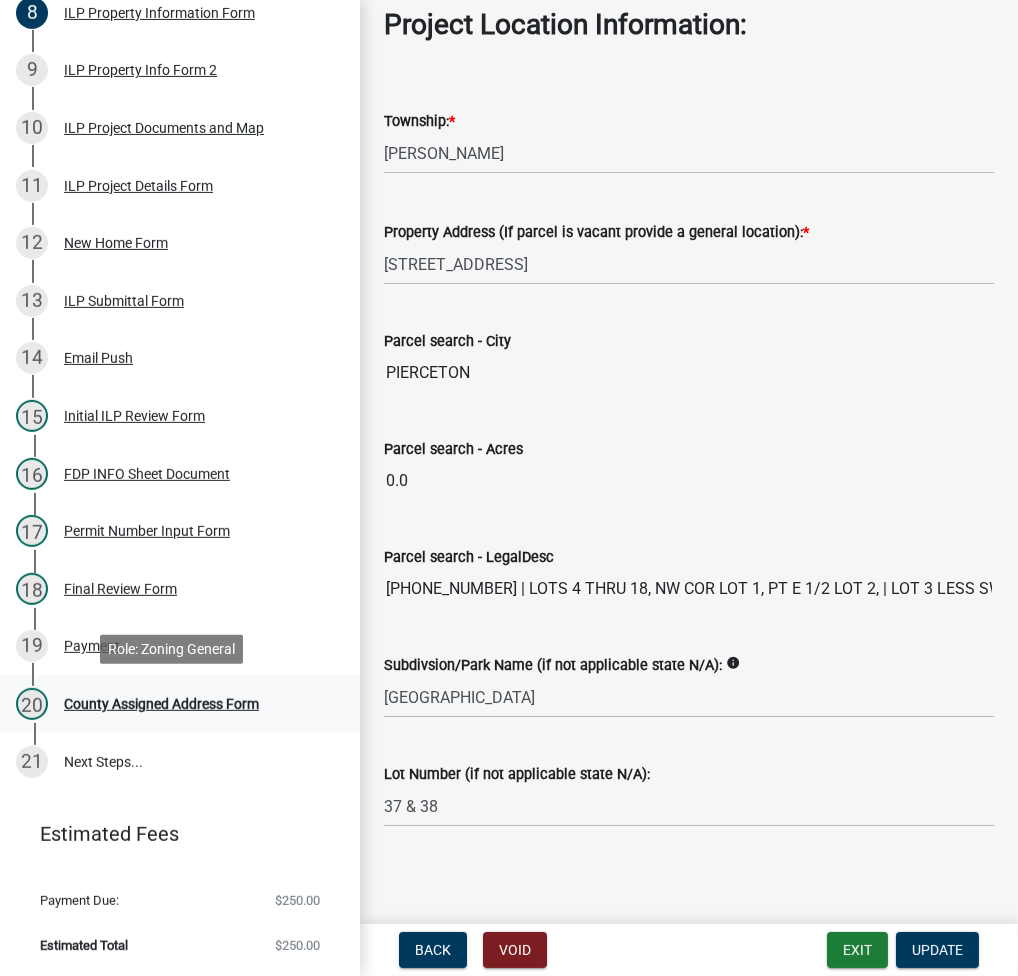 click on "County Assigned Address Form" at bounding box center [161, 704] 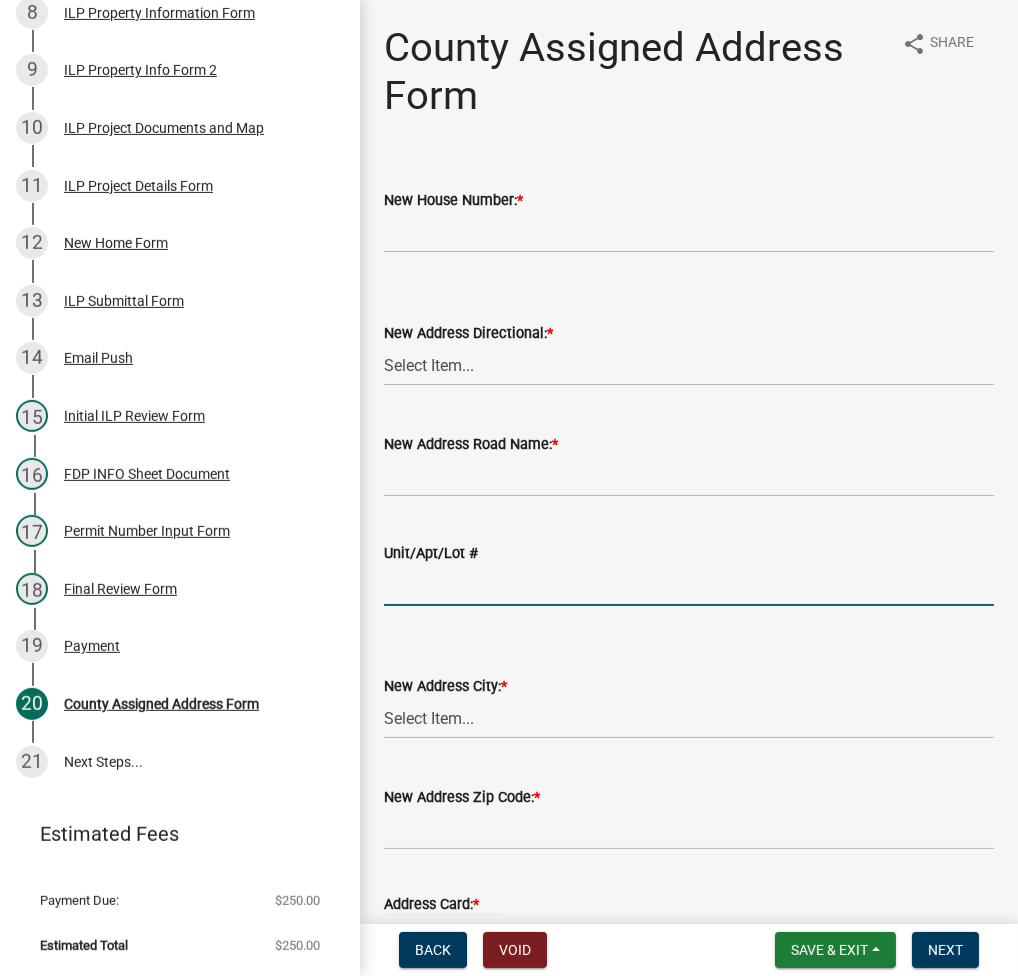 click on "Unit/Apt/Lot #" at bounding box center (689, 585) 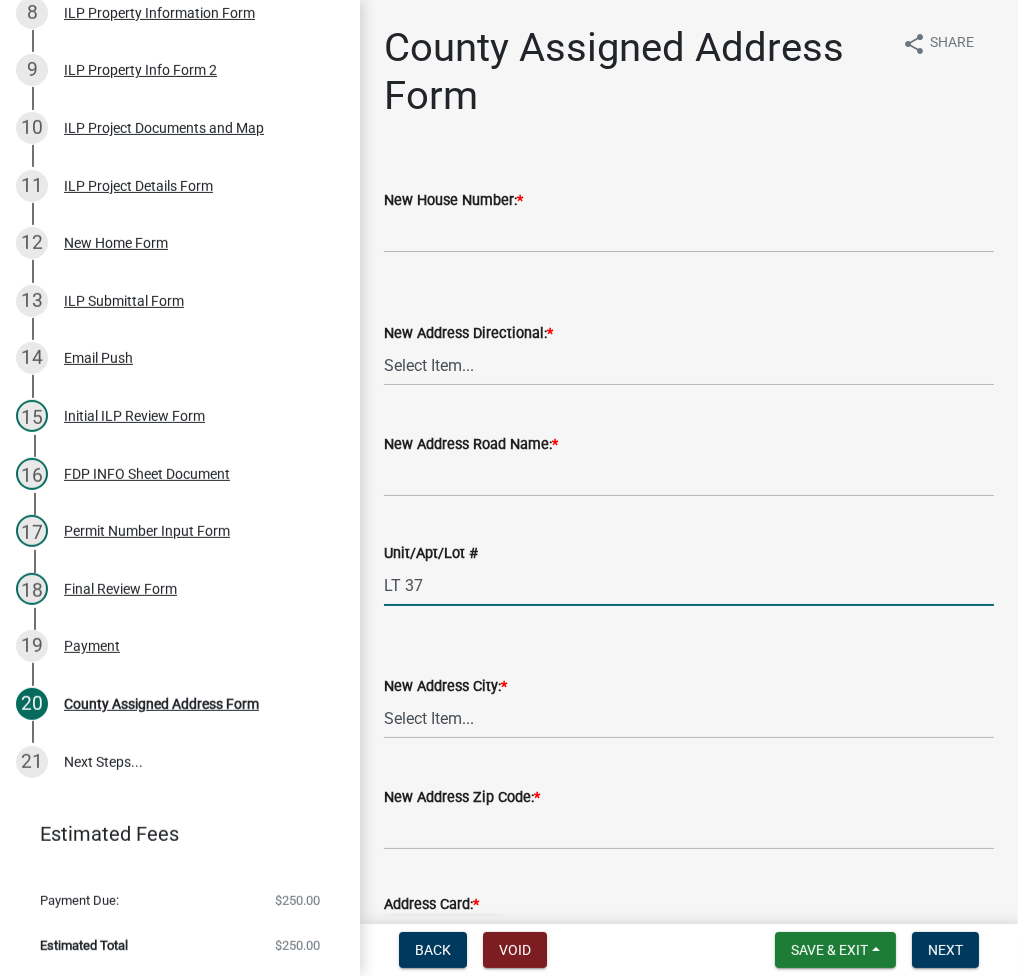 type on "LT 37" 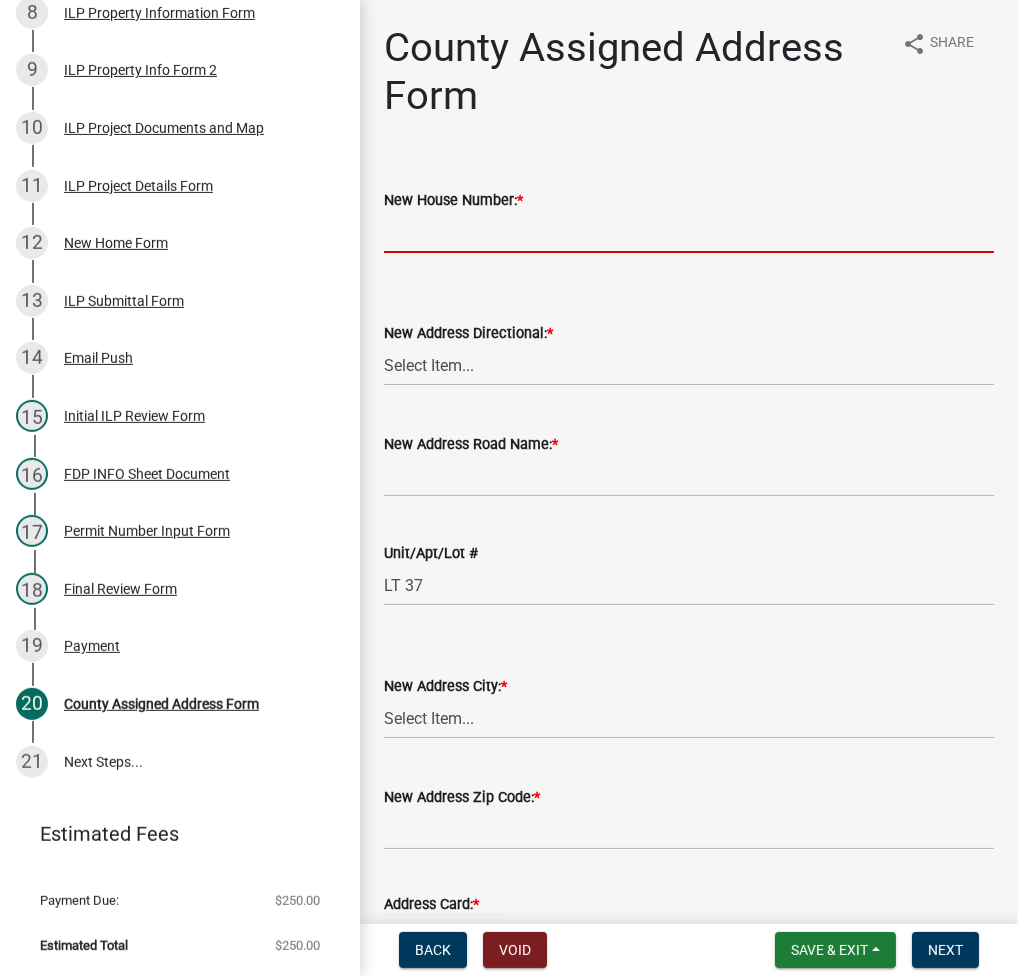 click on "New House Number:  *" at bounding box center [689, 232] 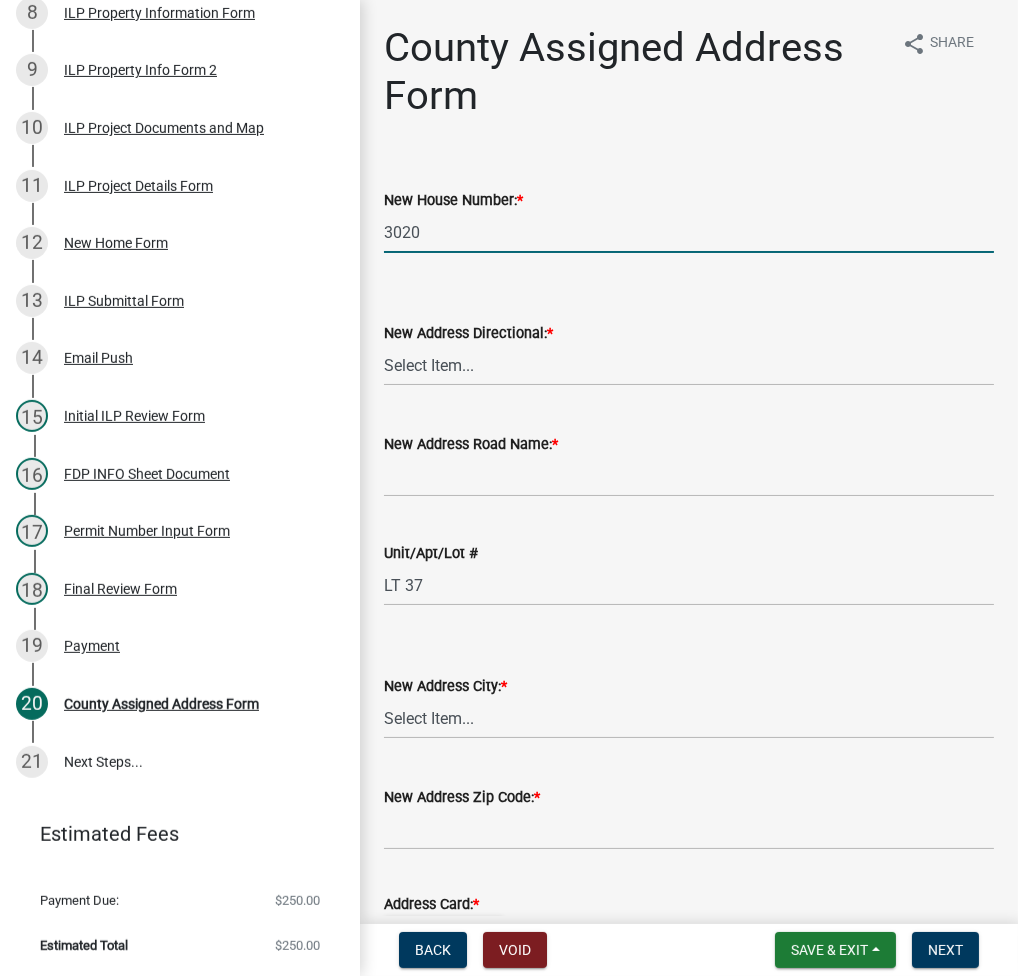 click on "3020" at bounding box center (689, 232) 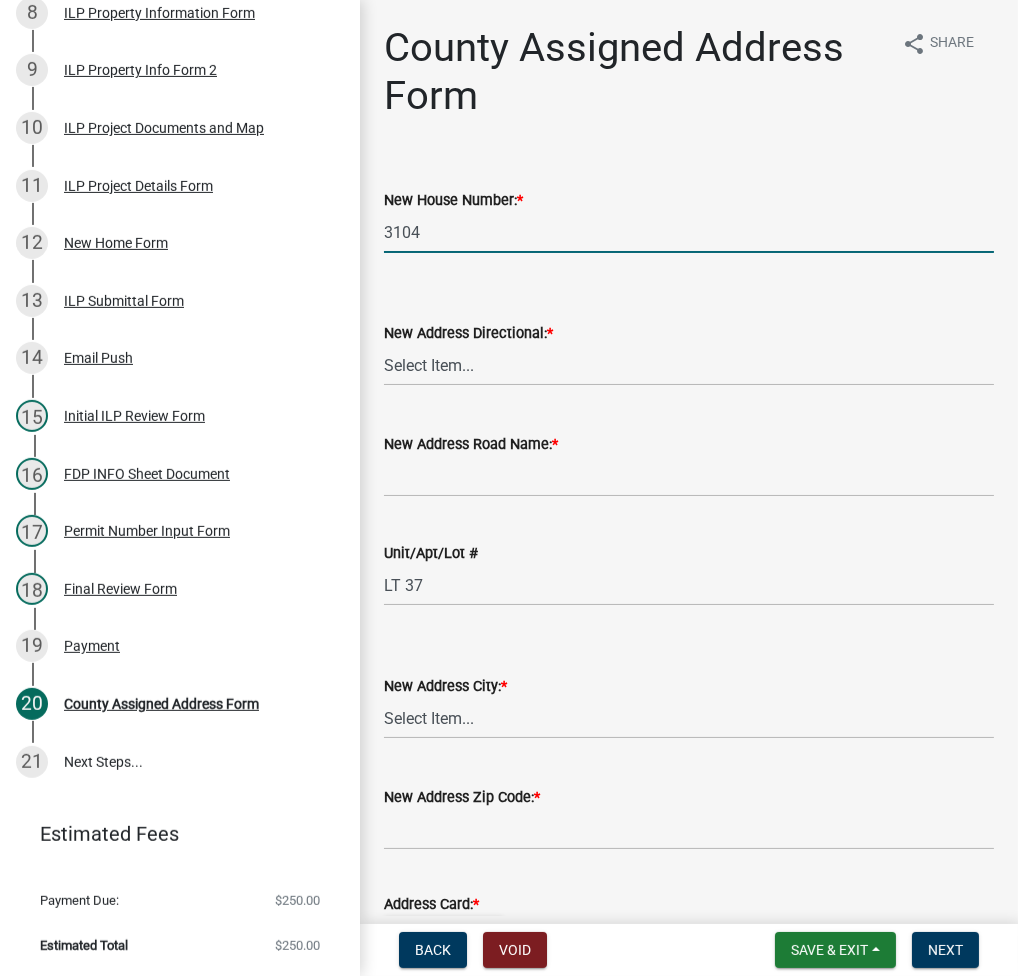 type on "3104" 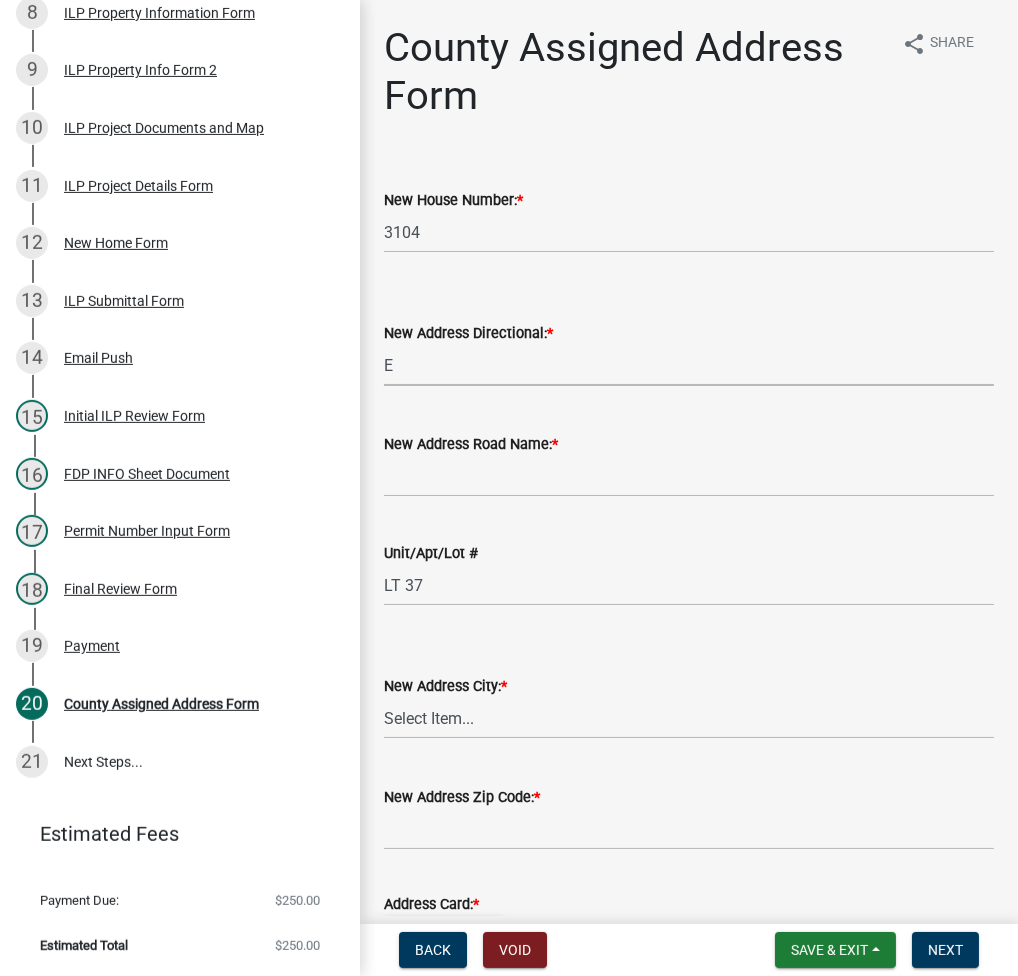 select on "148f84ff-3e58-44c7-a4f6-3eb3f135cbab" 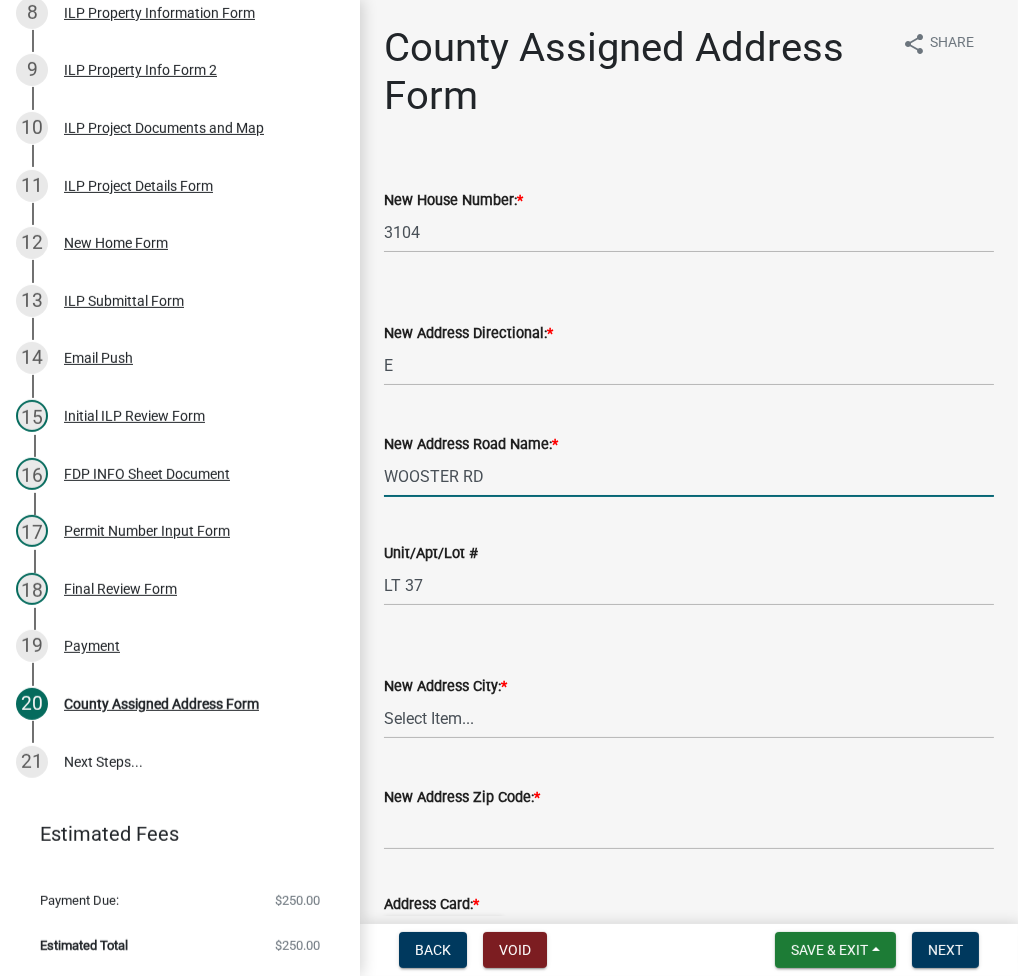 type on "WOOSTER RD" 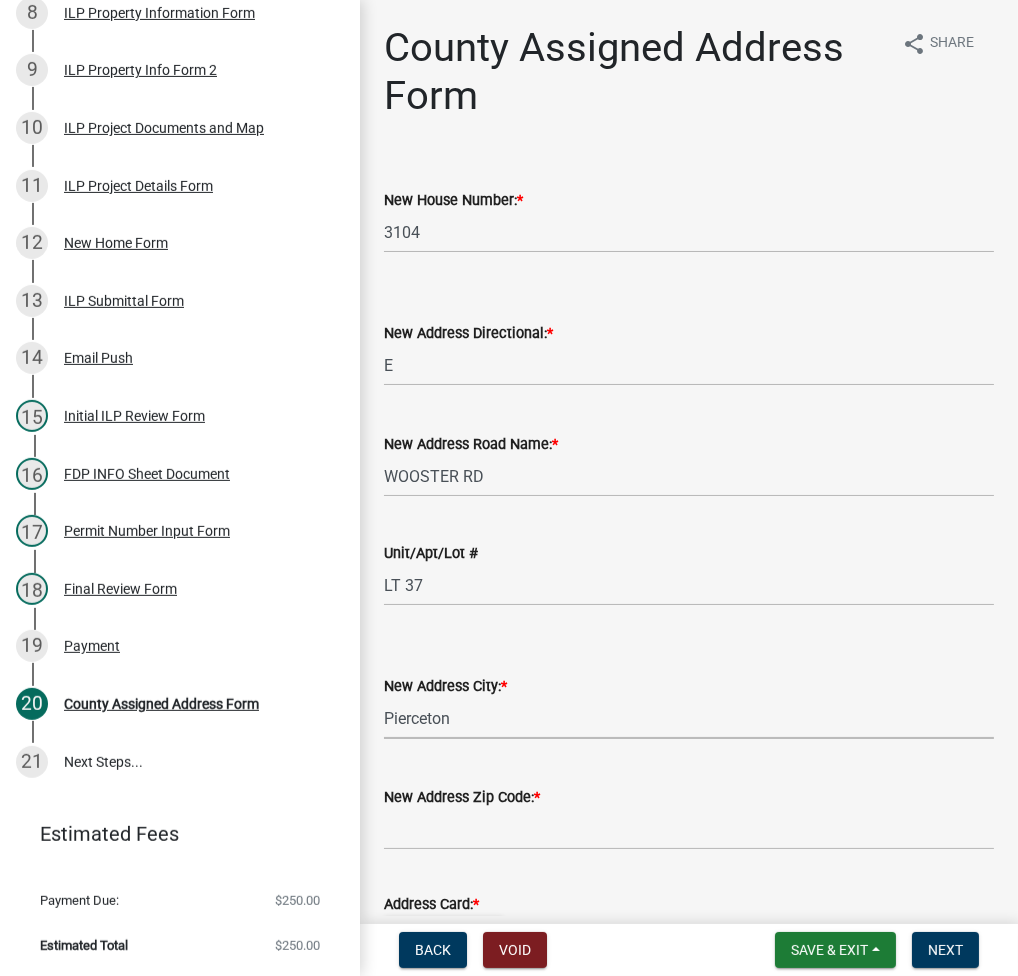 select on "cc8b40d3-ec8c-4cc1-a3d6-b3d24d1d1325" 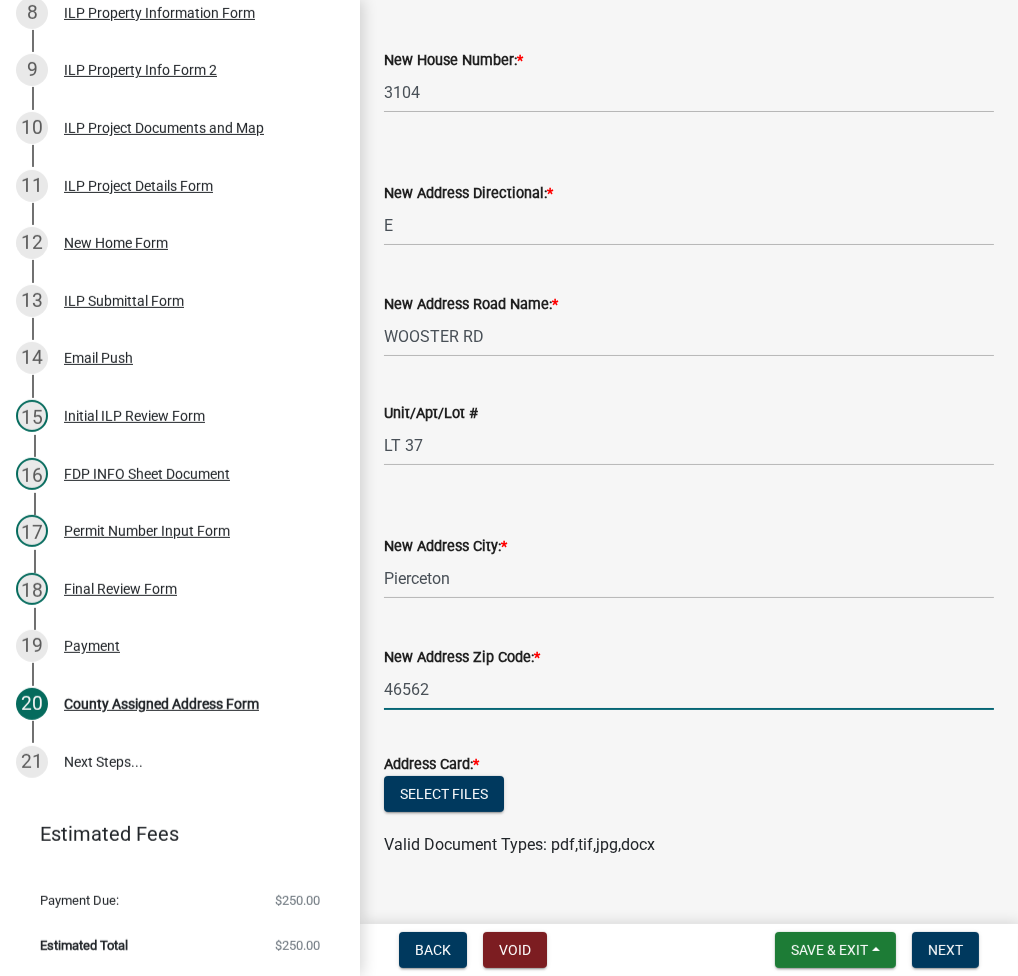 scroll, scrollTop: 176, scrollLeft: 0, axis: vertical 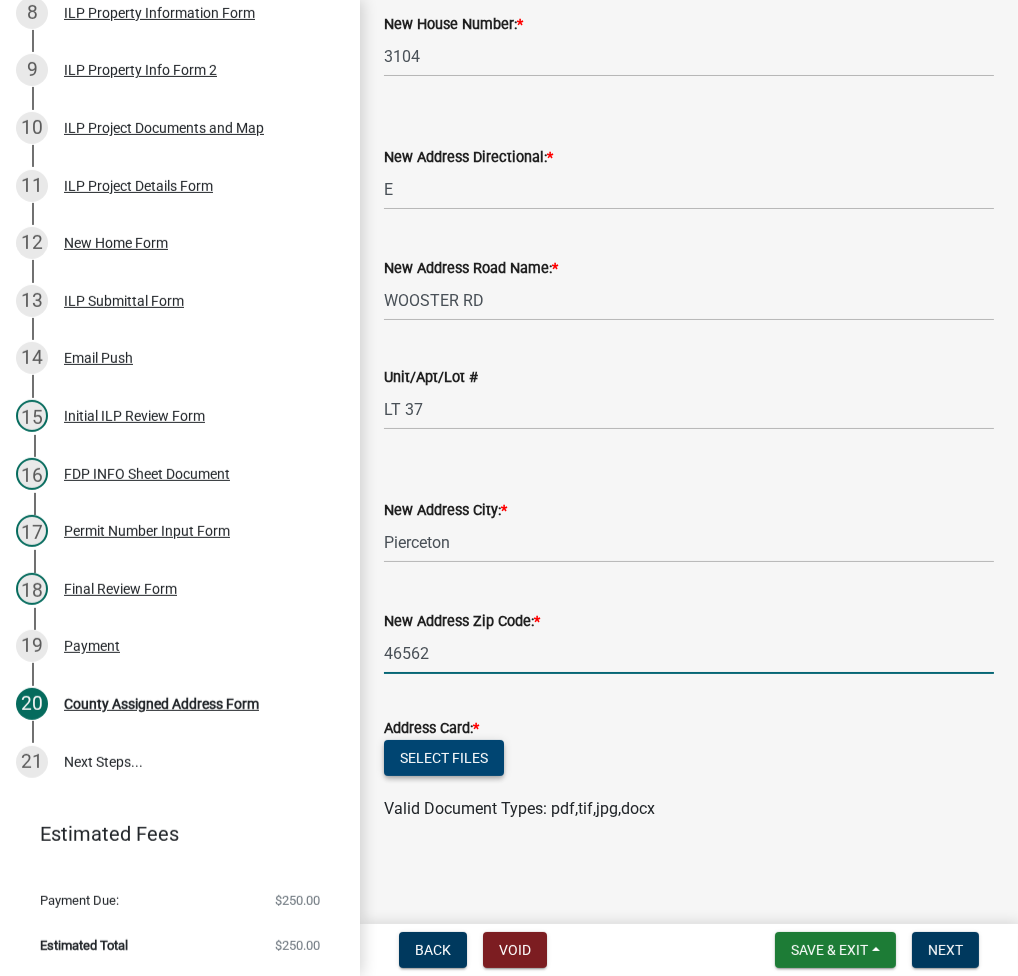 type on "46562" 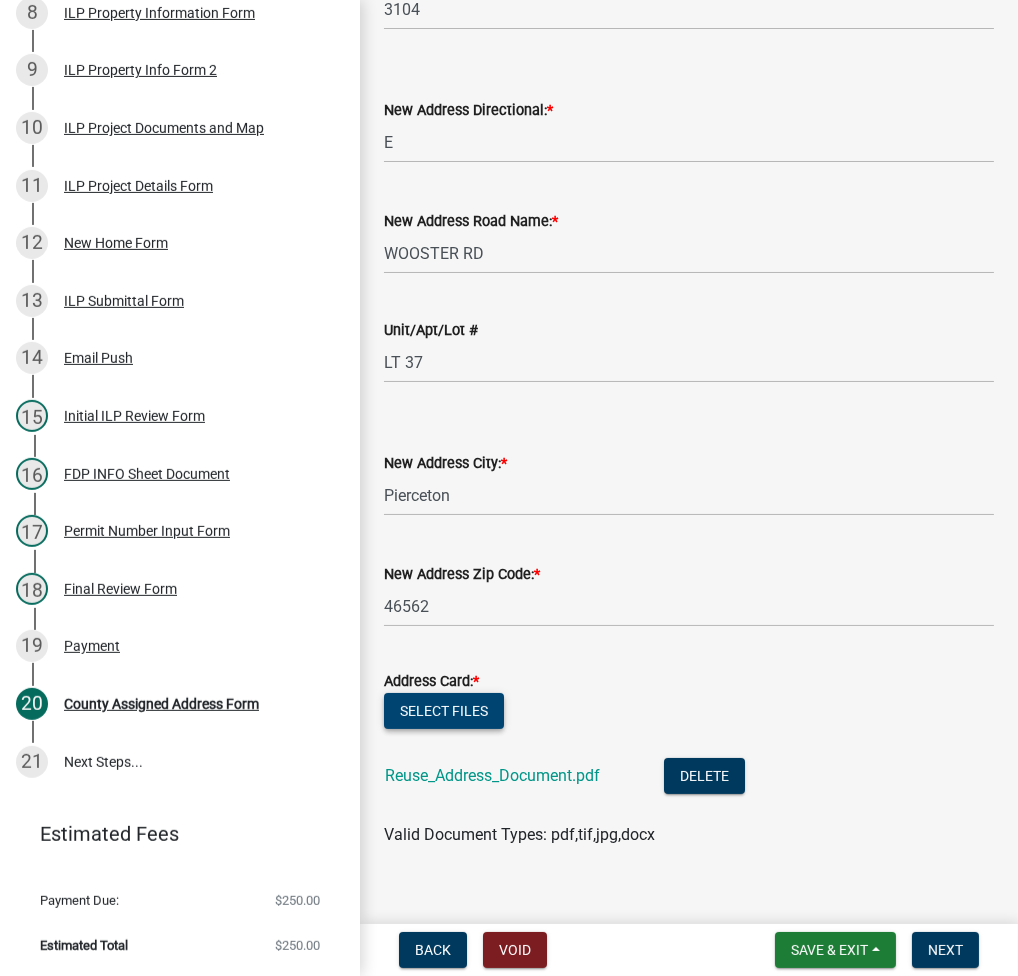 scroll, scrollTop: 248, scrollLeft: 0, axis: vertical 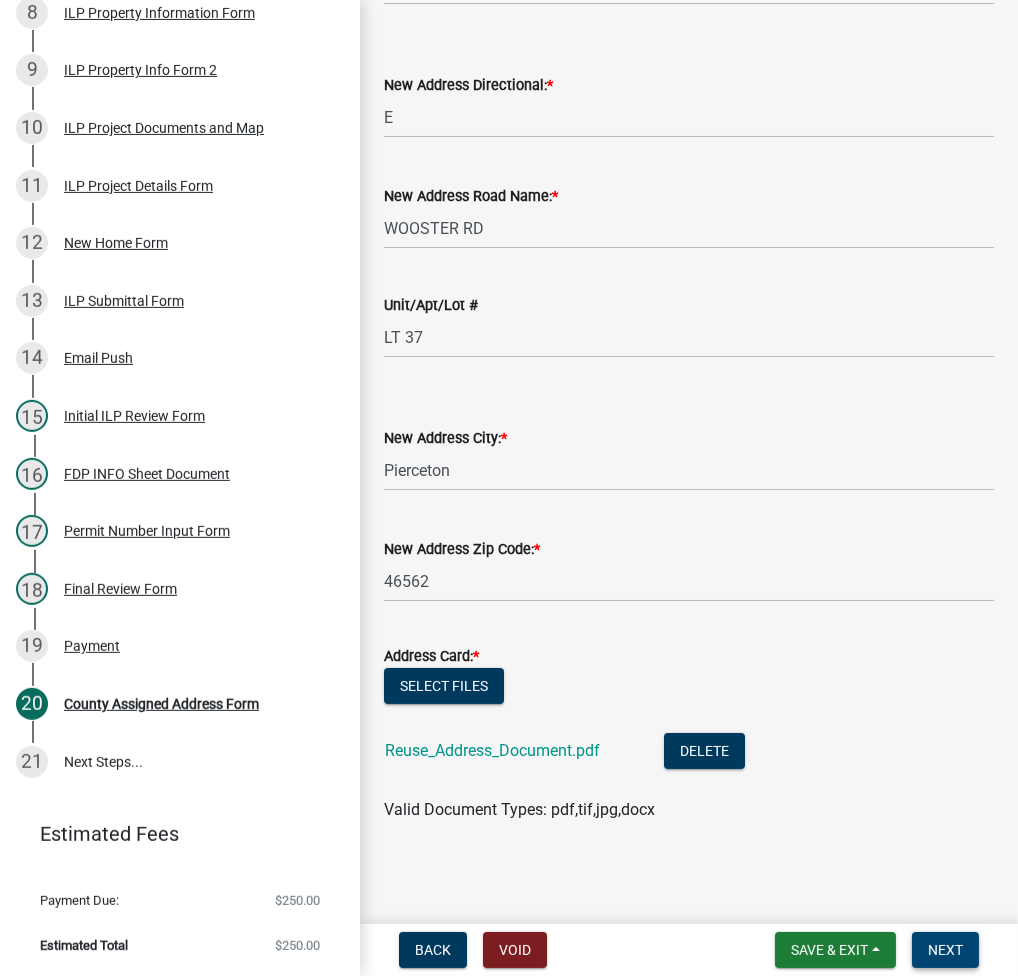 click on "Next" at bounding box center [945, 950] 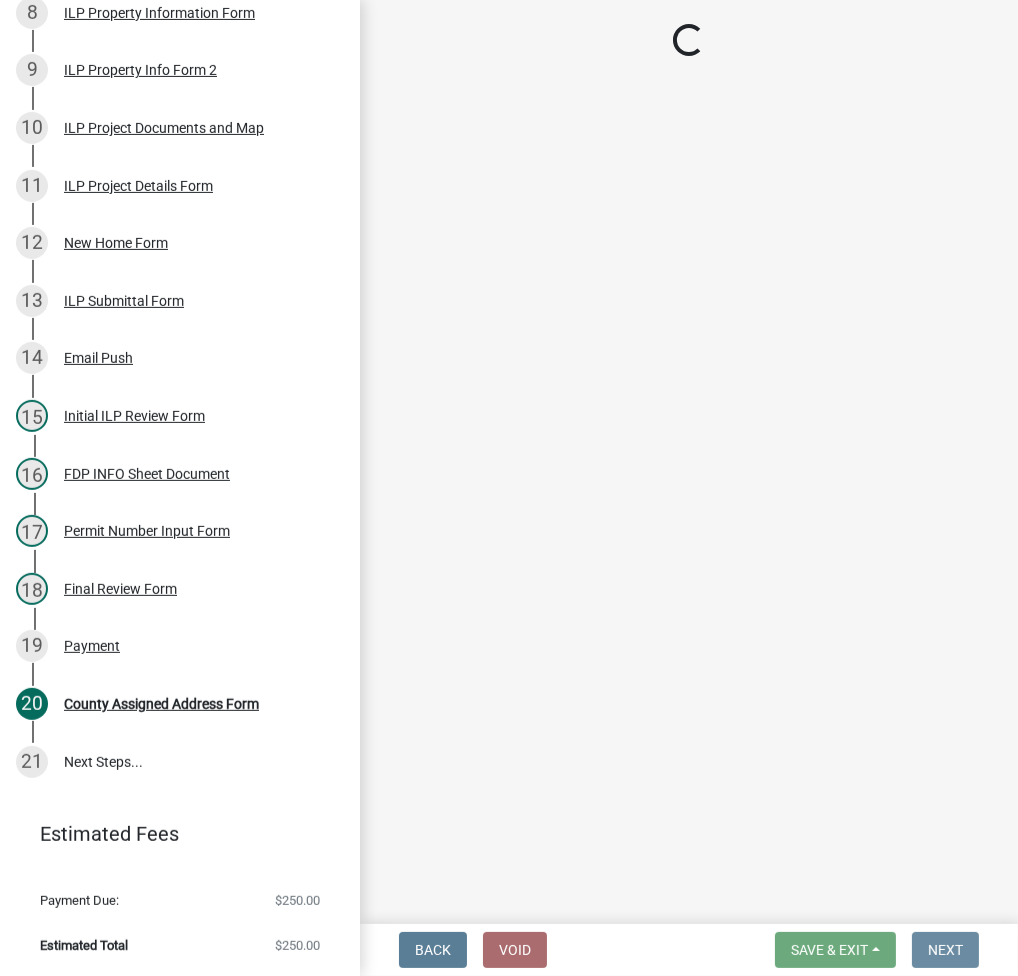 scroll, scrollTop: 0, scrollLeft: 0, axis: both 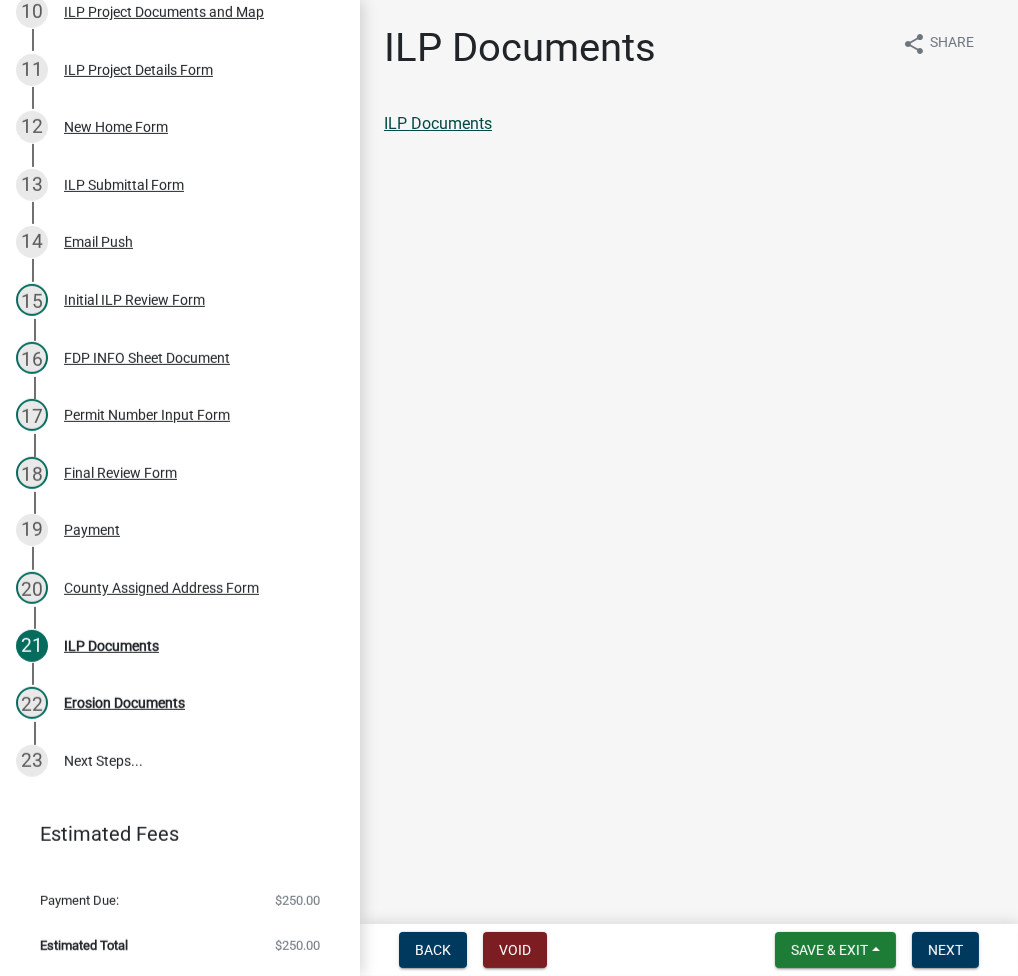 click on "ILP Documents" 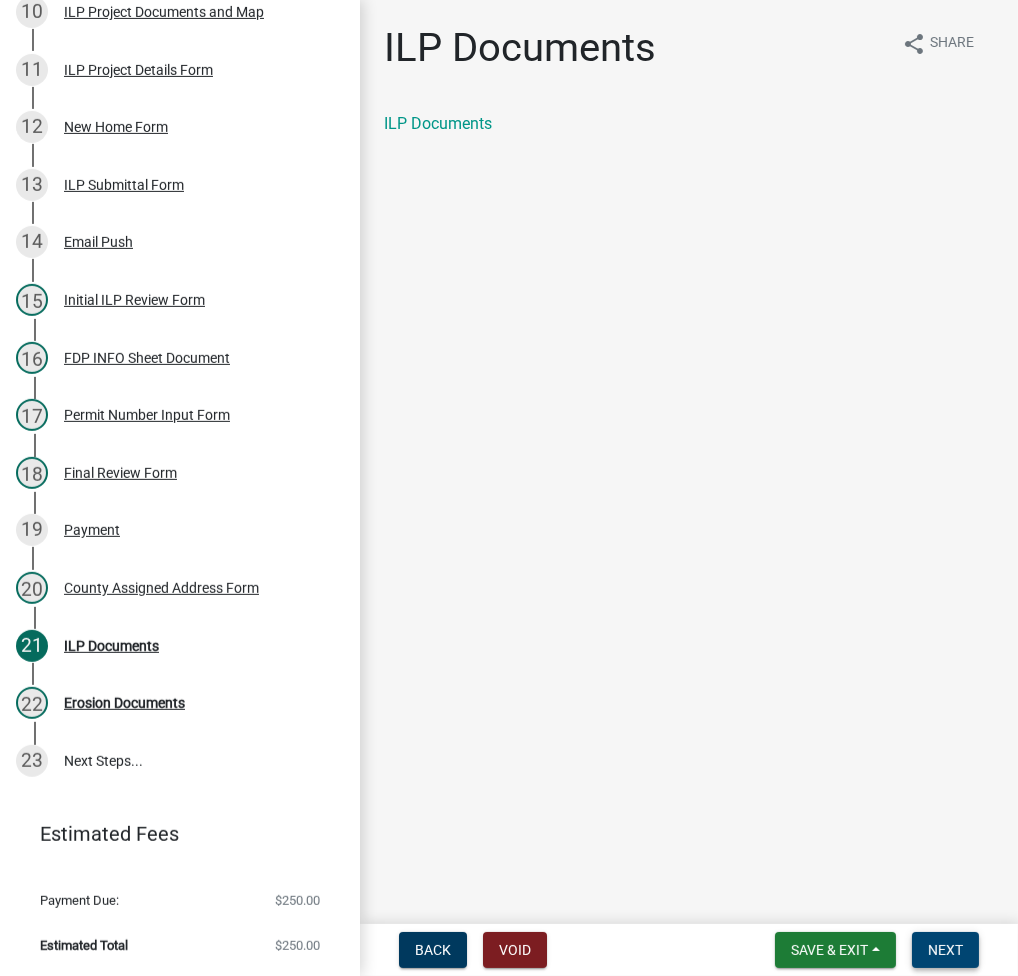 click on "Next" at bounding box center (945, 950) 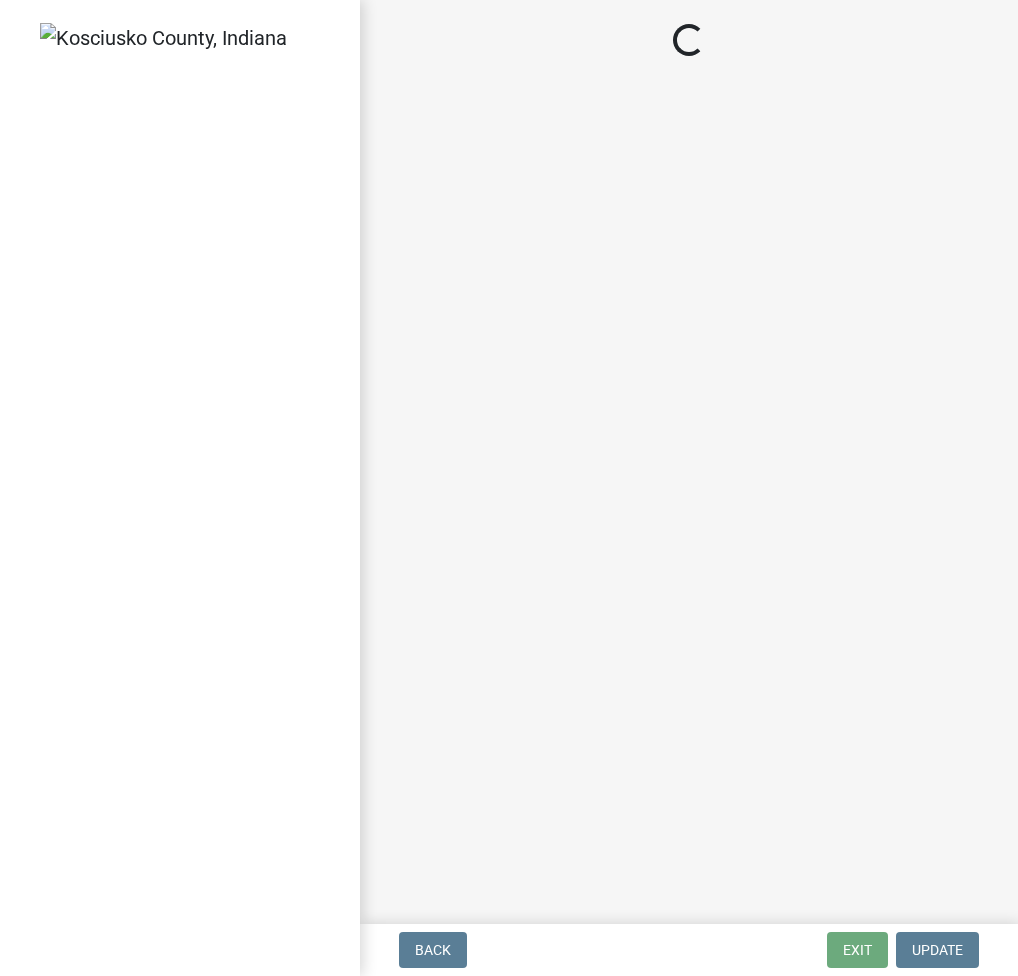 scroll, scrollTop: 0, scrollLeft: 0, axis: both 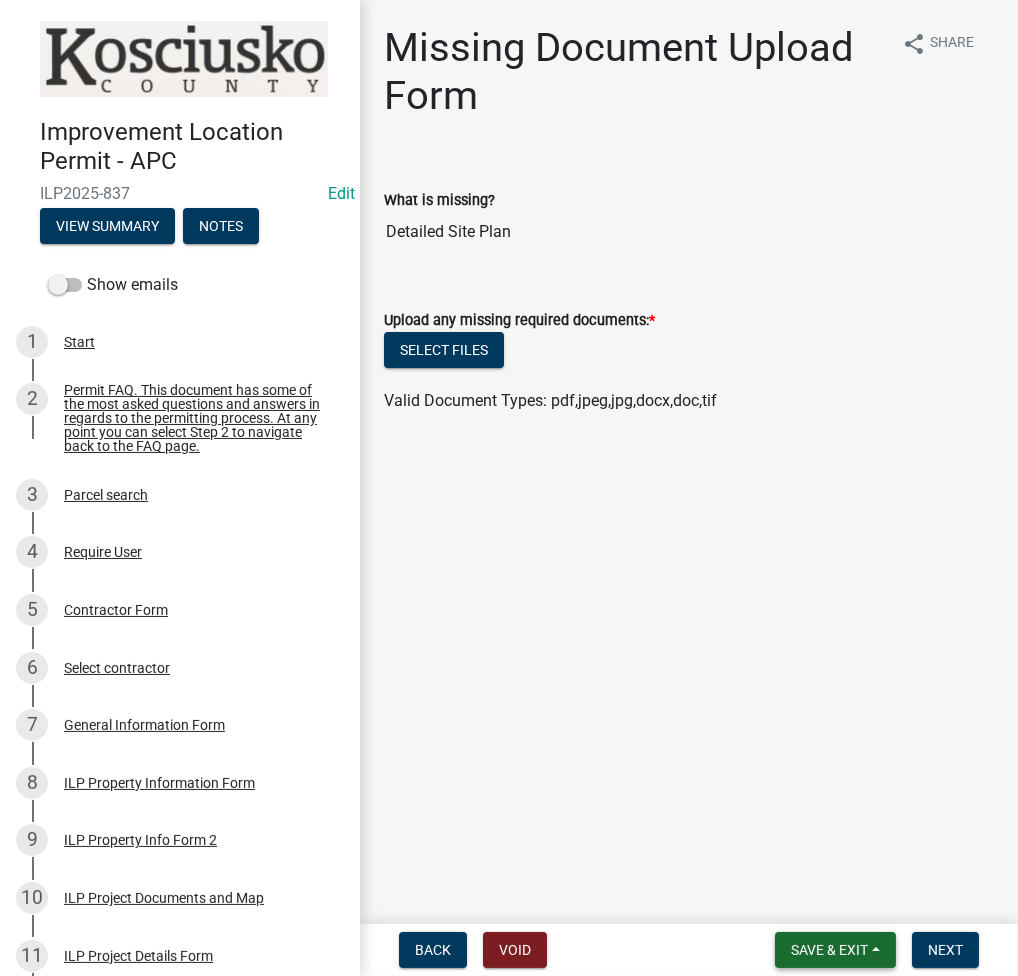 click on "Save & Exit" at bounding box center [835, 950] 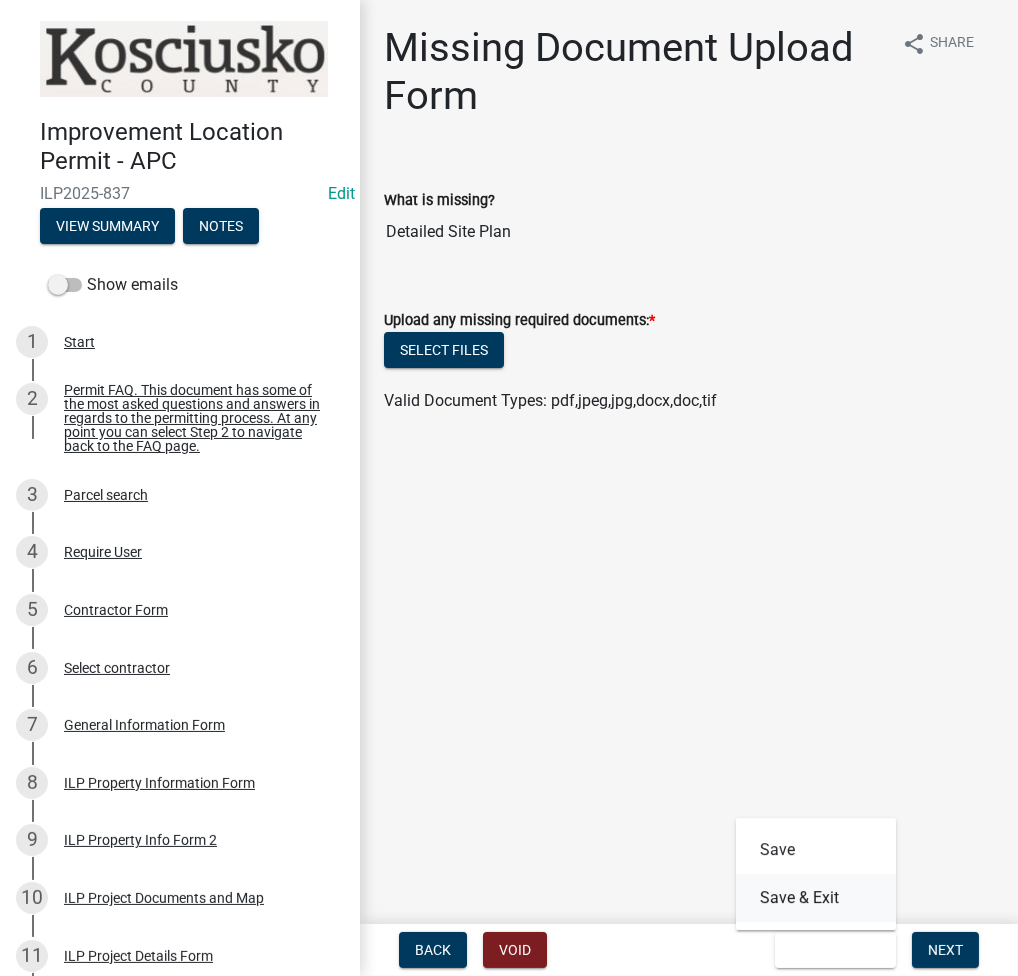 click on "Save & Exit" at bounding box center [816, 898] 